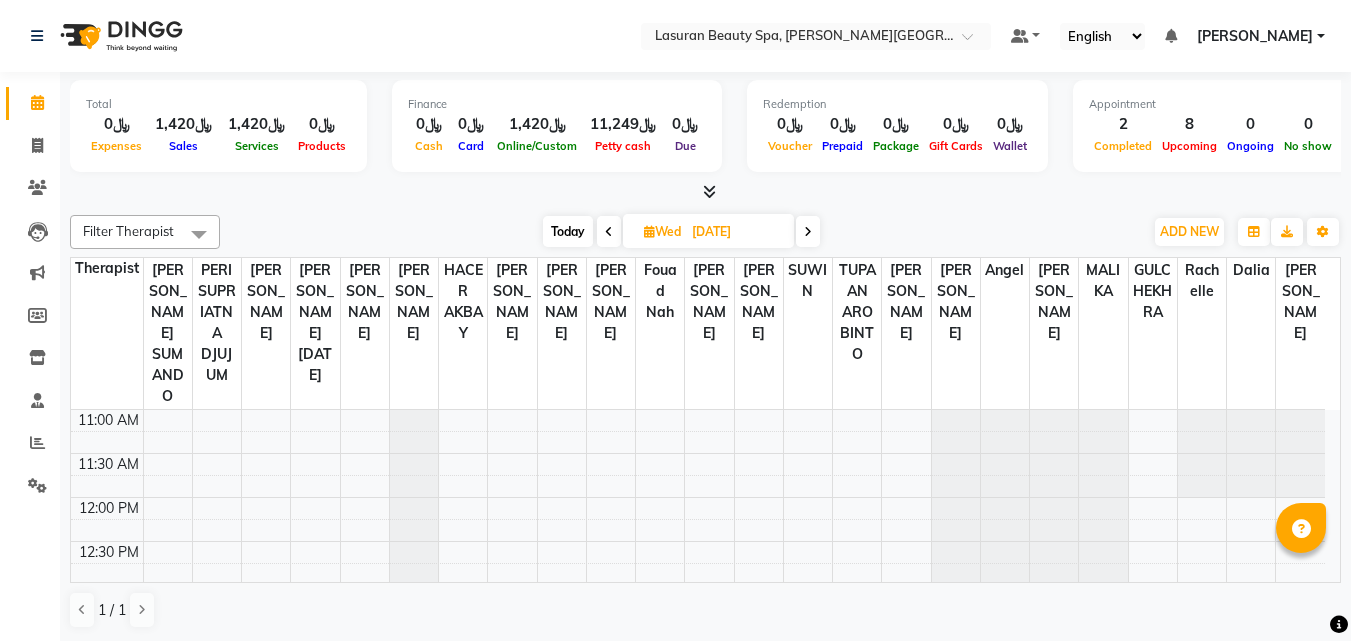 scroll, scrollTop: 0, scrollLeft: 0, axis: both 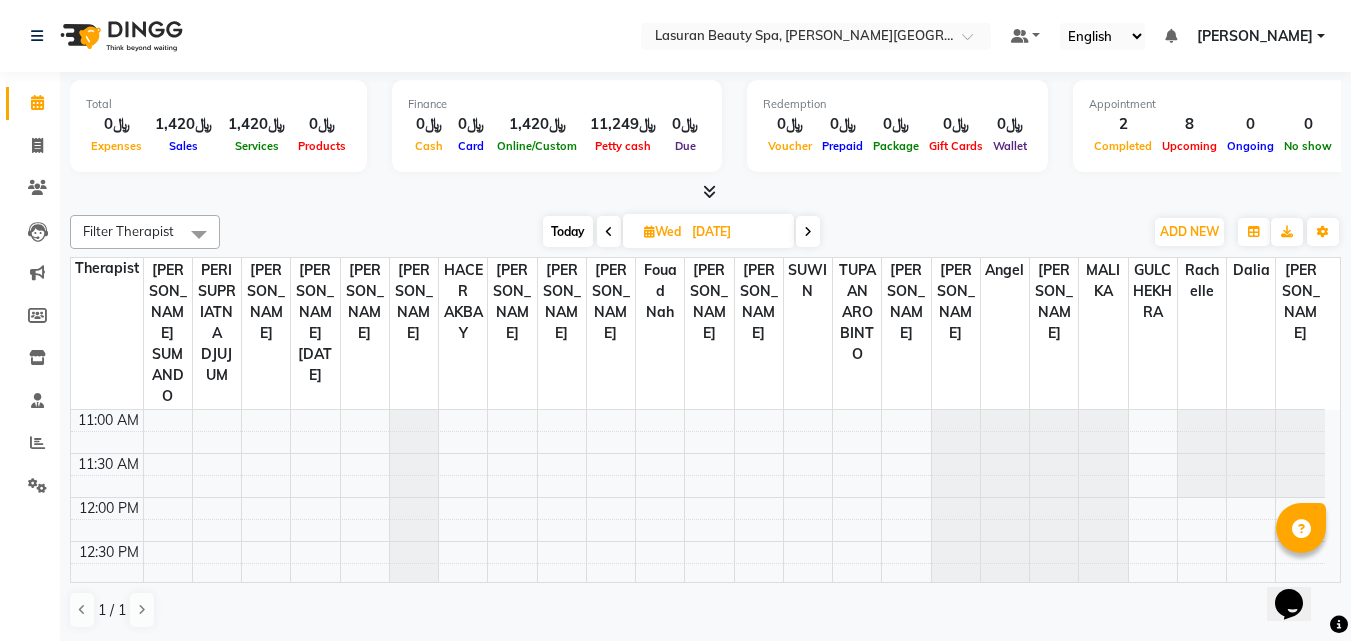 click on "Today" at bounding box center (568, 231) 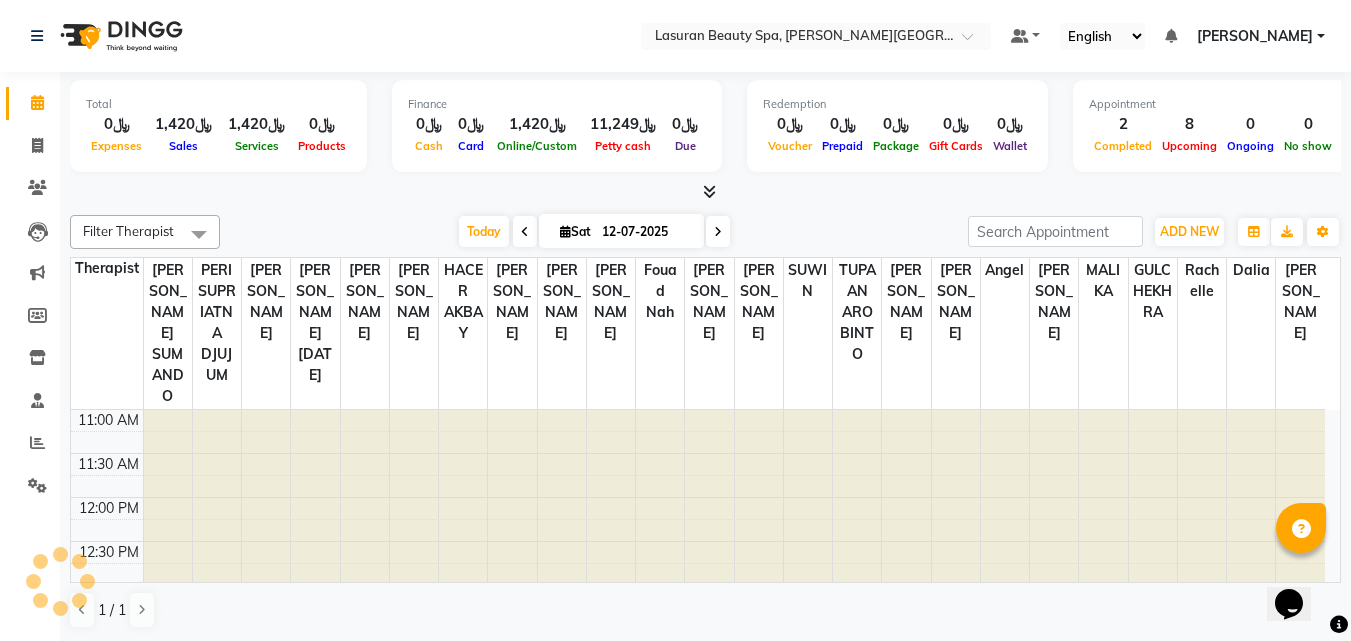 scroll, scrollTop: 441, scrollLeft: 0, axis: vertical 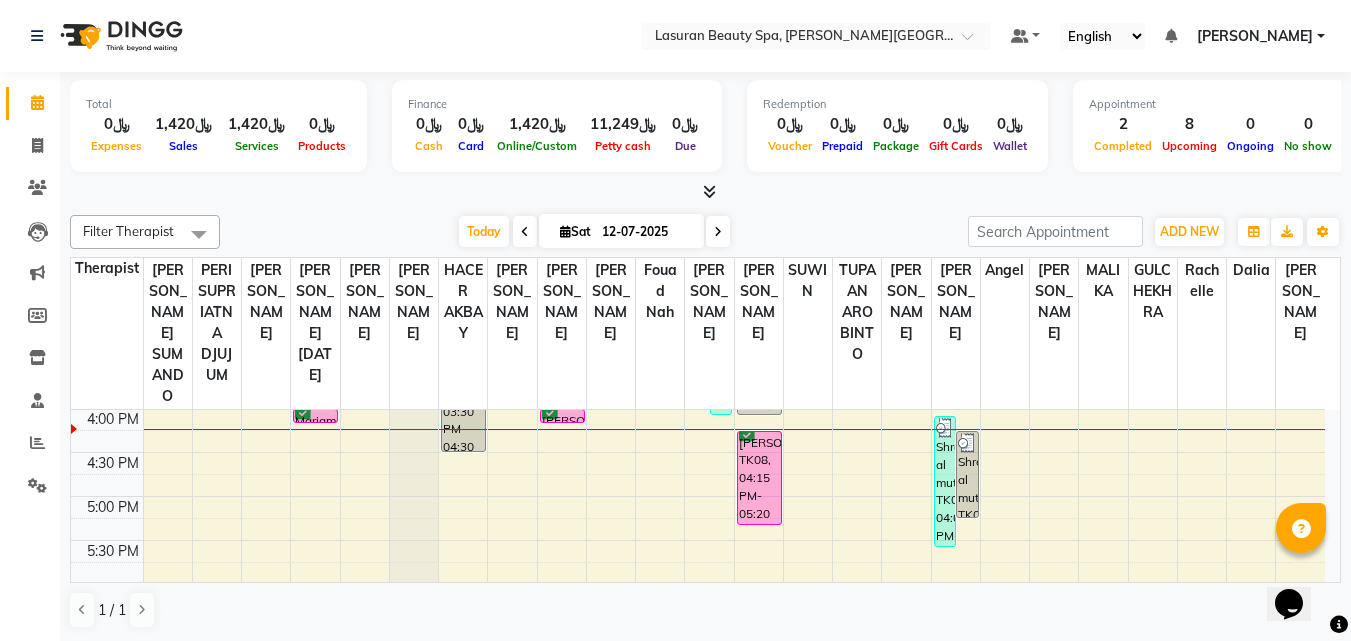 click on "[PERSON_NAME], TK08, 04:15 PM-05:20 PM, RITUAL BRIGHT BLUE ROCK | حمام الأحجار الزرقاء" at bounding box center [759, 478] 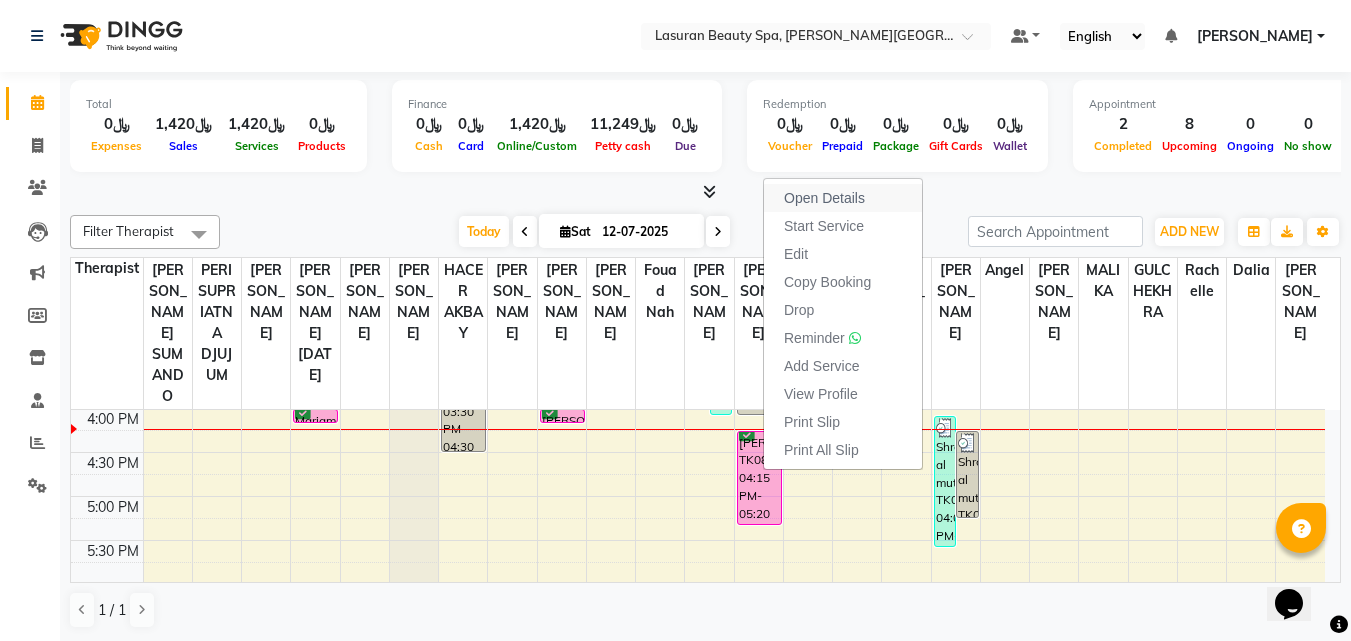 click on "Open Details" at bounding box center (824, 198) 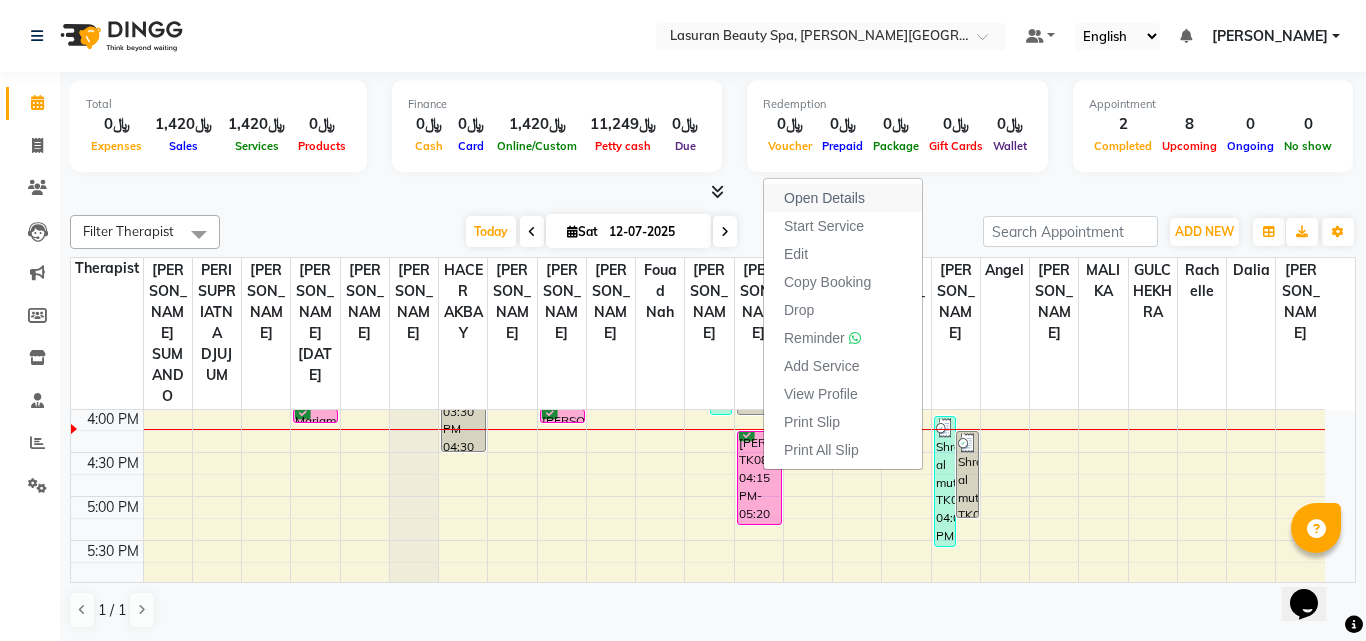 select on "6" 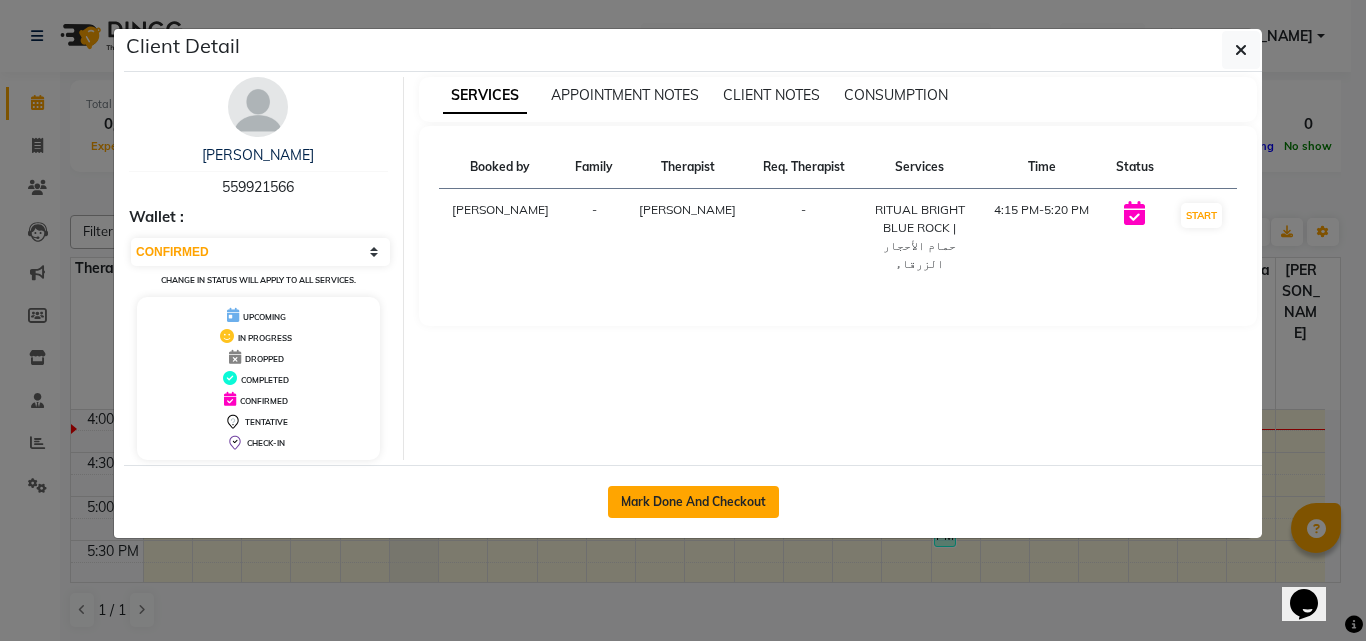 click on "Mark Done And Checkout" 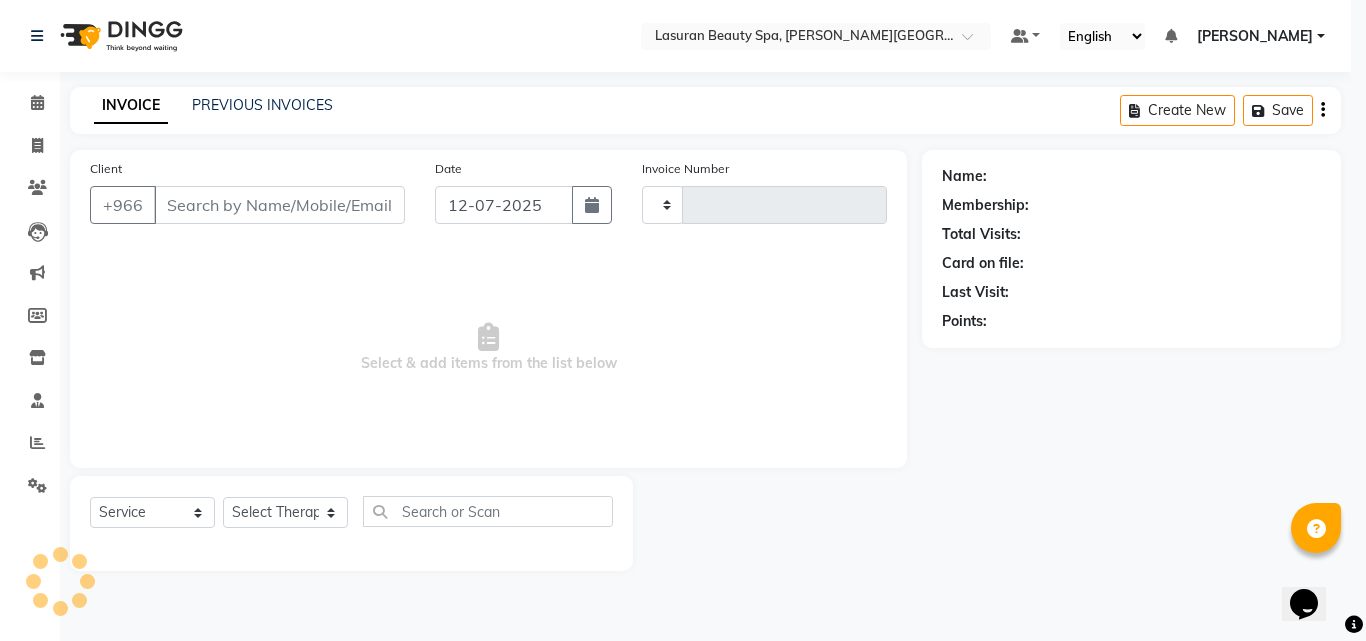 type on "0909" 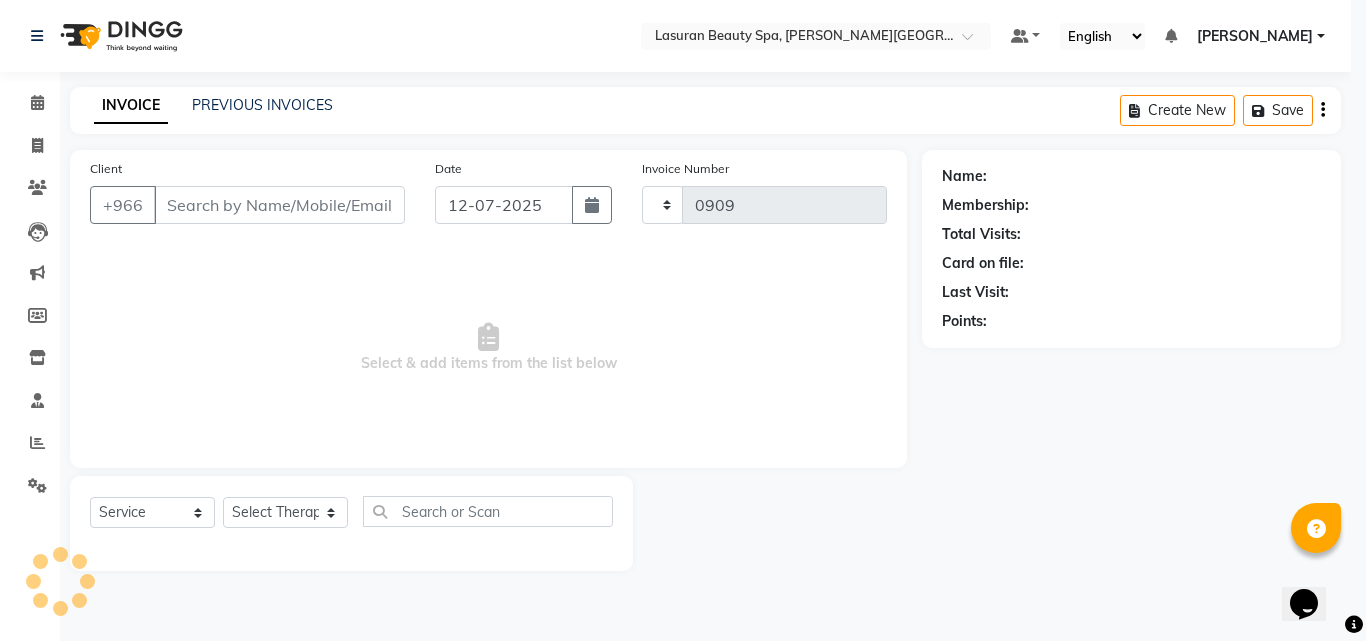 select on "6941" 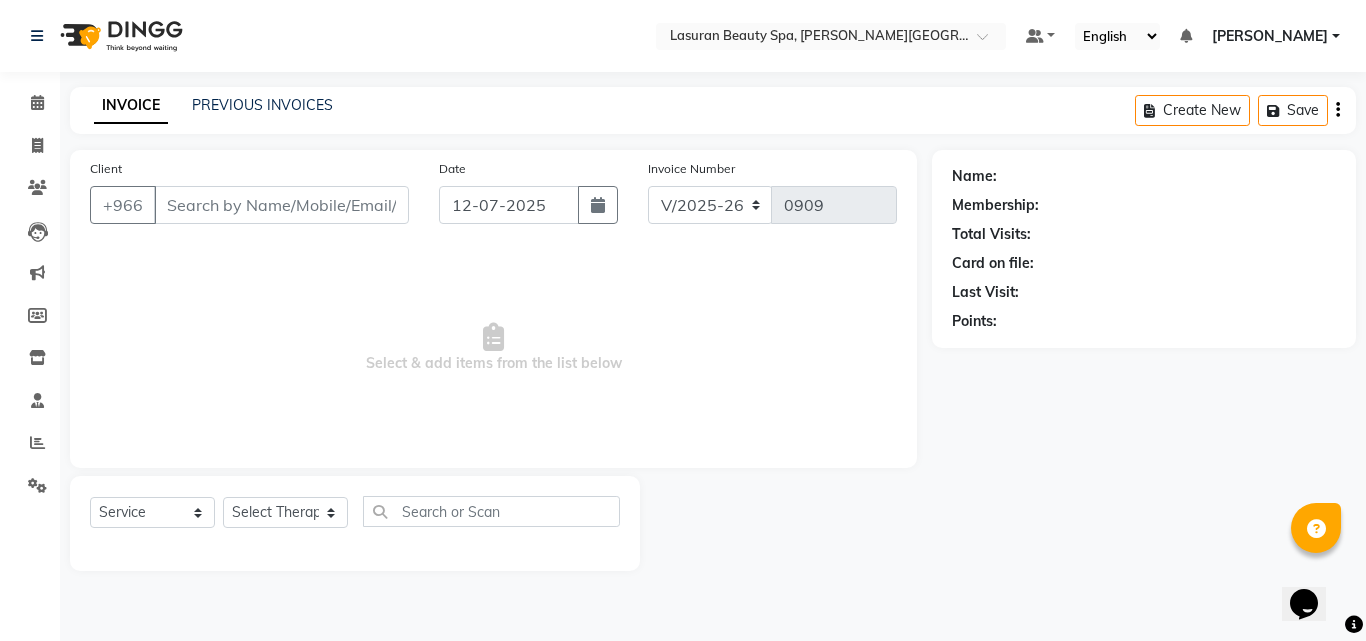 type on "559921566" 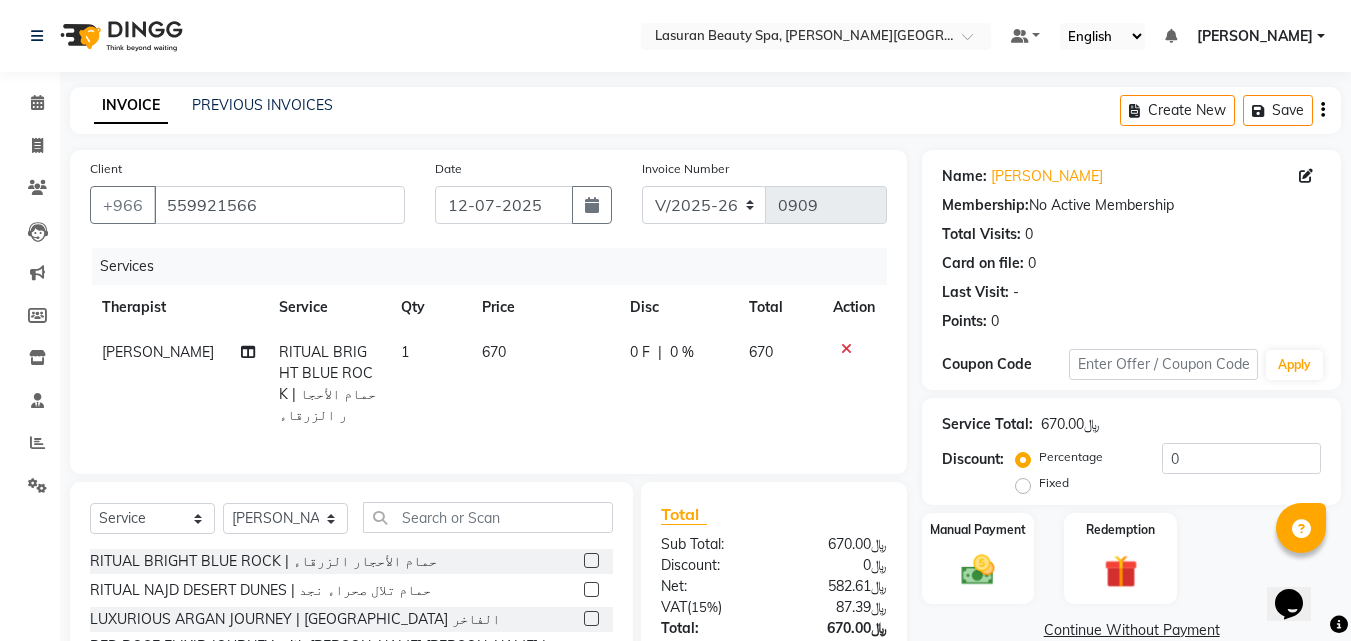 scroll, scrollTop: 160, scrollLeft: 0, axis: vertical 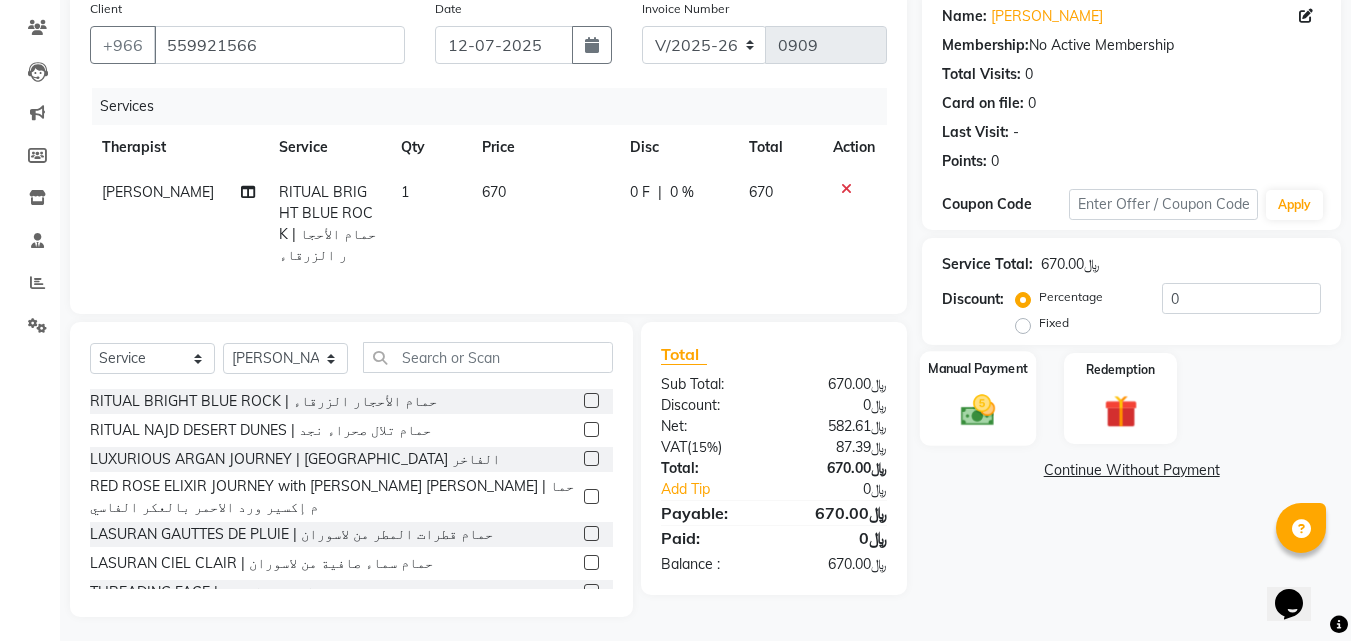 click 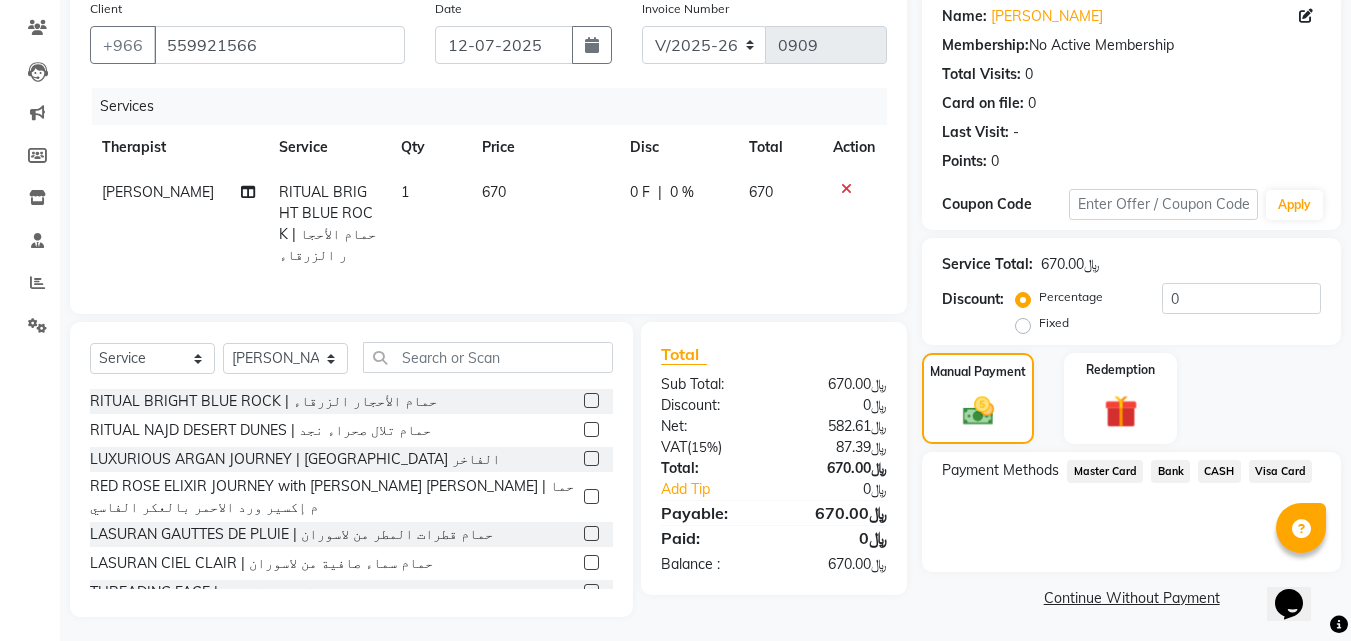 click on "Visa Card" 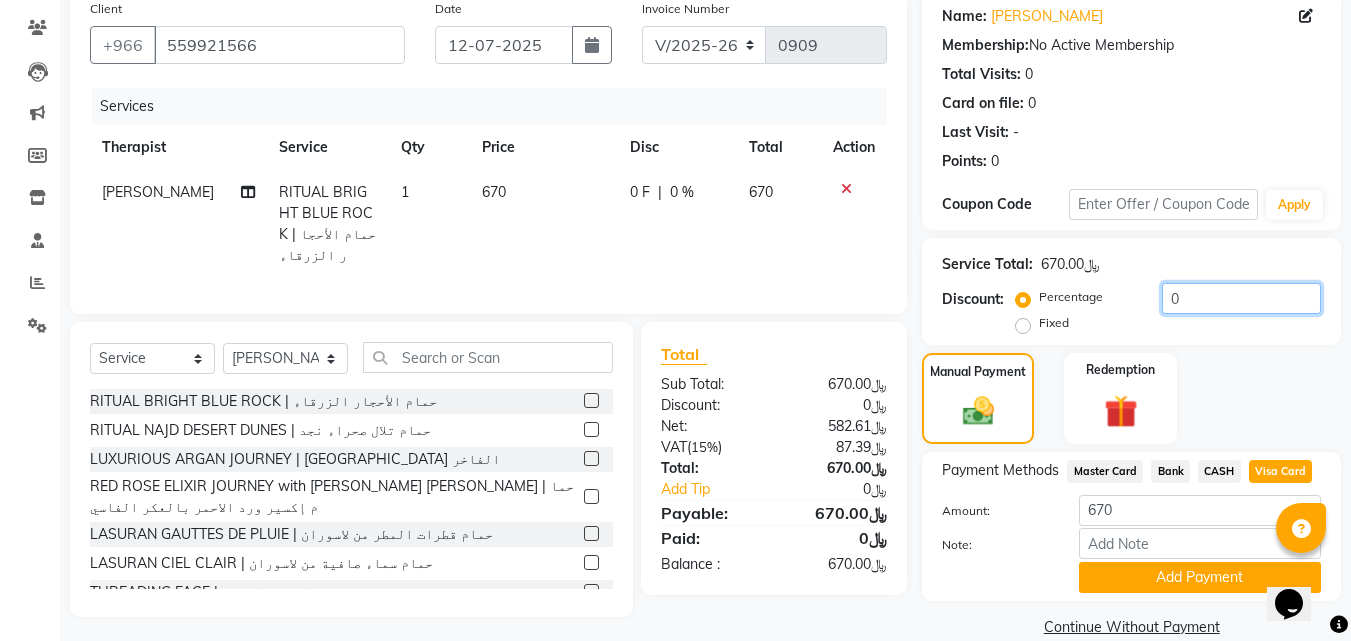 click on "0" 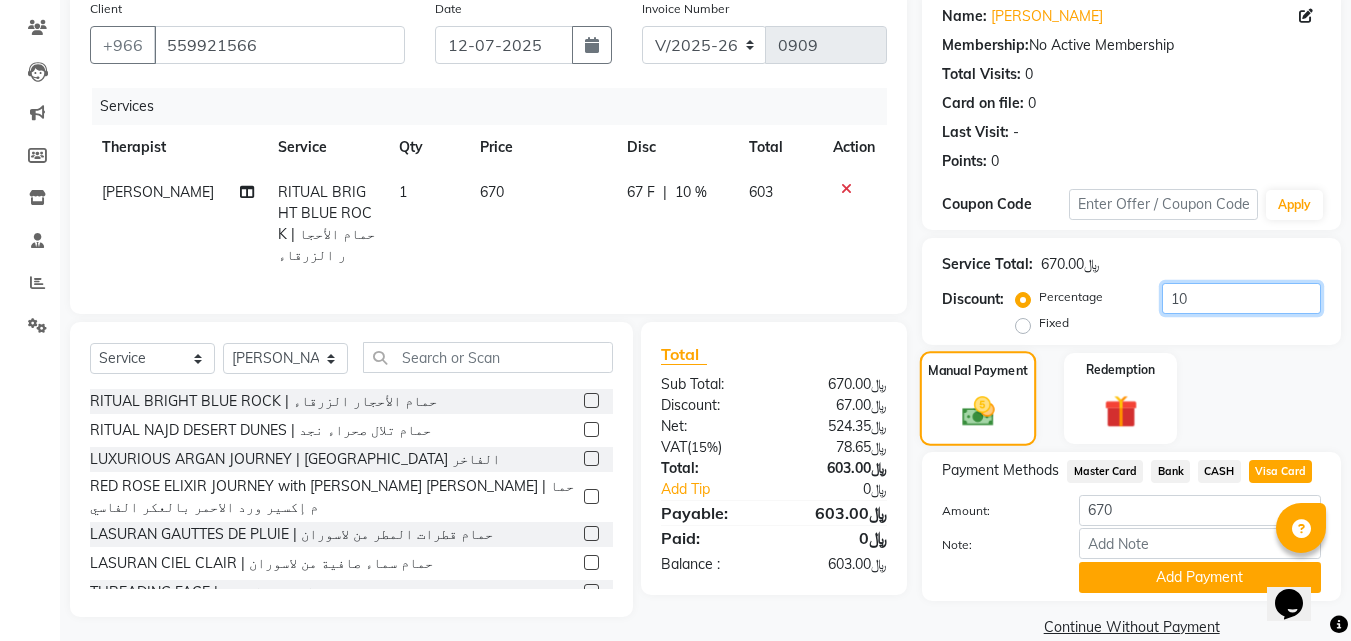 type on "10" 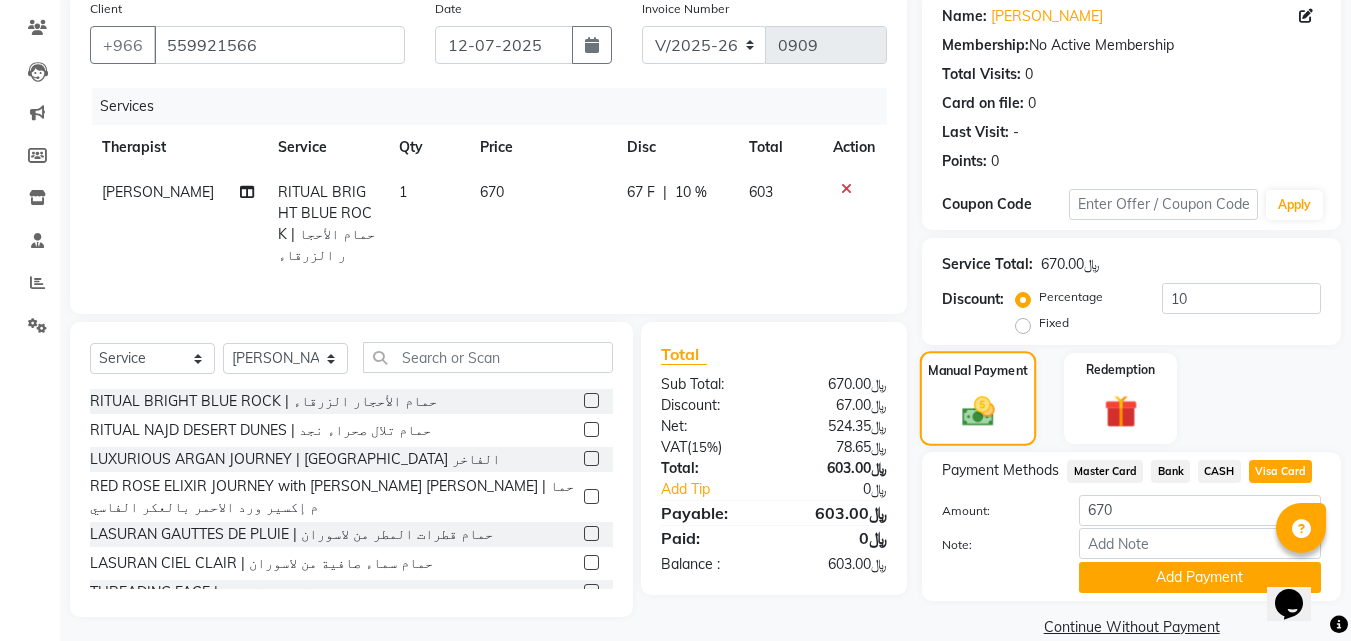 click 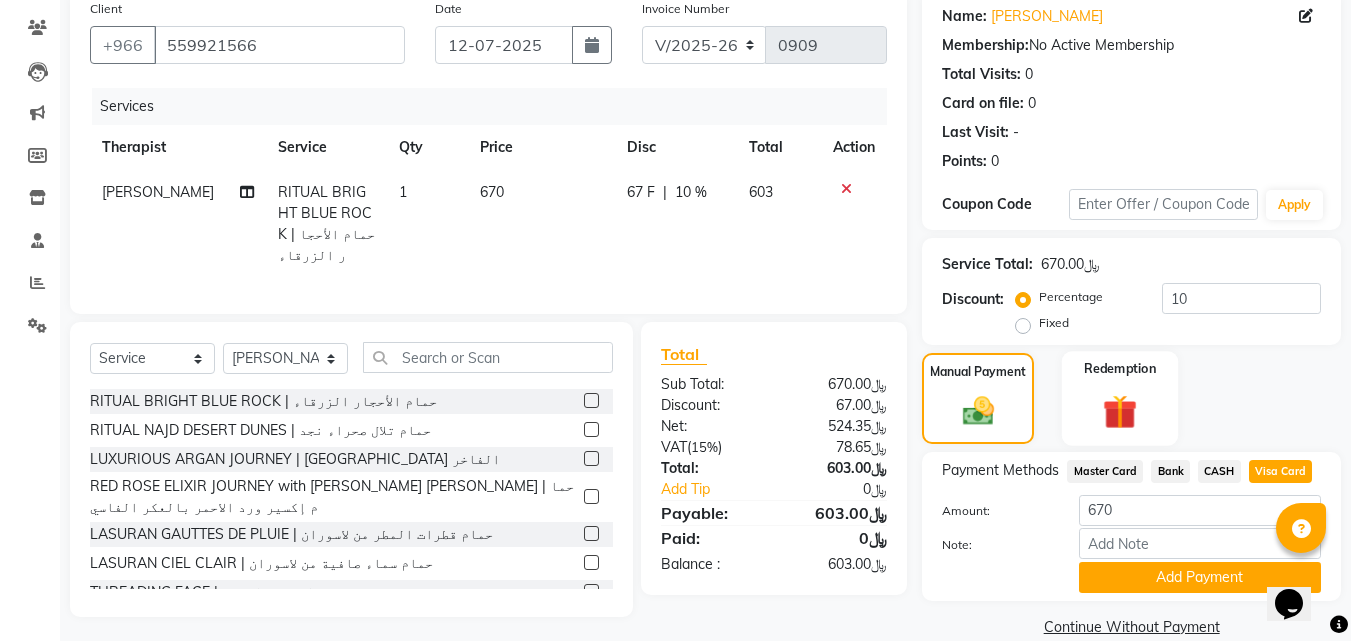 click on "Redemption" 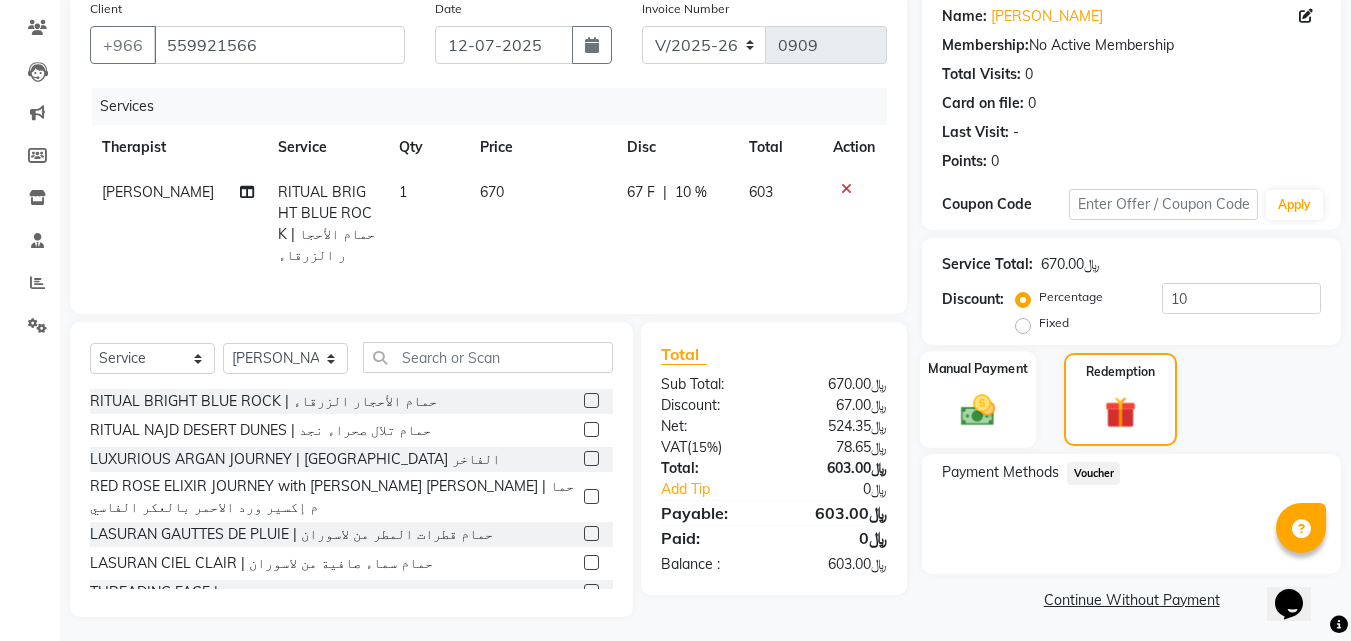 click 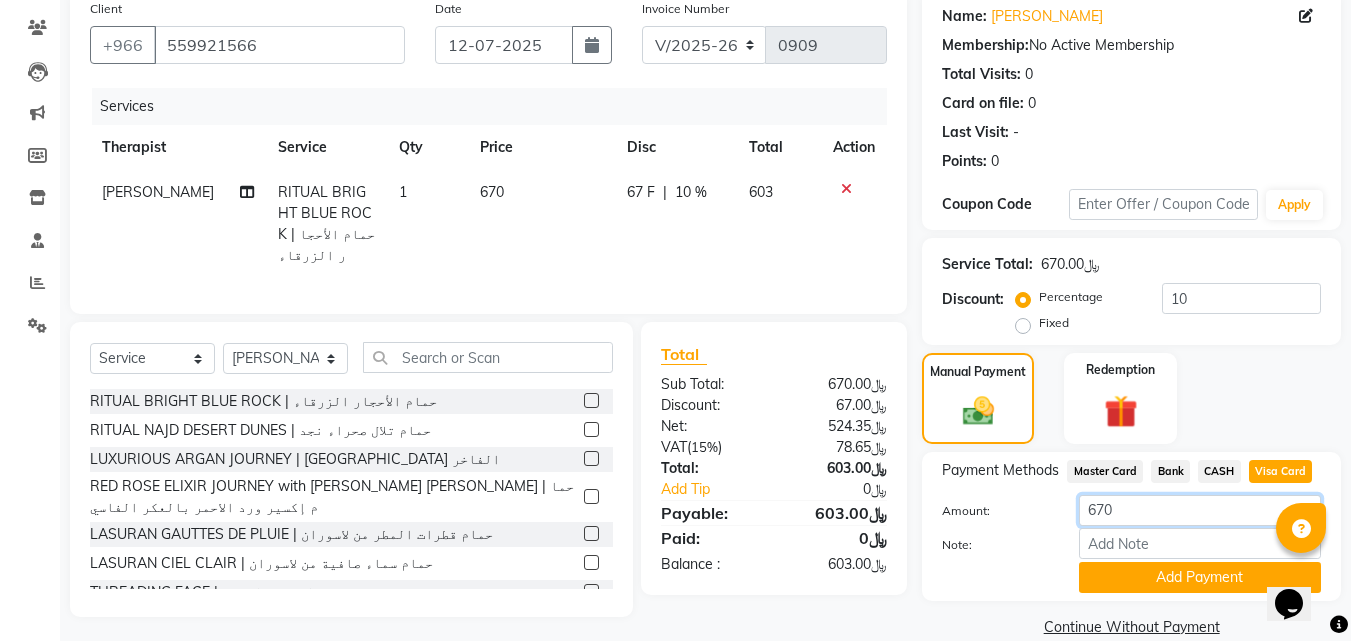 click on "670" 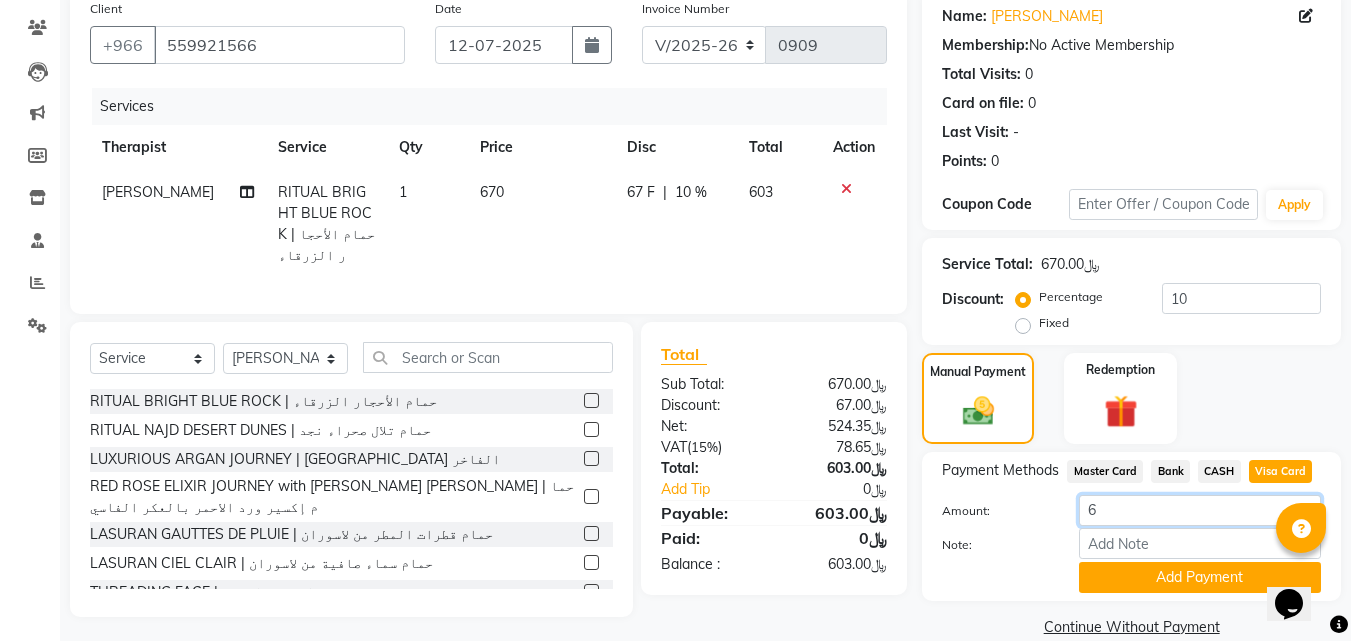 scroll, scrollTop: 191, scrollLeft: 0, axis: vertical 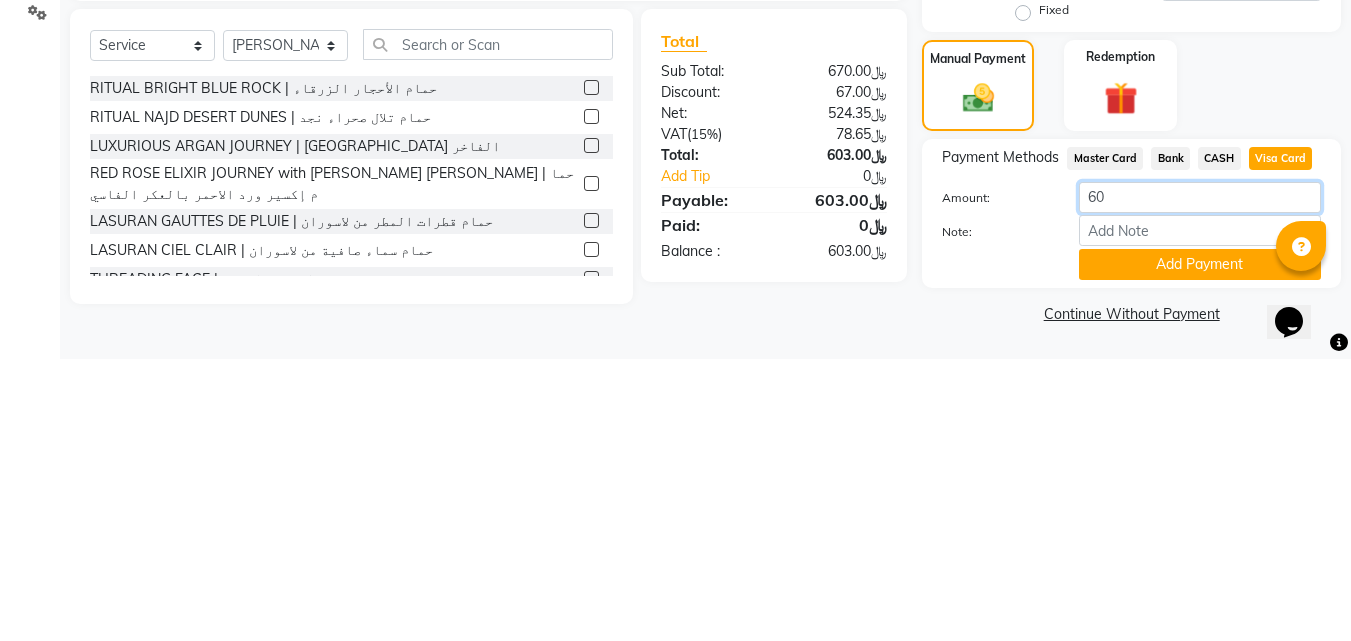 type on "603" 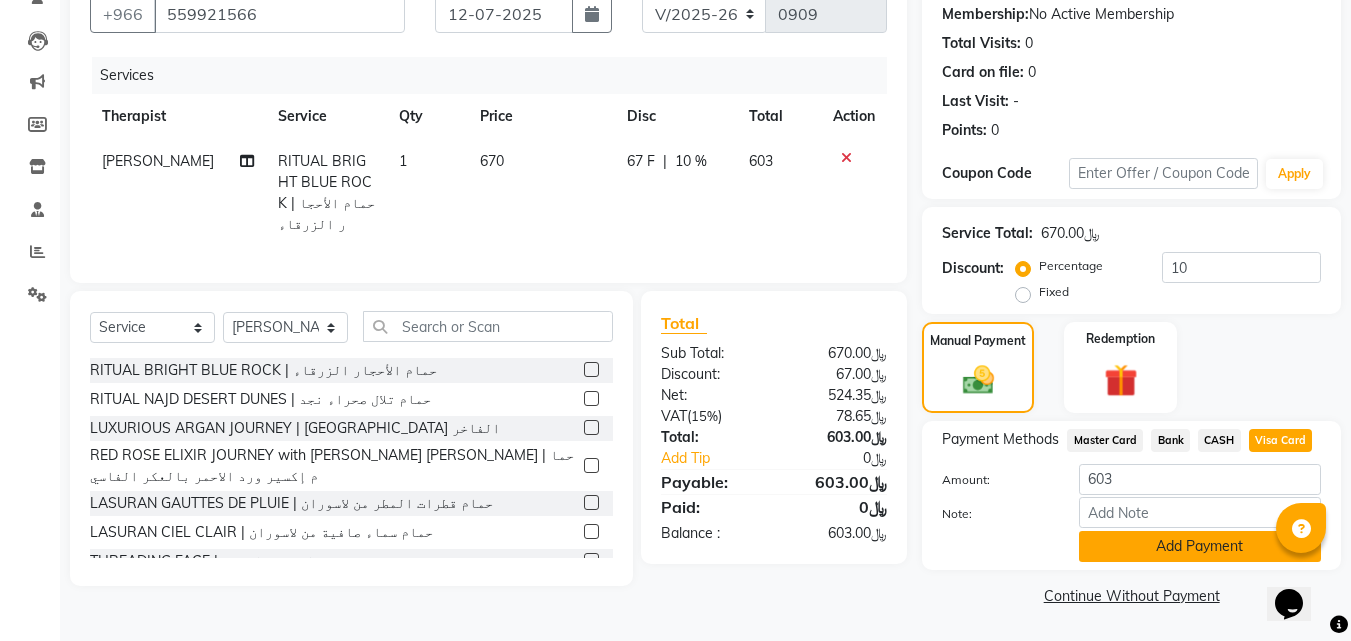 click on "Add Payment" 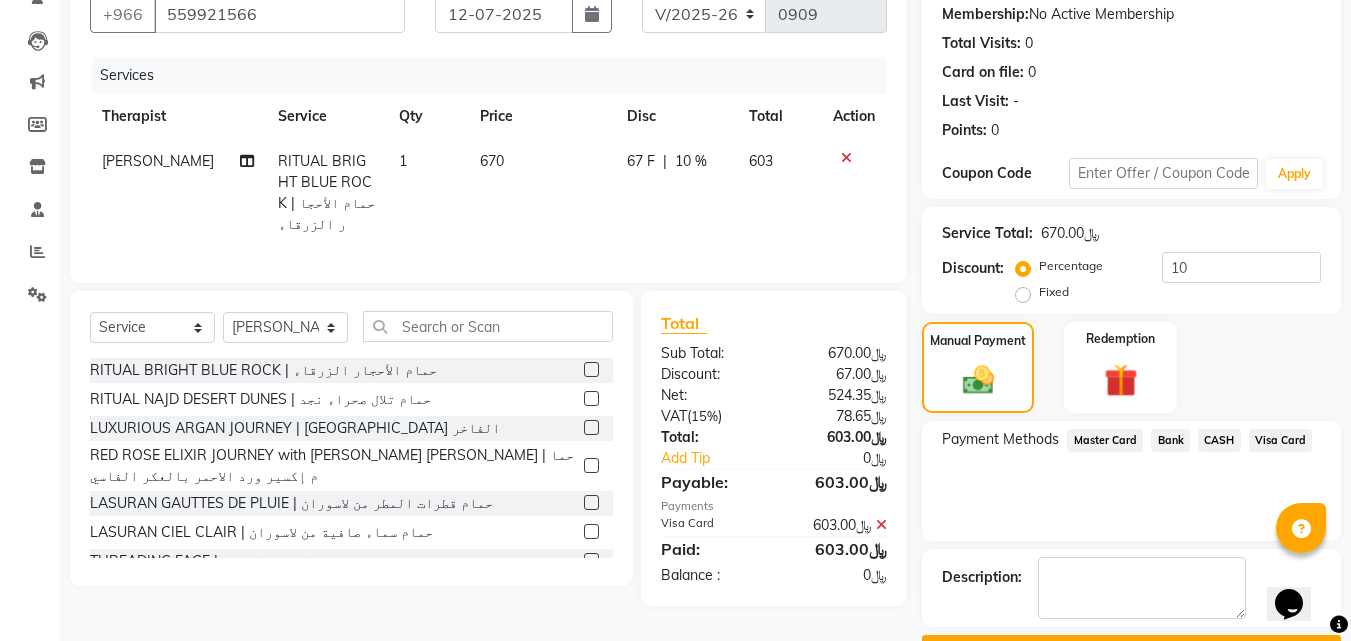 scroll, scrollTop: 246, scrollLeft: 0, axis: vertical 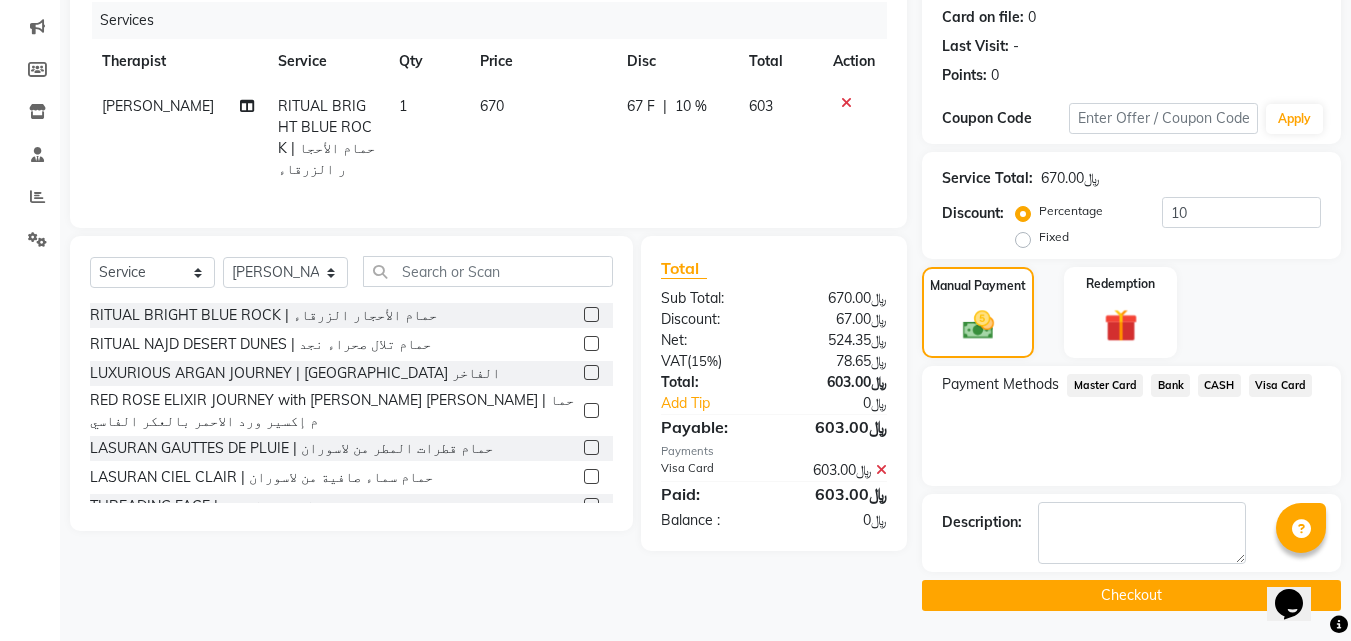 click on "Checkout" 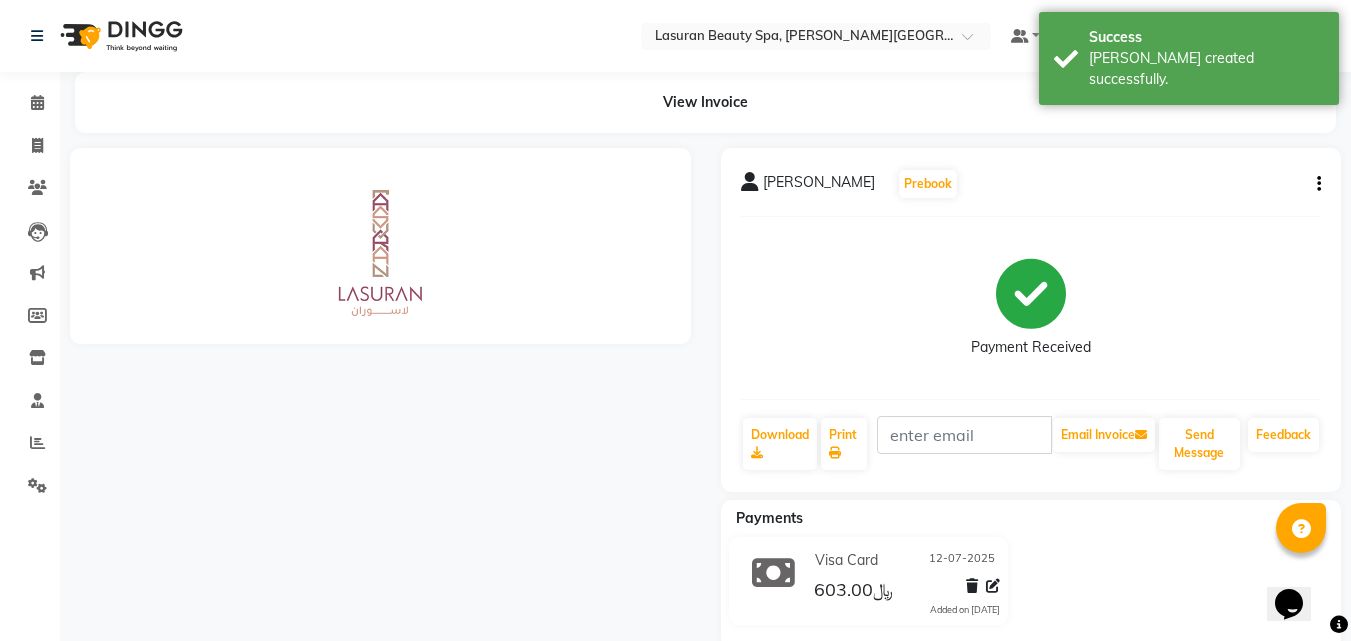 scroll, scrollTop: 0, scrollLeft: 0, axis: both 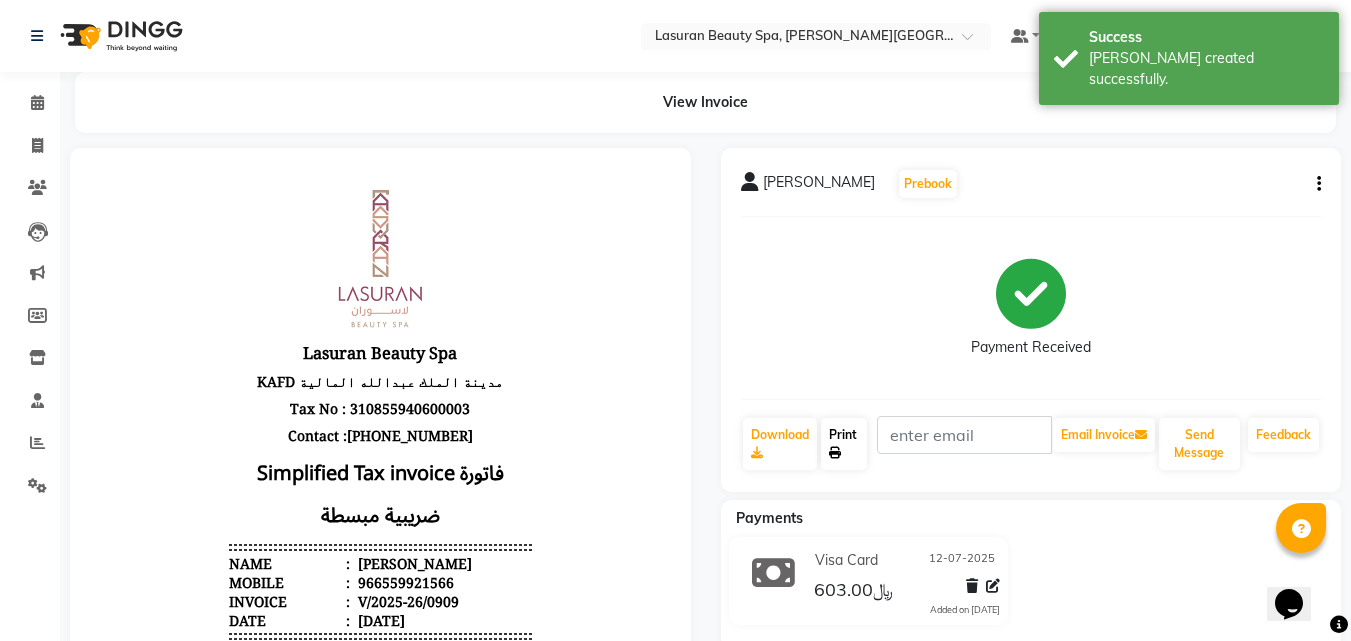 click on "Print" 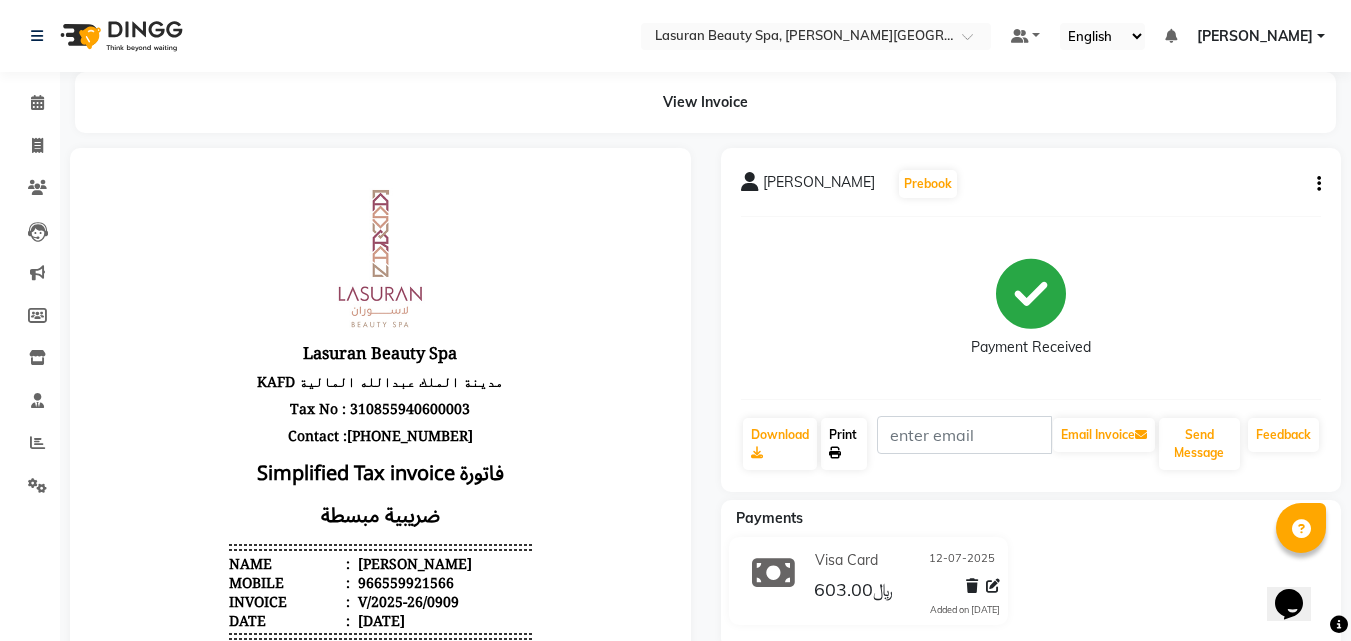 click on "Print" 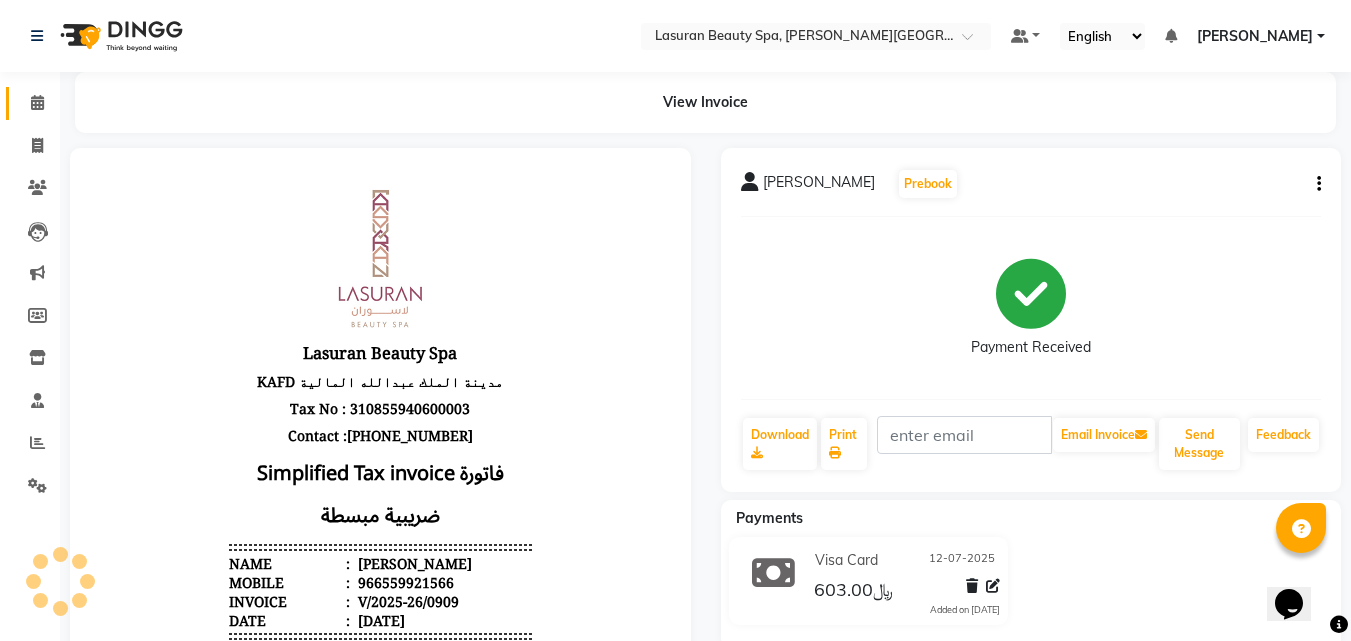 click 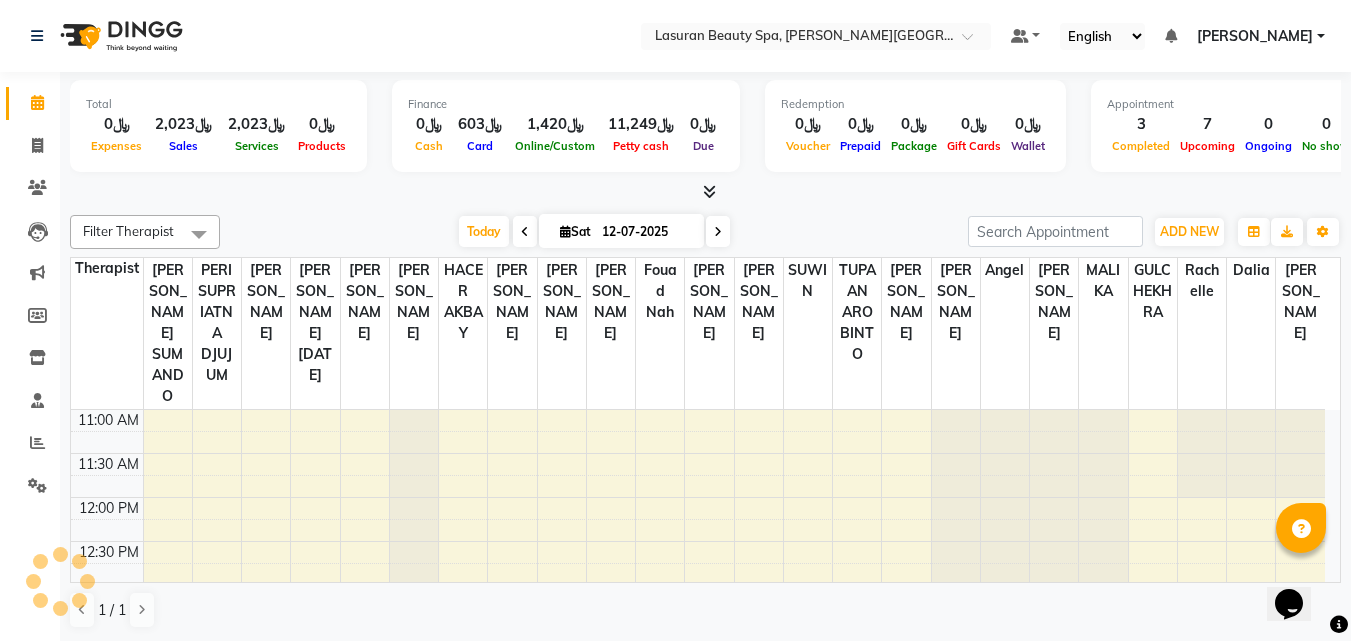 scroll, scrollTop: 0, scrollLeft: 0, axis: both 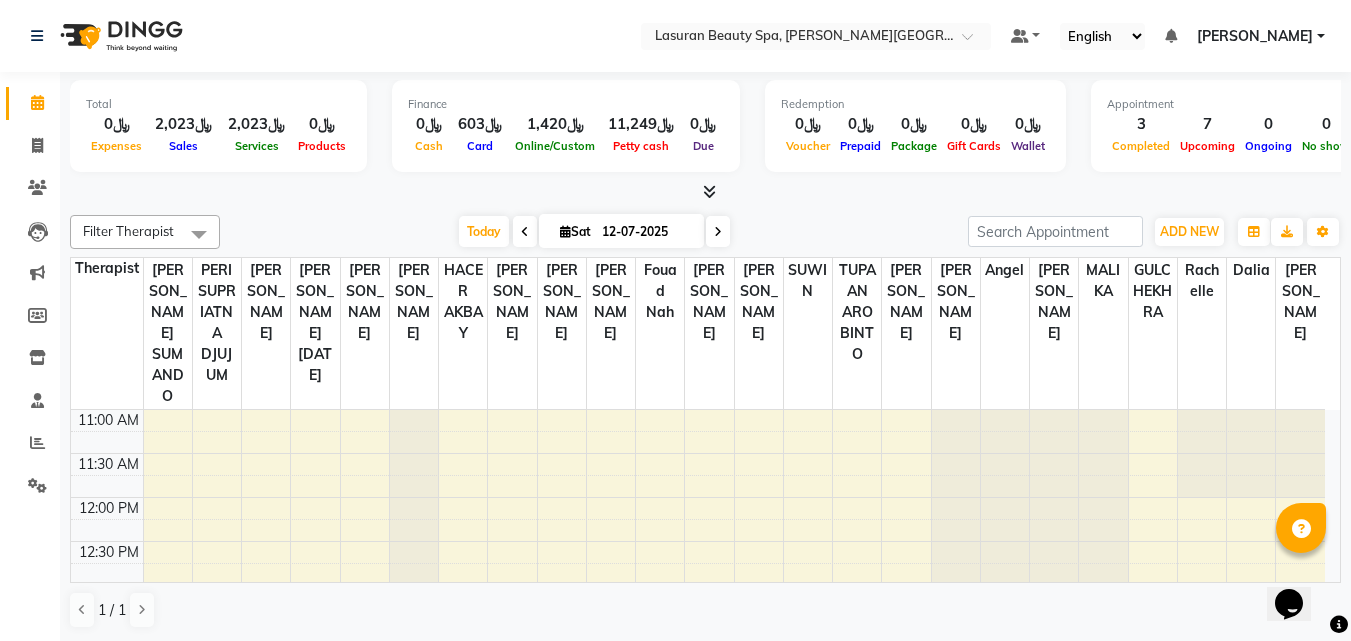 click 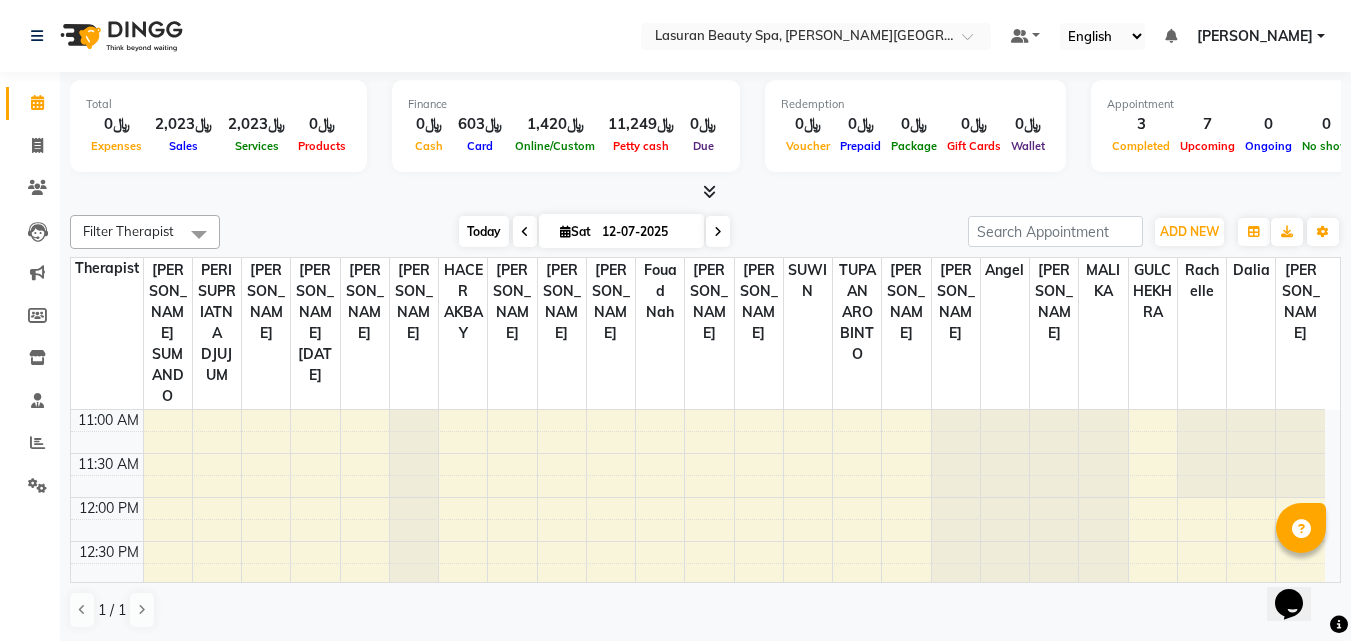 click on "Today" at bounding box center (484, 231) 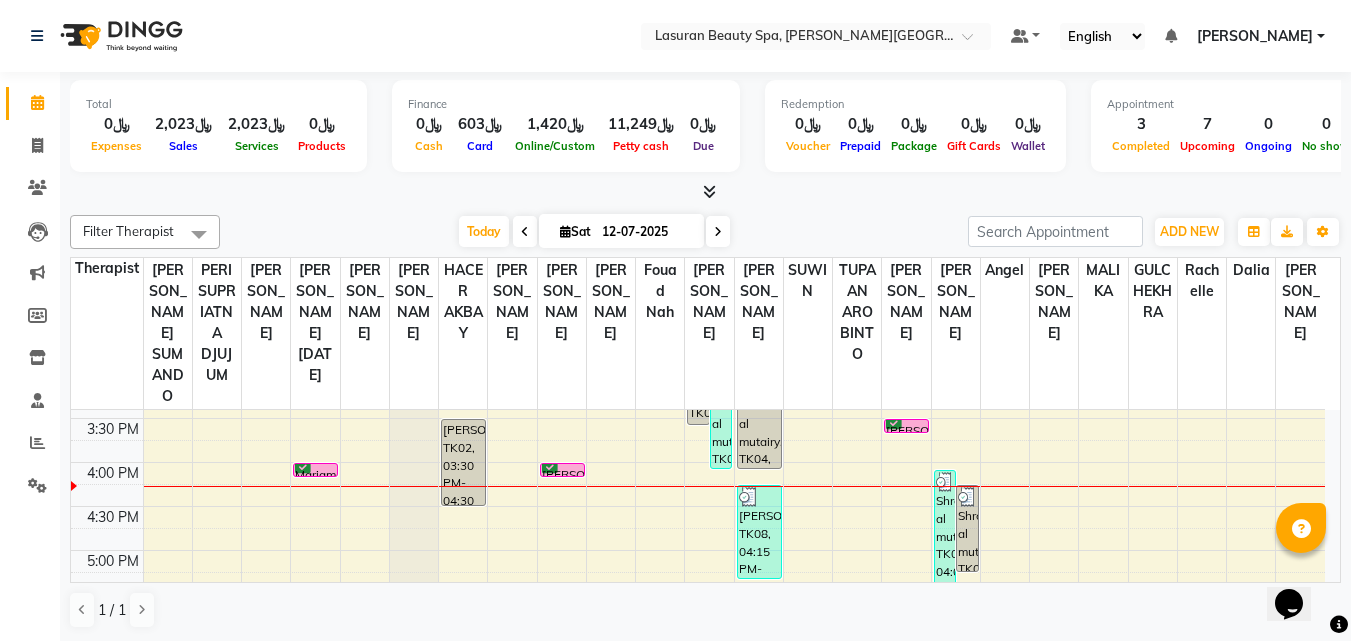 scroll, scrollTop: 341, scrollLeft: 0, axis: vertical 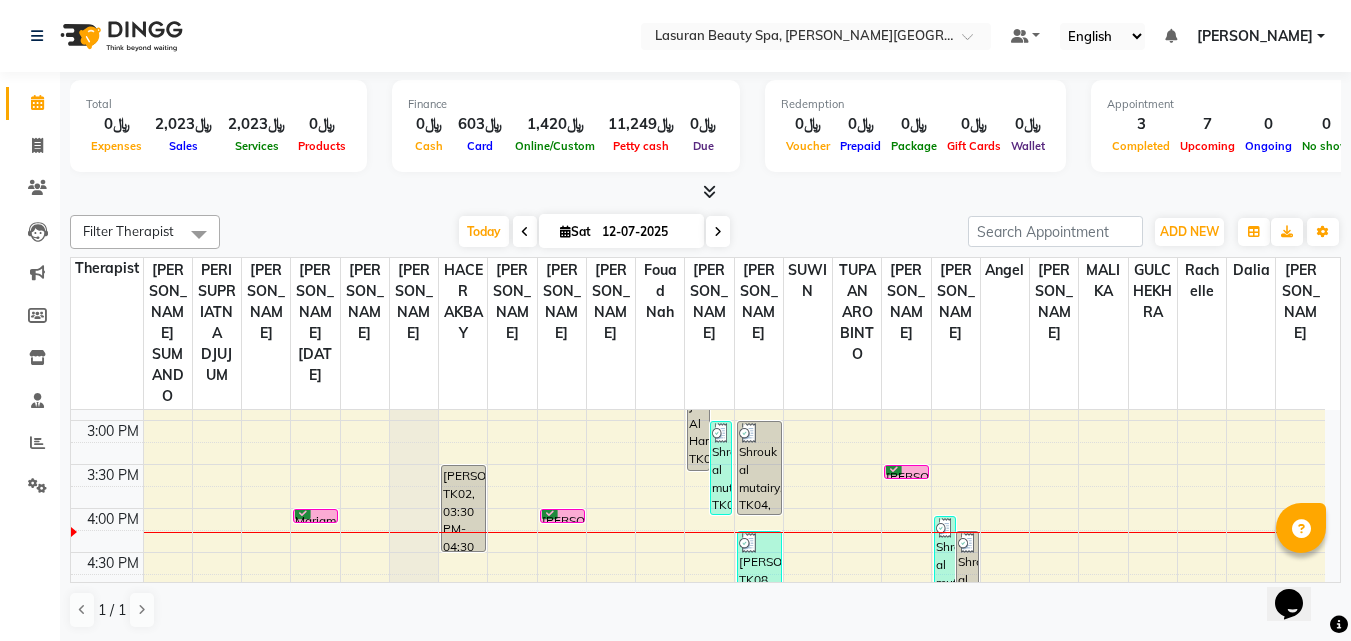 click on "[PERSON_NAME], TK05, 03:30 PM-03:31 PM, CLASSIC PEDICURE | باديكير كلاسيك" at bounding box center (906, 472) 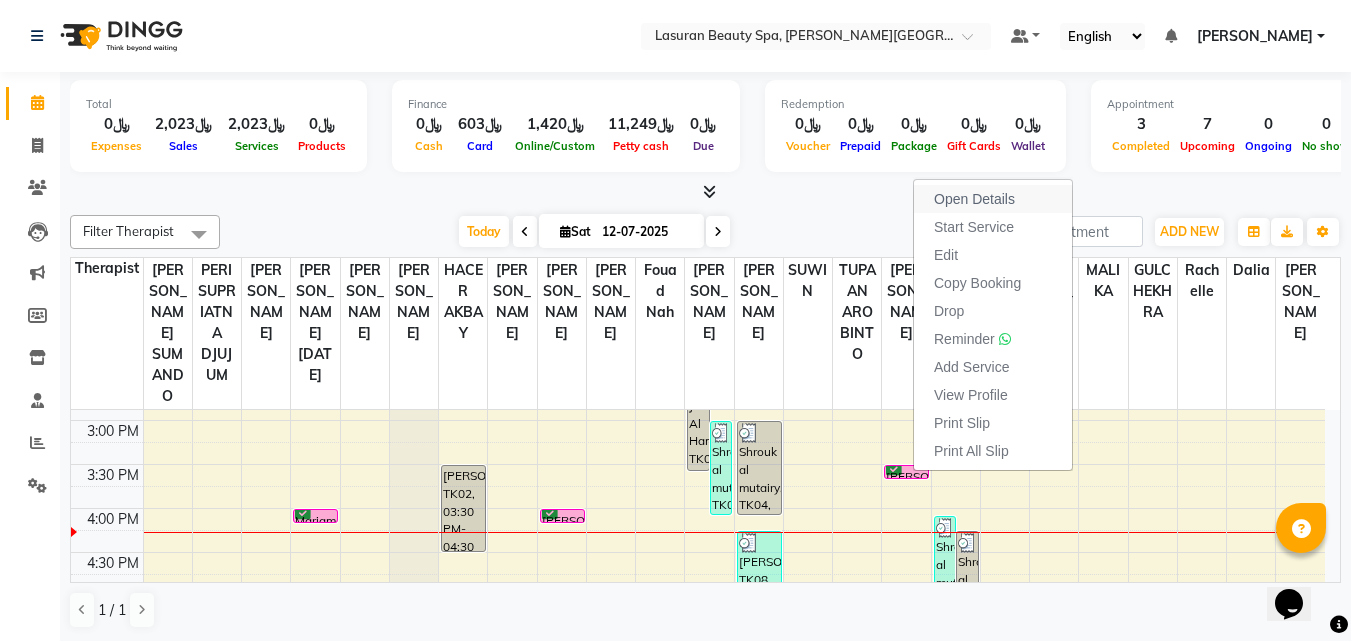 click on "Open Details" at bounding box center [974, 199] 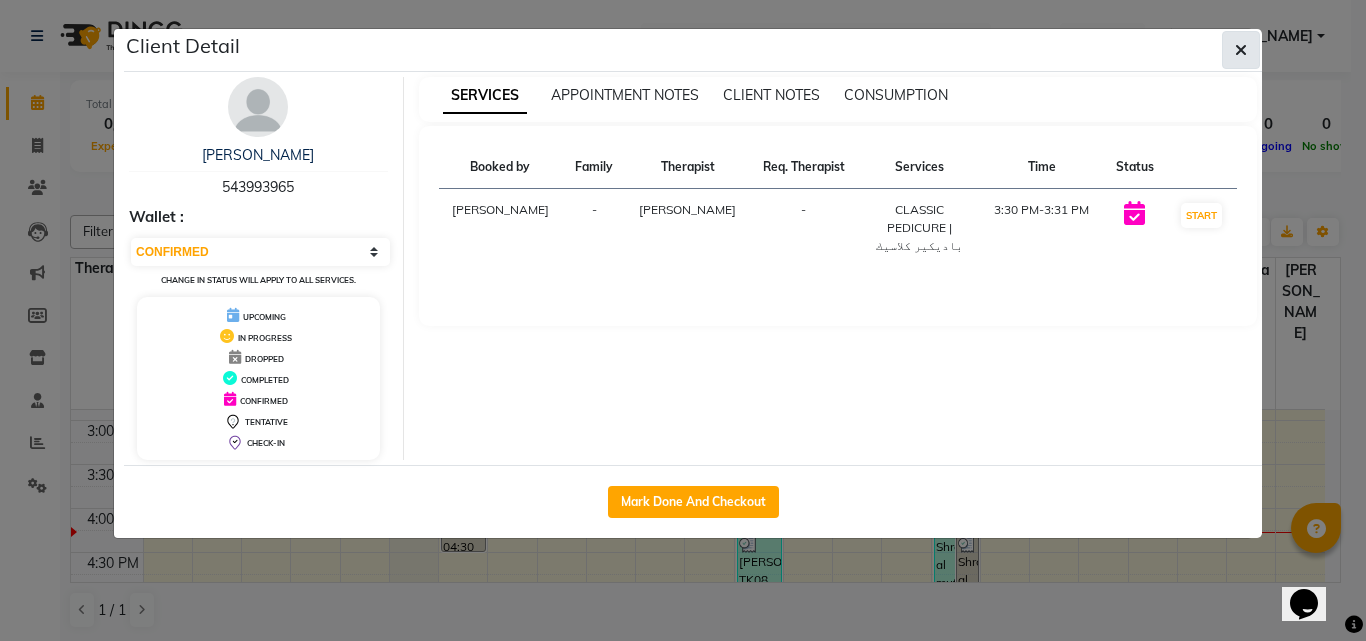 click 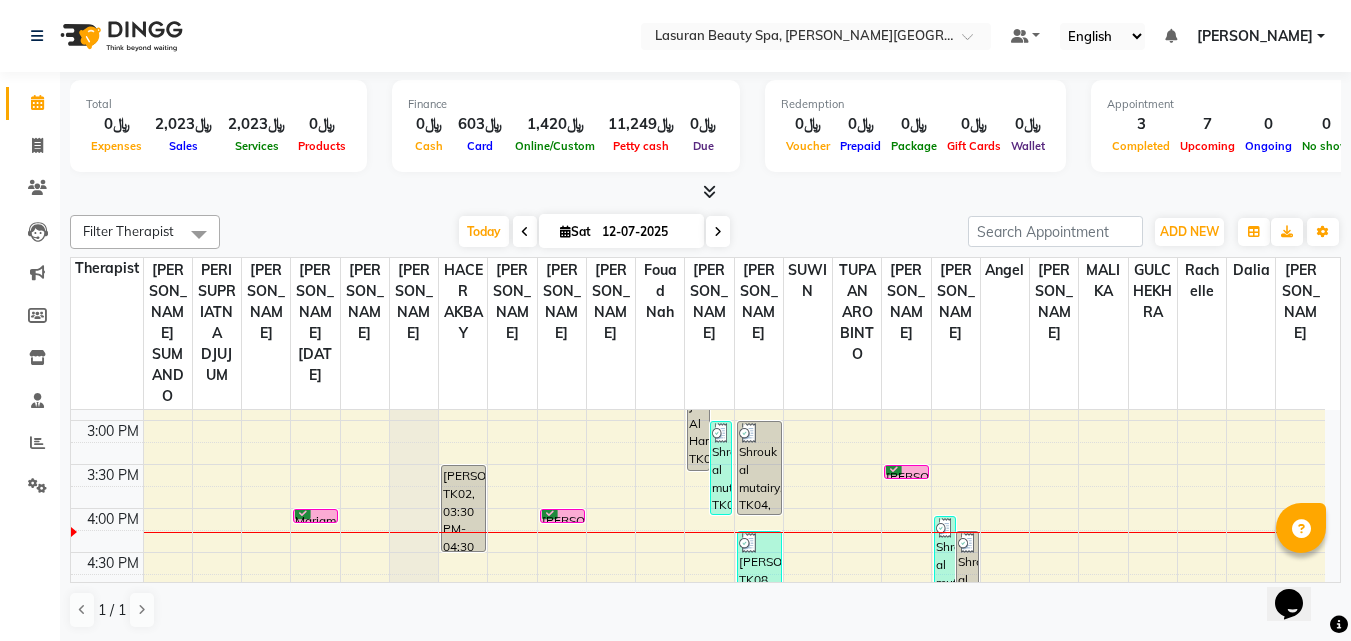click on "Mariam Al Oeis, TK01, 04:00 PM-04:01 PM, HAIR COLOR FULL COLOR SHORT | صبغة الشعر بالكامل للشعر القصير" at bounding box center (315, 516) 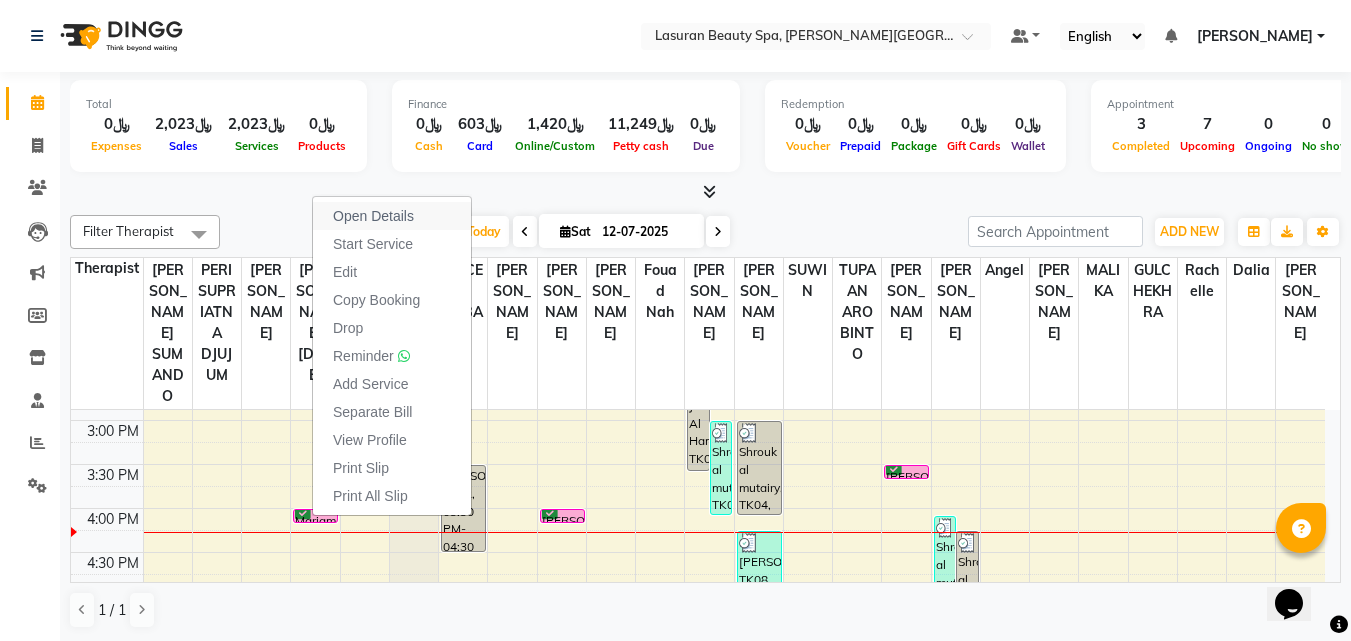 click on "Open Details" at bounding box center (373, 216) 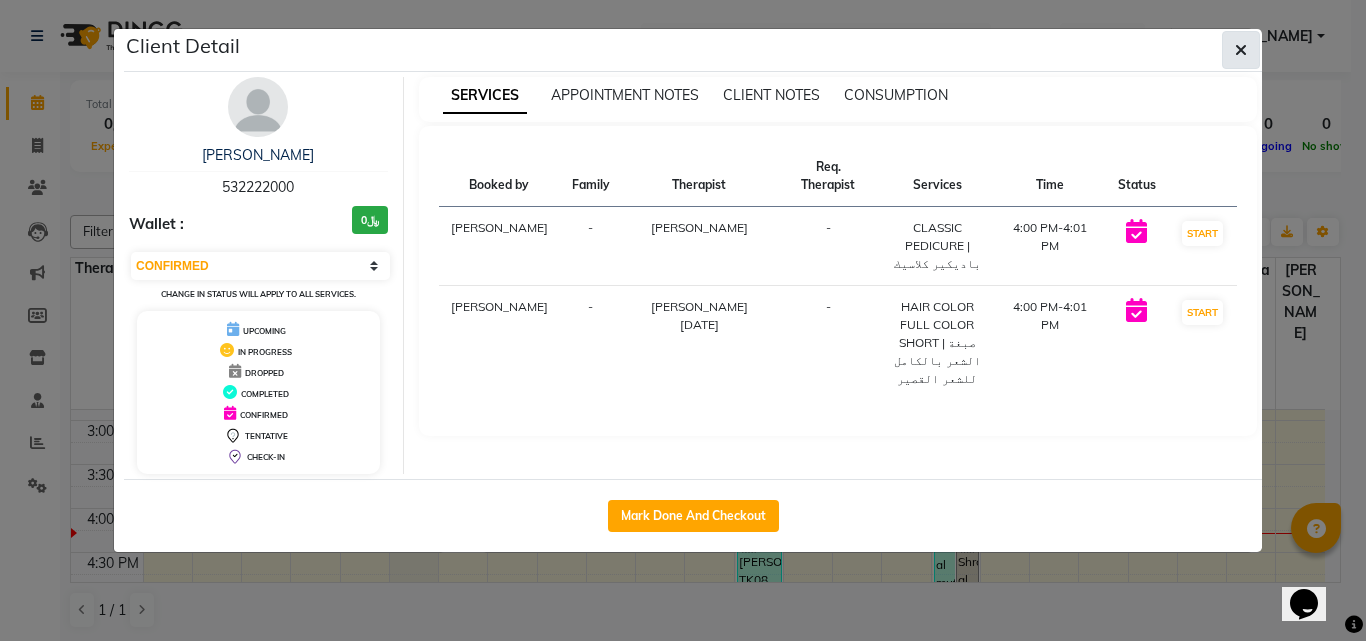 click 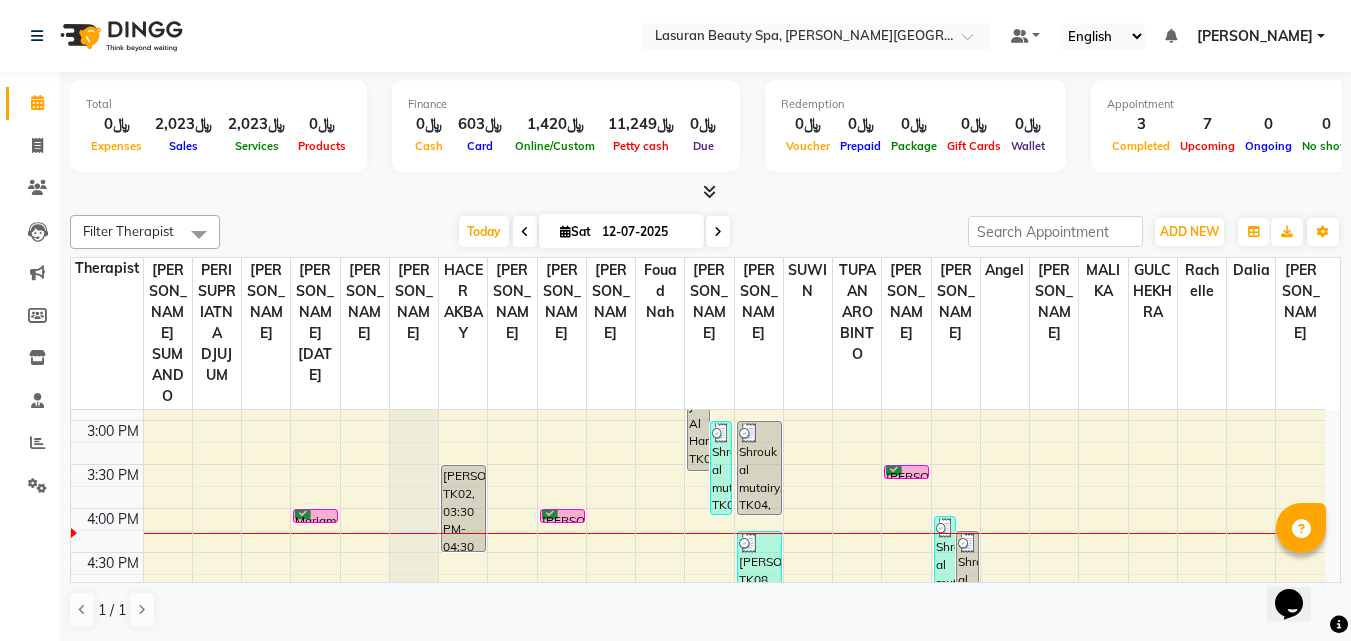 click at bounding box center (906, 467) 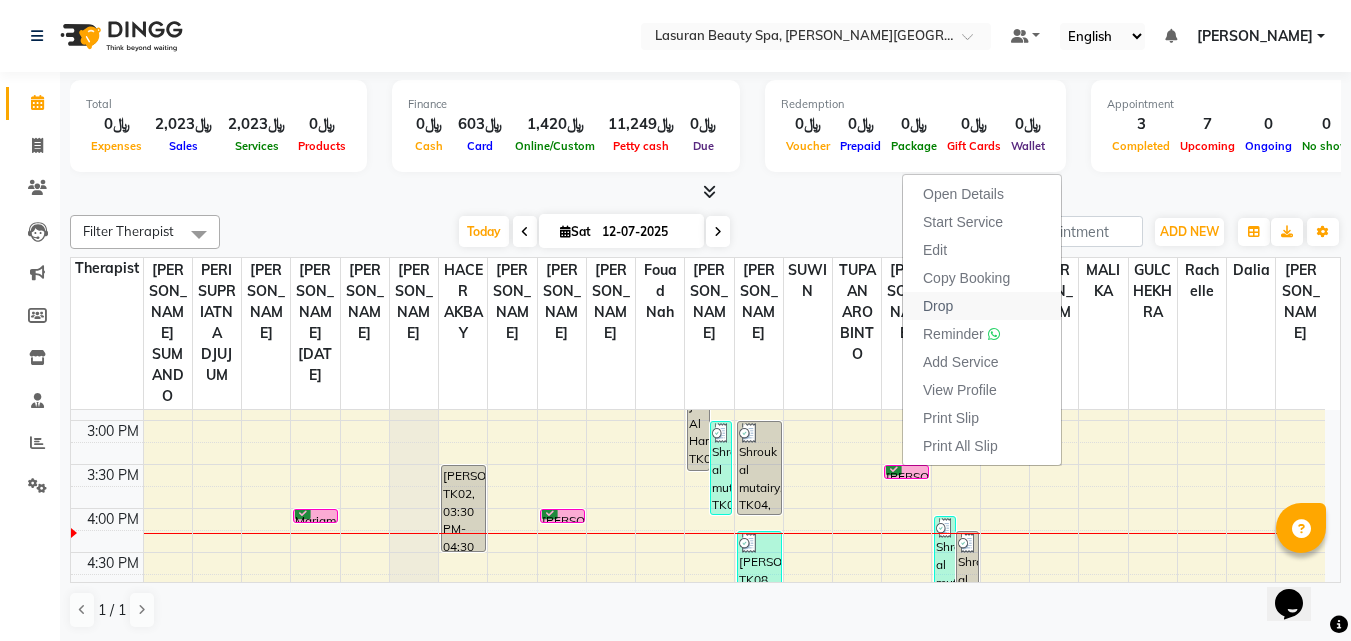 click on "Drop" at bounding box center [982, 306] 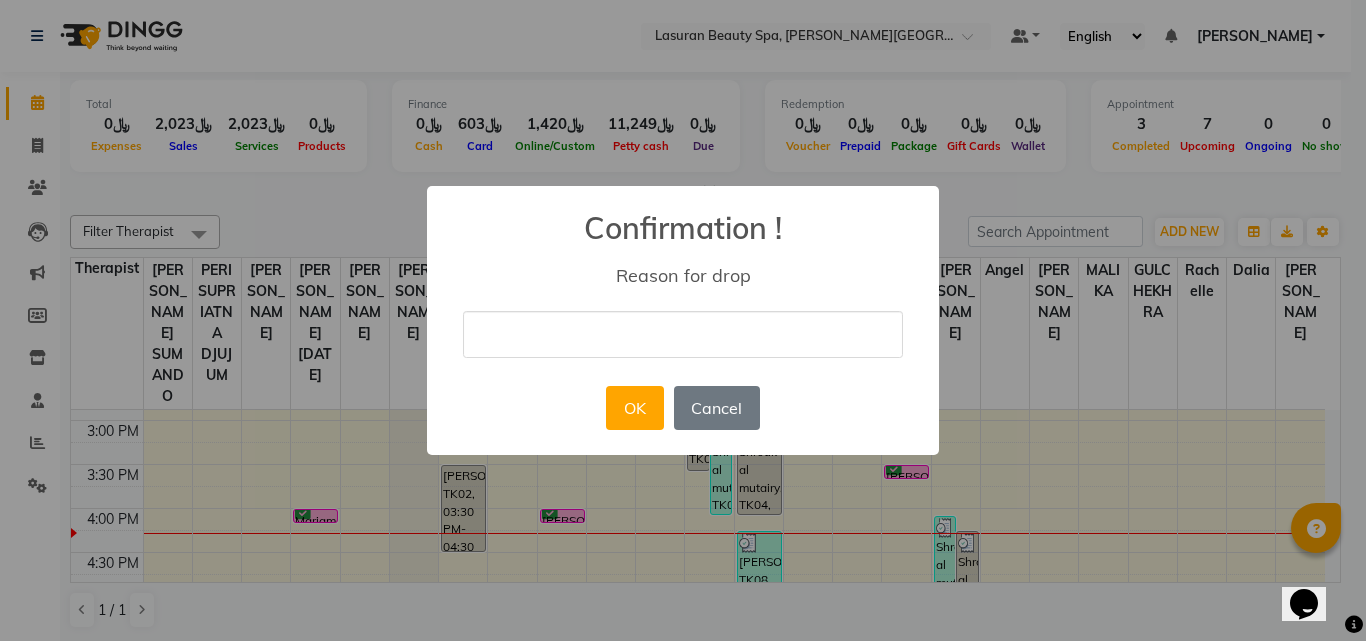 click at bounding box center (683, 334) 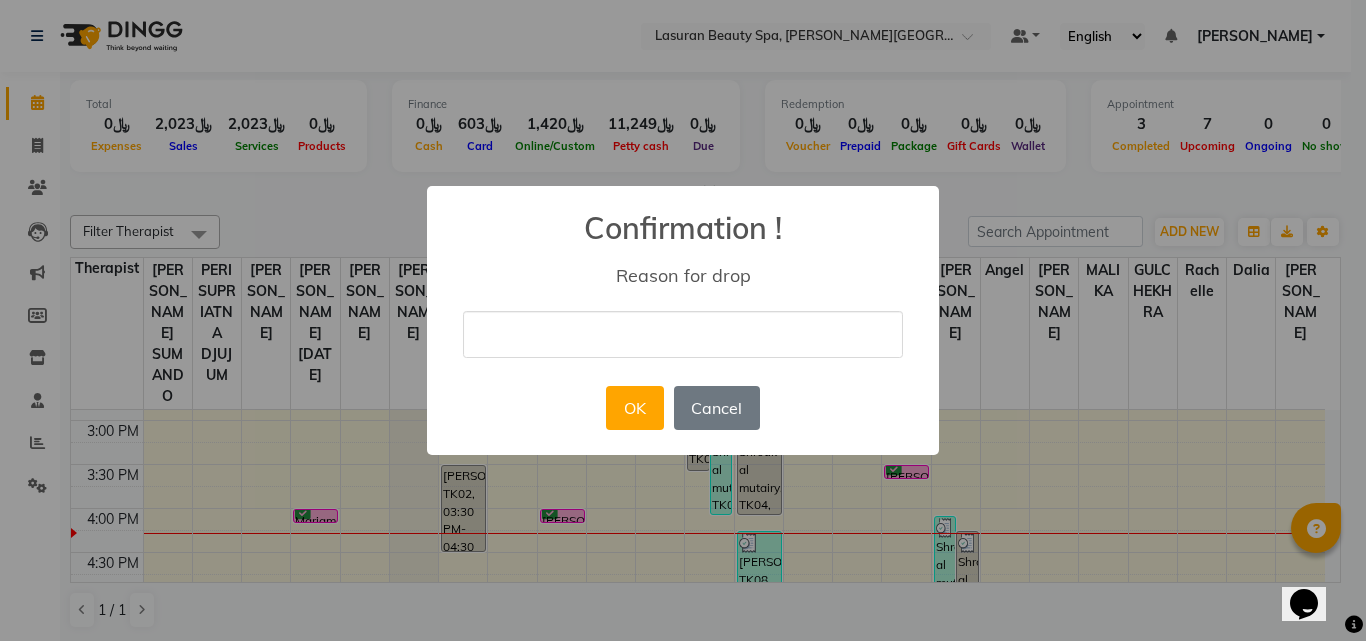 type on "No show" 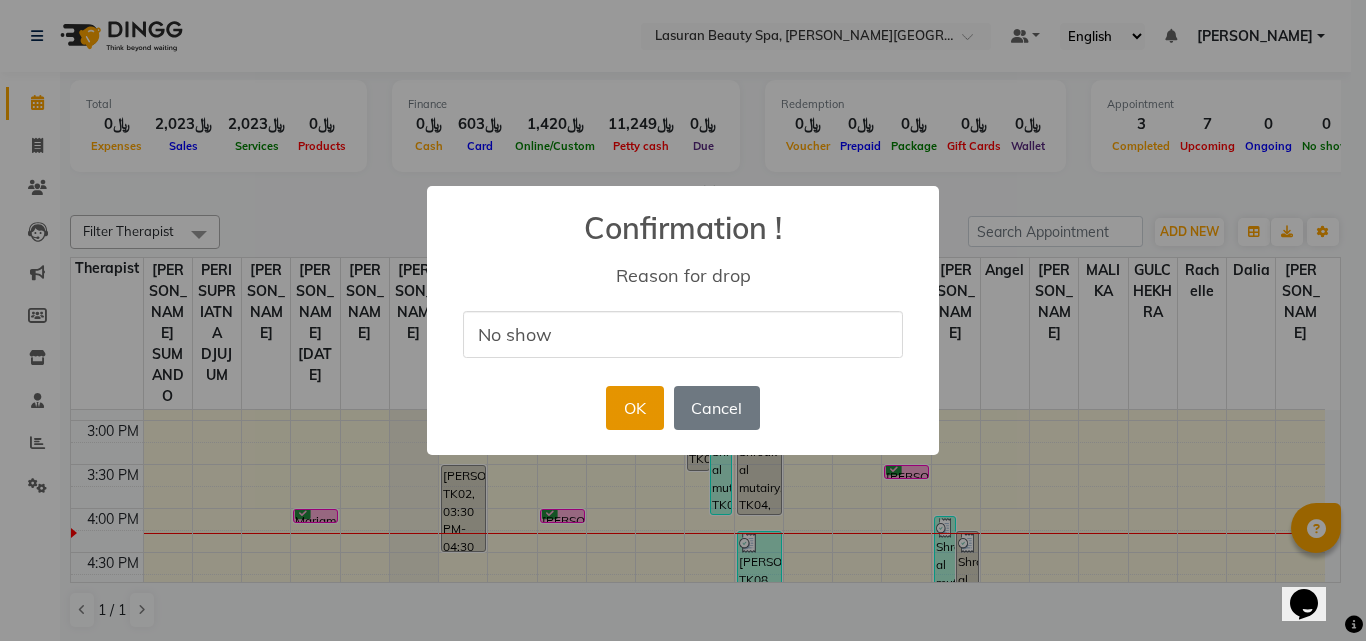 click on "OK" at bounding box center [634, 408] 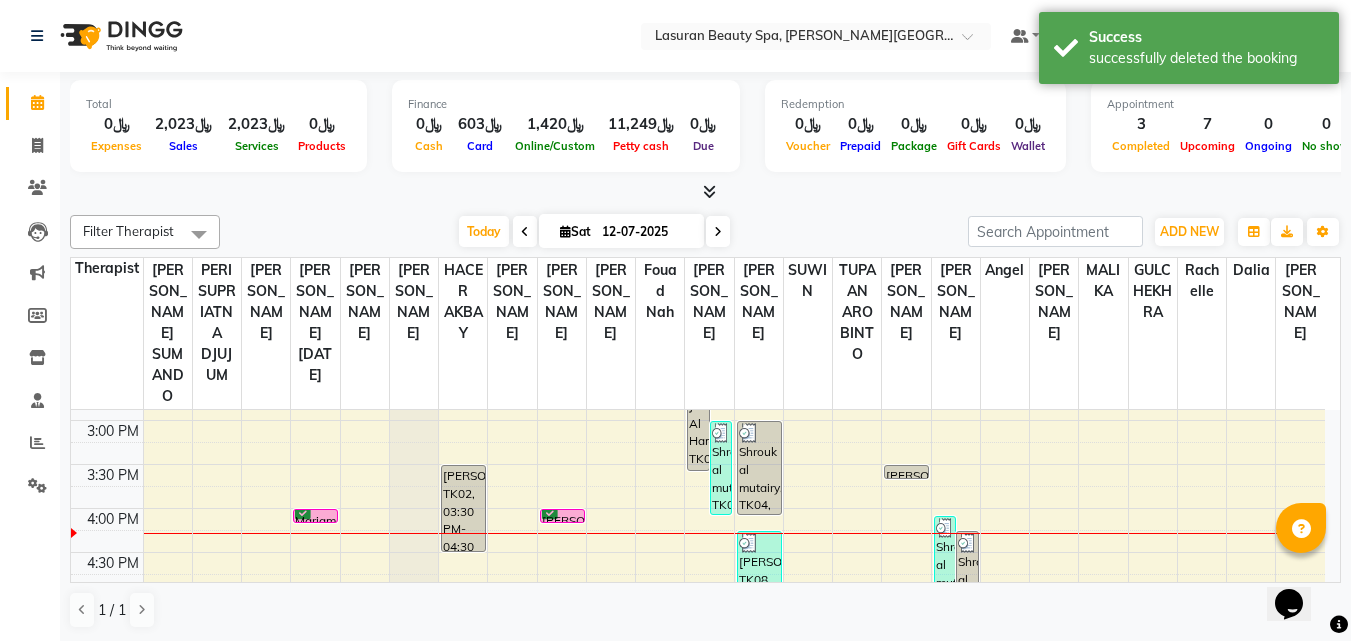 click at bounding box center (562, 522) 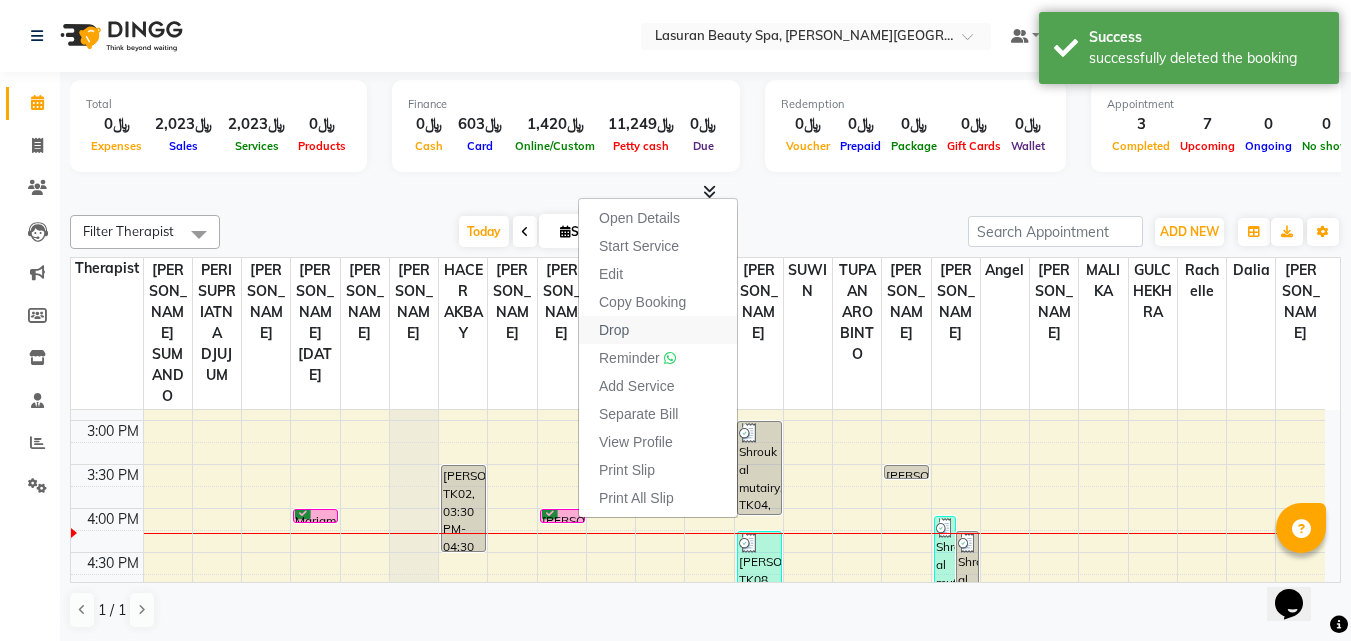 click on "Drop" at bounding box center (614, 330) 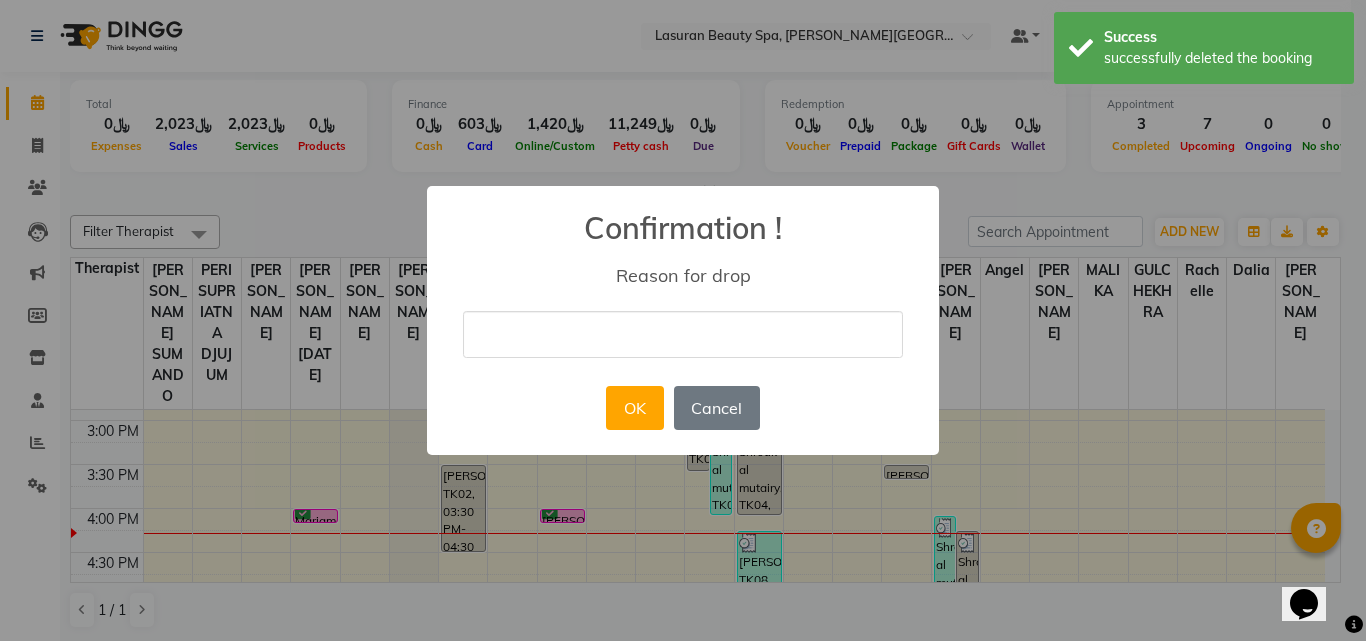 click at bounding box center [683, 334] 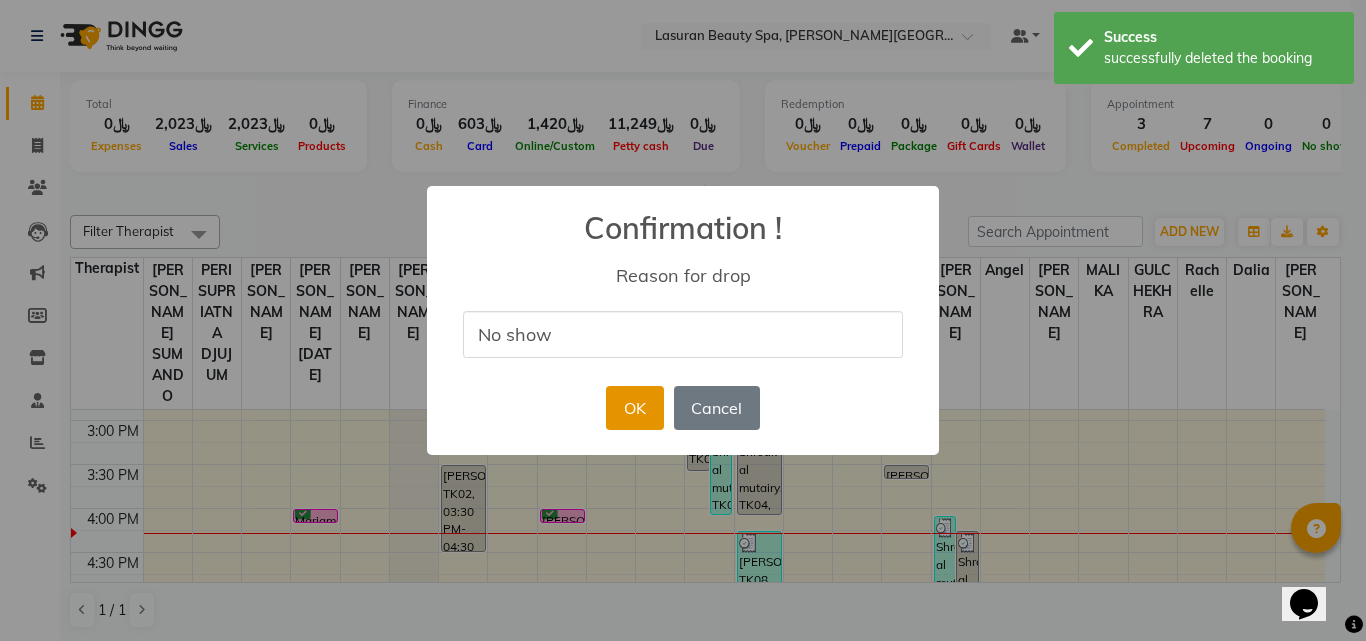 click on "OK" at bounding box center (634, 408) 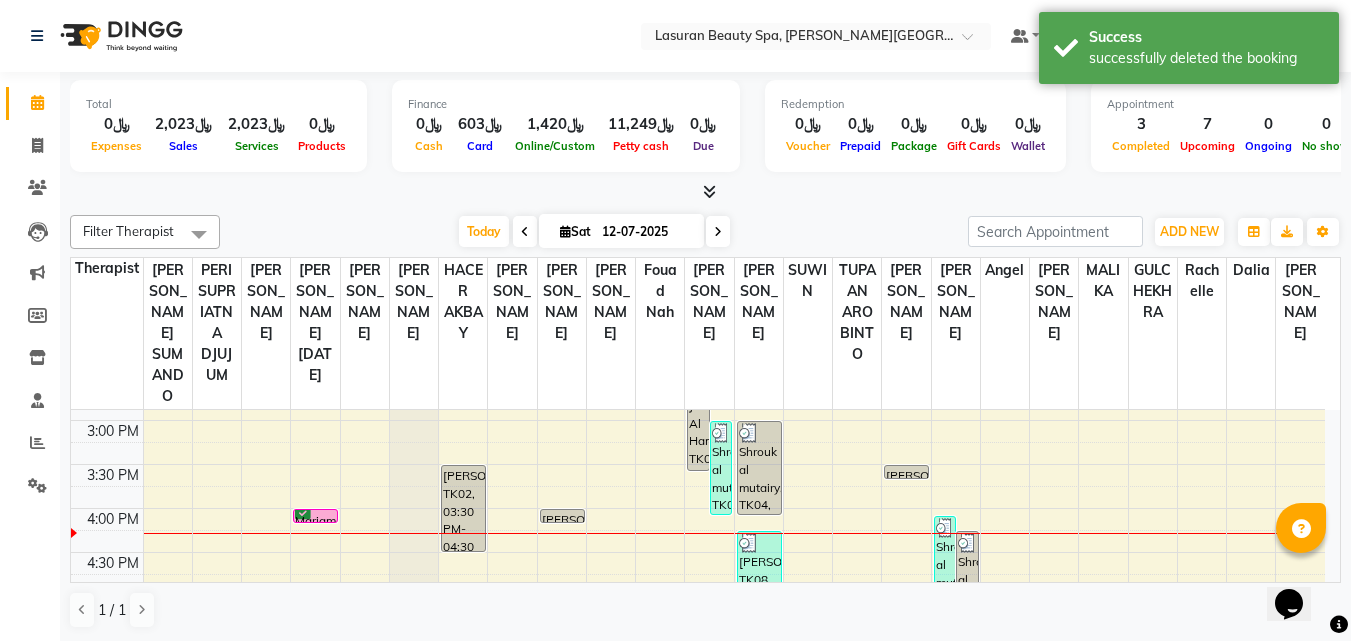 click at bounding box center (303, 511) 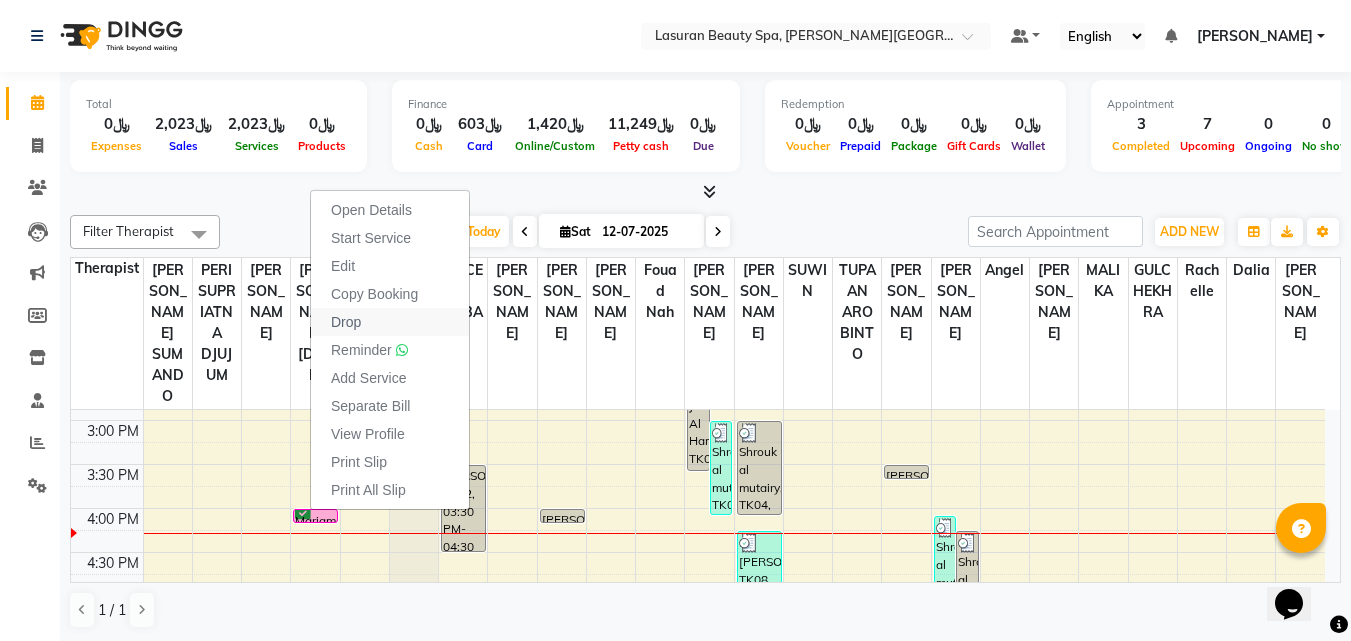 click on "Drop" at bounding box center [346, 322] 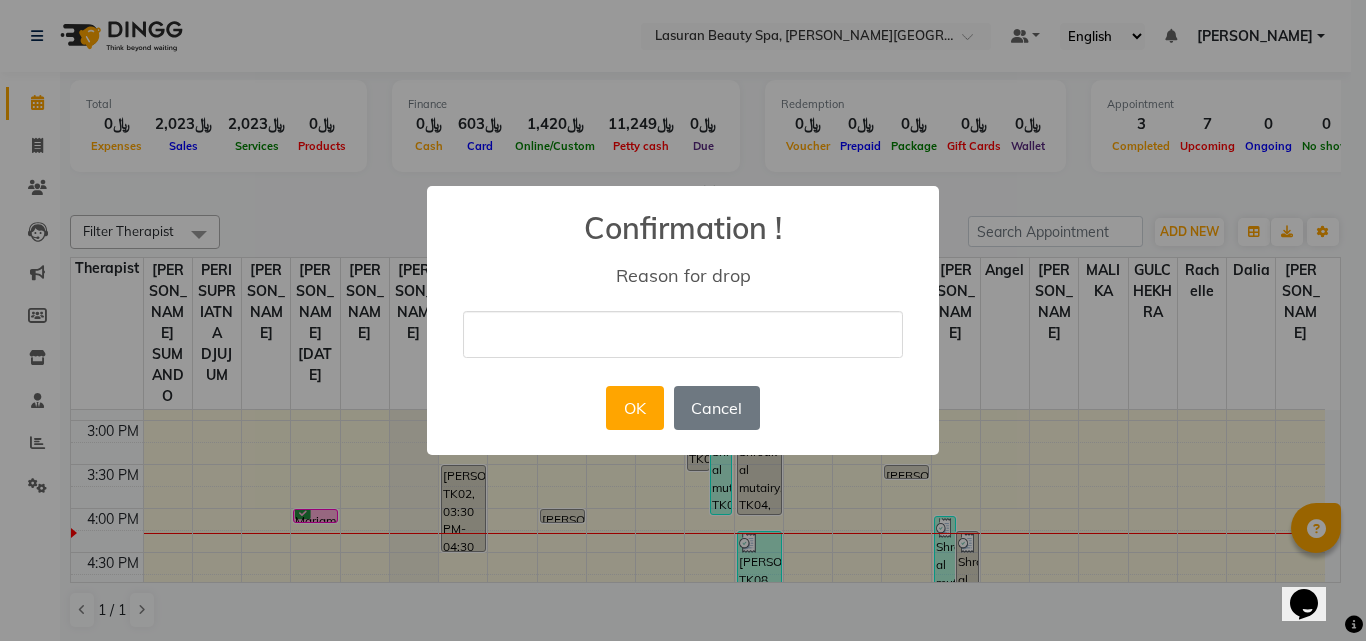 click at bounding box center [683, 334] 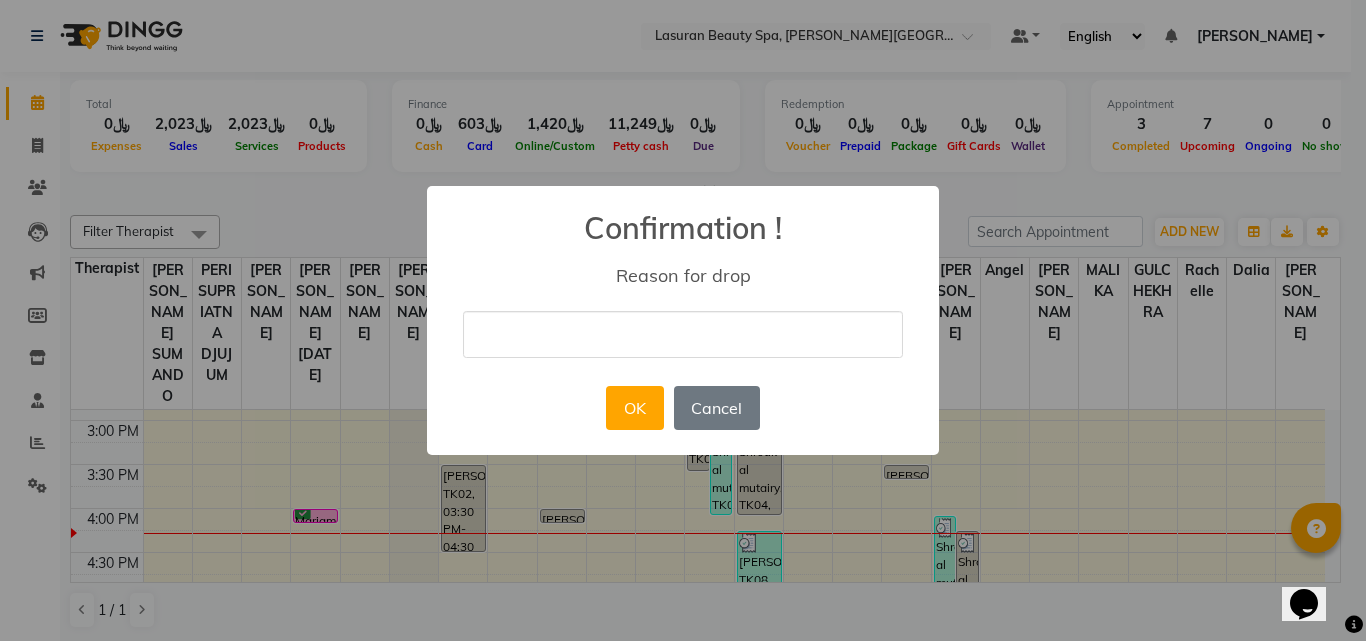 type on "No show" 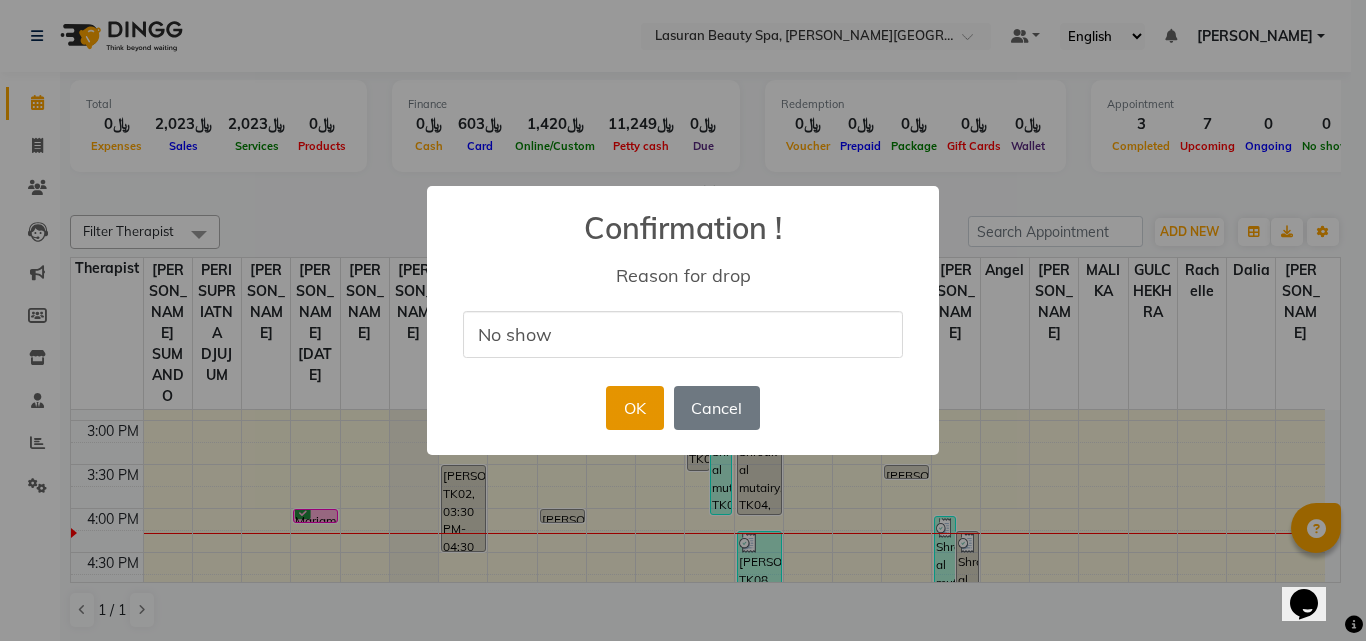 click on "OK" at bounding box center [634, 408] 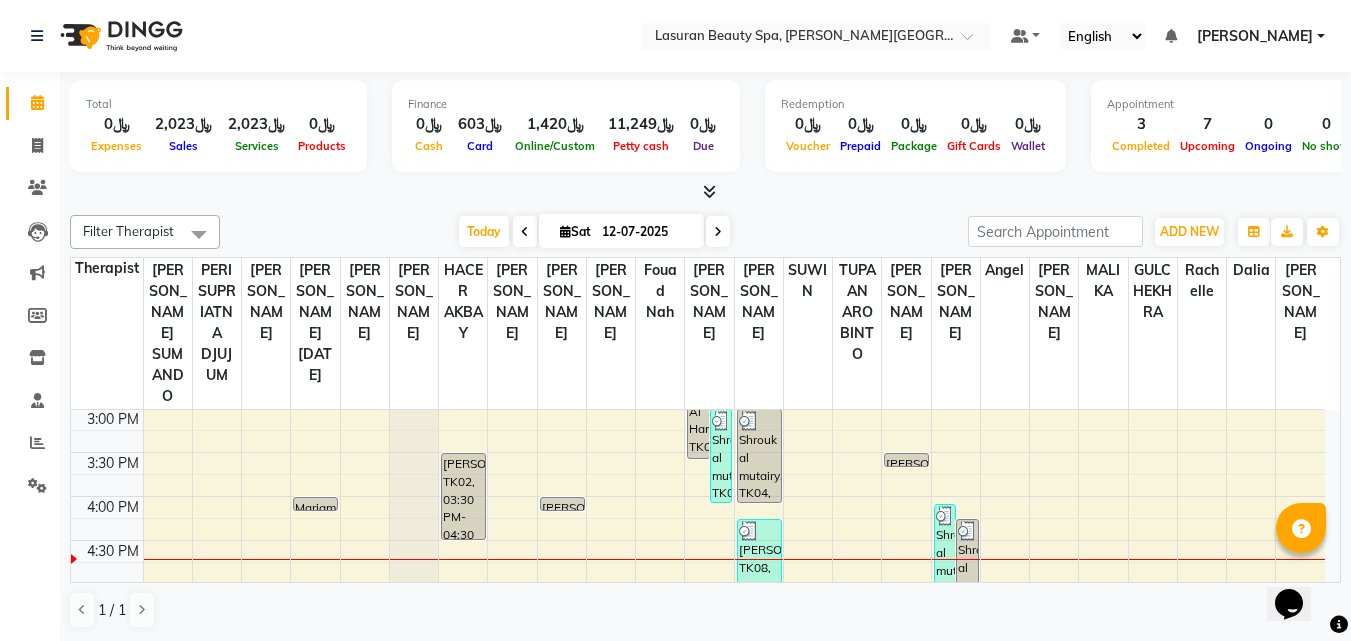 scroll, scrollTop: 400, scrollLeft: 0, axis: vertical 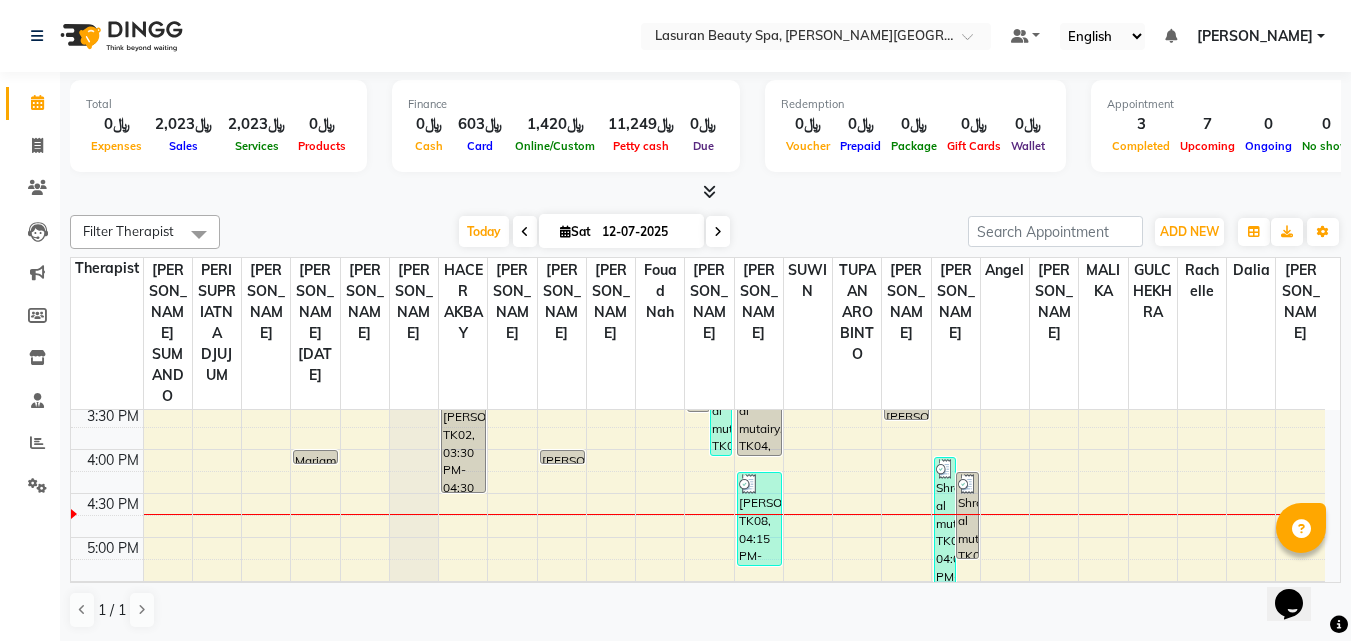 click on "[PERSON_NAME], TK08, 04:15 PM-05:20 PM, RITUAL BRIGHT BLUE ROCK | حمام الأحجار الزرقاء" at bounding box center (759, 519) 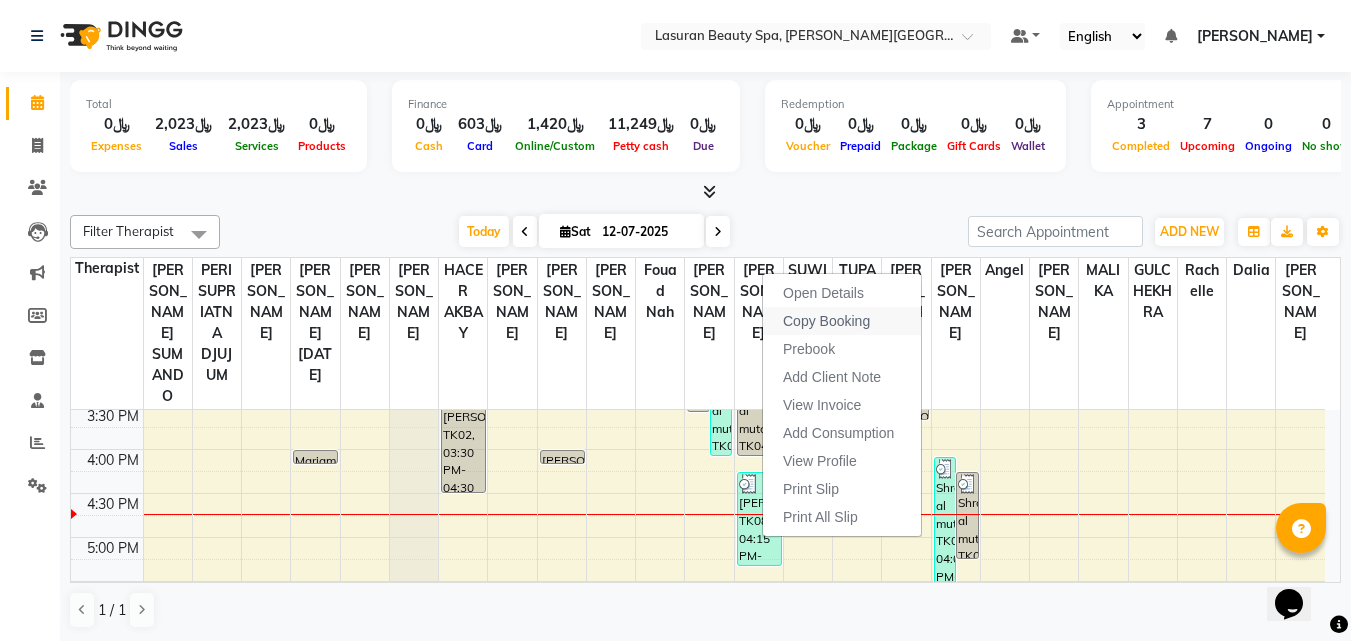 drag, startPoint x: 830, startPoint y: 324, endPoint x: 830, endPoint y: 301, distance: 23 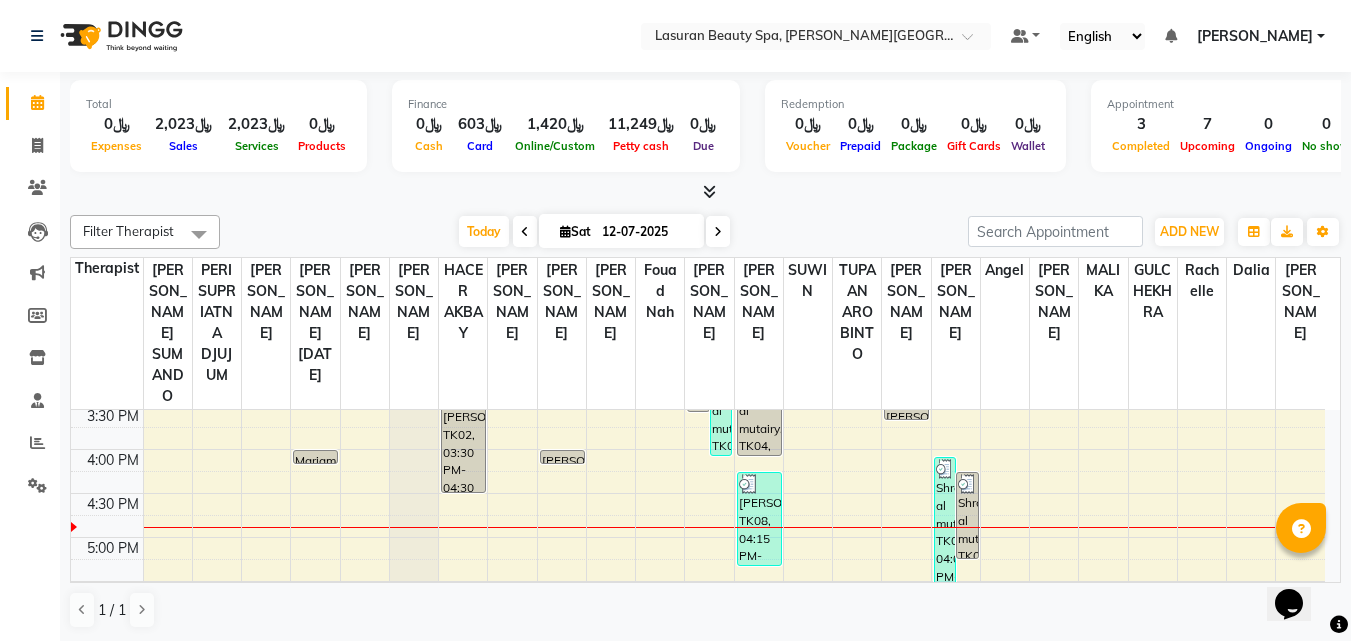 scroll, scrollTop: 1, scrollLeft: 0, axis: vertical 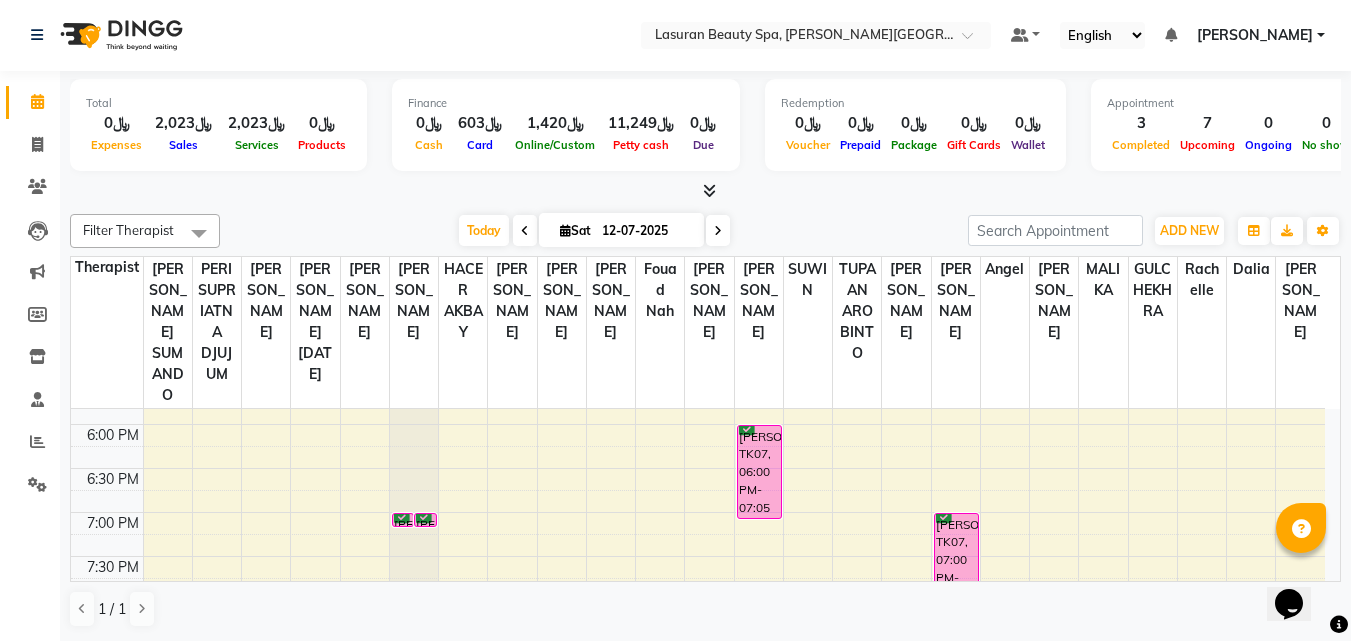 click on "[PERSON_NAME], TK07, 07:00 PM-08:00 PM, SWEEDISH MASSAGE | جلسة تدليك سويدي" at bounding box center (956, 556) 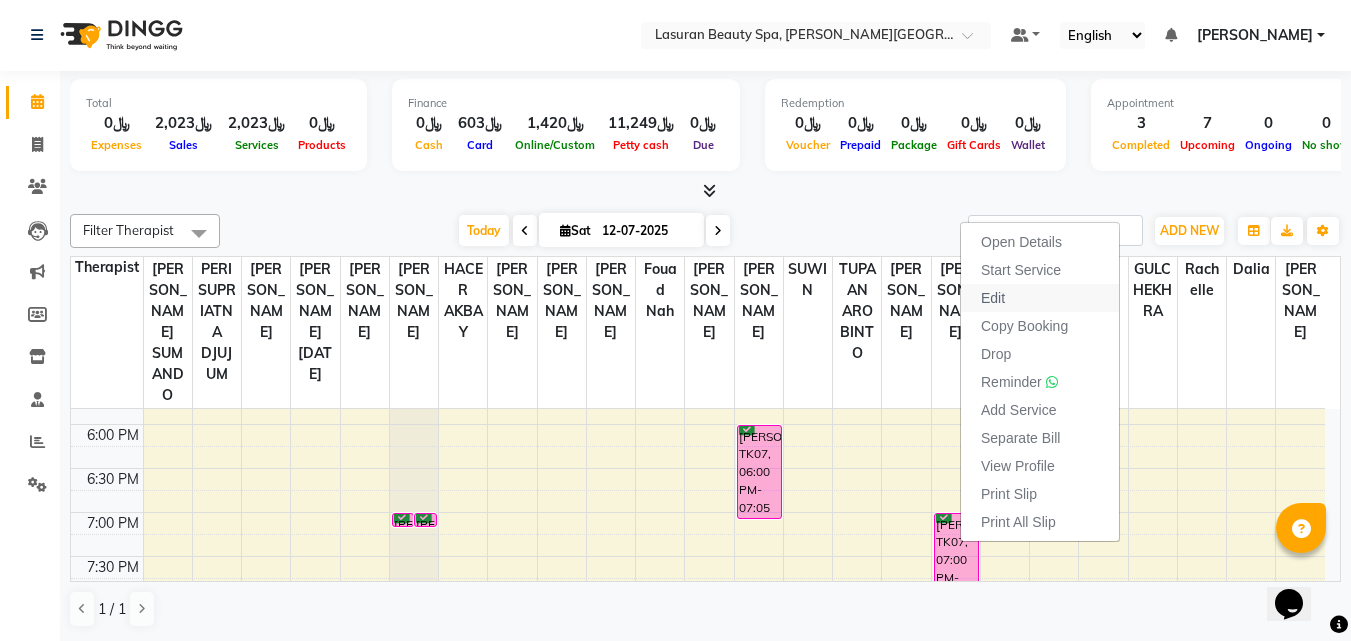 click on "Edit" at bounding box center [1040, 298] 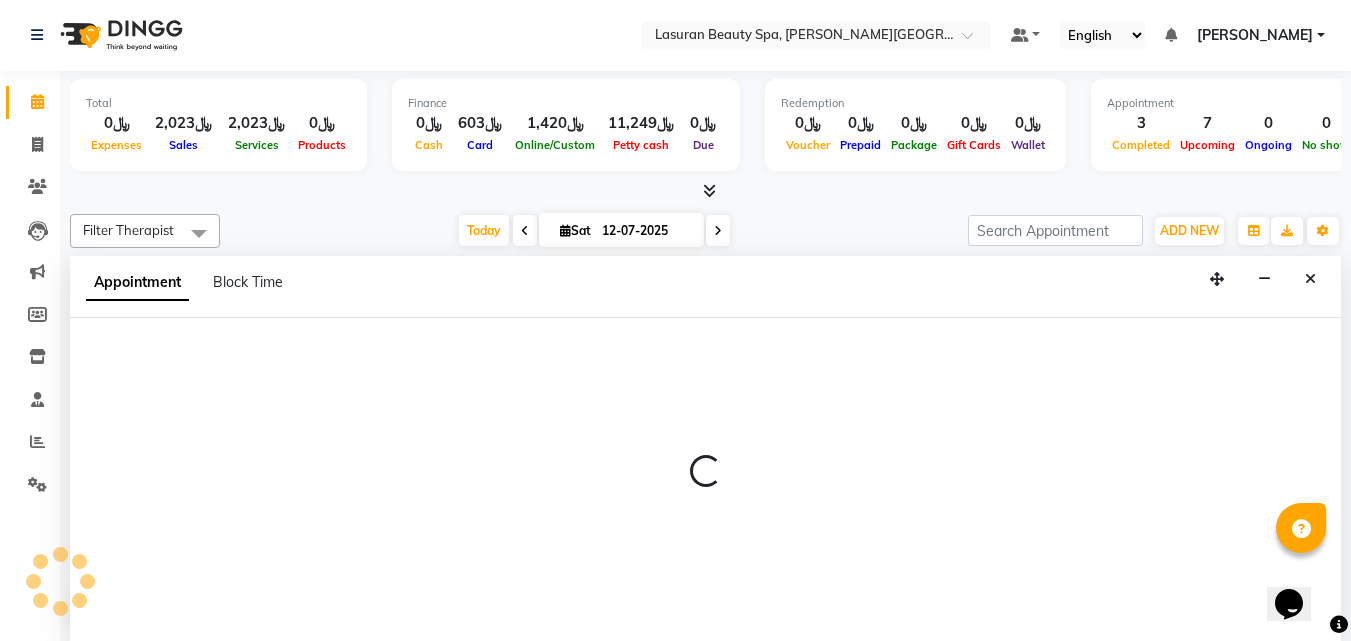 select on "tentative" 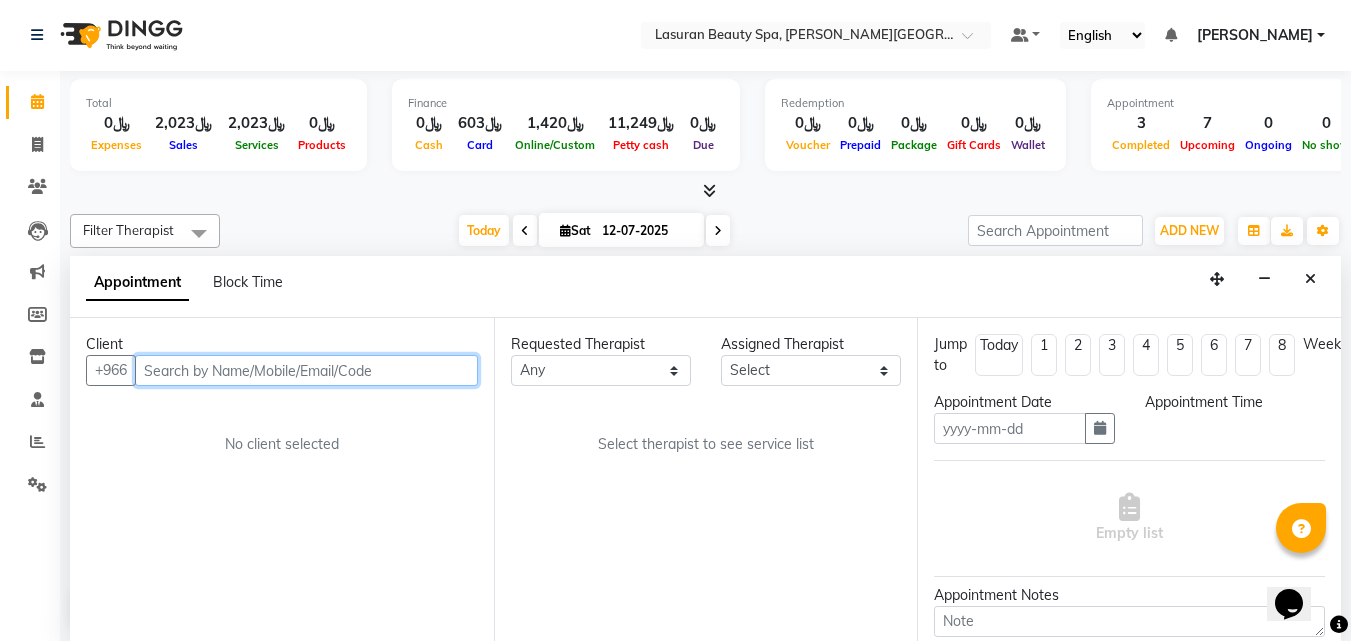 type on "12-07-2025" 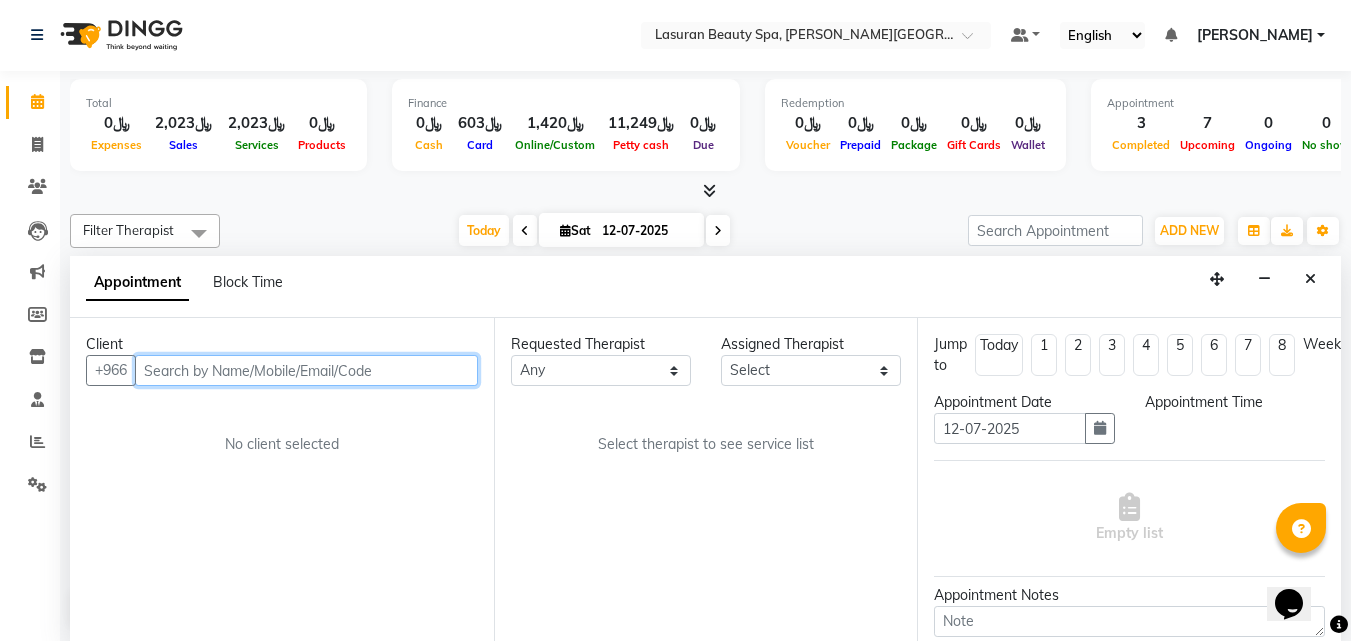 select on "confirm booking" 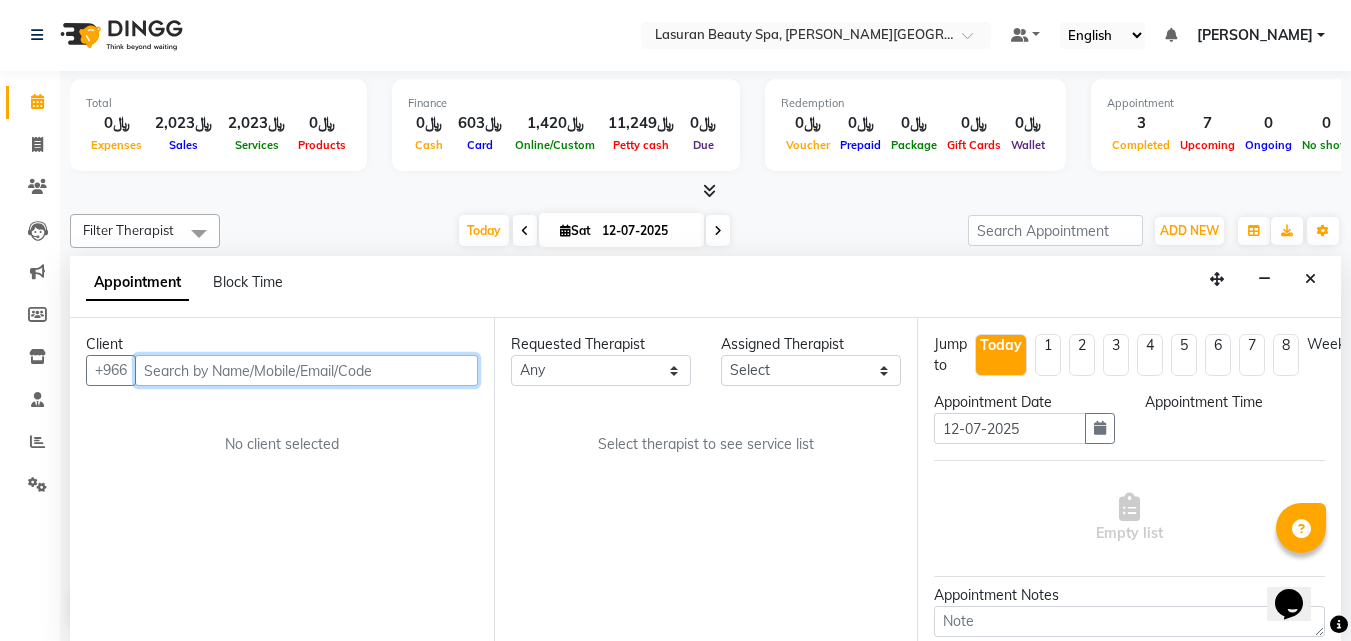 scroll, scrollTop: 0, scrollLeft: 0, axis: both 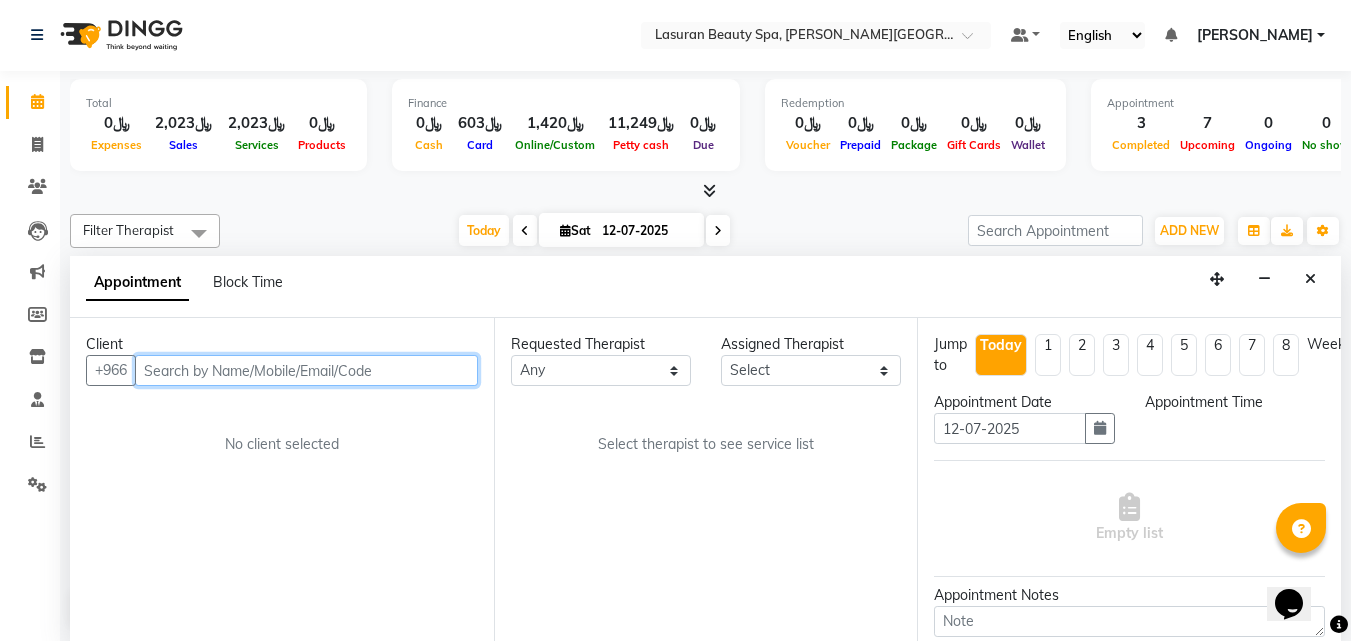 select on "66975" 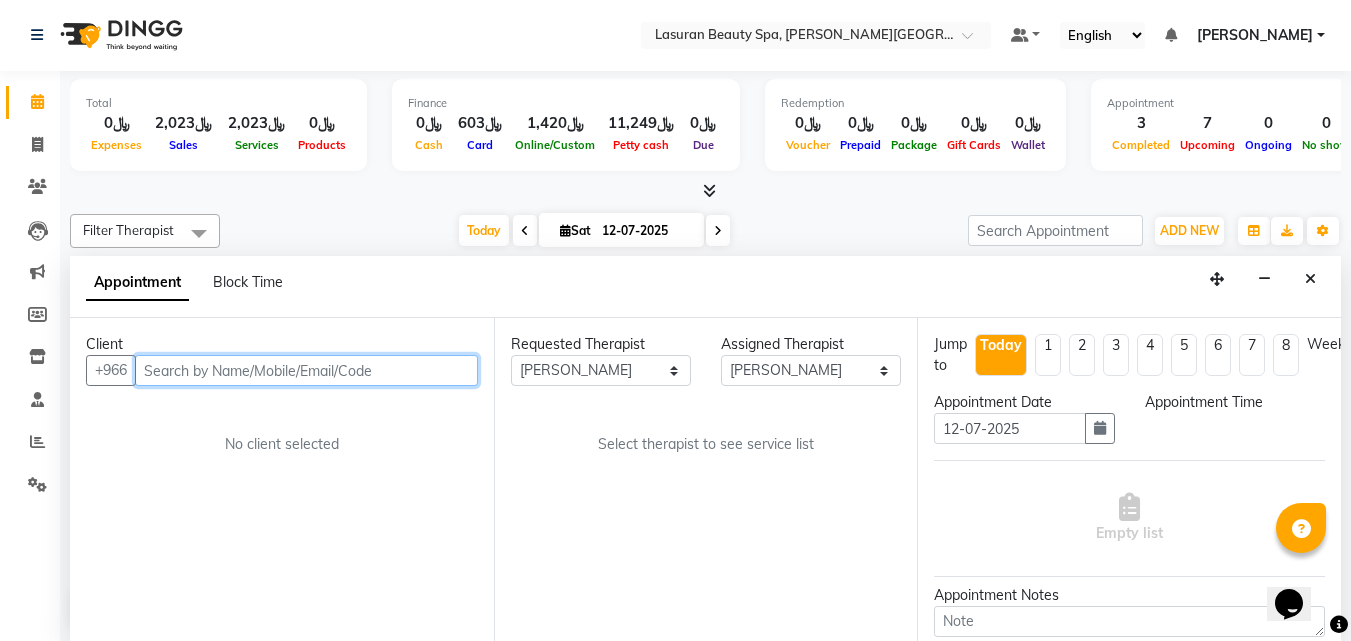 select on "1080" 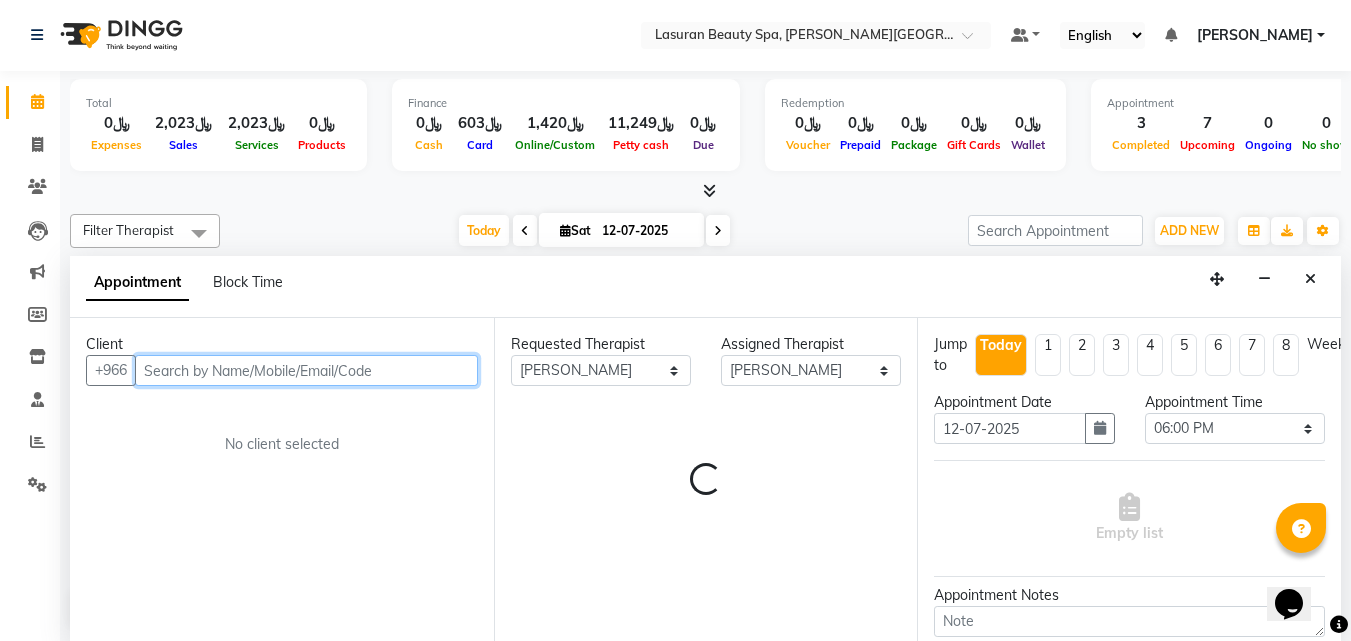 scroll, scrollTop: 441, scrollLeft: 0, axis: vertical 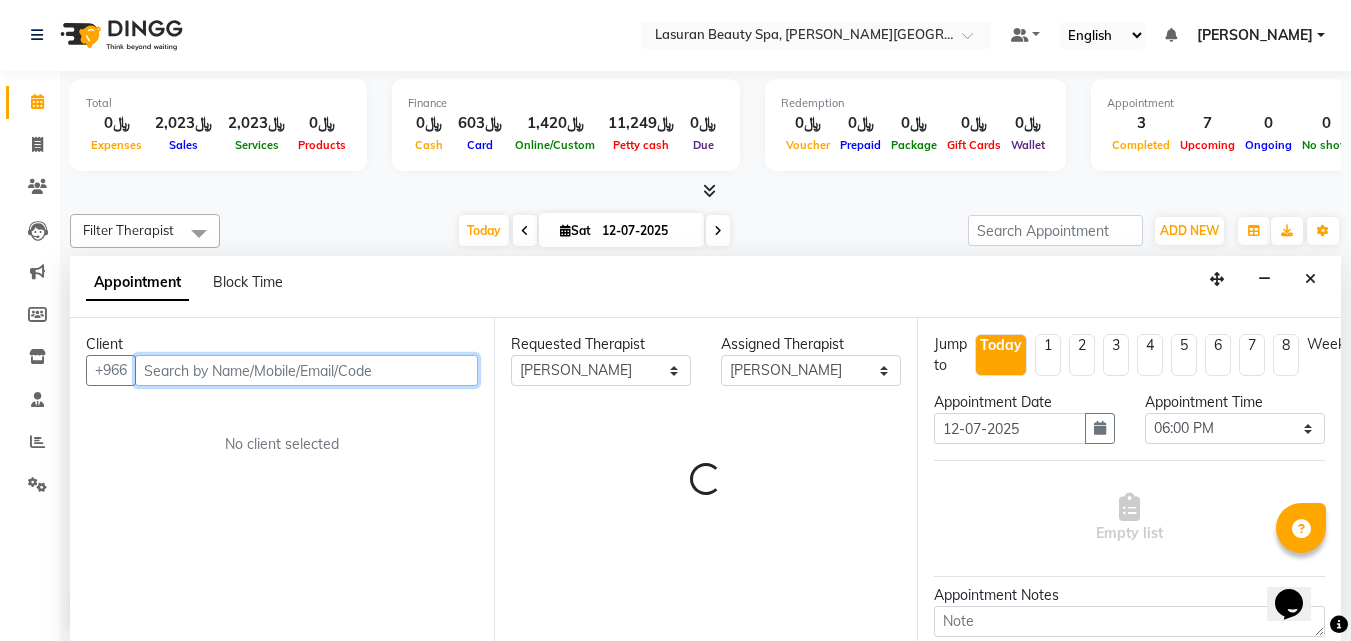 select on "4097" 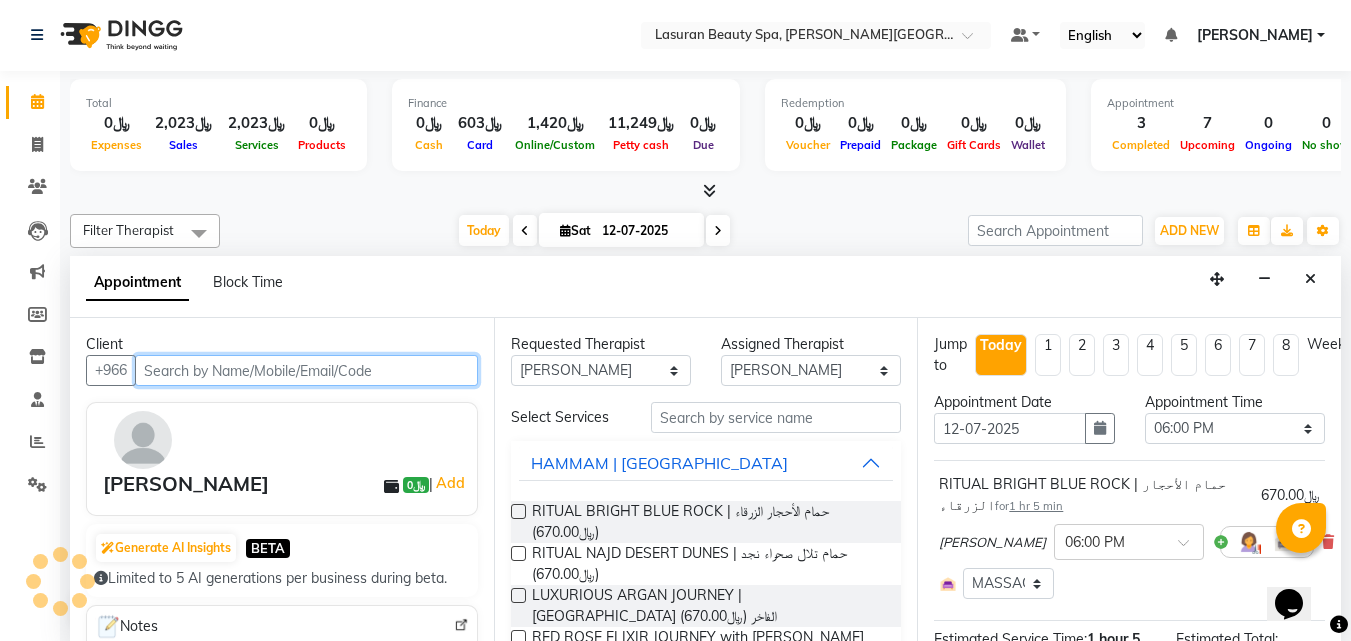 select on "4097" 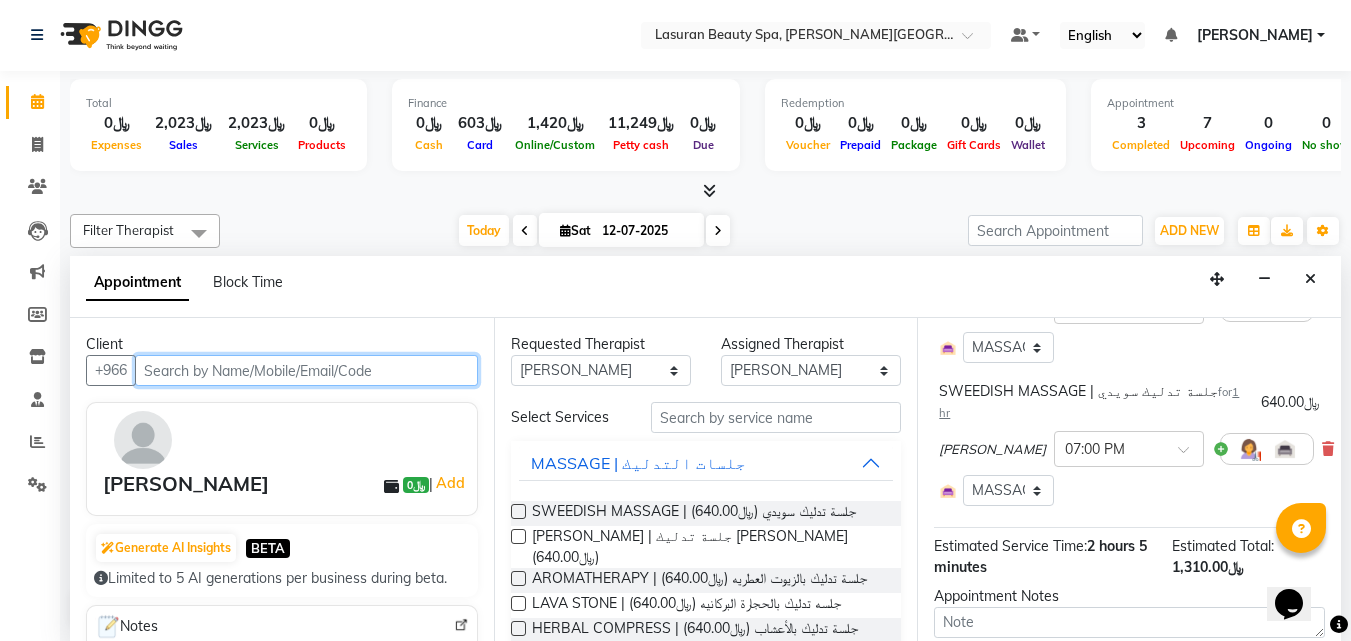 scroll, scrollTop: 200, scrollLeft: 0, axis: vertical 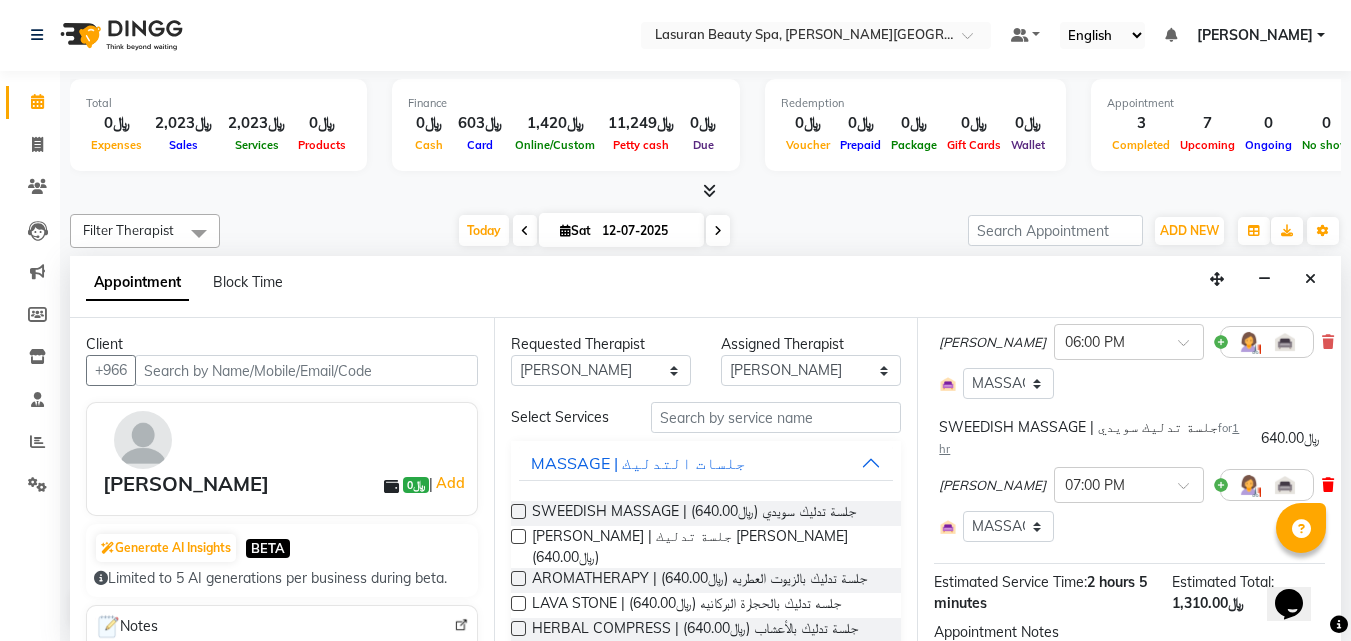 click at bounding box center [1328, 485] 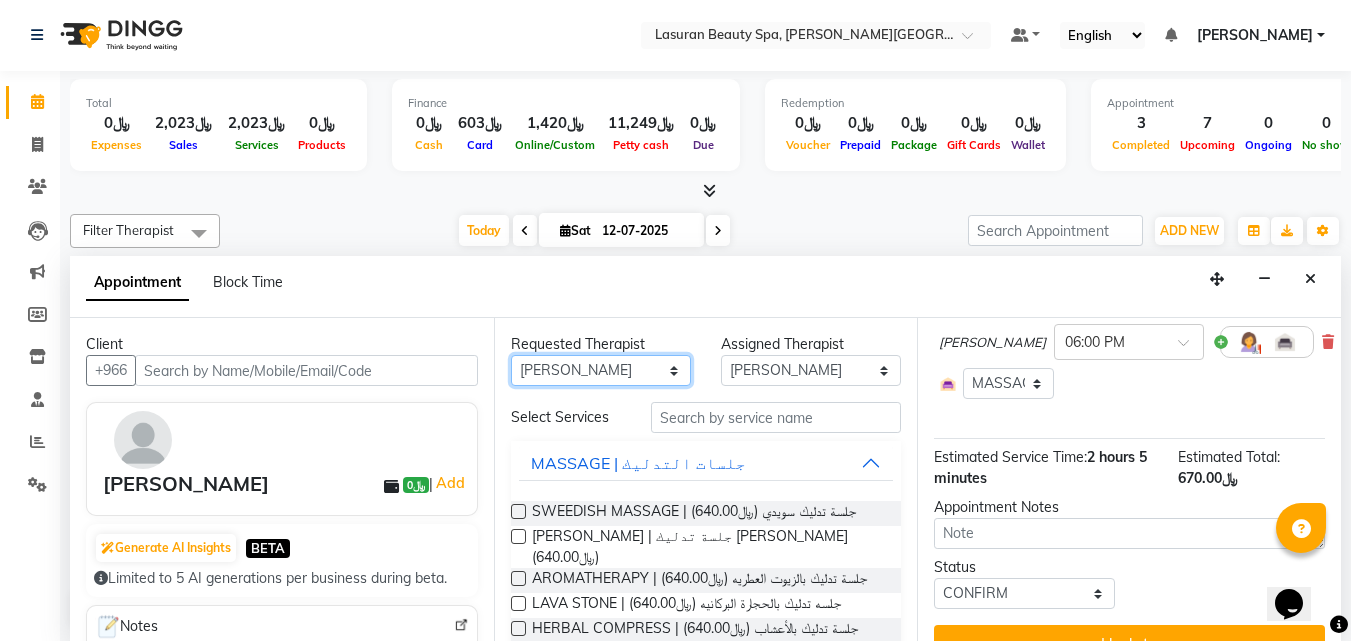 click on "Any [PERSON_NAME] ALJOHARY [PERSON_NAME] Kouraichy [PERSON_NAME] Angel [PERSON_NAME] SUMANDO [PERSON_NAME] [PERSON_NAME] [PERSON_NAME] [PERSON_NAME] Nah GULCHEKHRA HACER [PERSON_NAME] [DATE][PERSON_NAME] [PERSON_NAME] [PERSON_NAME] DJUJUM [PERSON_NAME] [PERSON_NAME] [PERSON_NAME] SUWIN [PERSON_NAME] [PERSON_NAME] AN AROBINTO" at bounding box center (601, 370) 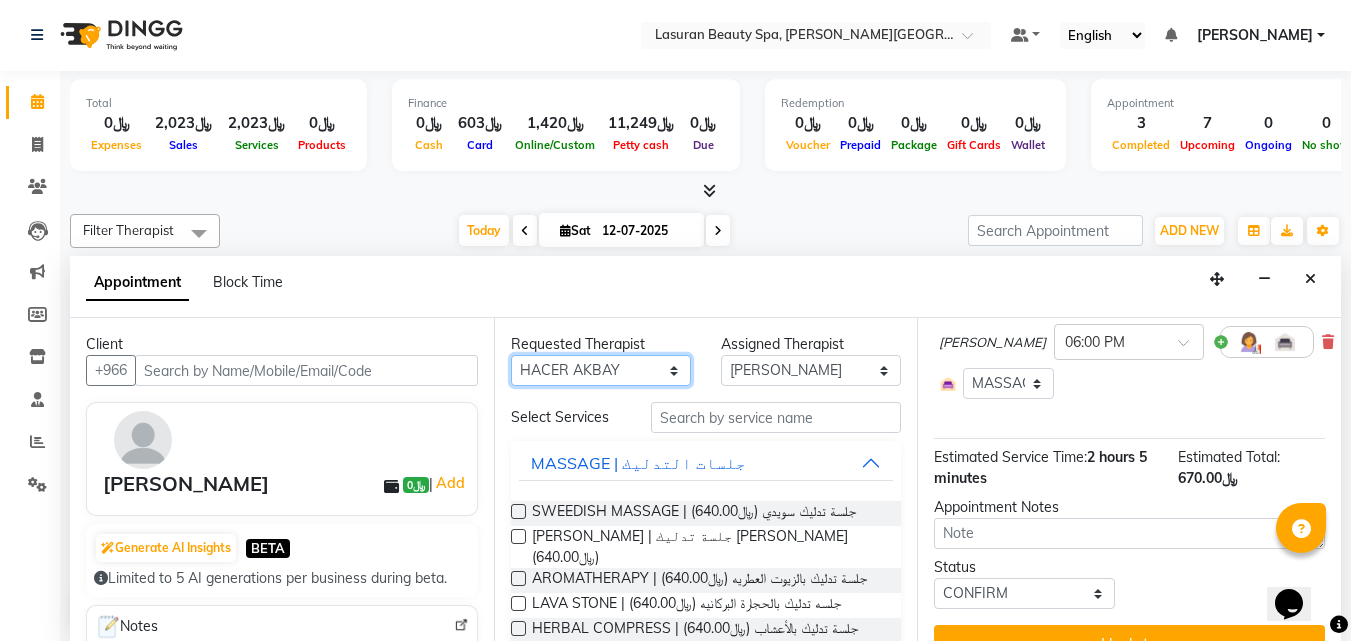 click on "Any [PERSON_NAME] ALJOHARY [PERSON_NAME] Kouraichy [PERSON_NAME] Angel [PERSON_NAME] SUMANDO [PERSON_NAME] [PERSON_NAME] [PERSON_NAME] [PERSON_NAME] Nah GULCHEKHRA HACER [PERSON_NAME] [DATE][PERSON_NAME] [PERSON_NAME] [PERSON_NAME] DJUJUM [PERSON_NAME] [PERSON_NAME] [PERSON_NAME] SUWIN [PERSON_NAME] [PERSON_NAME] AN AROBINTO" at bounding box center [601, 370] 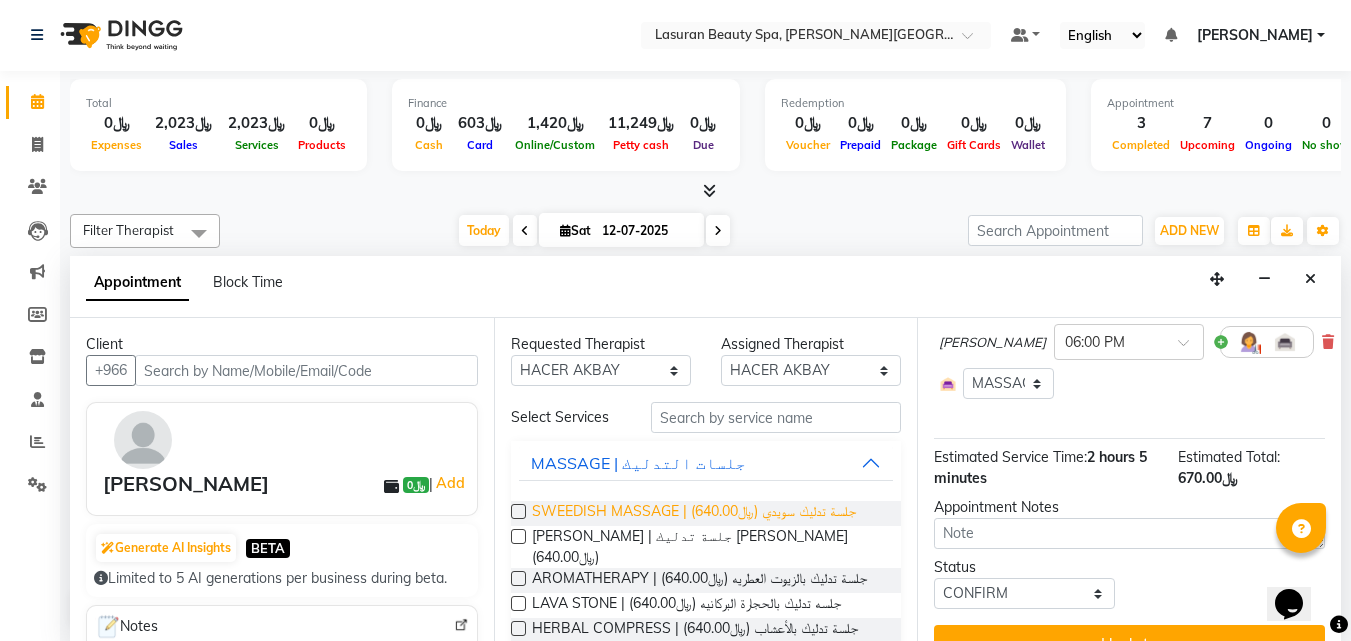 click on "SWEEDISH MASSAGE | جلسة تدليك سويدي (﷼640.00)" at bounding box center [694, 513] 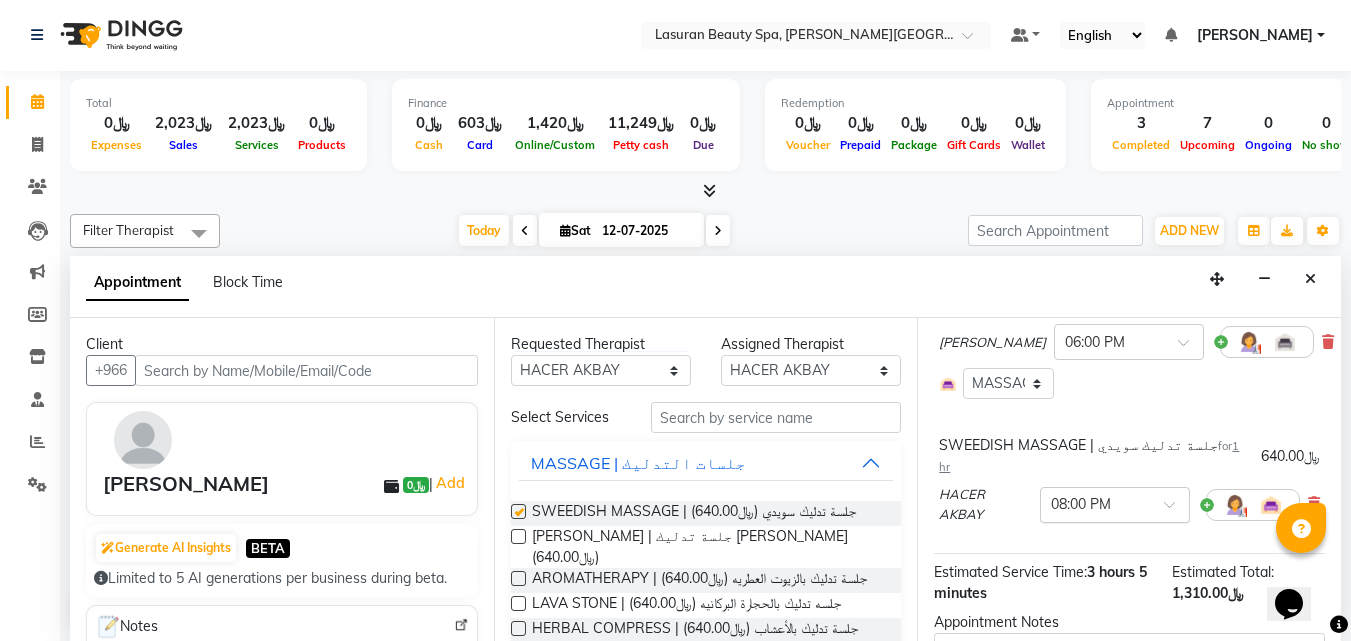 checkbox on "false" 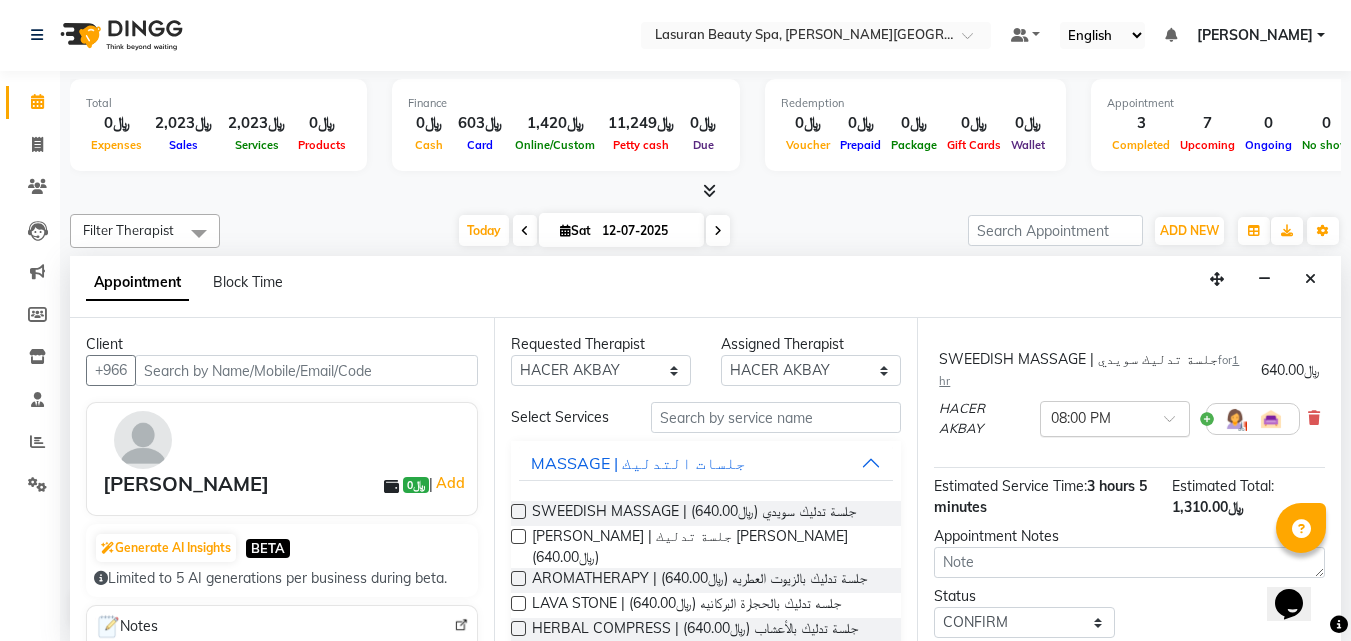 scroll, scrollTop: 200, scrollLeft: 0, axis: vertical 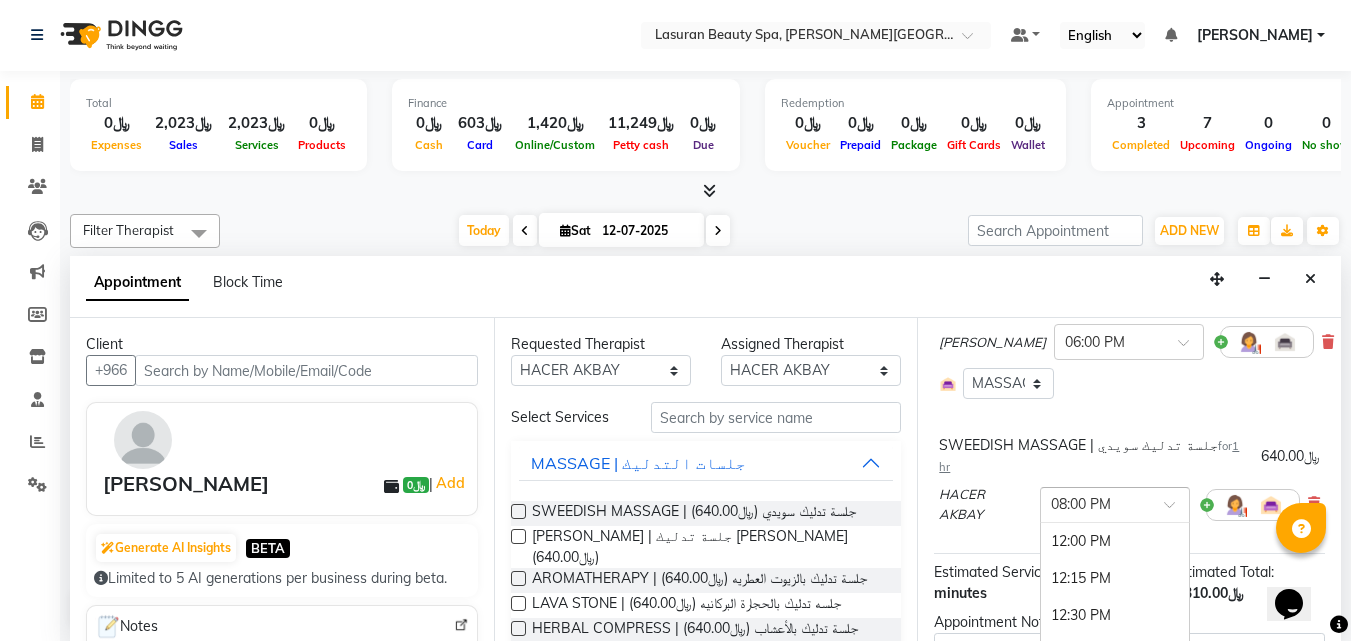 click at bounding box center [1115, 503] 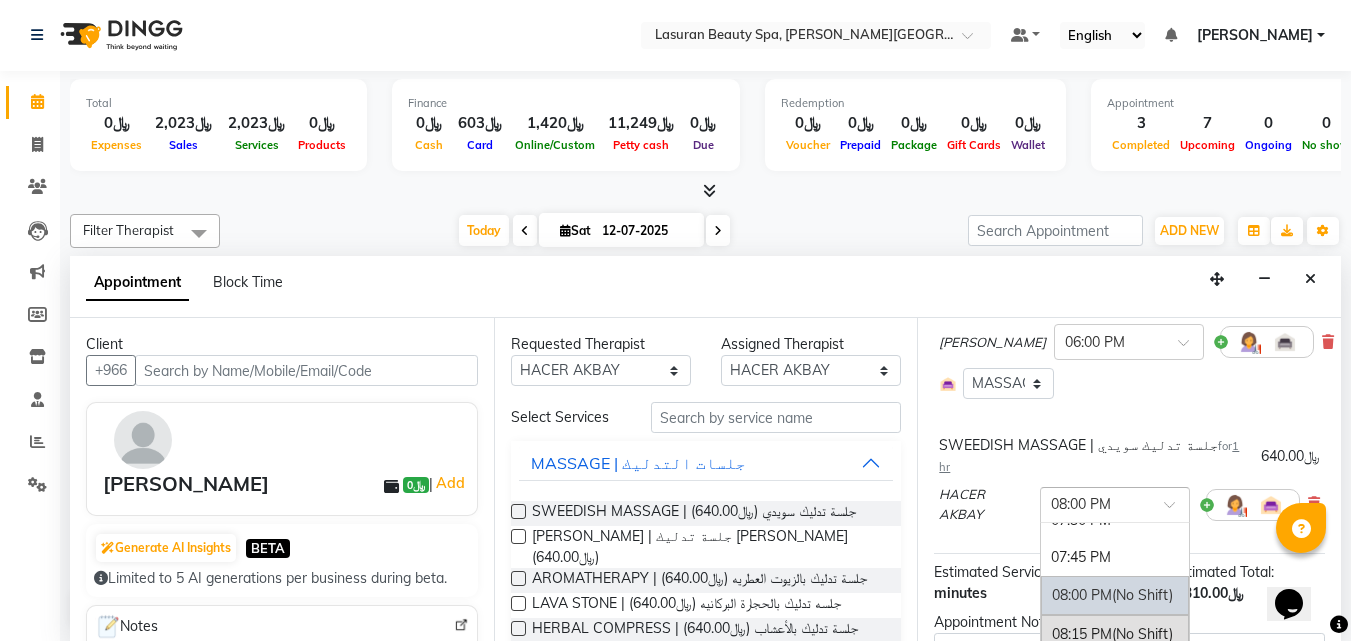 scroll, scrollTop: 1084, scrollLeft: 0, axis: vertical 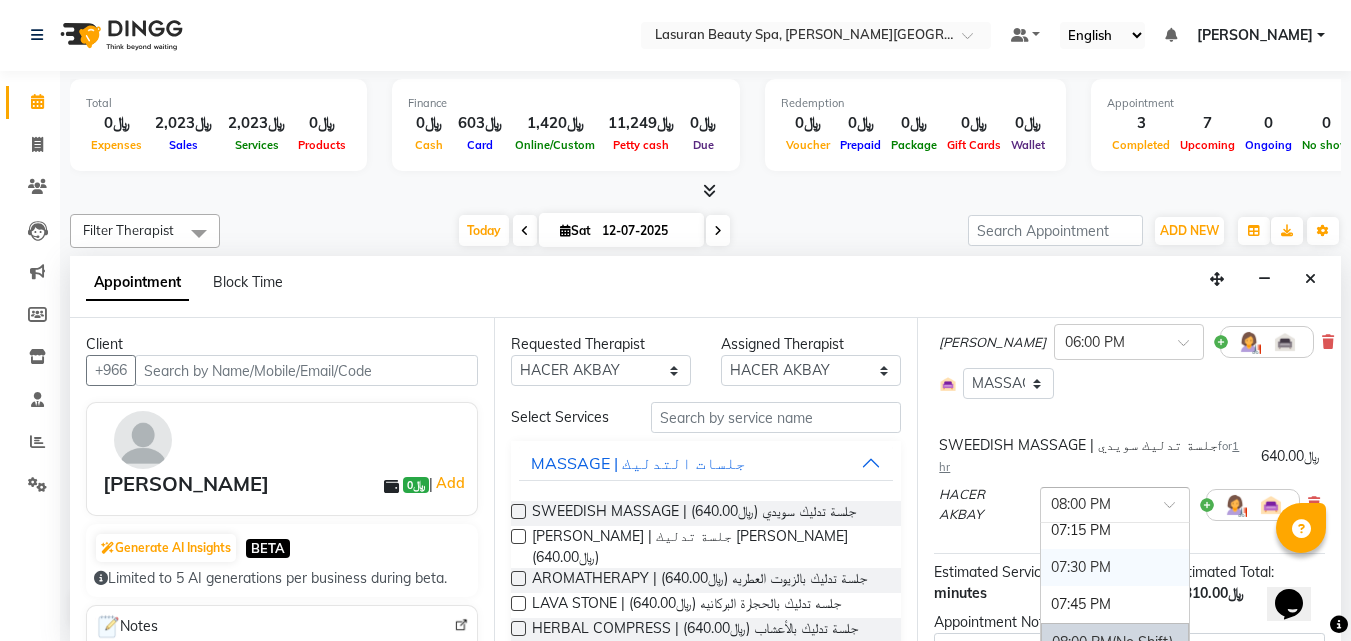 click on "07:30 PM" at bounding box center (1115, 567) 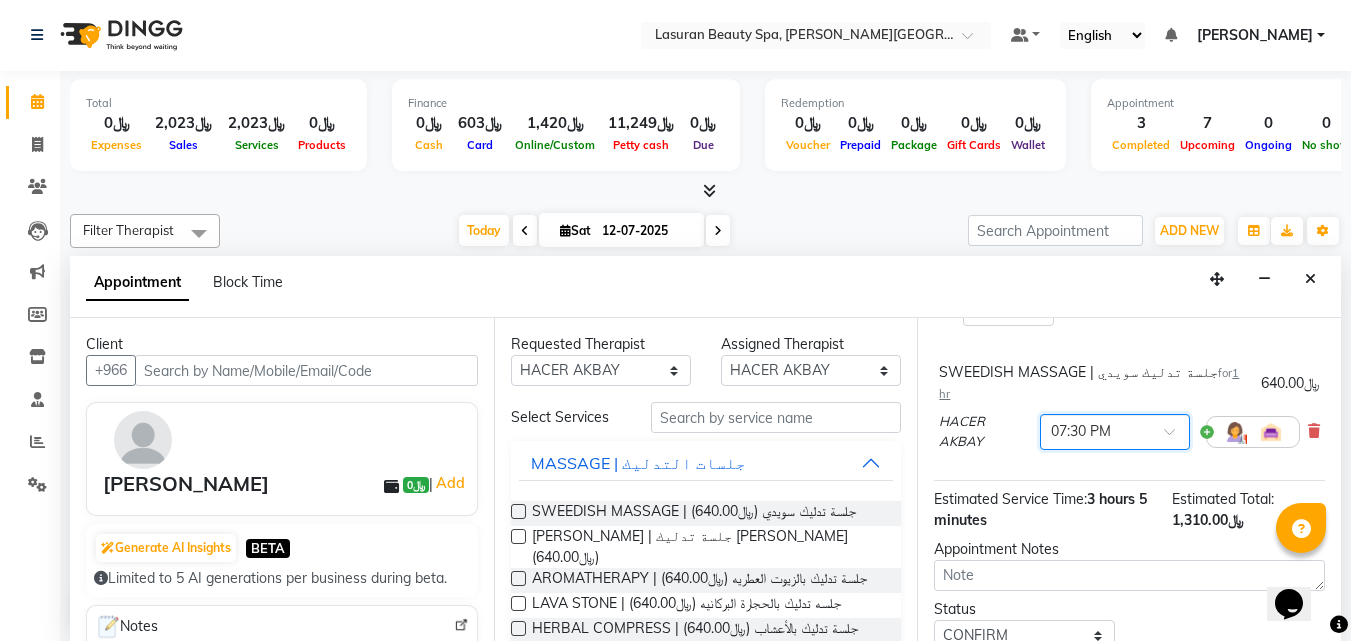 scroll, scrollTop: 348, scrollLeft: 0, axis: vertical 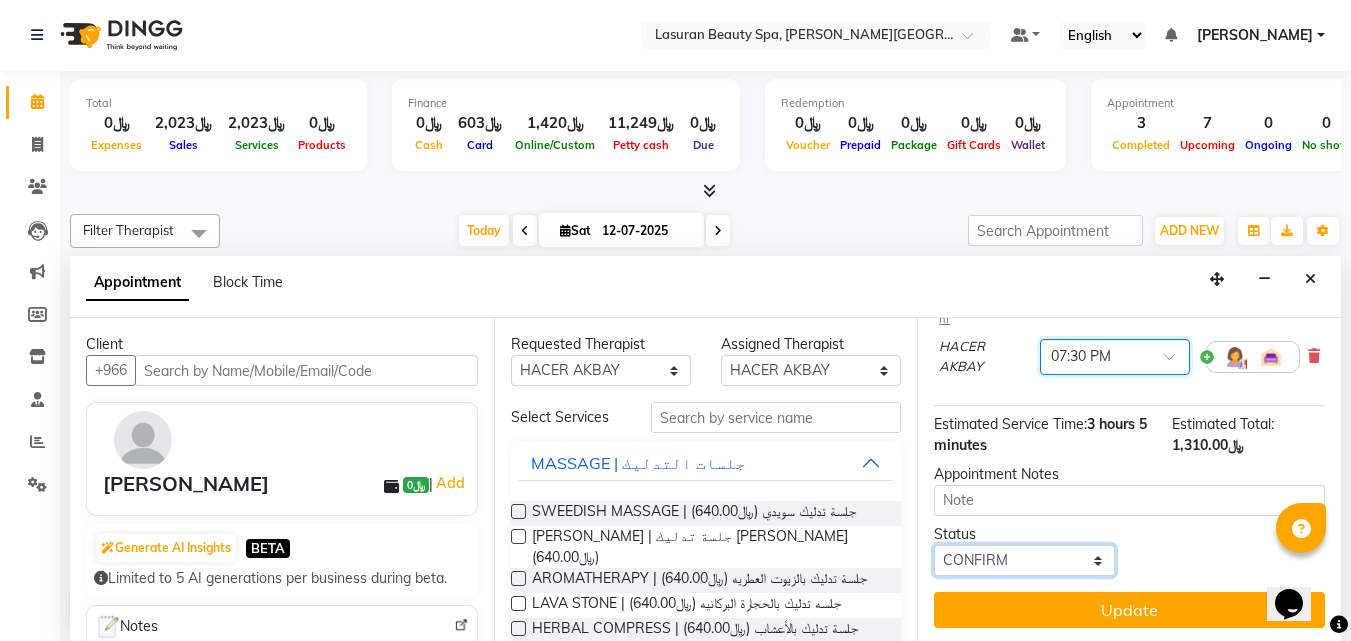 click on "Select TENTATIVE CONFIRM CHECK-IN UPCOMING" at bounding box center (1024, 560) 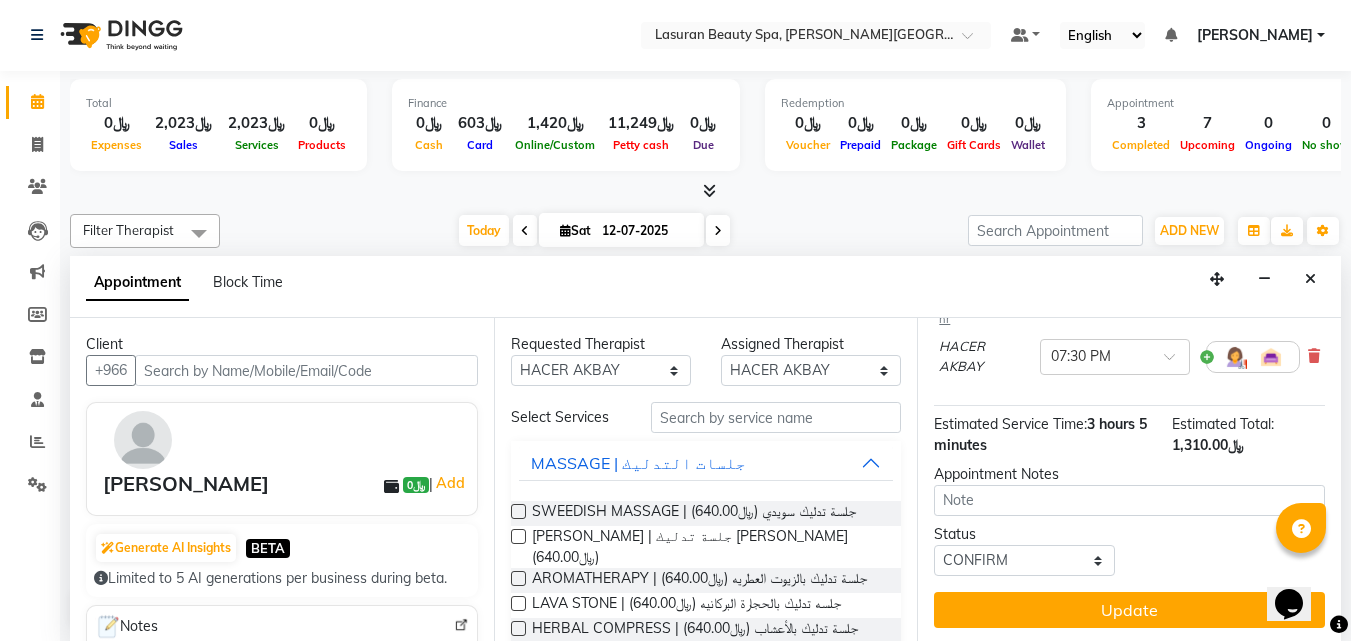 click on "Status Select TENTATIVE CONFIRM CHECK-IN UPCOMING" at bounding box center [1129, 550] 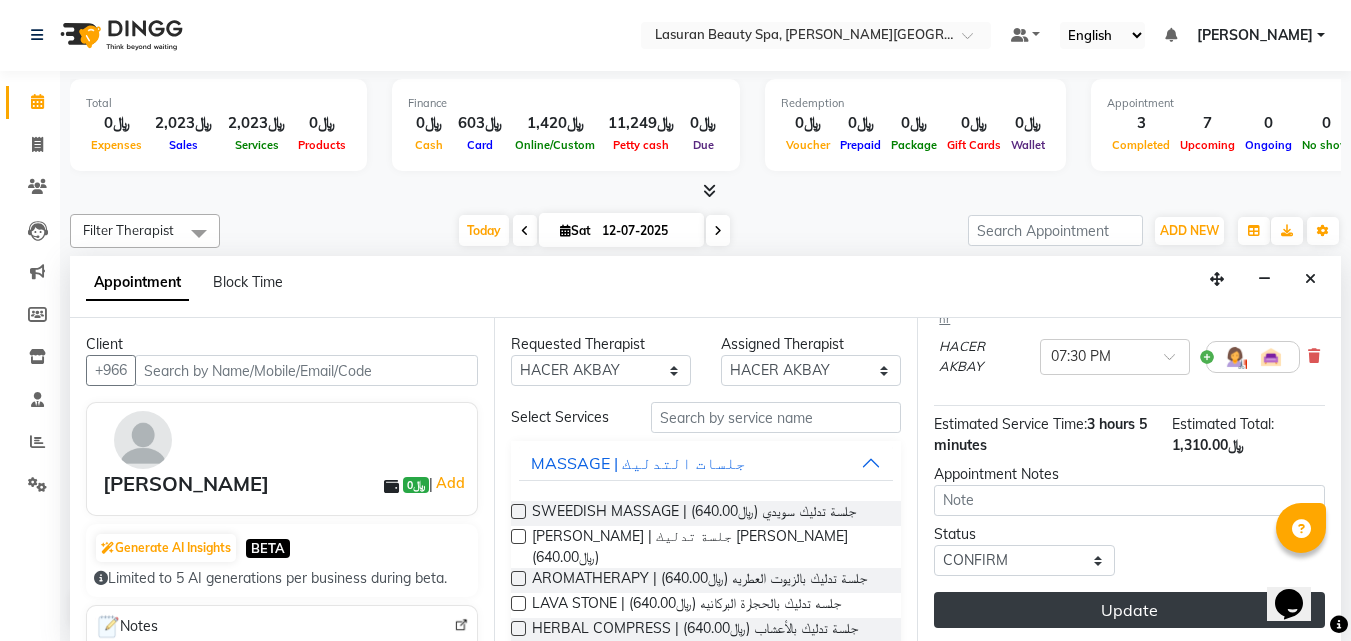 click on "Update" at bounding box center (1129, 610) 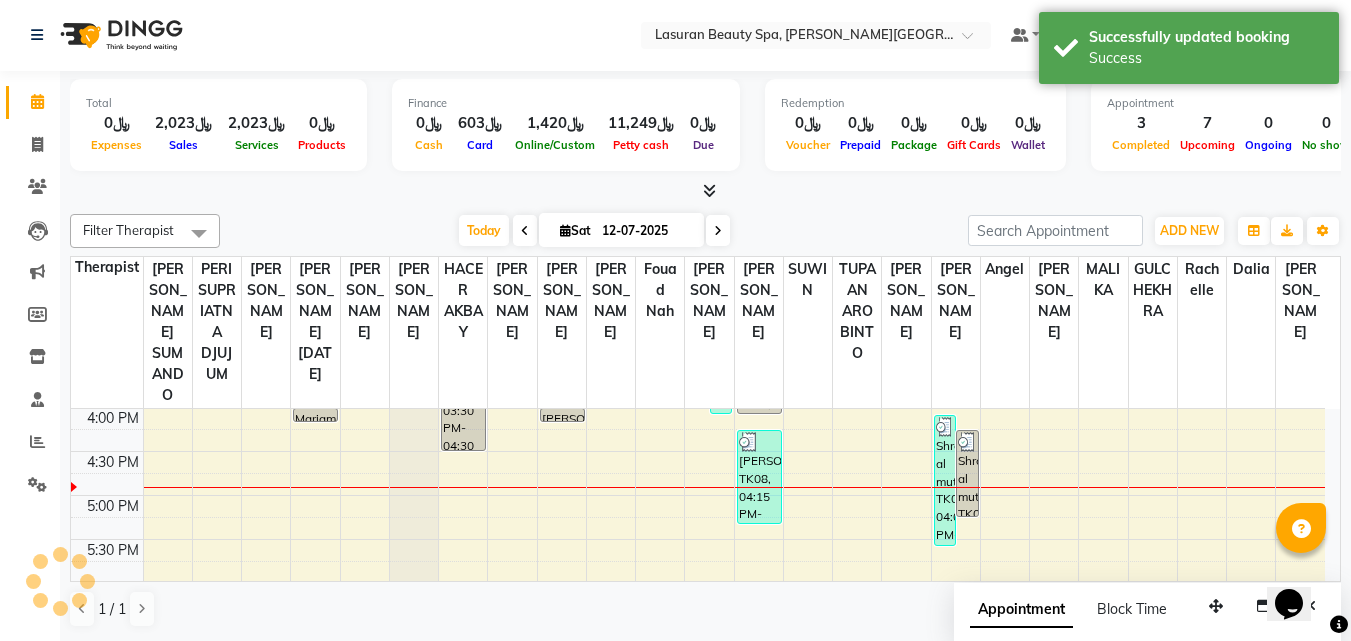scroll, scrollTop: 0, scrollLeft: 0, axis: both 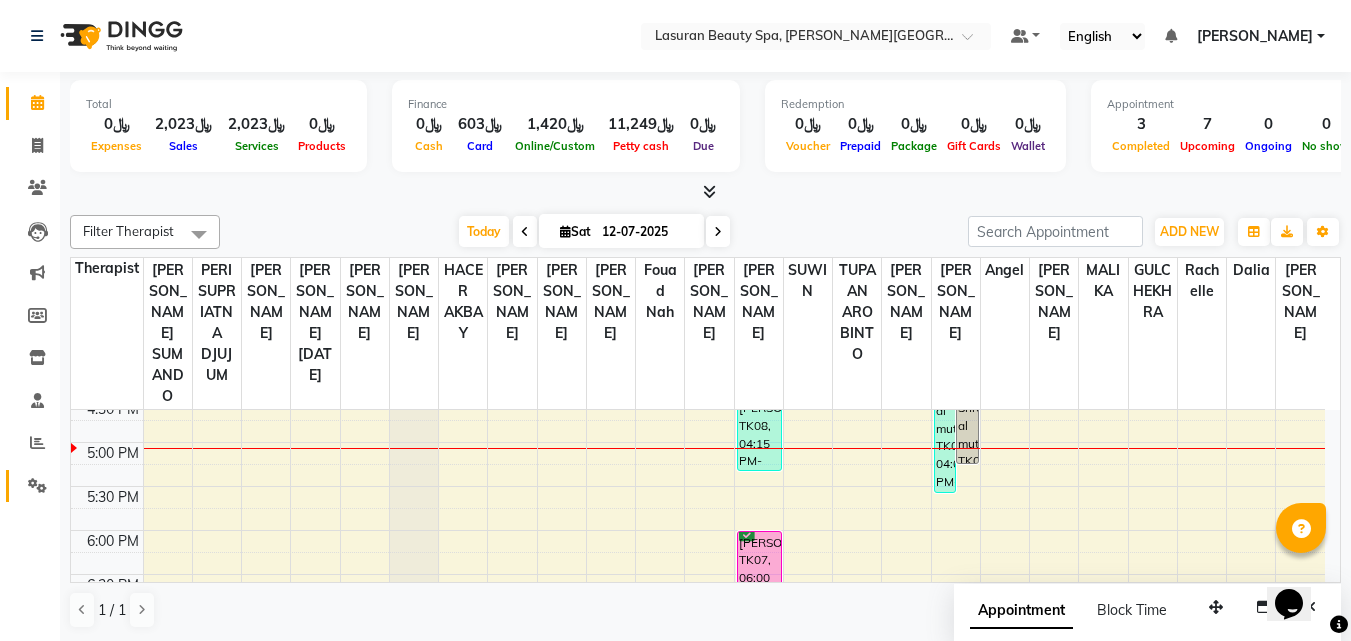click on "Settings" 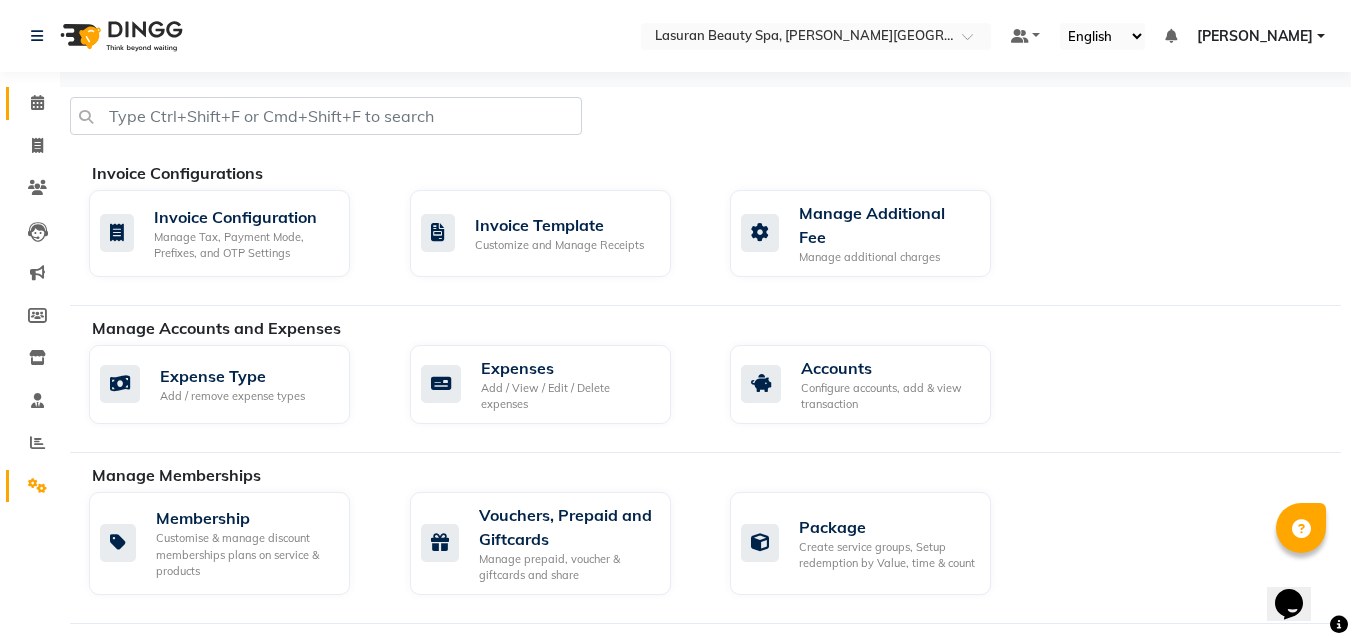 click 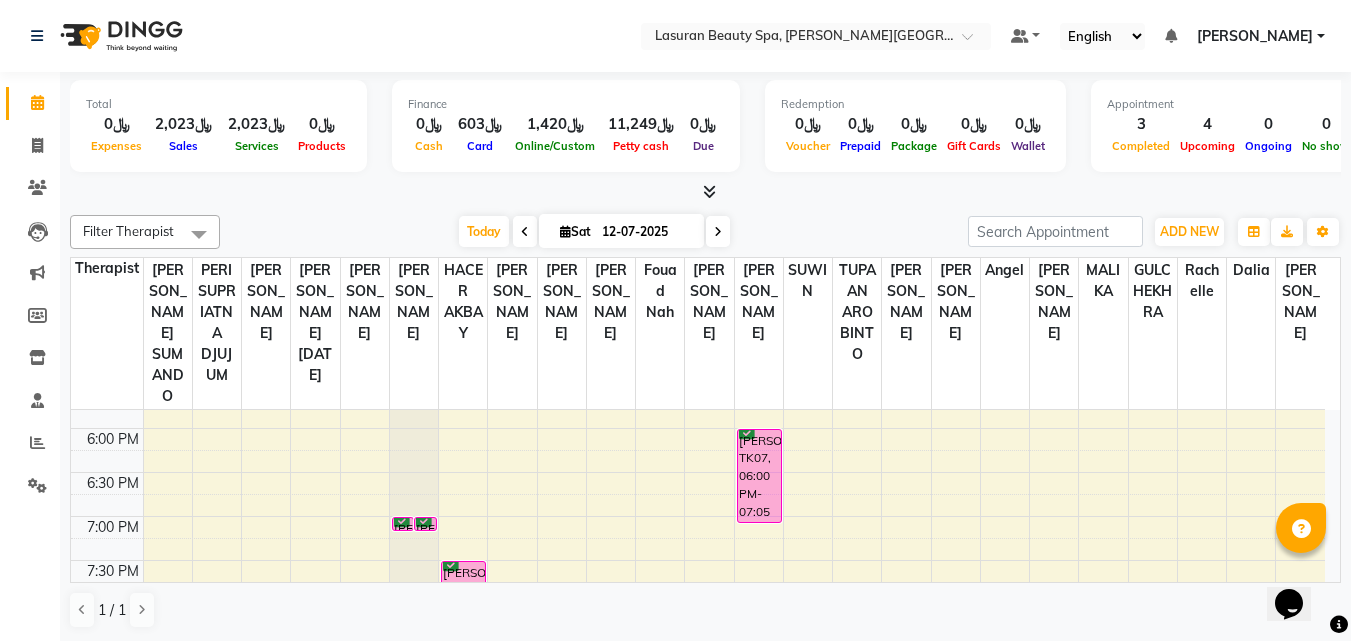 scroll, scrollTop: 600, scrollLeft: 0, axis: vertical 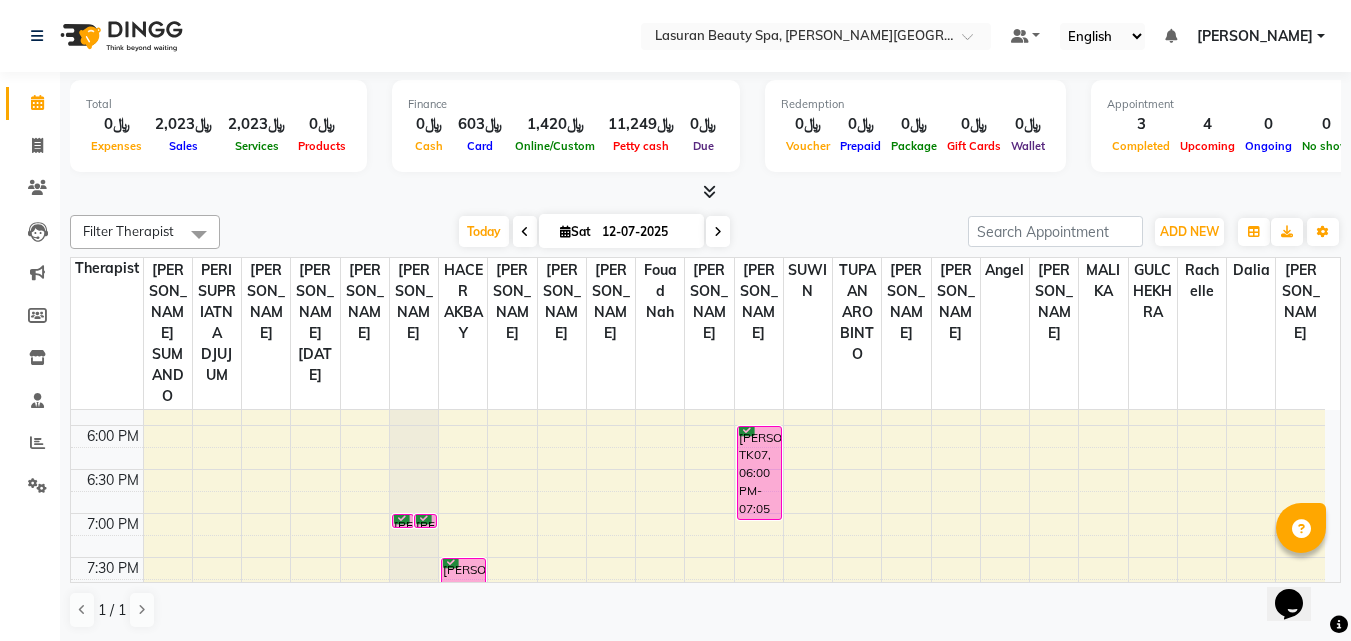 click at bounding box center [414, -190] 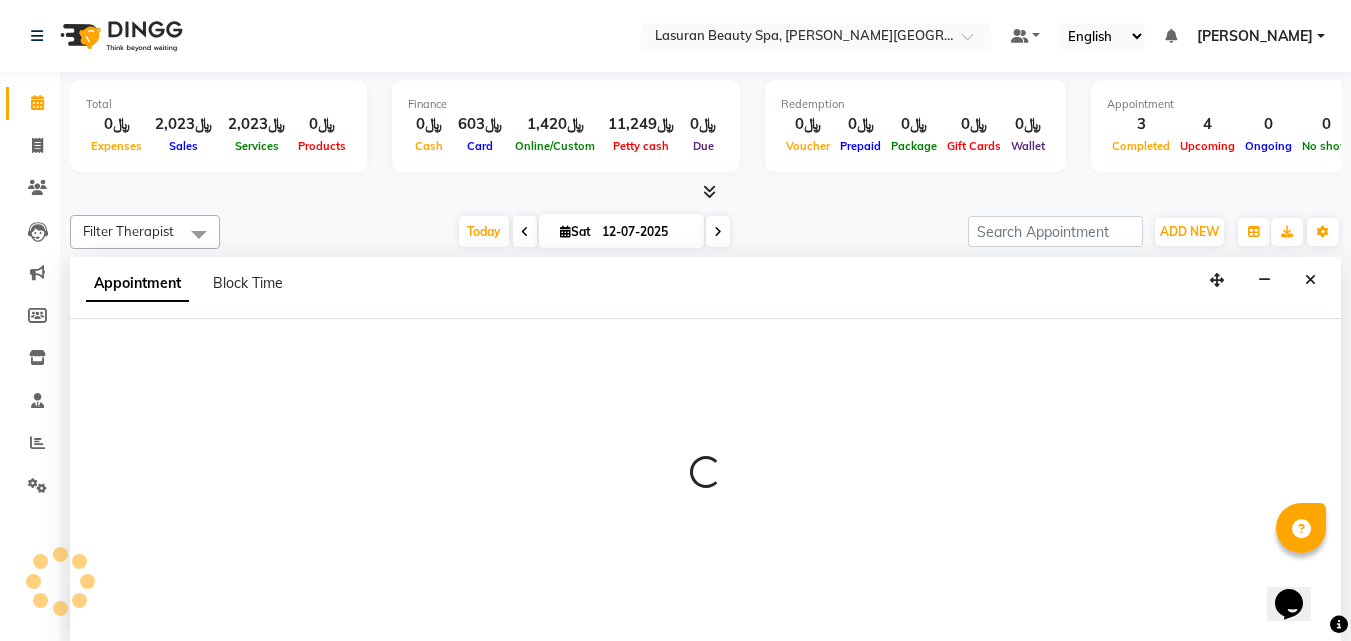 scroll, scrollTop: 1, scrollLeft: 0, axis: vertical 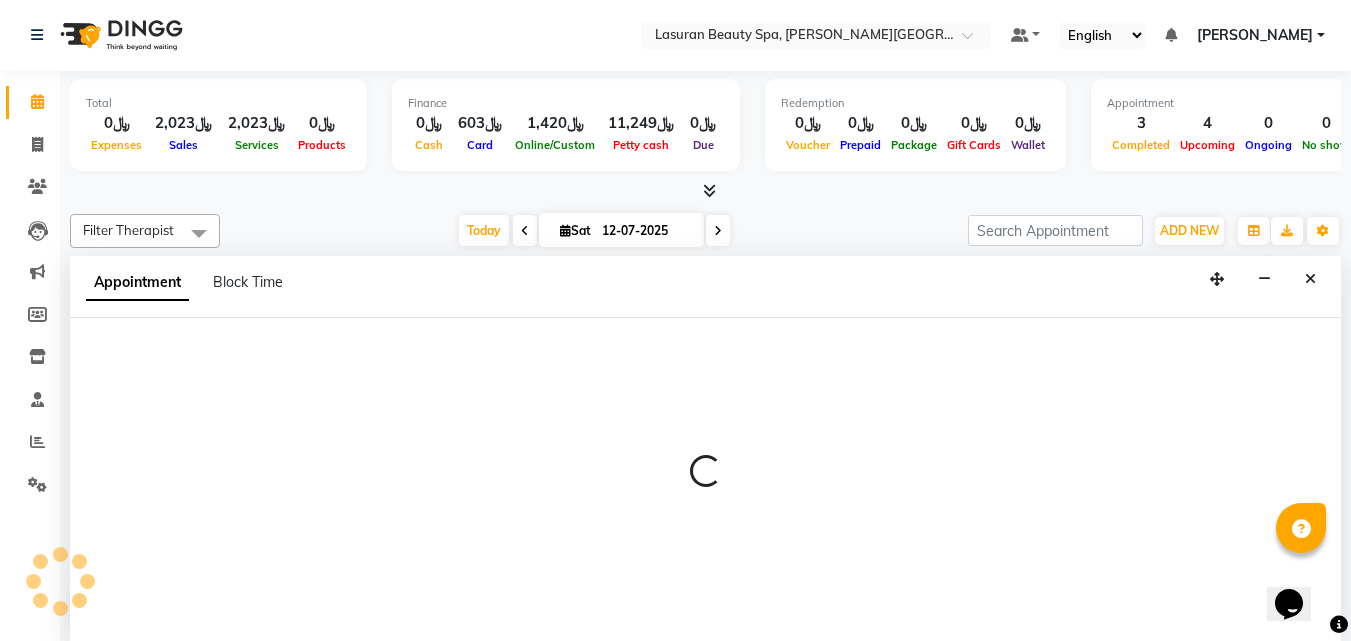 select on "54629" 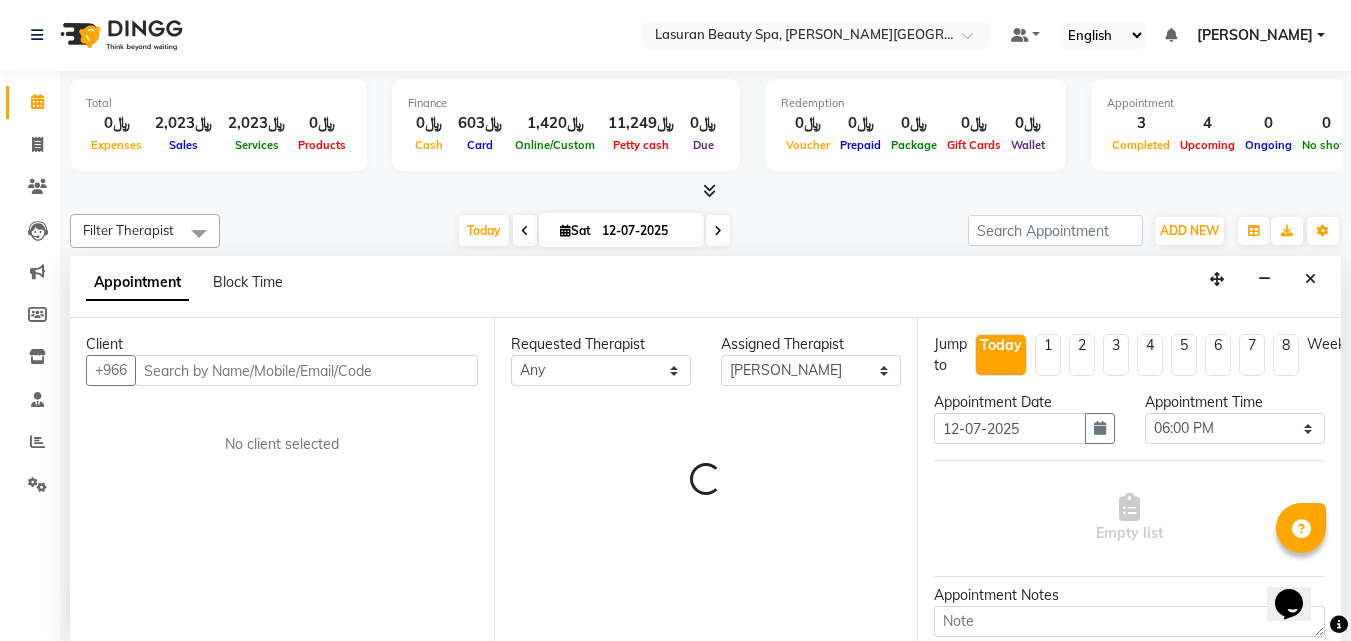 click at bounding box center (306, 370) 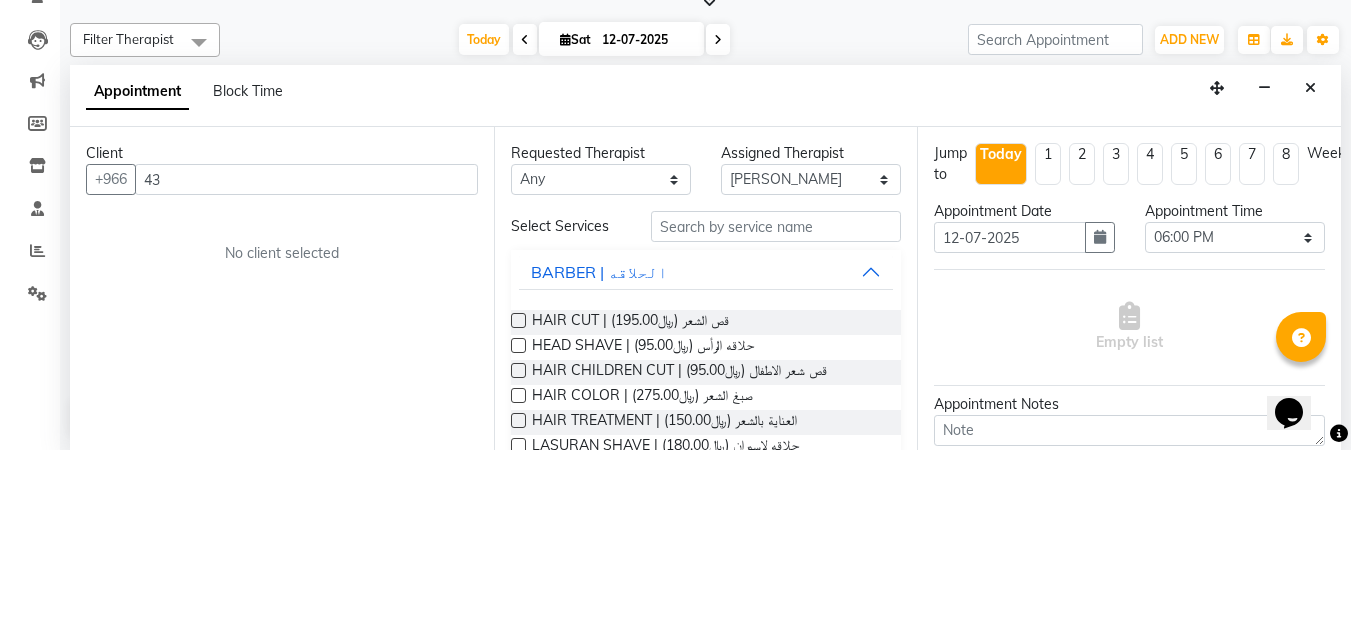 type on "4" 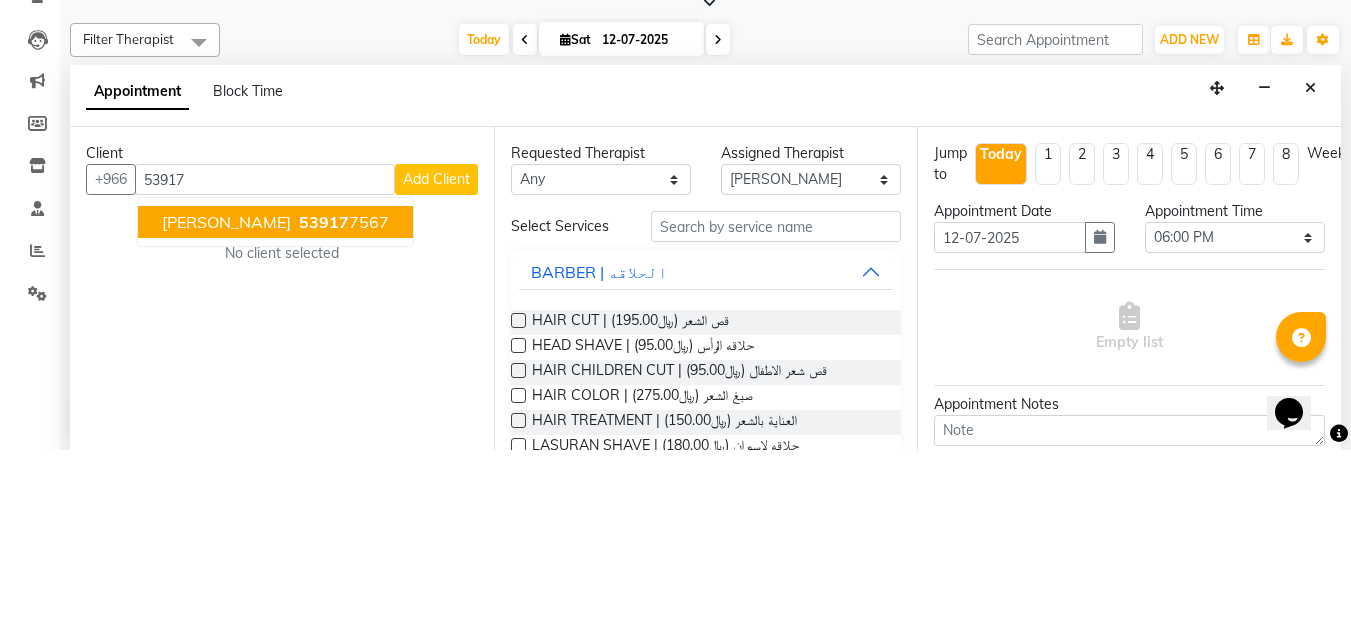 click on "[PERSON_NAME]   53917 7567" at bounding box center (275, 413) 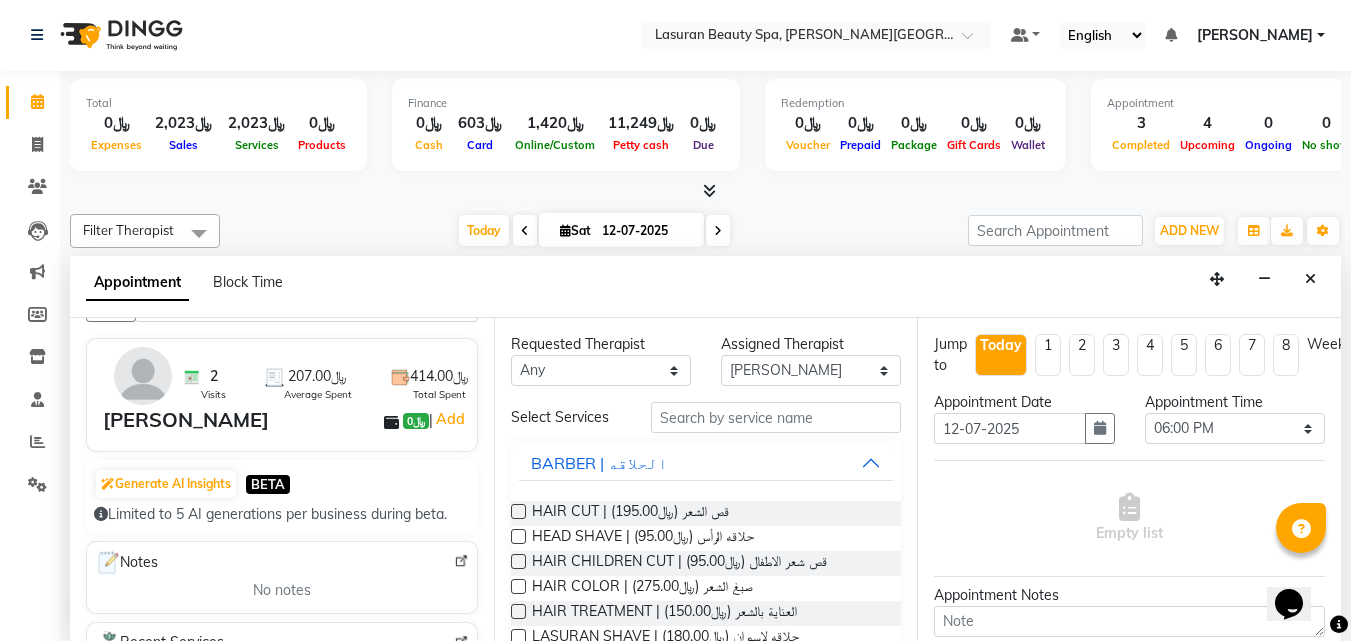 scroll, scrollTop: 300, scrollLeft: 0, axis: vertical 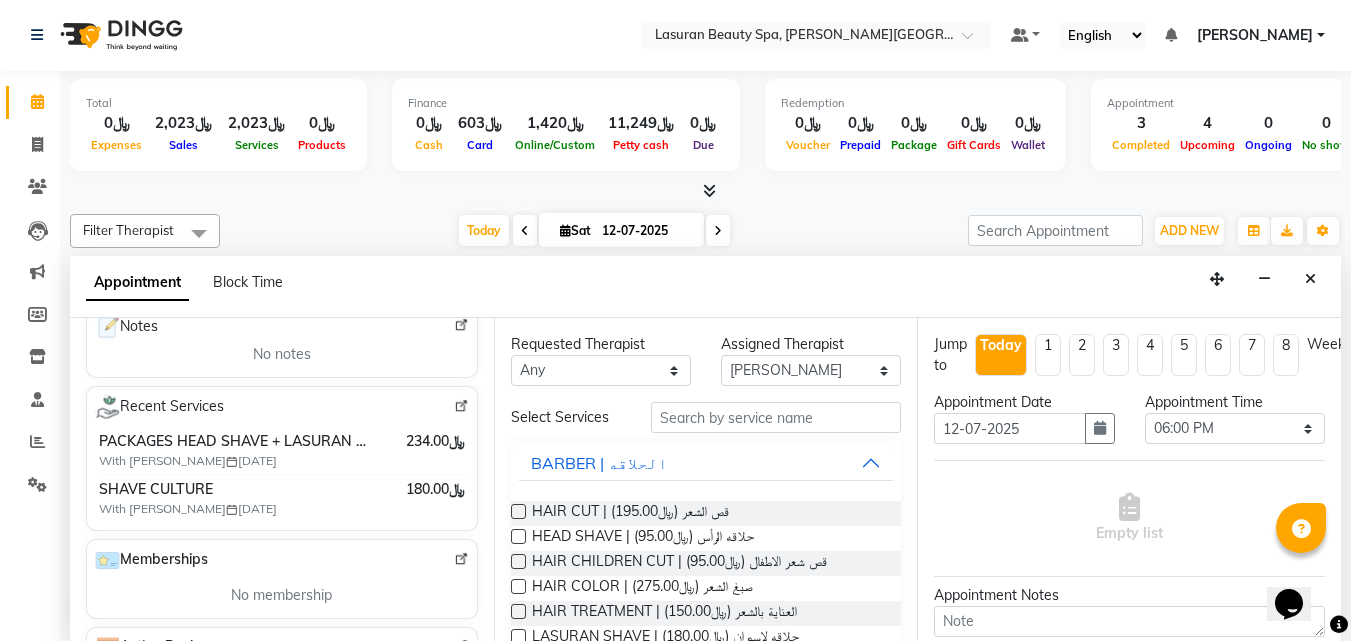 type on "539177567" 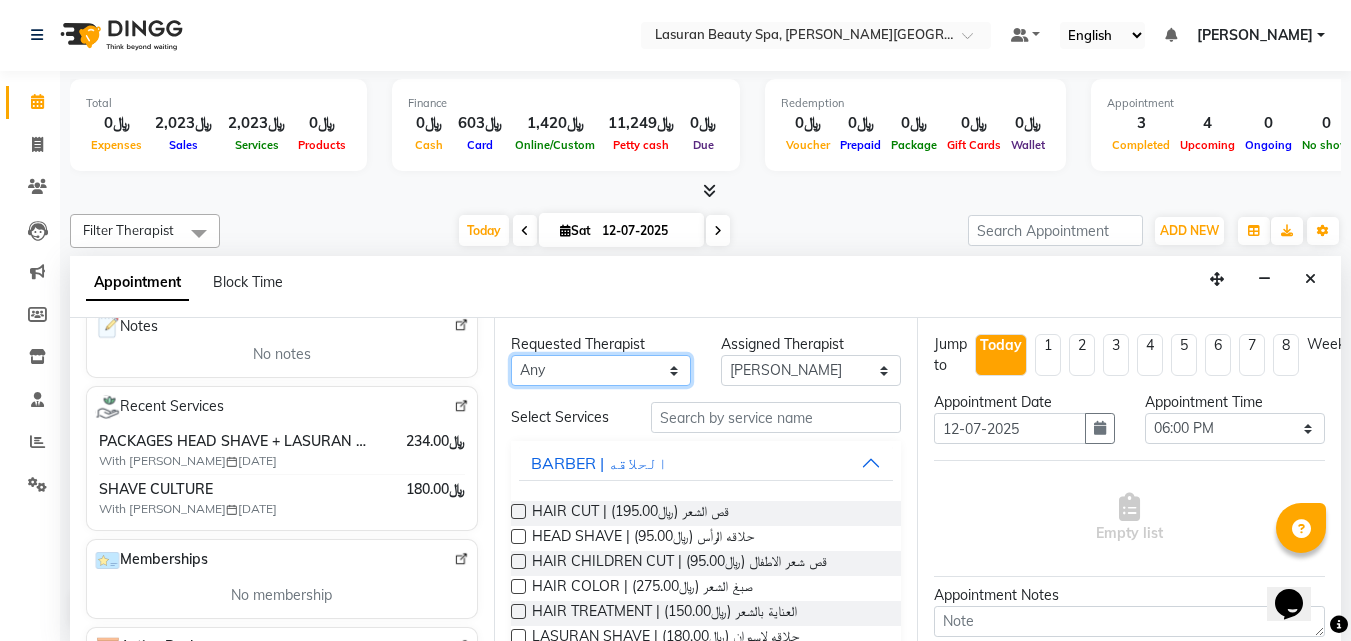 click on "Any [PERSON_NAME] ALJOHARY [PERSON_NAME] Kouraichy [PERSON_NAME] Angel [PERSON_NAME] SUMANDO [PERSON_NAME] [PERSON_NAME] [PERSON_NAME] [PERSON_NAME] Nah GULCHEKHRA HACER [PERSON_NAME] [DATE][PERSON_NAME] [PERSON_NAME] [PERSON_NAME] DJUJUM [PERSON_NAME] [PERSON_NAME] [PERSON_NAME] SUWIN [PERSON_NAME] [PERSON_NAME] AN AROBINTO" at bounding box center (601, 370) 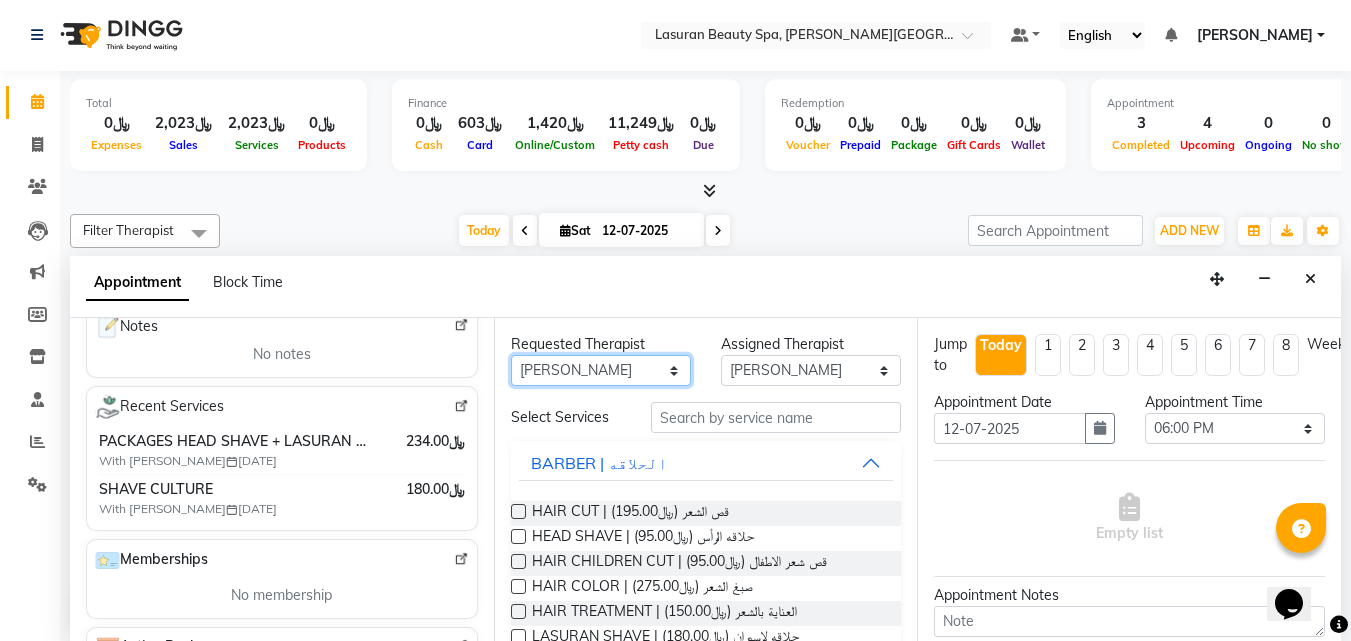 click on "Any [PERSON_NAME] ALJOHARY [PERSON_NAME] Kouraichy [PERSON_NAME] Angel [PERSON_NAME] SUMANDO [PERSON_NAME] [PERSON_NAME] [PERSON_NAME] [PERSON_NAME] Nah GULCHEKHRA HACER [PERSON_NAME] [DATE][PERSON_NAME] [PERSON_NAME] [PERSON_NAME] DJUJUM [PERSON_NAME] [PERSON_NAME] [PERSON_NAME] SUWIN [PERSON_NAME] [PERSON_NAME] AN AROBINTO" at bounding box center (601, 370) 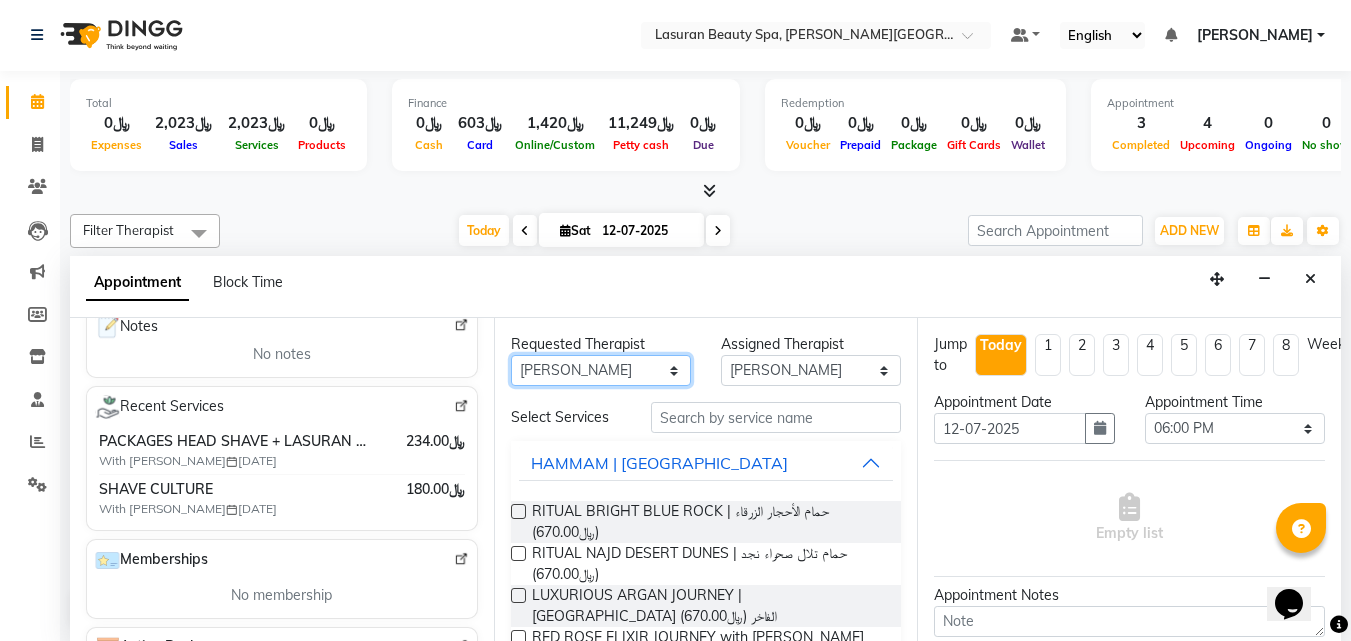 click on "Any [PERSON_NAME] ALJOHARY [PERSON_NAME] Kouraichy [PERSON_NAME] Angel [PERSON_NAME] SUMANDO [PERSON_NAME] [PERSON_NAME] [PERSON_NAME] [PERSON_NAME] Nah GULCHEKHRA HACER [PERSON_NAME] [DATE][PERSON_NAME] [PERSON_NAME] [PERSON_NAME] DJUJUM [PERSON_NAME] [PERSON_NAME] [PERSON_NAME] SUWIN [PERSON_NAME] [PERSON_NAME] AN AROBINTO" at bounding box center [601, 370] 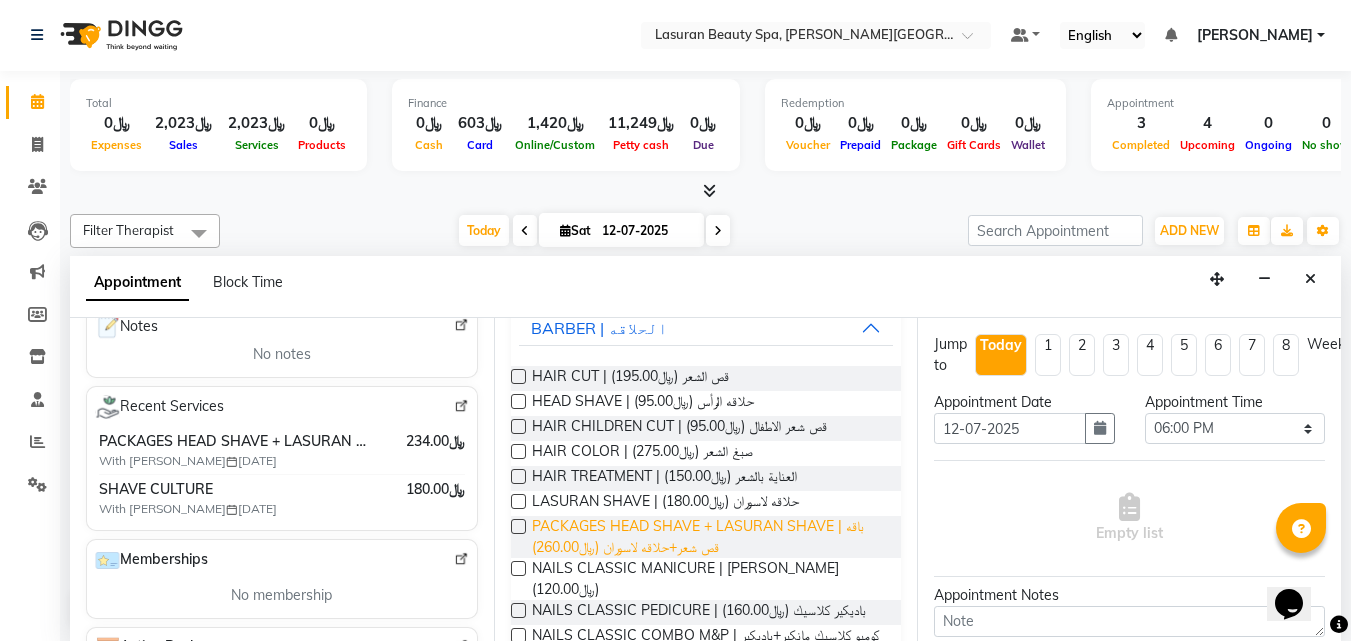 scroll, scrollTop: 100, scrollLeft: 0, axis: vertical 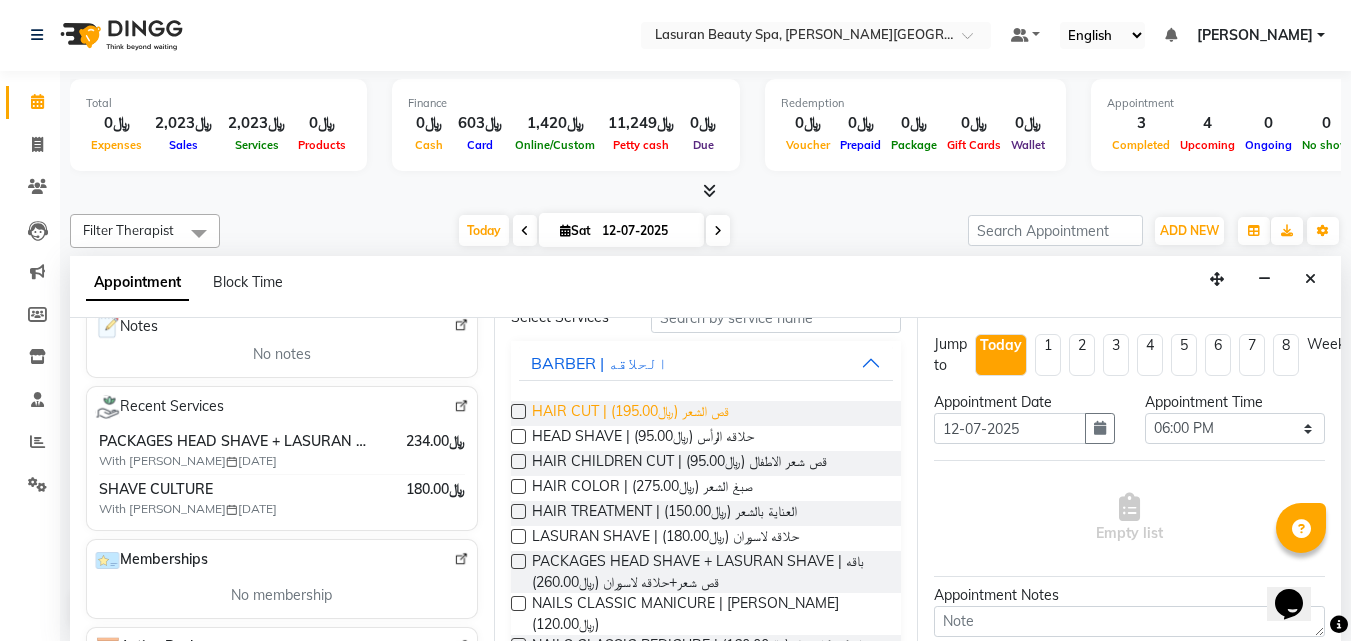 click on "HAIR CUT | قص الشعر (﷼195.00)" at bounding box center [630, 413] 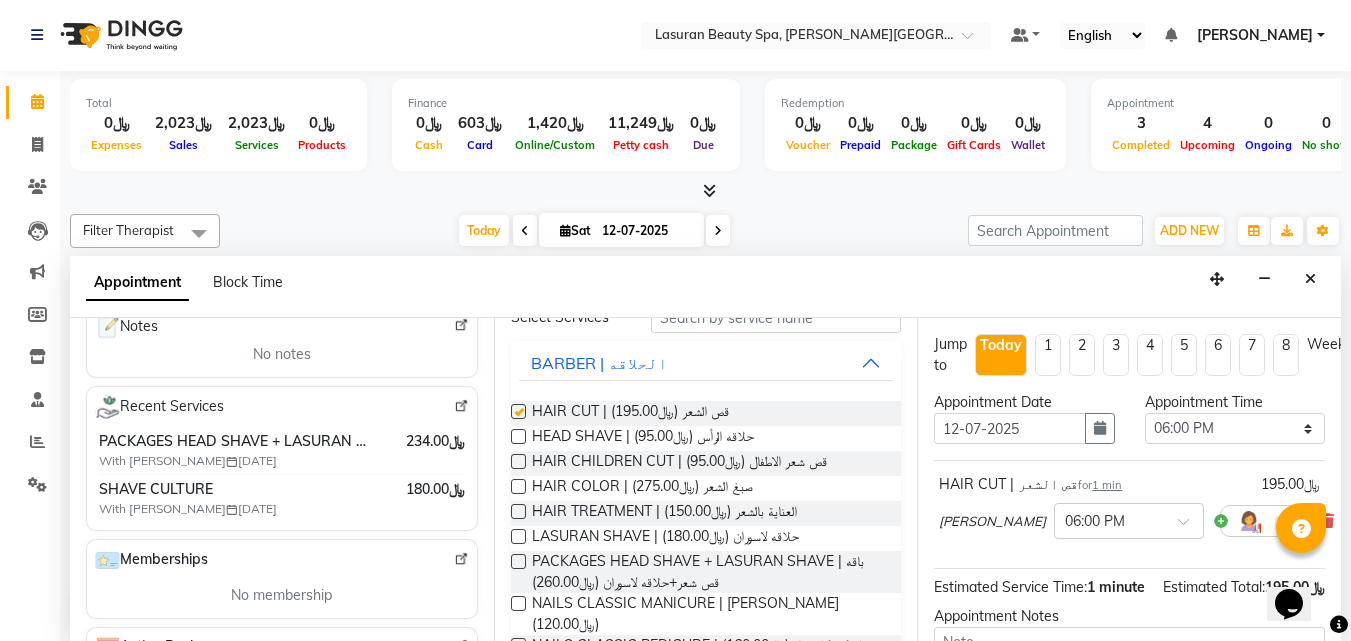 checkbox on "false" 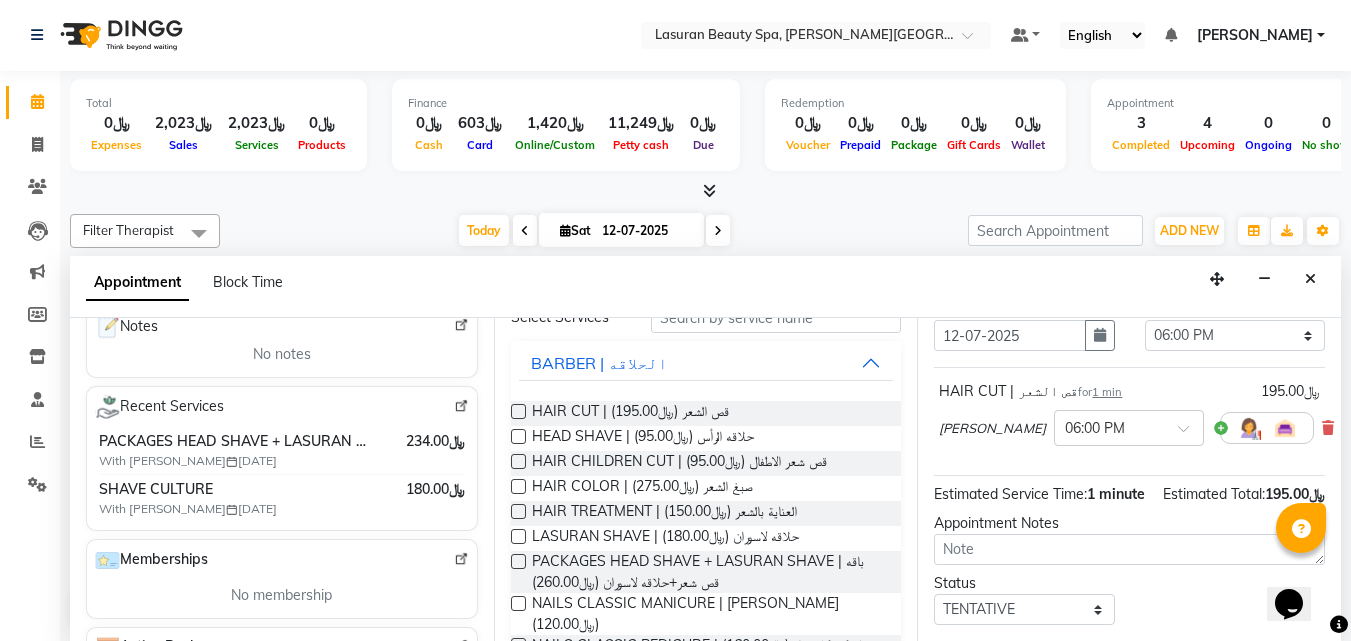 scroll, scrollTop: 209, scrollLeft: 0, axis: vertical 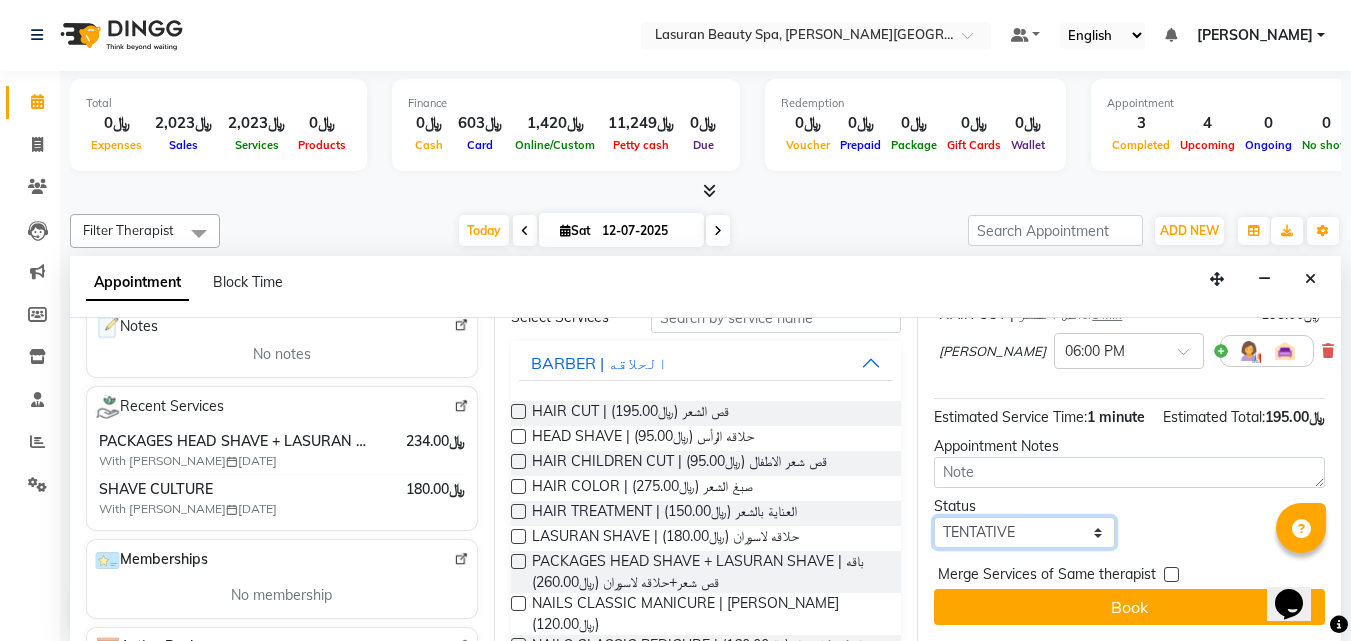 click on "Select TENTATIVE CONFIRM CHECK-IN UPCOMING" at bounding box center [1024, 532] 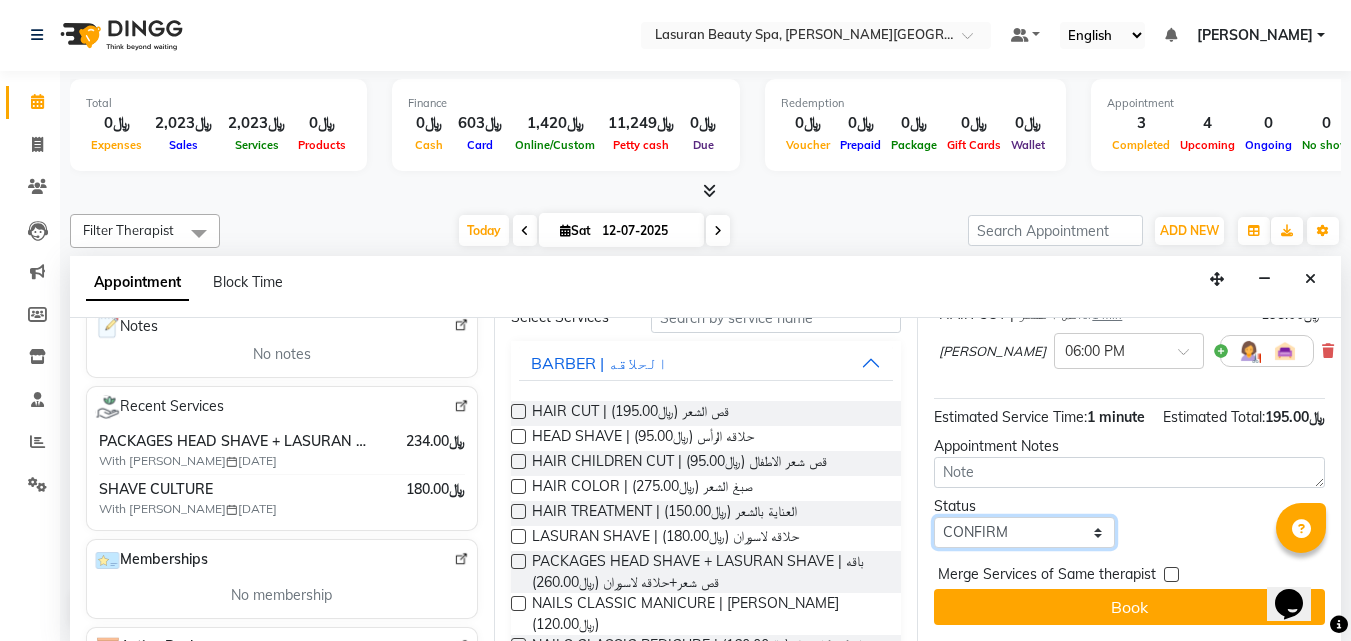 click on "Select TENTATIVE CONFIRM CHECK-IN UPCOMING" at bounding box center (1024, 532) 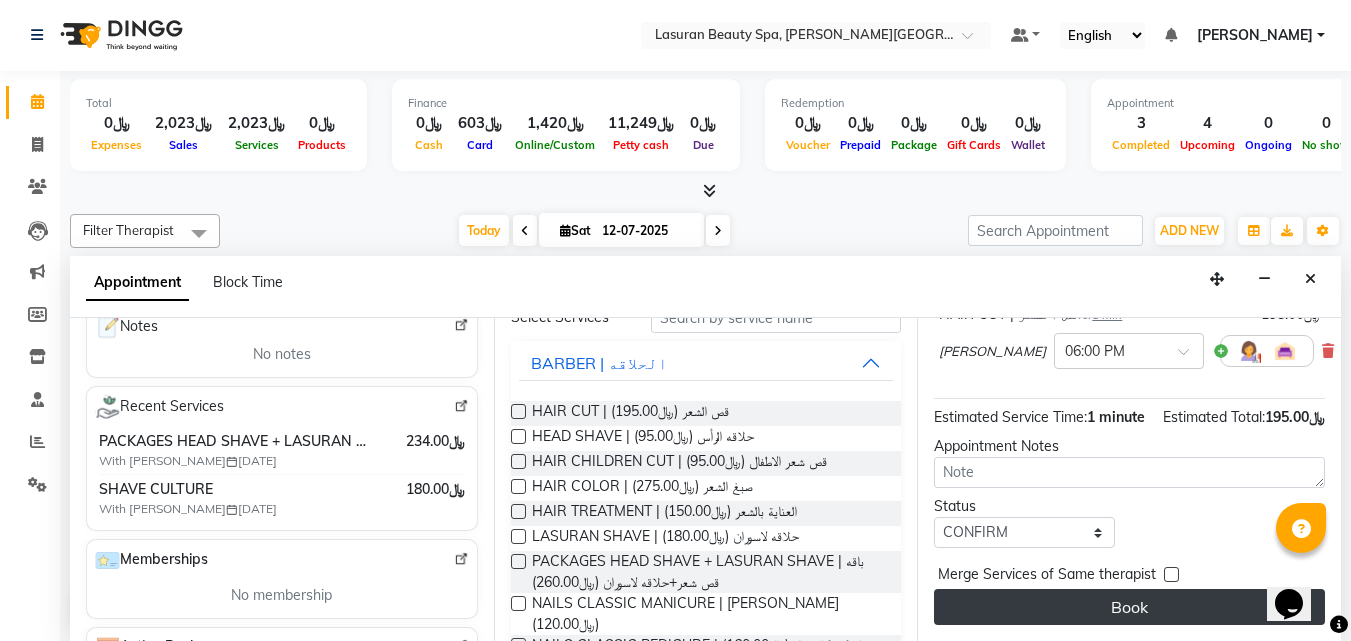 click on "Book" at bounding box center [1129, 607] 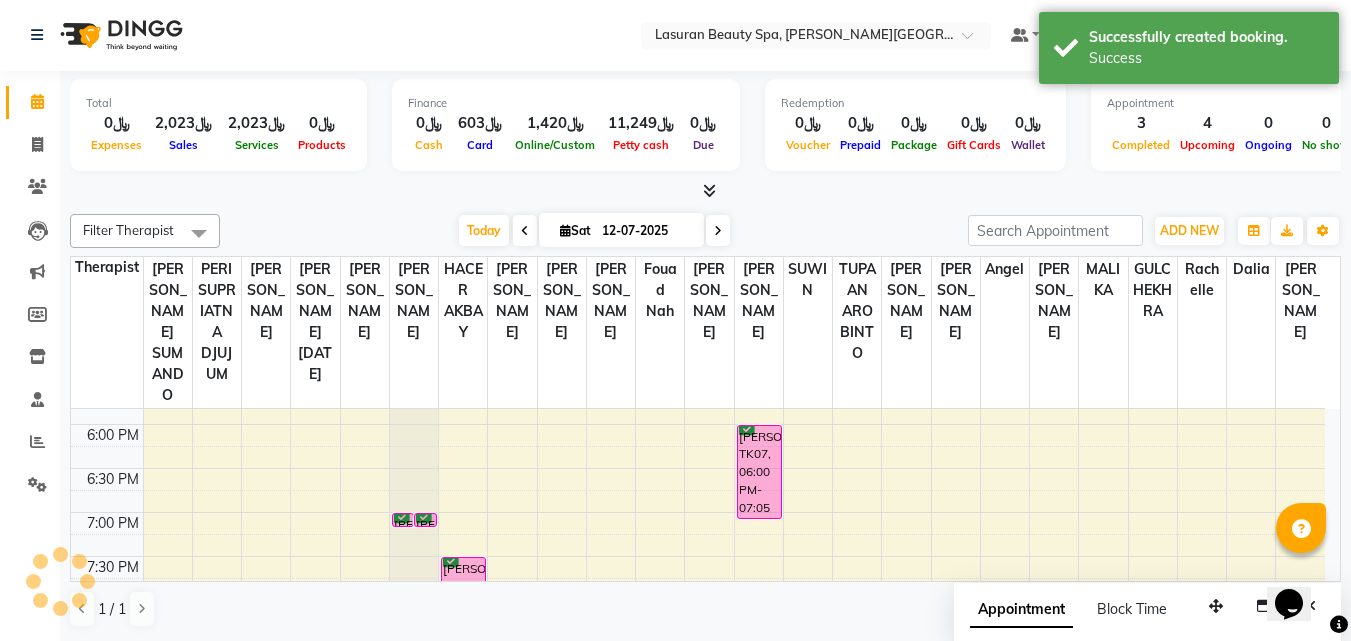 scroll, scrollTop: 0, scrollLeft: 0, axis: both 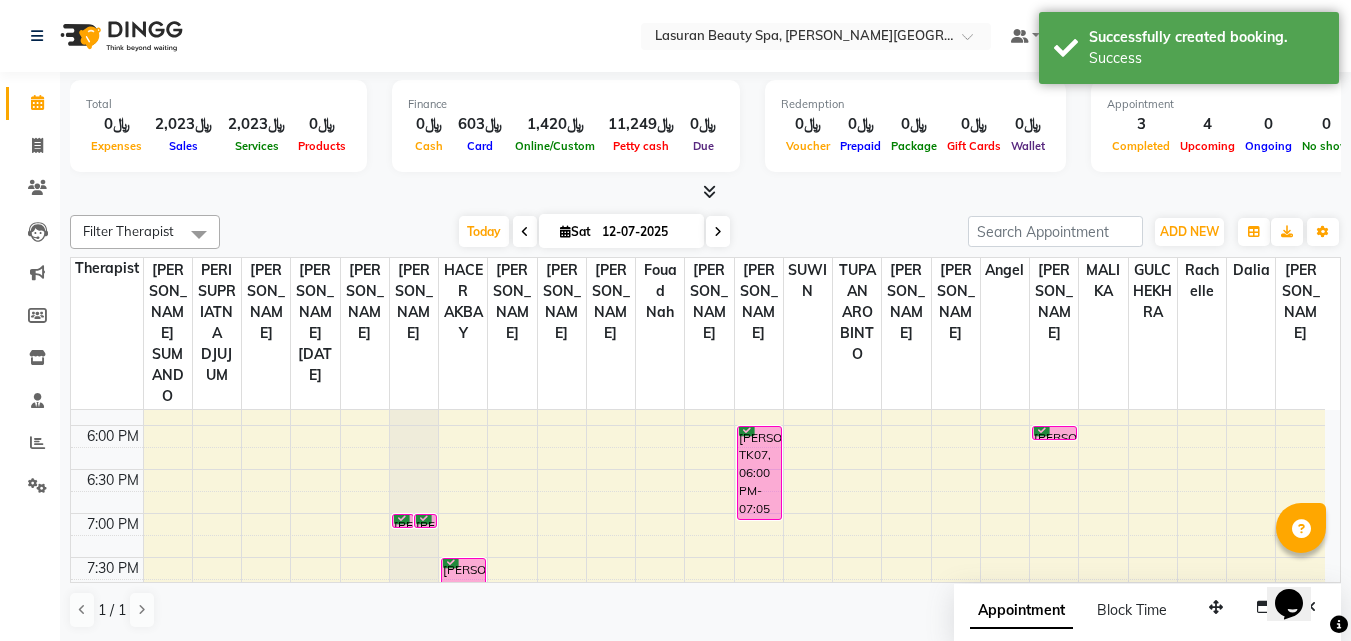 click on "[PERSON_NAME], TK07, 06:00 PM-07:05 PM, RITUAL BRIGHT BLUE ROCK | حمام الأحجار الزرقاء" at bounding box center [759, 473] 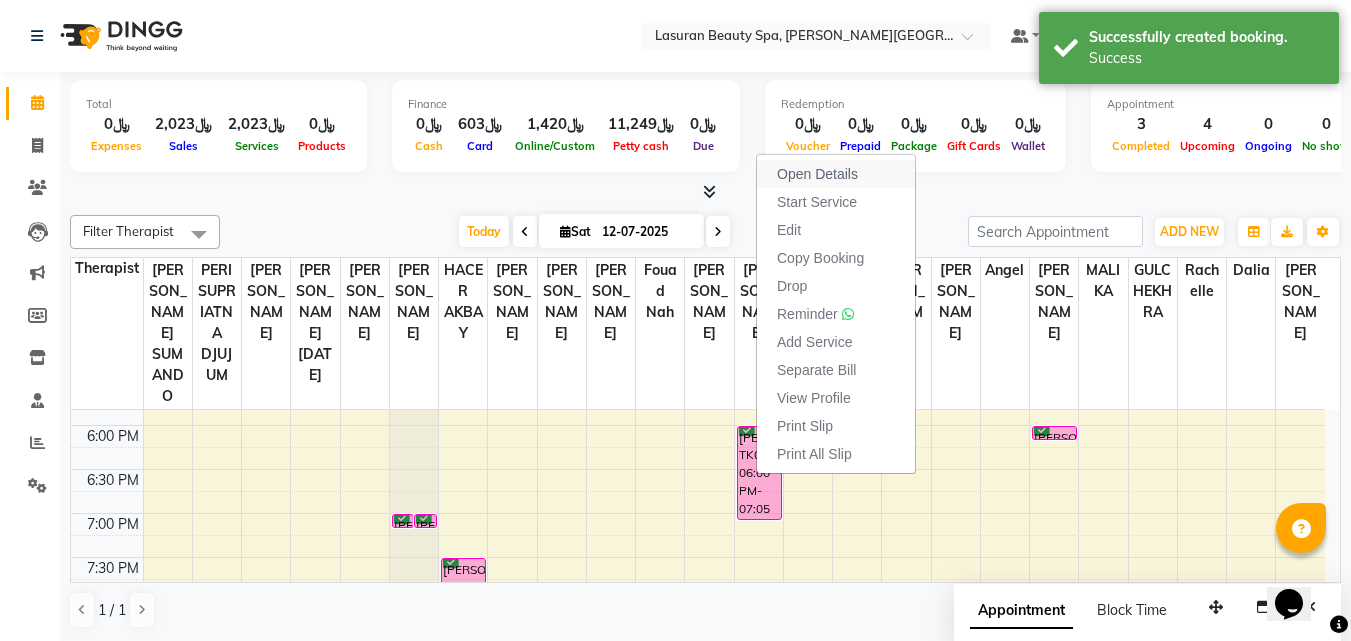 click on "Open Details" at bounding box center (836, 174) 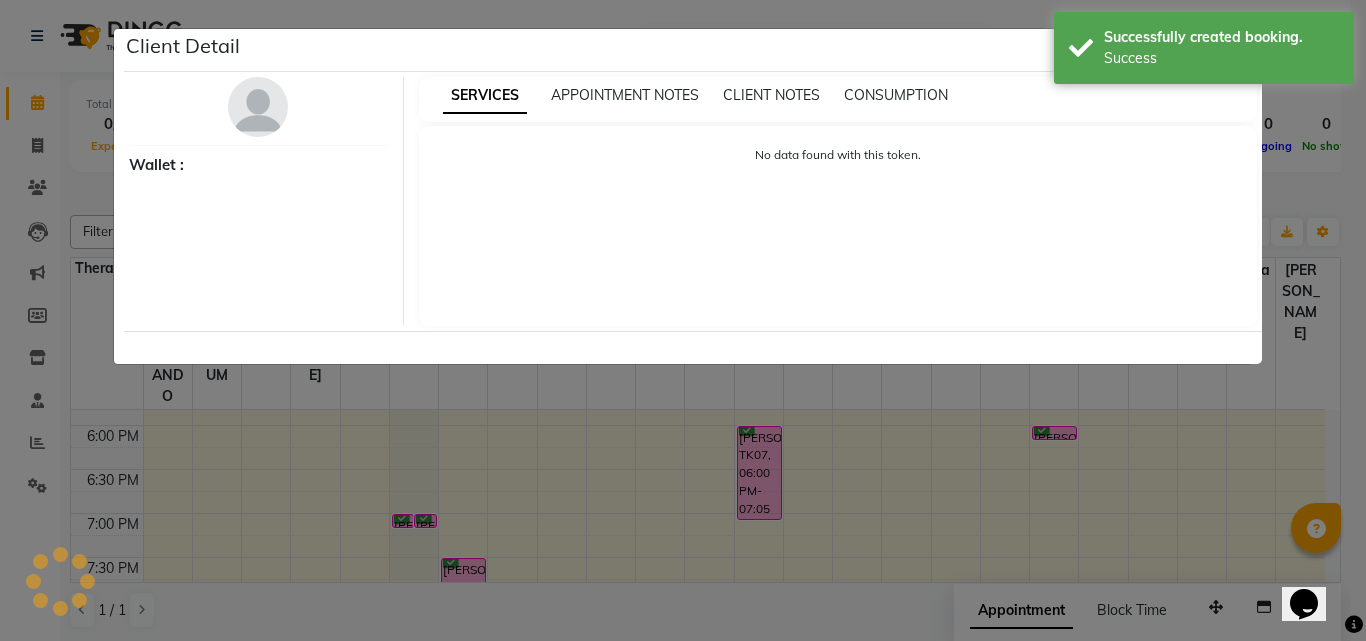 select on "6" 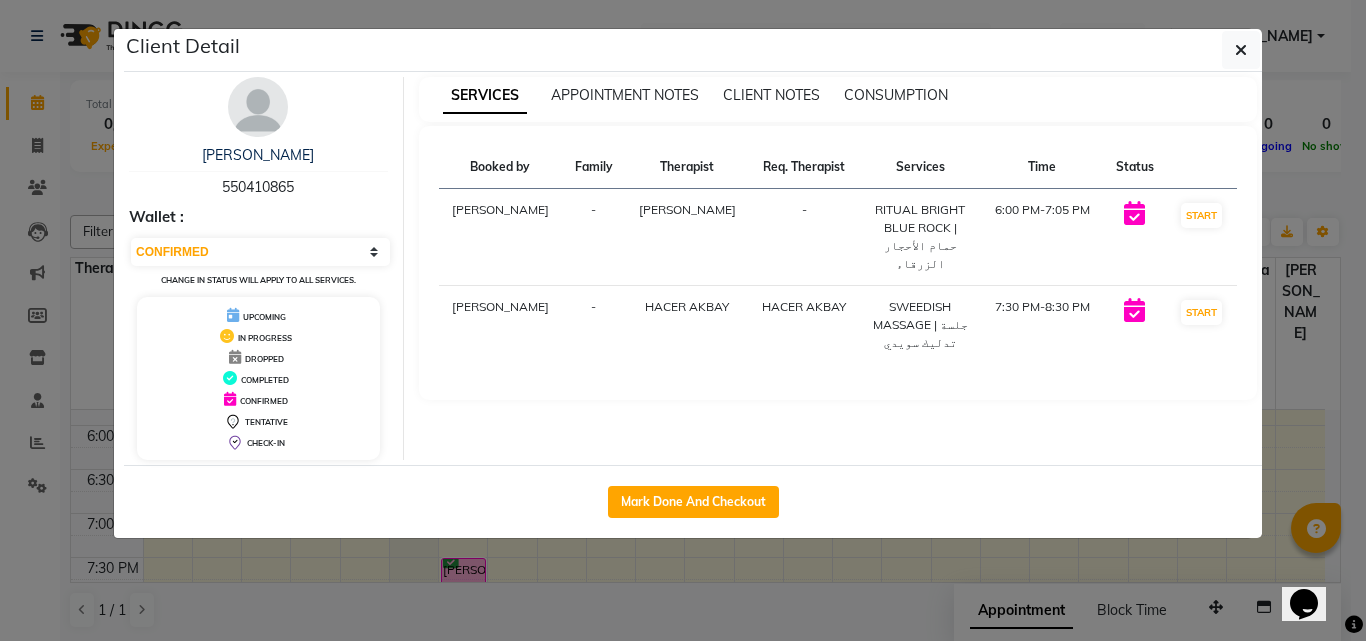 click on "Client Detail  [PERSON_NAME]    550410865 Wallet : Select IN SERVICE CONFIRMED TENTATIVE CHECK IN MARK DONE DROPPED UPCOMING Change in status will apply to all services. UPCOMING IN PROGRESS DROPPED COMPLETED CONFIRMED TENTATIVE CHECK-IN SERVICES APPOINTMENT NOTES CLIENT NOTES CONSUMPTION Booked by Family Therapist Req. Therapist Services Time Status  Ranim [PERSON_NAME]  - [PERSON_NAME] -  RITUAL BRIGHT BLUE ROCK | حمام الأحجار الزرقاء   6:00 PM-7:05 PM   START   Ranim [PERSON_NAME]  - HACER AKBAY HACER AKBAY  SWEEDISH MASSAGE | جلسة تدليك سويدي   7:30 PM-8:30 PM   START   Mark Done And Checkout" 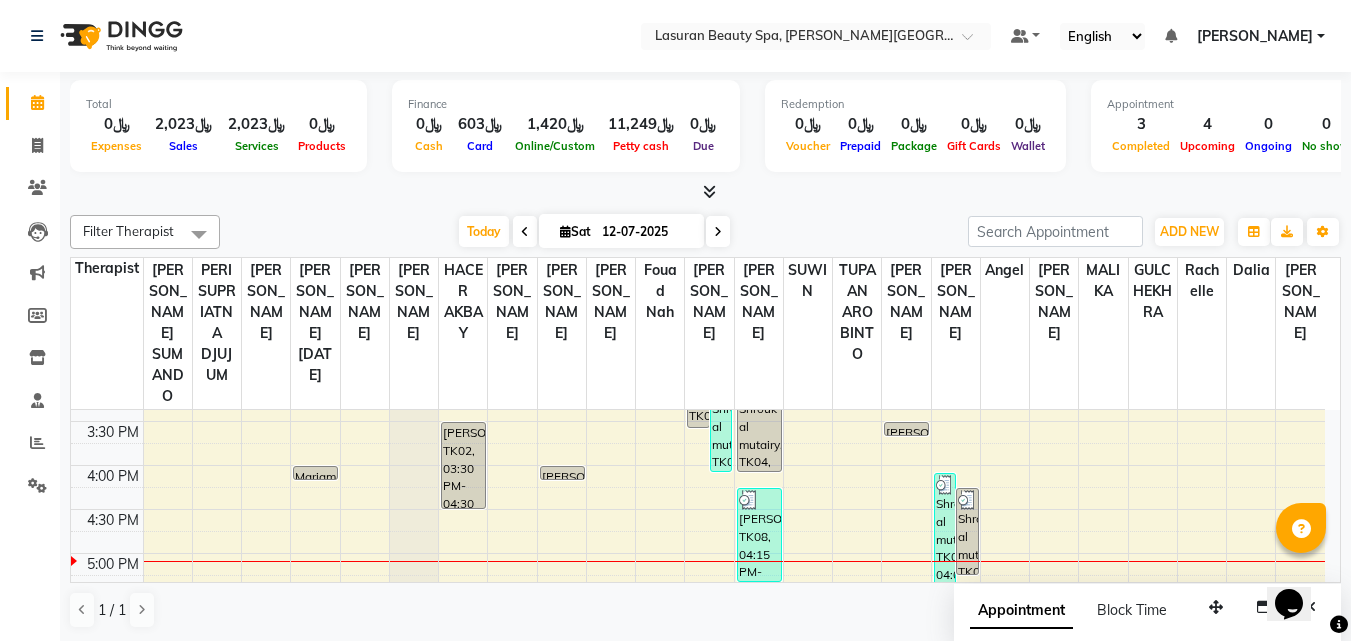 scroll, scrollTop: 500, scrollLeft: 0, axis: vertical 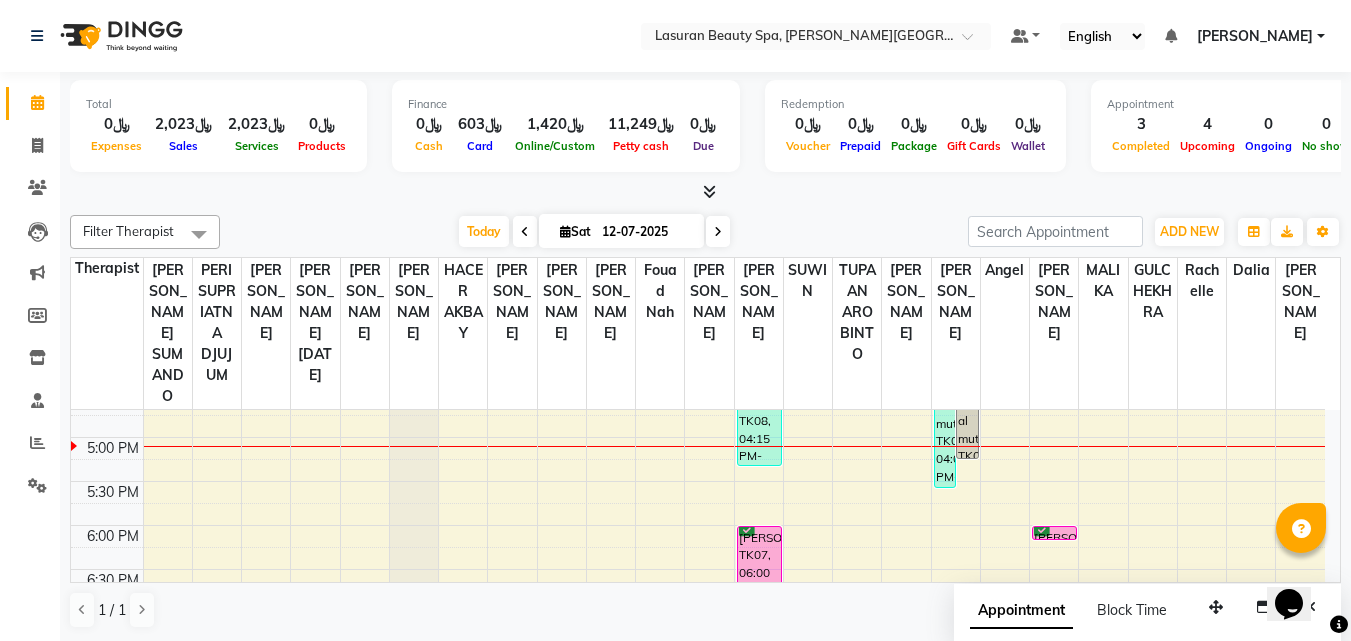 click on "11:00 AM 11:30 AM 12:00 PM 12:30 PM 1:00 PM 1:30 PM 2:00 PM 2:30 PM 3:00 PM 3:30 PM 4:00 PM 4:30 PM 5:00 PM 5:30 PM 6:00 PM 6:30 PM 7:00 PM 7:30 PM 8:00 PM 8:30 PM 9:00 PM 9:30 PM    [PERSON_NAME][GEOGRAPHIC_DATA], 04:00 PM-04:01 PM, HAIR COLOR FULL COLOR SHORT | صبغة الشعر بالكامل للشعر القصير     [PERSON_NAME], TK06, 07:00 PM-07:01 PM, PACKAGES HEAD SHAVE + LASURAN SHAVE | باقه قص شعر+حلاقه لاسوران     [PERSON_NAME], TK06, 07:00 PM-07:01 PM, PACKAGES HEAD SHAVE + LASURAN SHAVE | باقه قص شعر+حلاقه لاسوران    Al [PERSON_NAME], TK02, 03:30 PM-04:30 PM, SWEEDISH MASSAGE | جلسة تدليك سويدي     [PERSON_NAME], TK07, 07:30 PM-08:30 PM, SWEEDISH MASSAGE | جلسة تدليك سويدي    Al [PERSON_NAME], TK03, 02:00 PM-02:01 PM, CLASSIC COMBO M&P | كومبو كلاسيك (باديكير+مانكير)    [PERSON_NAME] Al Oeis, TK01, 04:00 PM-04:01 PM, CLASSIC PEDICURE | باديكير كلاسيك" at bounding box center [698, 393] 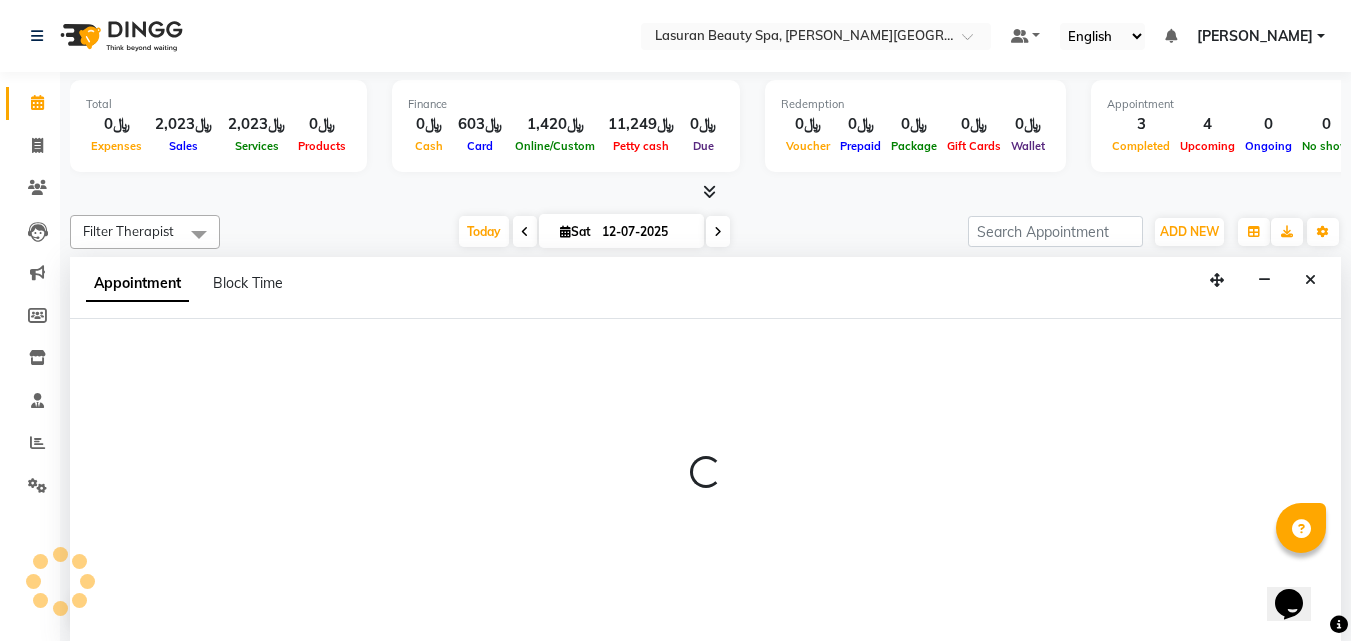 select on "54624" 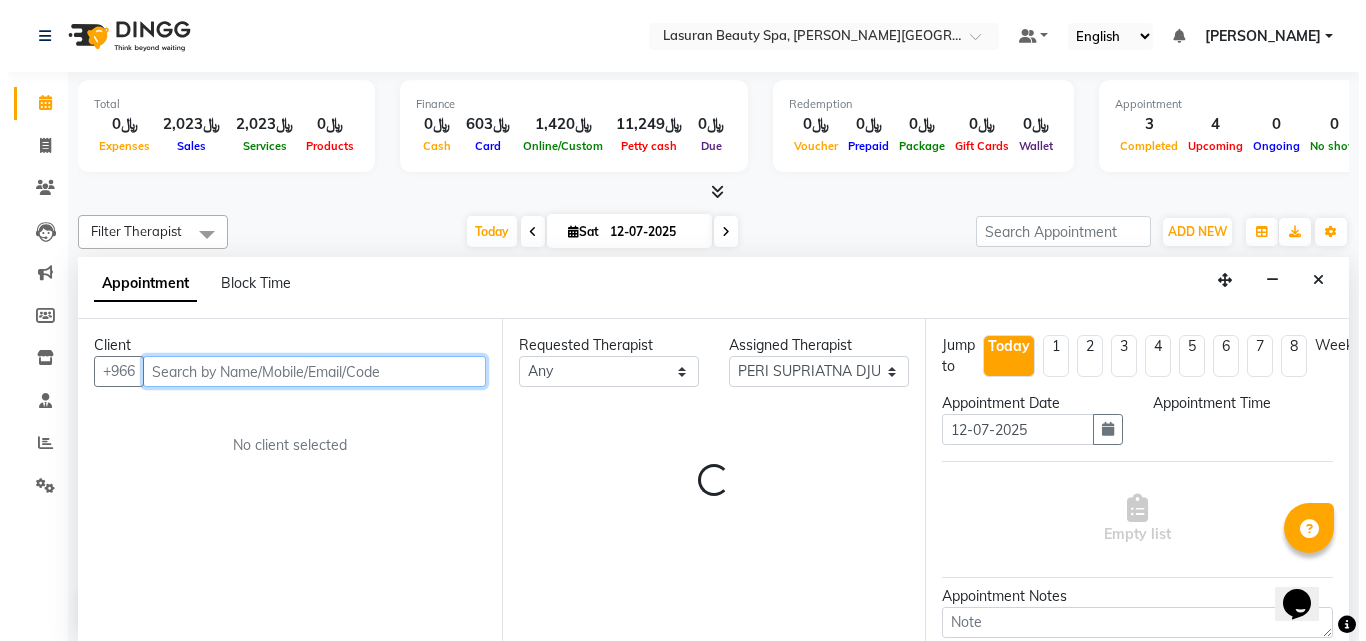 scroll, scrollTop: 1, scrollLeft: 0, axis: vertical 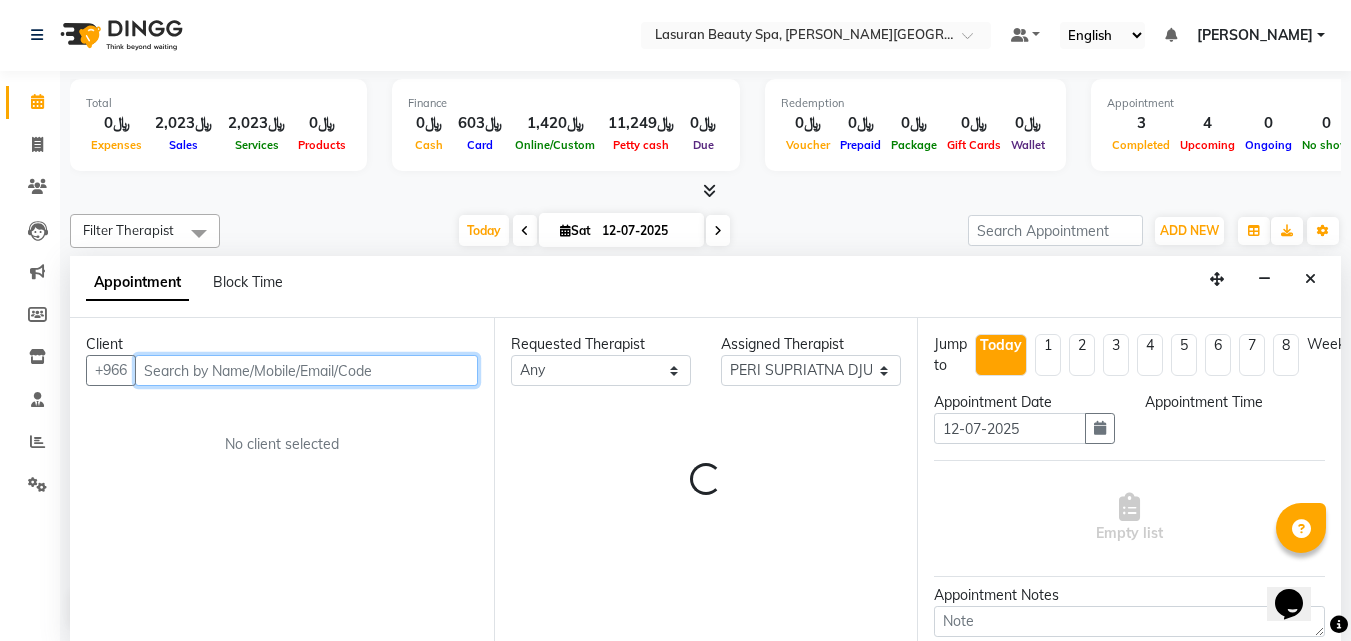 select on "1050" 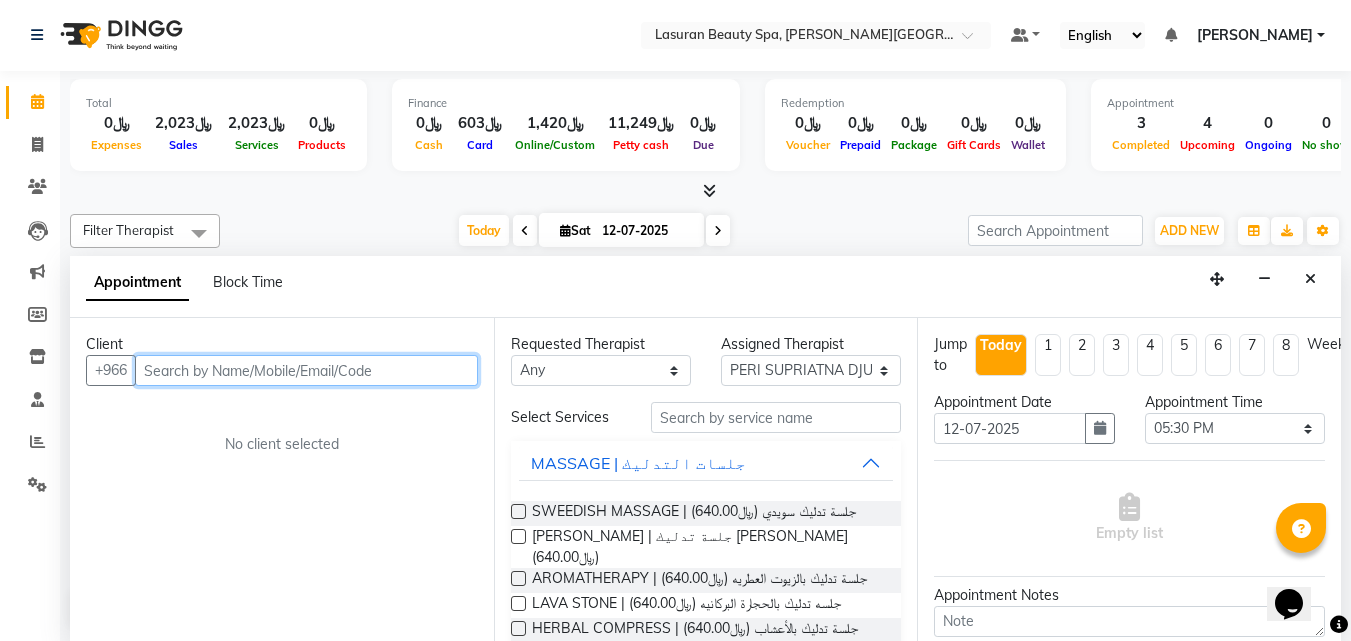 paste on "580147462" 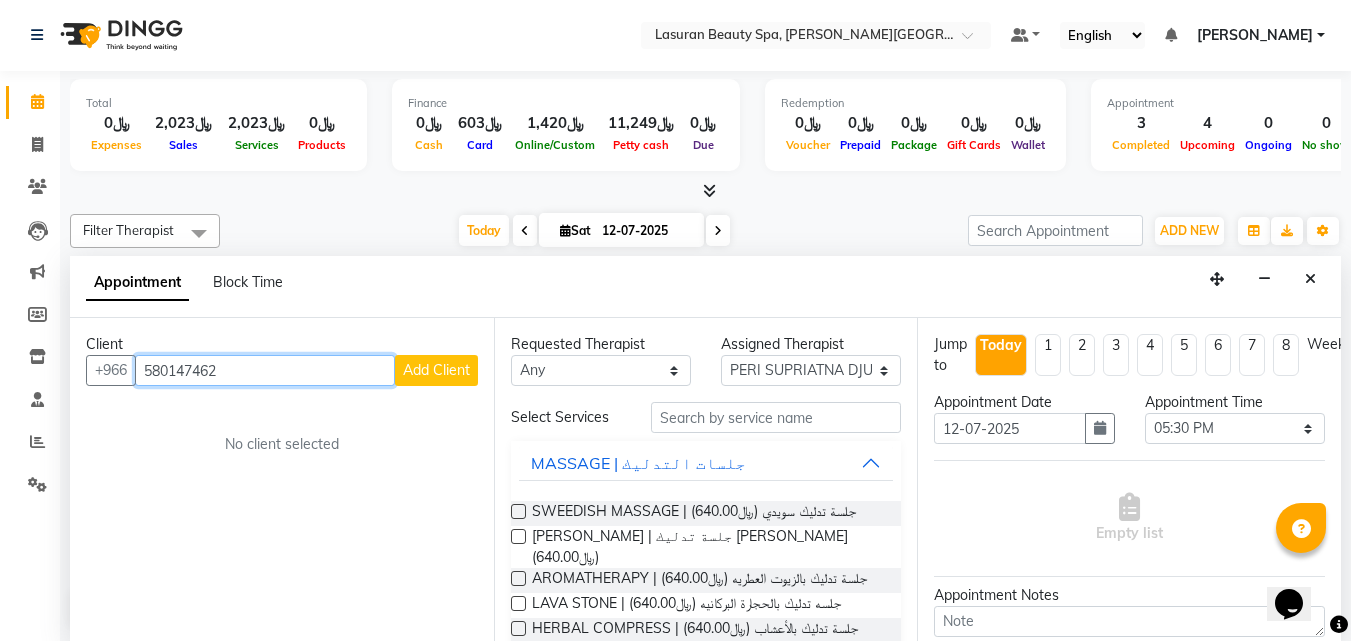 type on "580147462" 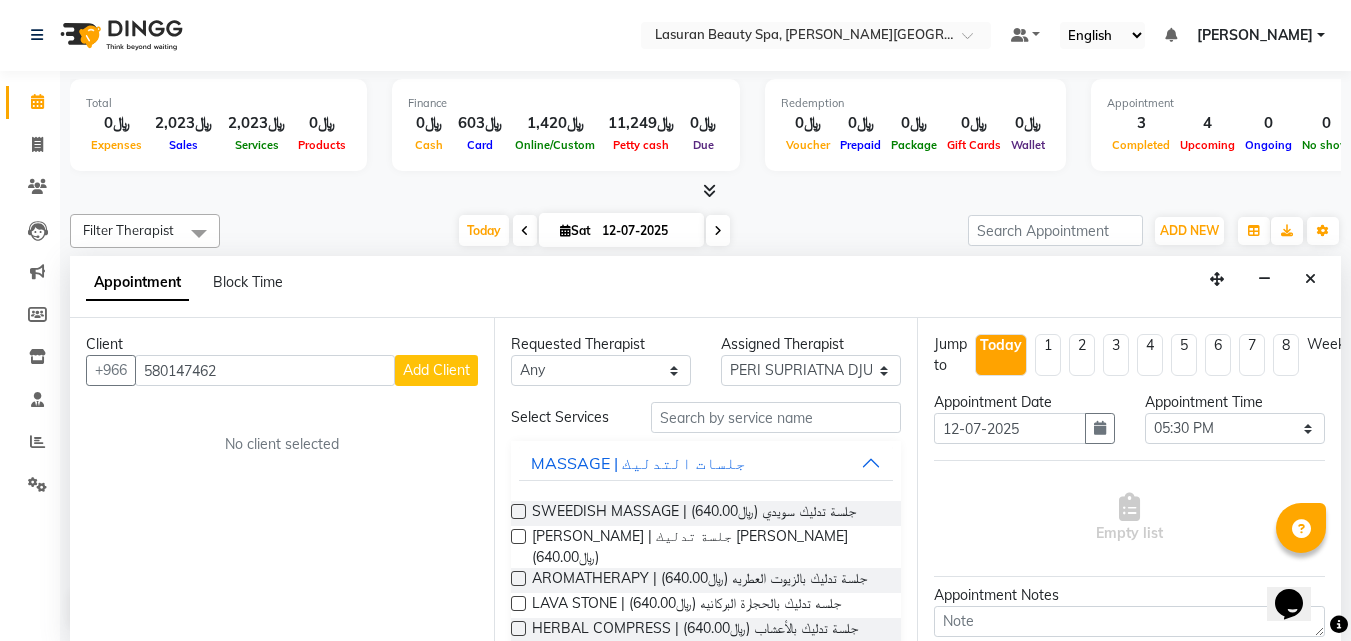 click on "Add Client" at bounding box center (436, 370) 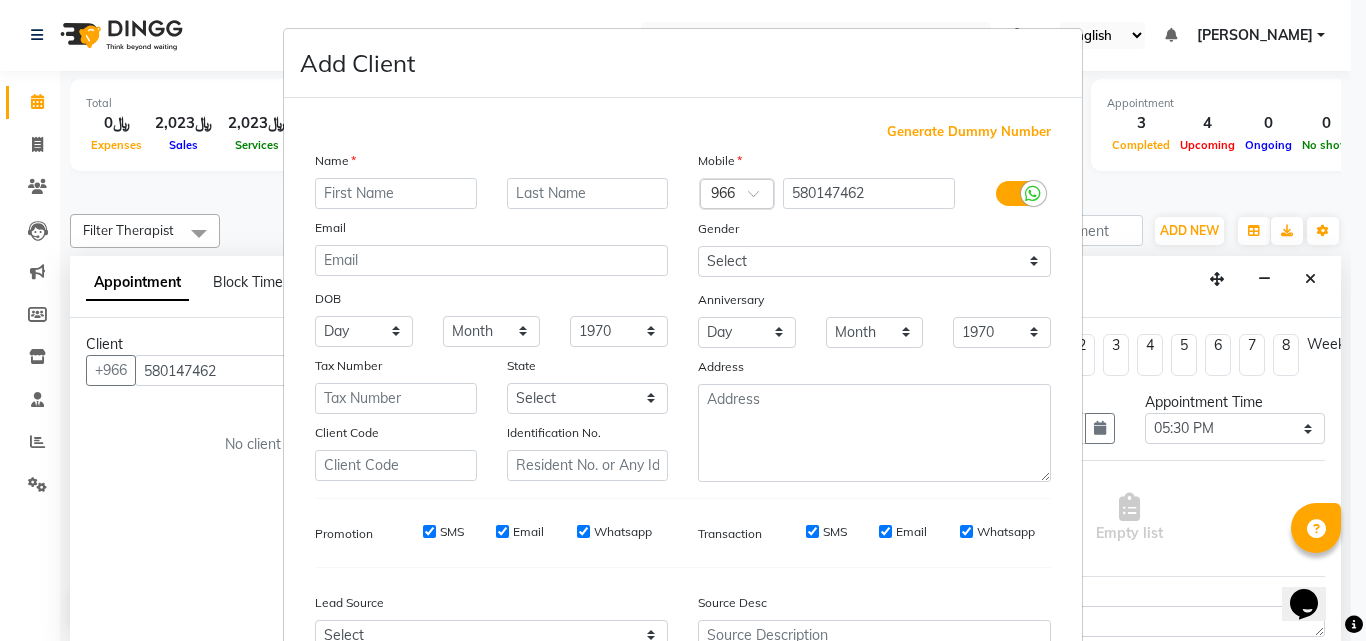 click at bounding box center (396, 193) 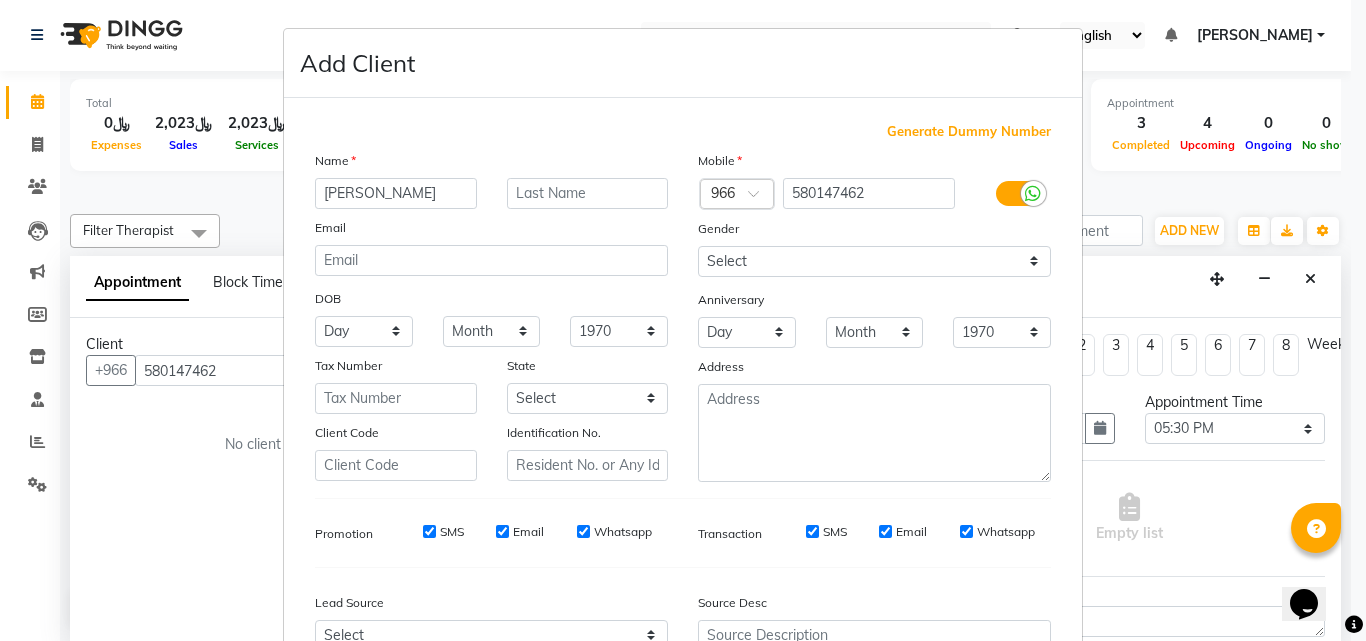 type on "[PERSON_NAME]" 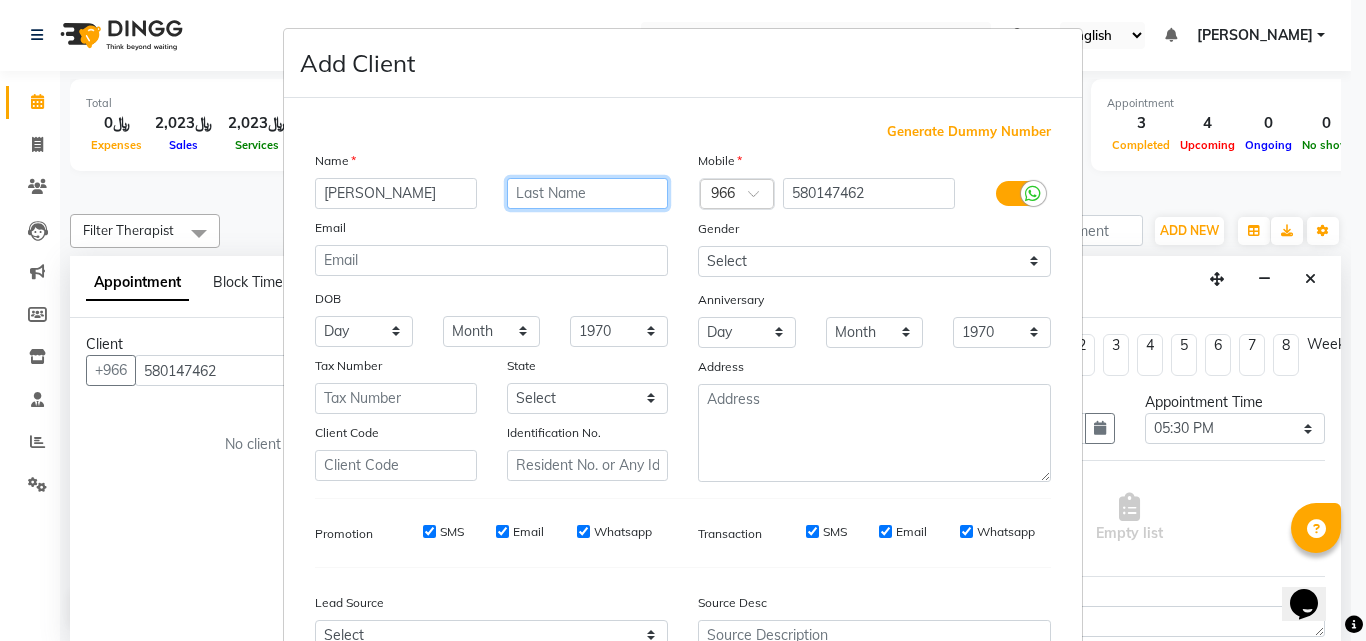 click at bounding box center (588, 193) 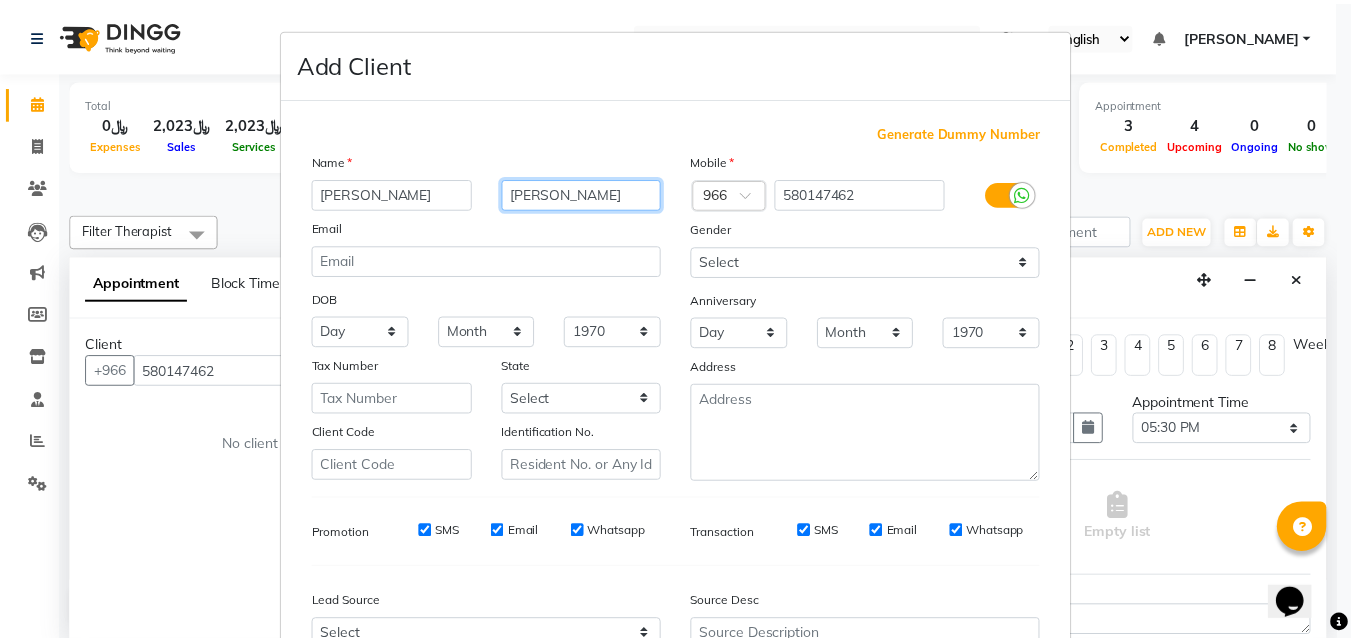 scroll, scrollTop: 208, scrollLeft: 0, axis: vertical 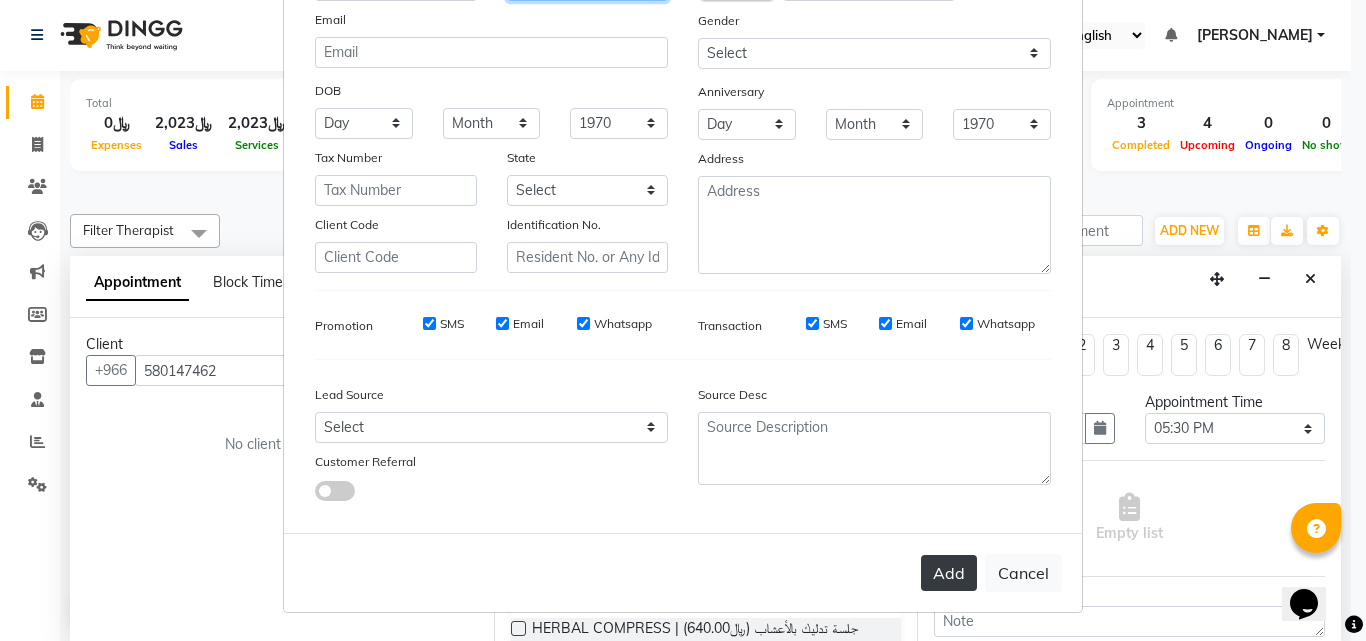 type on "[PERSON_NAME]" 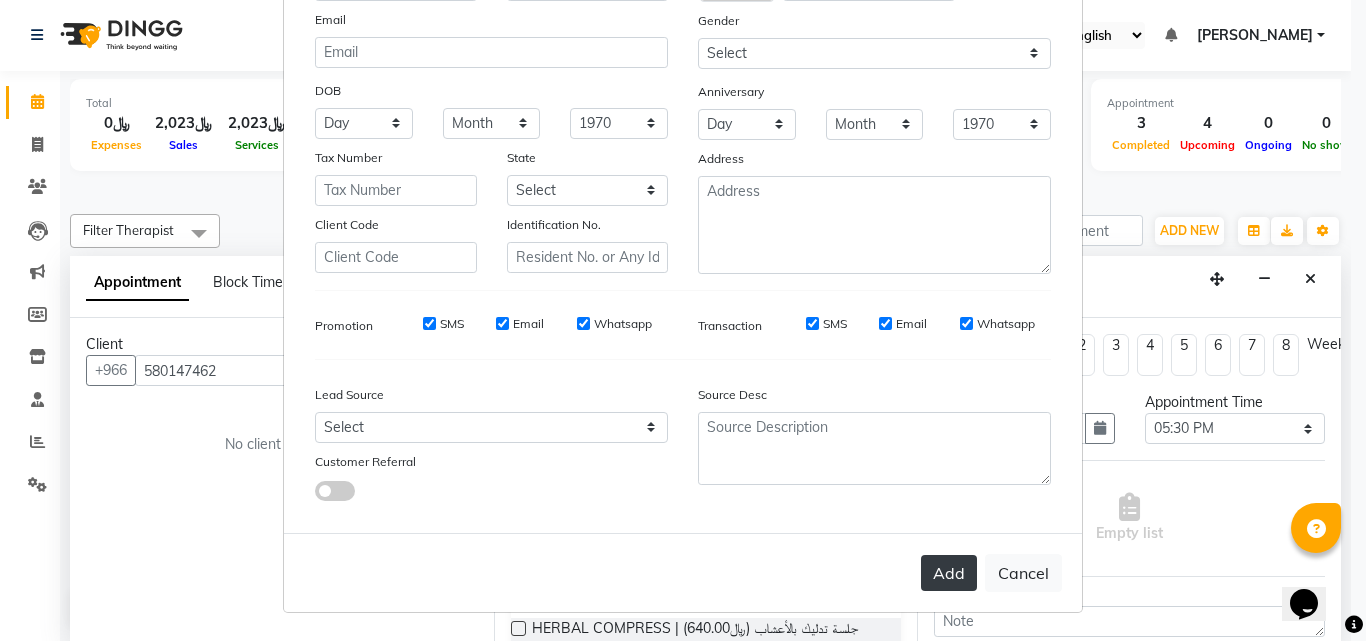 click on "Add" at bounding box center (949, 573) 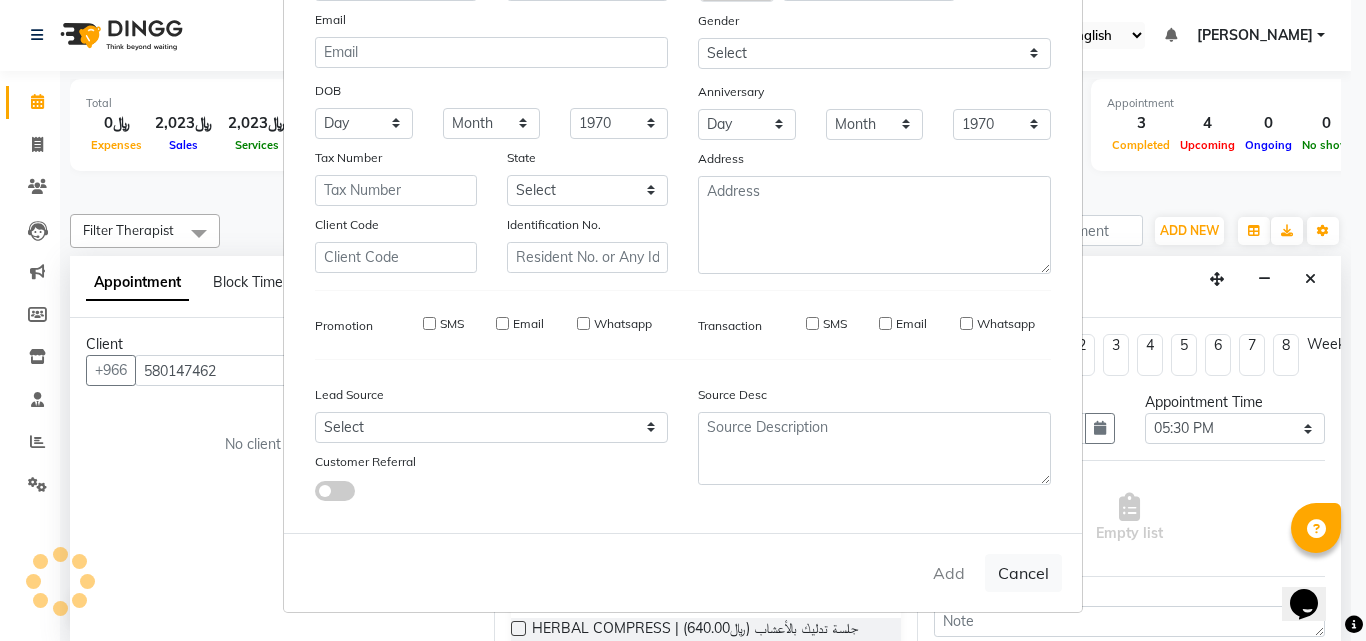 type 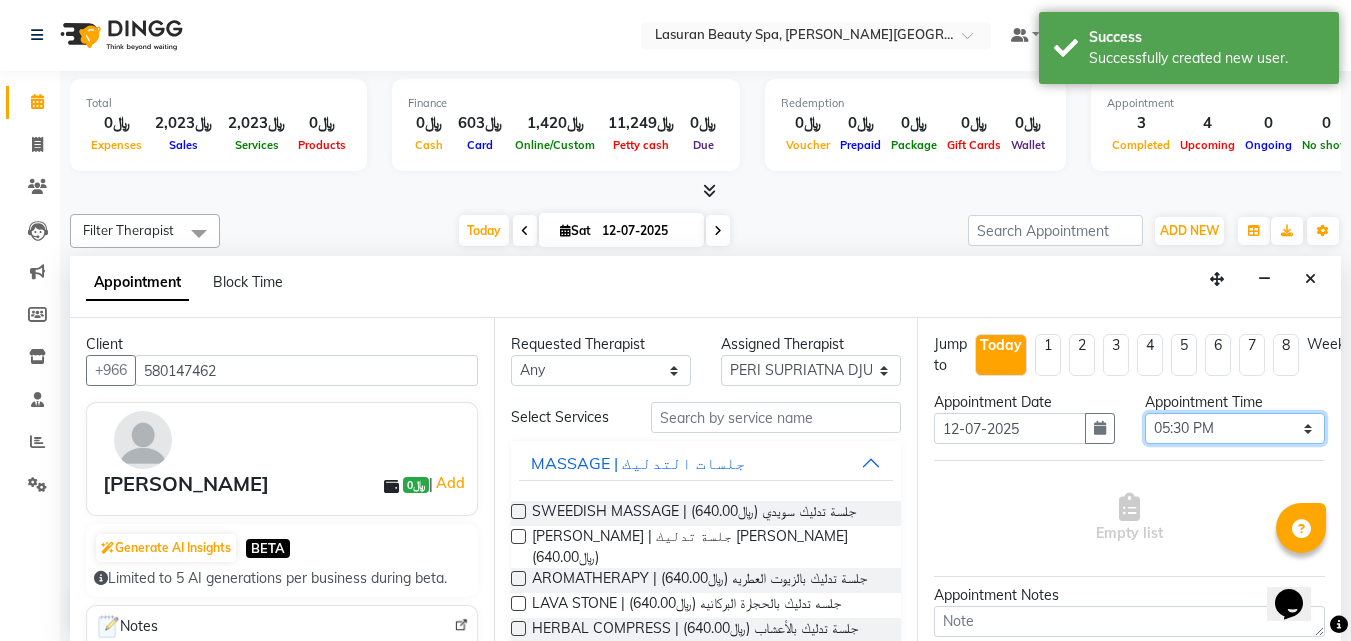 click on "Select 12:00 PM 12:15 PM 12:30 PM 12:45 PM 01:00 PM 01:15 PM 01:30 PM 01:45 PM 02:00 PM 02:15 PM 02:30 PM 02:45 PM 03:00 PM 03:15 PM 03:30 PM 03:45 PM 04:00 PM 04:15 PM 04:30 PM 04:45 PM 05:00 PM 05:15 PM 05:30 PM 05:45 PM 06:00 PM 06:15 PM 06:30 PM 06:45 PM 07:00 PM 07:15 PM 07:30 PM 07:45 PM 08:00 PM 08:15 PM 08:30 PM 08:45 PM 09:00 PM 09:15 PM 09:30 PM" at bounding box center (1235, 428) 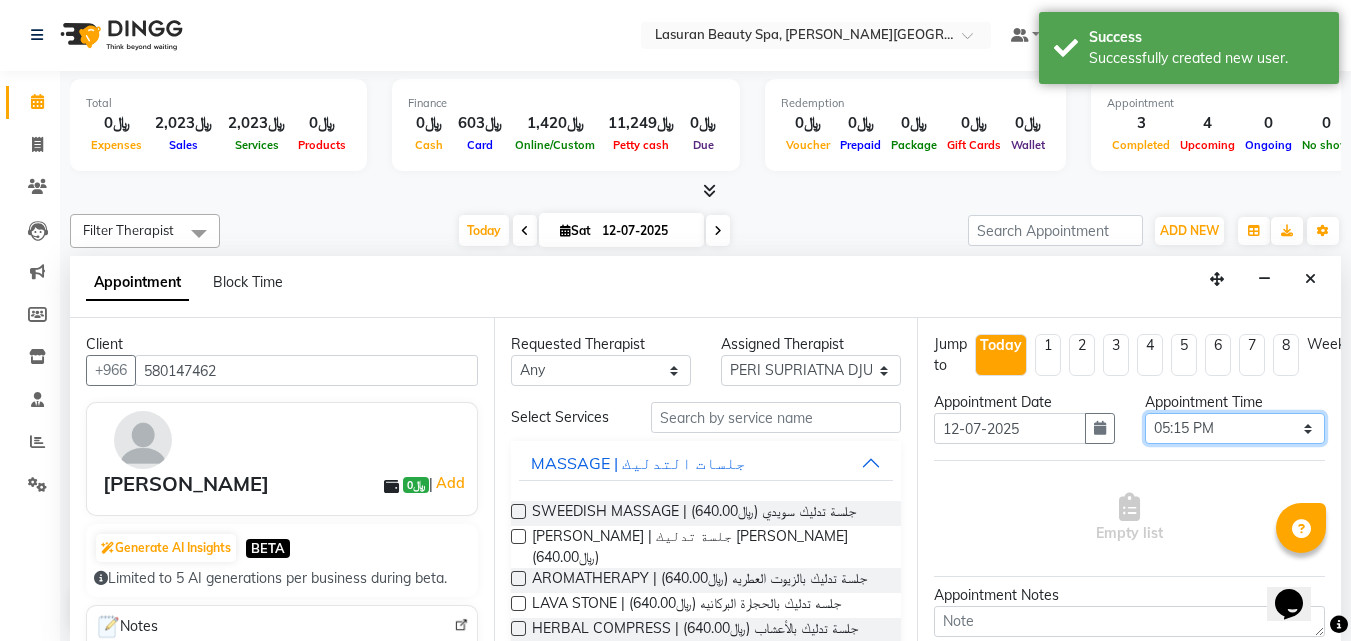 click on "Select 12:00 PM 12:15 PM 12:30 PM 12:45 PM 01:00 PM 01:15 PM 01:30 PM 01:45 PM 02:00 PM 02:15 PM 02:30 PM 02:45 PM 03:00 PM 03:15 PM 03:30 PM 03:45 PM 04:00 PM 04:15 PM 04:30 PM 04:45 PM 05:00 PM 05:15 PM 05:30 PM 05:45 PM 06:00 PM 06:15 PM 06:30 PM 06:45 PM 07:00 PM 07:15 PM 07:30 PM 07:45 PM 08:00 PM 08:15 PM 08:30 PM 08:45 PM 09:00 PM 09:15 PM 09:30 PM" at bounding box center [1235, 428] 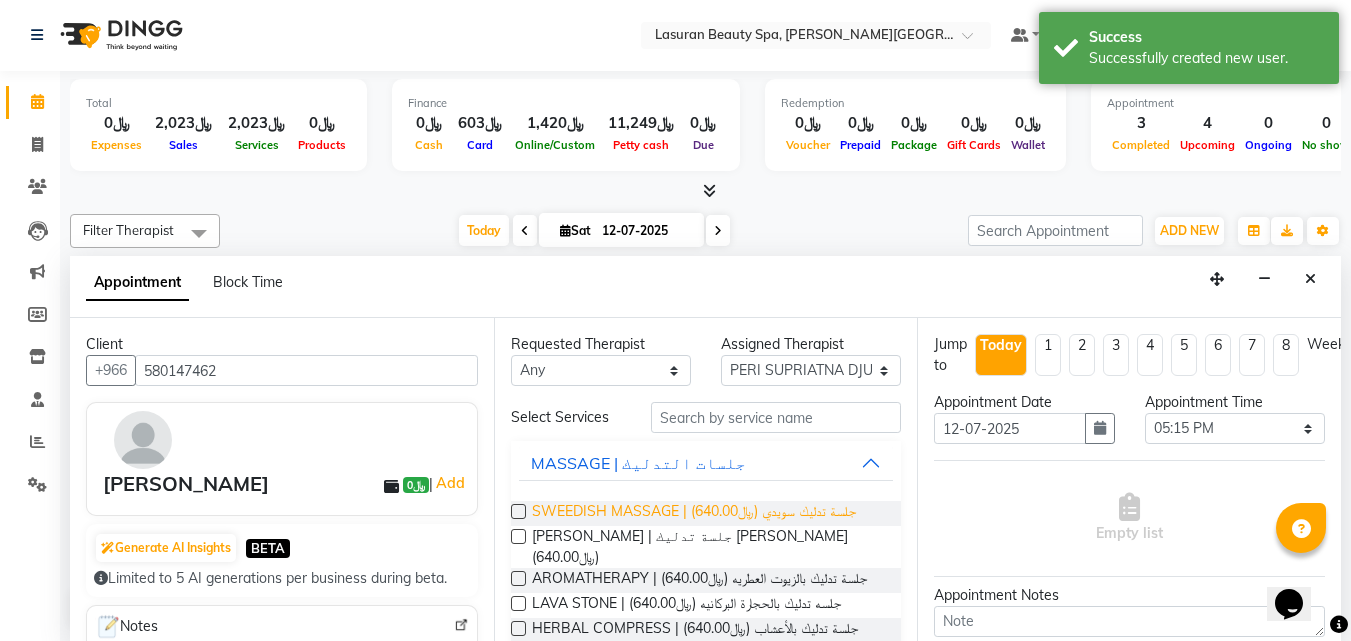 click on "SWEEDISH MASSAGE | جلسة تدليك سويدي (﷼640.00)" at bounding box center (694, 513) 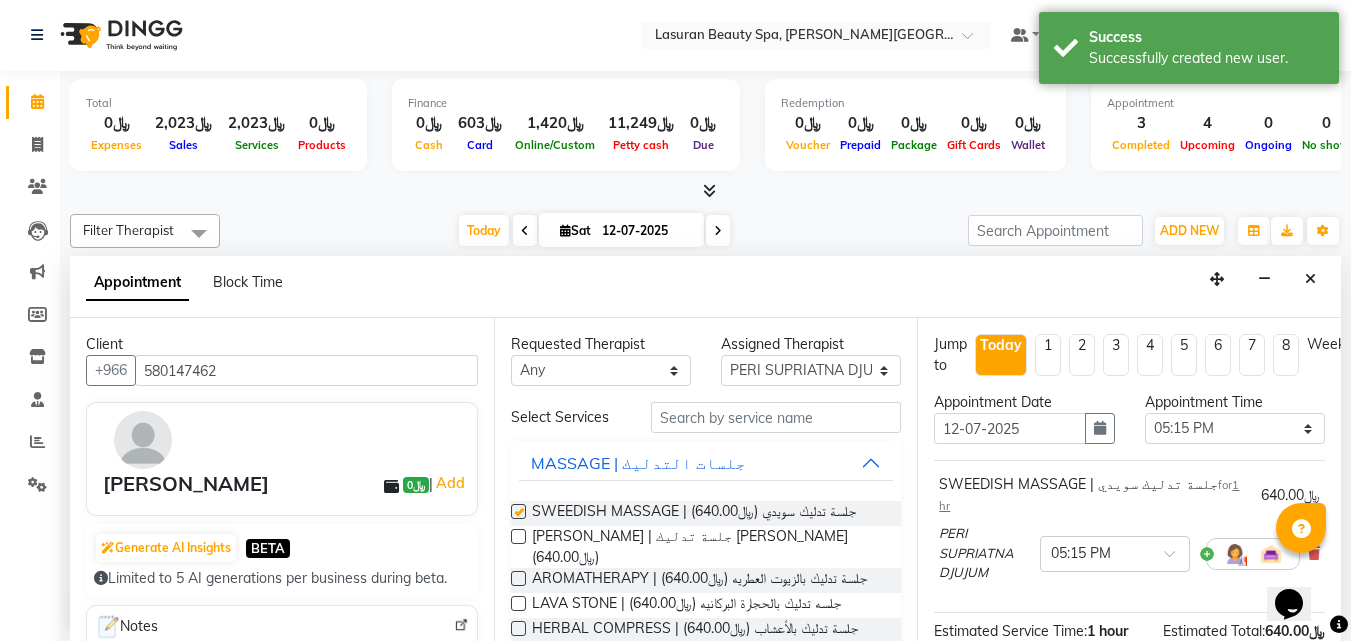 checkbox on "false" 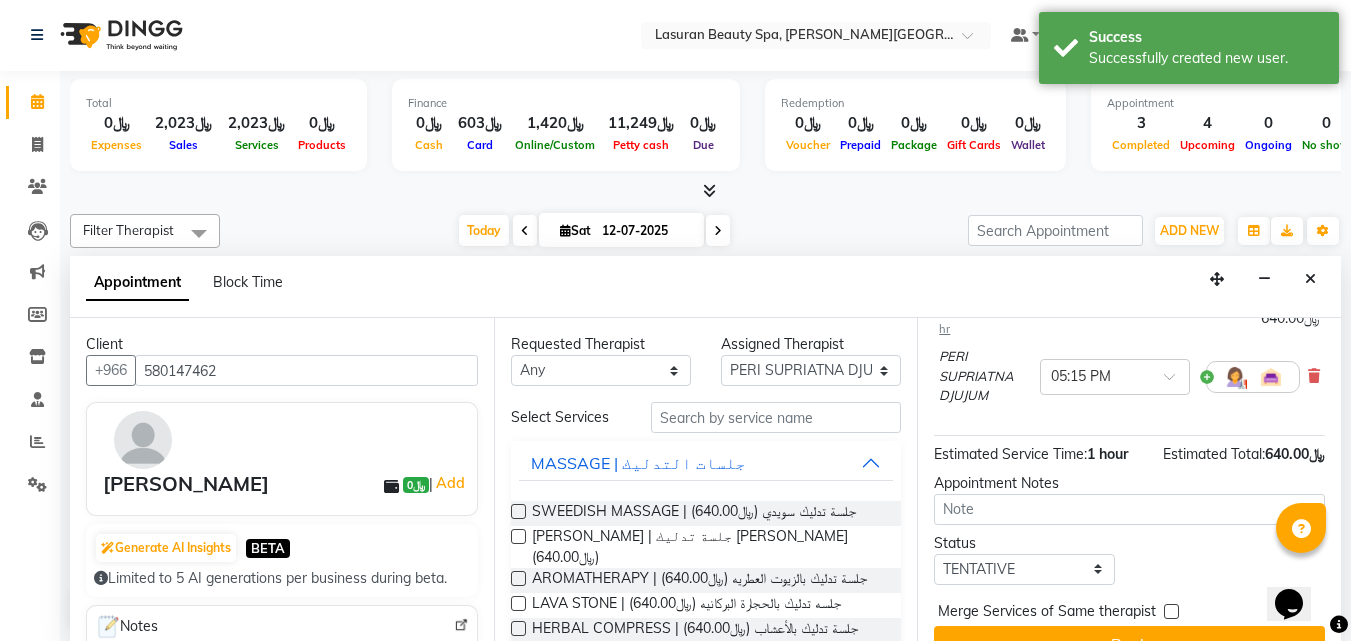 scroll, scrollTop: 208, scrollLeft: 0, axis: vertical 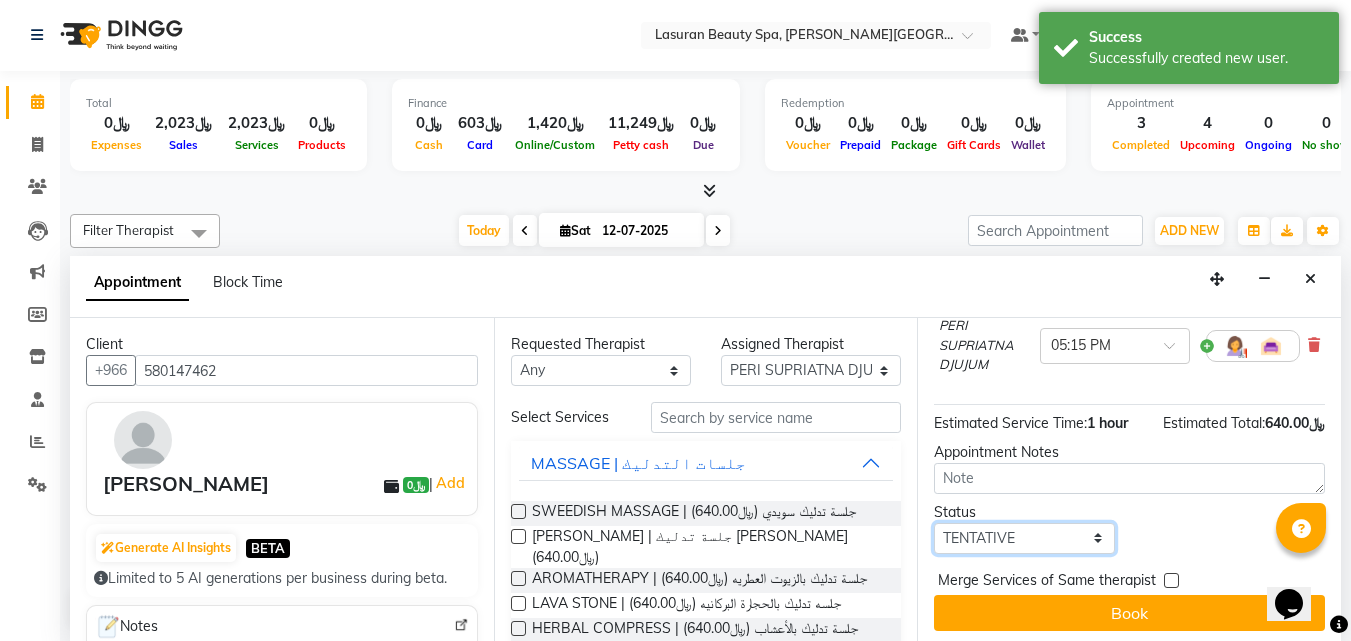 click on "Select TENTATIVE CONFIRM CHECK-IN UPCOMING" at bounding box center [1024, 538] 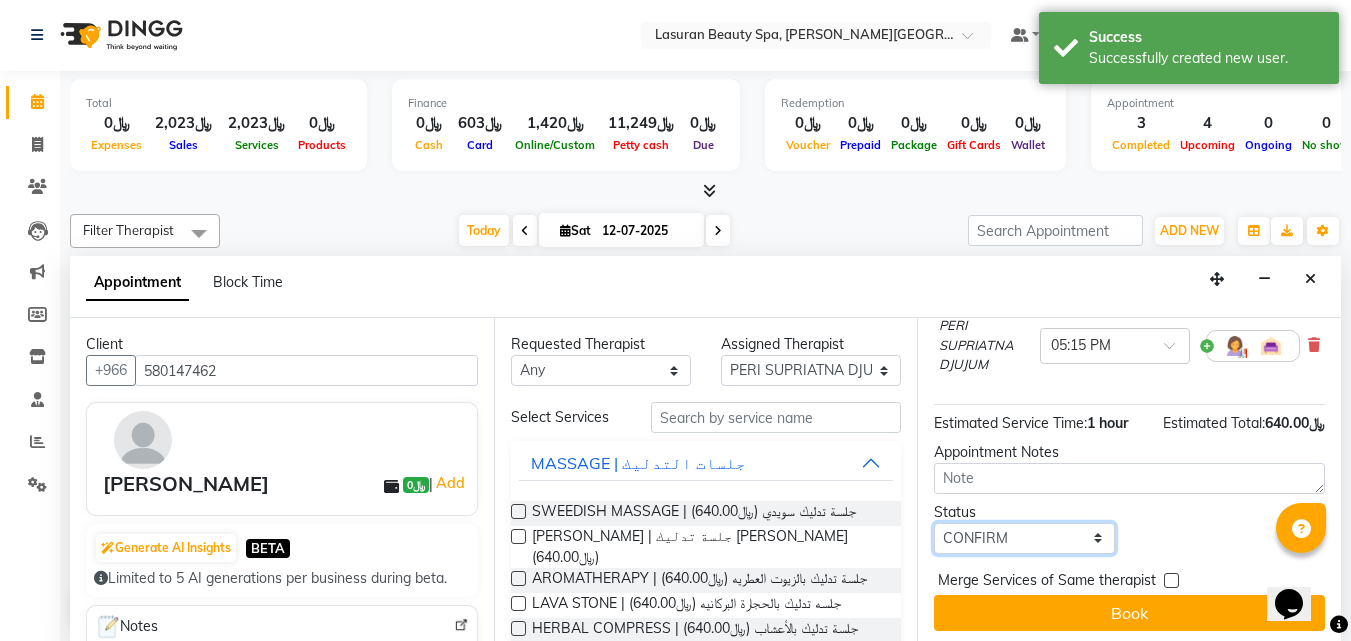 click on "Select TENTATIVE CONFIRM CHECK-IN UPCOMING" at bounding box center (1024, 538) 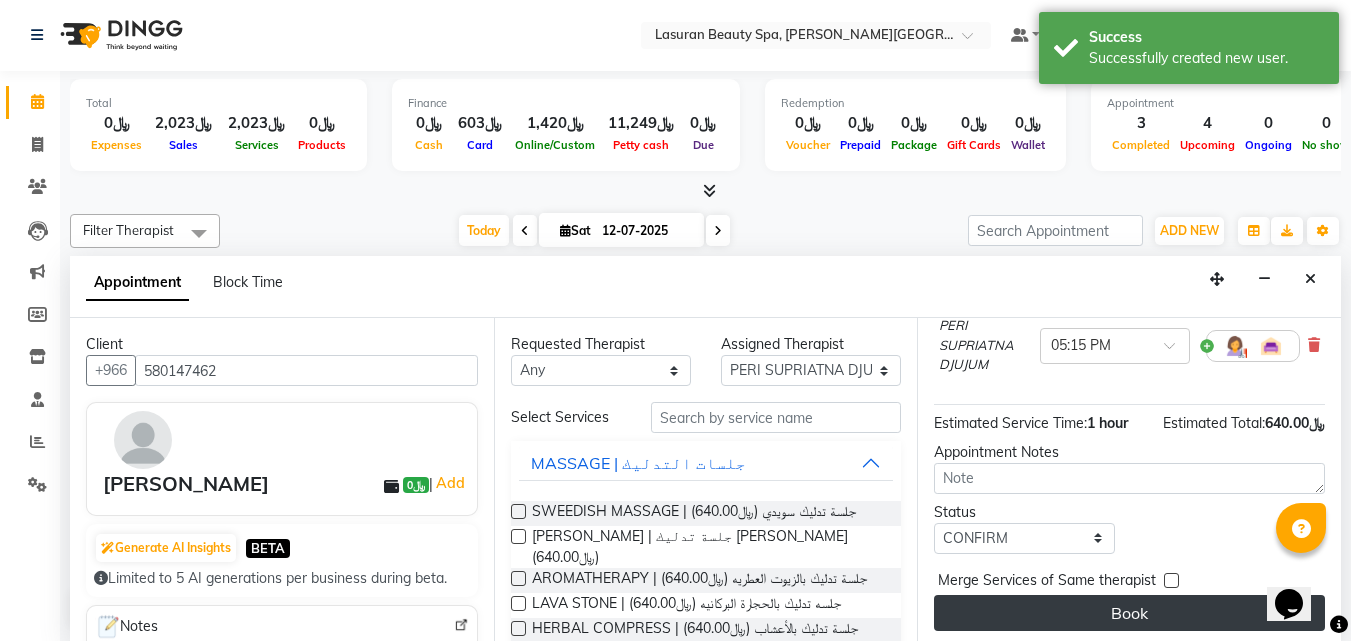 click on "Book" at bounding box center (1129, 613) 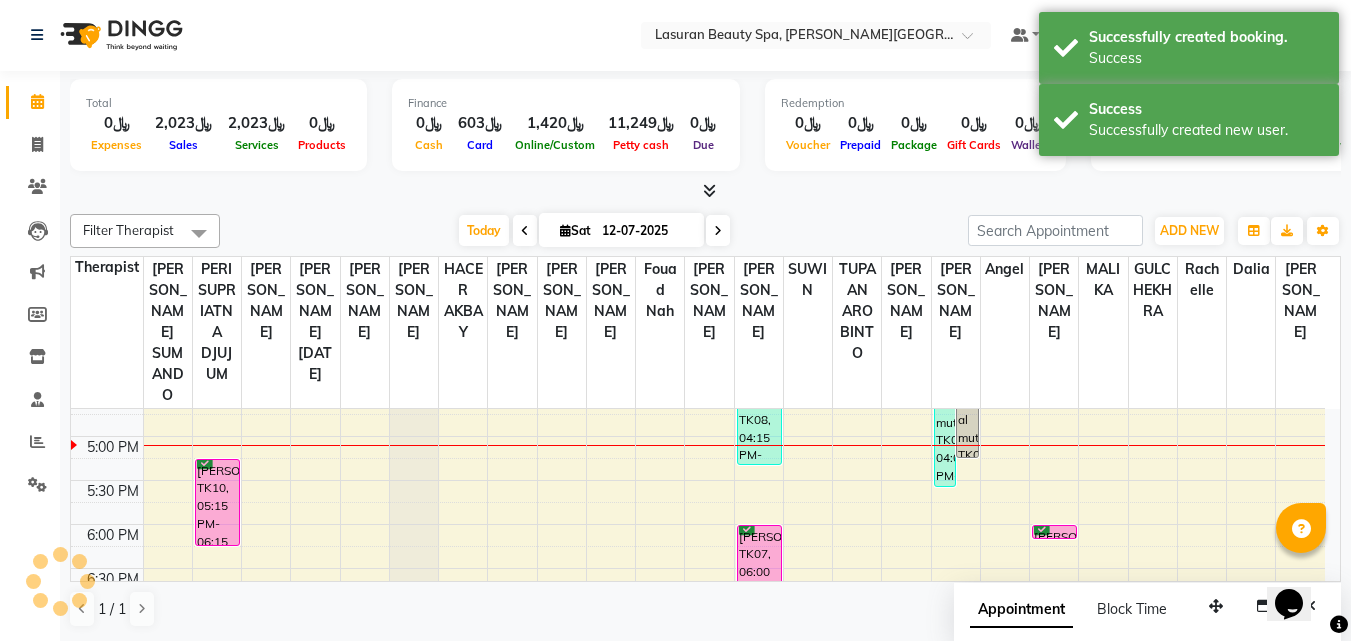 scroll, scrollTop: 0, scrollLeft: 0, axis: both 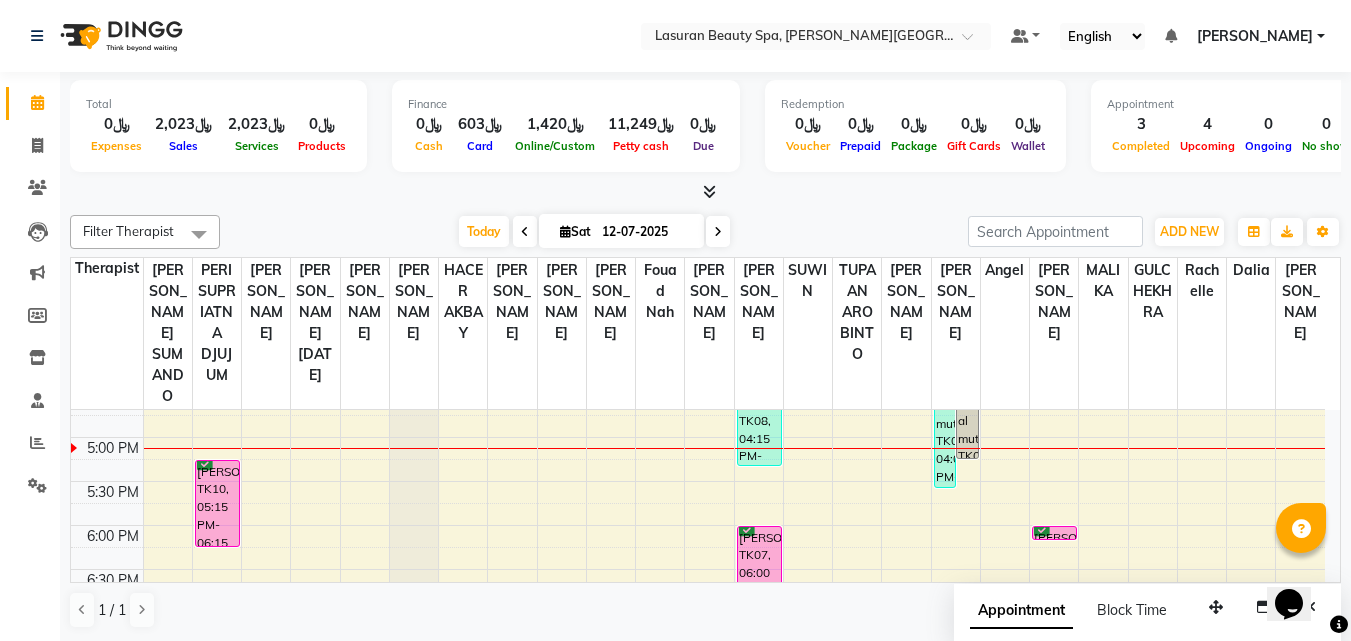 click at bounding box center (199, 234) 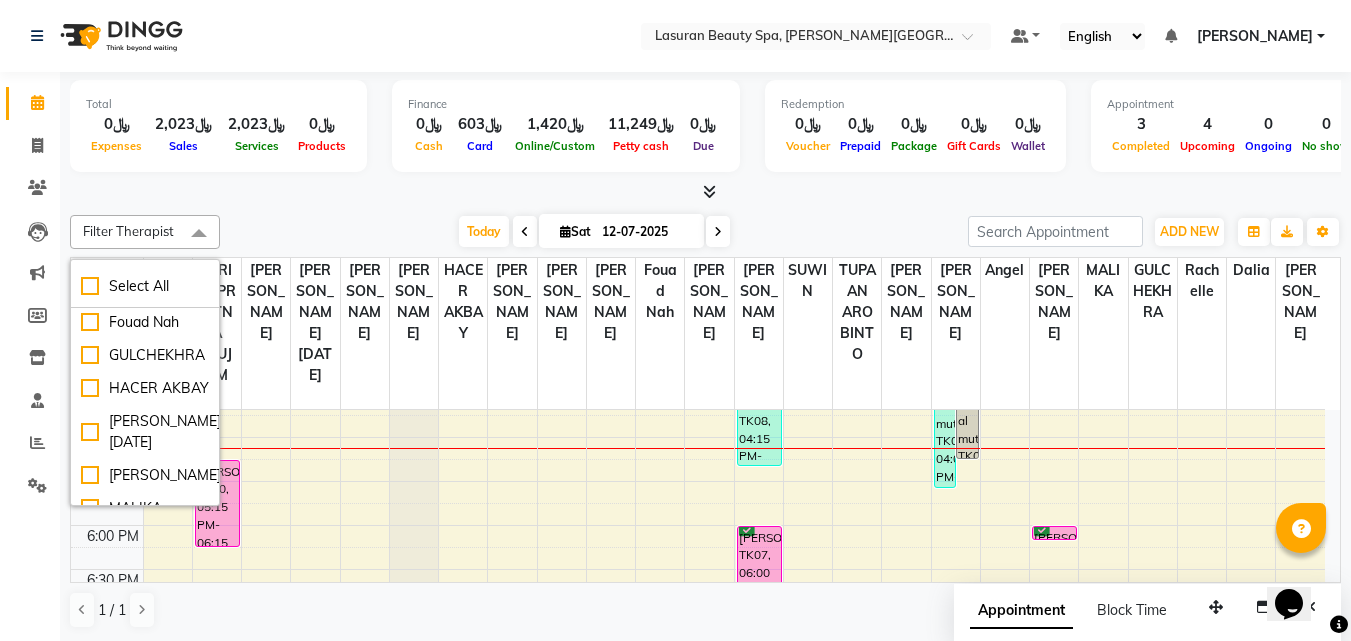 scroll, scrollTop: 400, scrollLeft: 0, axis: vertical 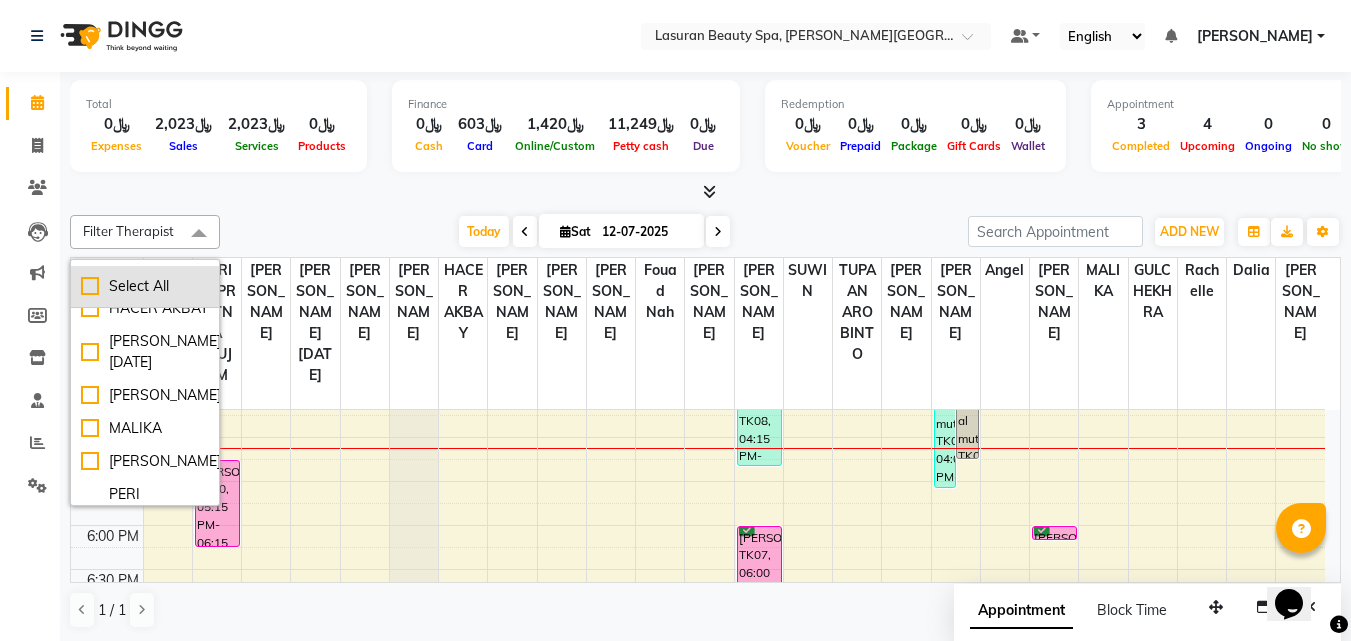 click on "Select All" at bounding box center [145, 286] 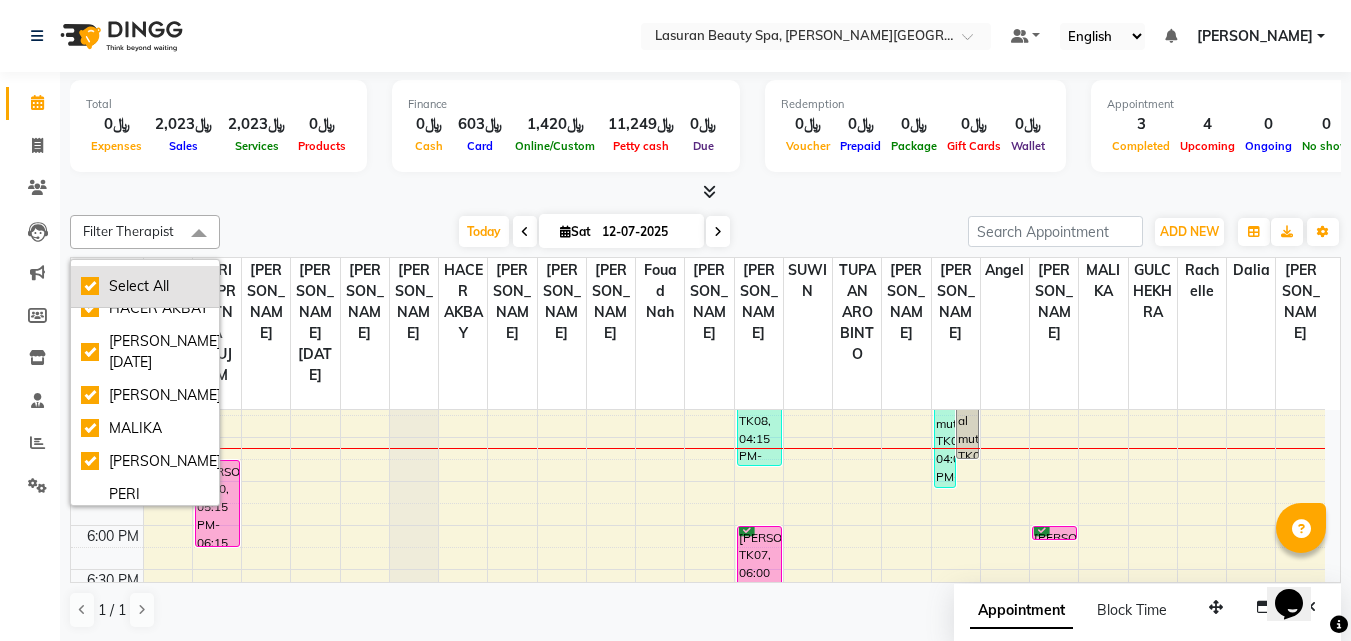 checkbox on "true" 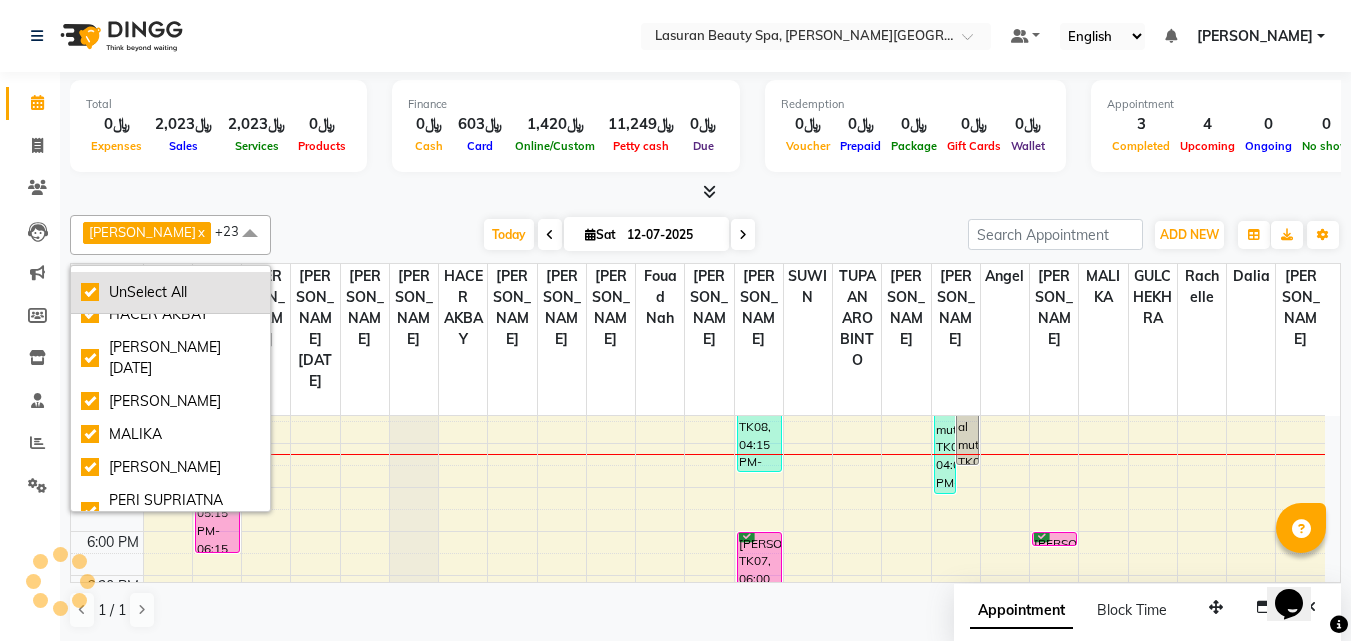 scroll, scrollTop: 316, scrollLeft: 0, axis: vertical 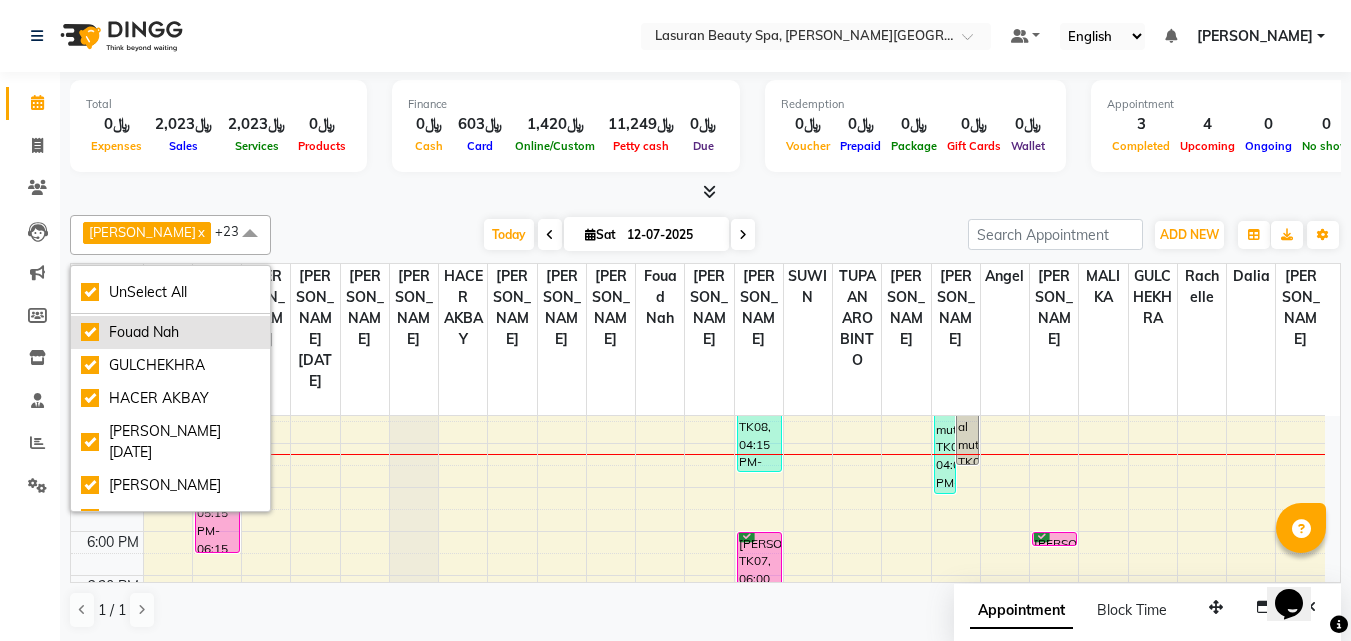click on "Fouad Nah" at bounding box center (170, 332) 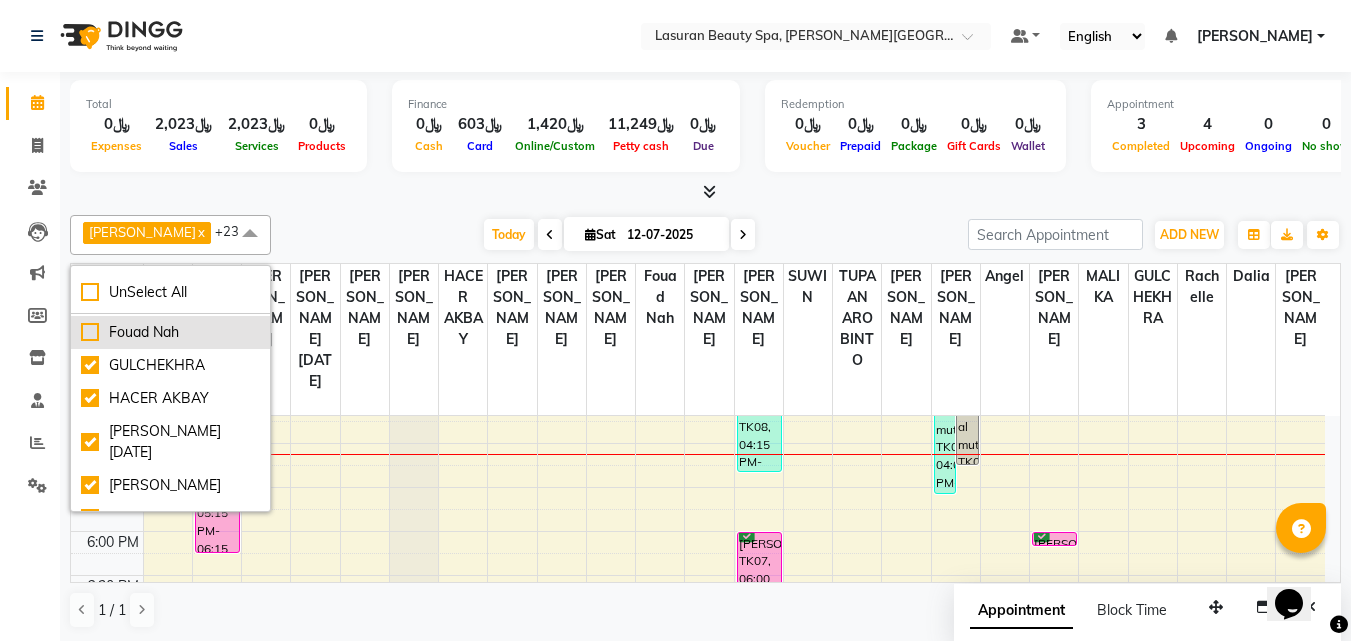 checkbox on "false" 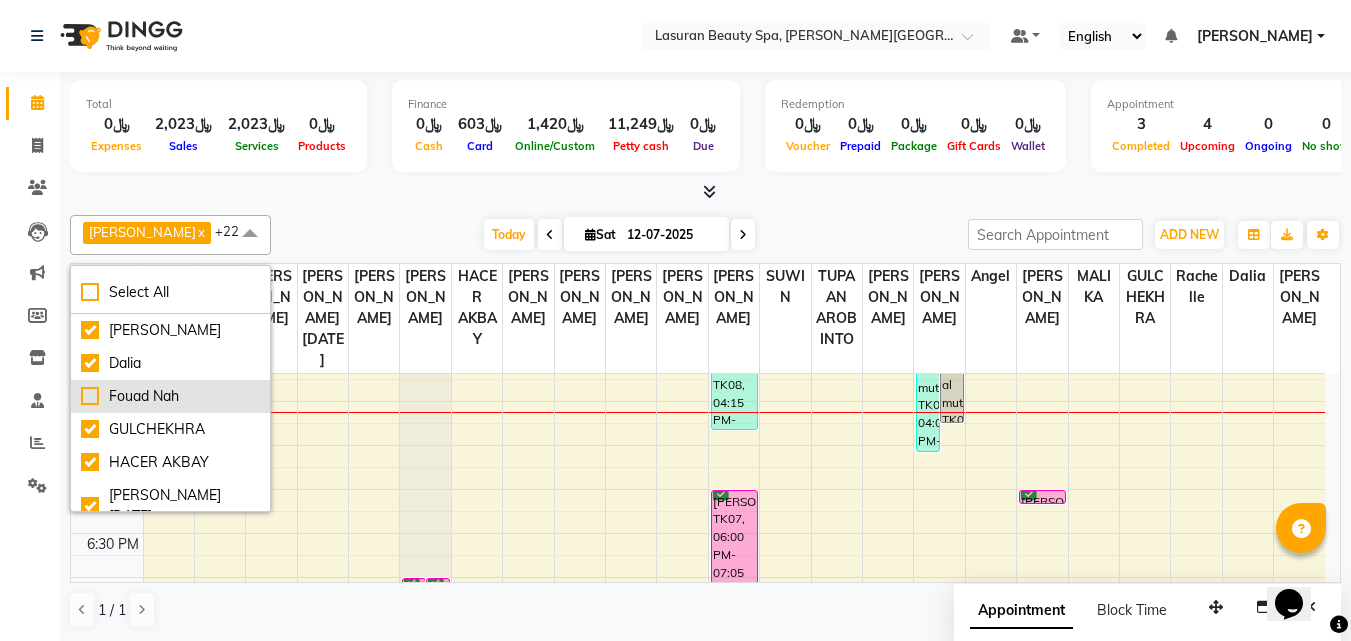 scroll, scrollTop: 216, scrollLeft: 0, axis: vertical 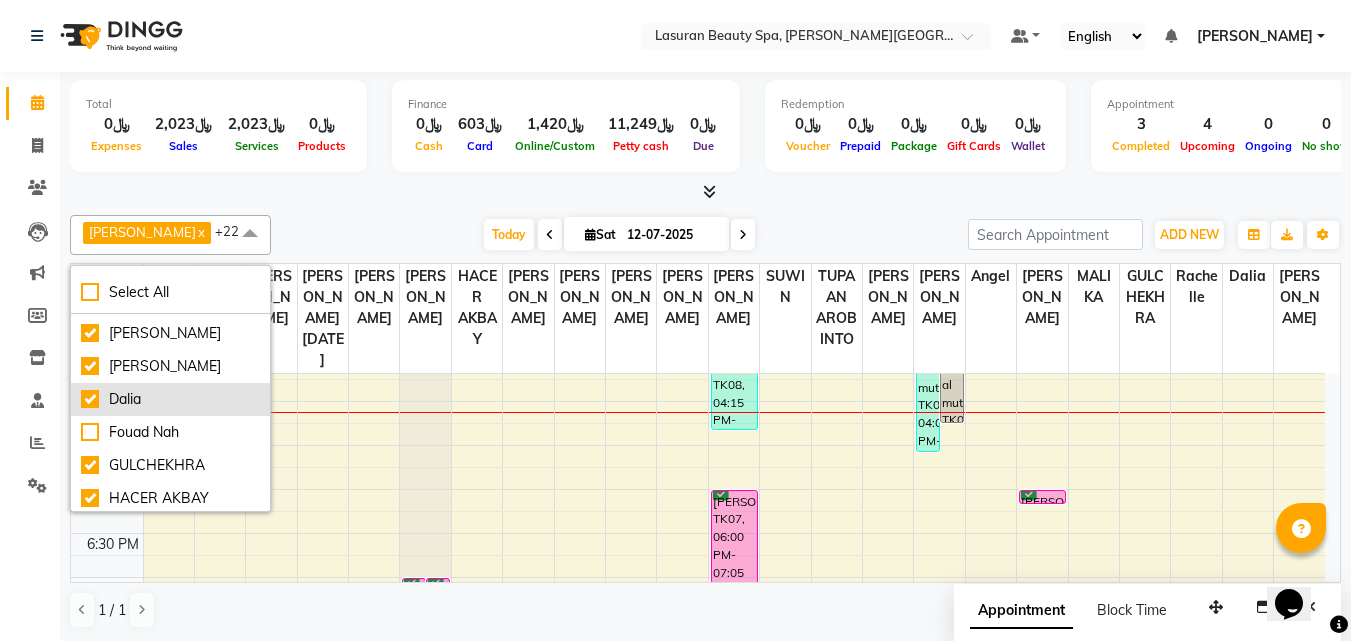 click on "Dalia" at bounding box center [170, 399] 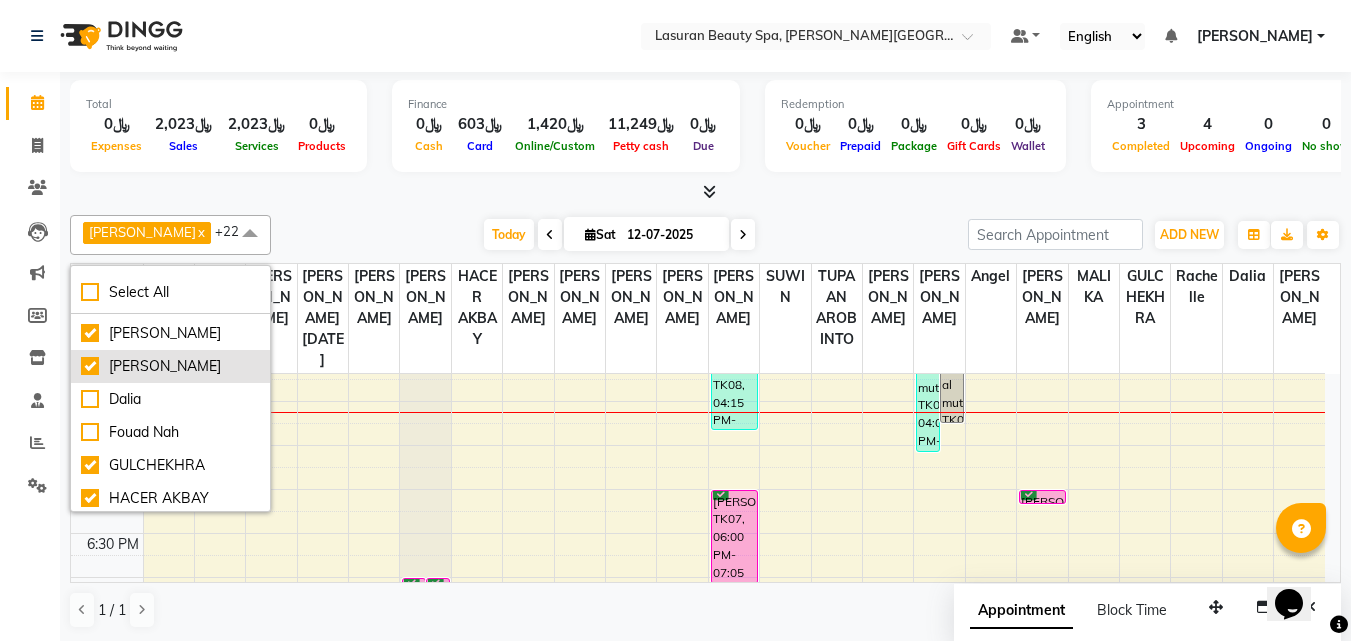 checkbox on "false" 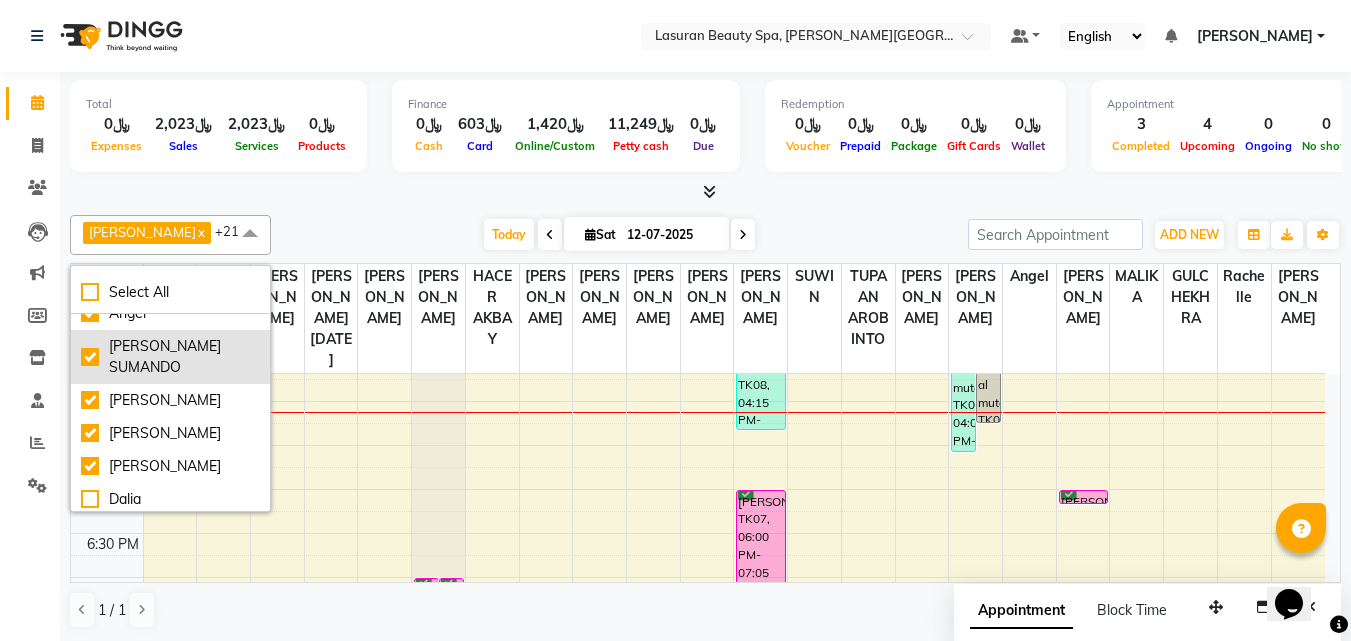scroll, scrollTop: 16, scrollLeft: 0, axis: vertical 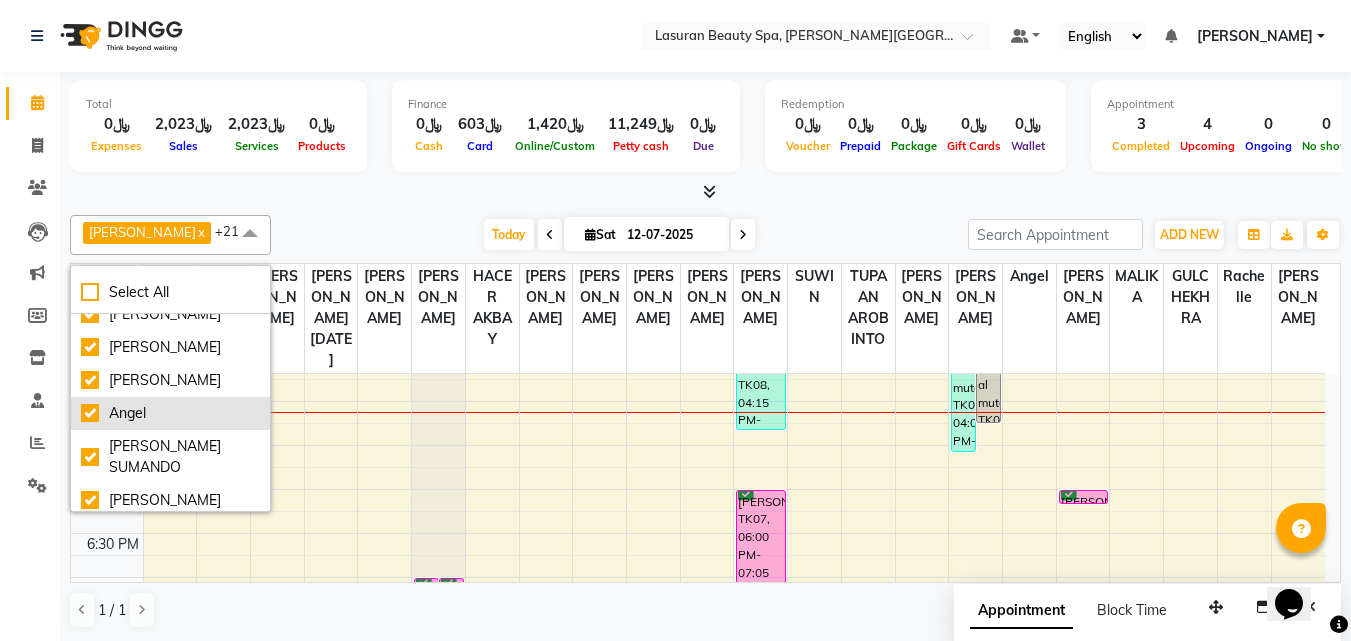 click on "Angel" at bounding box center (170, 413) 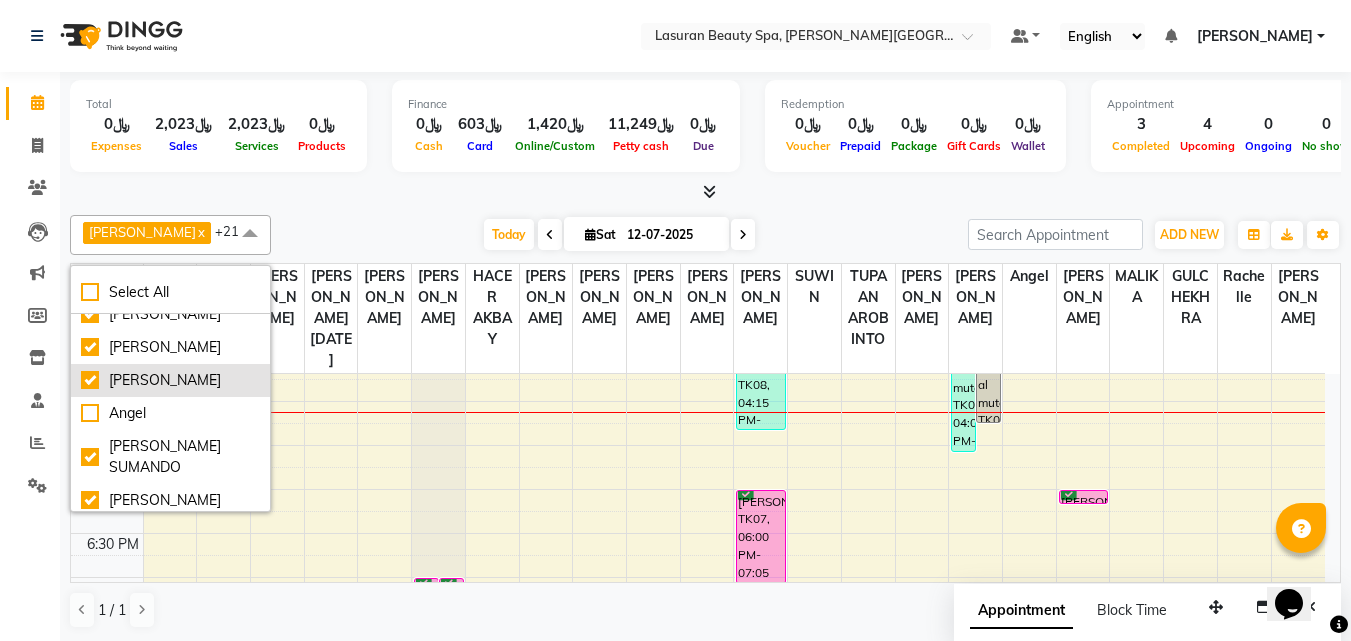 checkbox on "false" 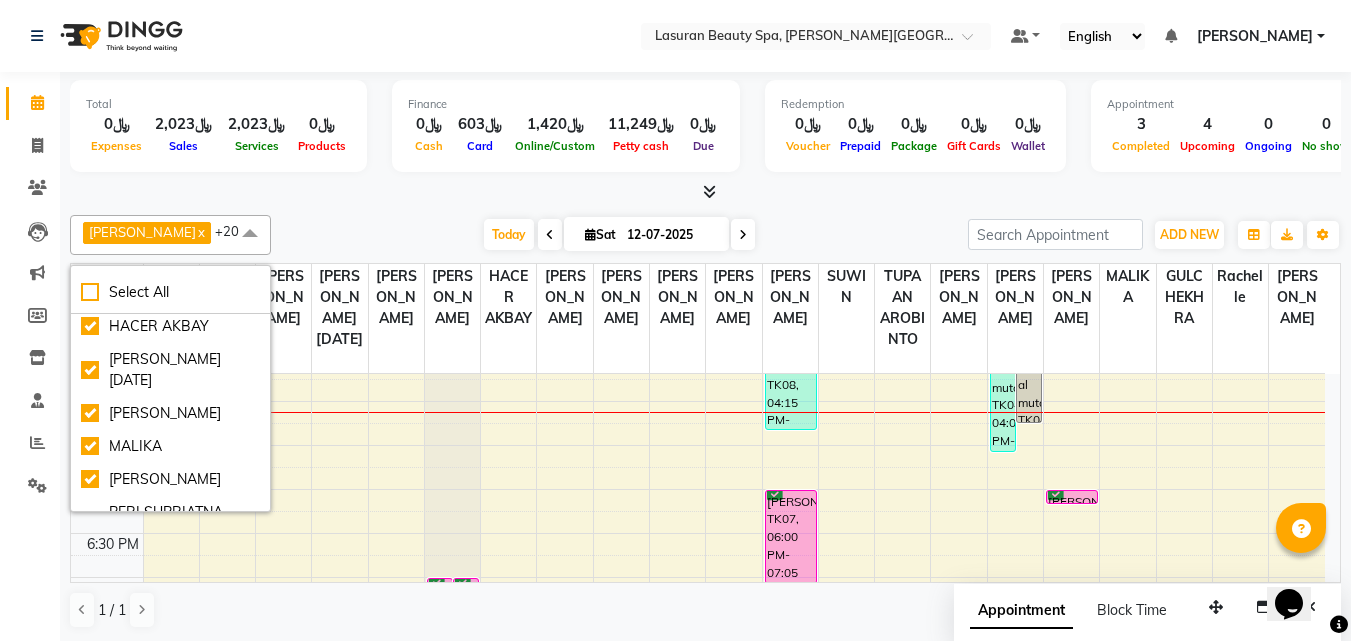 scroll, scrollTop: 400, scrollLeft: 0, axis: vertical 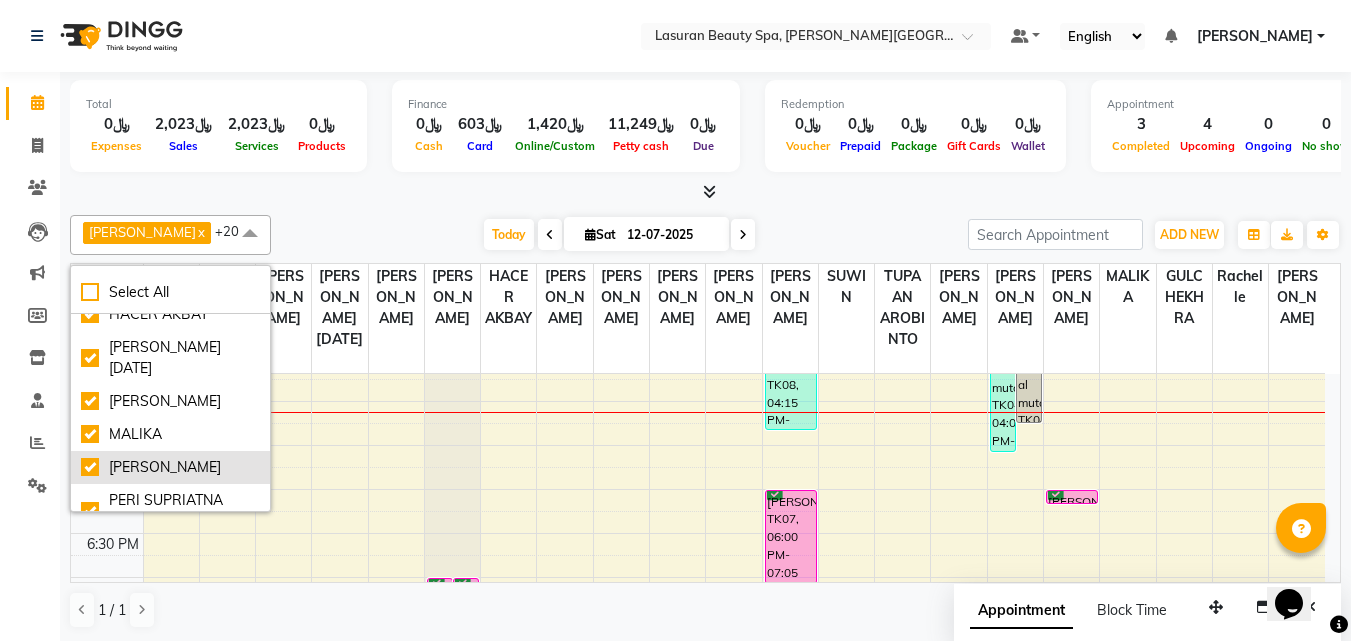 click on "[PERSON_NAME]" at bounding box center [170, 467] 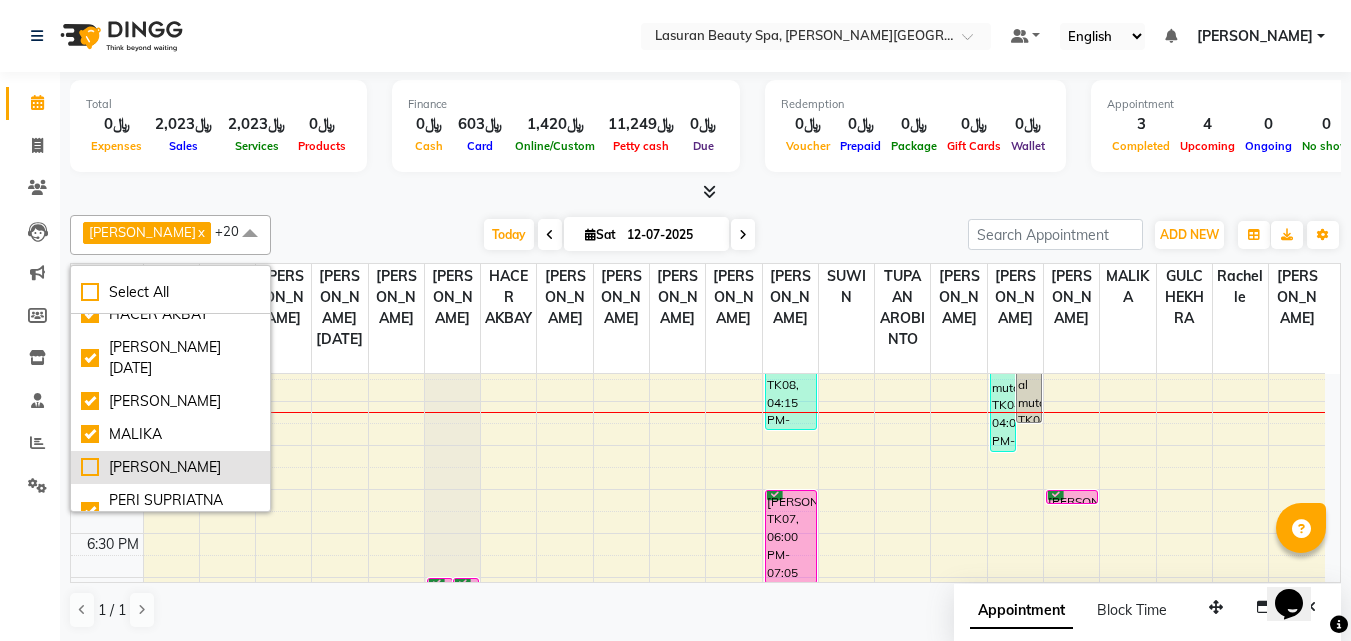 checkbox on "false" 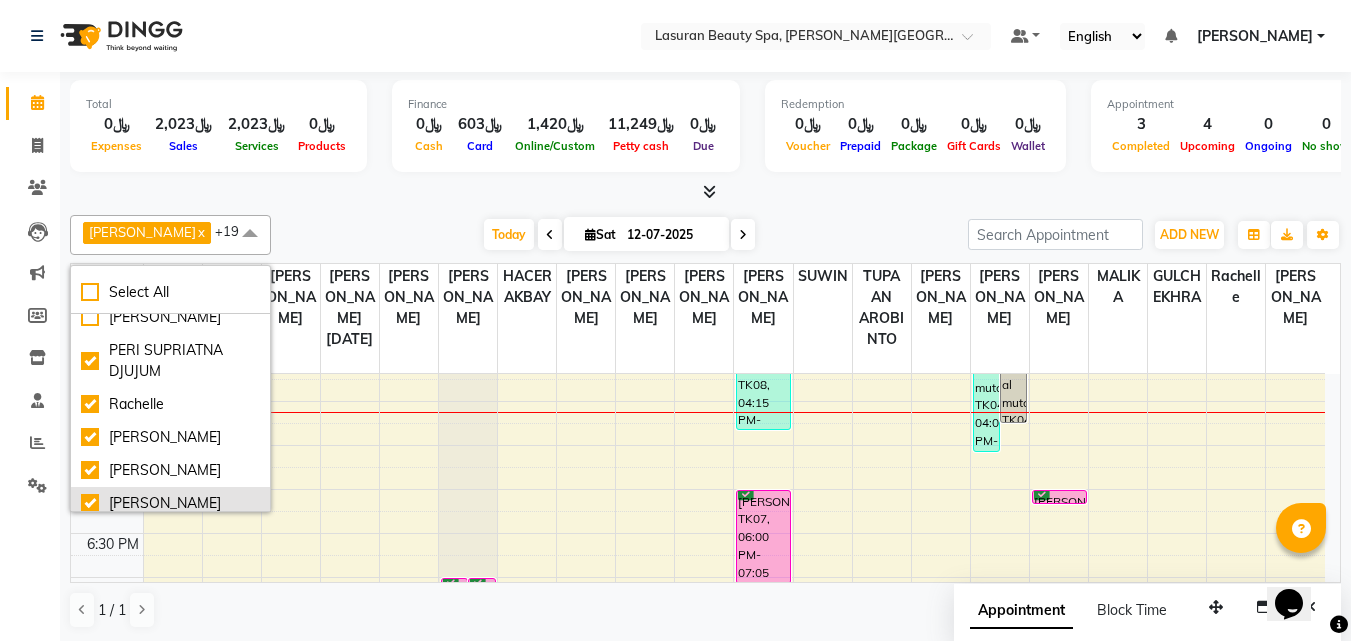 scroll, scrollTop: 600, scrollLeft: 0, axis: vertical 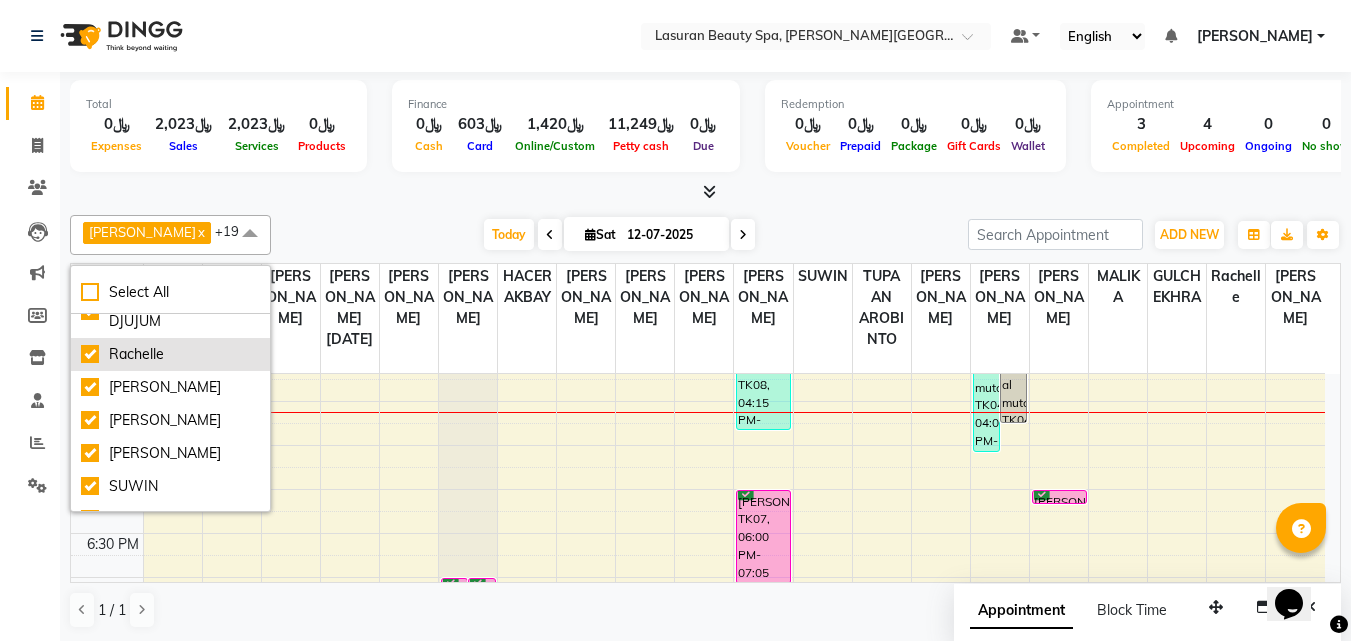 click on "Rachelle" at bounding box center [170, 354] 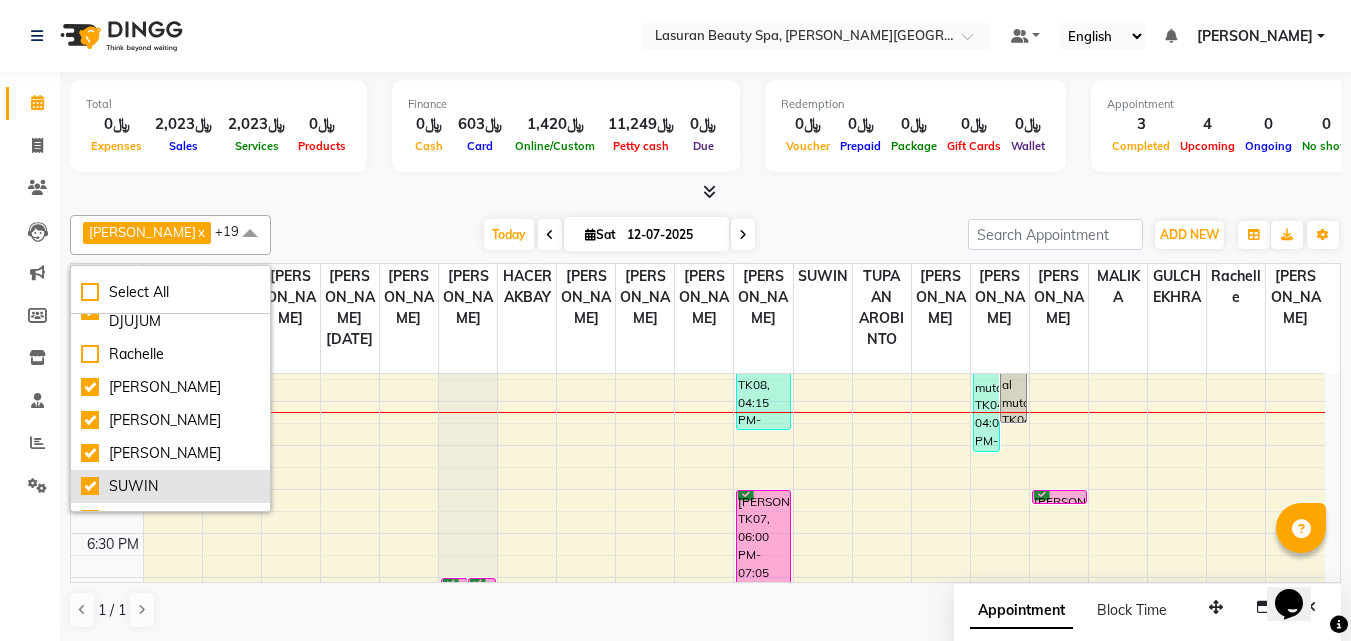 checkbox on "false" 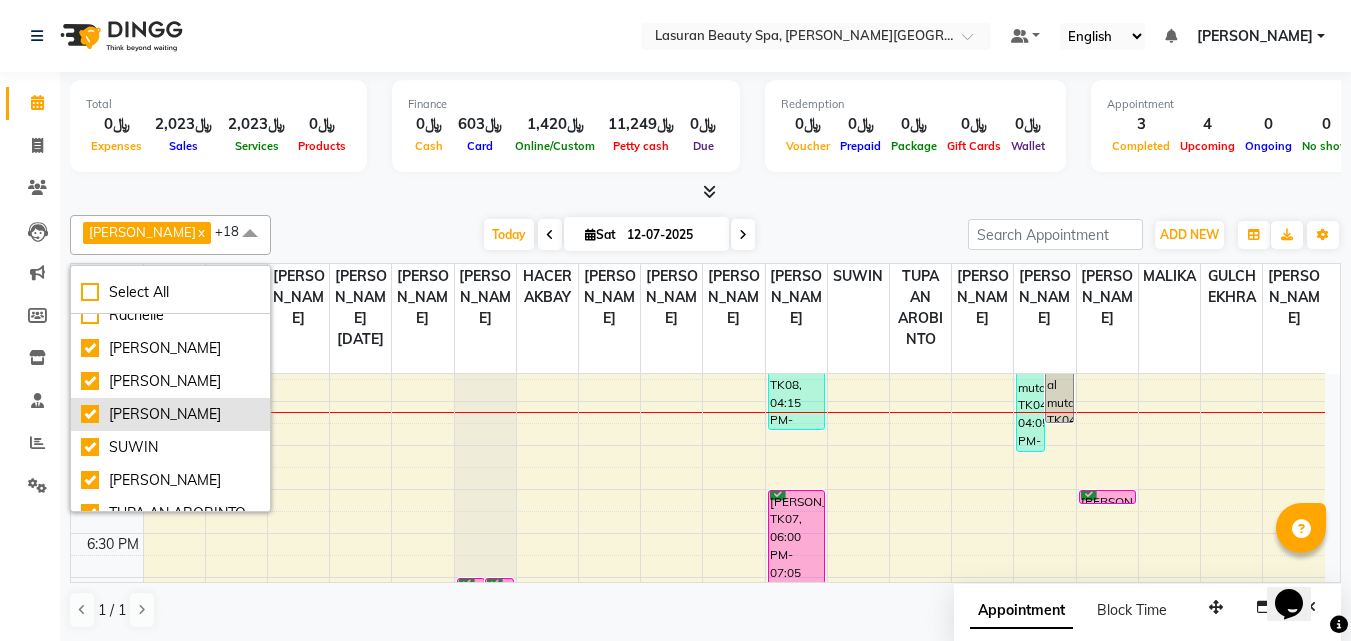 scroll, scrollTop: 658, scrollLeft: 0, axis: vertical 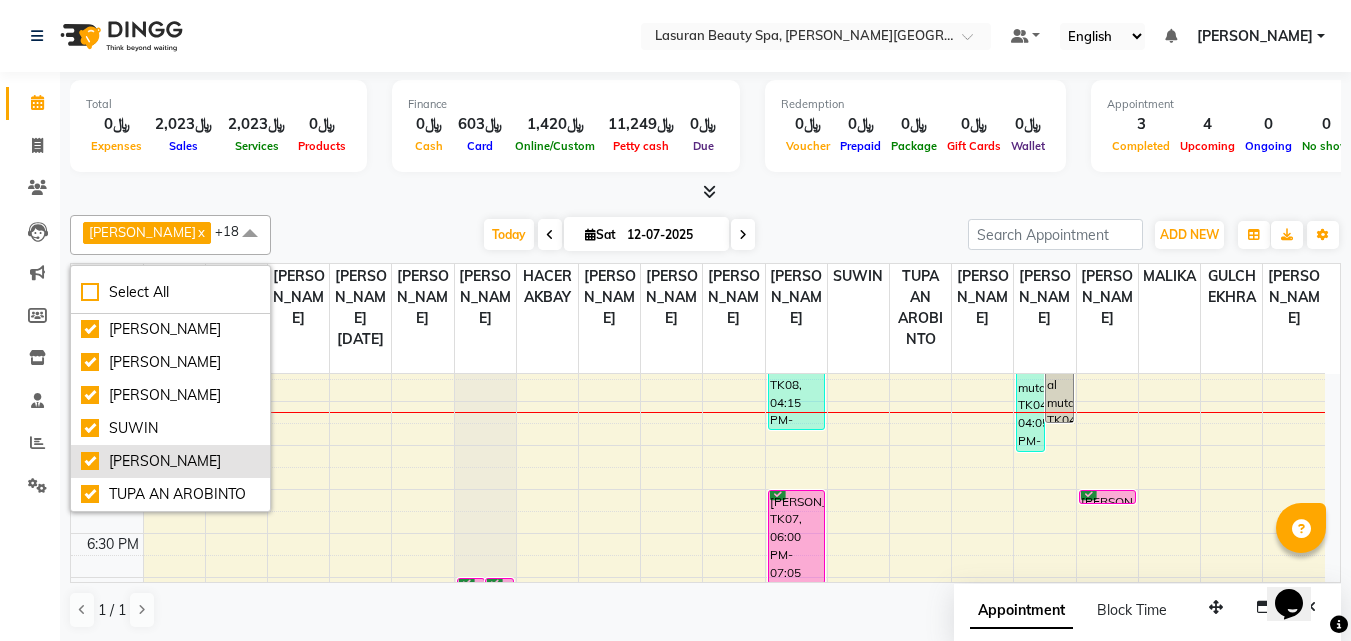 click on "[PERSON_NAME]" at bounding box center [170, 461] 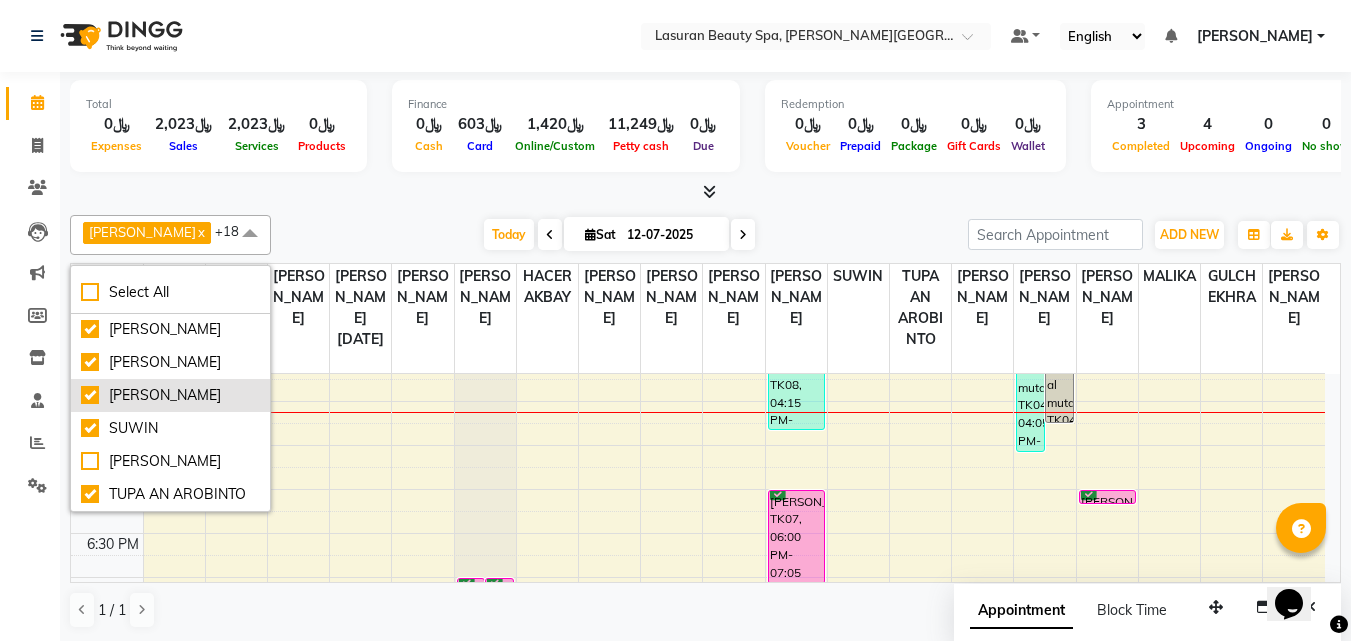 checkbox on "false" 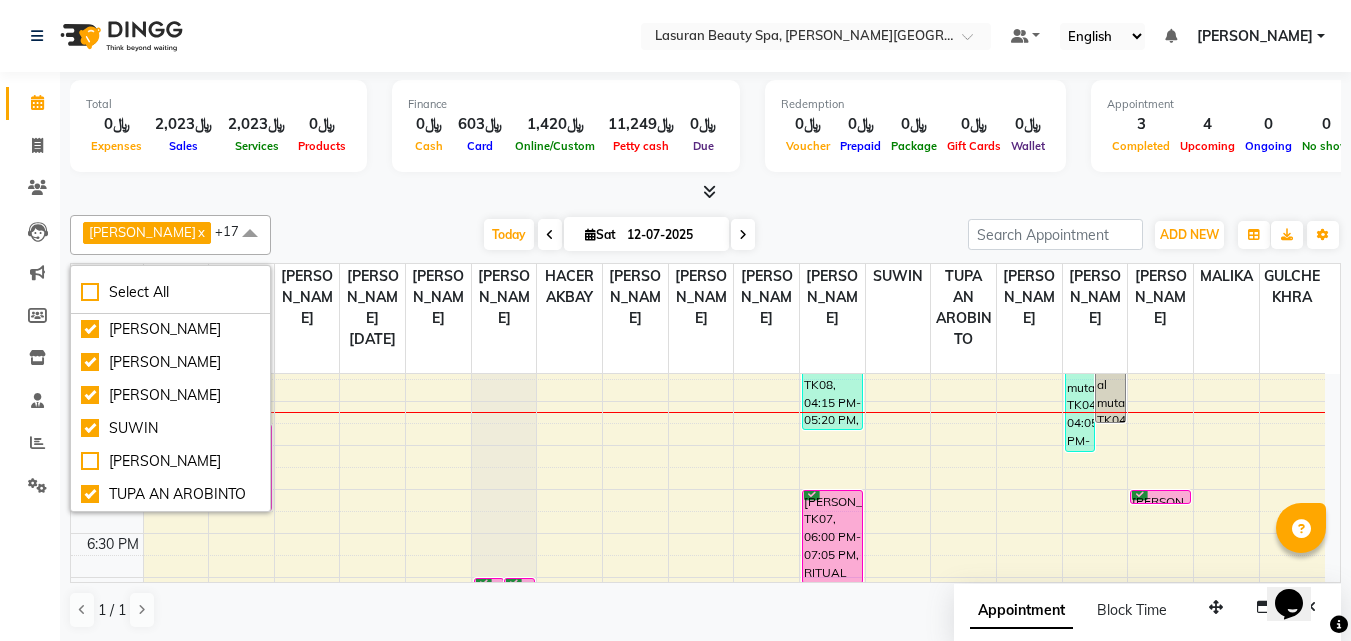 click on "[DATE]  [DATE]" at bounding box center (619, 235) 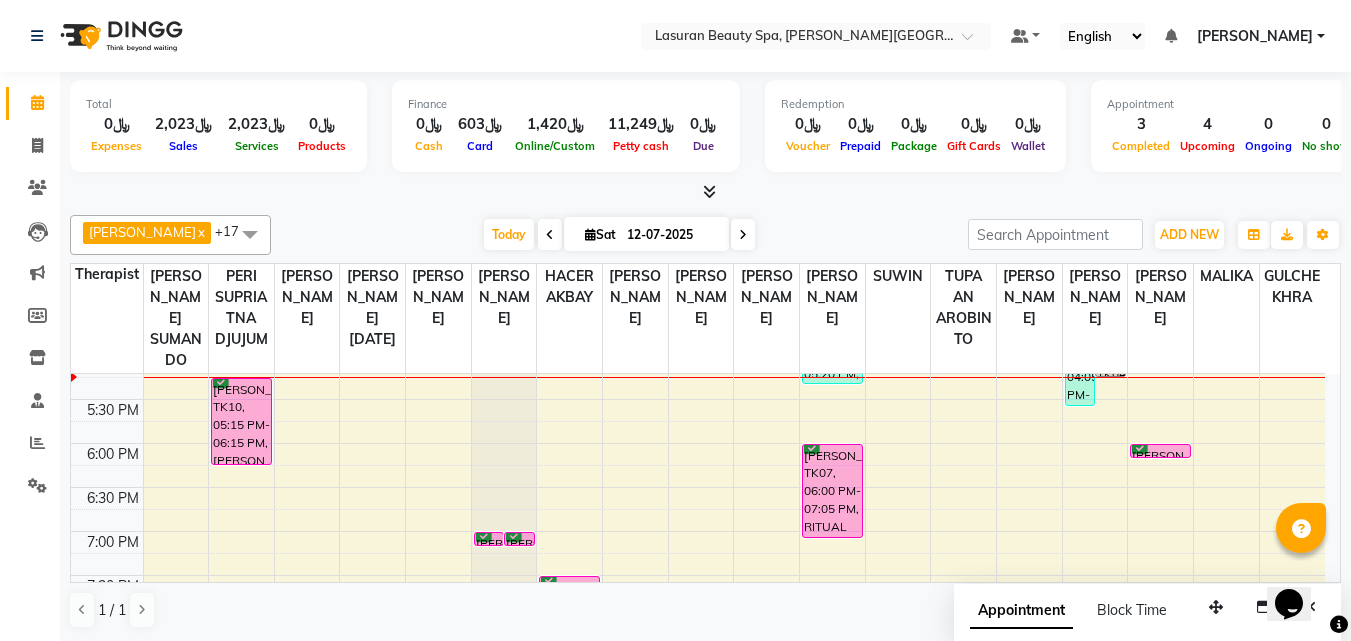 scroll, scrollTop: 500, scrollLeft: 0, axis: vertical 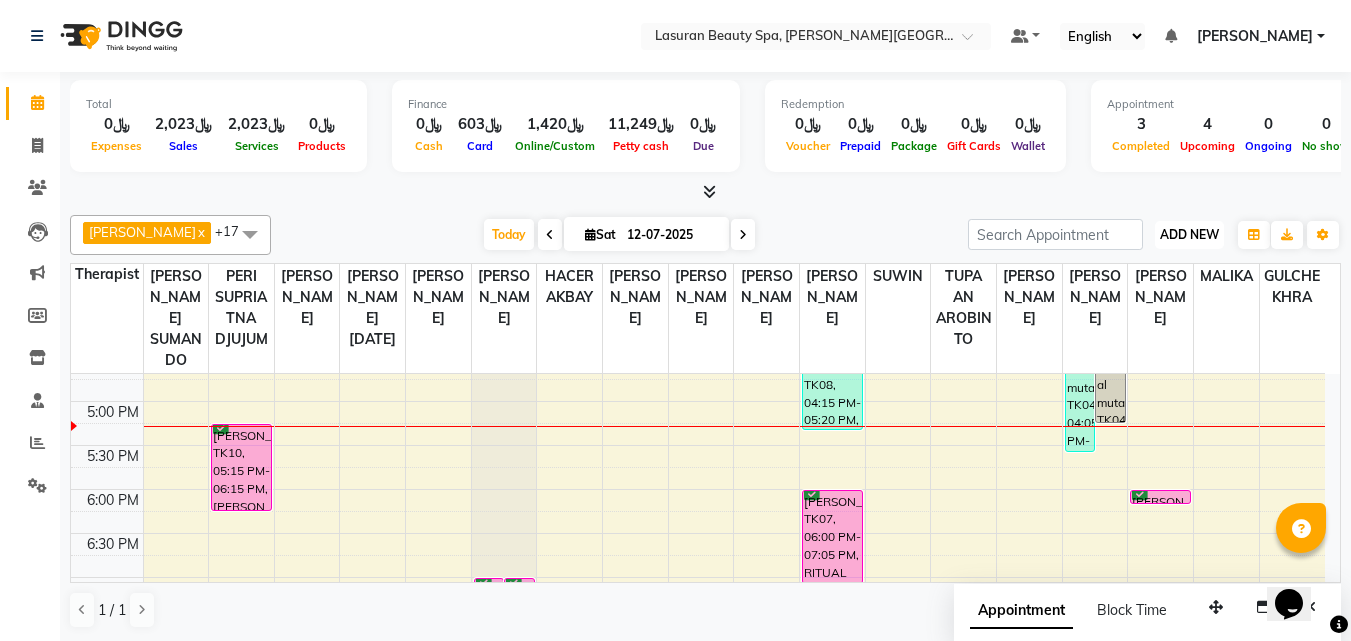 click on "ADD NEW Toggle Dropdown" at bounding box center [1189, 235] 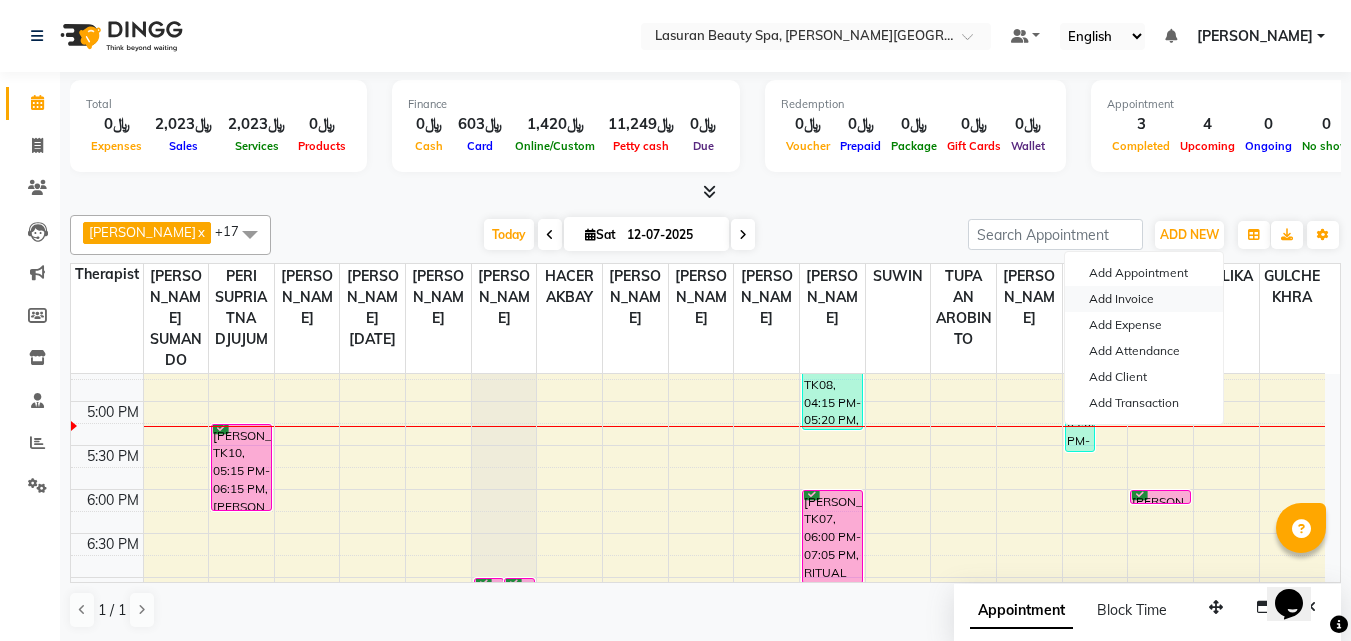 click on "Add Invoice" at bounding box center [1144, 299] 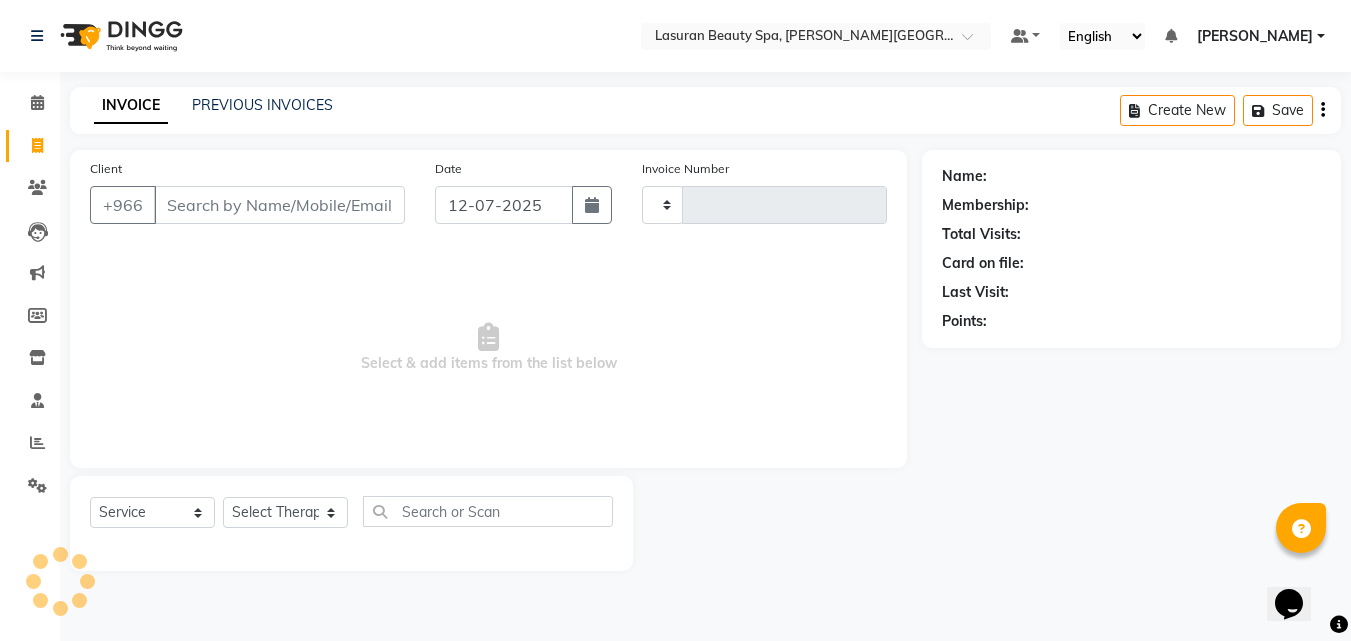 type on "0910" 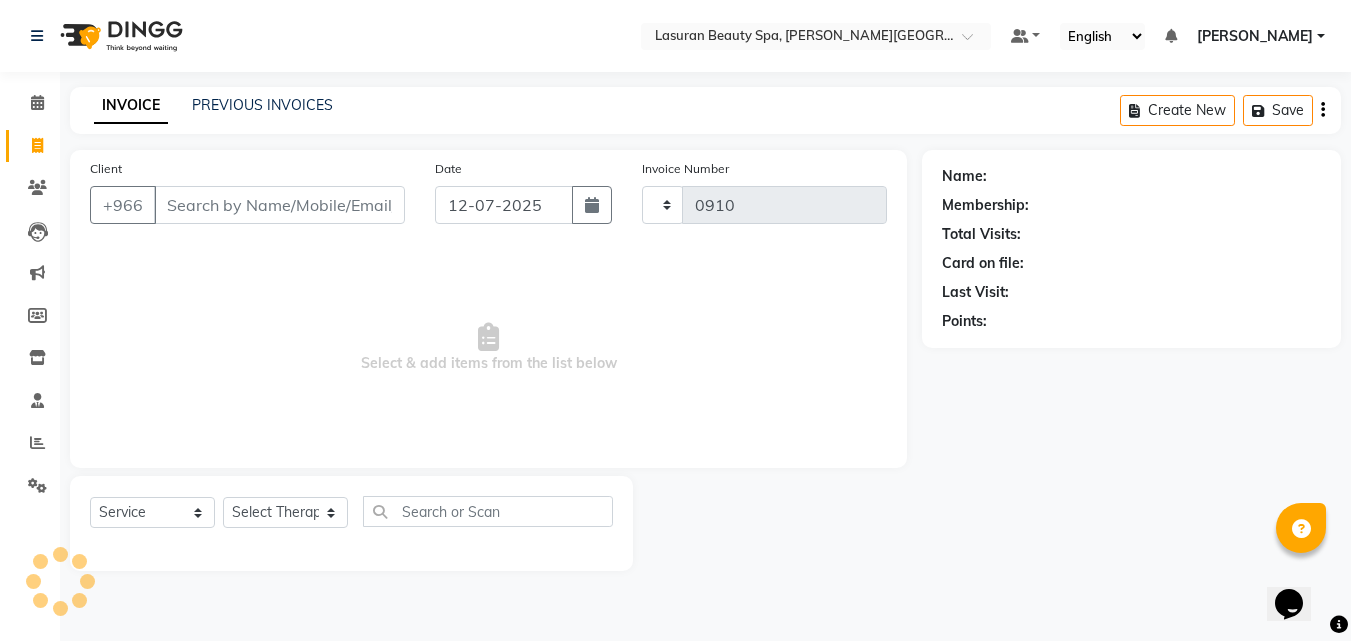 select on "6941" 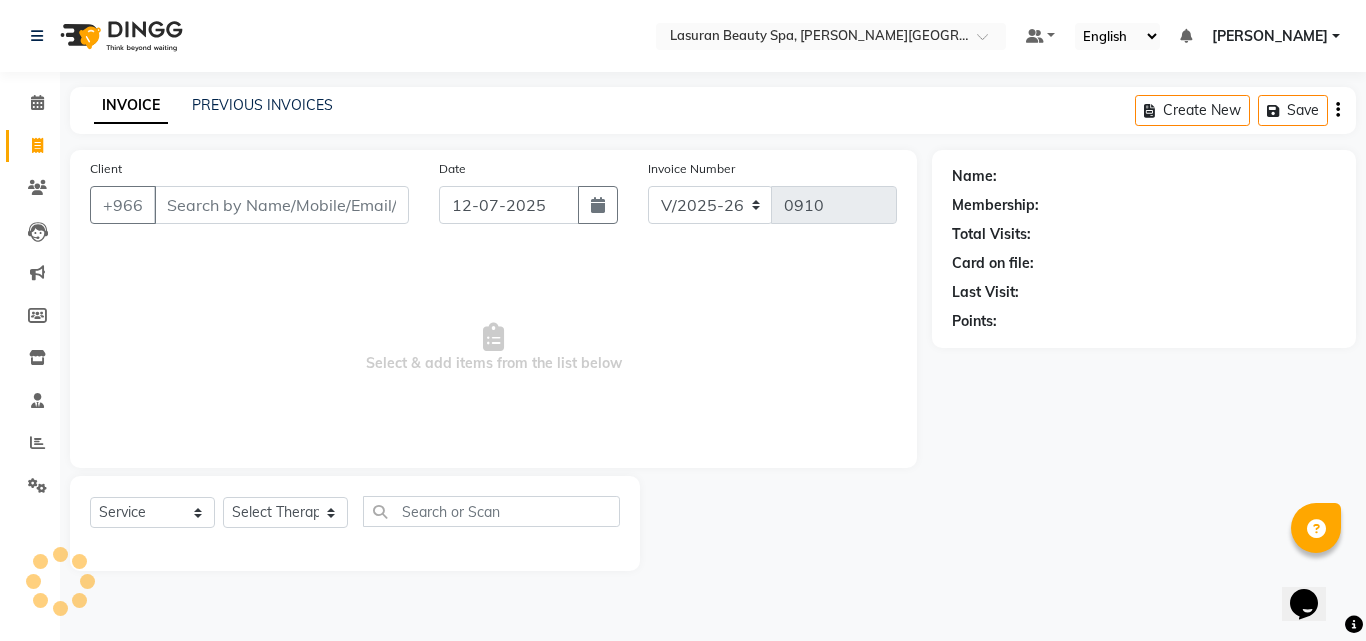 click on "Client" at bounding box center (281, 205) 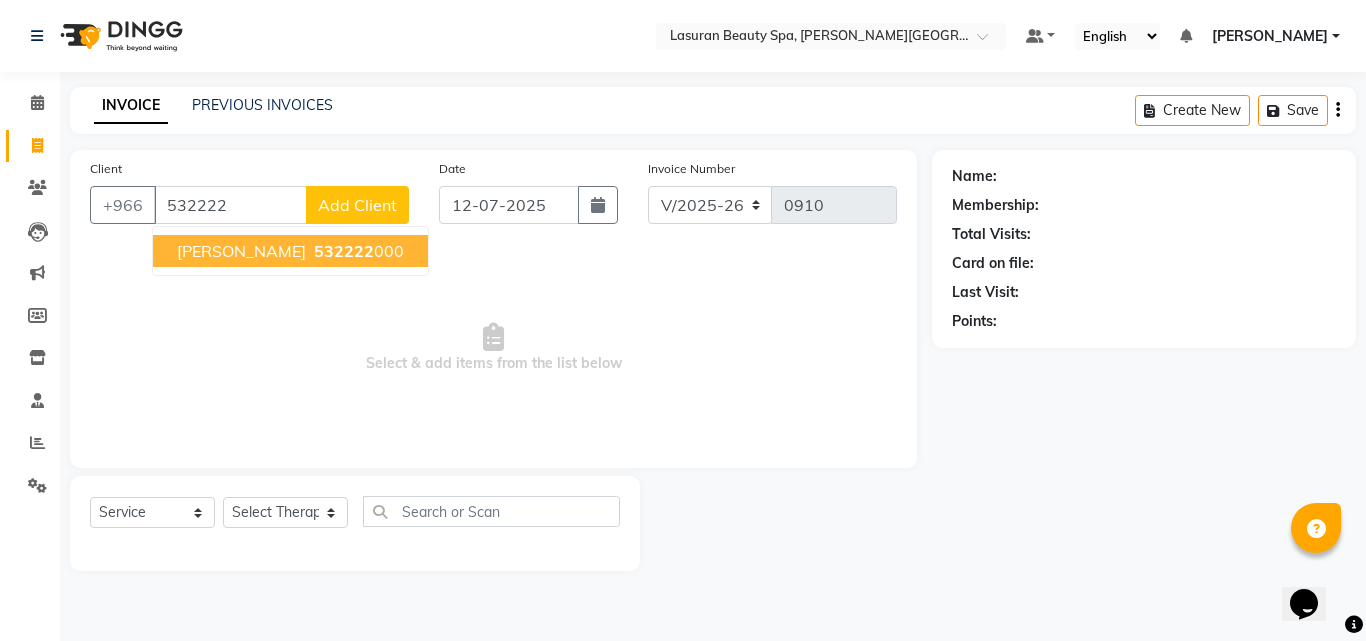 click on "532222" at bounding box center [344, 251] 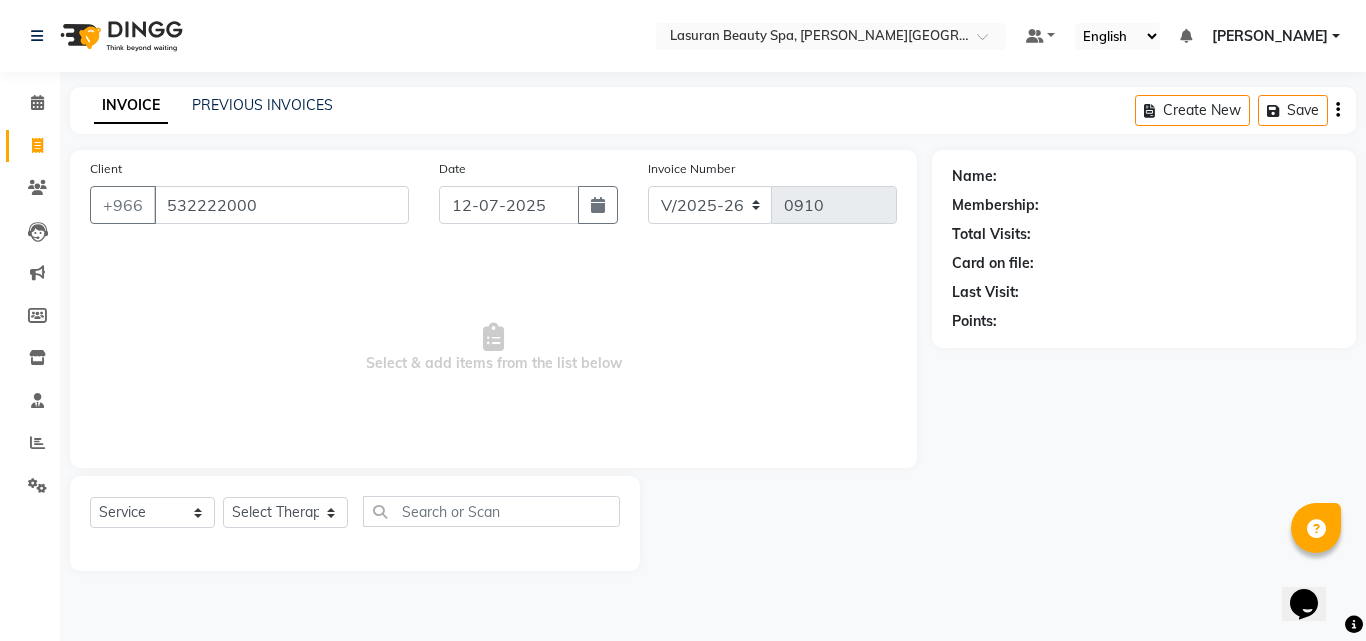 type on "532222000" 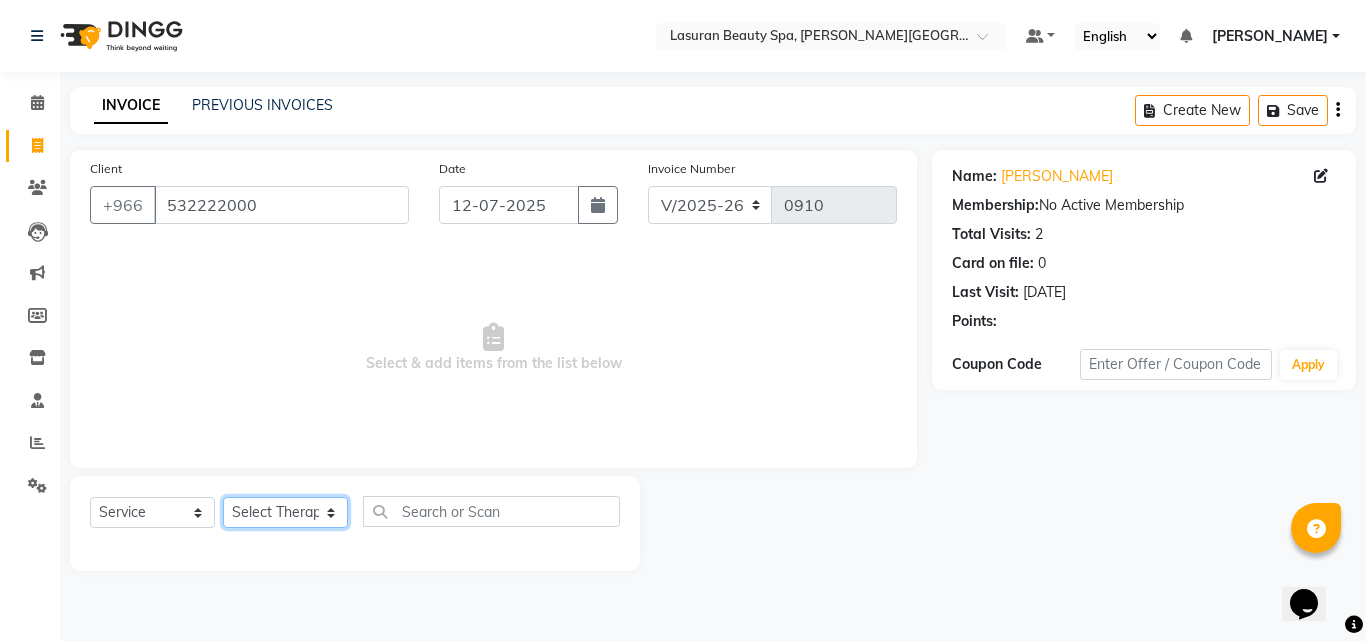 click on "Select Therapist [PERSON_NAME] ALJOHARY [PERSON_NAME] Kouraichy [PERSON_NAME] [PERSON_NAME] Angel [PERSON_NAME] [PERSON_NAME] SUMANDO [PERSON_NAME] [PERSON_NAME] [PERSON_NAME] DEV MANDAL CHAIMAE BALHAMIDIYA [PERSON_NAME] [PERSON_NAME] [PERSON_NAME] [PERSON_NAME] Nah [PERSON_NAME] GULCHEKHRA HACER [PERSON_NAME] [DATE][PERSON_NAME] [PERSON_NAME] [PERSON_NAME] [PERSON_NAME] MASTE [PERSON_NAME] ELfarargy [PERSON_NAME] [PERSON_NAME] [PERSON_NAME] [PERSON_NAME] DJUJUM [PERSON_NAME] [PERSON_NAME] [PERSON_NAME] [PERSON_NAME] SUWIN [PERSON_NAME] [PERSON_NAME] AN [PERSON_NAME]" 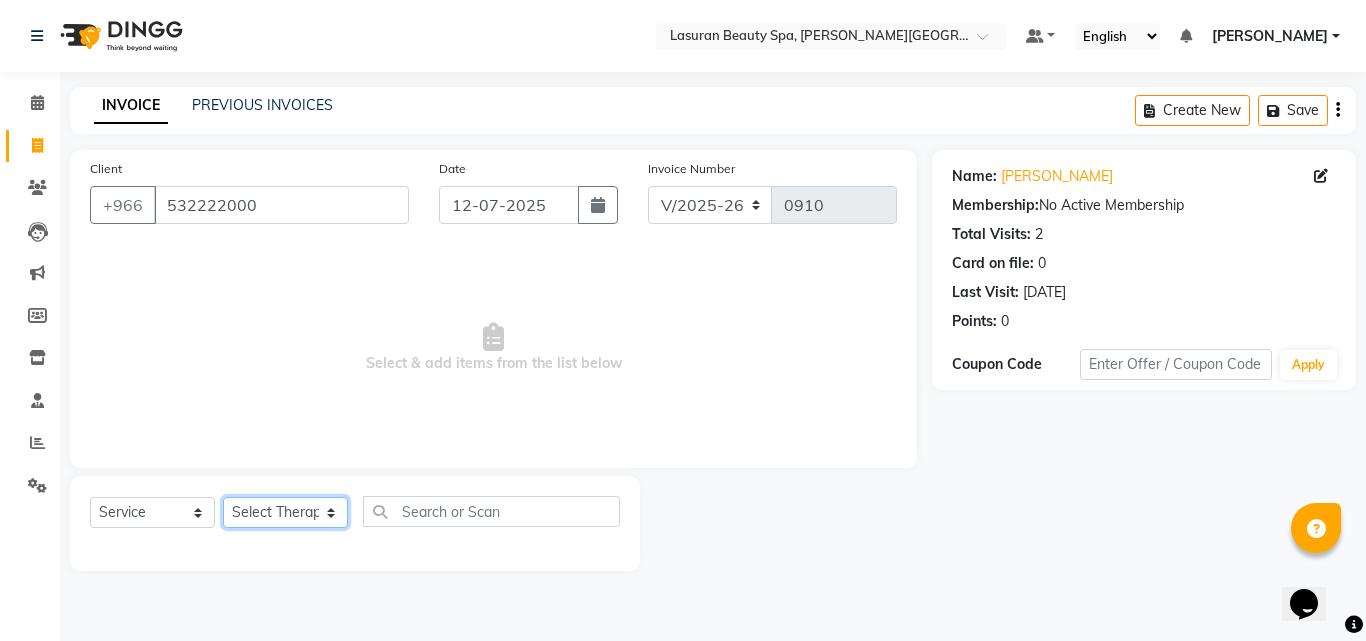 select on "54626" 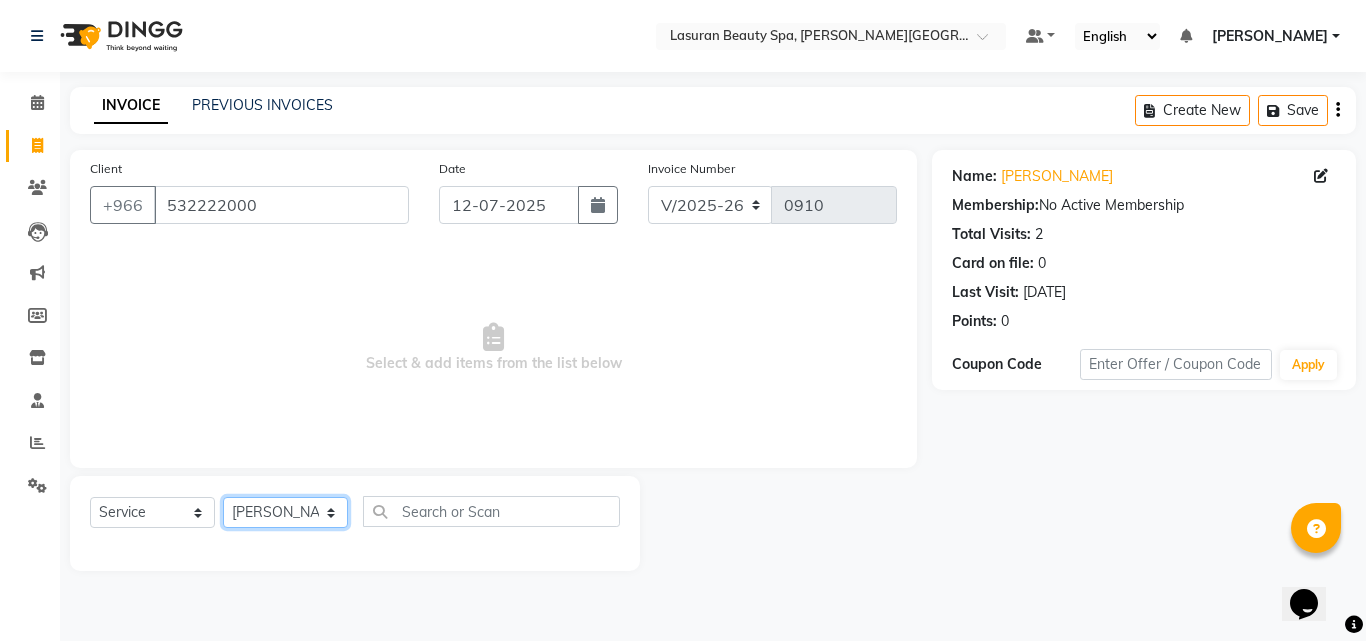 click on "Select Therapist [PERSON_NAME] ALJOHARY [PERSON_NAME] Kouraichy [PERSON_NAME] [PERSON_NAME] Angel [PERSON_NAME] [PERSON_NAME] SUMANDO [PERSON_NAME] [PERSON_NAME] [PERSON_NAME] DEV MANDAL CHAIMAE BALHAMIDIYA [PERSON_NAME] [PERSON_NAME] [PERSON_NAME] [PERSON_NAME] Nah [PERSON_NAME] GULCHEKHRA HACER [PERSON_NAME] [DATE][PERSON_NAME] [PERSON_NAME] [PERSON_NAME] [PERSON_NAME] MASTE [PERSON_NAME] ELfarargy [PERSON_NAME] [PERSON_NAME] [PERSON_NAME] [PERSON_NAME] DJUJUM [PERSON_NAME] [PERSON_NAME] [PERSON_NAME] [PERSON_NAME] SUWIN [PERSON_NAME] [PERSON_NAME] AN [PERSON_NAME]" 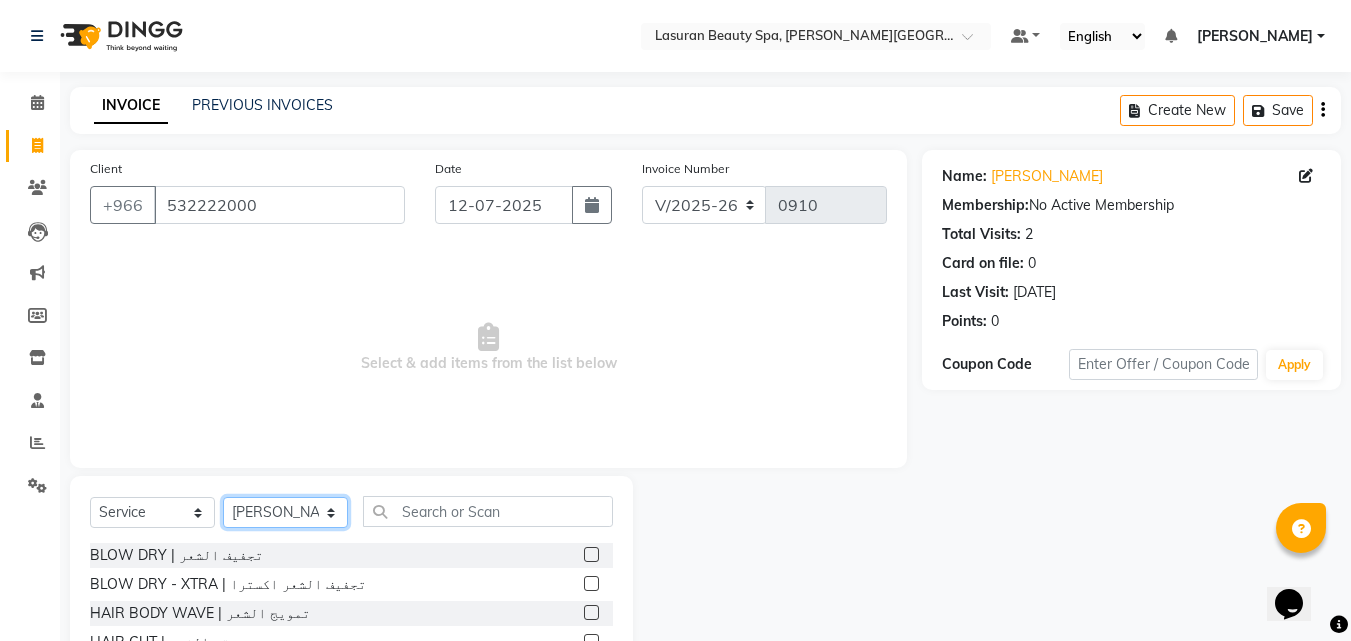 scroll, scrollTop: 160, scrollLeft: 0, axis: vertical 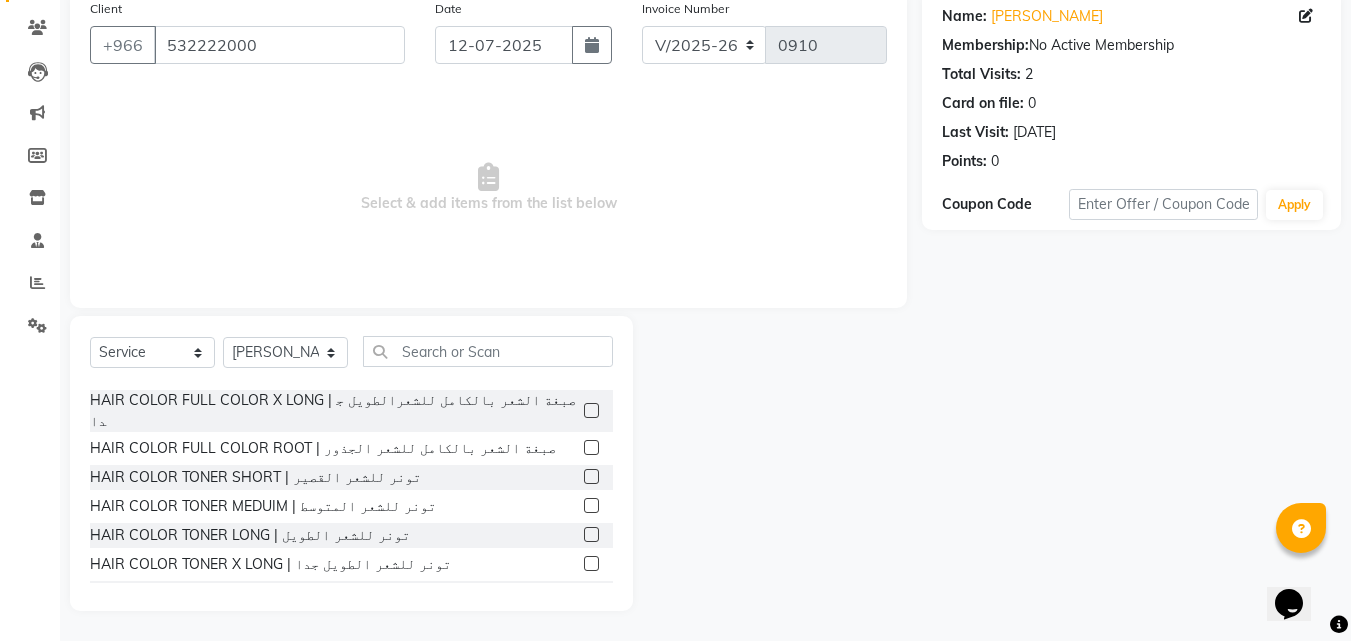 click 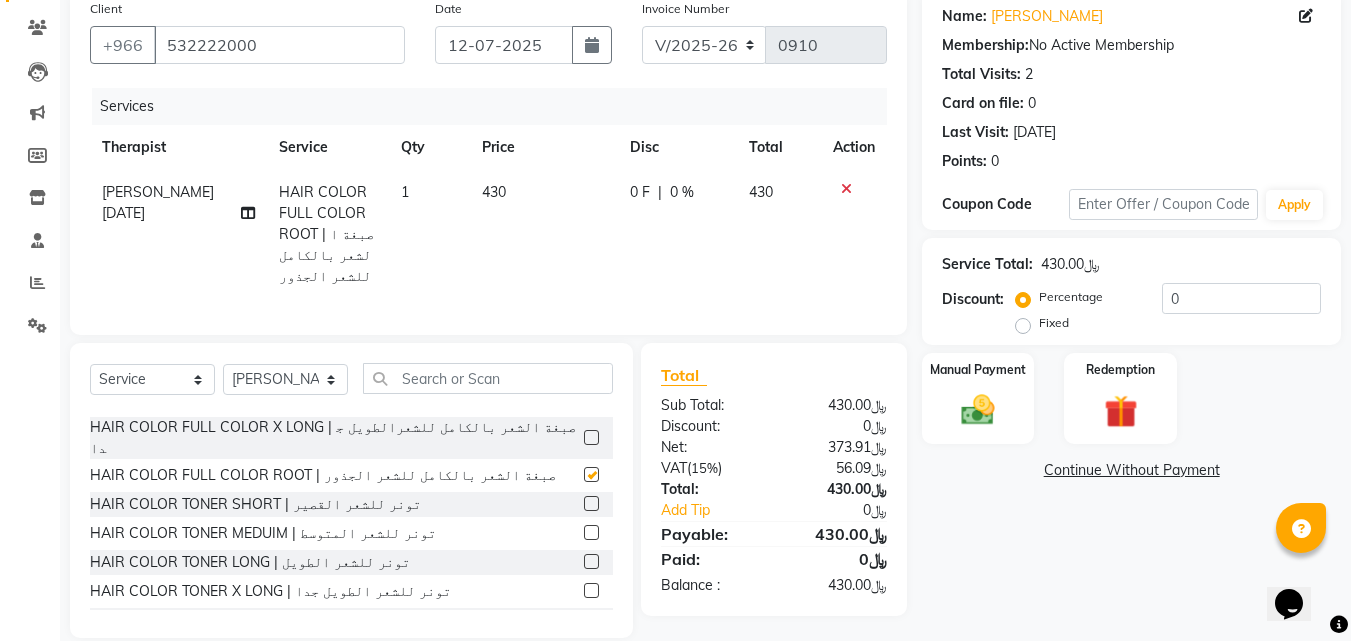 checkbox on "false" 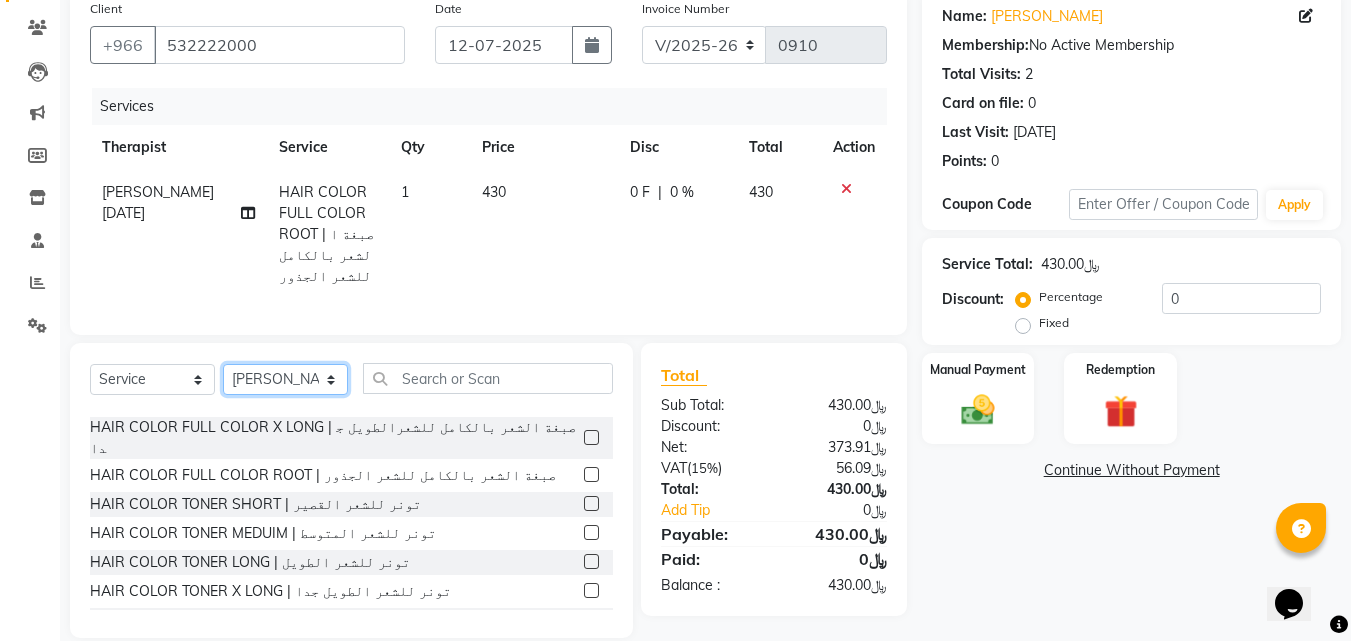 click on "Select Therapist [PERSON_NAME] ALJOHARY [PERSON_NAME] Kouraichy [PERSON_NAME] [PERSON_NAME] Angel [PERSON_NAME] [PERSON_NAME] SUMANDO [PERSON_NAME] [PERSON_NAME] [PERSON_NAME] DEV MANDAL CHAIMAE BALHAMIDIYA [PERSON_NAME] [PERSON_NAME] [PERSON_NAME] [PERSON_NAME] Nah [PERSON_NAME] GULCHEKHRA HACER [PERSON_NAME] [DATE][PERSON_NAME] [PERSON_NAME] [PERSON_NAME] [PERSON_NAME] MASTE [PERSON_NAME] ELfarargy [PERSON_NAME] [PERSON_NAME] [PERSON_NAME] [PERSON_NAME] DJUJUM [PERSON_NAME] [PERSON_NAME] [PERSON_NAME] [PERSON_NAME] SUWIN [PERSON_NAME] [PERSON_NAME] AN [PERSON_NAME]" 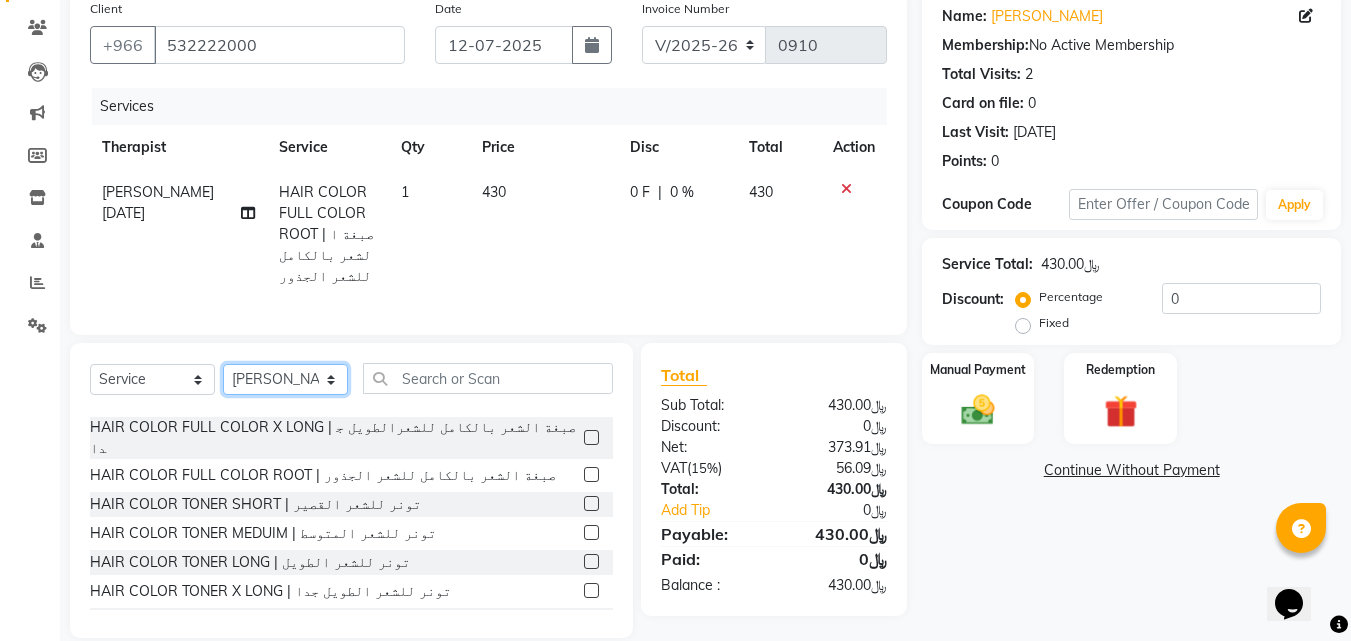 select on "54651" 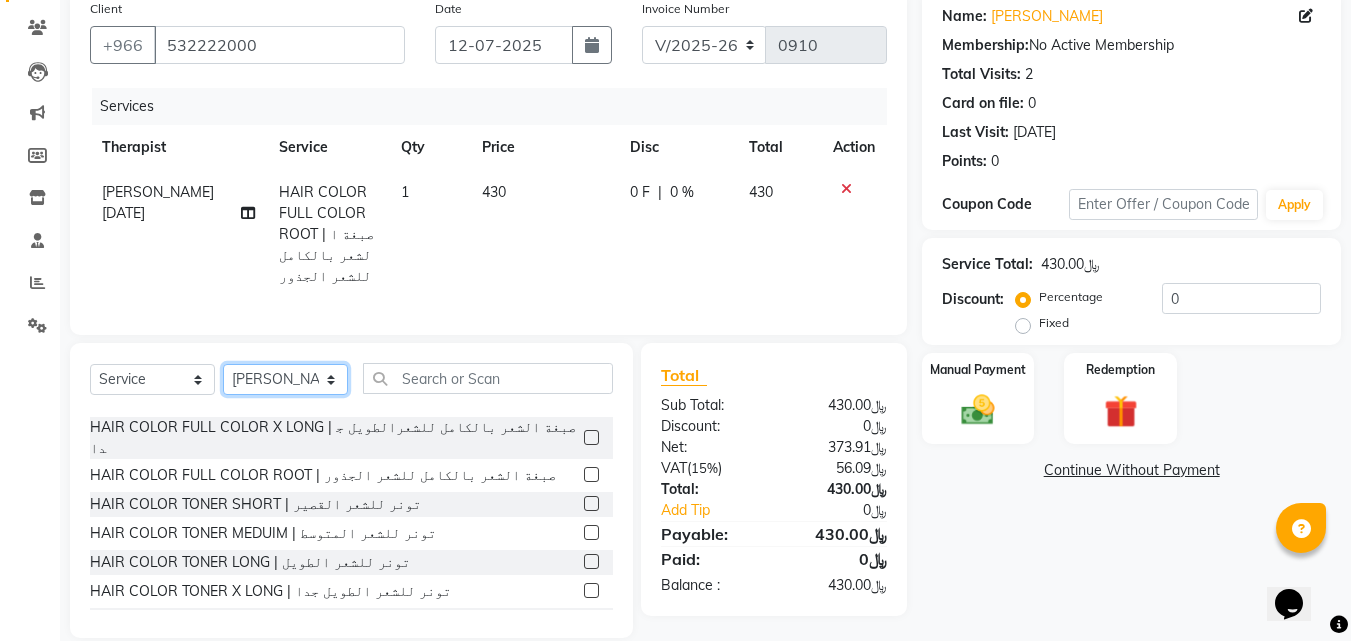 click on "Select Therapist [PERSON_NAME] ALJOHARY [PERSON_NAME] Kouraichy [PERSON_NAME] [PERSON_NAME] Angel [PERSON_NAME] [PERSON_NAME] SUMANDO [PERSON_NAME] [PERSON_NAME] [PERSON_NAME] DEV MANDAL CHAIMAE BALHAMIDIYA [PERSON_NAME] [PERSON_NAME] [PERSON_NAME] [PERSON_NAME] Nah [PERSON_NAME] GULCHEKHRA HACER [PERSON_NAME] [DATE][PERSON_NAME] [PERSON_NAME] [PERSON_NAME] [PERSON_NAME] MASTE [PERSON_NAME] ELfarargy [PERSON_NAME] [PERSON_NAME] [PERSON_NAME] [PERSON_NAME] DJUJUM [PERSON_NAME] [PERSON_NAME] [PERSON_NAME] [PERSON_NAME] SUWIN [PERSON_NAME] [PERSON_NAME] AN [PERSON_NAME]" 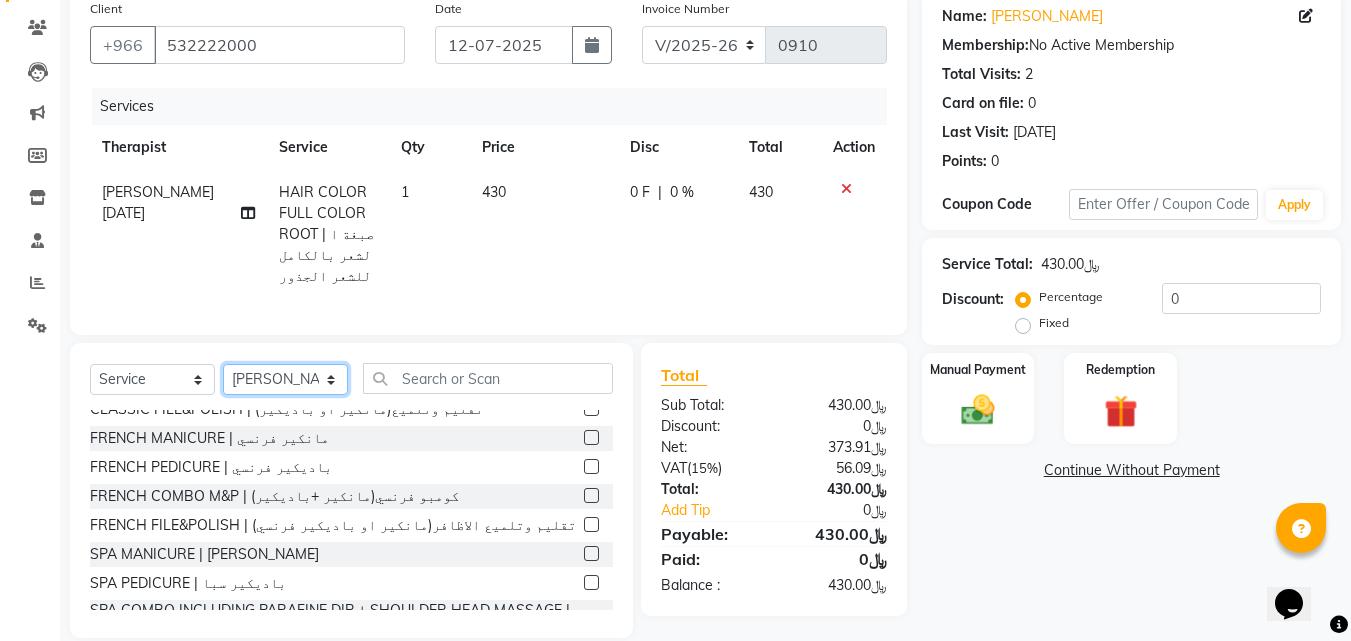 scroll, scrollTop: 0, scrollLeft: 0, axis: both 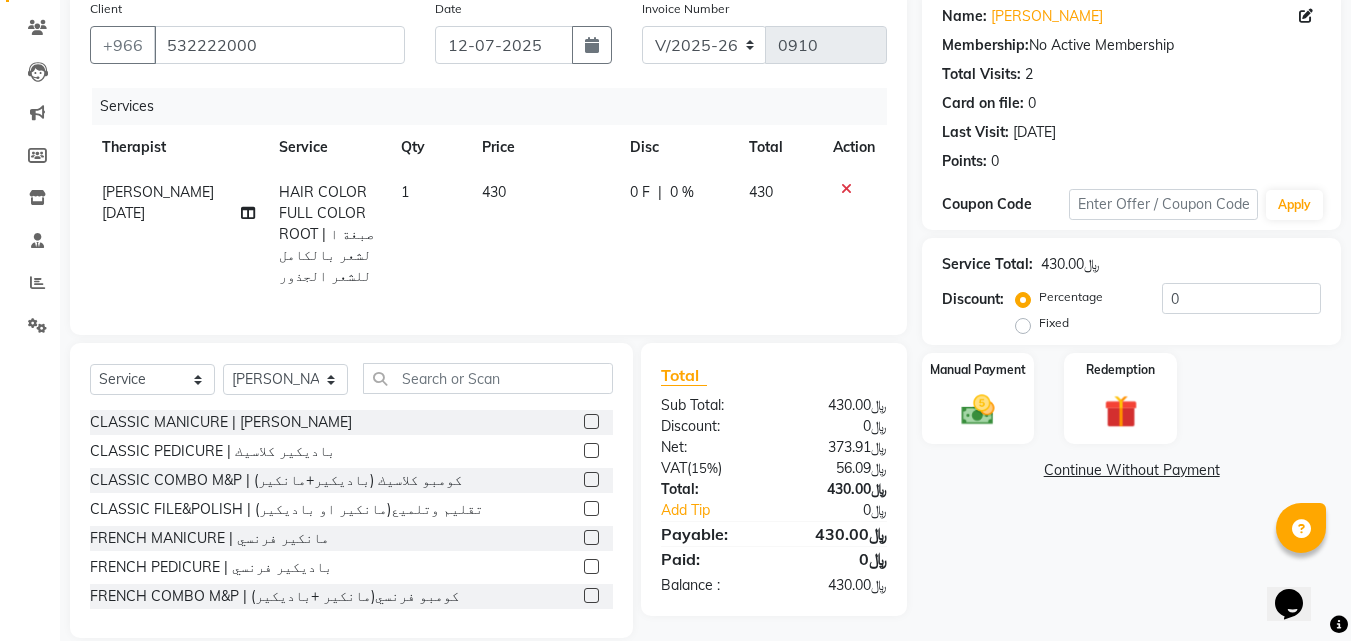 click 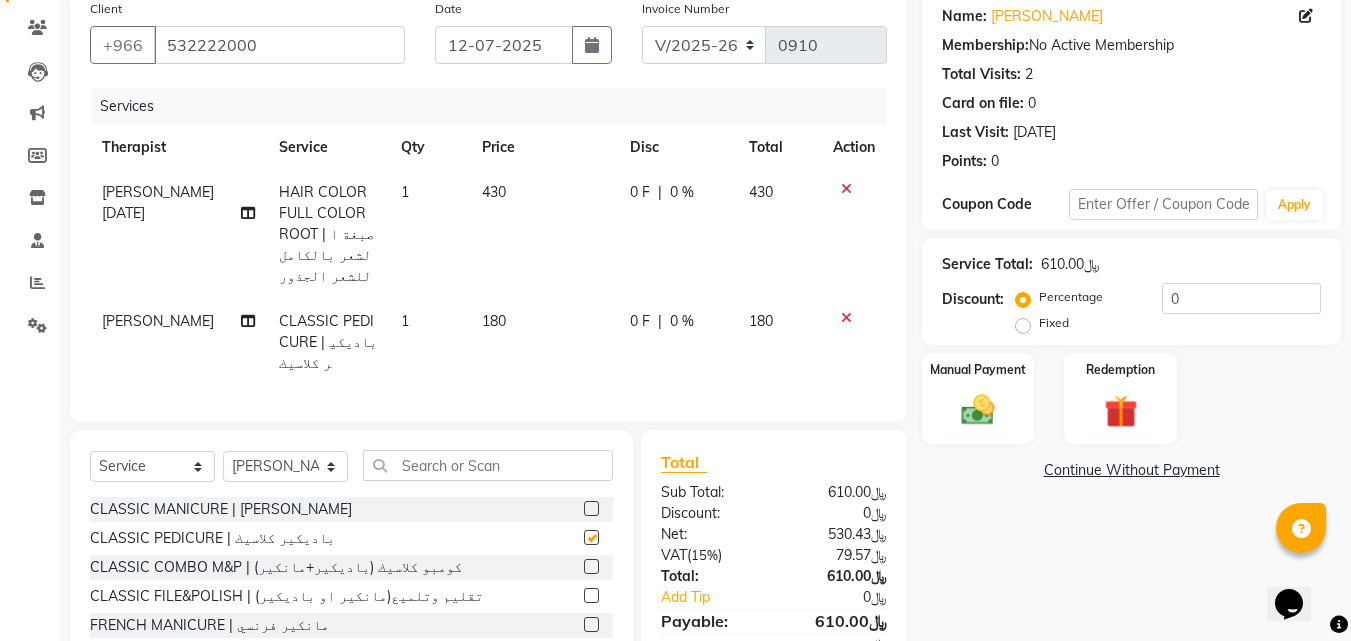 checkbox on "false" 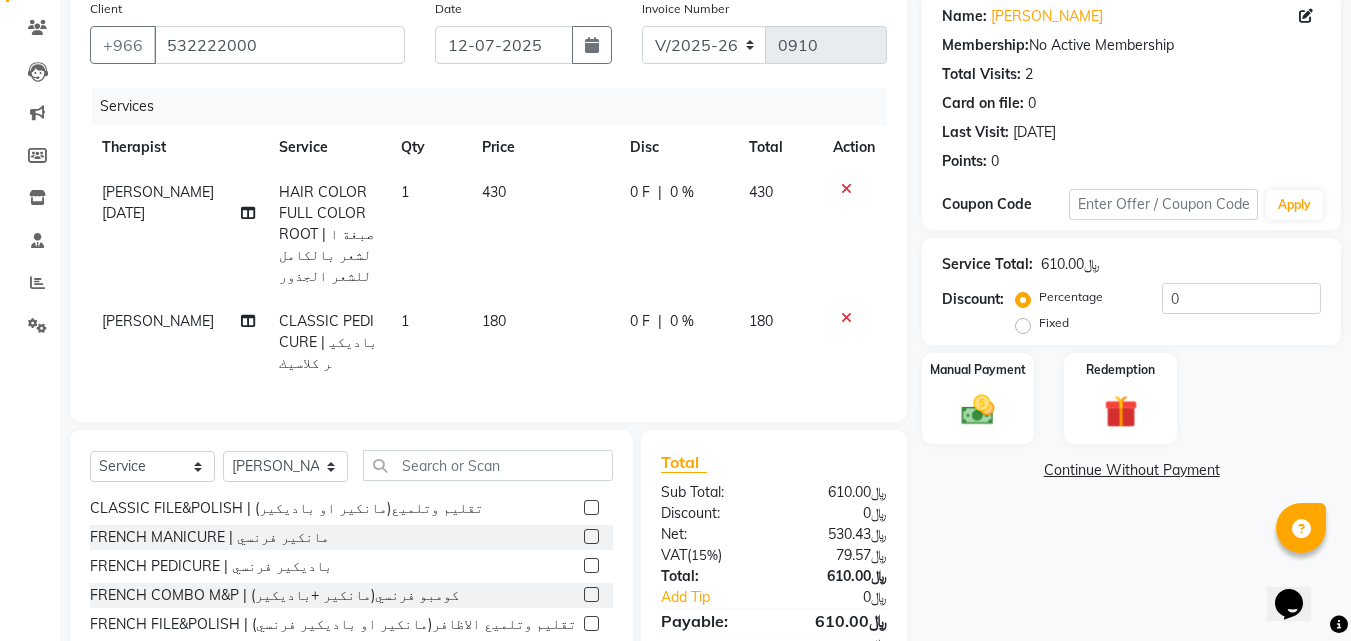 scroll, scrollTop: 0, scrollLeft: 0, axis: both 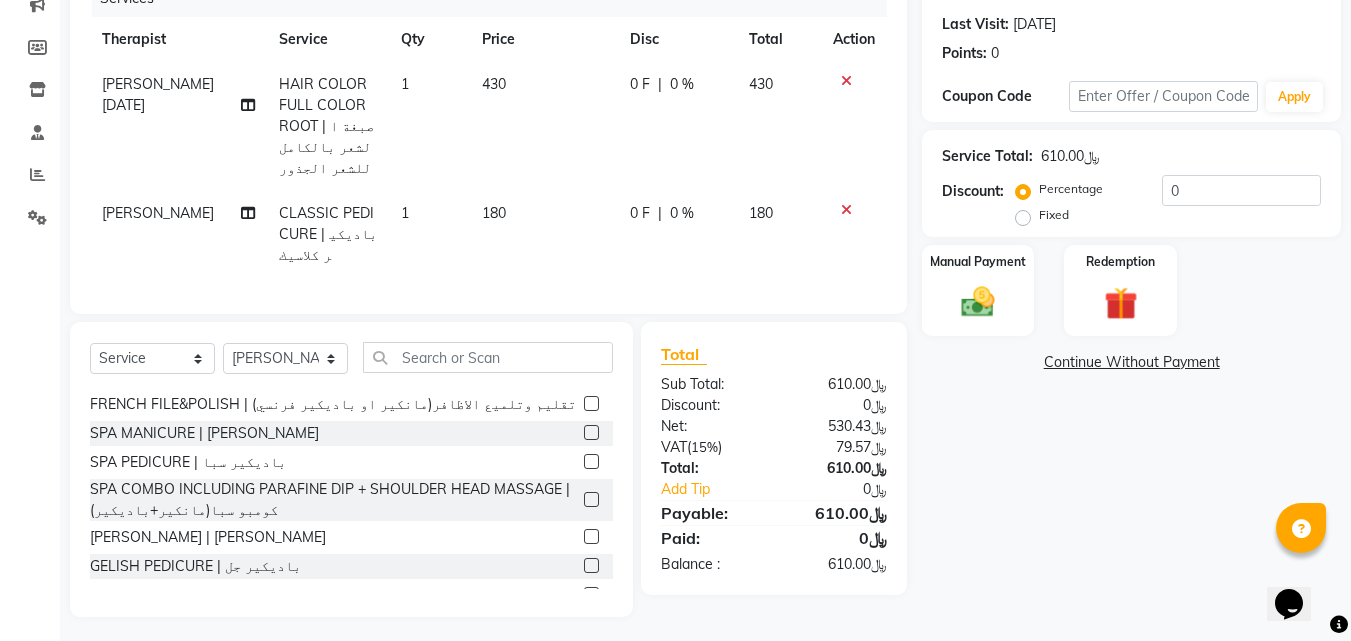 click 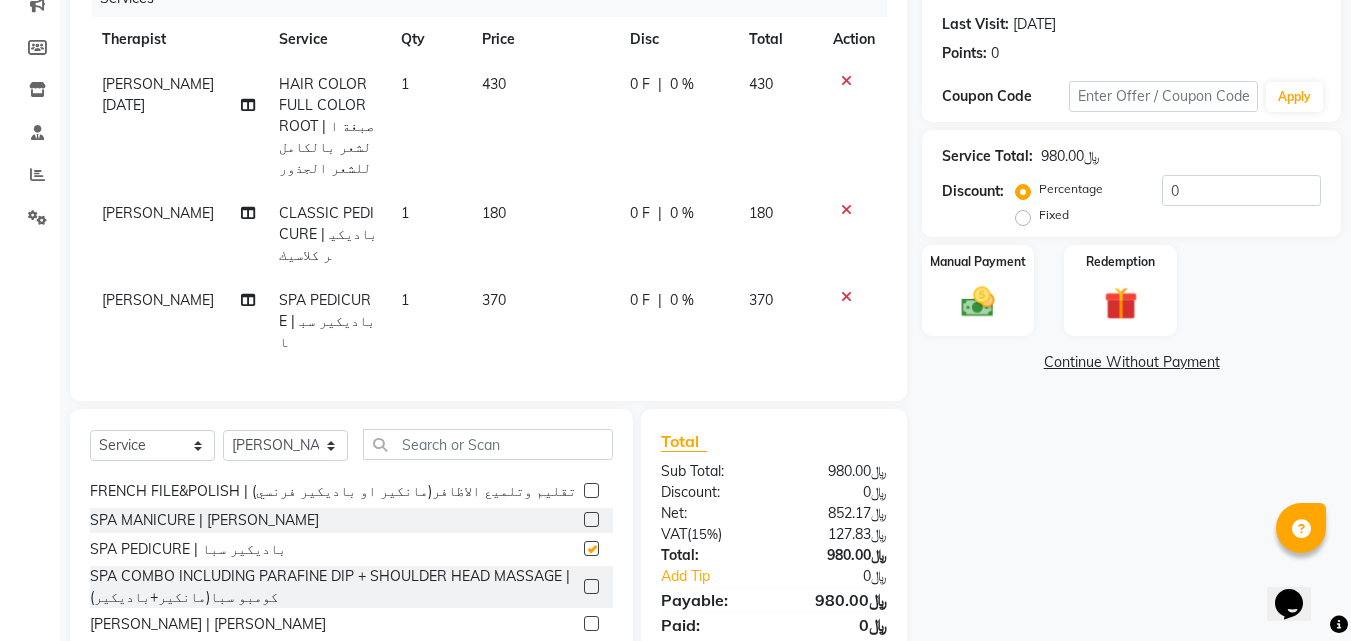 checkbox on "false" 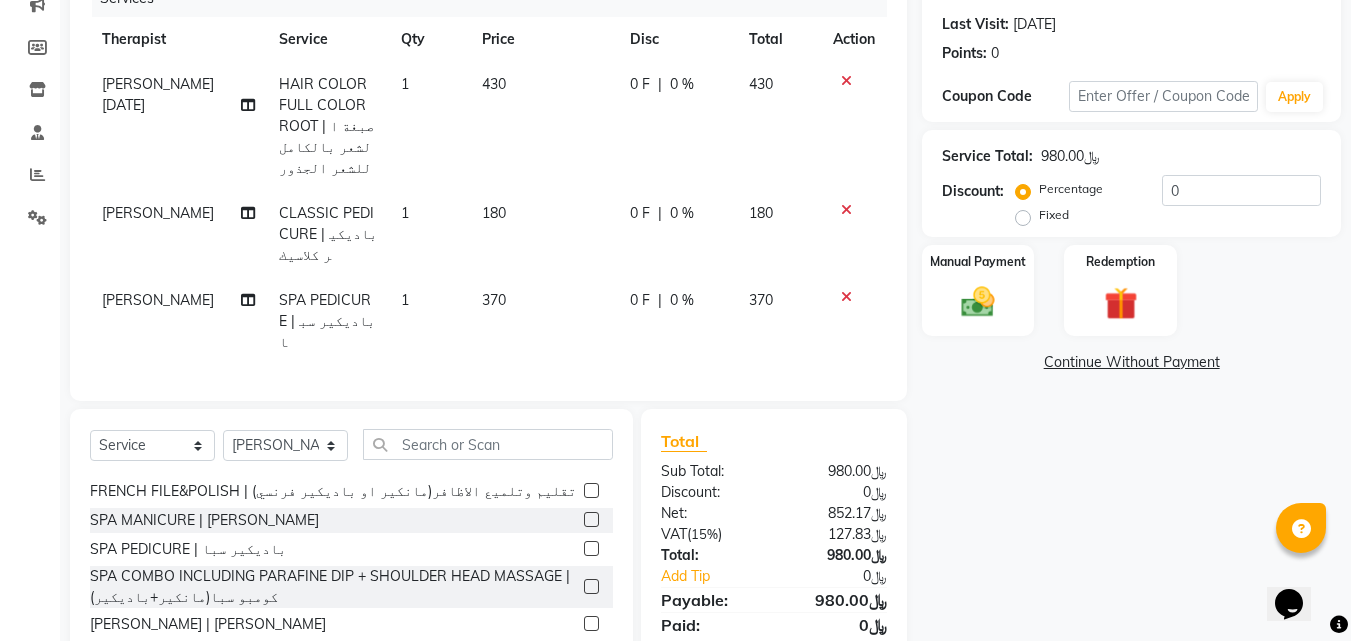 click 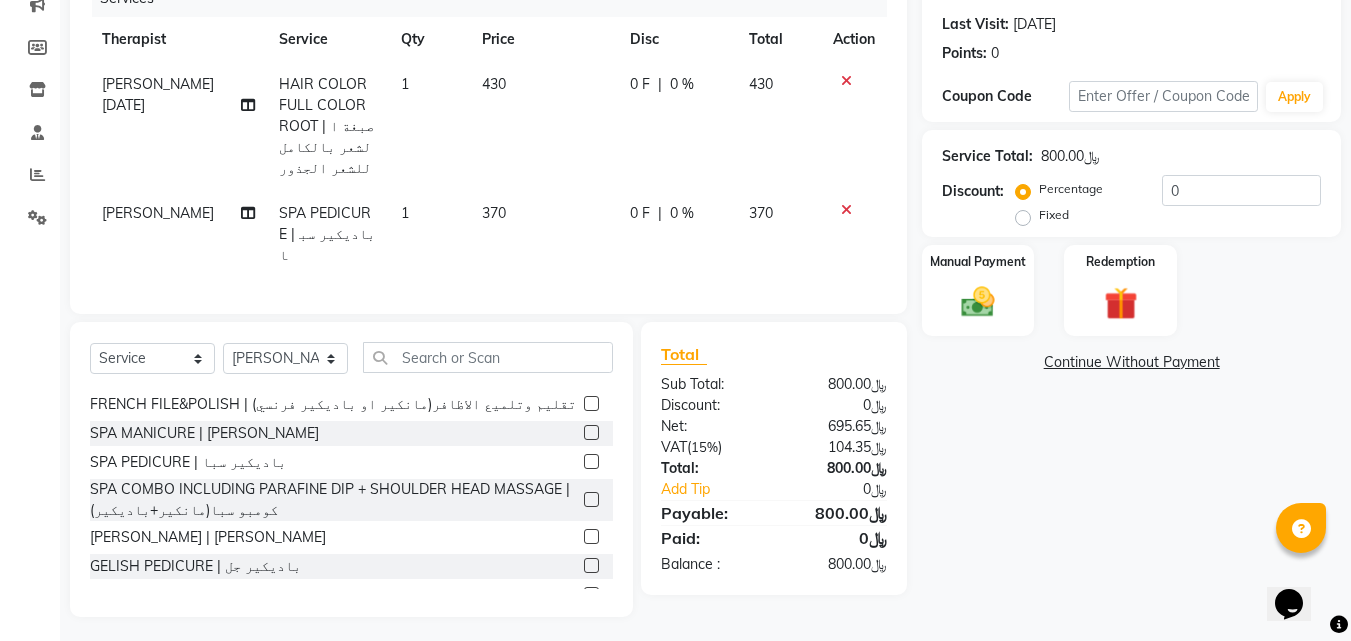 scroll, scrollTop: 247, scrollLeft: 0, axis: vertical 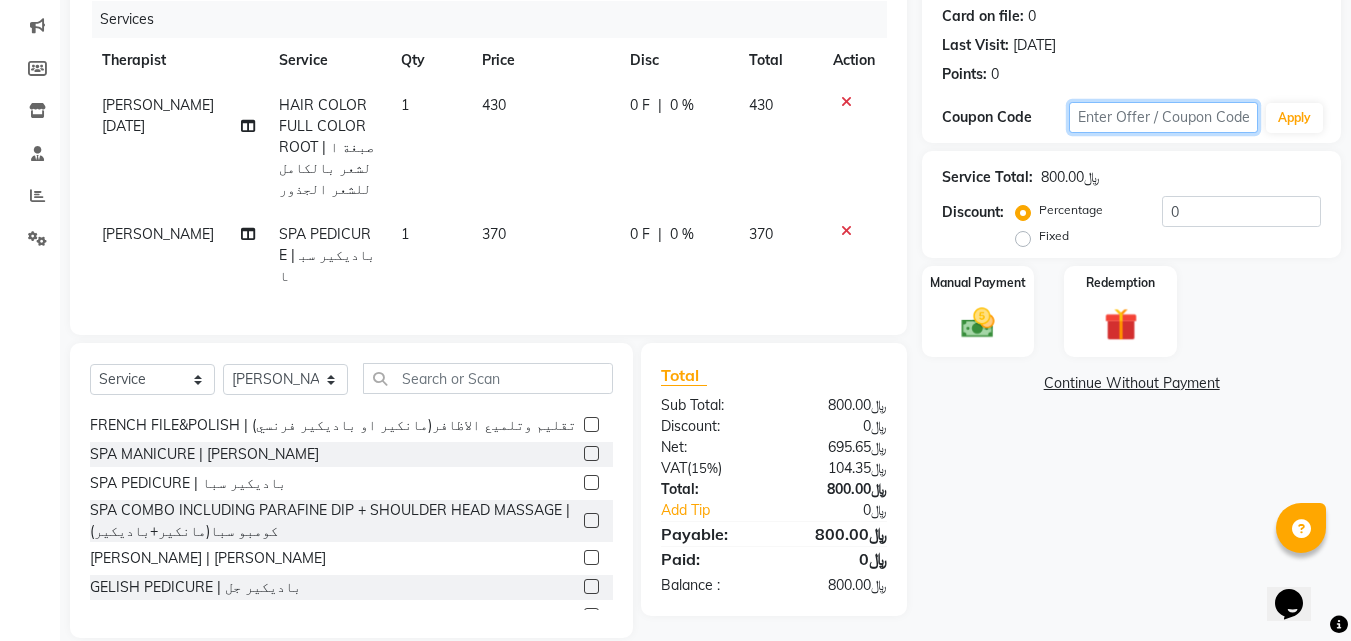 click 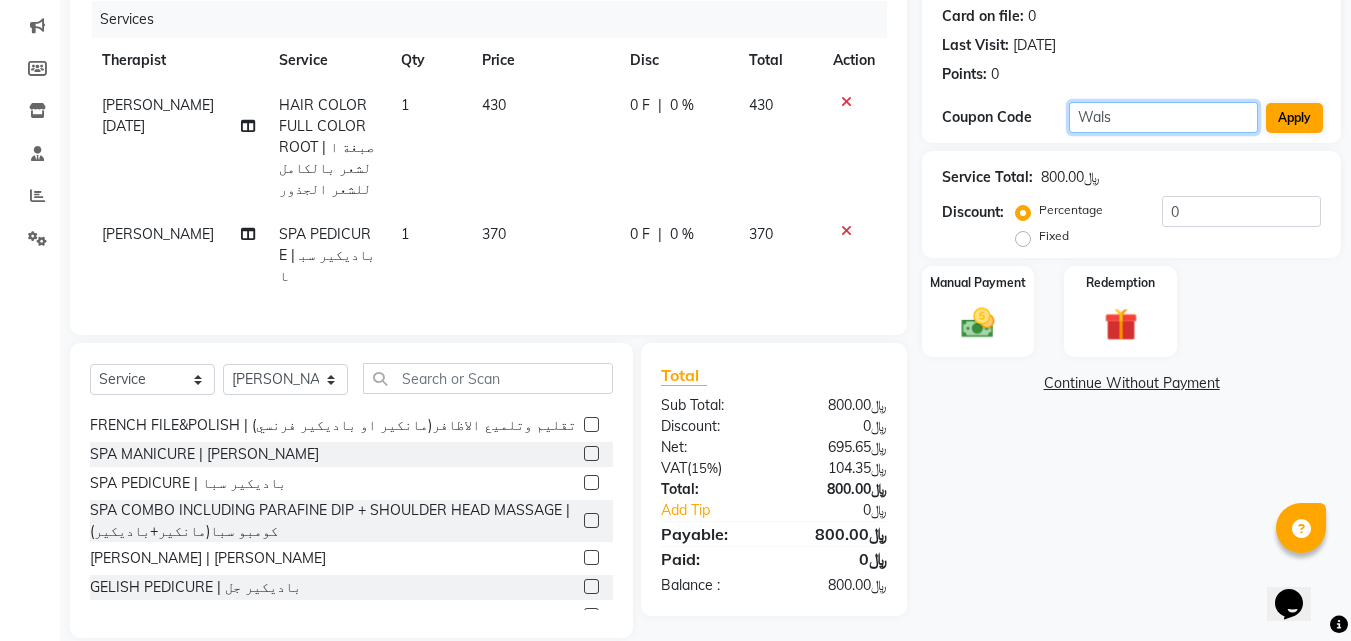 type on "Wals" 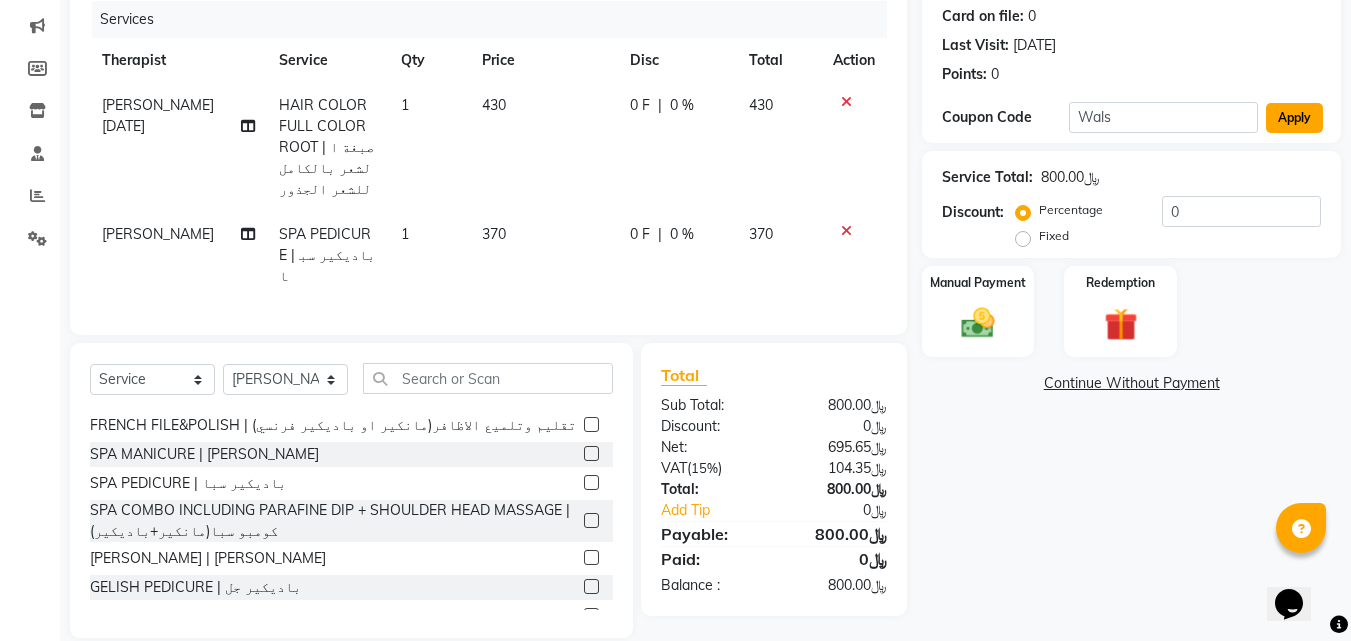 click on "Apply" 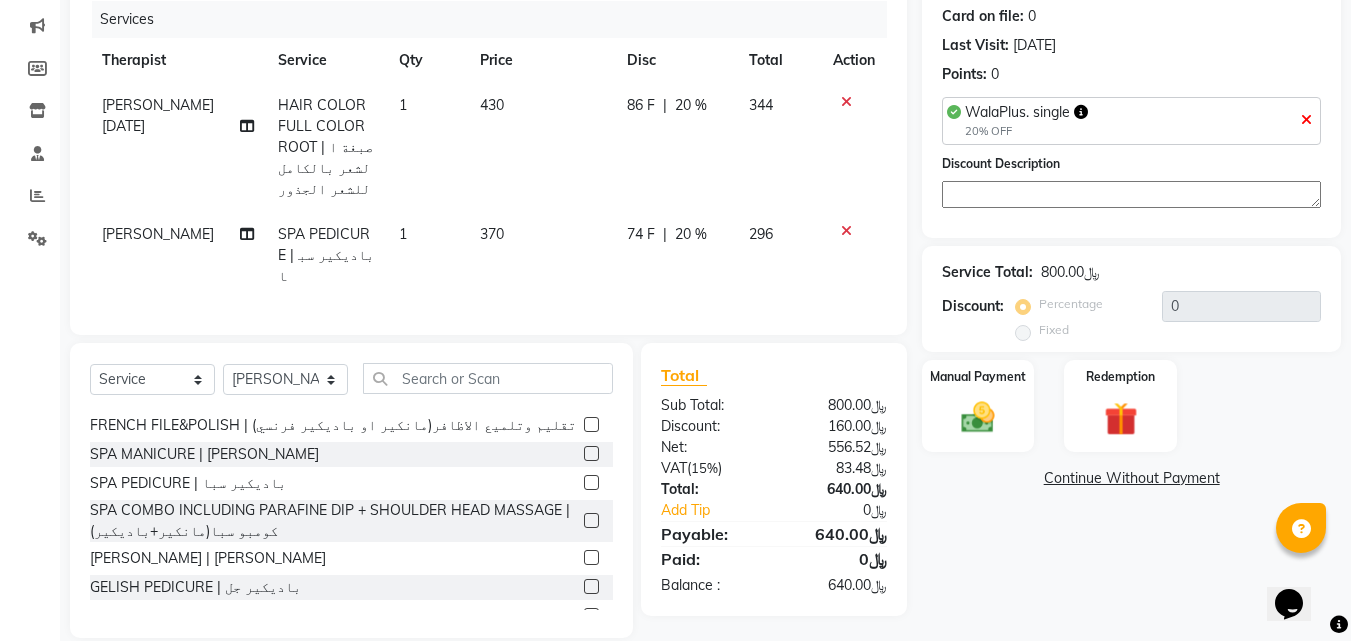 type on "20" 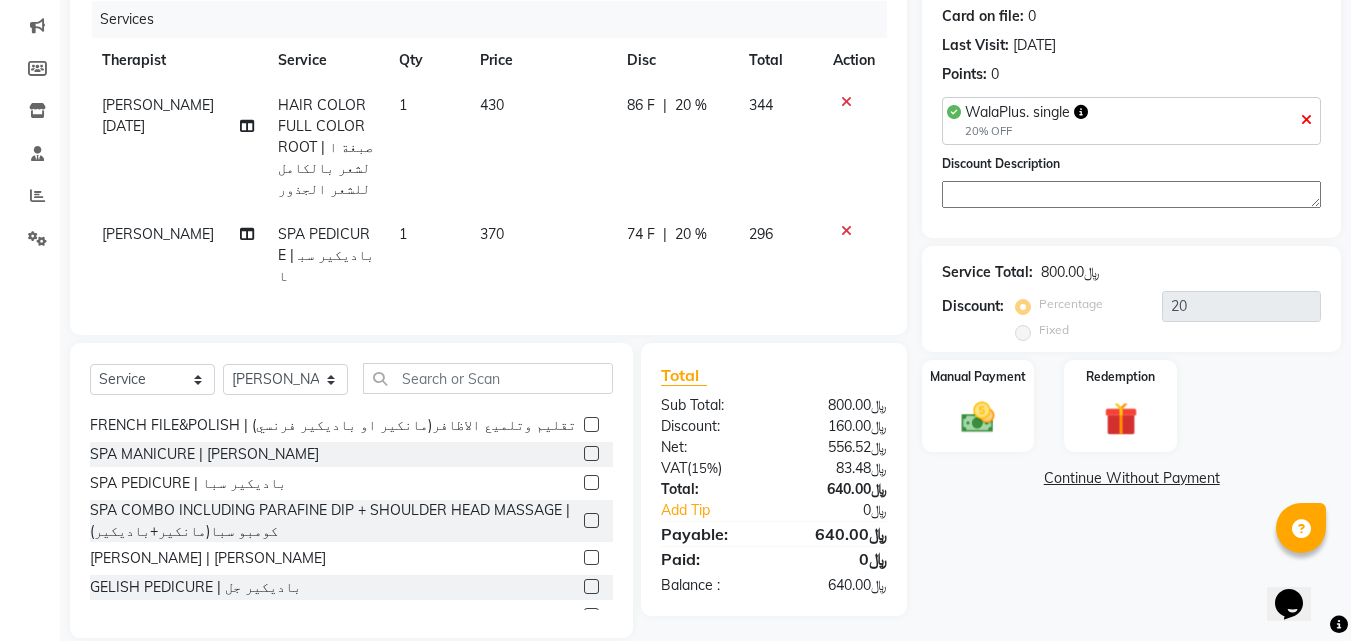 click 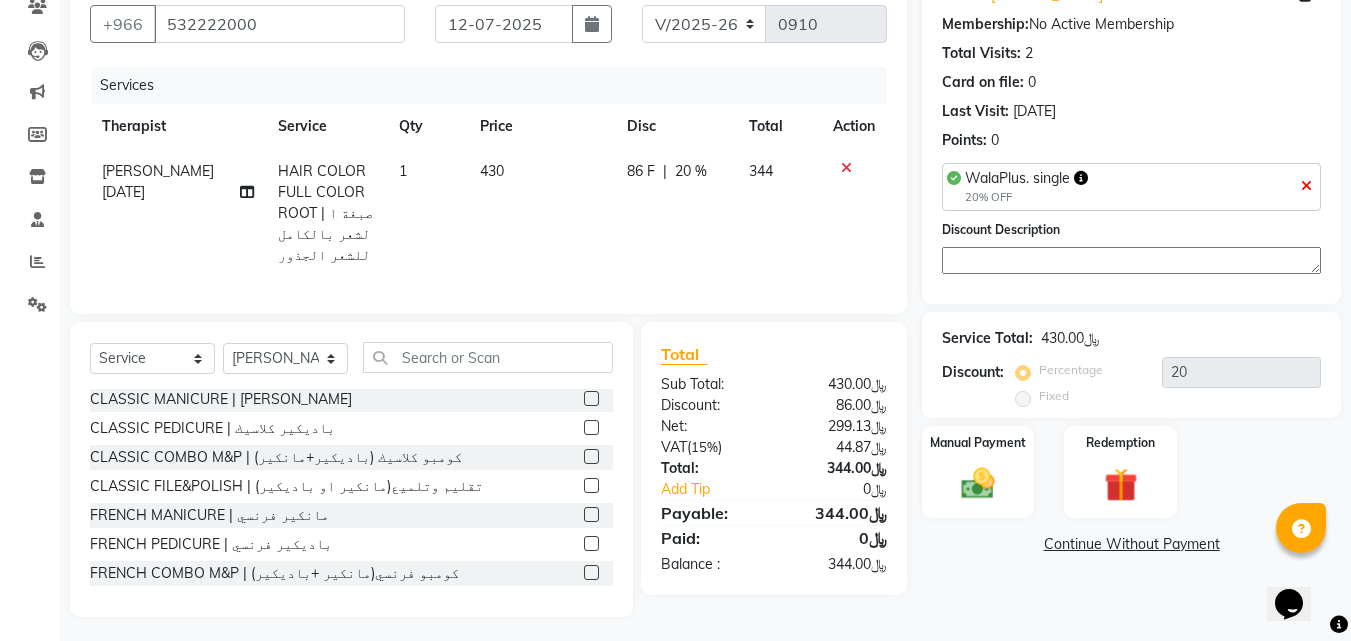 scroll, scrollTop: 0, scrollLeft: 0, axis: both 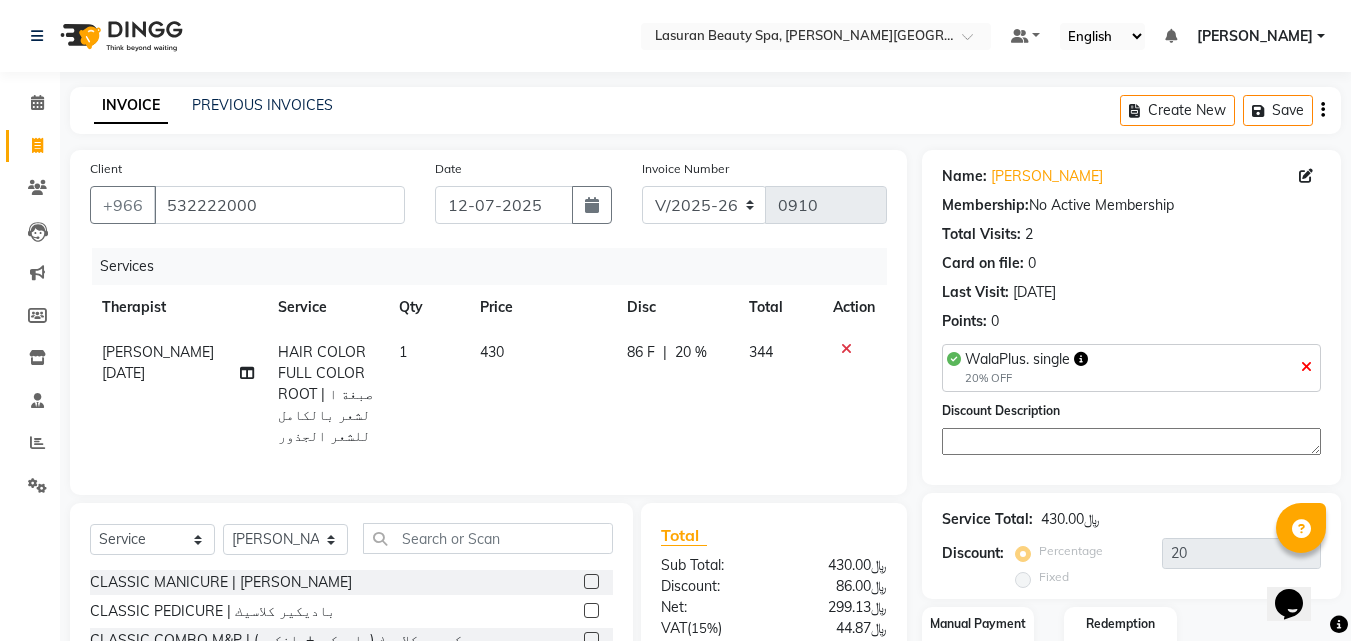 click 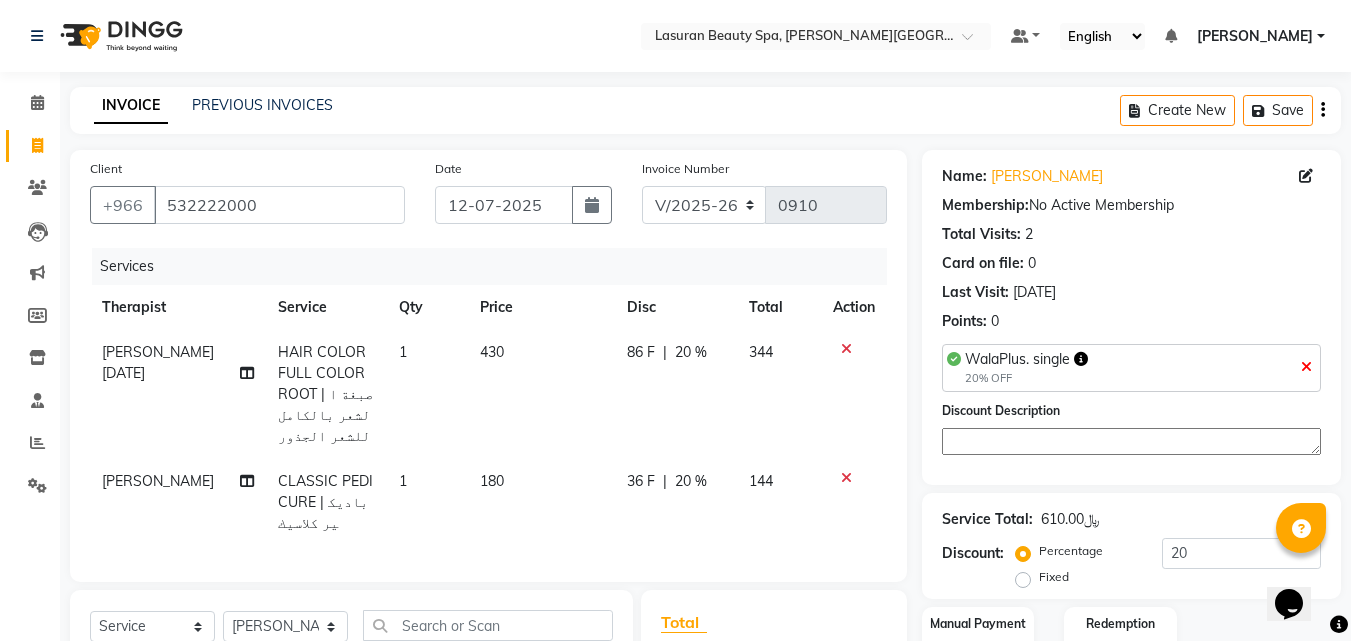 checkbox on "false" 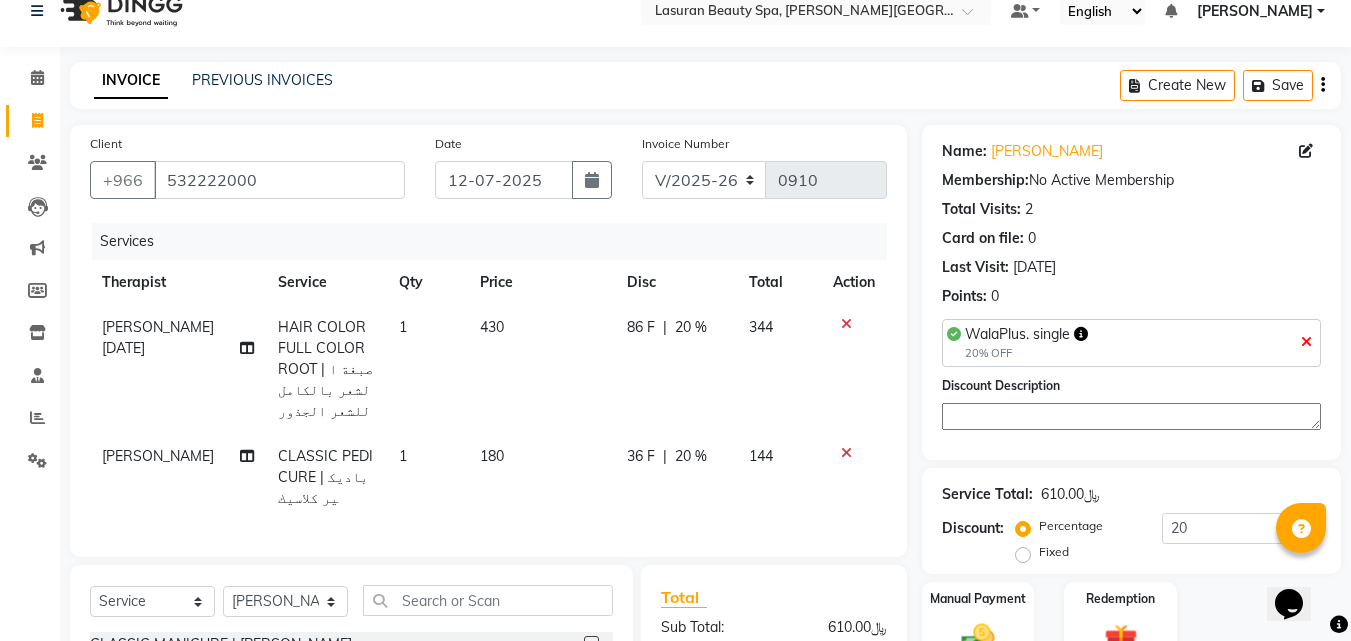 scroll, scrollTop: 204, scrollLeft: 0, axis: vertical 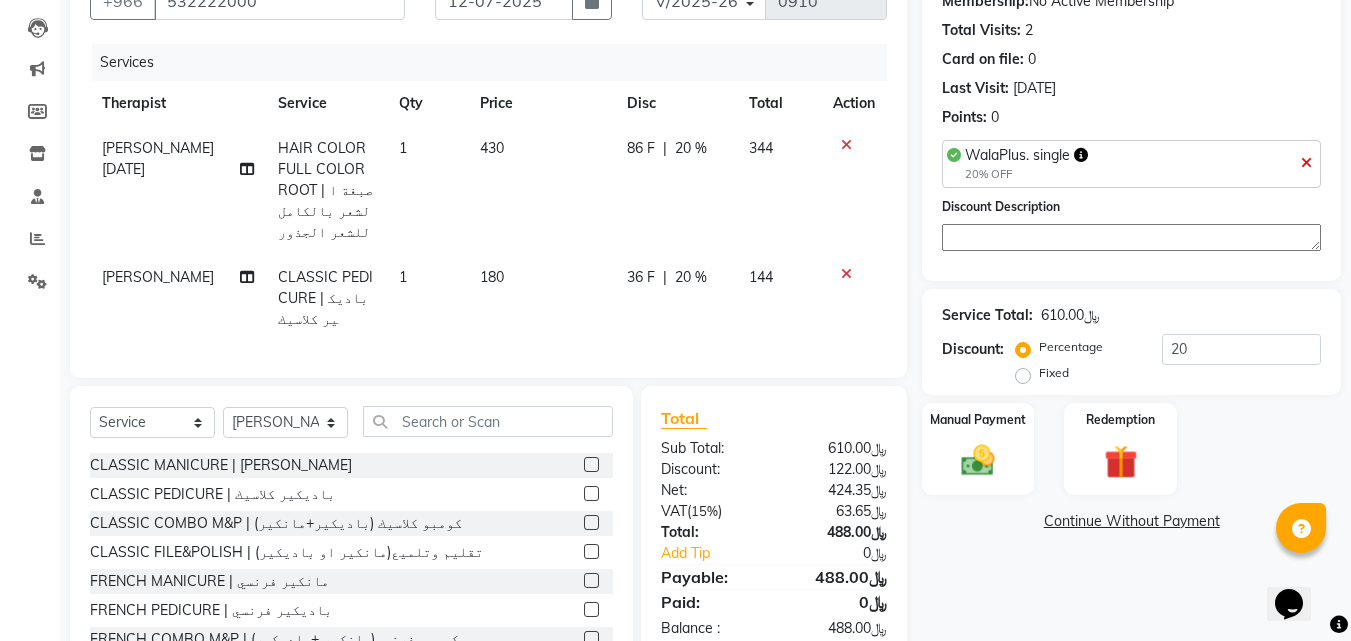 click 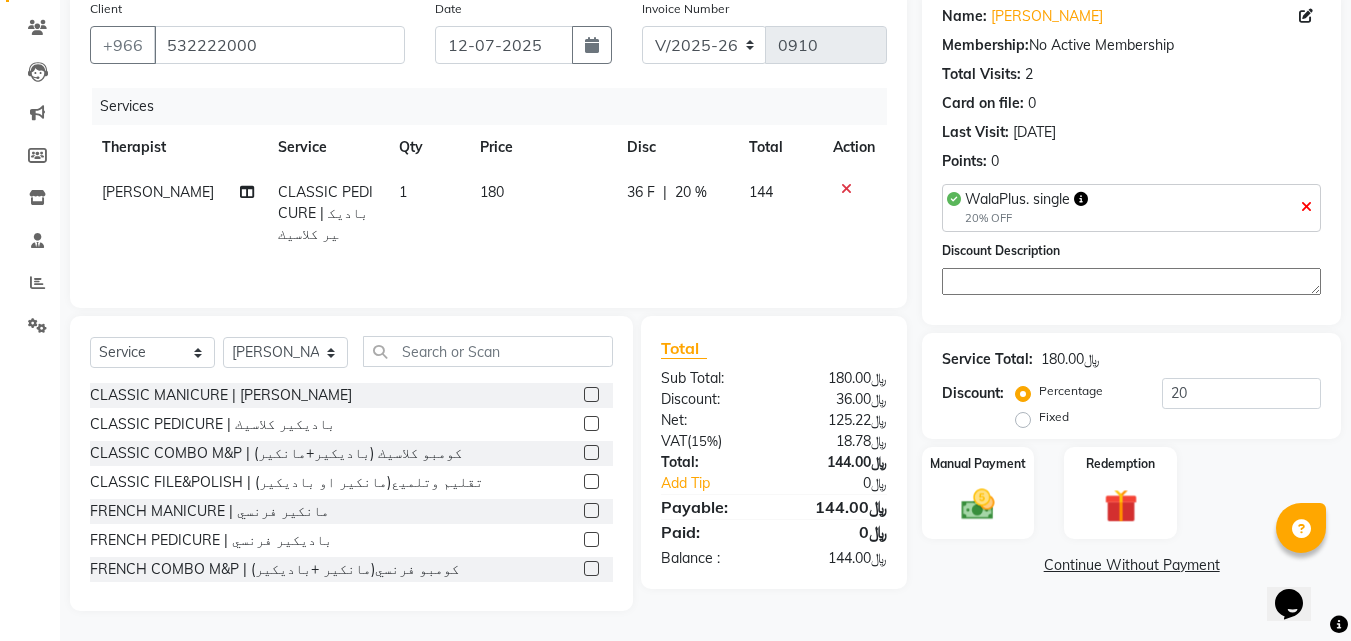 scroll, scrollTop: 160, scrollLeft: 0, axis: vertical 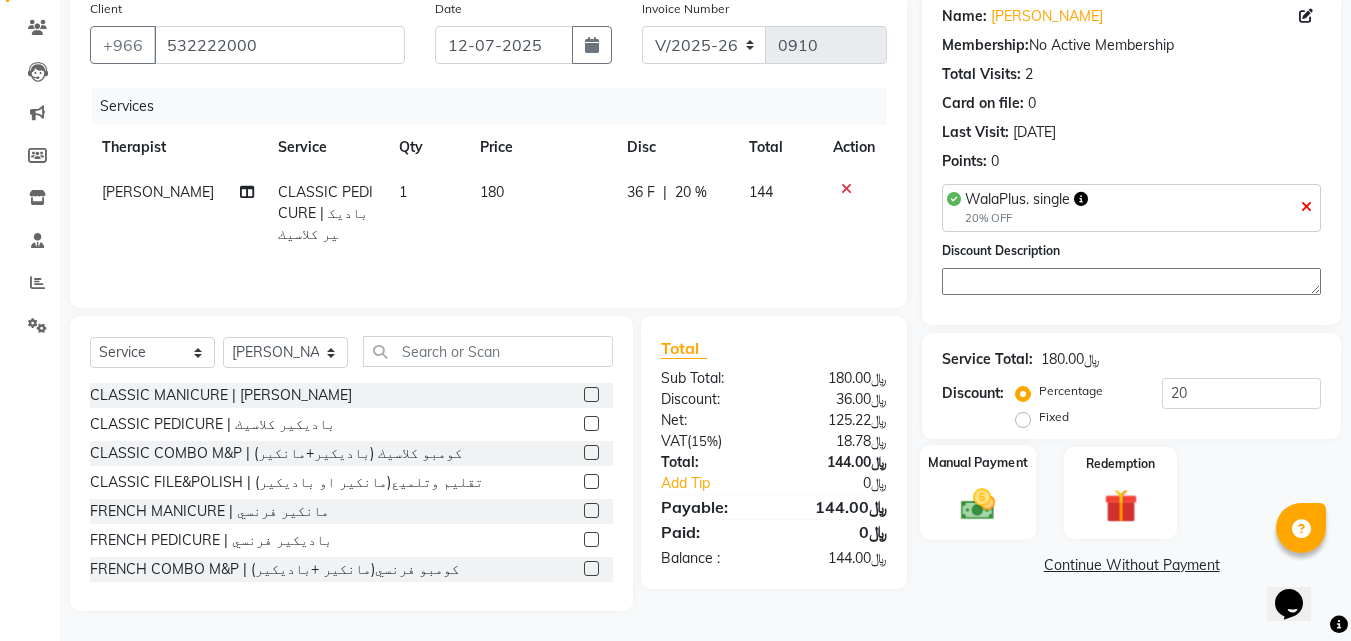 click 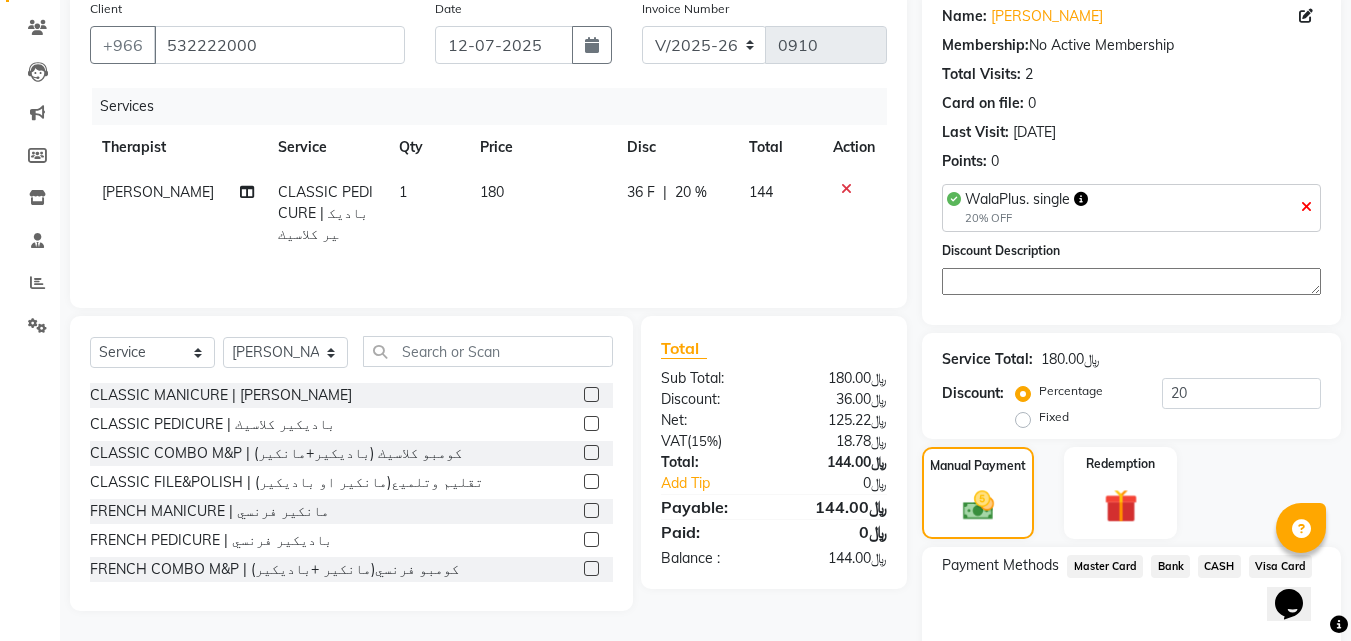click on "Visa Card" 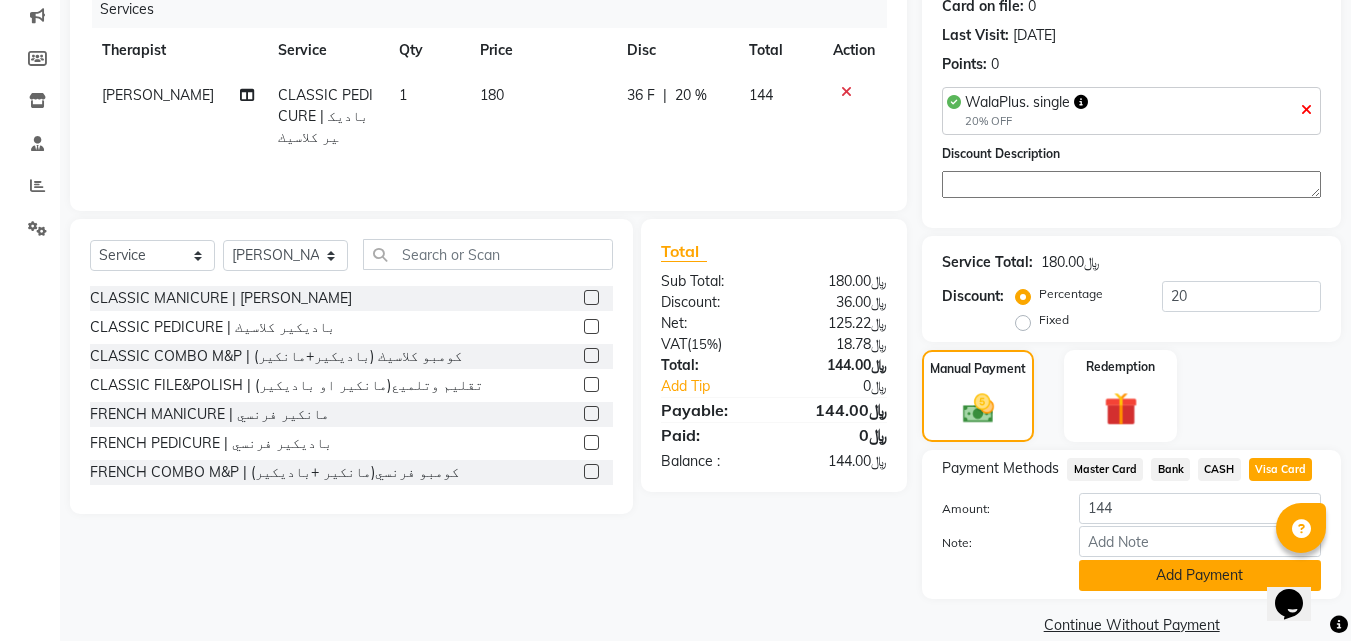 click on "Add Payment" 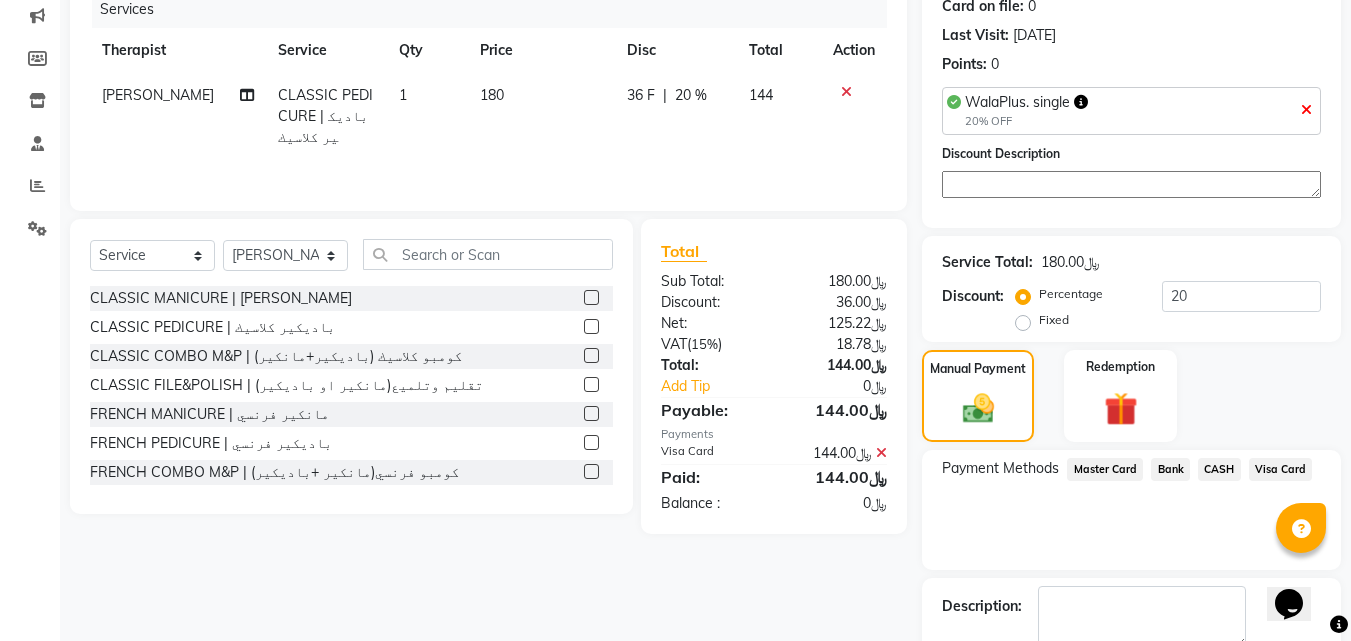click on "Checkout" 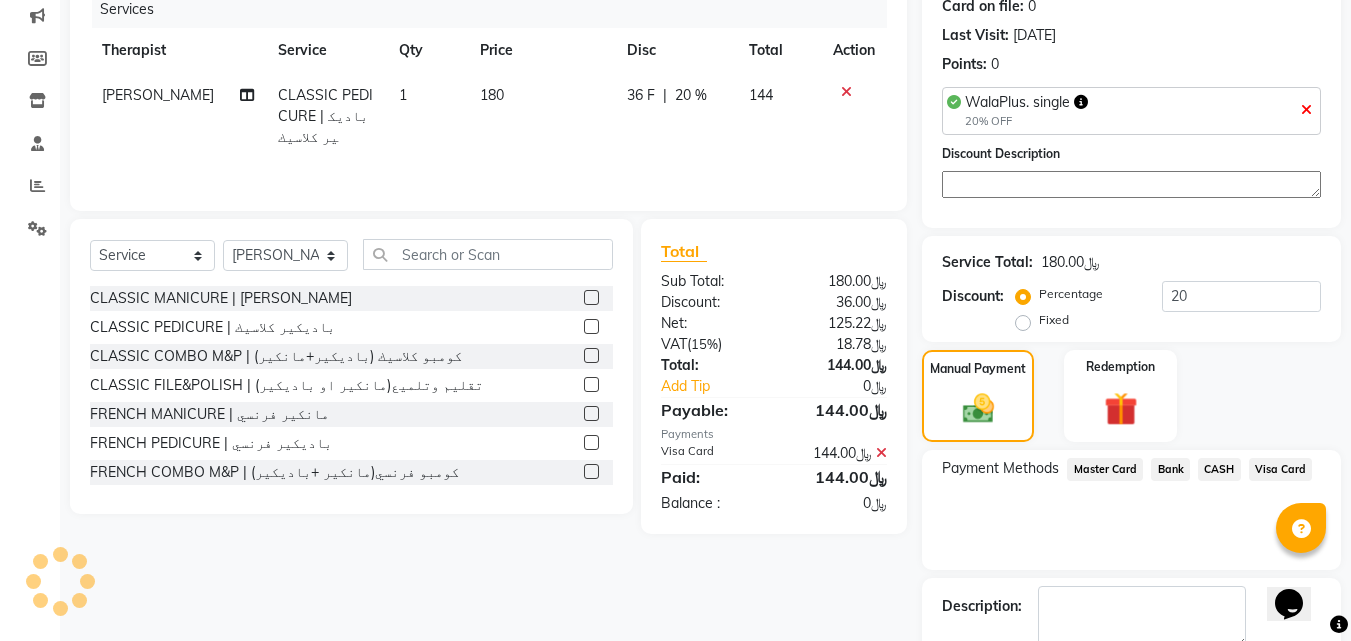 scroll, scrollTop: 341, scrollLeft: 0, axis: vertical 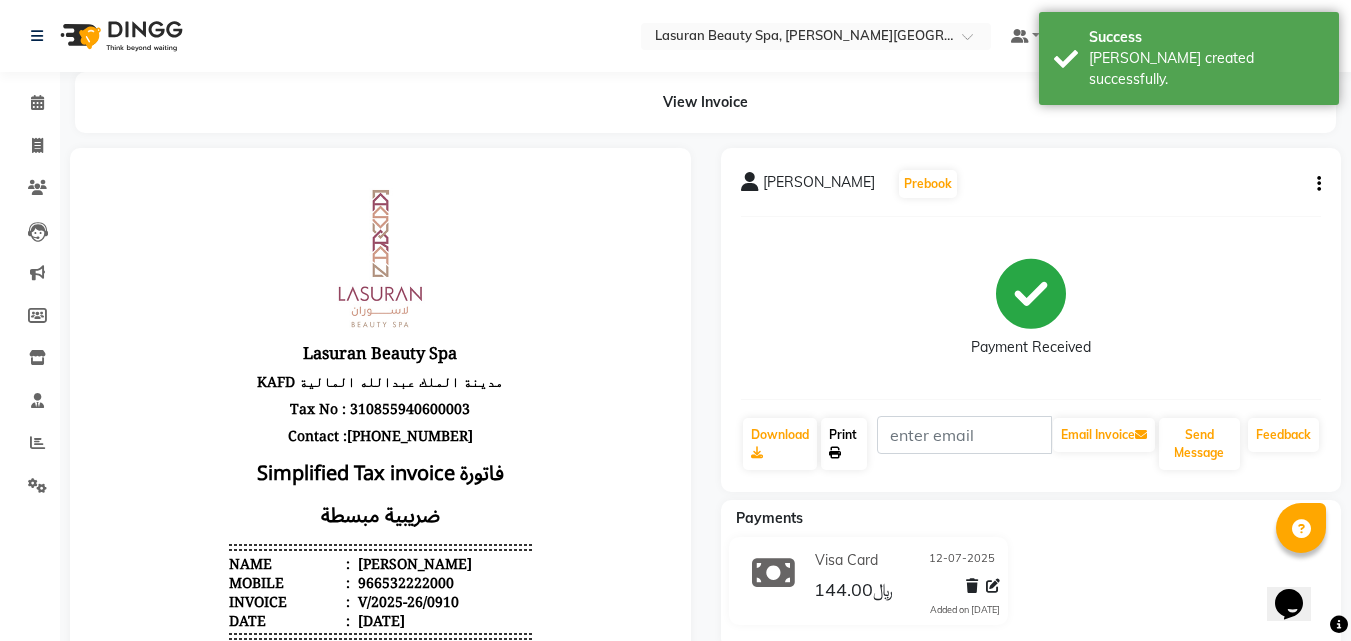click 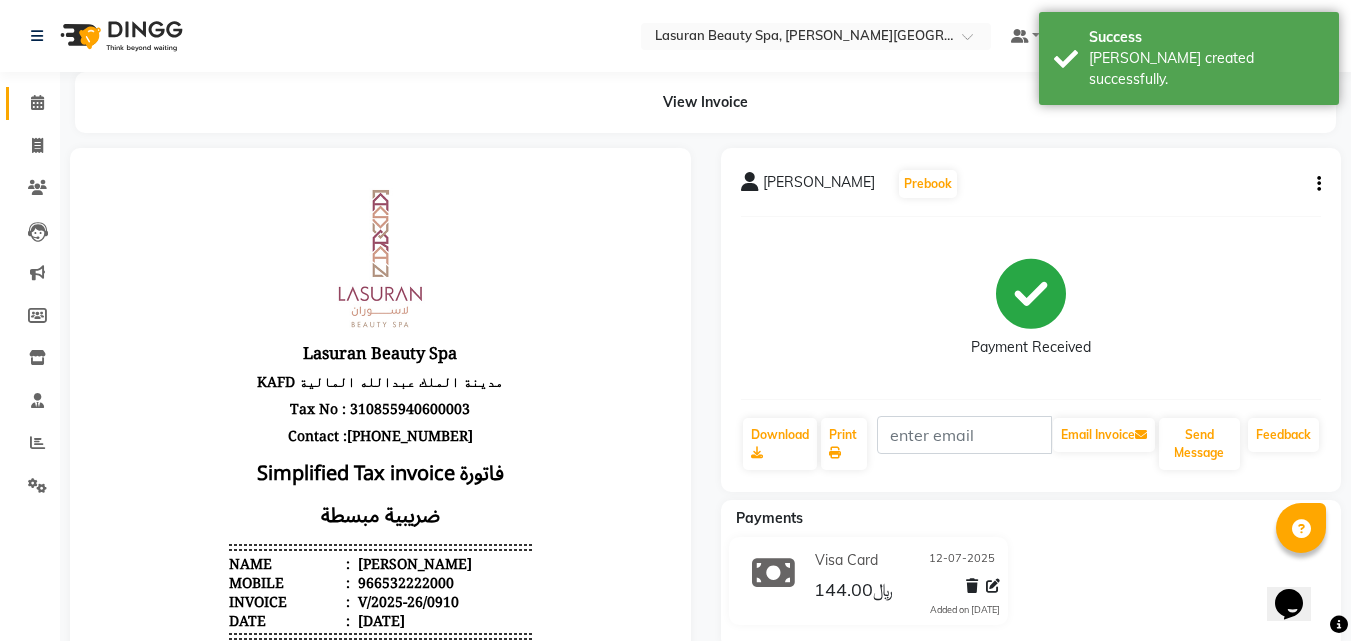 click 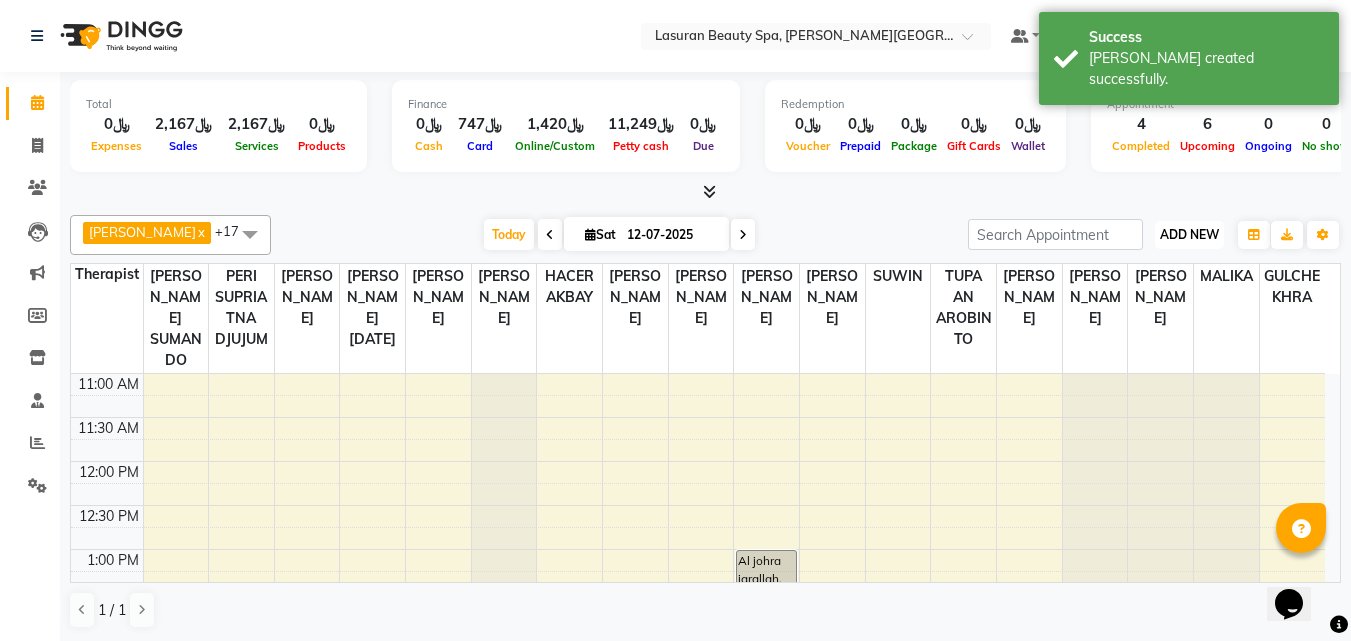 click on "ADD NEW" at bounding box center [1189, 234] 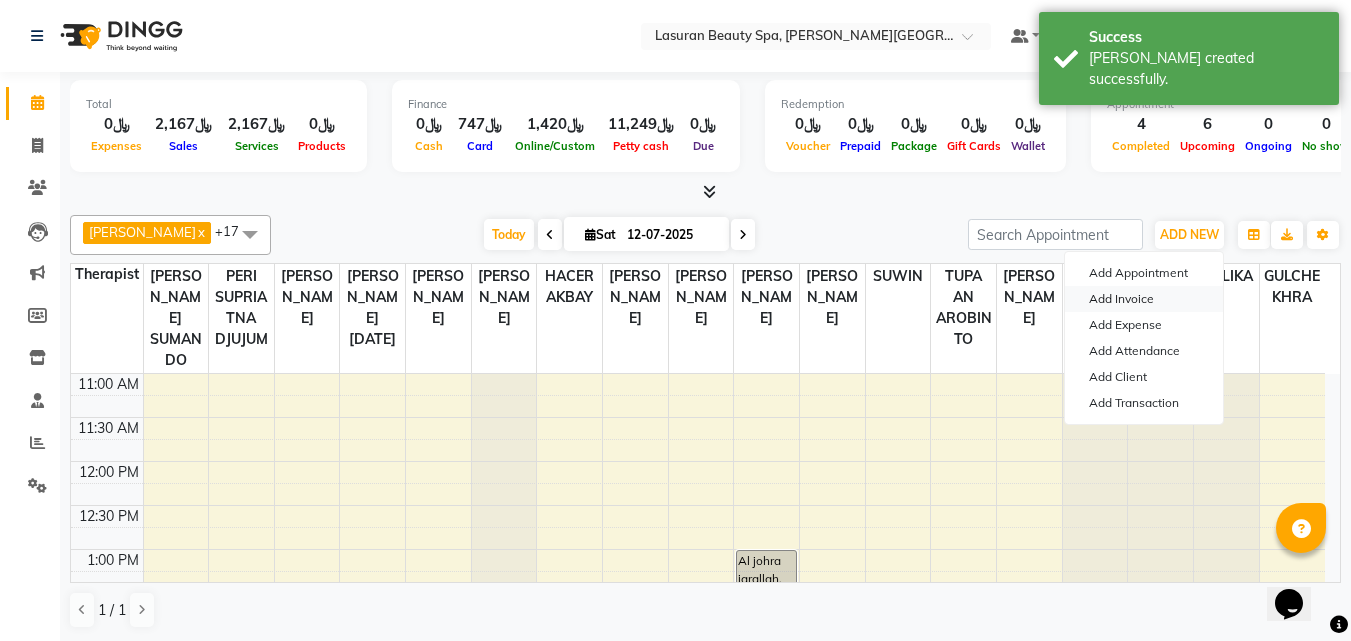 click on "Add Invoice" at bounding box center (1144, 299) 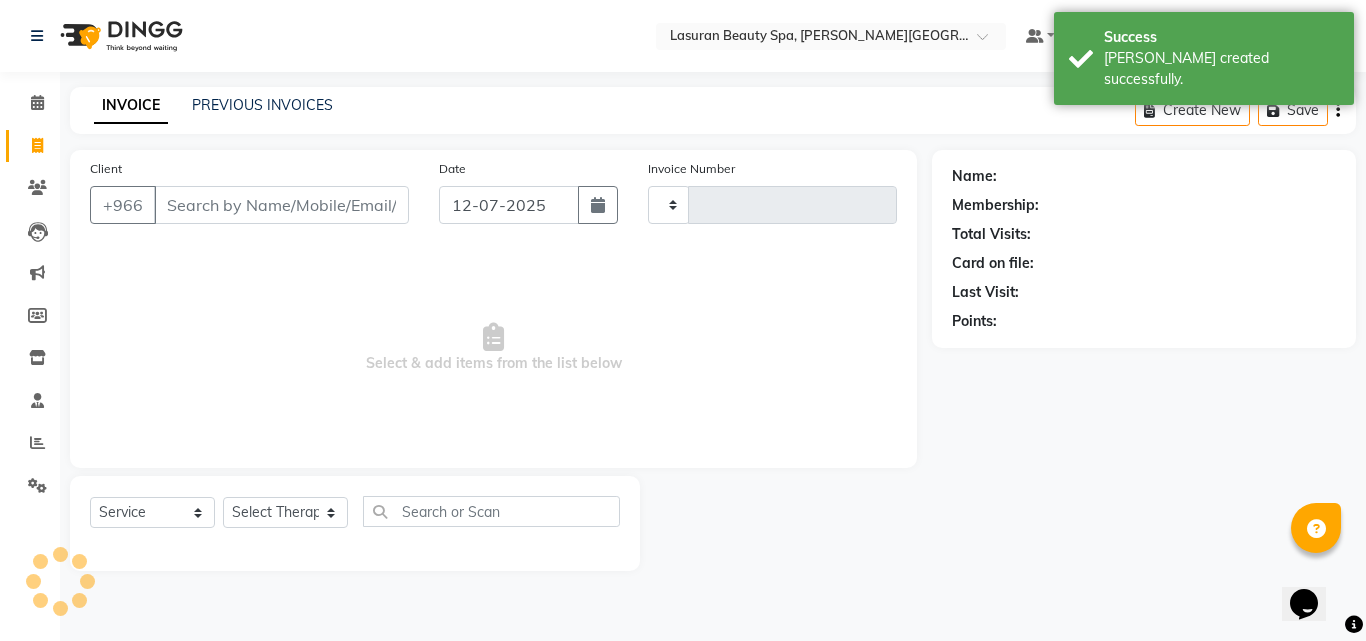 type on "0911" 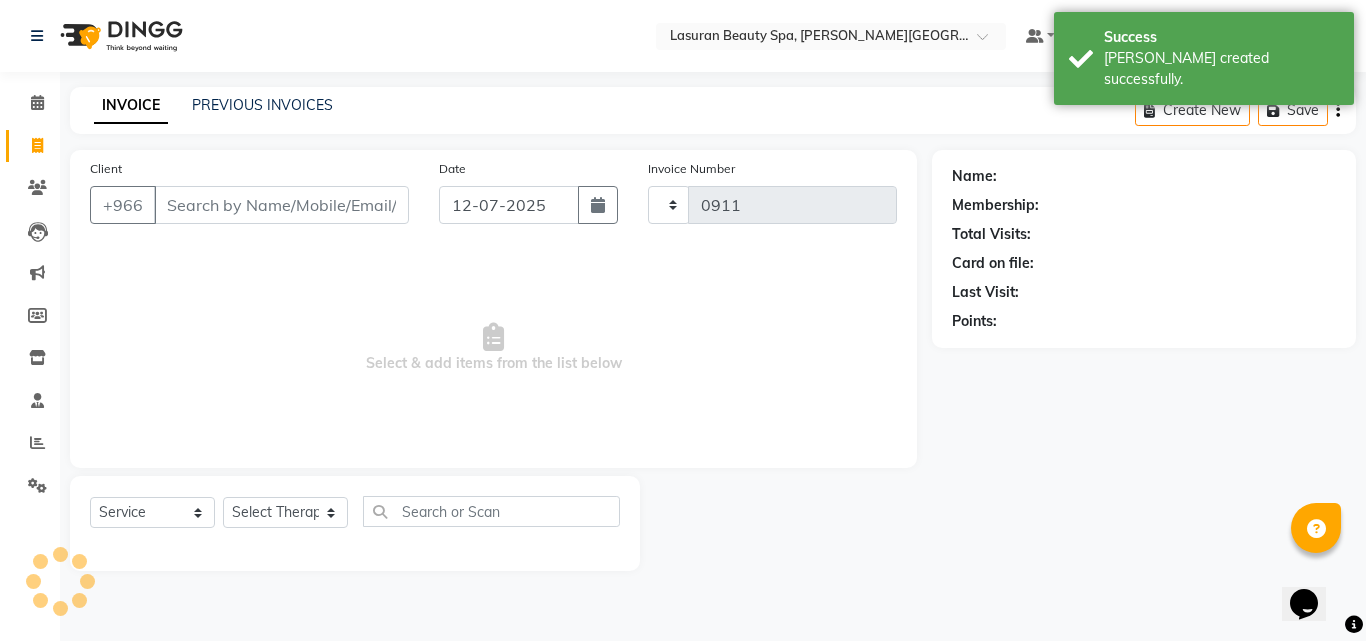 select on "6941" 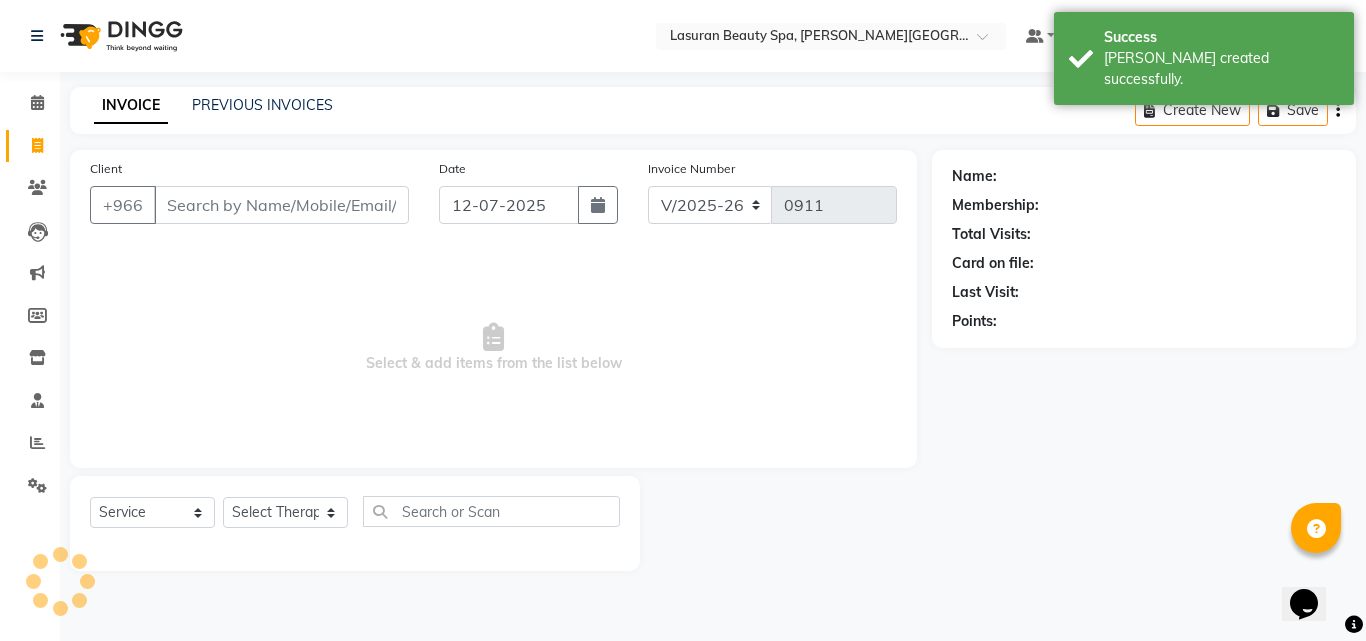 click on "Client" at bounding box center (281, 205) 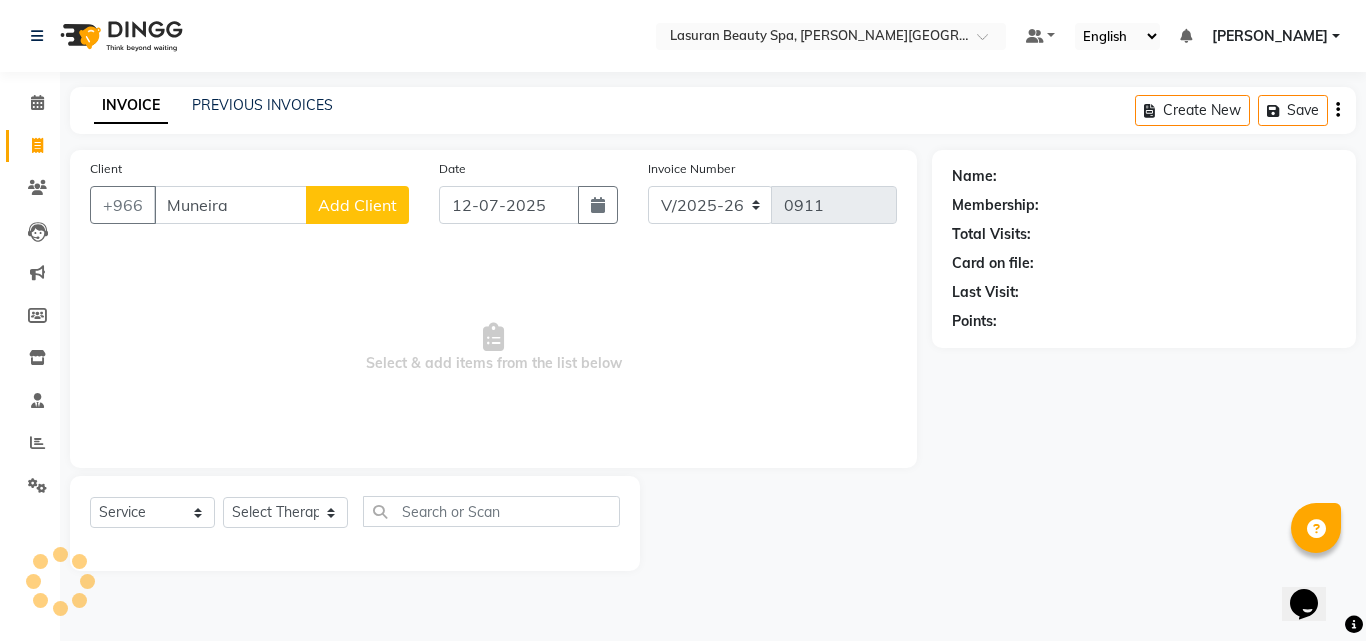 type on "Muneira" 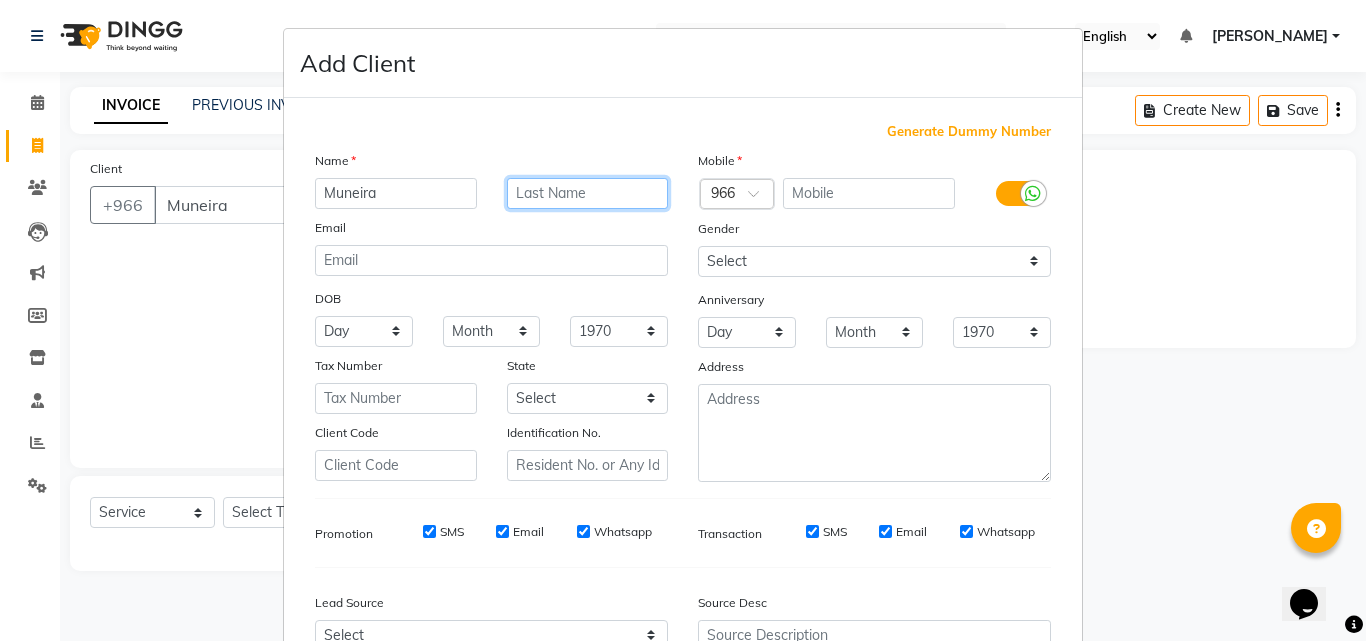 click at bounding box center [588, 193] 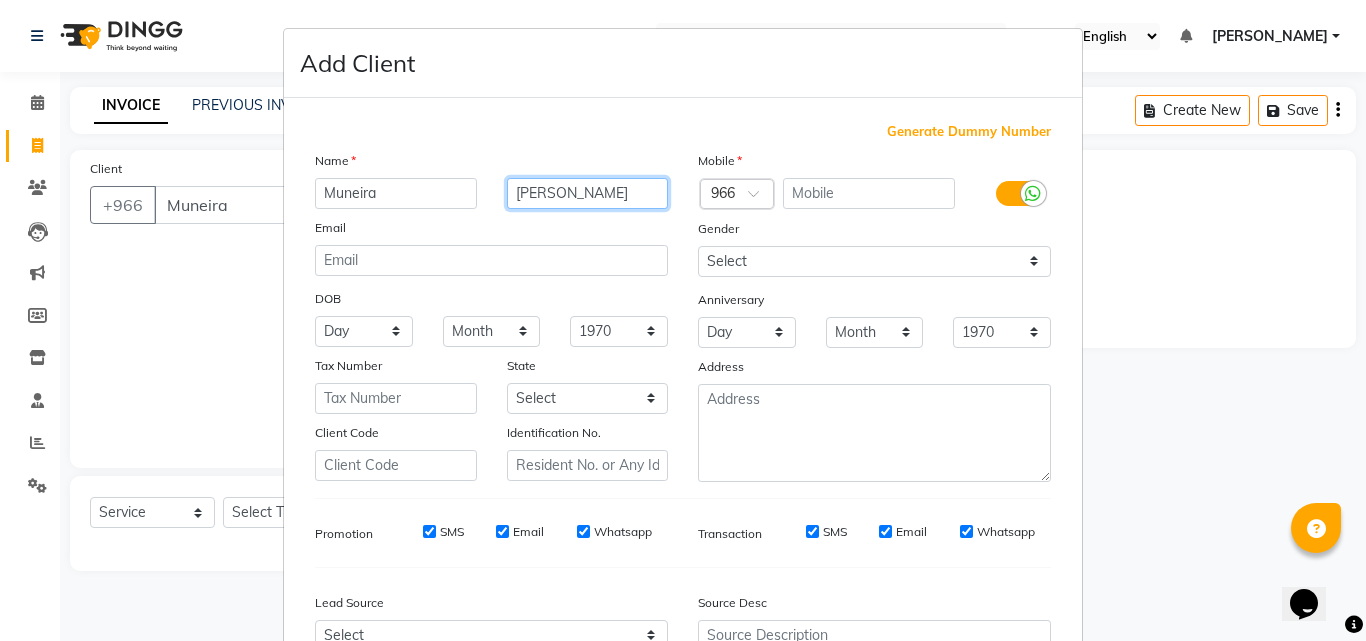 type on "[PERSON_NAME]" 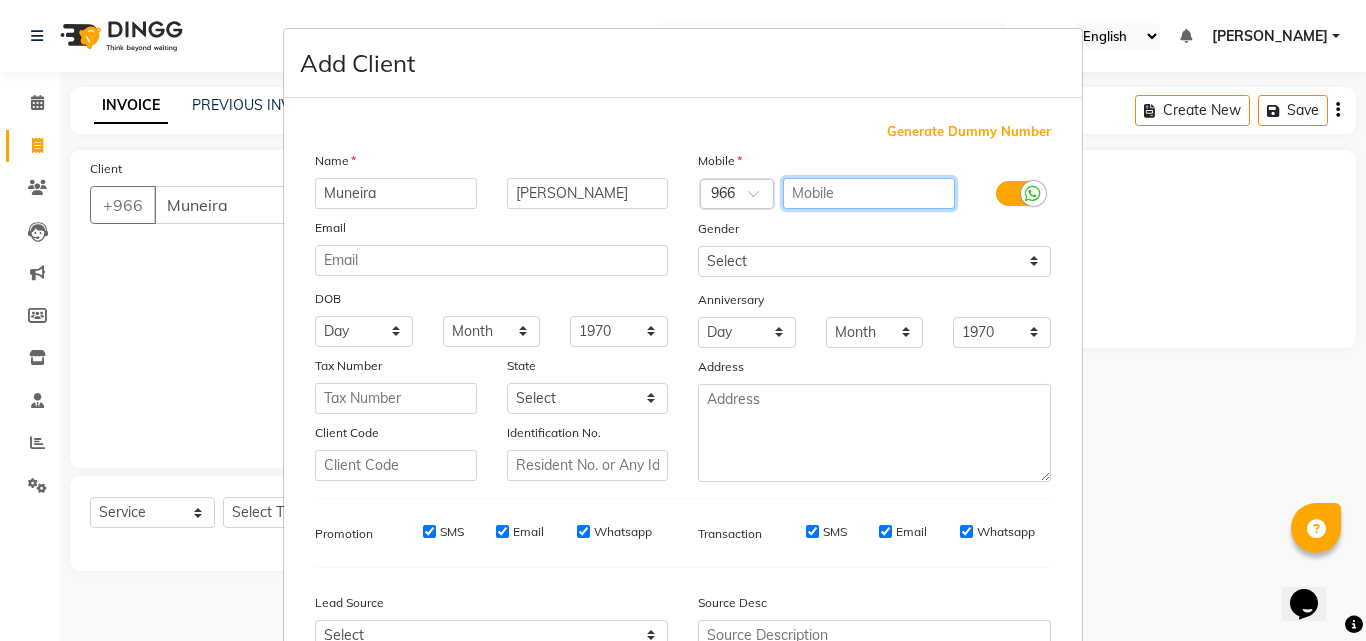 click at bounding box center [869, 193] 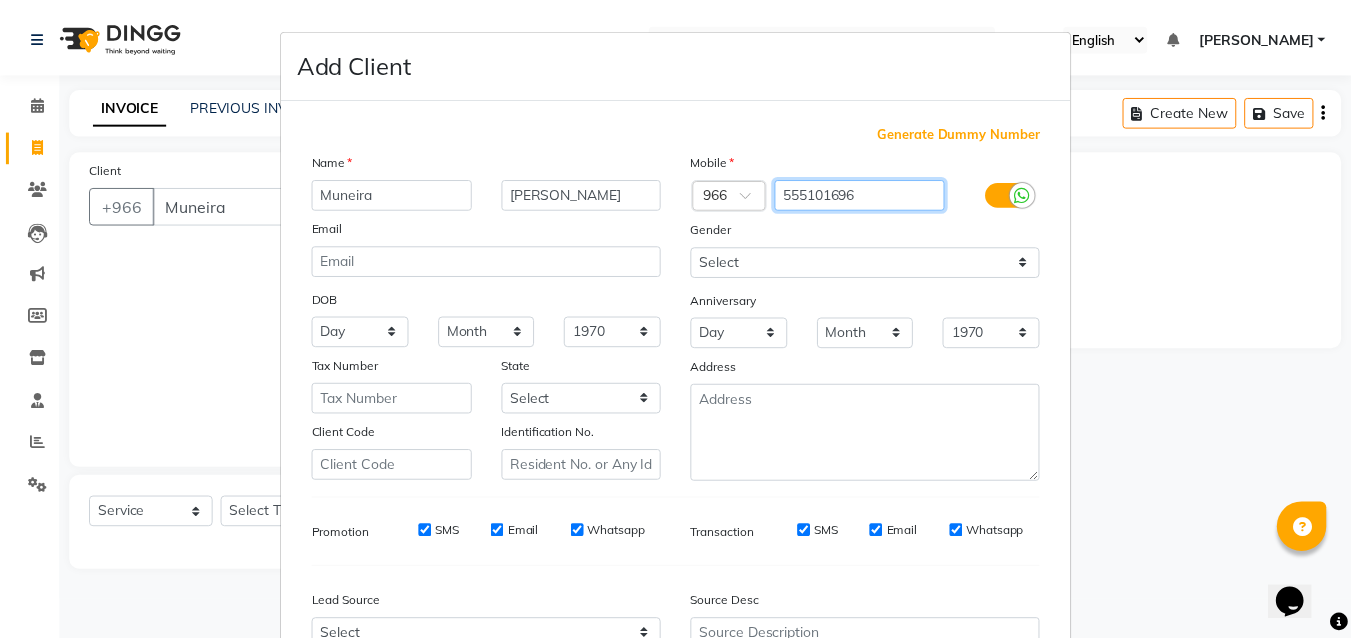 scroll, scrollTop: 208, scrollLeft: 0, axis: vertical 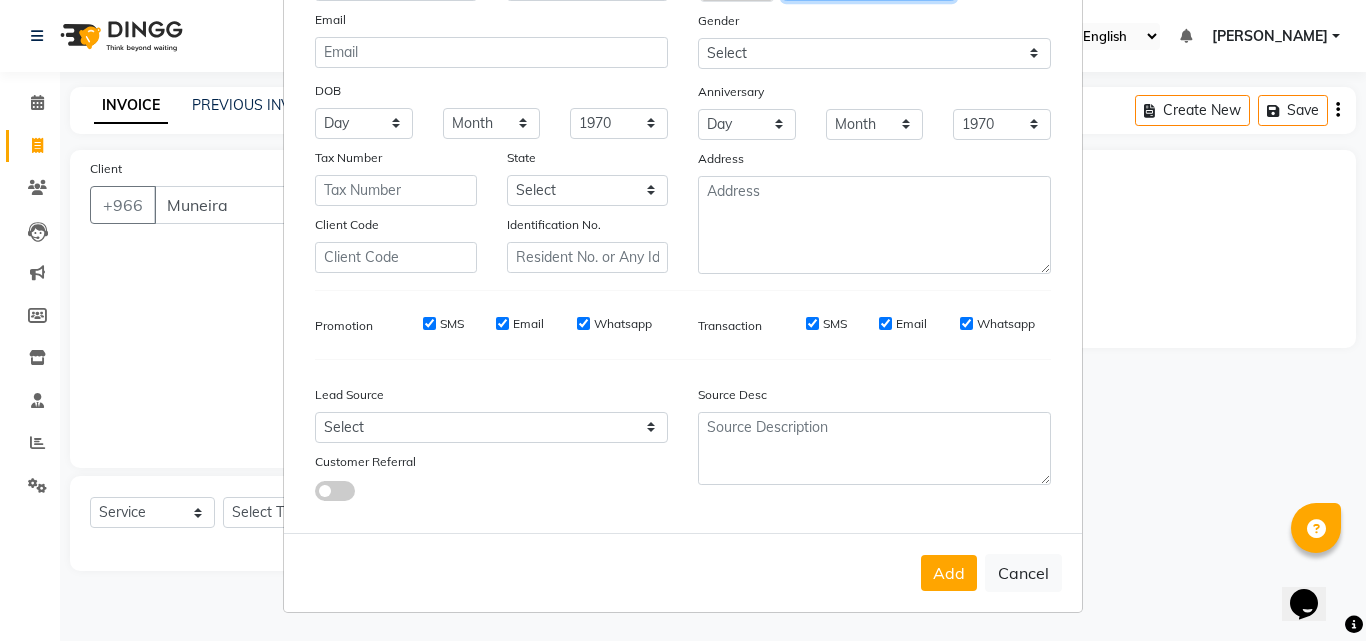 type on "555101696" 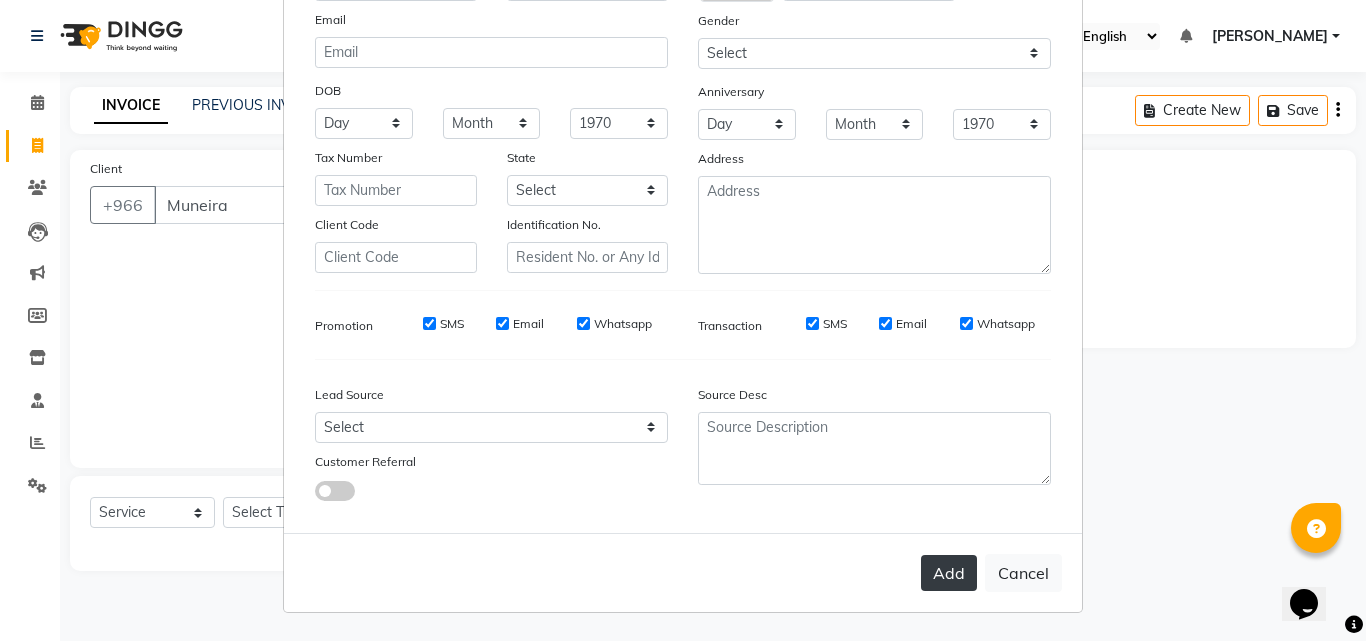 click on "Add" at bounding box center [949, 573] 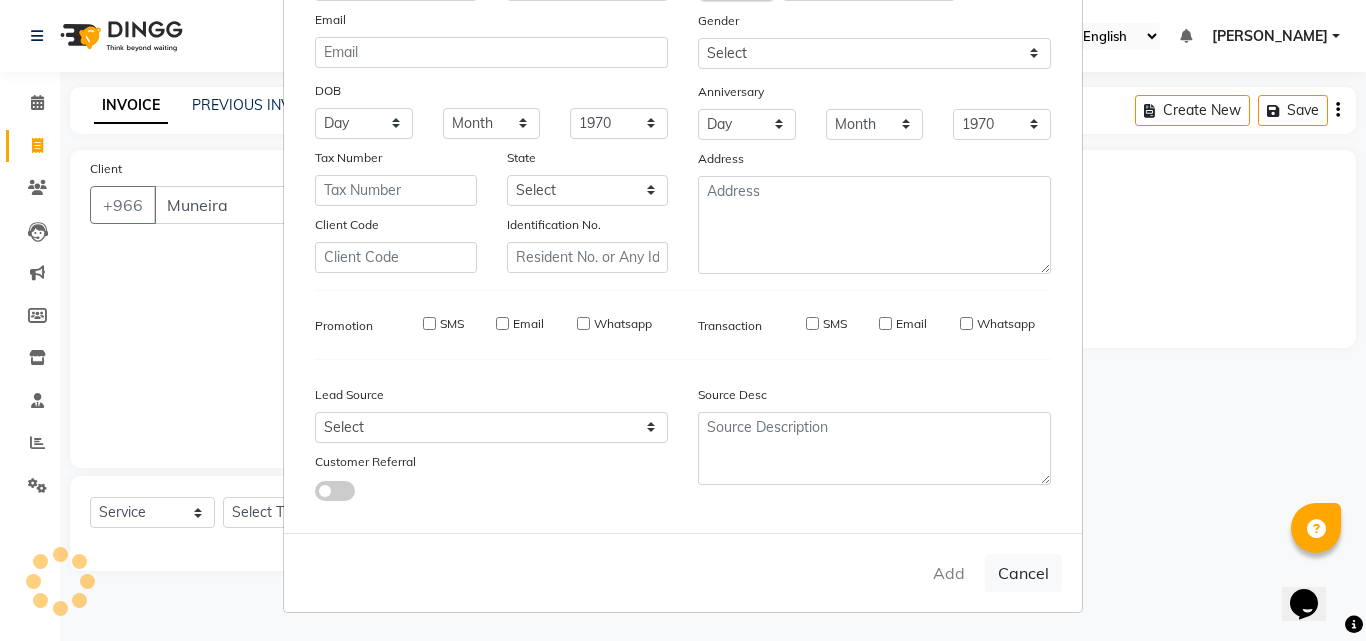 type on "555101696" 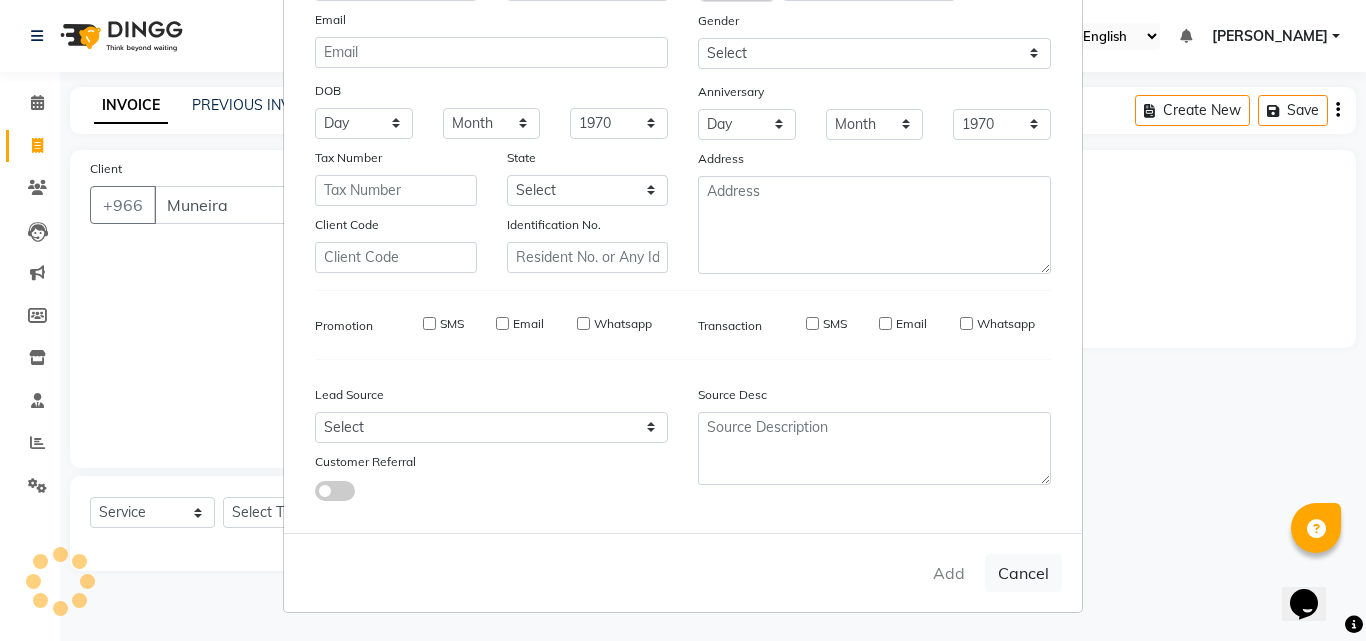 type 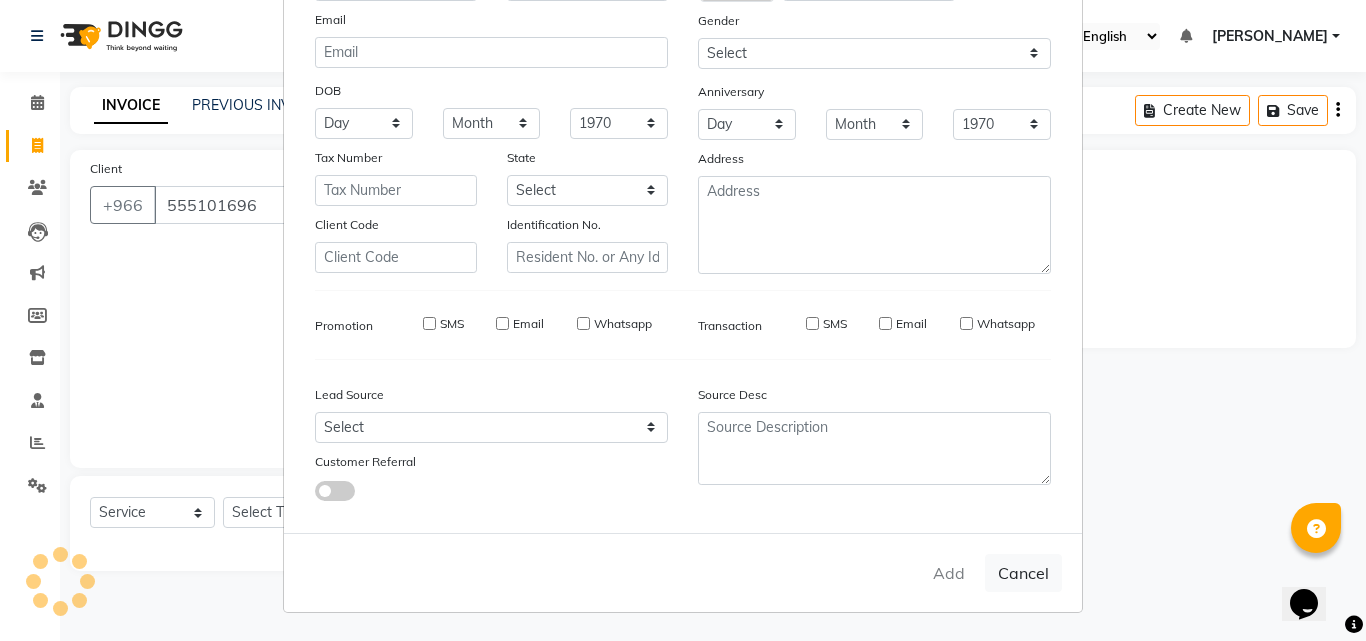 select 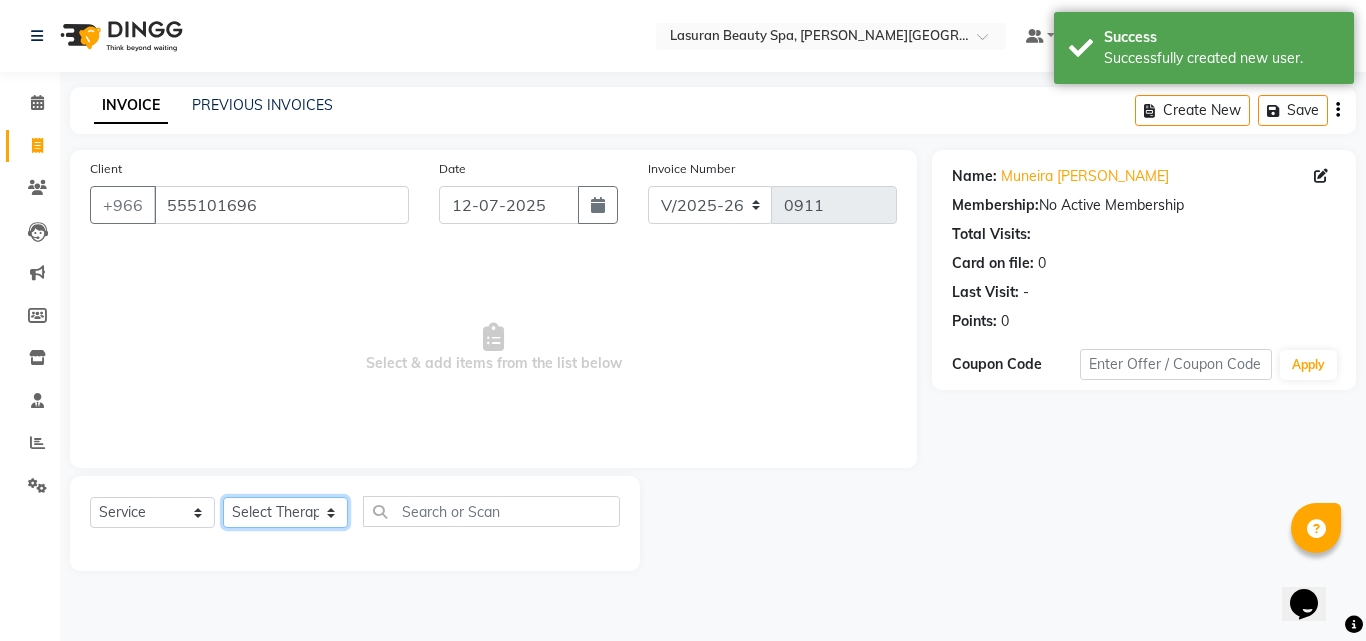 click on "Select Therapist [PERSON_NAME] ALJOHARY [PERSON_NAME] Kouraichy [PERSON_NAME] [PERSON_NAME] Angel [PERSON_NAME] [PERSON_NAME] SUMANDO [PERSON_NAME] [PERSON_NAME] [PERSON_NAME] DEV MANDAL CHAIMAE BALHAMIDIYA [PERSON_NAME] [PERSON_NAME] [PERSON_NAME] [PERSON_NAME] Nah [PERSON_NAME] GULCHEKHRA HACER [PERSON_NAME] [DATE][PERSON_NAME] [PERSON_NAME] [PERSON_NAME] [PERSON_NAME] MASTE [PERSON_NAME] ELfarargy [PERSON_NAME] [PERSON_NAME] [PERSON_NAME] [PERSON_NAME] DJUJUM [PERSON_NAME] [PERSON_NAME] [PERSON_NAME] [PERSON_NAME] SUWIN [PERSON_NAME] [PERSON_NAME] AN [PERSON_NAME]" 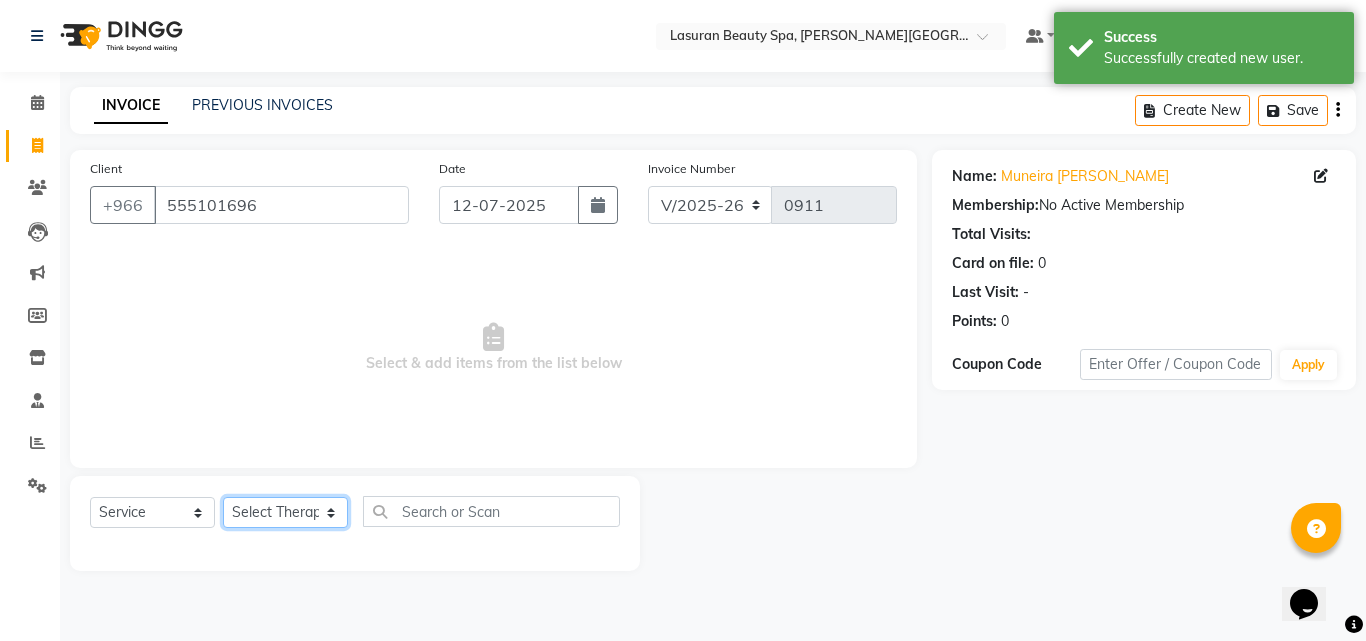 select on "54626" 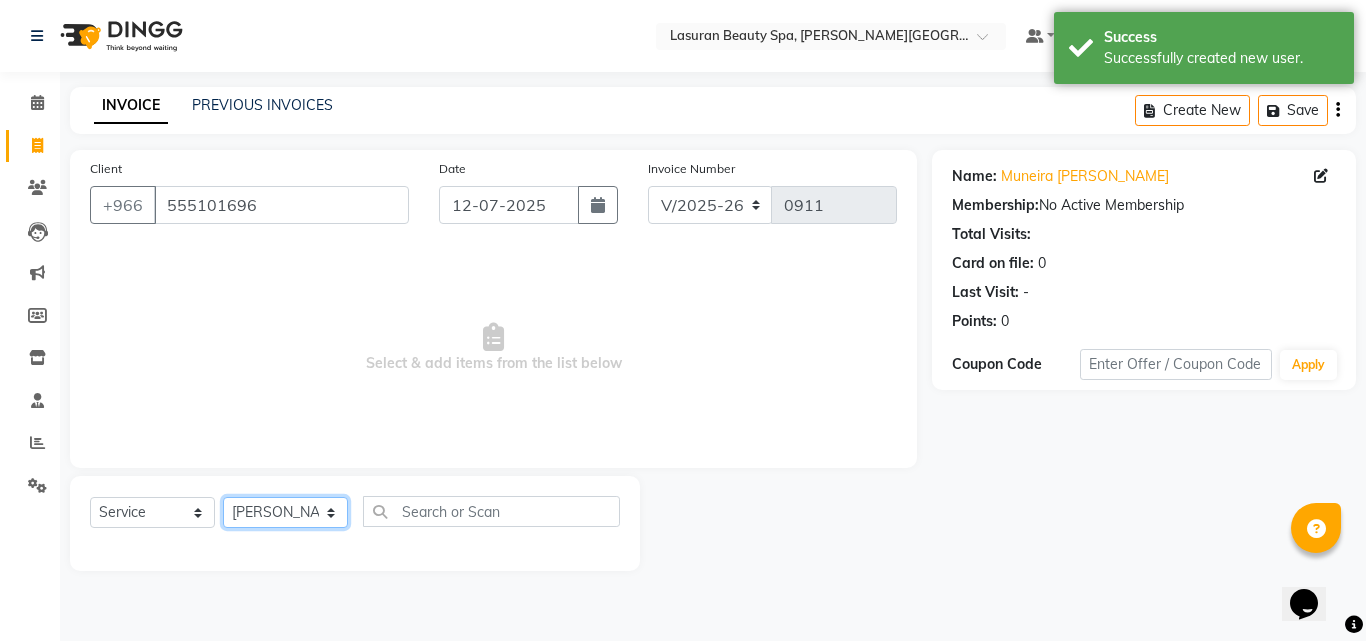 click on "Select Therapist [PERSON_NAME] ALJOHARY [PERSON_NAME] Kouraichy [PERSON_NAME] [PERSON_NAME] Angel [PERSON_NAME] [PERSON_NAME] SUMANDO [PERSON_NAME] [PERSON_NAME] [PERSON_NAME] DEV MANDAL CHAIMAE BALHAMIDIYA [PERSON_NAME] [PERSON_NAME] [PERSON_NAME] [PERSON_NAME] Nah [PERSON_NAME] GULCHEKHRA HACER [PERSON_NAME] [DATE][PERSON_NAME] [PERSON_NAME] [PERSON_NAME] [PERSON_NAME] MASTE [PERSON_NAME] ELfarargy [PERSON_NAME] [PERSON_NAME] [PERSON_NAME] [PERSON_NAME] DJUJUM [PERSON_NAME] [PERSON_NAME] [PERSON_NAME] [PERSON_NAME] SUWIN [PERSON_NAME] [PERSON_NAME] AN [PERSON_NAME]" 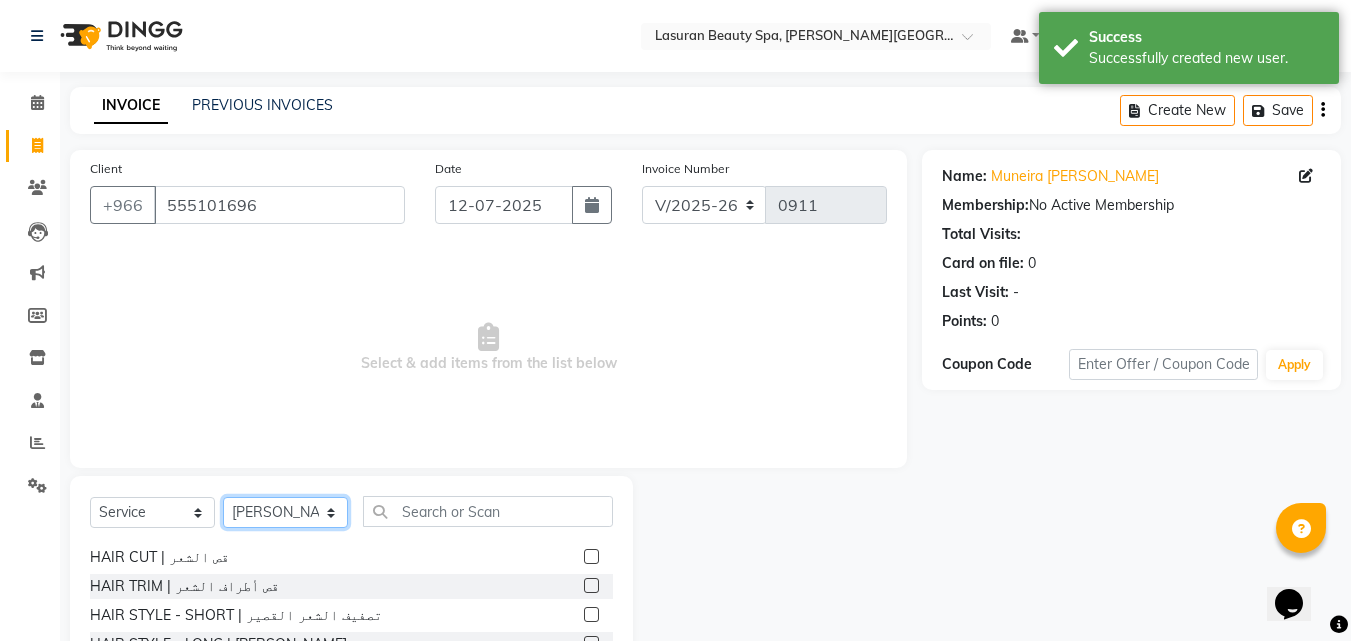 scroll, scrollTop: 200, scrollLeft: 0, axis: vertical 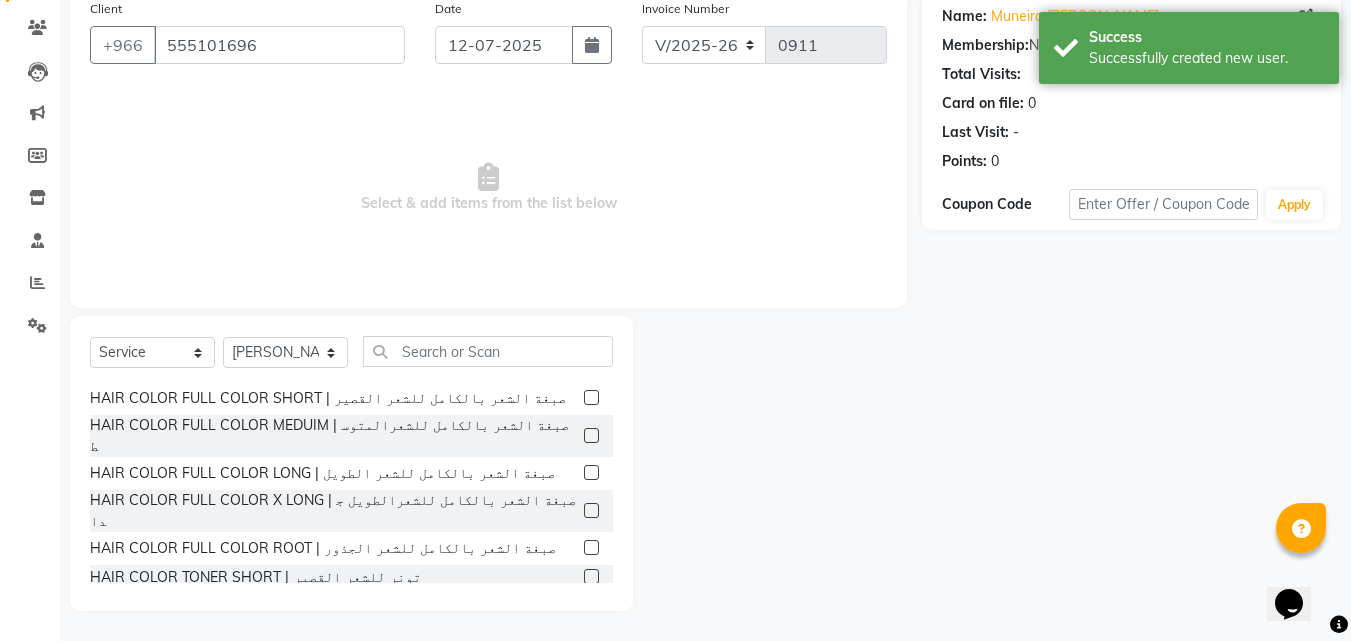 click 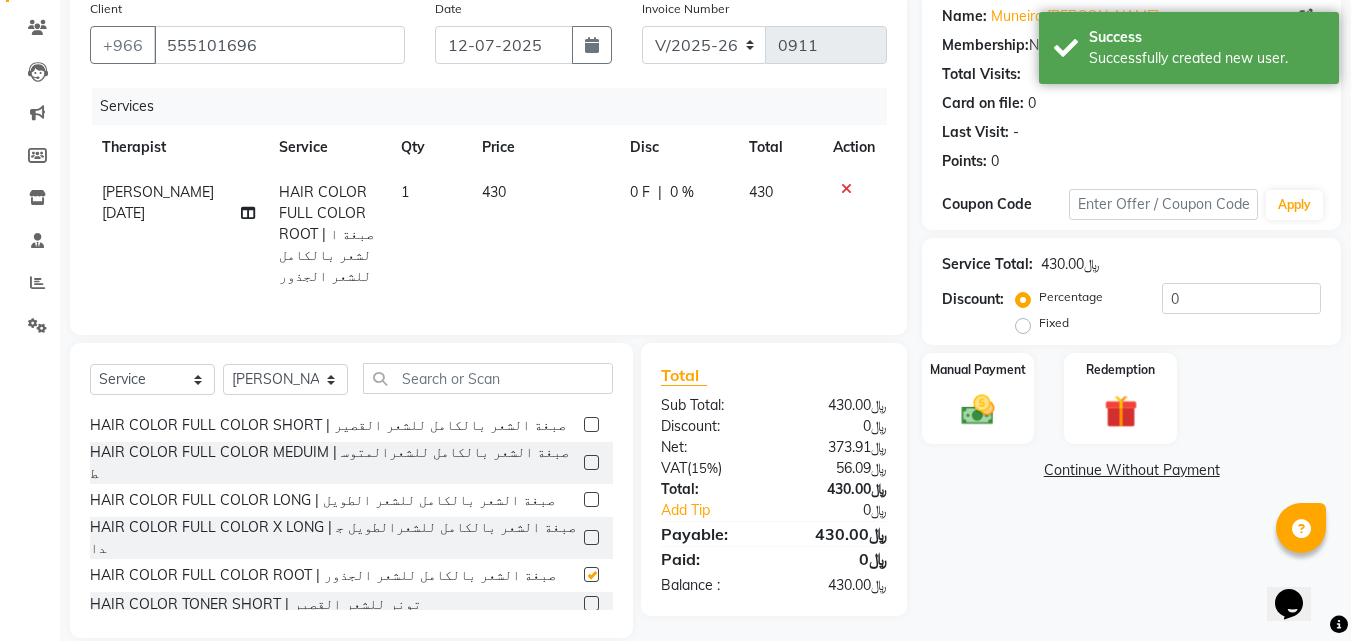 checkbox on "false" 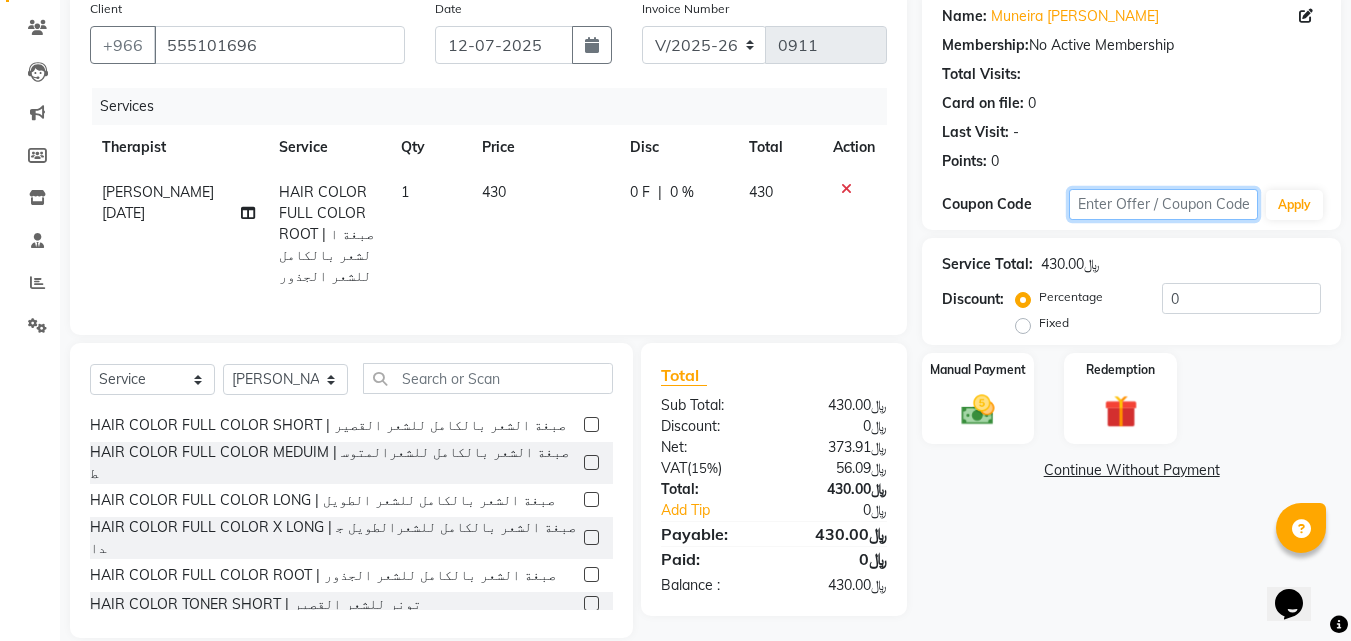 click 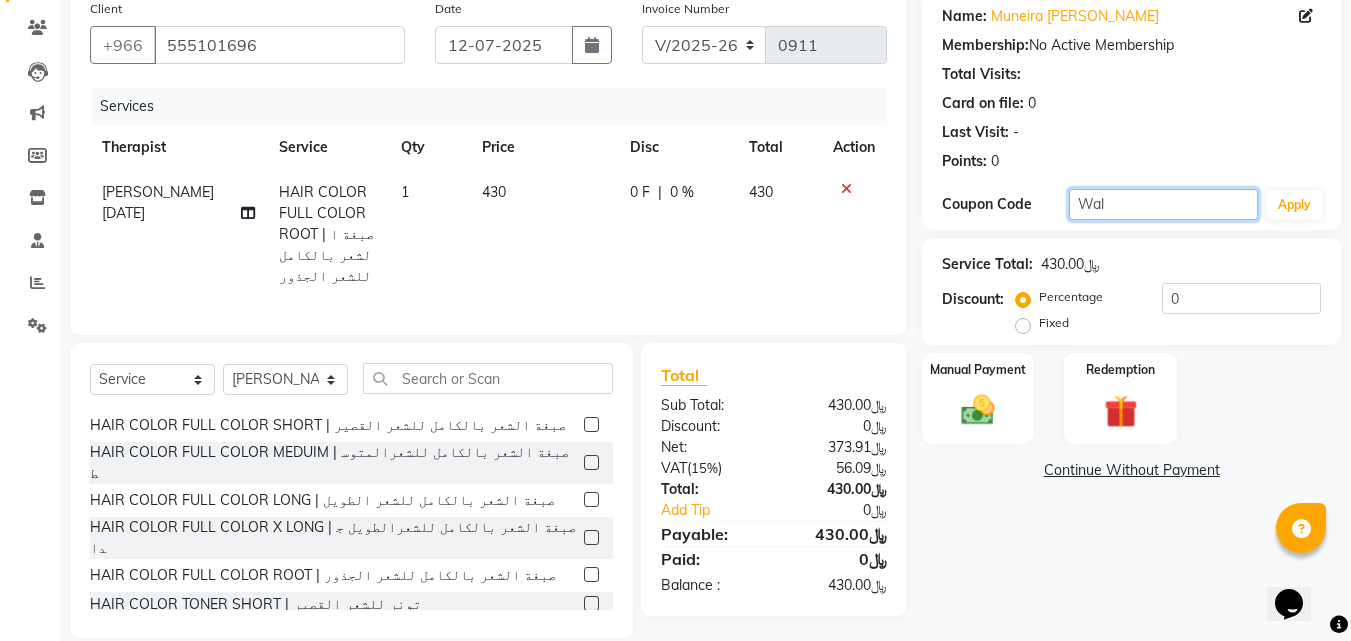 type on "Wals" 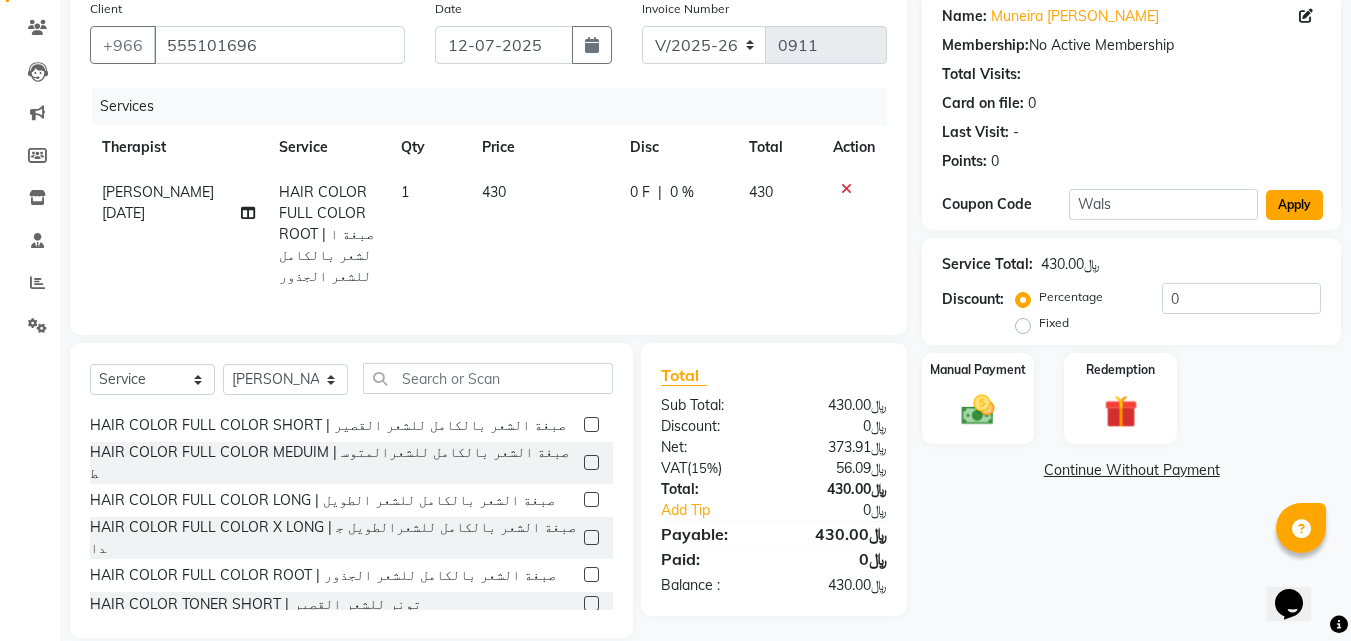 click on "Apply" 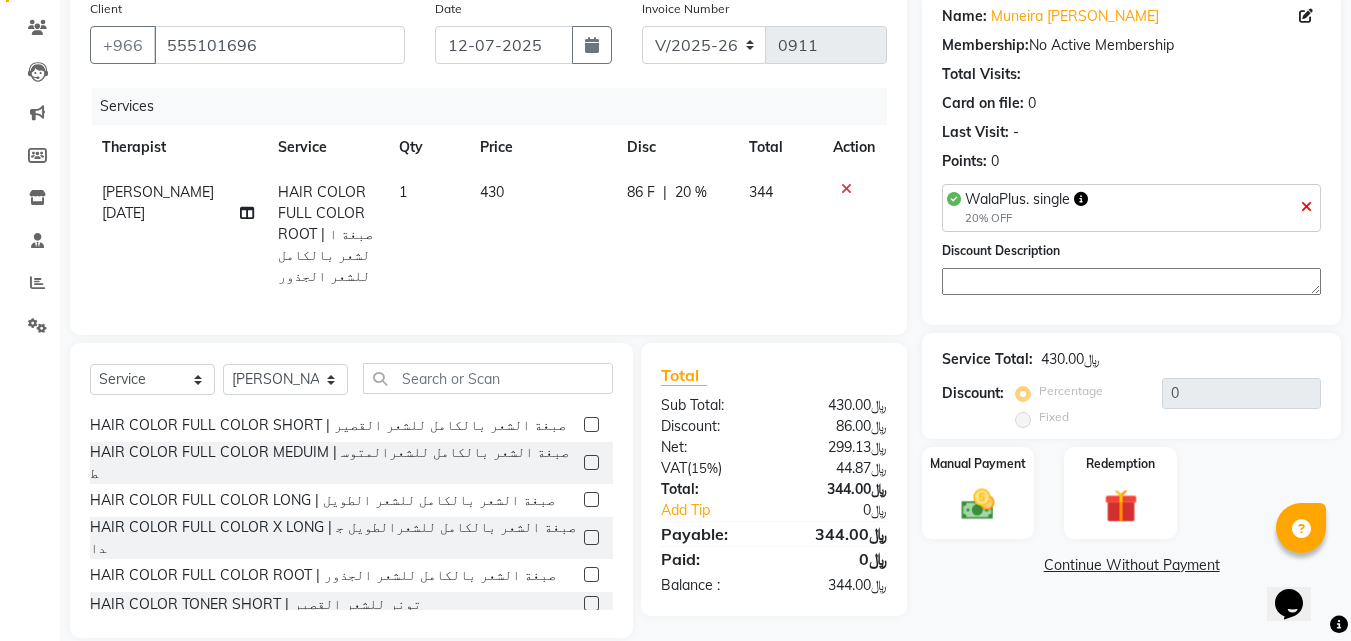 type on "20" 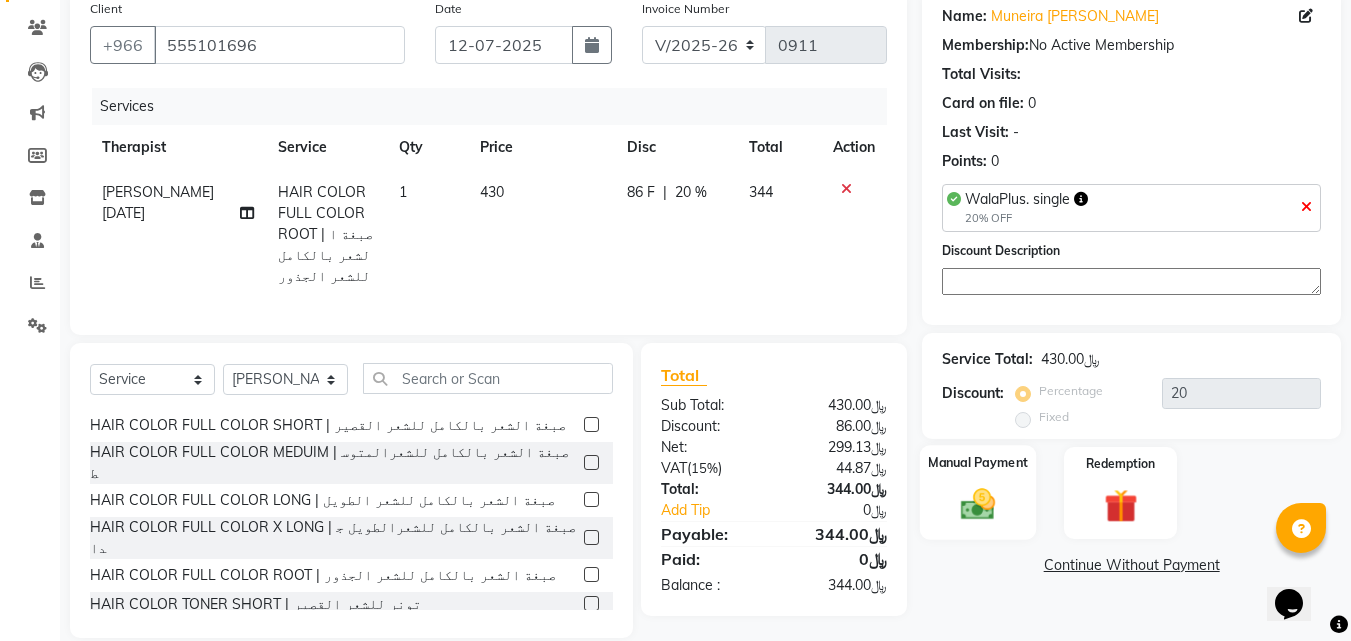 click 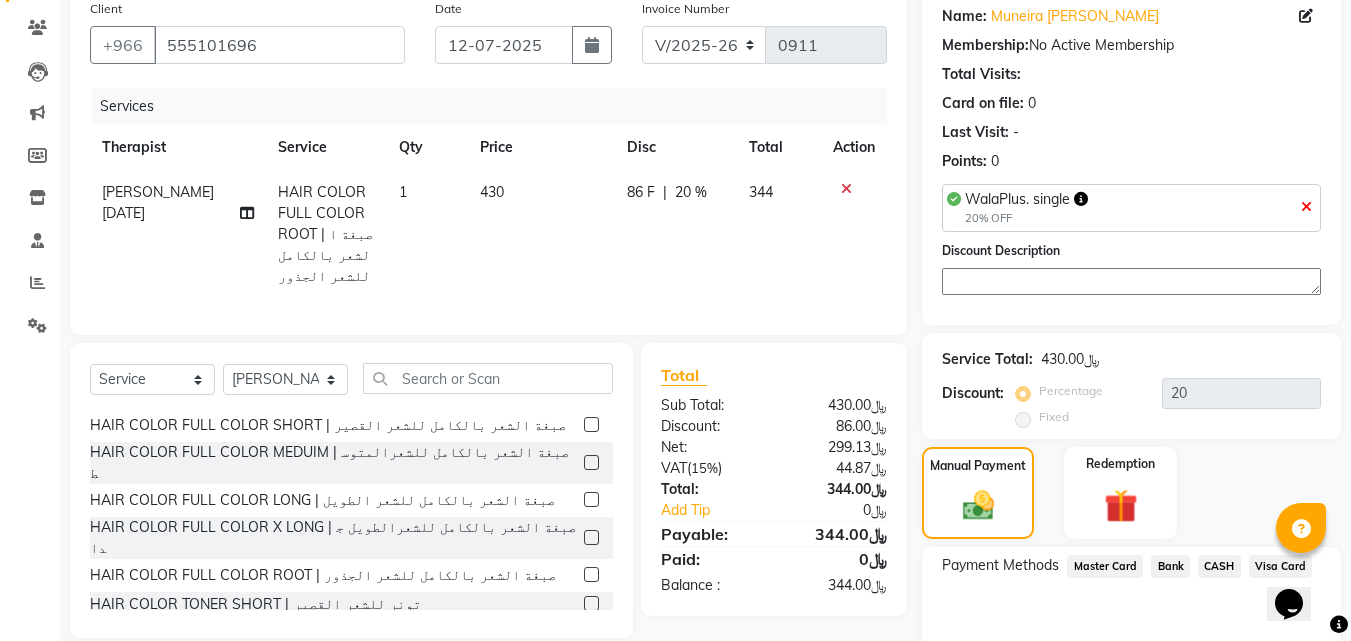 scroll, scrollTop: 257, scrollLeft: 0, axis: vertical 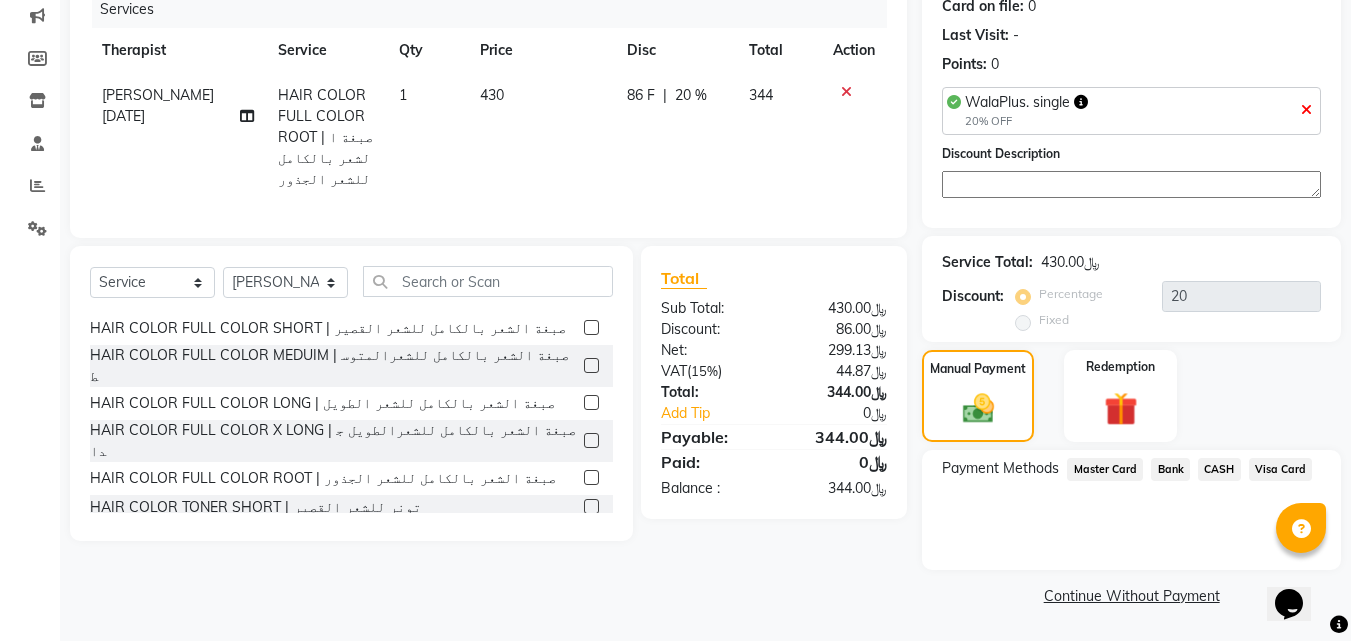 click on "Visa Card" 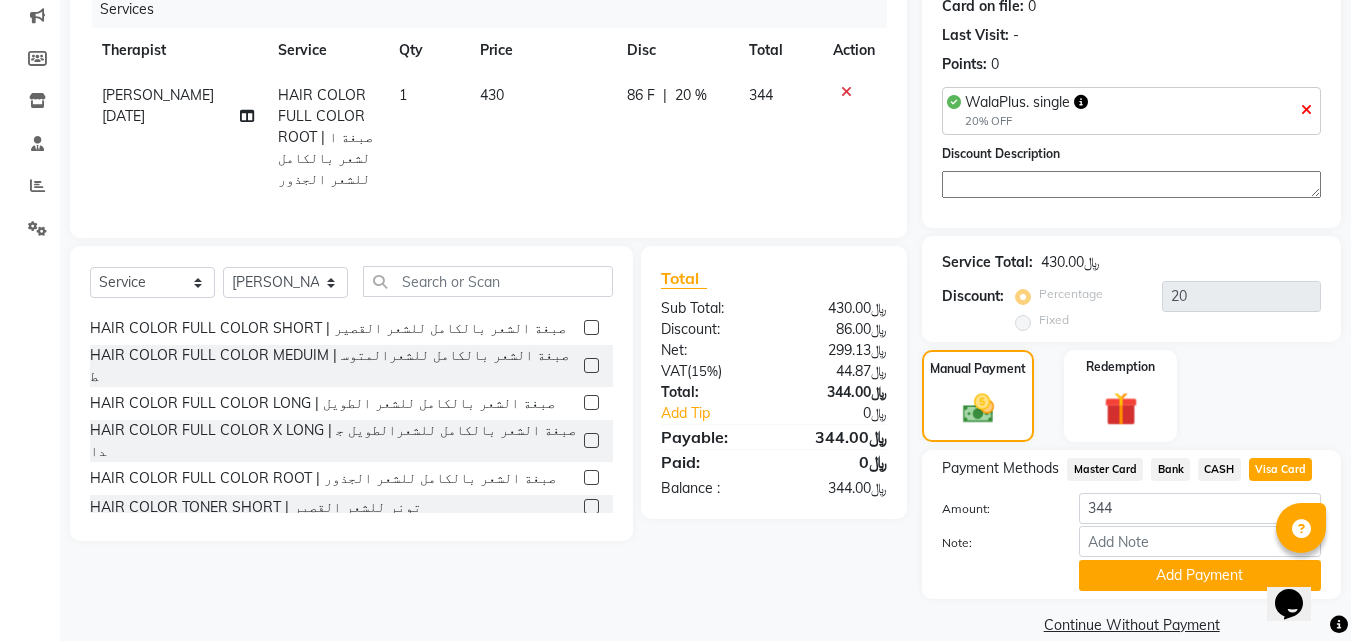 scroll, scrollTop: 286, scrollLeft: 0, axis: vertical 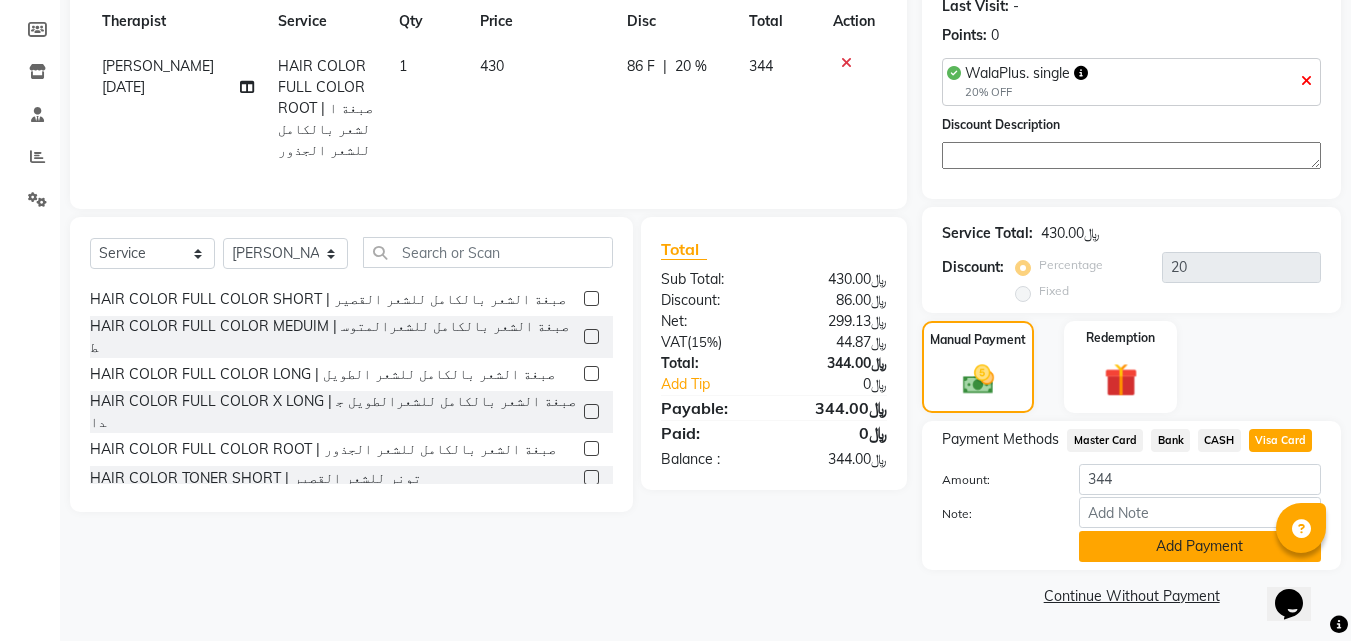 click on "Add Payment" 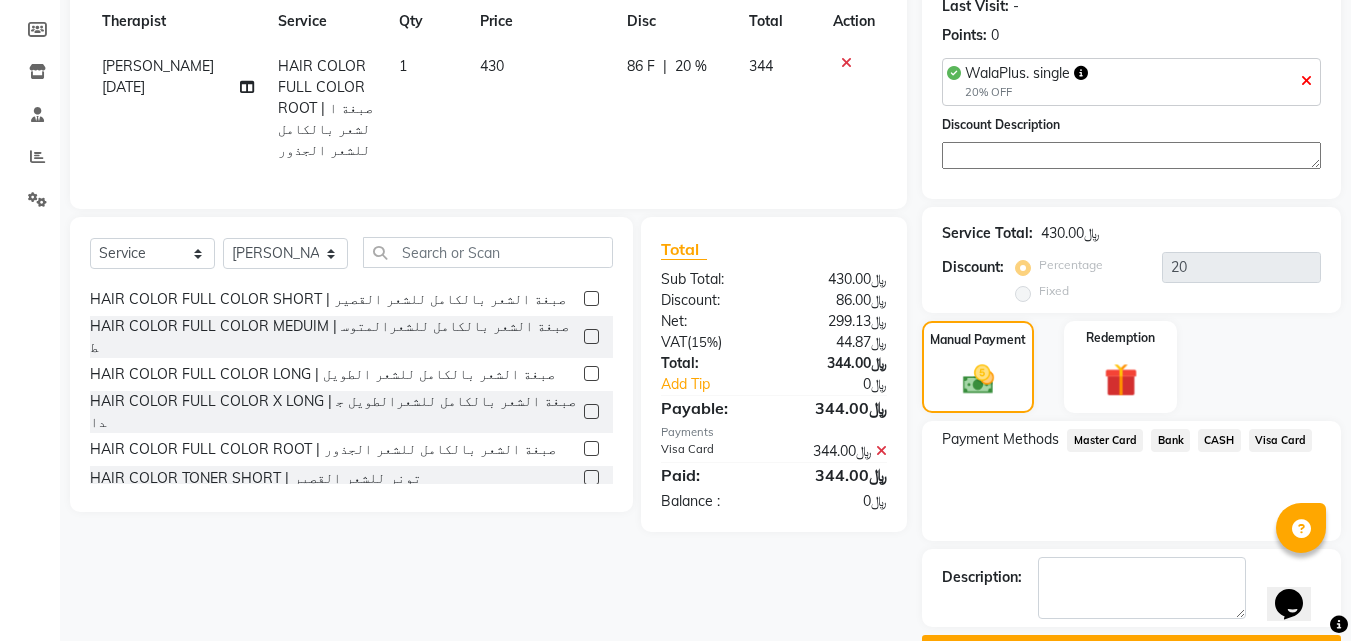 click on "Checkout" 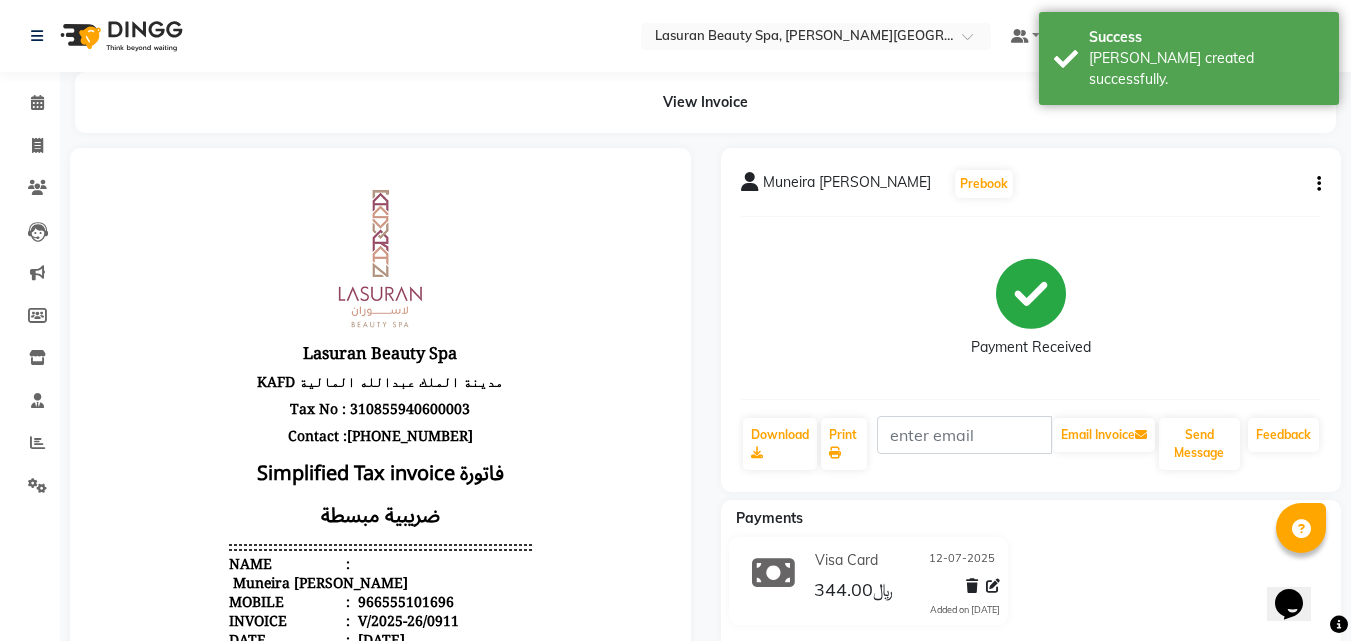 scroll, scrollTop: 0, scrollLeft: 0, axis: both 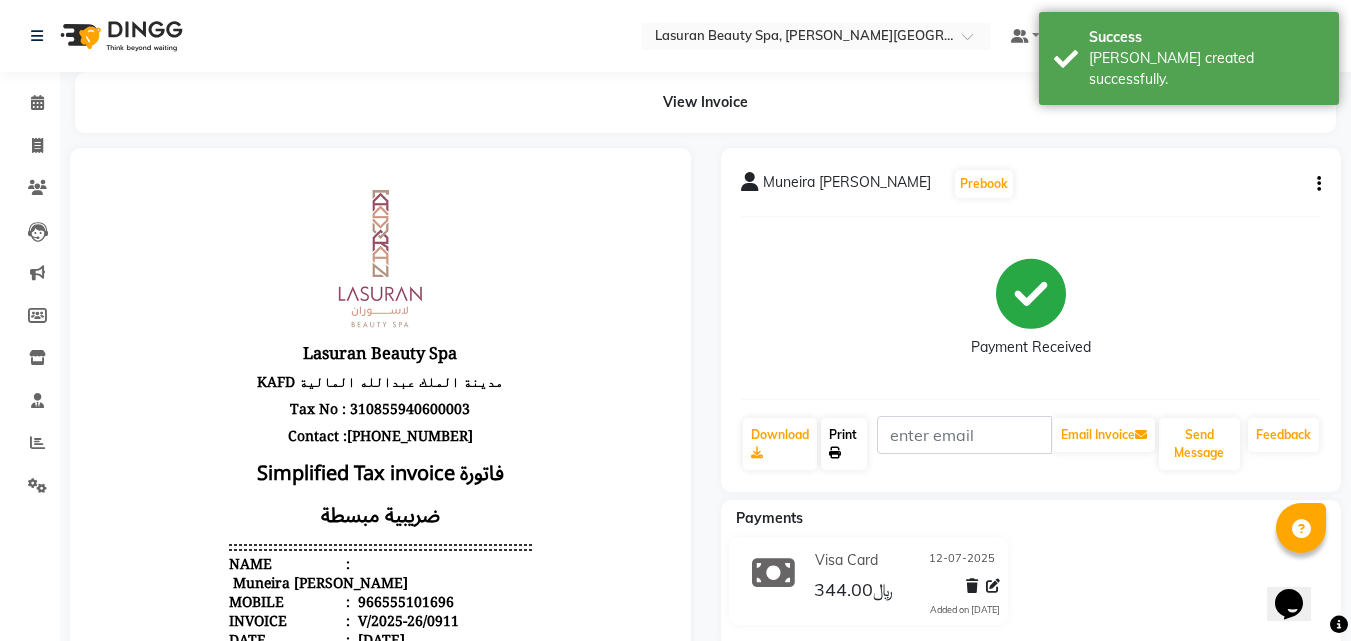 click on "Print" 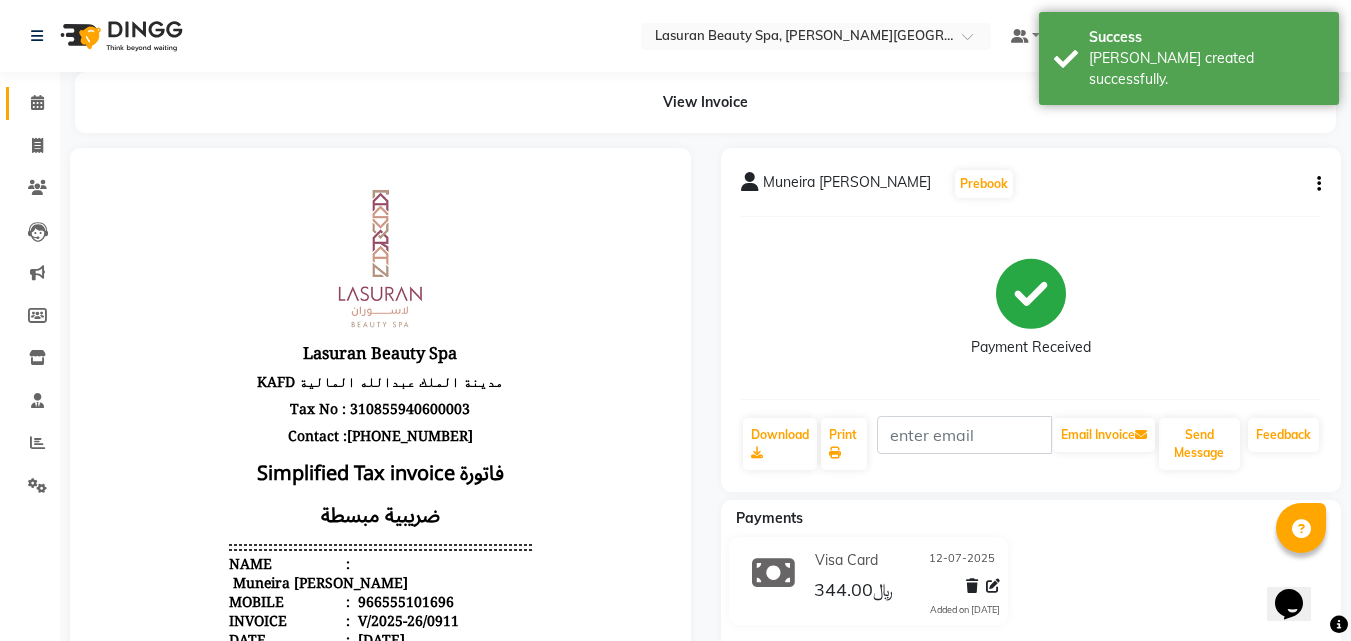 click 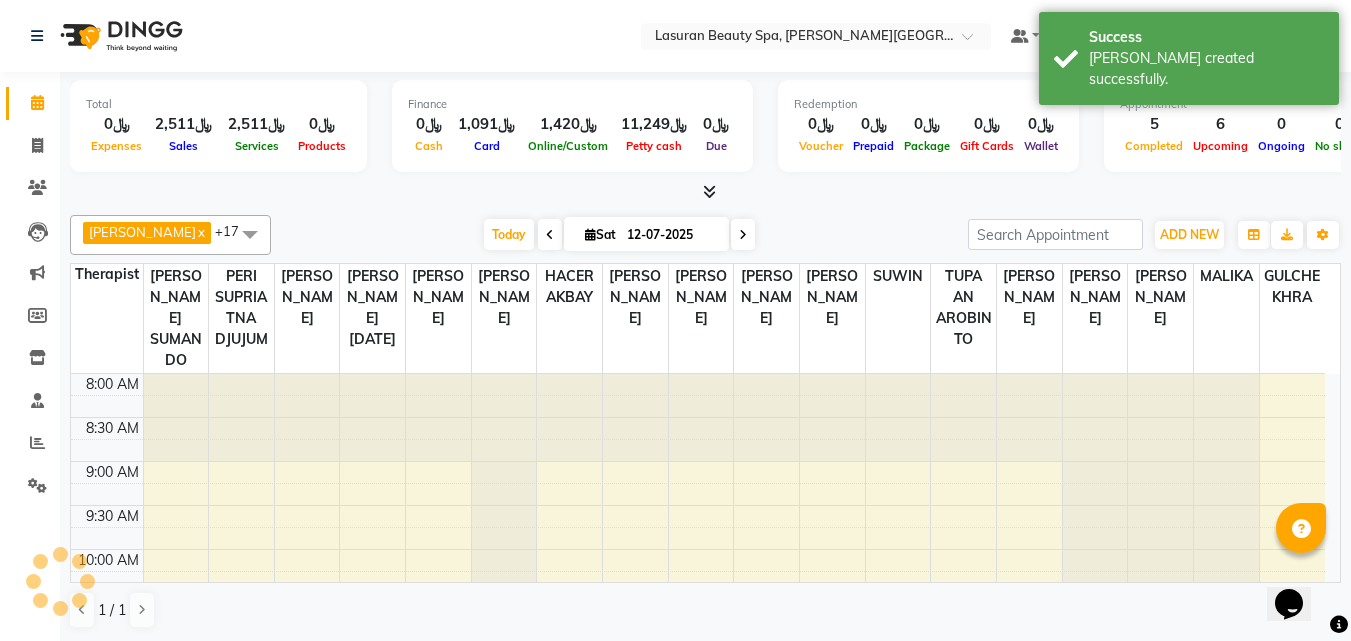 scroll, scrollTop: 715, scrollLeft: 0, axis: vertical 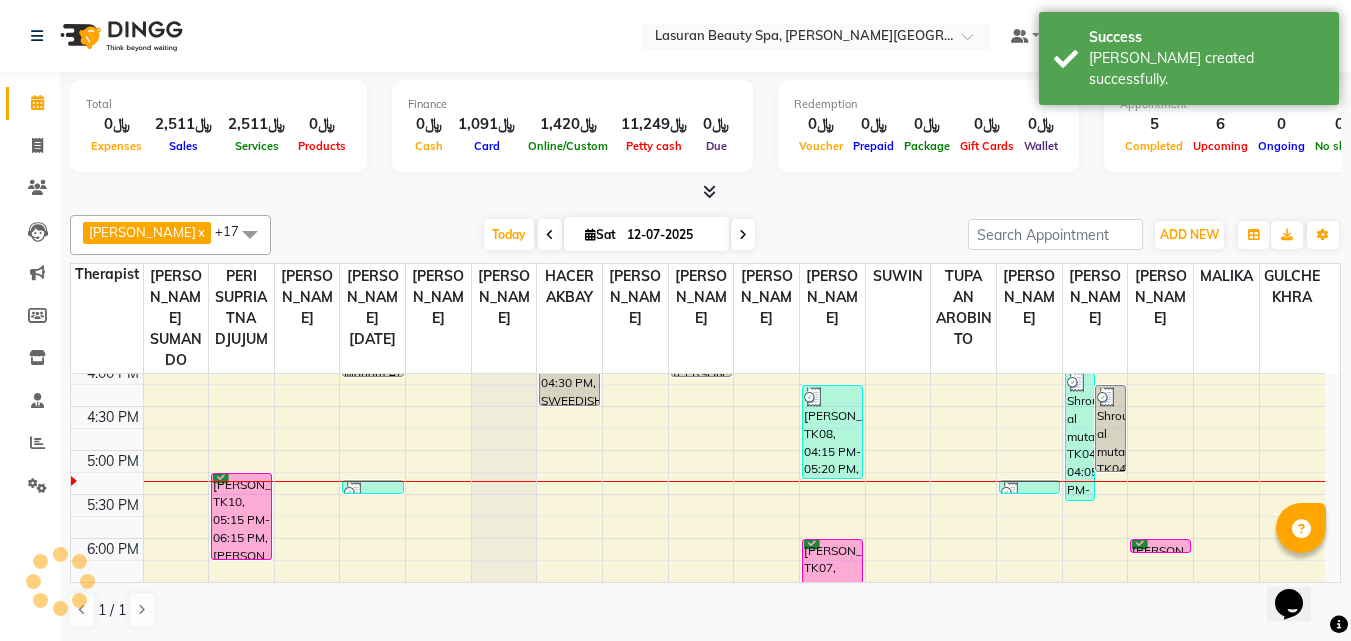 click on "[PERSON_NAME], TK10, 05:15 PM-06:15 PM, [PERSON_NAME] | جلسة تدليك سويدي" at bounding box center [241, 516] 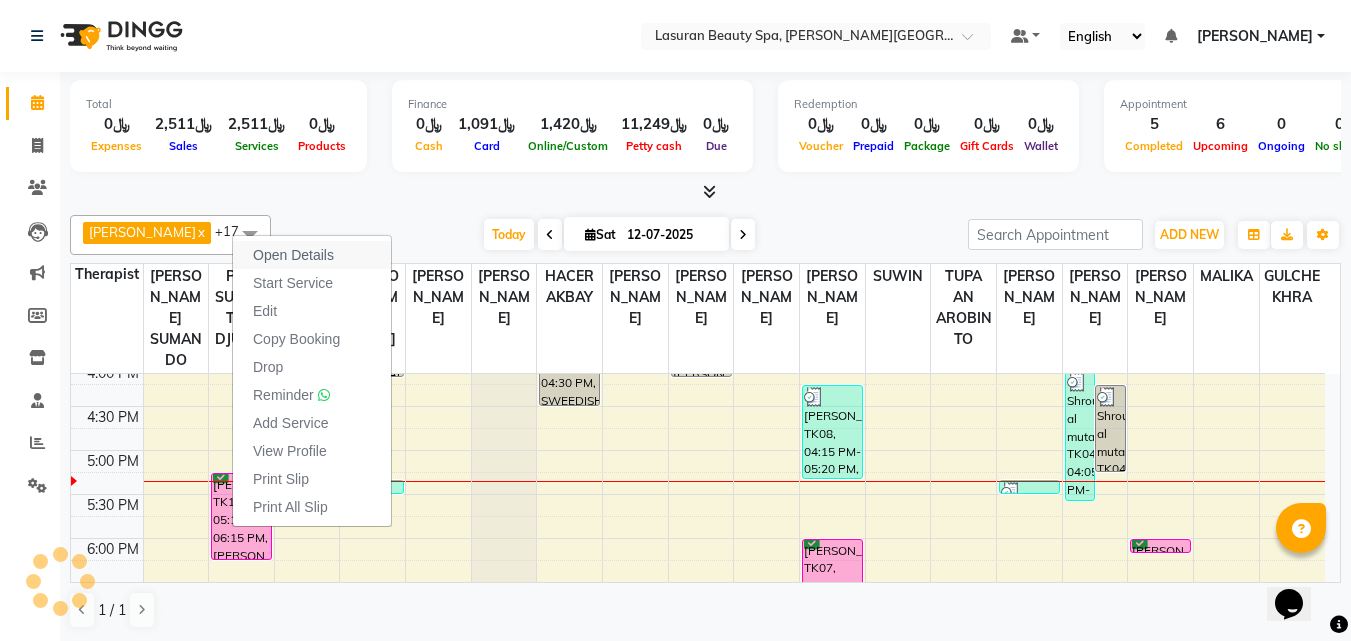 click on "Open Details" at bounding box center [293, 255] 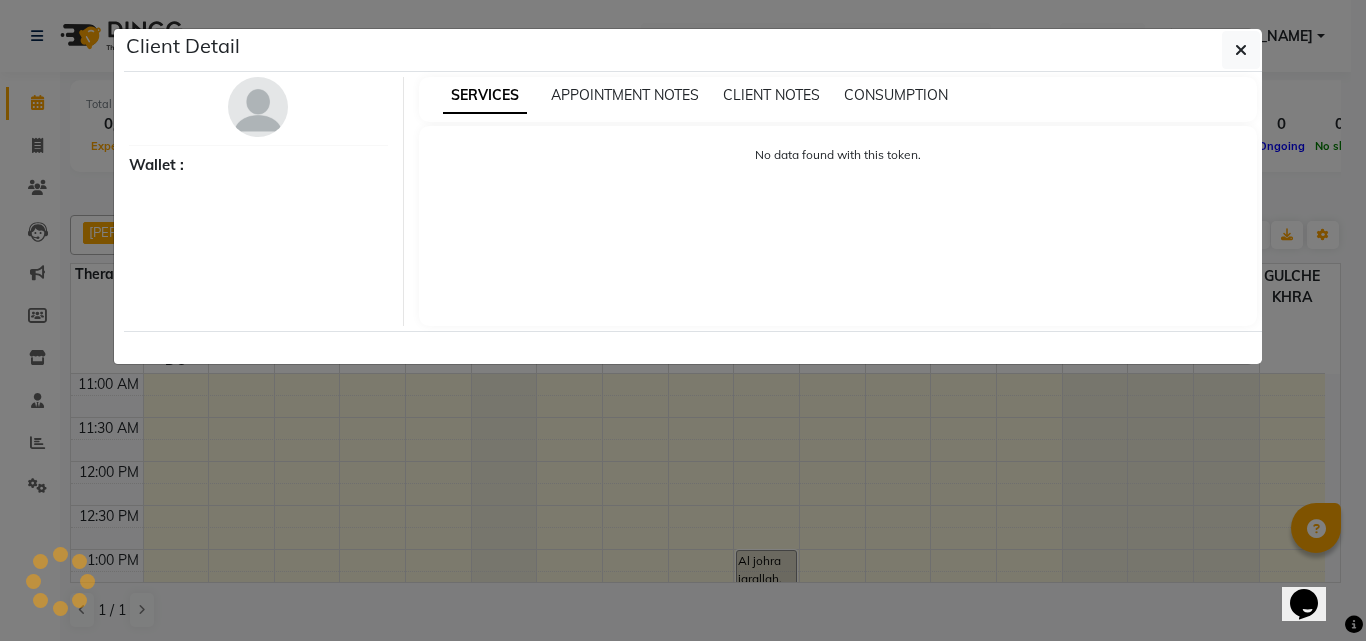 select on "6" 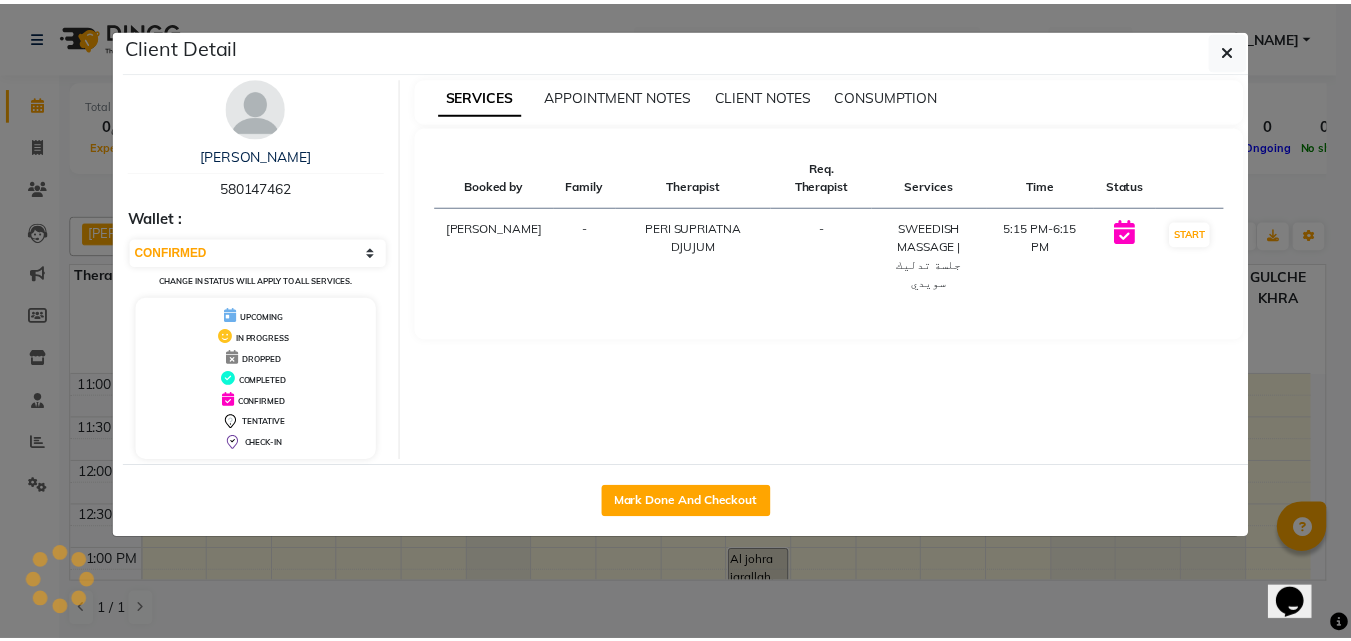 scroll, scrollTop: 0, scrollLeft: 0, axis: both 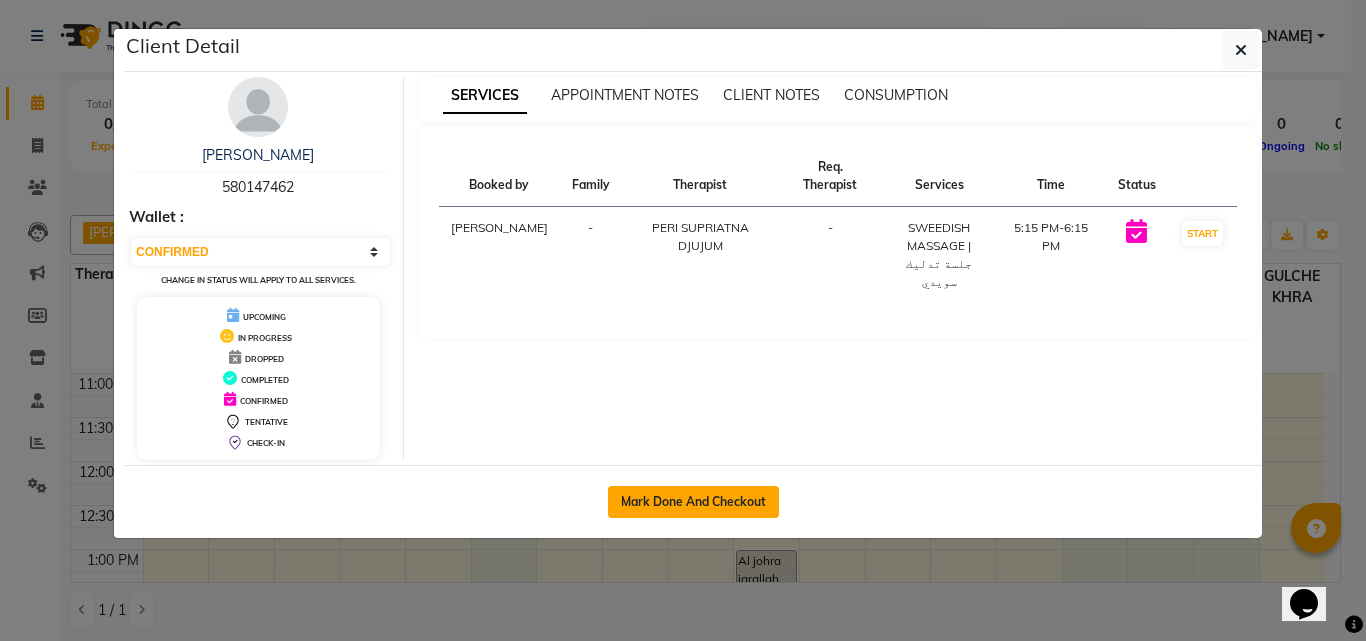 click on "Mark Done And Checkout" 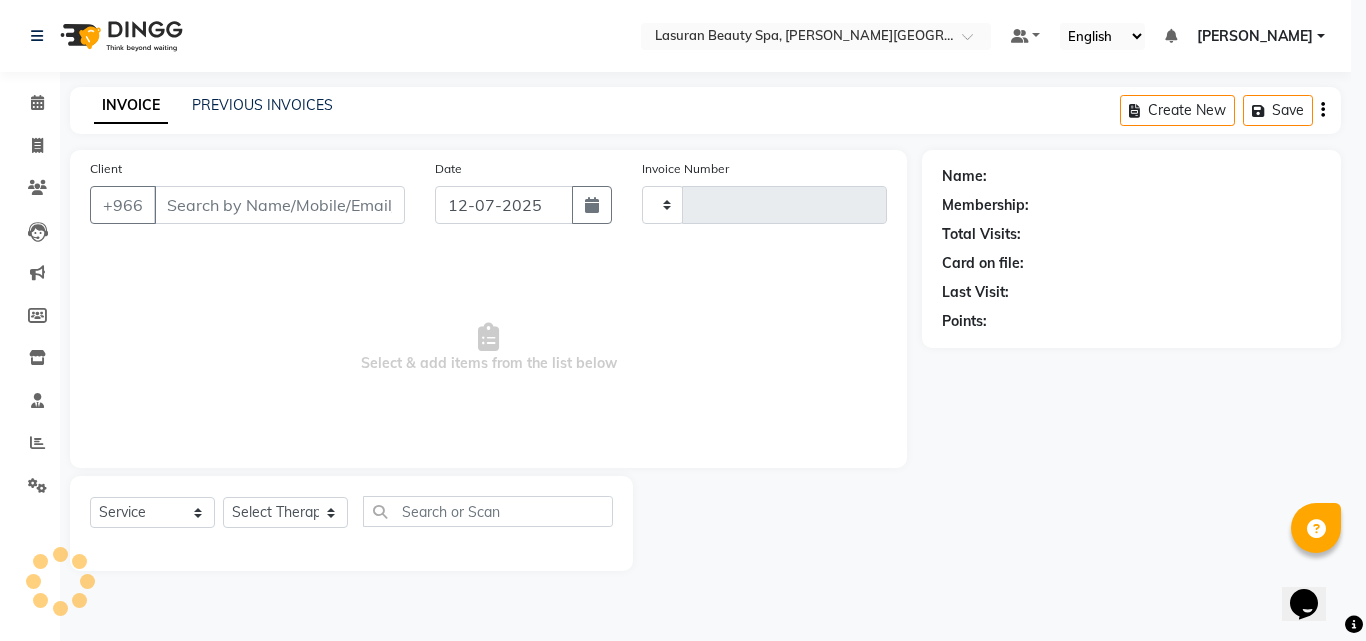 type on "0912" 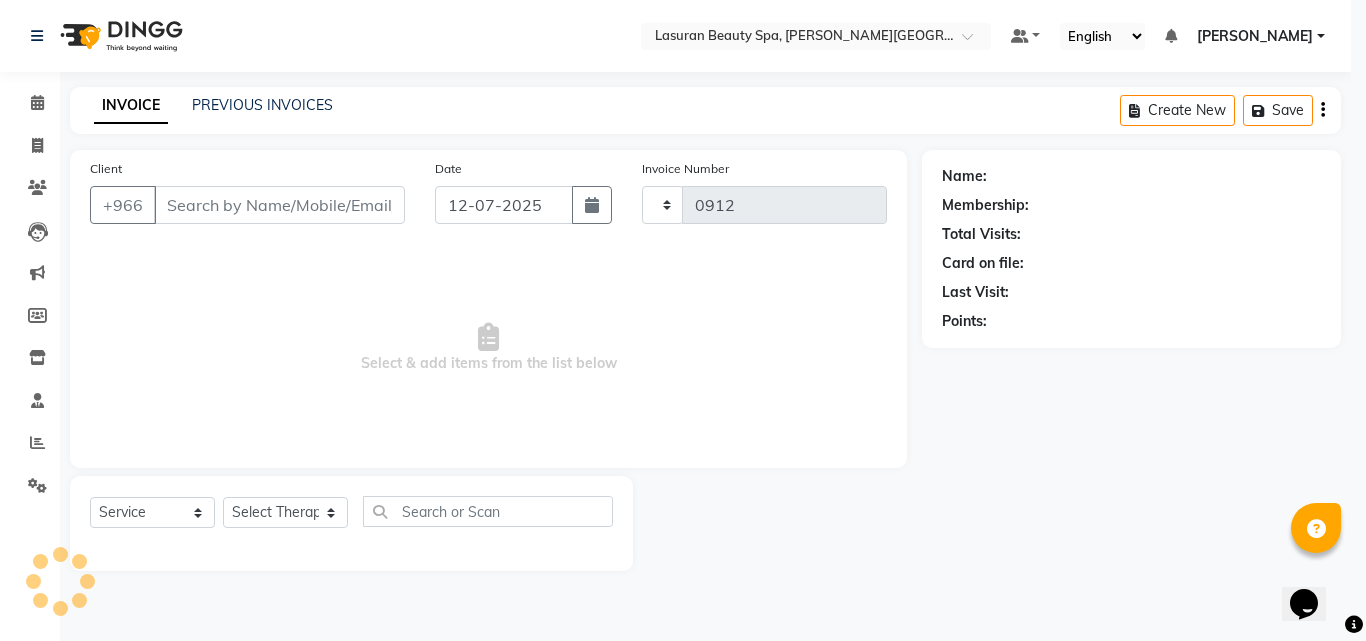 select on "6941" 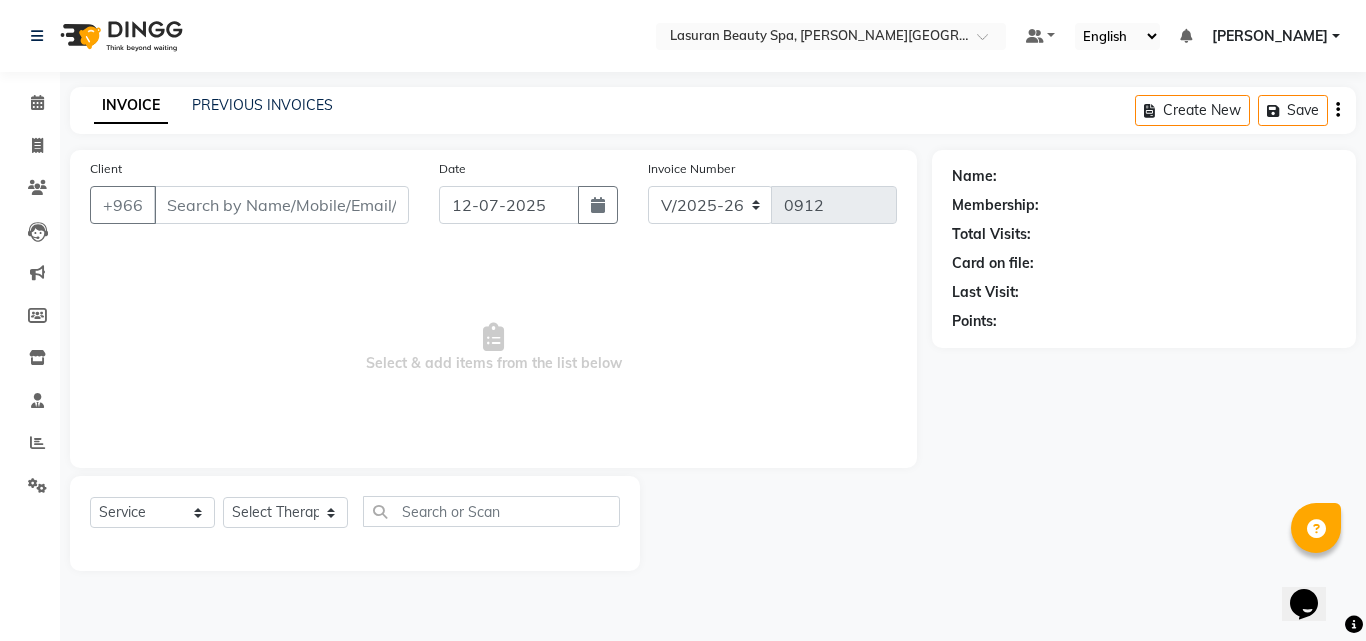 type on "580147462" 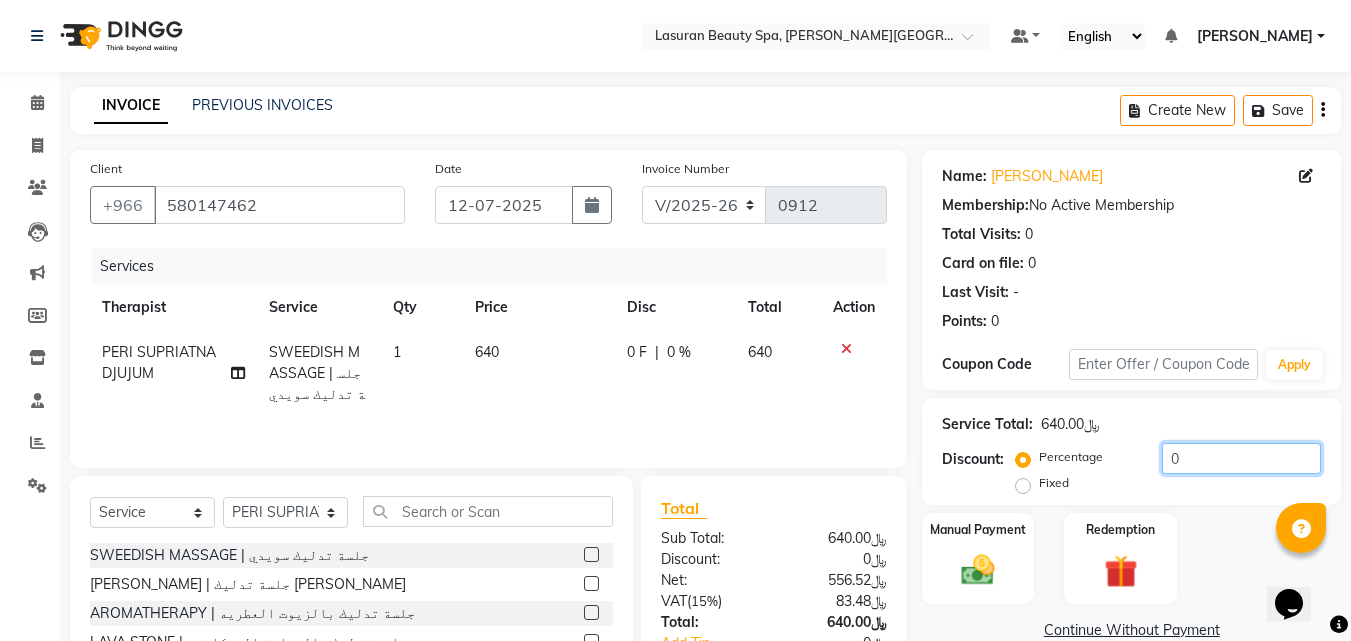 click on "0" 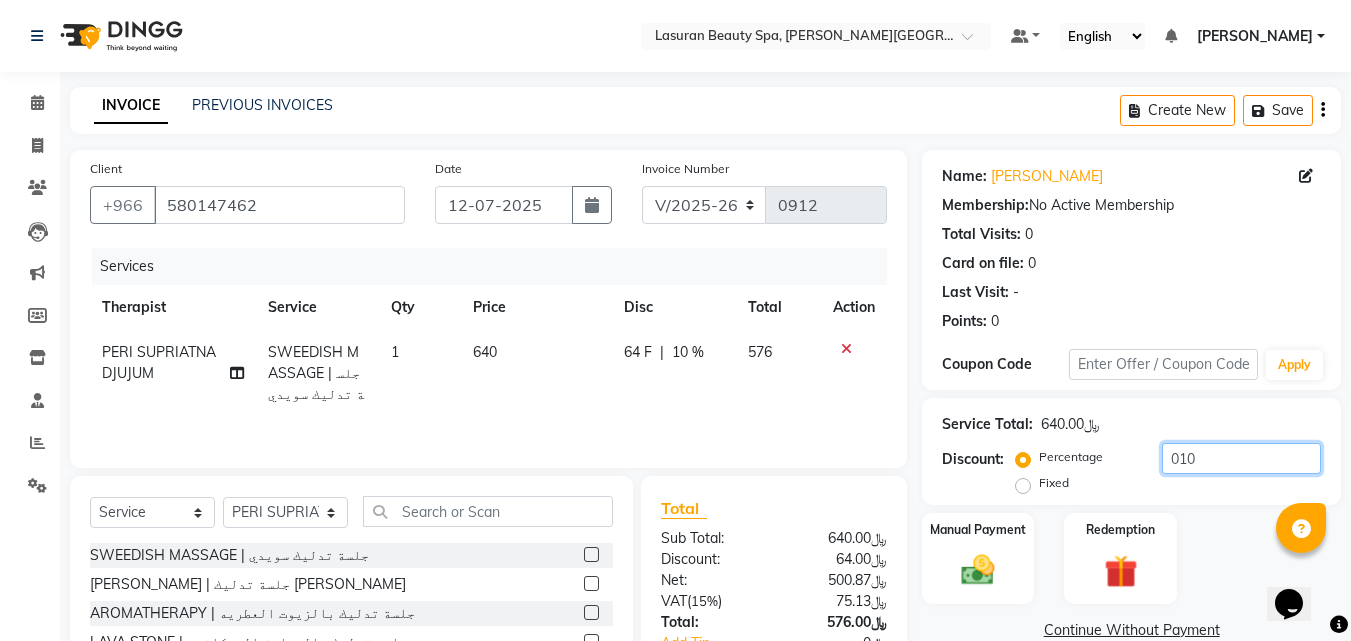 scroll, scrollTop: 134, scrollLeft: 0, axis: vertical 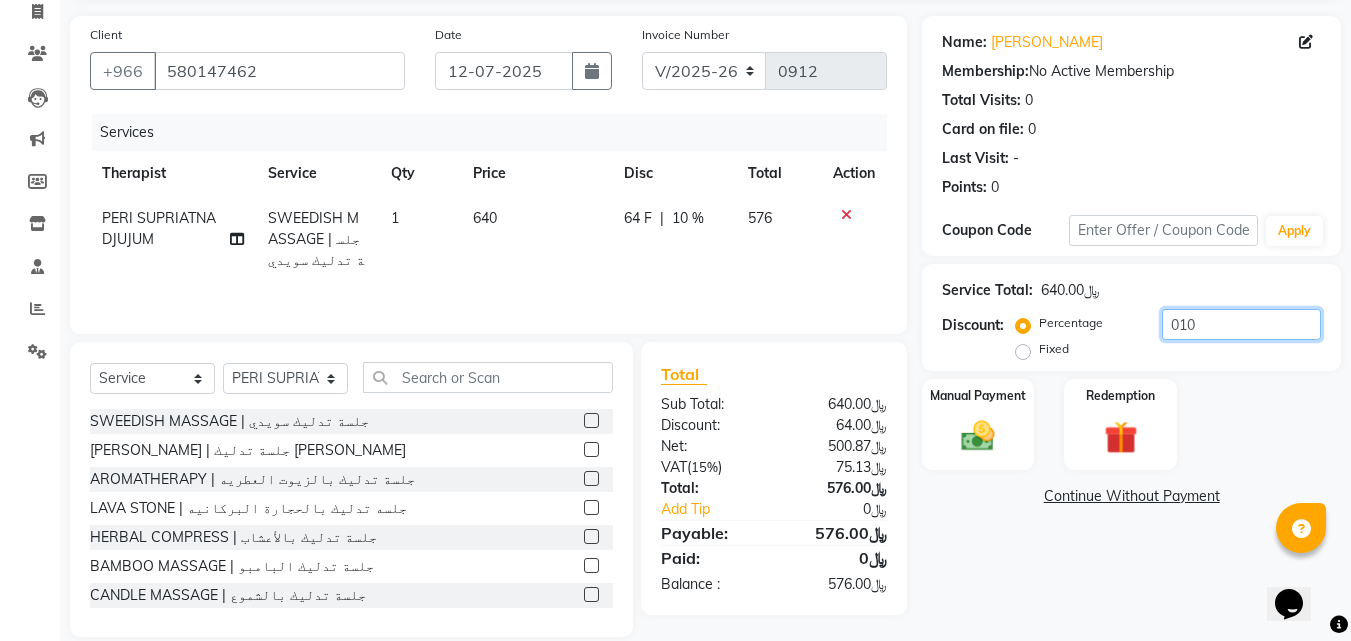 type on "010" 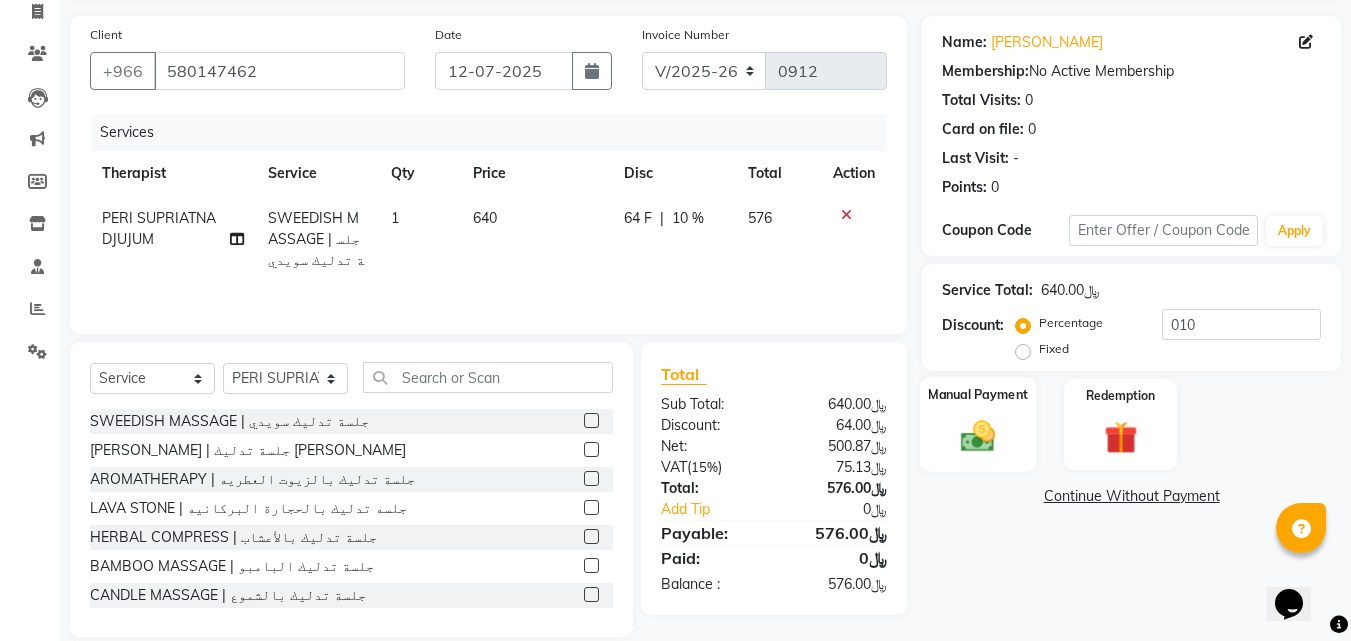 click 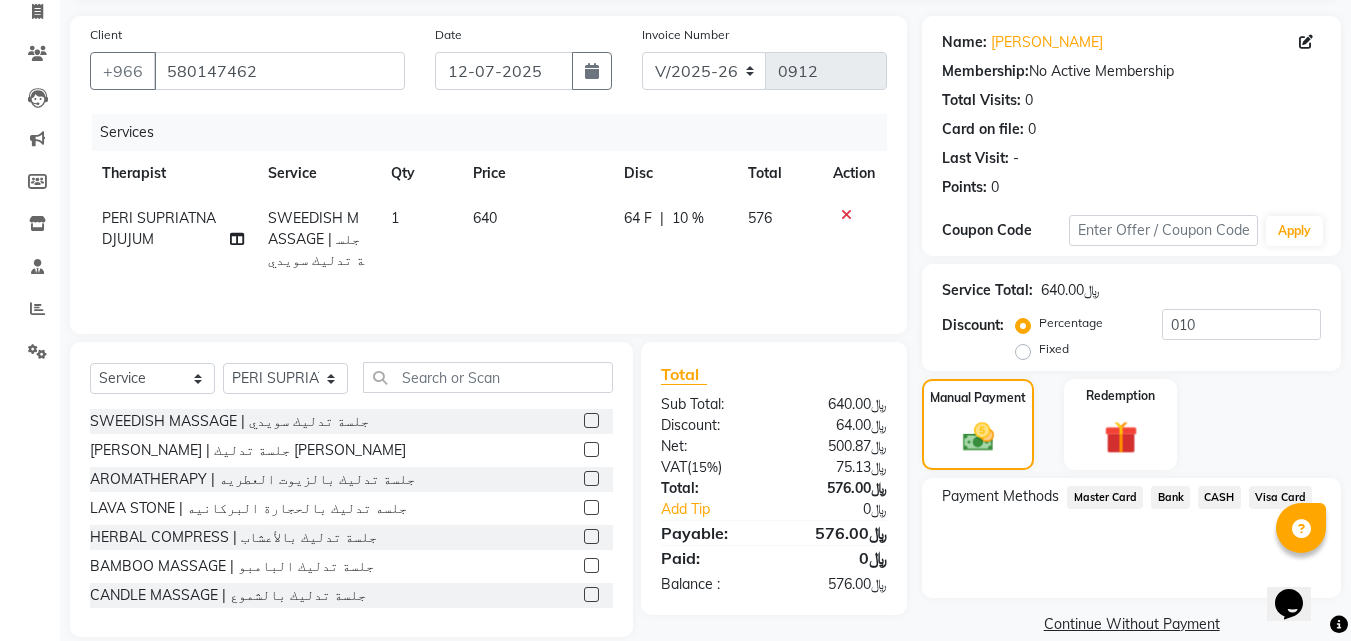 click on "Visa Card" 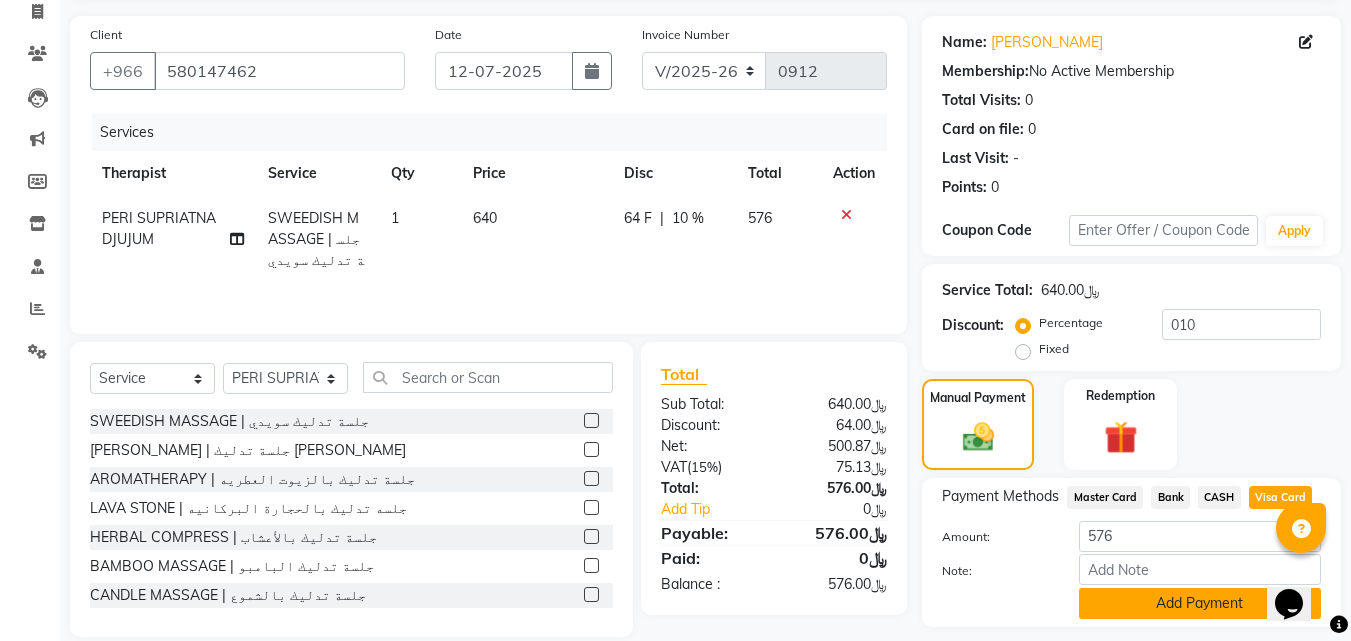 click on "Add Payment" 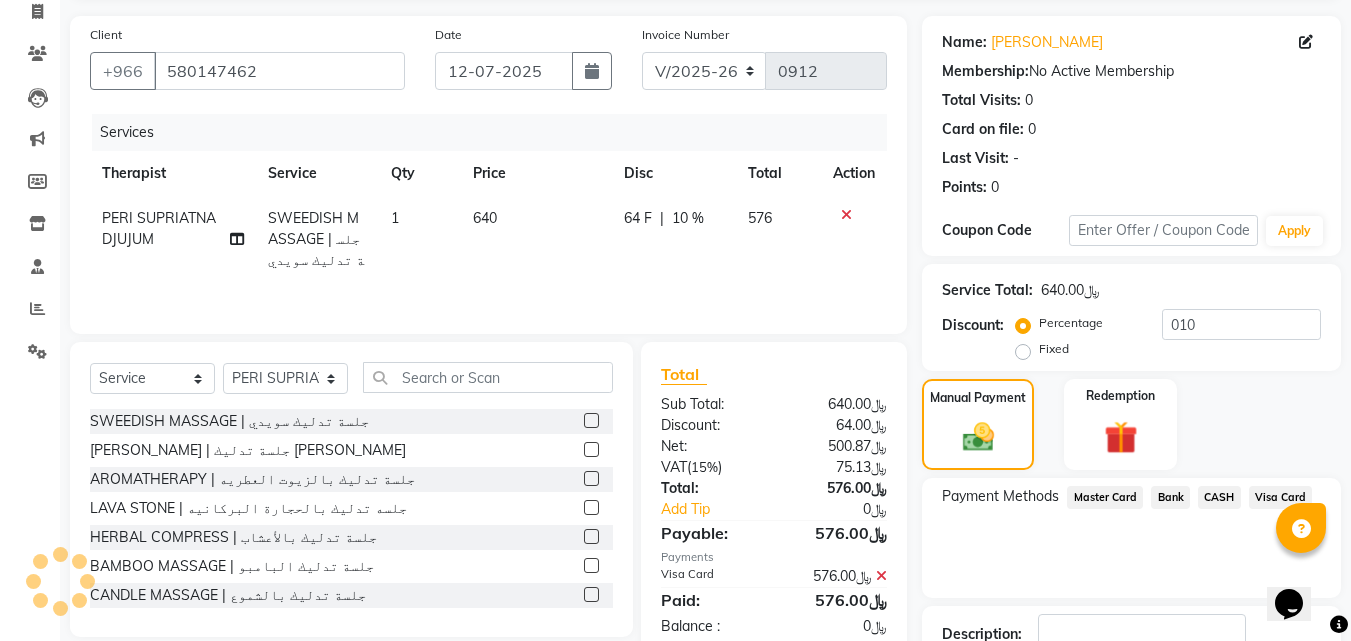 scroll, scrollTop: 191, scrollLeft: 0, axis: vertical 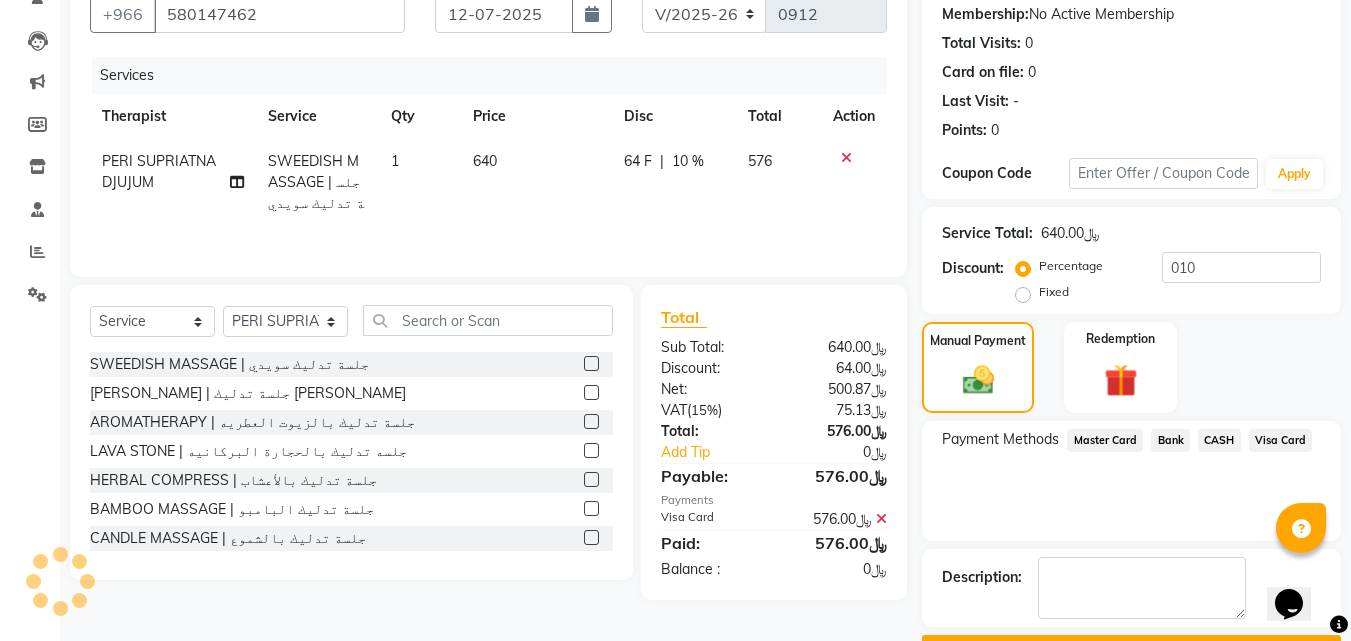 click on "Checkout" 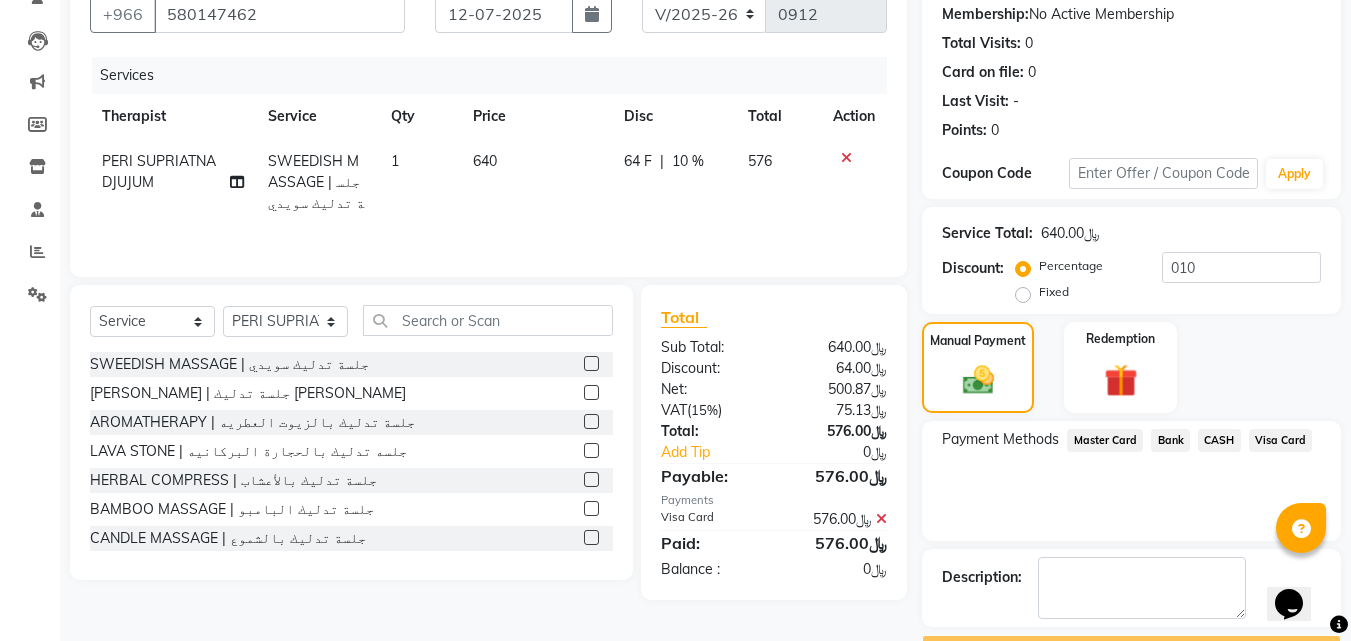 scroll, scrollTop: 246, scrollLeft: 0, axis: vertical 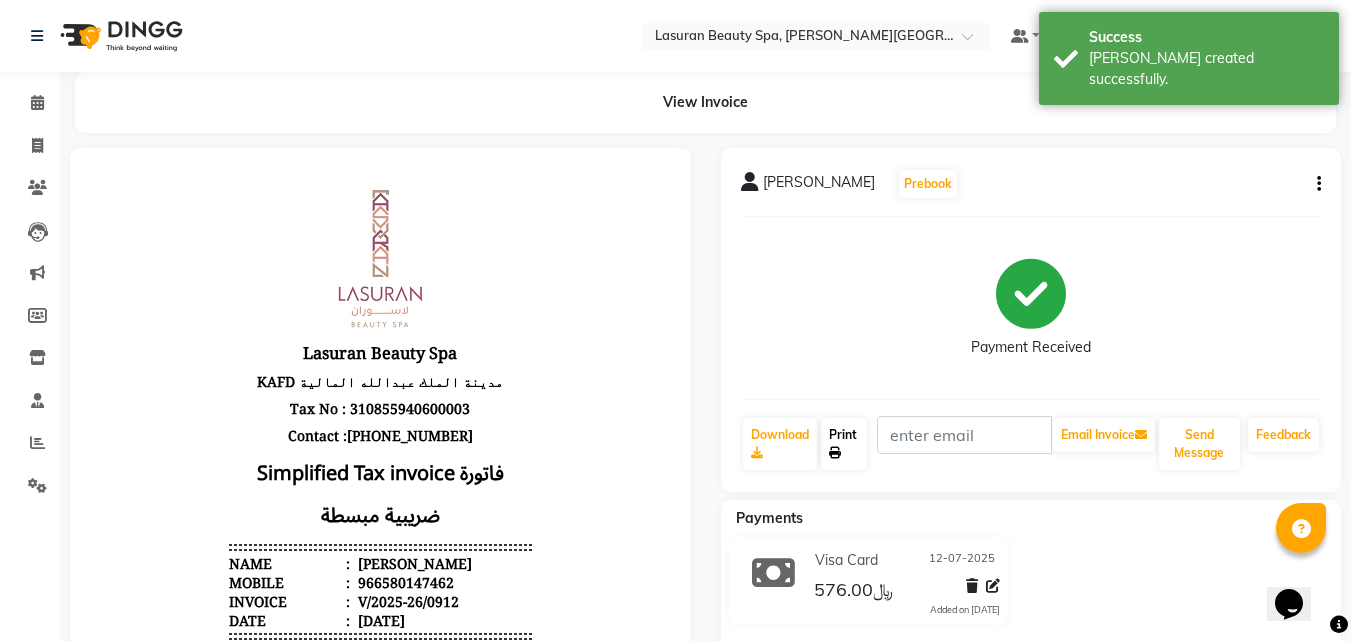 click on "Print" 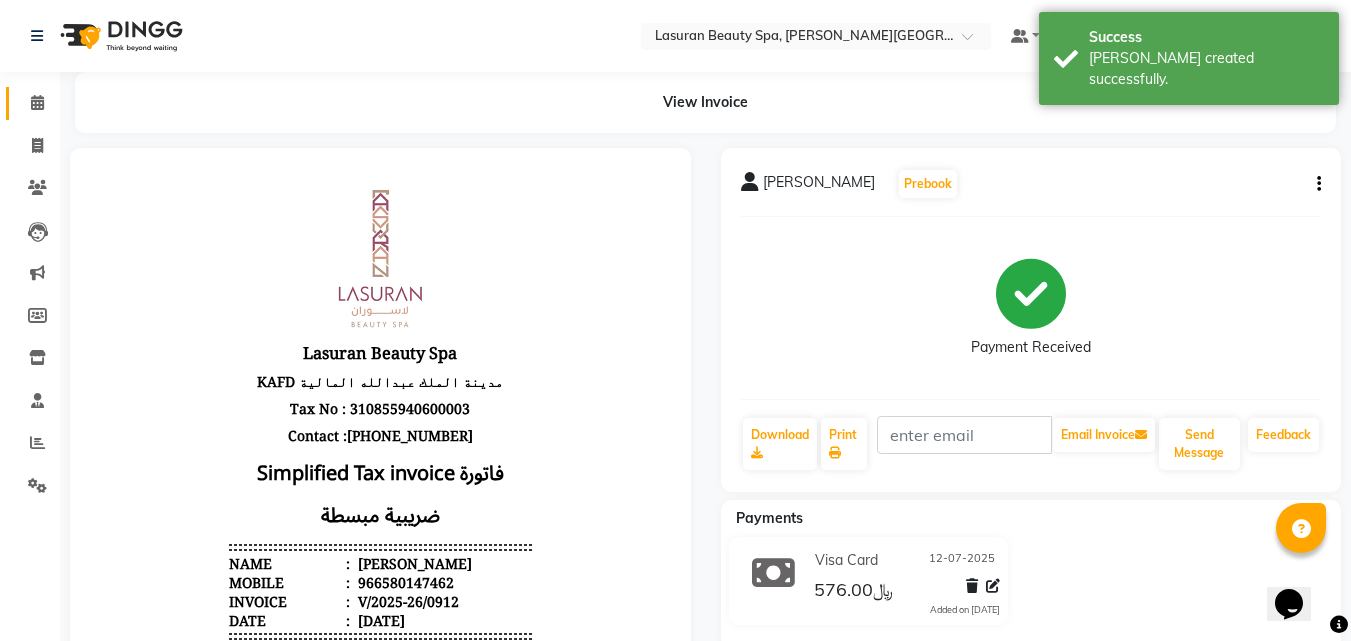 click 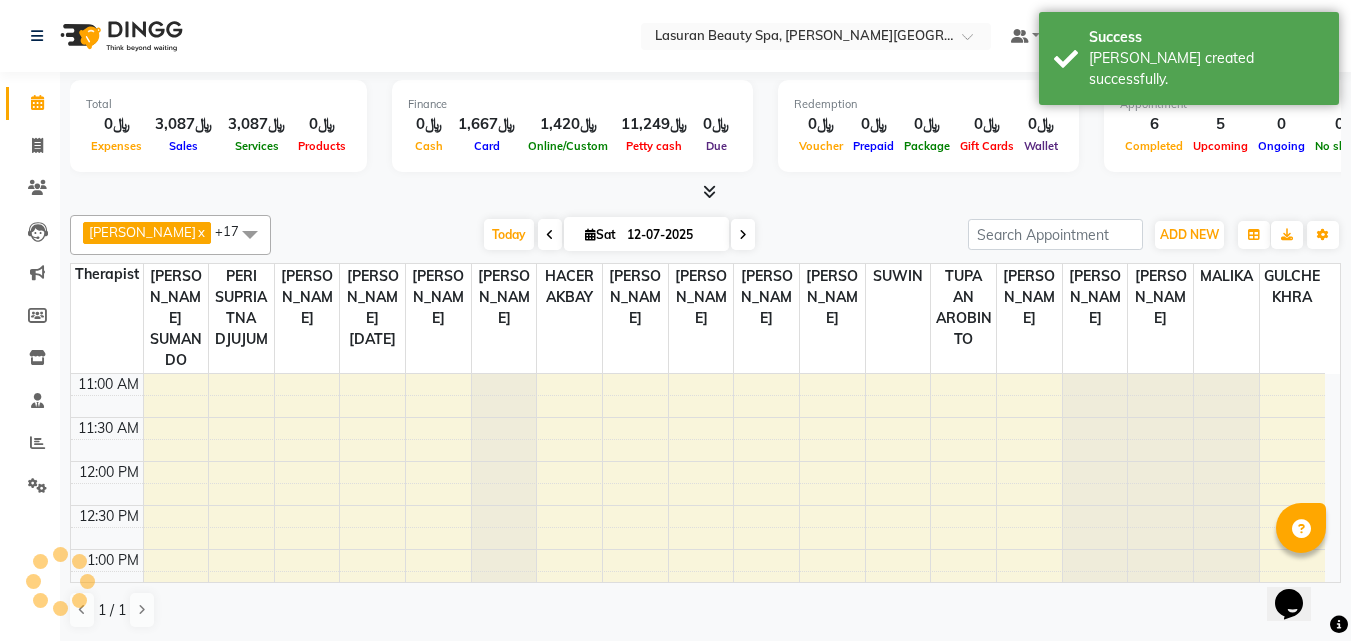 click on "12-07-2025" at bounding box center (671, 235) 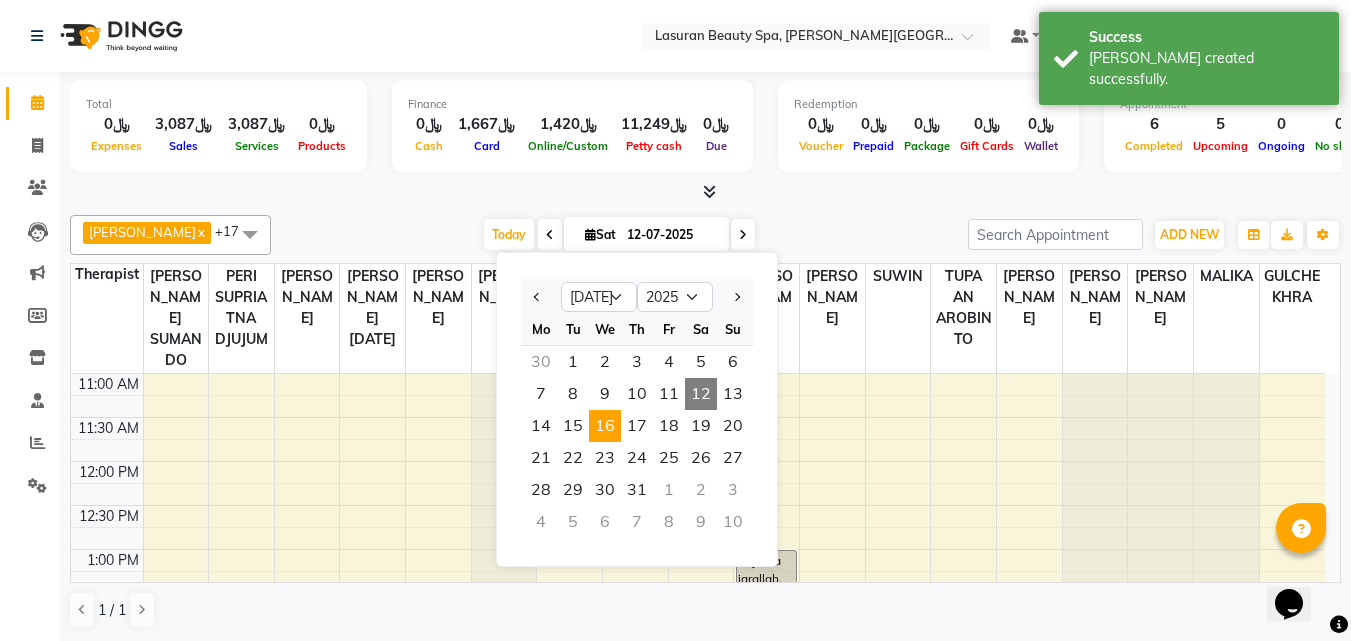 click on "16" at bounding box center (605, 426) 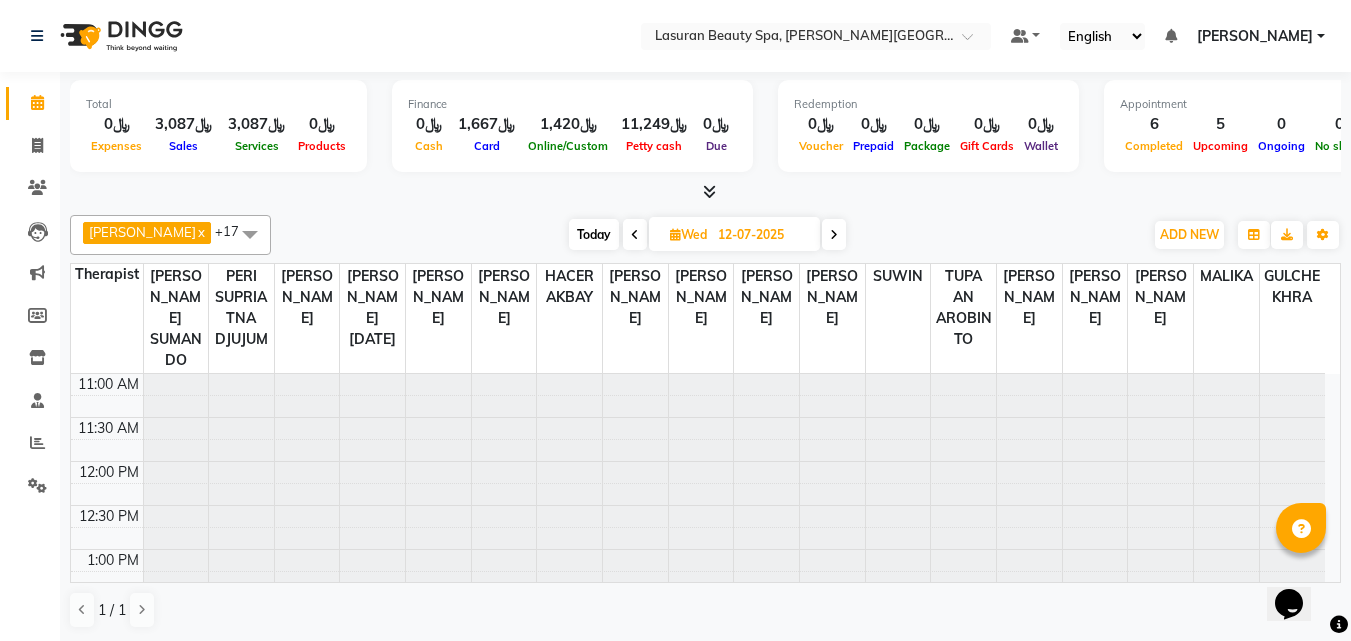 type on "[DATE]" 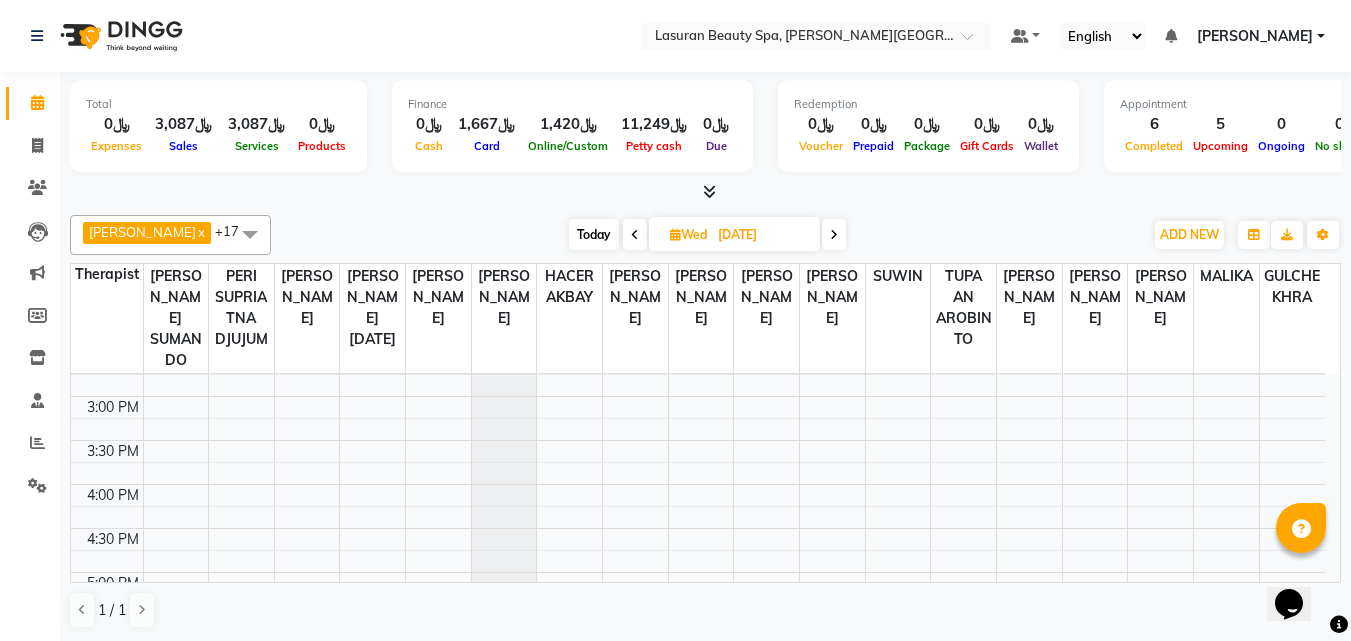 scroll, scrollTop: 229, scrollLeft: 0, axis: vertical 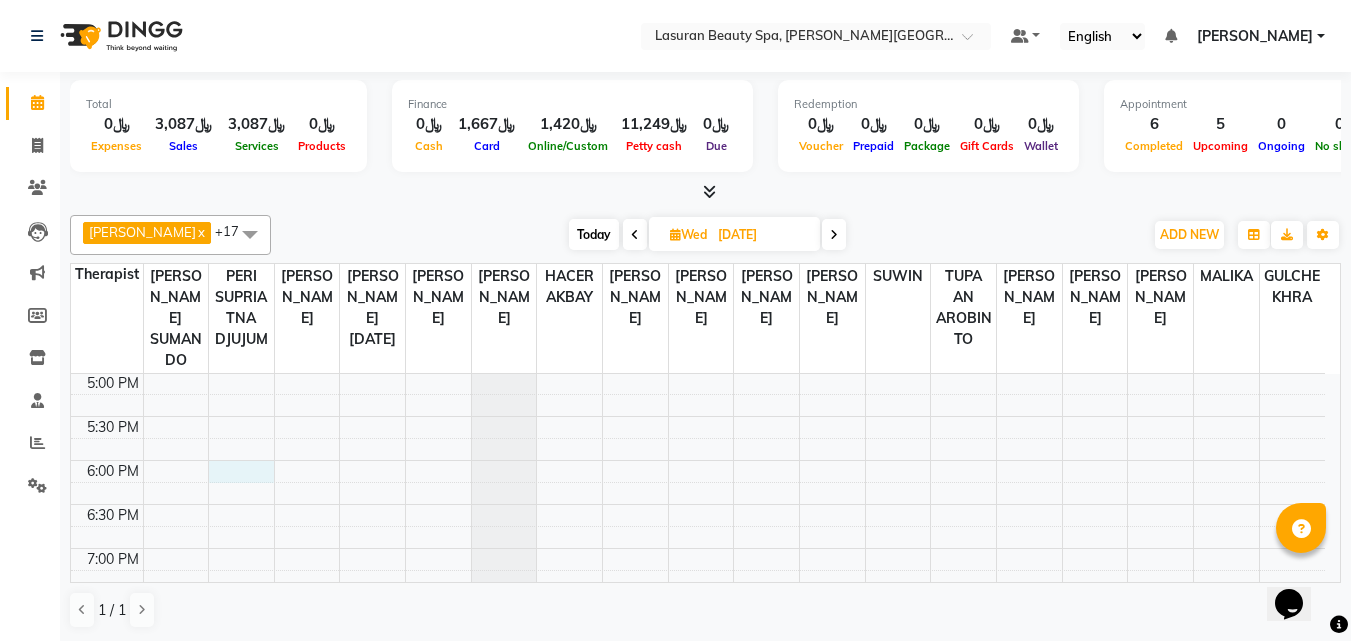 click on "11:00 AM 11:30 AM 12:00 PM 12:30 PM 1:00 PM 1:30 PM 2:00 PM 2:30 PM 3:00 PM 3:30 PM 4:00 PM 4:30 PM 5:00 PM 5:30 PM 6:00 PM 6:30 PM 7:00 PM 7:30 PM 8:00 PM 8:30 PM 9:00 PM 9:30 PM" at bounding box center [698, 328] 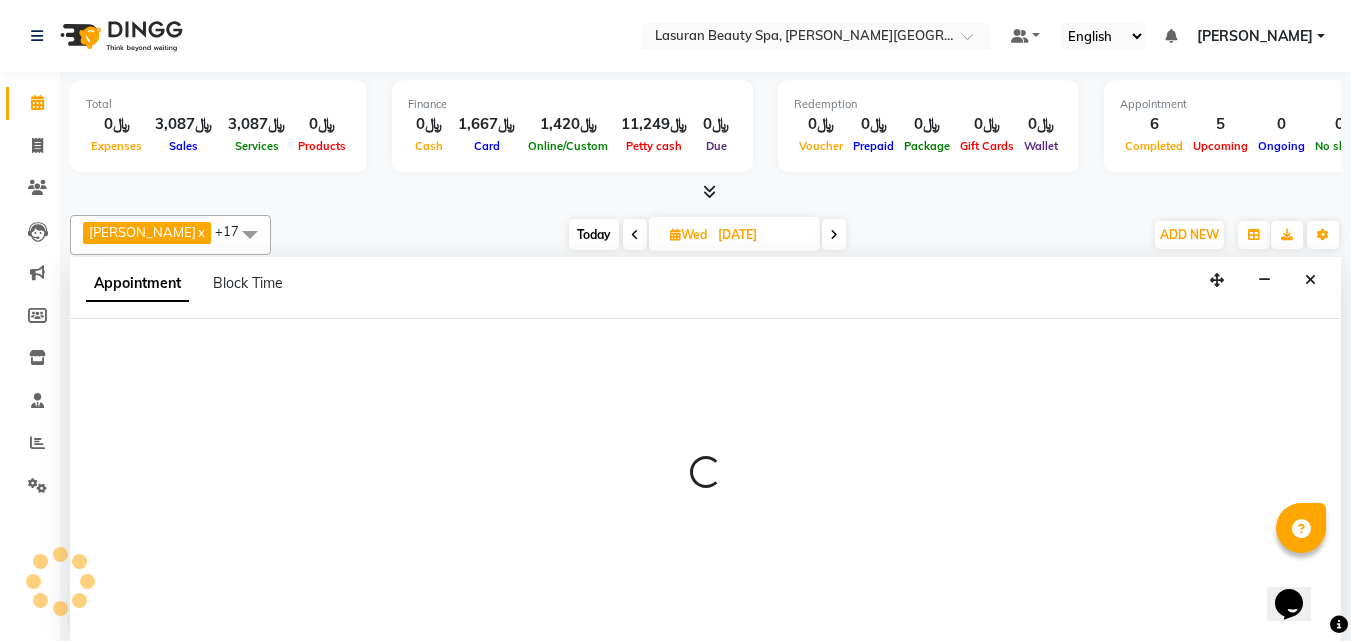 select on "54624" 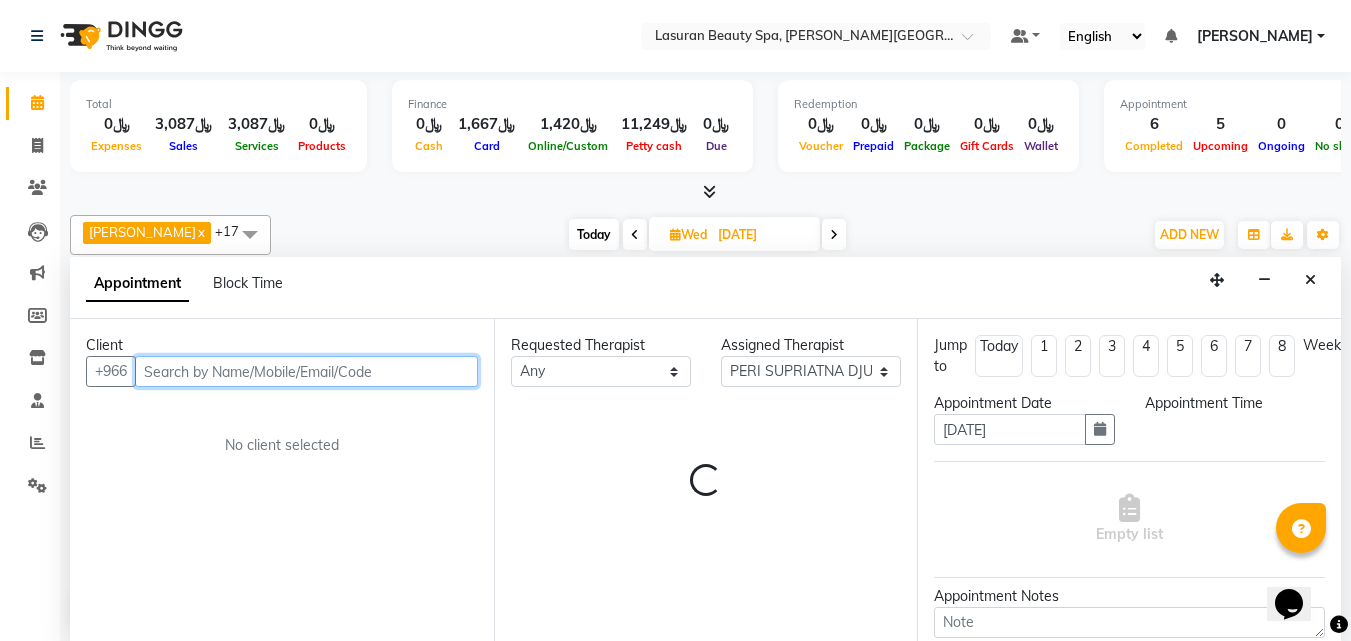 select on "1080" 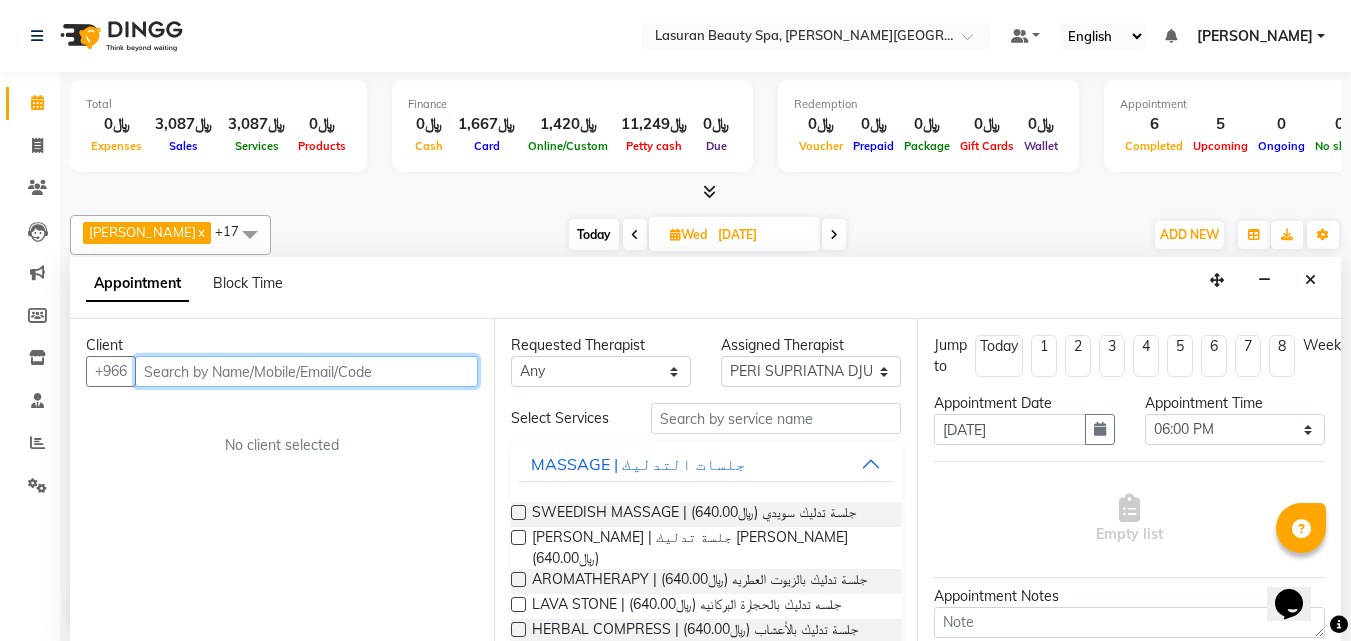 scroll, scrollTop: 1, scrollLeft: 0, axis: vertical 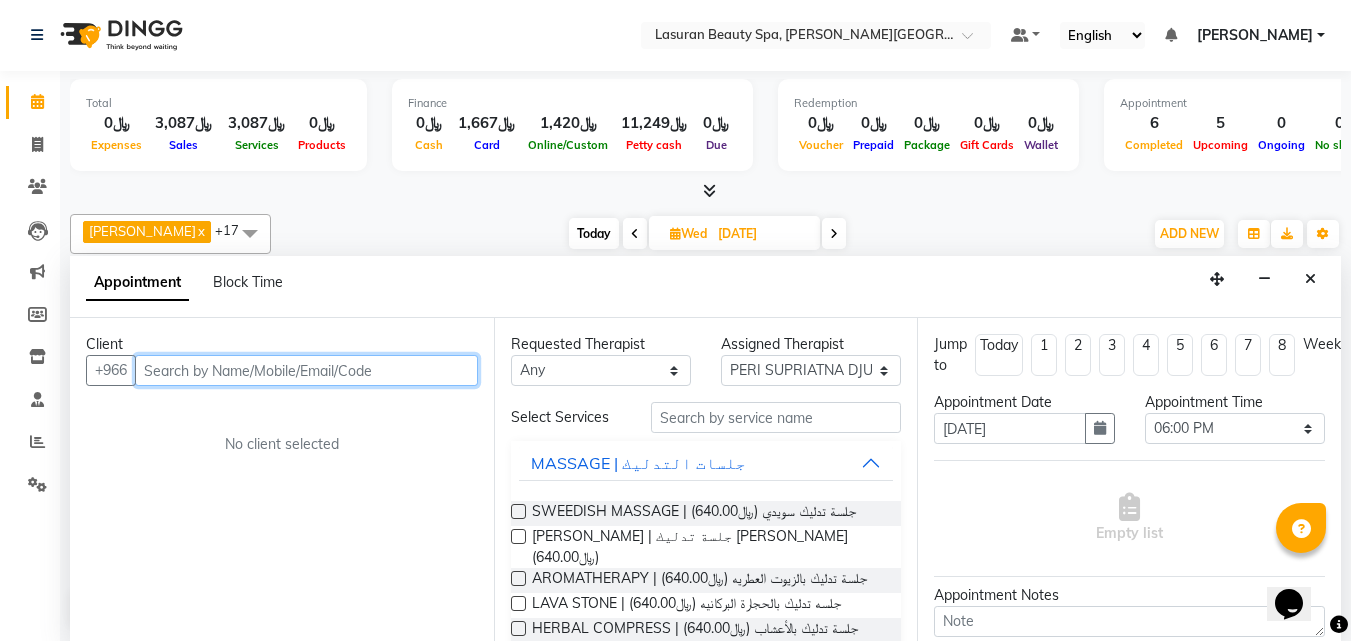 click at bounding box center (306, 370) 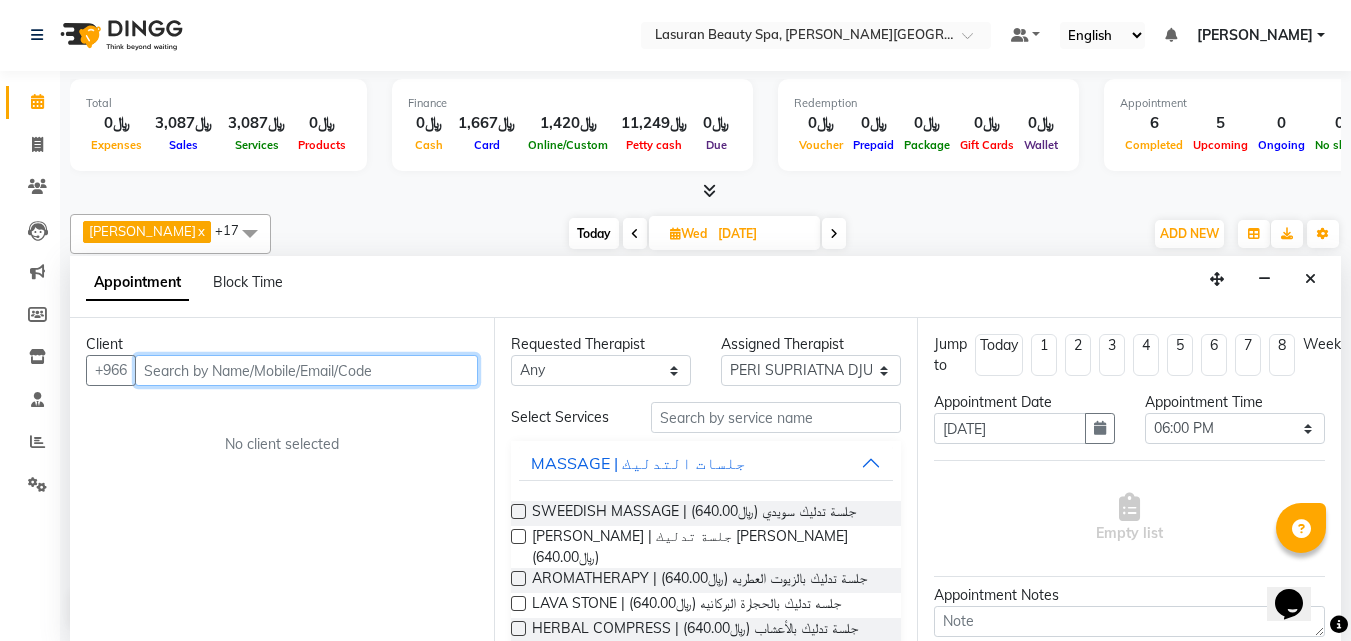 paste on "0551657289" 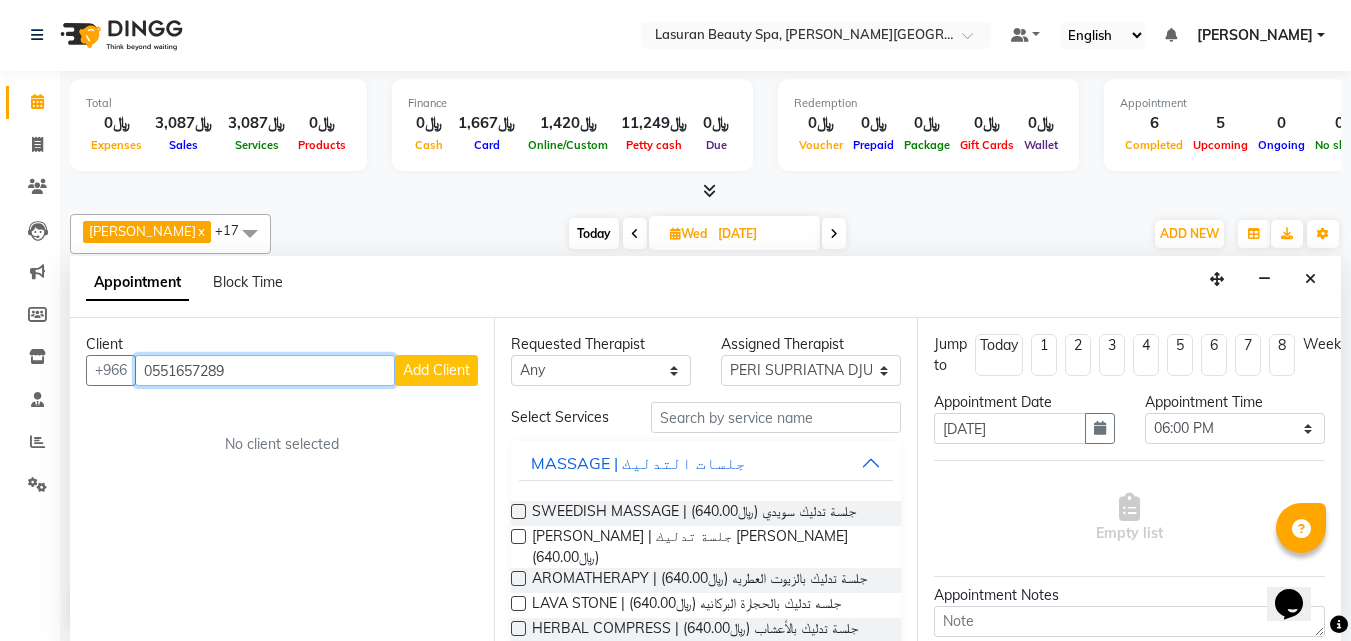 click on "0551657289" at bounding box center [265, 370] 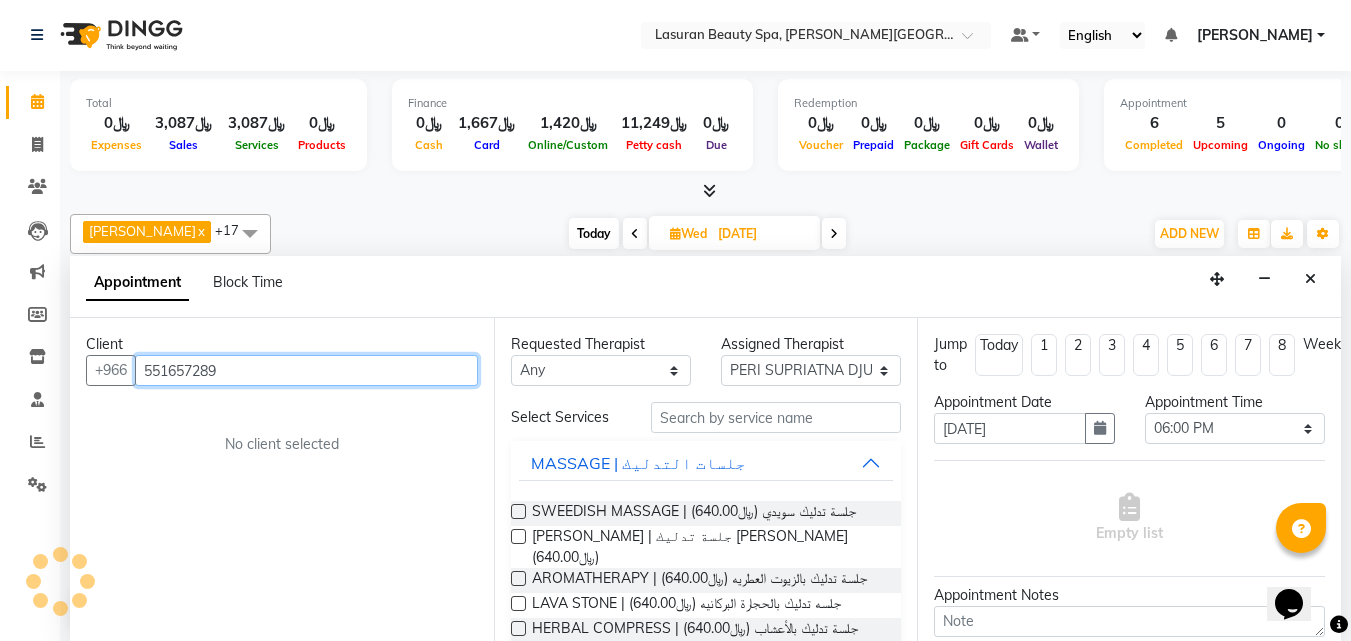type on "551657289" 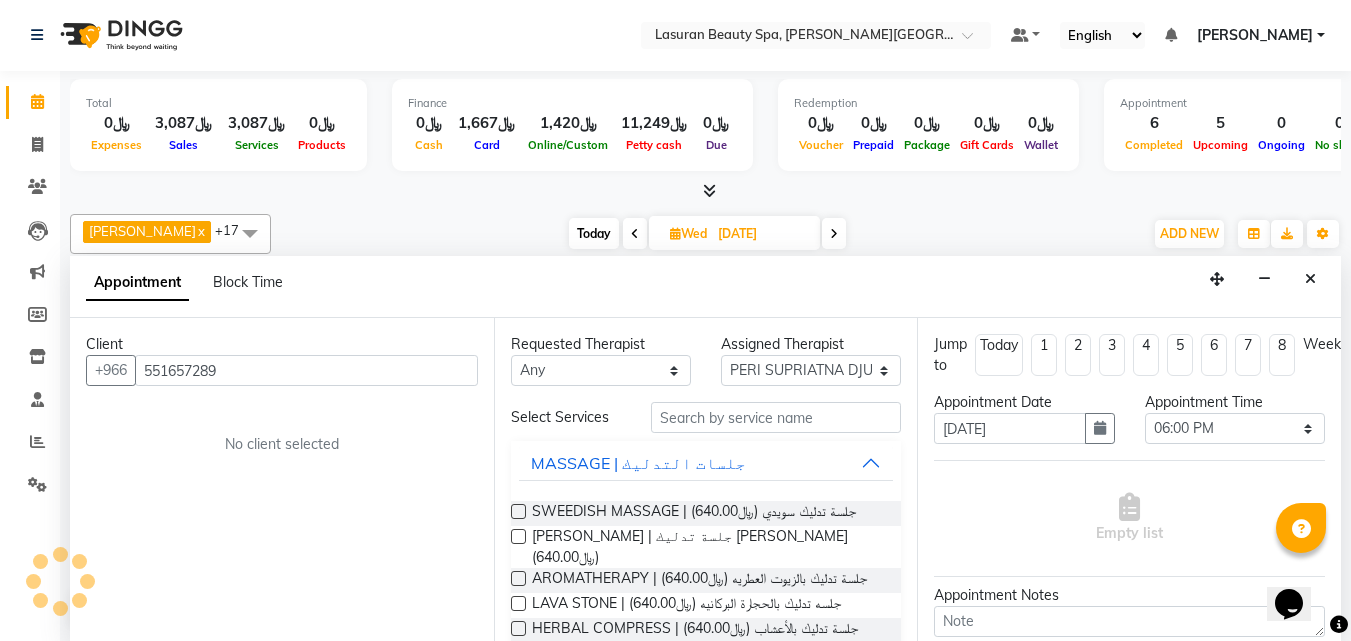 click on "Total  ﷼0  Expenses ﷼3,087  Sales ﷼3,087  Services ﷼0  Products Finance  ﷼0  Cash ﷼1,667  Card ﷼1,420  Online/Custom ﷼11,249 [PERSON_NAME] cash ﷼0 Due  Redemption  ﷼0 Voucher ﷼0 Prepaid ﷼0 Package ﷼0  Gift Cards ﷼0  Wallet  Appointment  6 Completed 5 Upcoming 0 Ongoing 0 No show  Other sales  ﷼0  Packages ﷼0  Memberships ﷼0  Vouchers ﷼0  Prepaids ﷼0  Gift Cards" at bounding box center [705, 136] 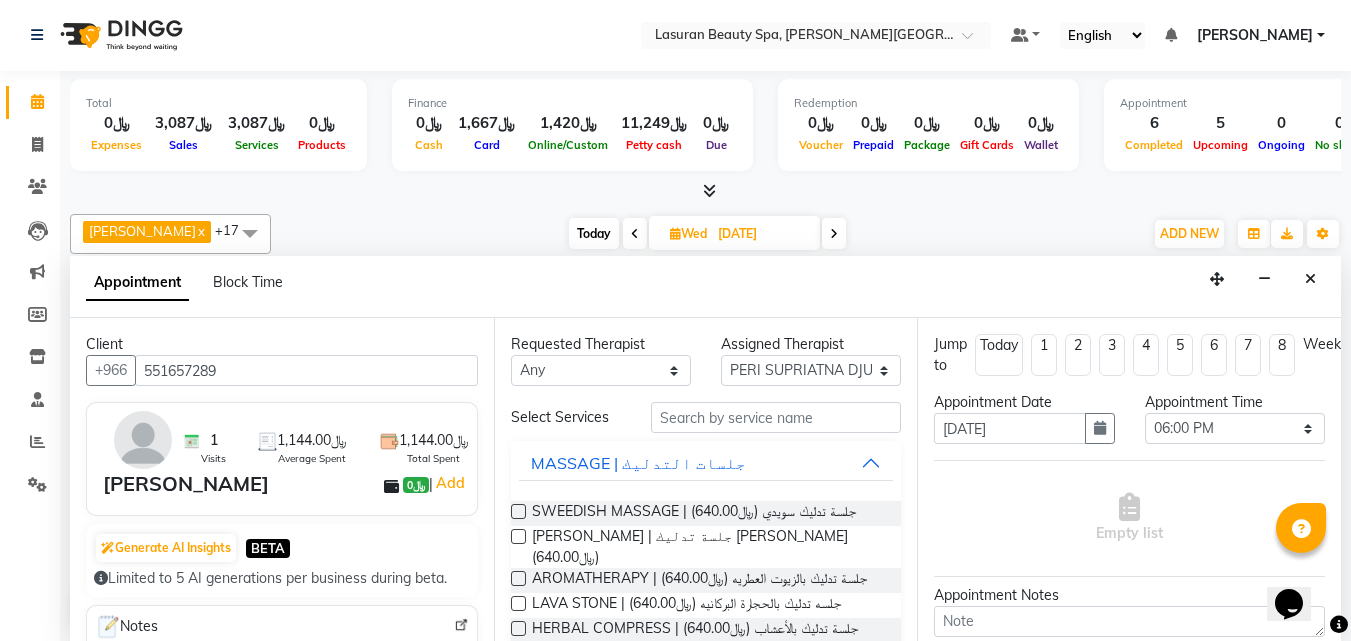click on "[PERSON_NAME]" at bounding box center (186, 484) 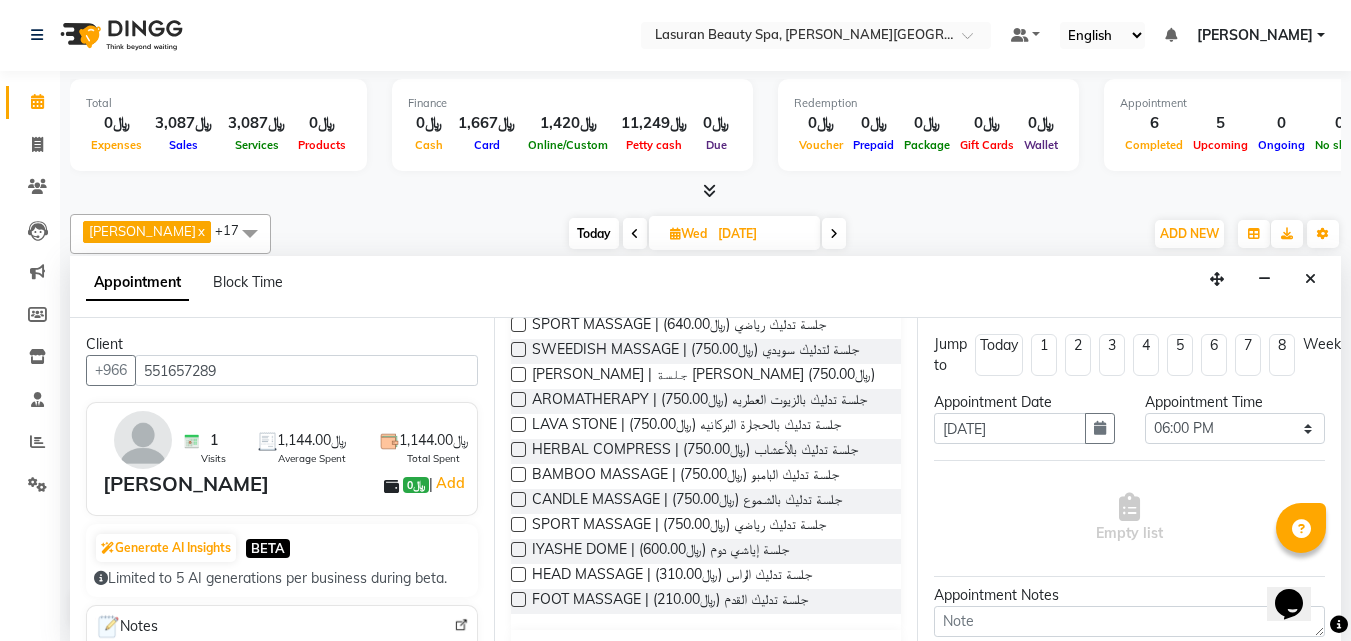 scroll, scrollTop: 361, scrollLeft: 0, axis: vertical 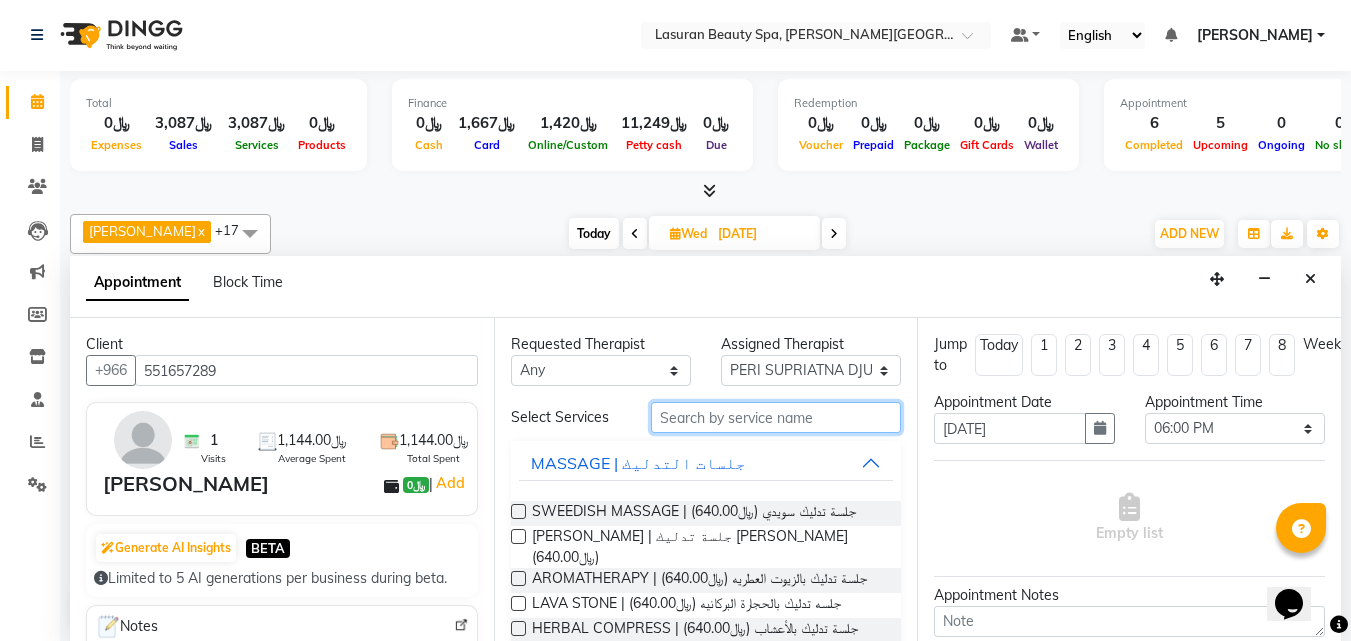 drag, startPoint x: 911, startPoint y: 433, endPoint x: 833, endPoint y: 405, distance: 82.8734 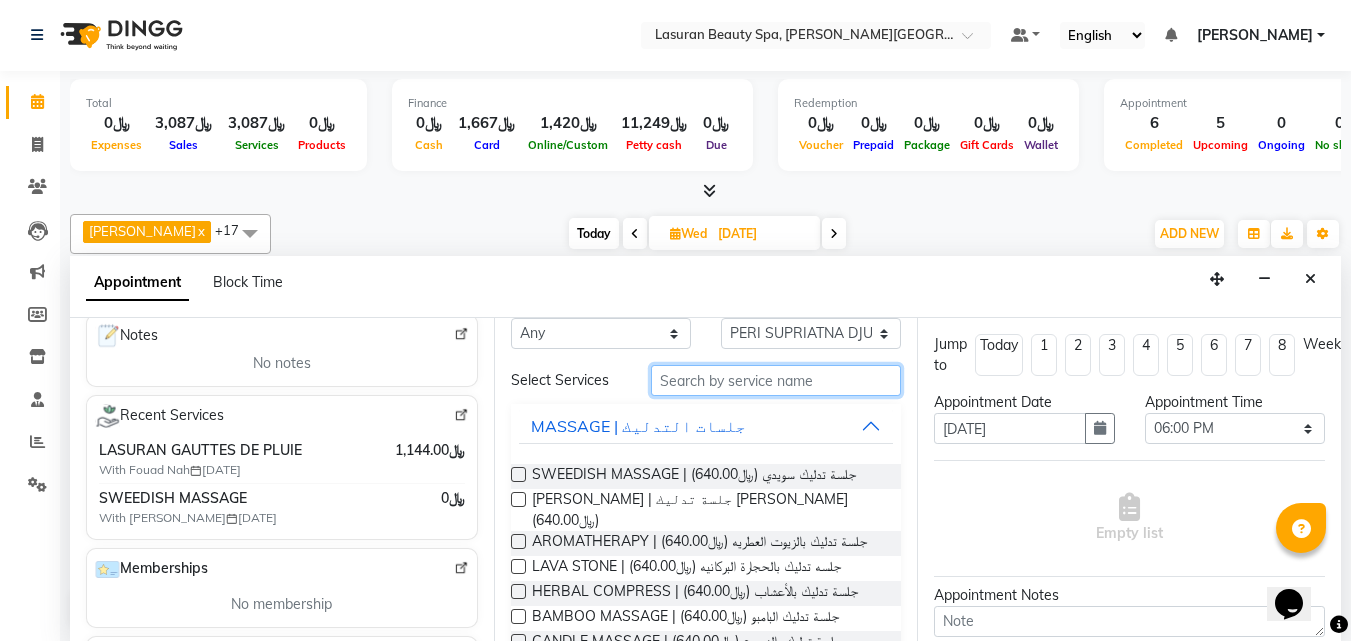 scroll, scrollTop: 294, scrollLeft: 0, axis: vertical 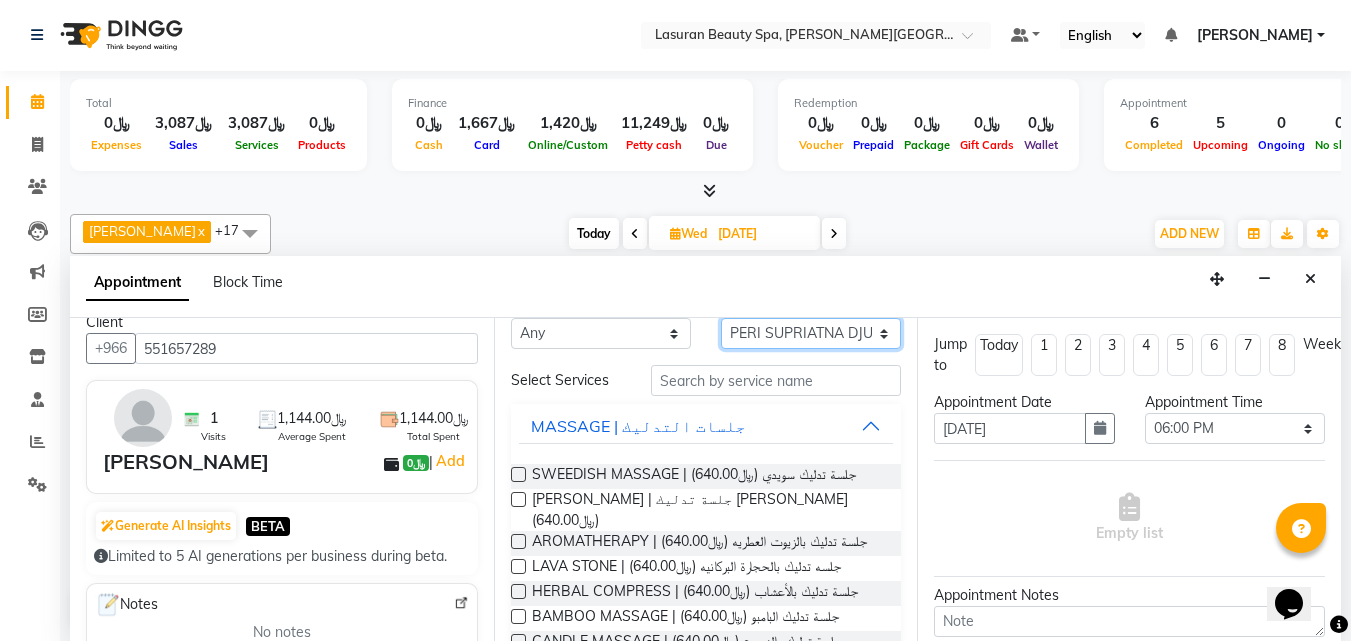 click on "Select [PERSON_NAME] ALJOHARY [PERSON_NAME] Kouraichy [PERSON_NAME] Angel [PERSON_NAME] SUMANDO [PERSON_NAME] [PERSON_NAME] [PERSON_NAME] [PERSON_NAME] Nah GULCHEKHRA HACER [PERSON_NAME] [DATE][PERSON_NAME] [PERSON_NAME] [PERSON_NAME] DJUJUM [PERSON_NAME] [PERSON_NAME] [PERSON_NAME] SUWIN [PERSON_NAME] [PERSON_NAME] AN AROBINTO" at bounding box center [811, 333] 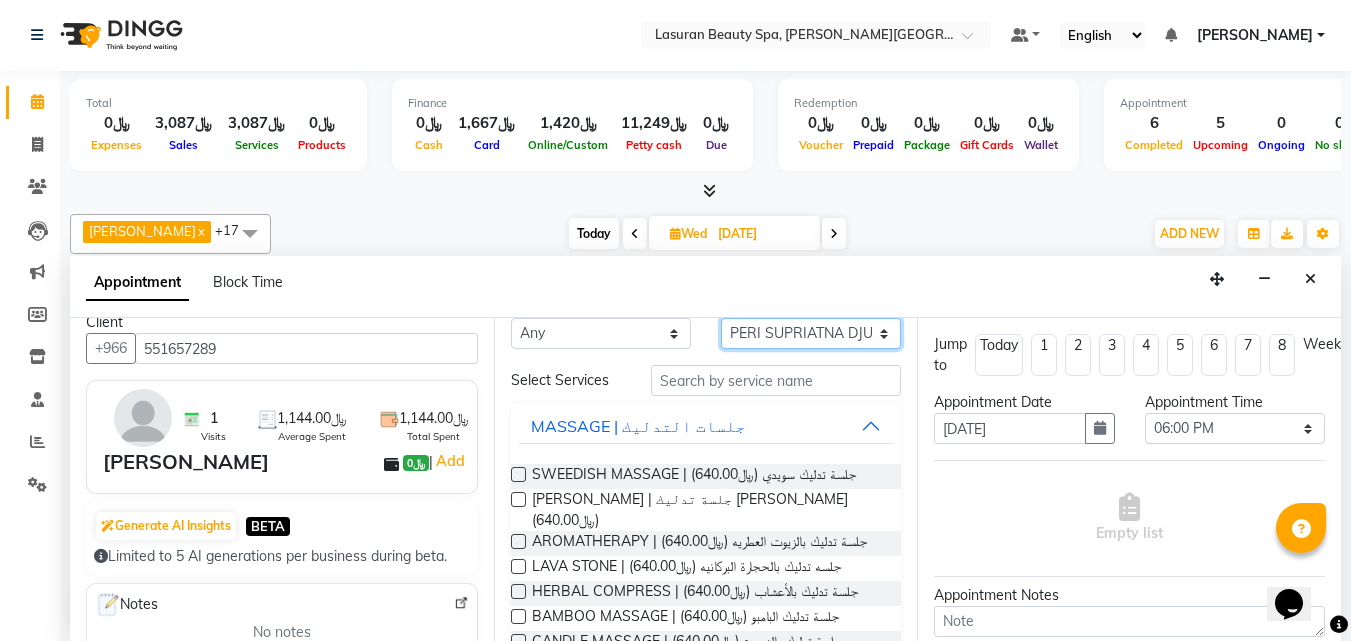 select on "54646" 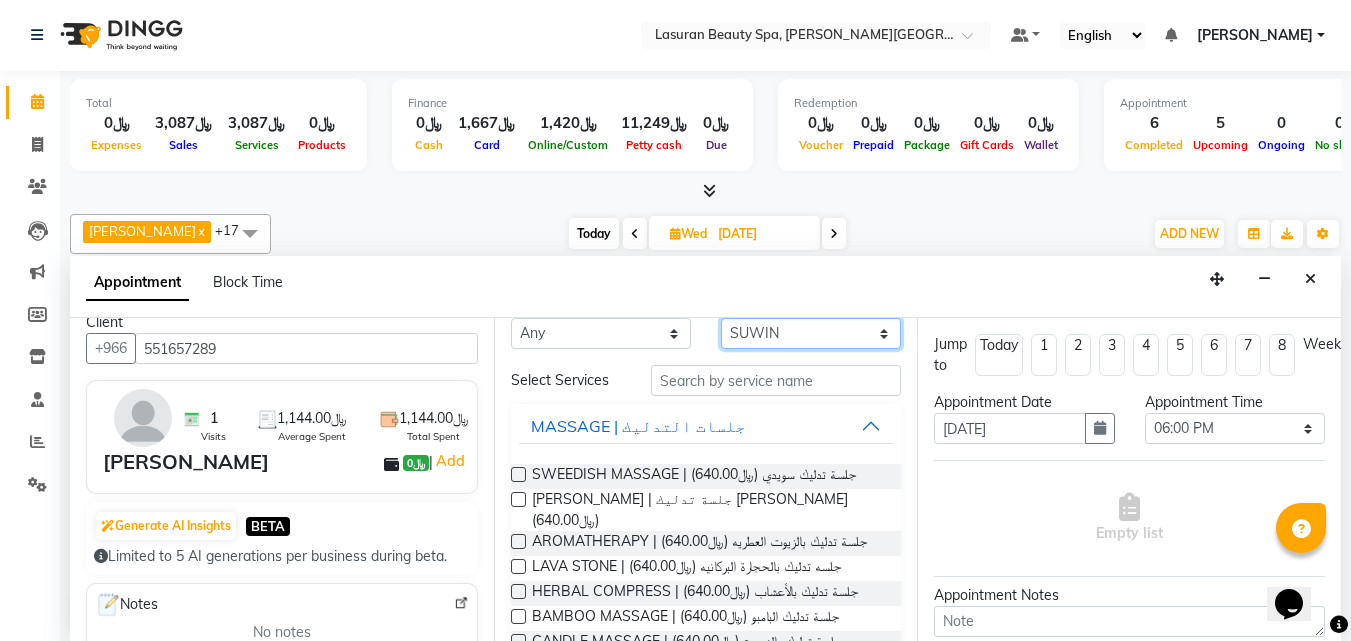 click on "Select [PERSON_NAME] ALJOHARY [PERSON_NAME] Kouraichy [PERSON_NAME] Angel [PERSON_NAME] SUMANDO [PERSON_NAME] [PERSON_NAME] [PERSON_NAME] [PERSON_NAME] Nah GULCHEKHRA HACER [PERSON_NAME] [DATE][PERSON_NAME] [PERSON_NAME] [PERSON_NAME] DJUJUM [PERSON_NAME] [PERSON_NAME] [PERSON_NAME] SUWIN [PERSON_NAME] [PERSON_NAME] AN AROBINTO" at bounding box center [811, 333] 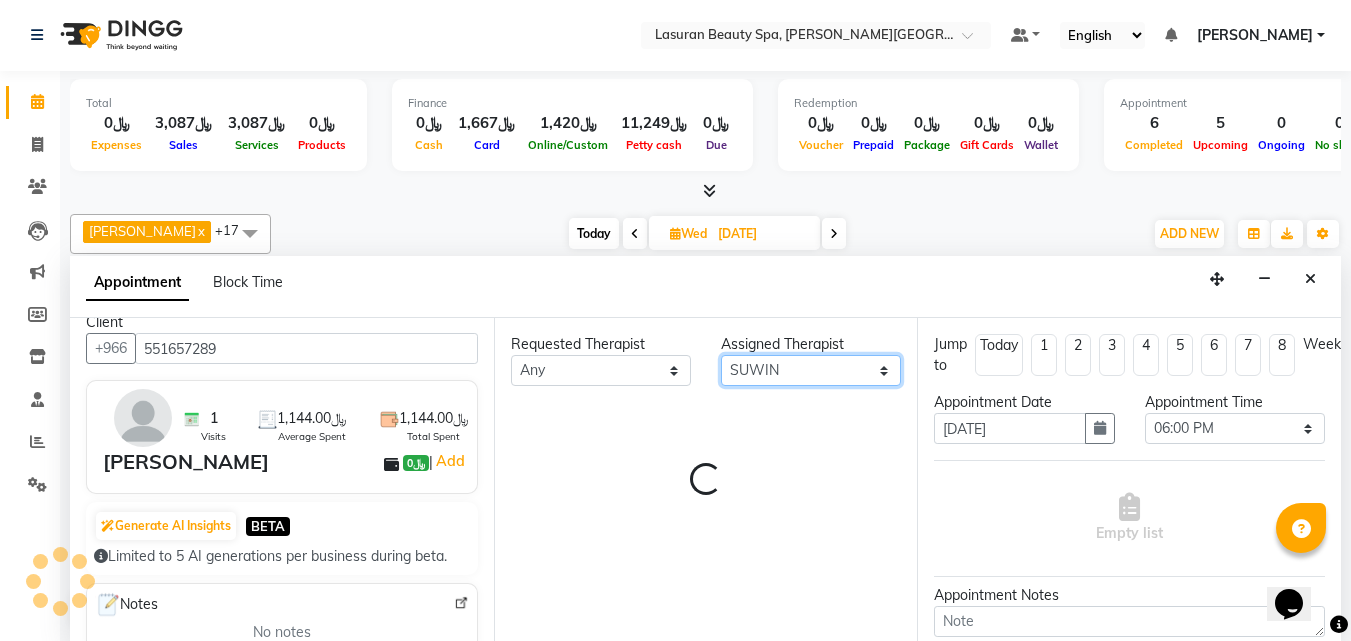 scroll, scrollTop: 0, scrollLeft: 0, axis: both 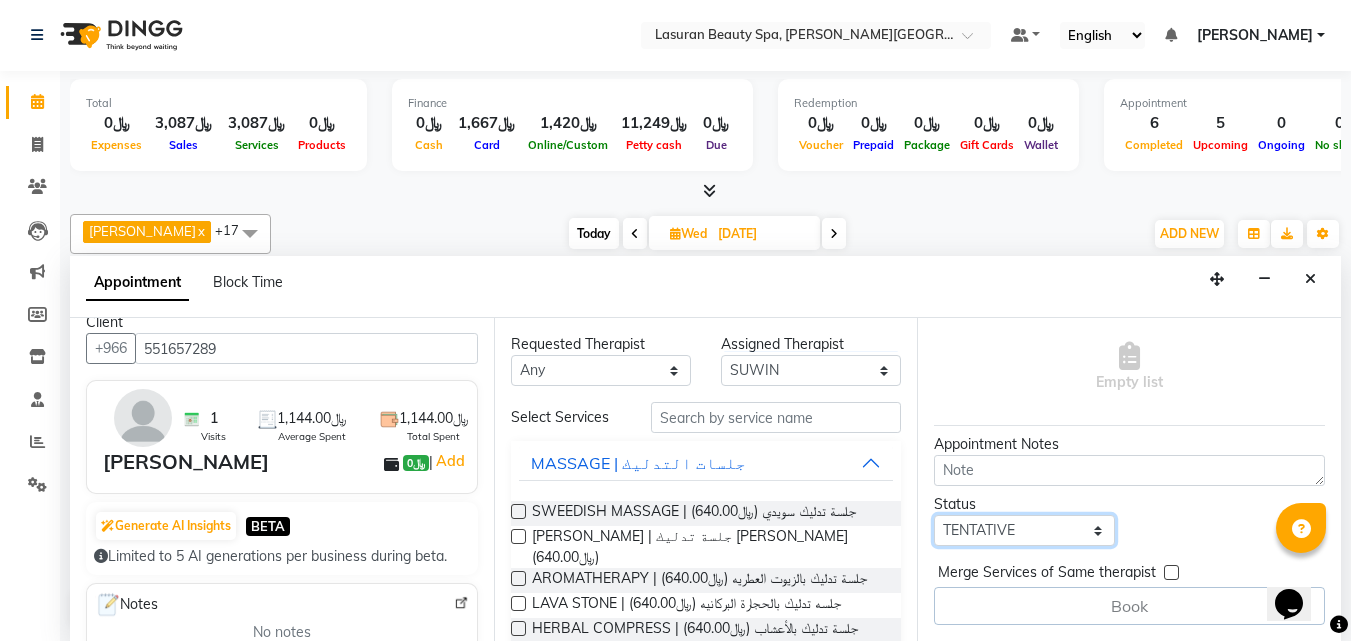 click on "Select TENTATIVE CONFIRM UPCOMING" at bounding box center [1024, 530] 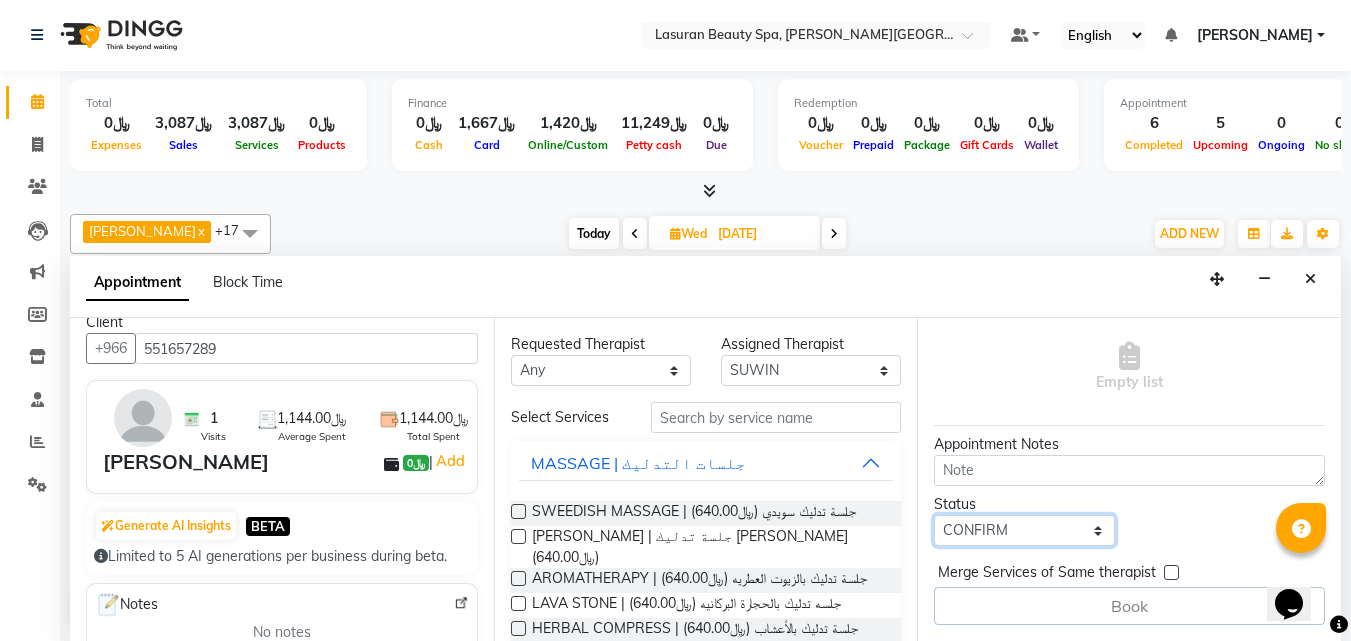 click on "Select TENTATIVE CONFIRM UPCOMING" at bounding box center [1024, 530] 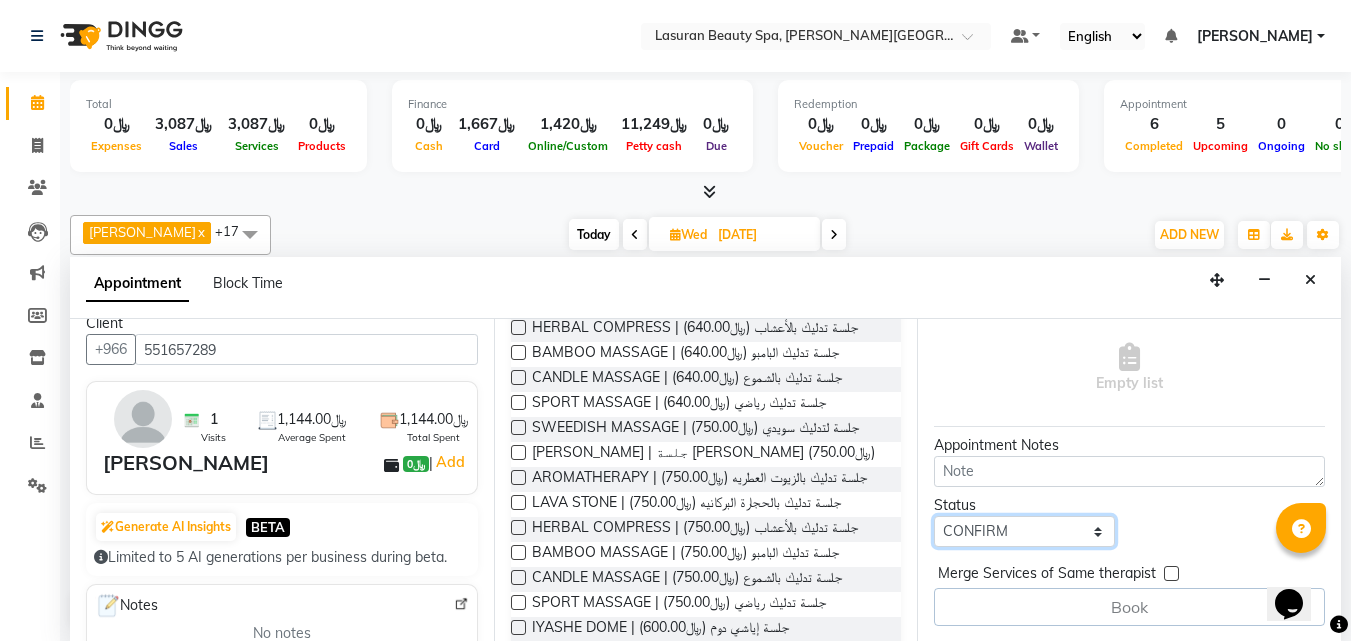 scroll, scrollTop: 304, scrollLeft: 0, axis: vertical 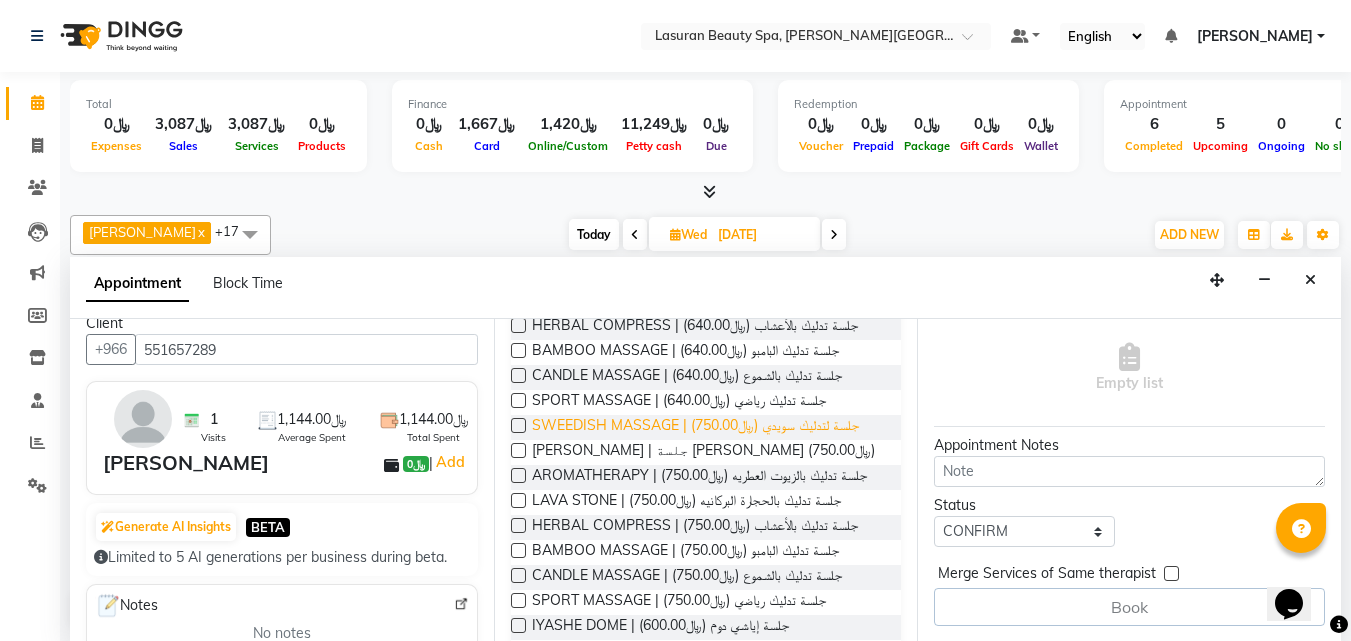 click on "SWEEDISH MASSAGE | جلسة لتدليك سويدي (﷼750.00)" at bounding box center (695, 427) 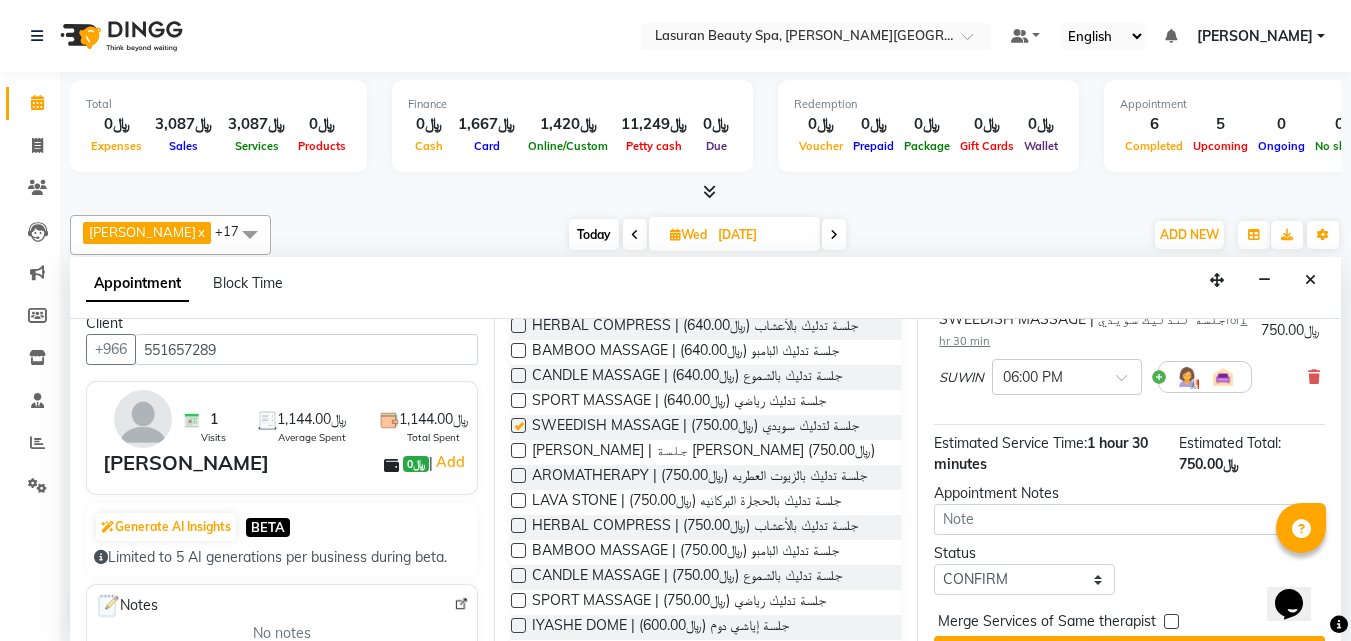 checkbox on "false" 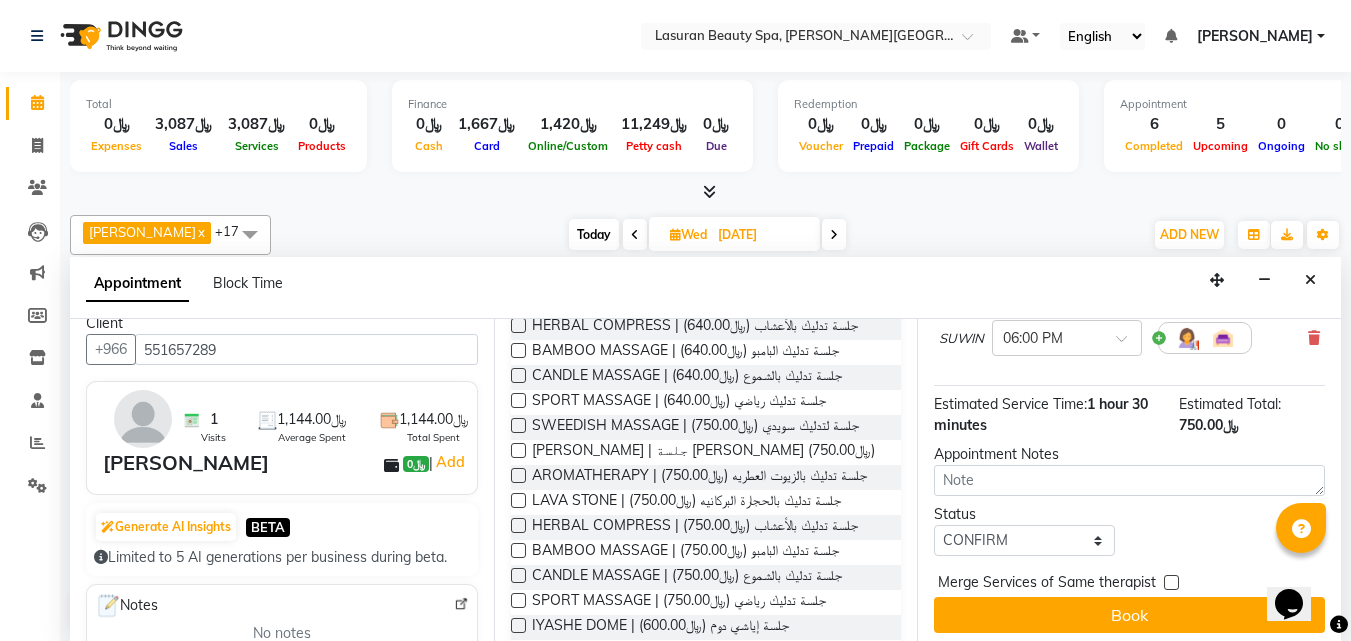 scroll, scrollTop: 227, scrollLeft: 0, axis: vertical 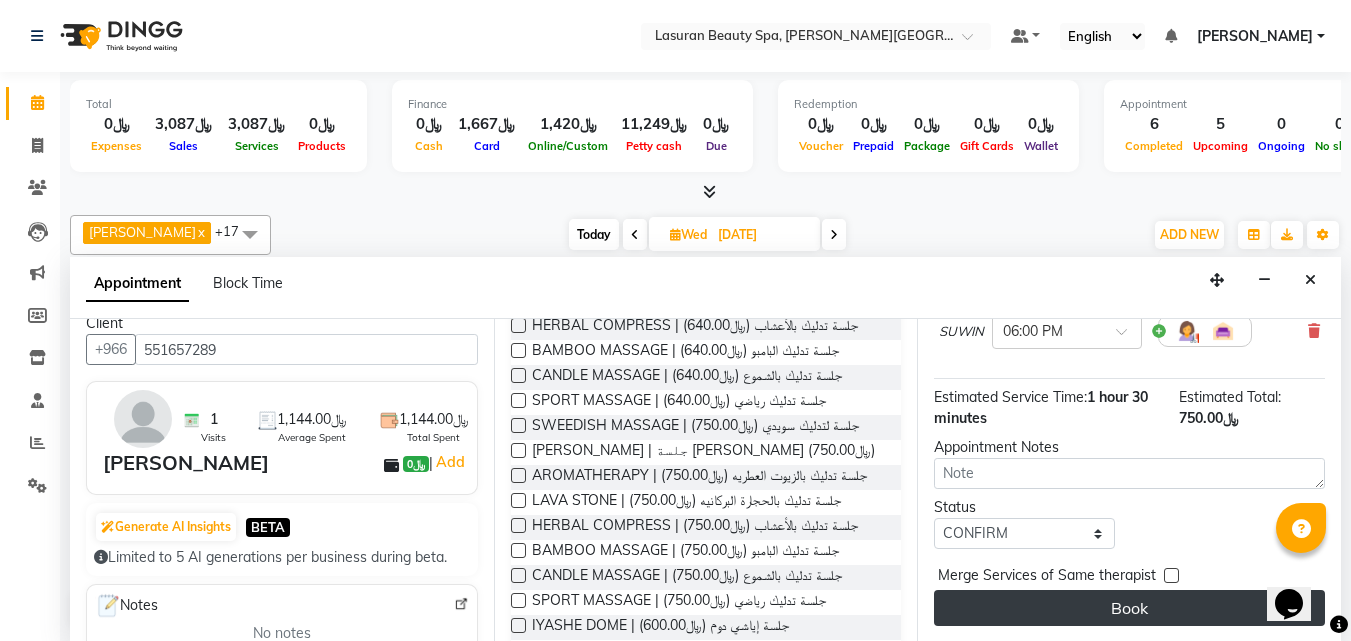 click on "Book" at bounding box center [1129, 608] 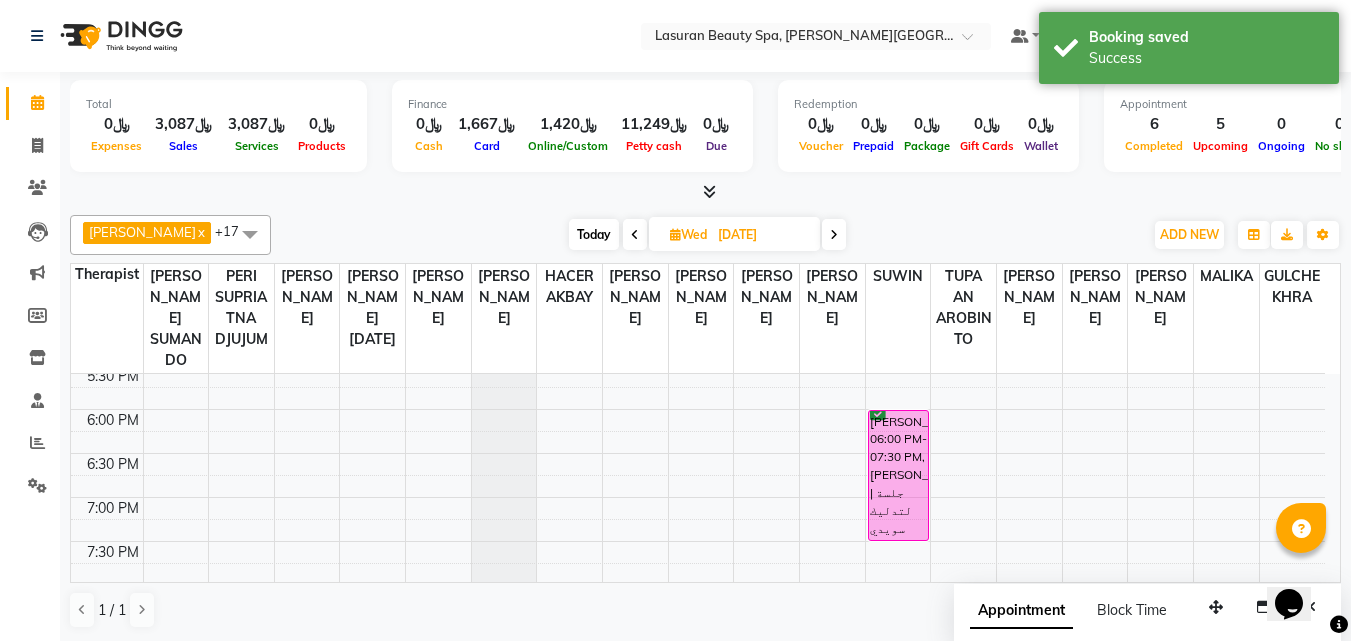 scroll, scrollTop: 529, scrollLeft: 0, axis: vertical 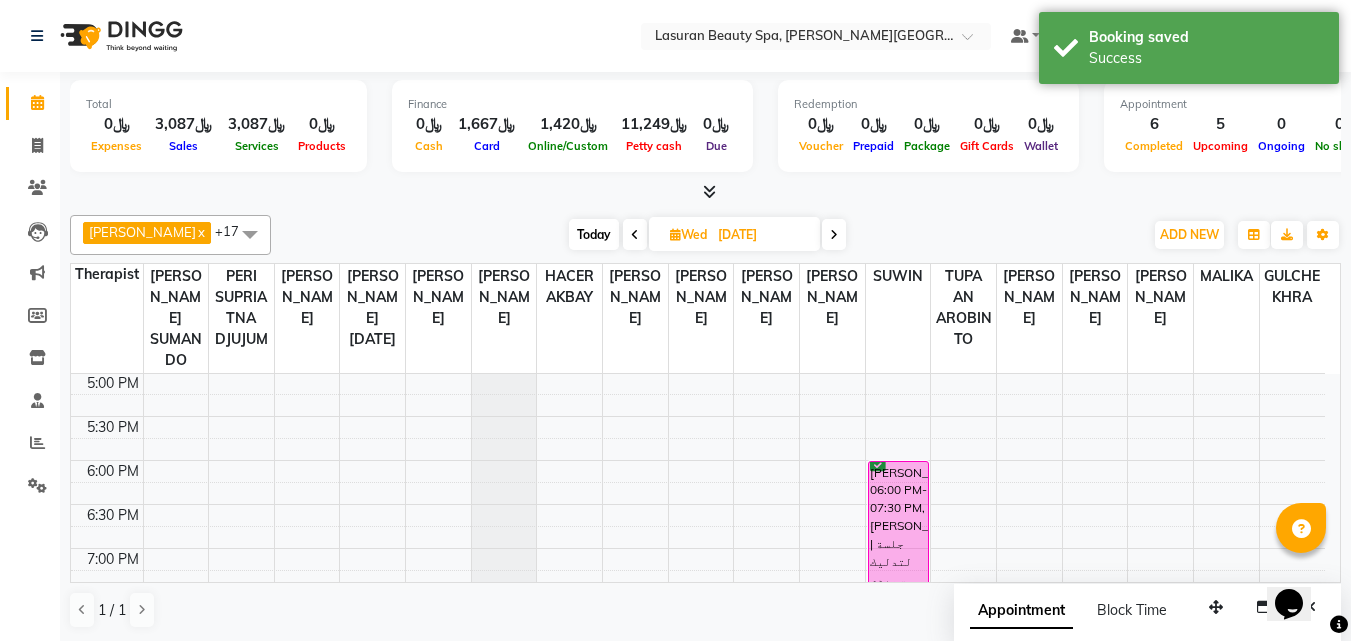 click on "Today" at bounding box center (594, 234) 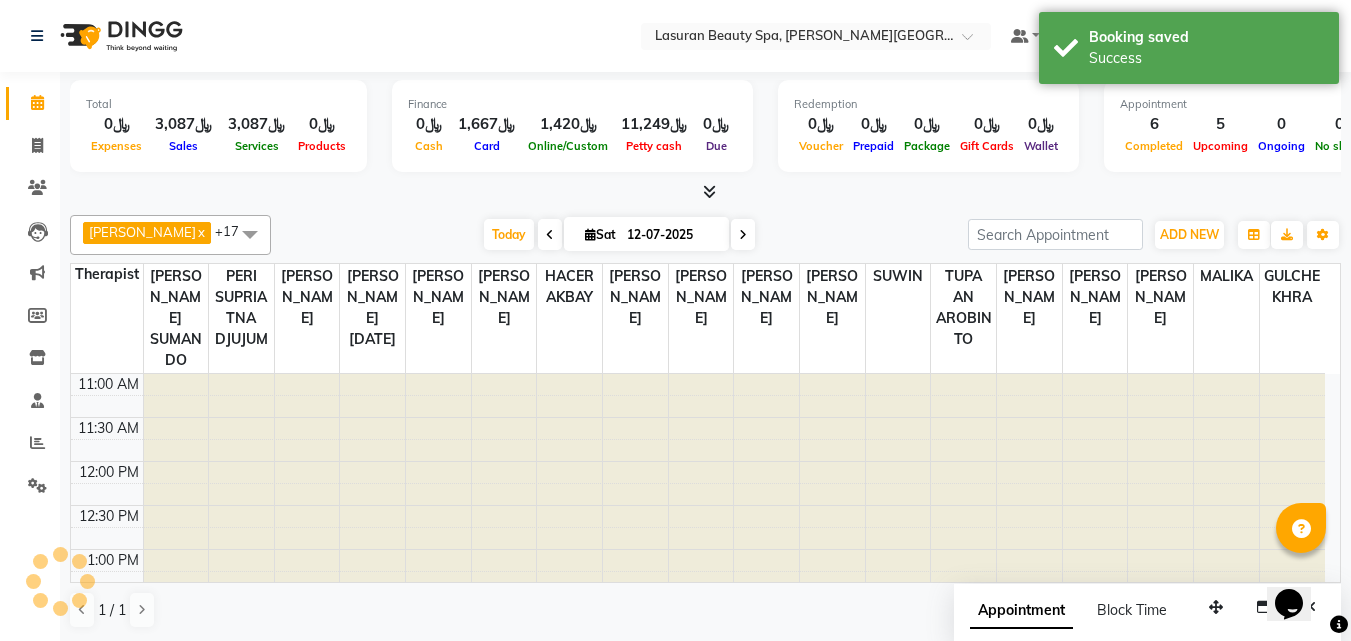 scroll, scrollTop: 529, scrollLeft: 0, axis: vertical 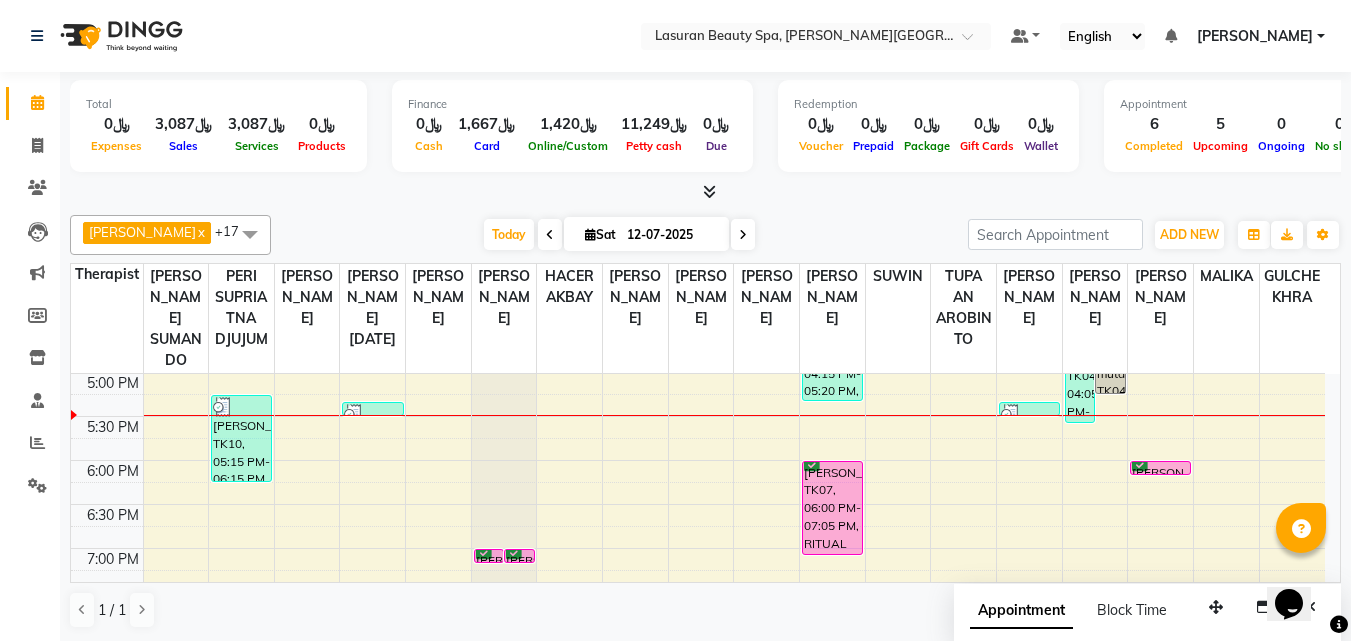 click on "[PERSON_NAME], TK06, 07:00 PM-07:01 PM, PACKAGES HEAD SHAVE + LASURAN SHAVE | باقه قص شعر+حلاقه لاسوران" at bounding box center [519, 556] 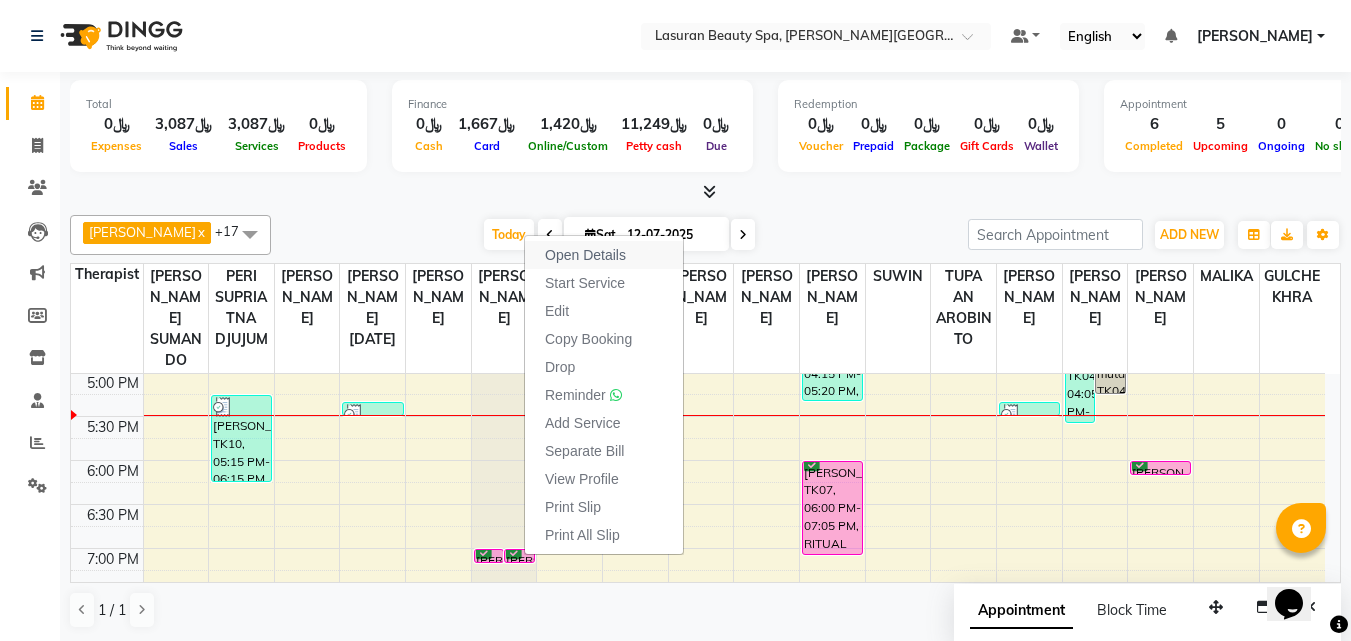 click on "Open Details" at bounding box center [585, 255] 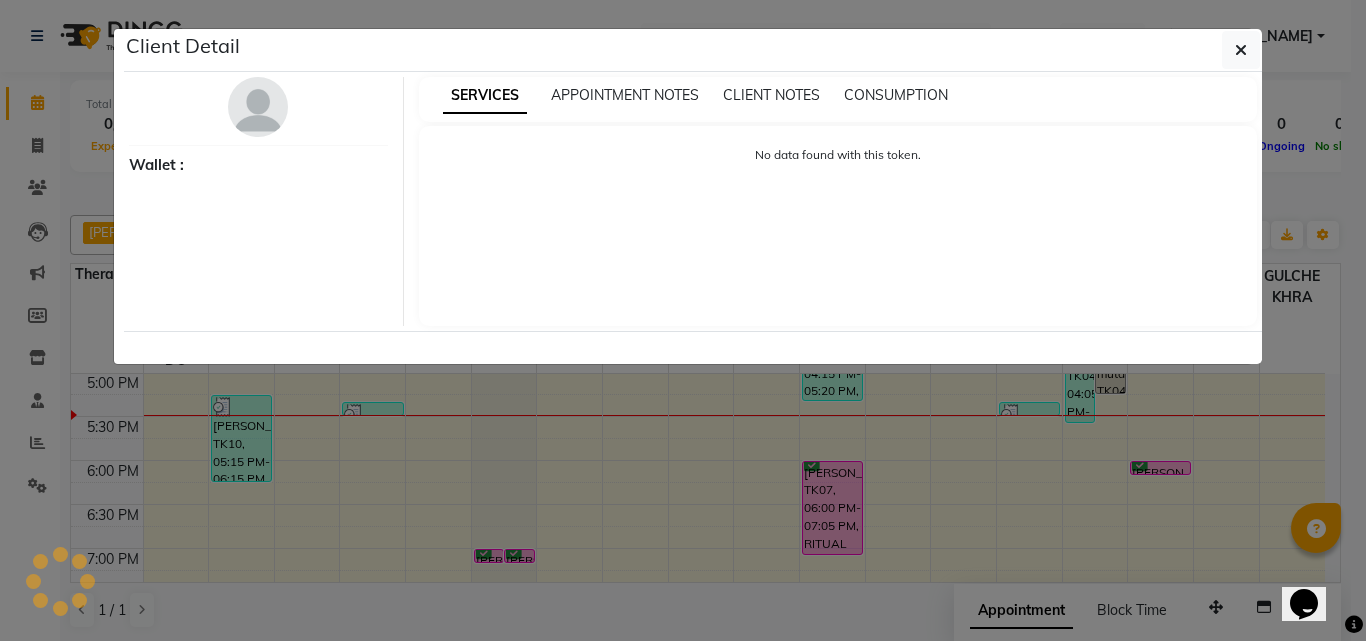 select on "6" 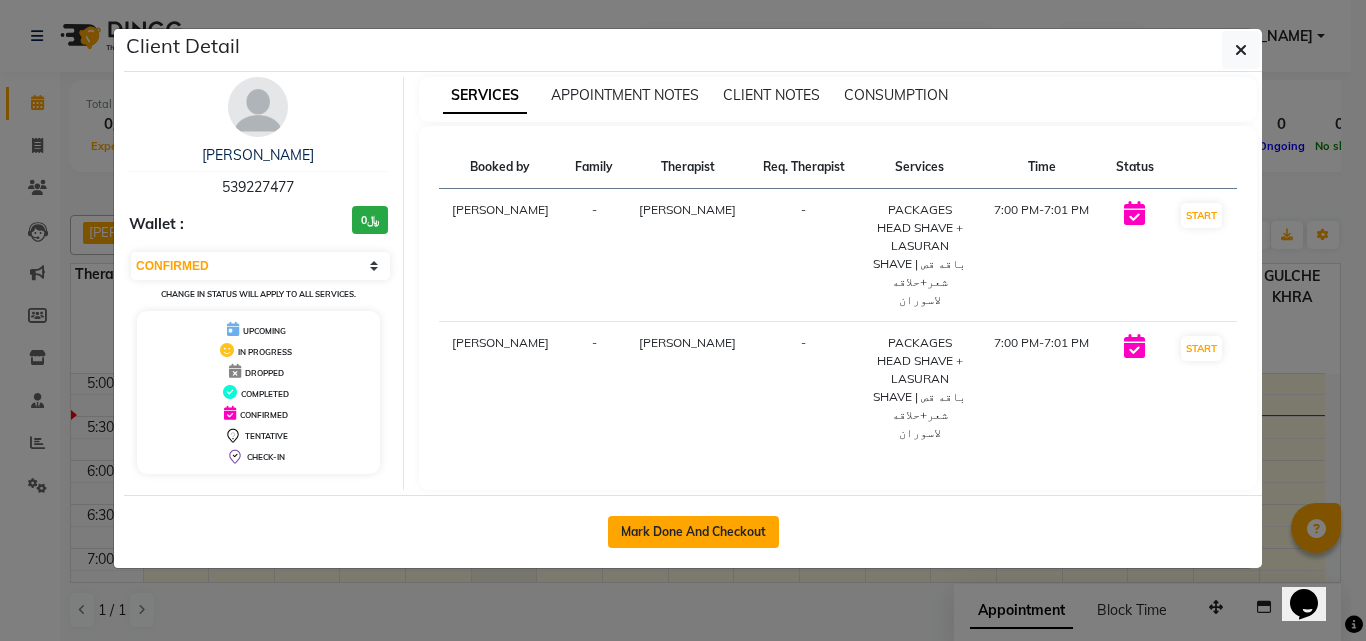 click on "Mark Done And Checkout" 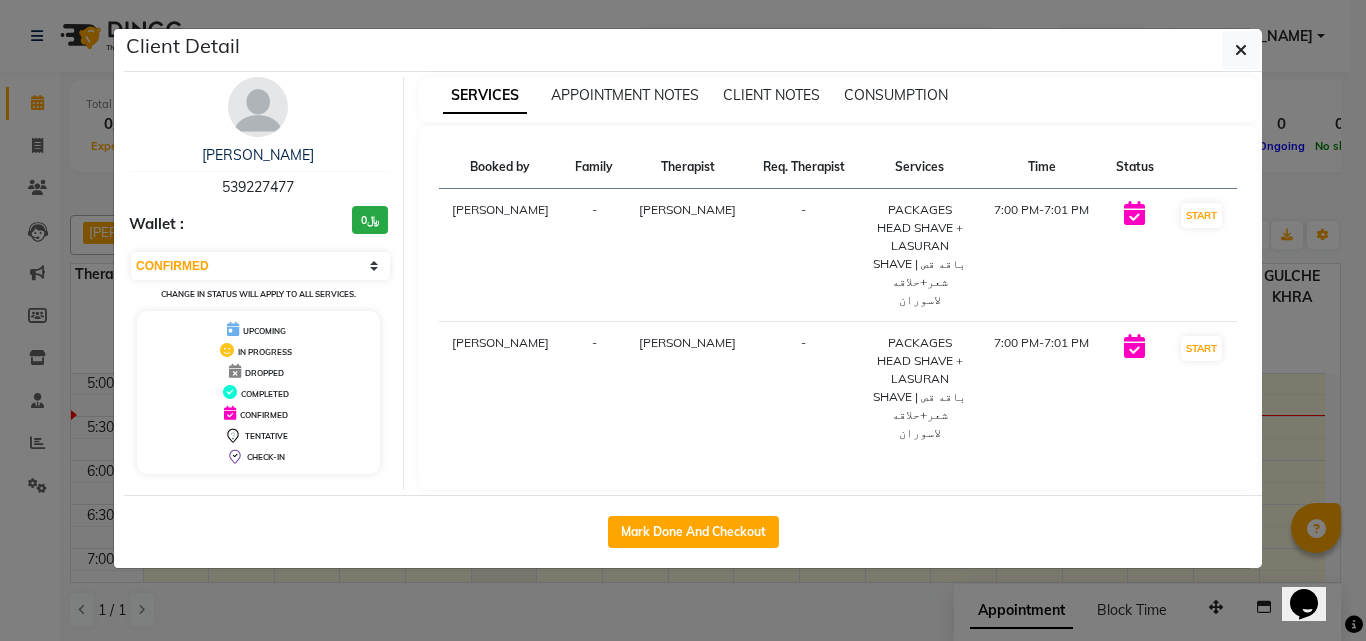 select on "service" 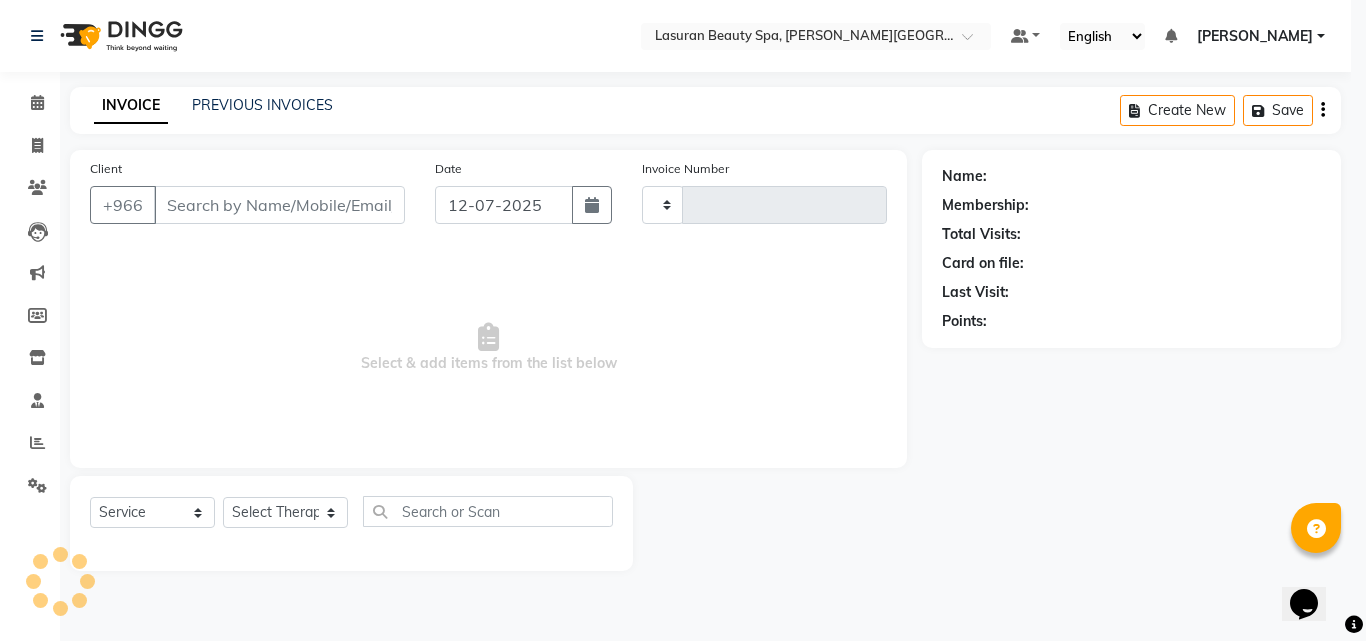 type on "0913" 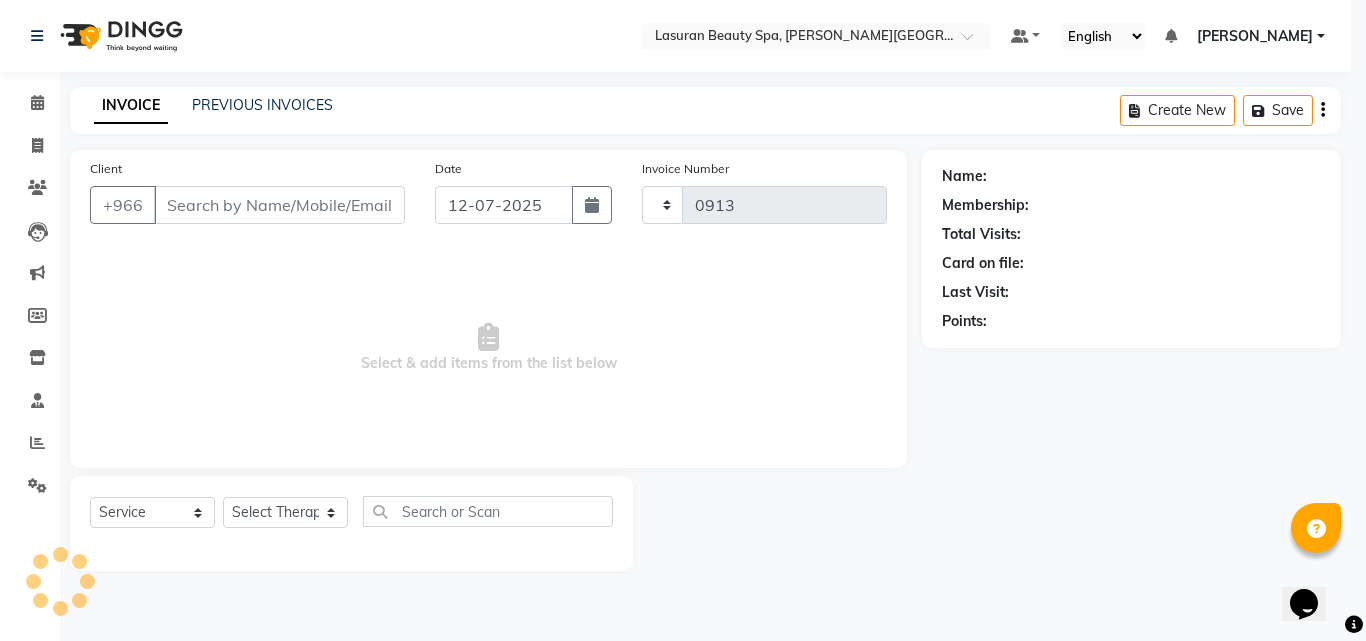select on "6941" 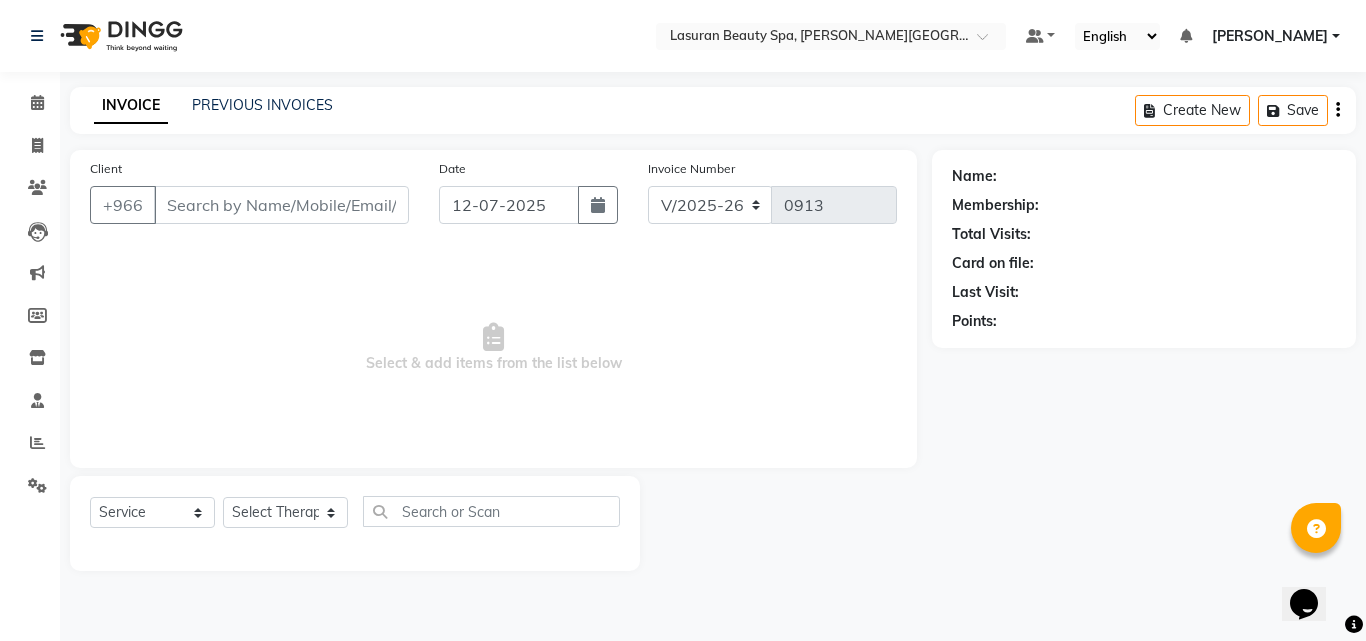 type on "539227477" 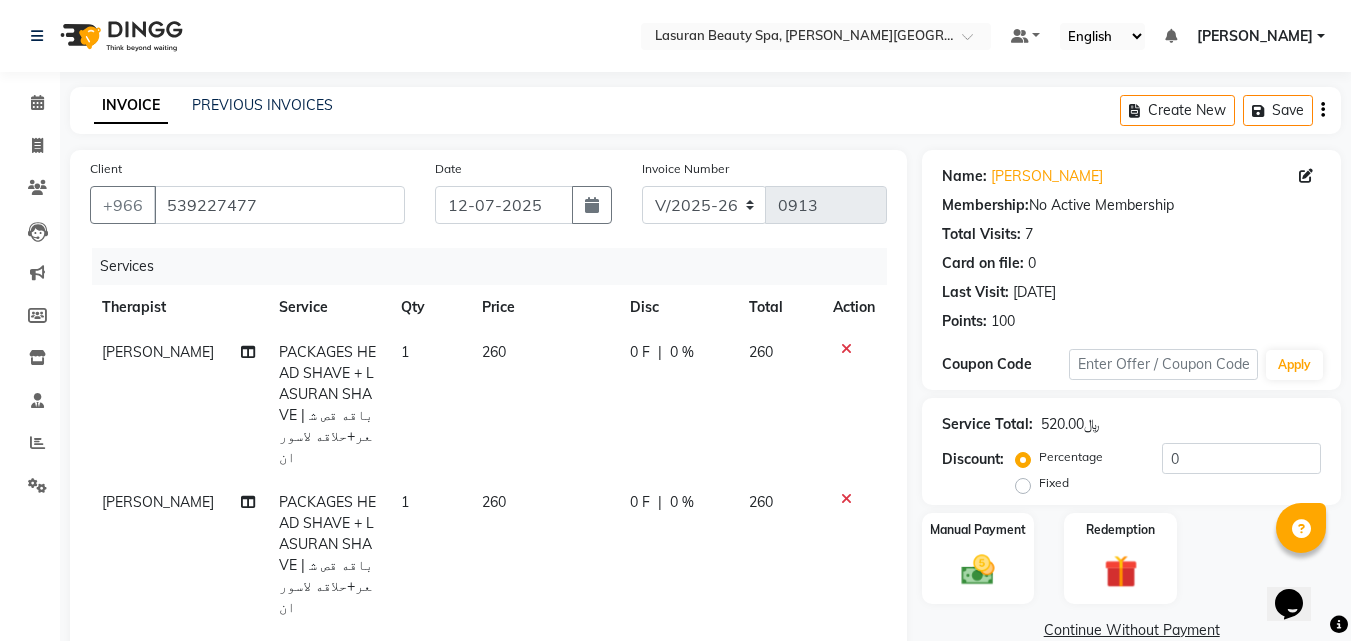 scroll, scrollTop: 100, scrollLeft: 0, axis: vertical 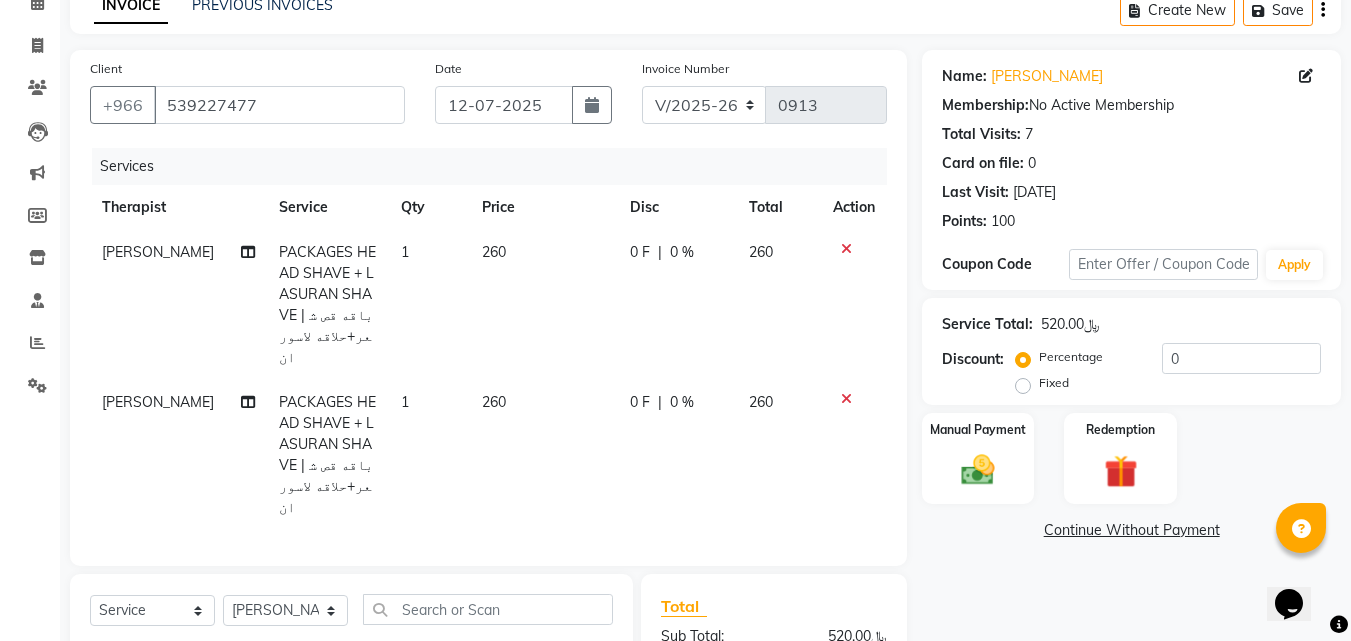 click 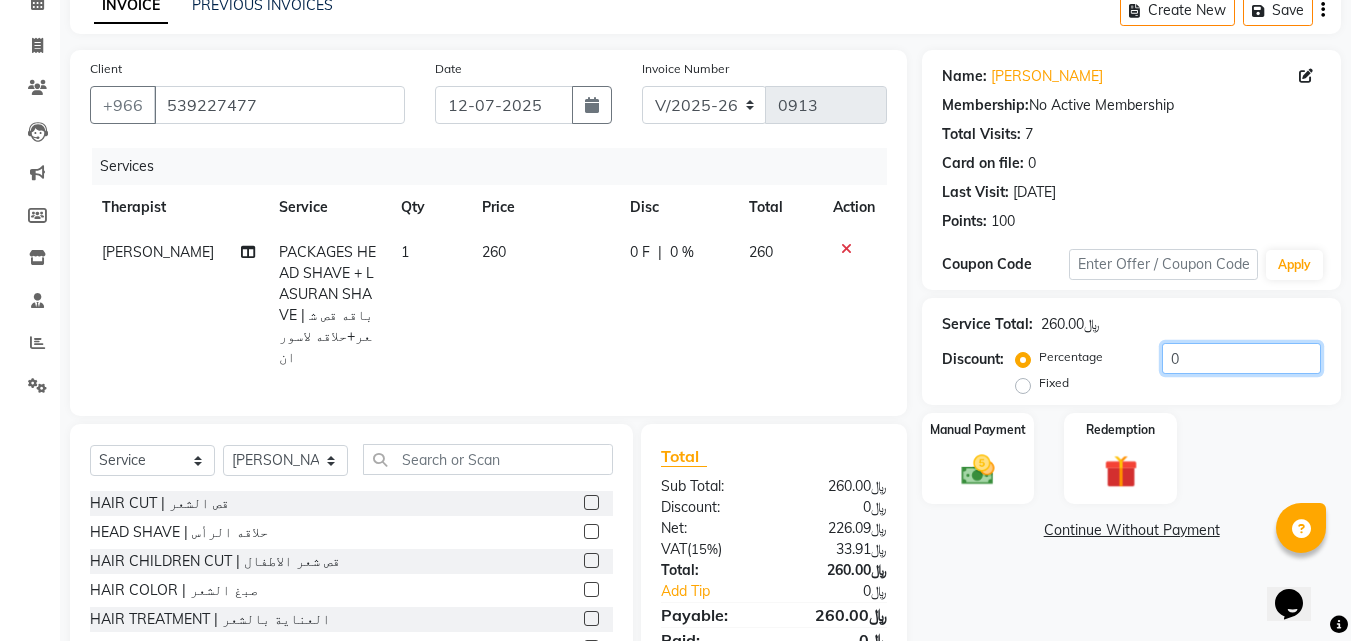 drag, startPoint x: 1182, startPoint y: 356, endPoint x: 1162, endPoint y: 356, distance: 20 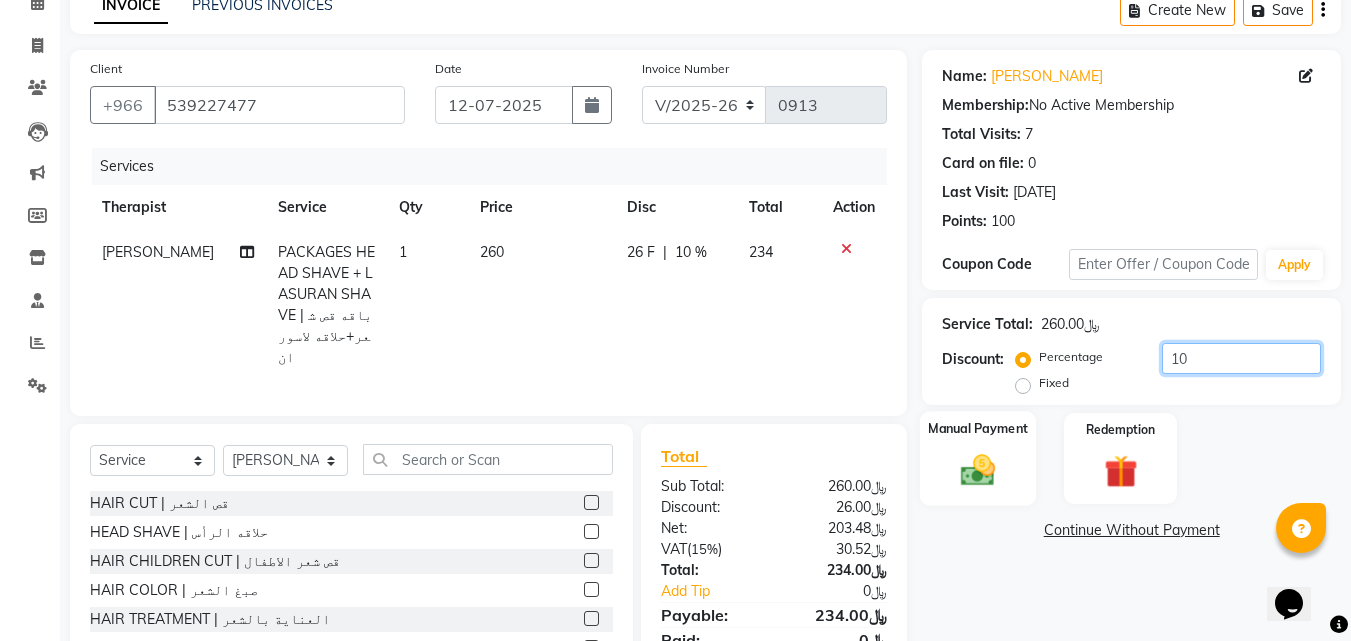 type on "10" 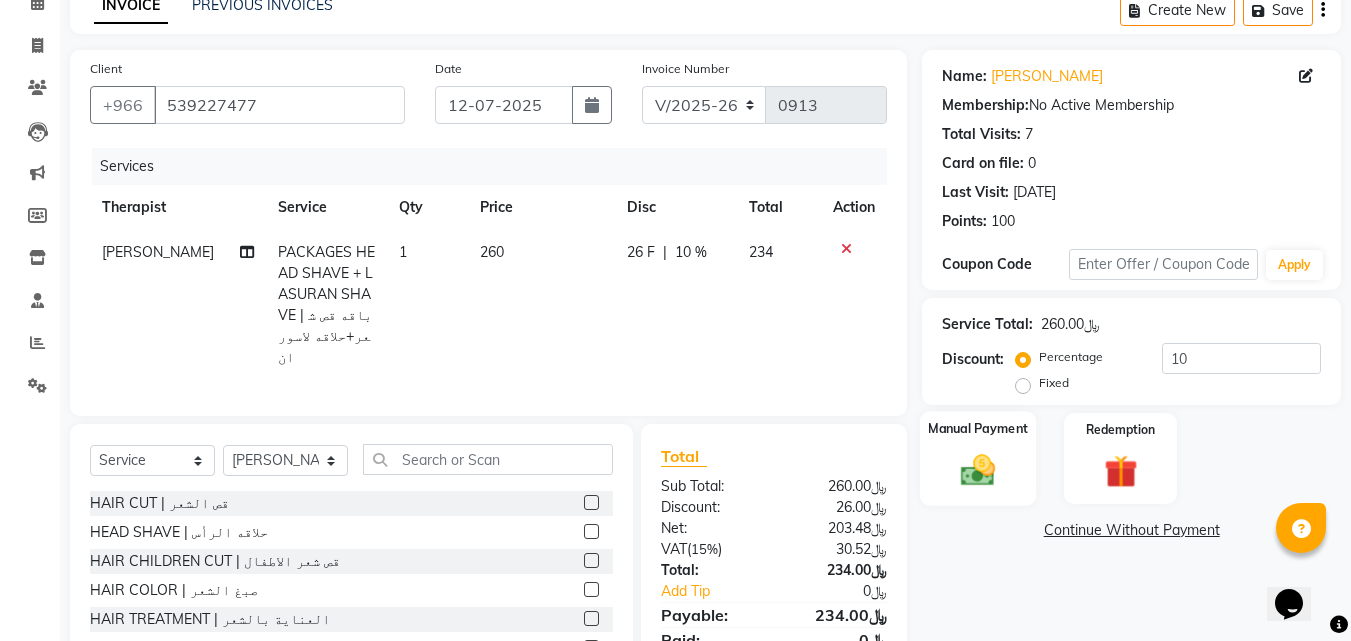 click on "Manual Payment" 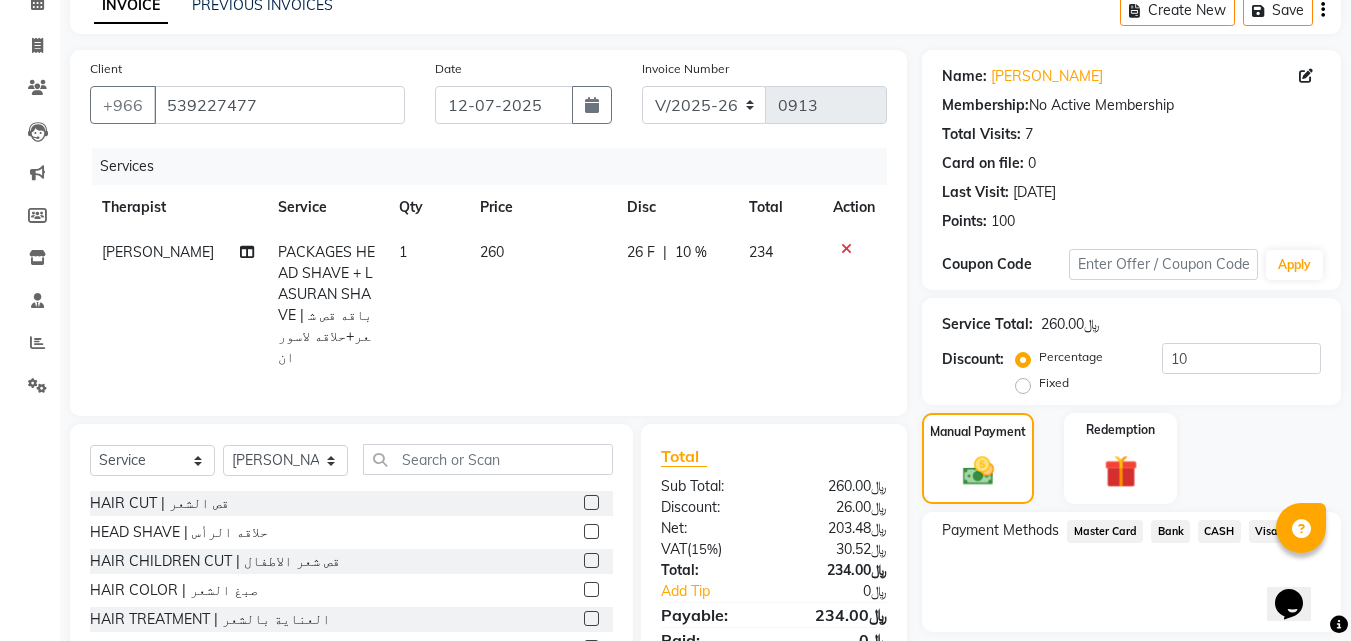 scroll, scrollTop: 202, scrollLeft: 0, axis: vertical 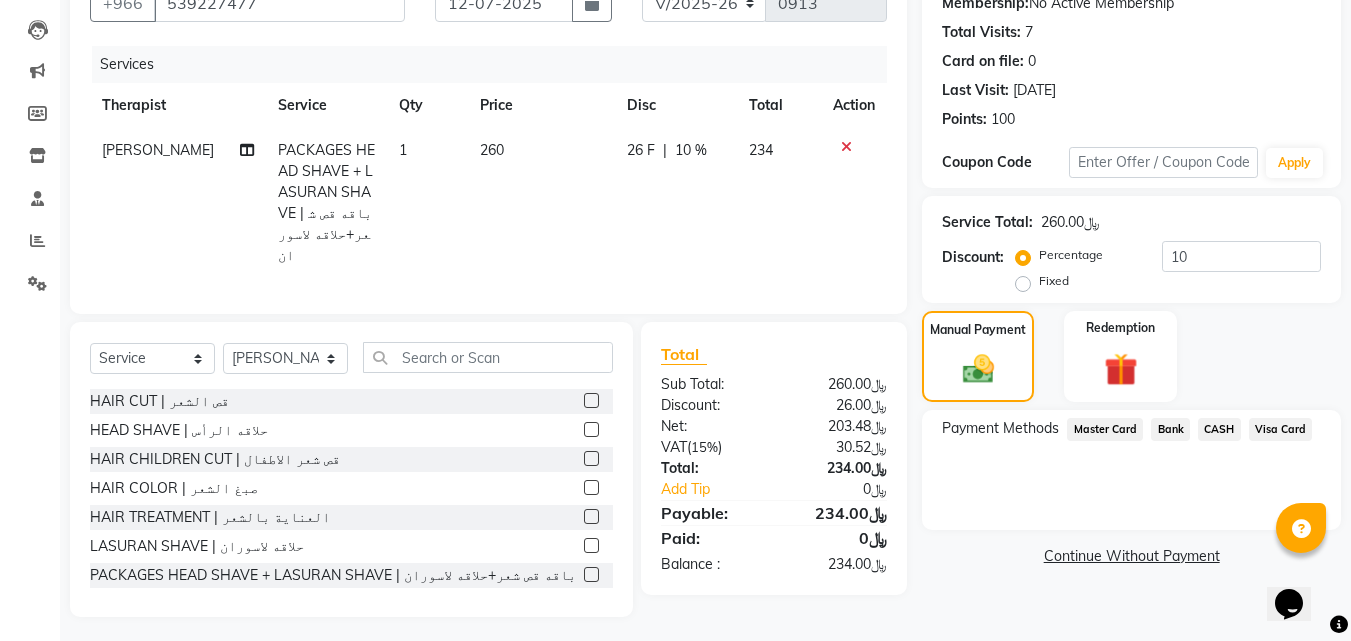 click on "Visa Card" 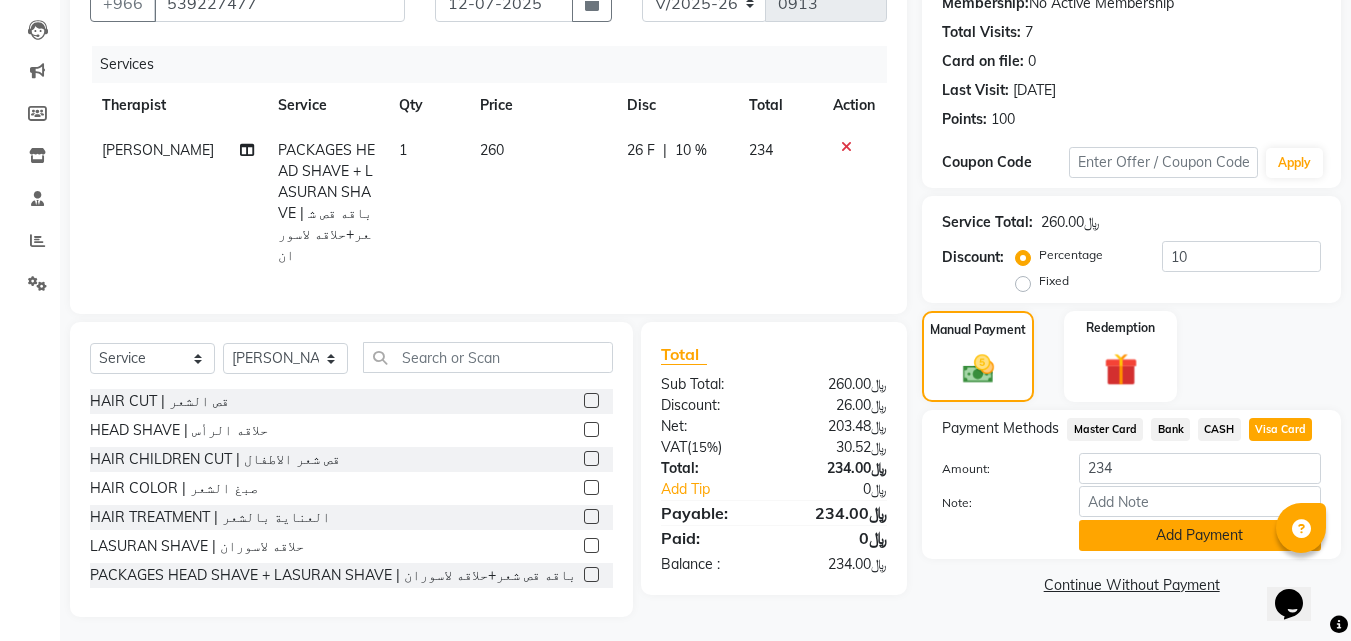 click on "Add Payment" 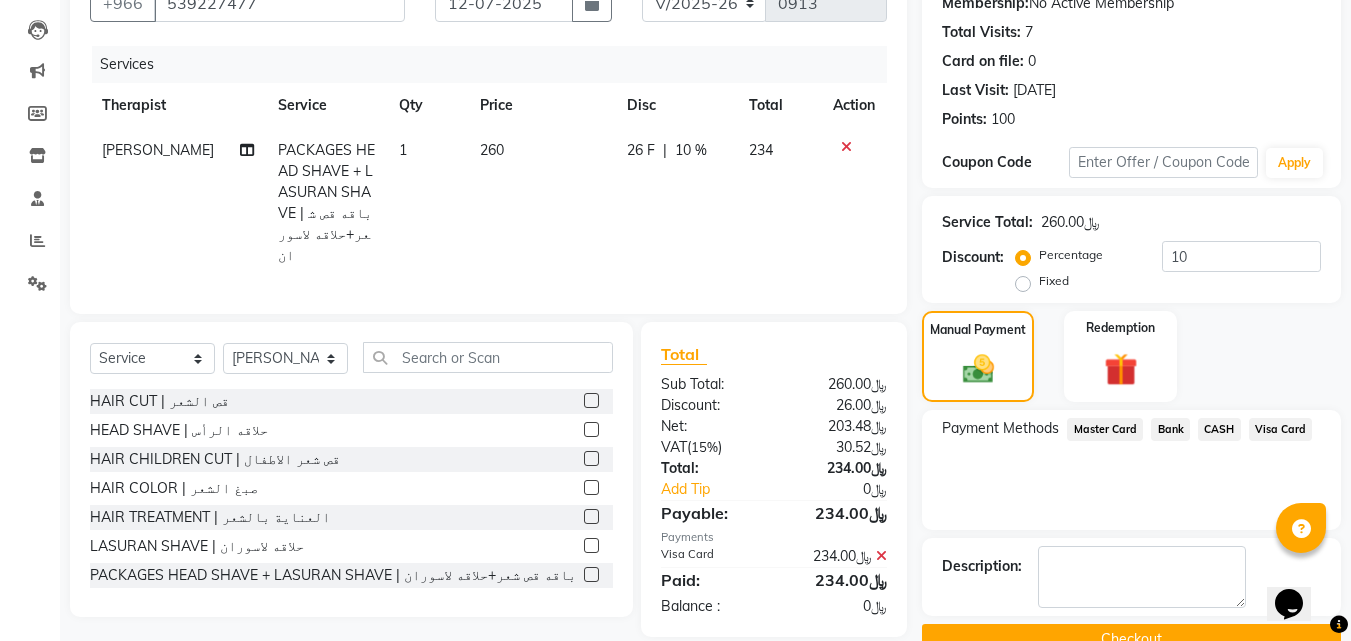 click on "Checkout" 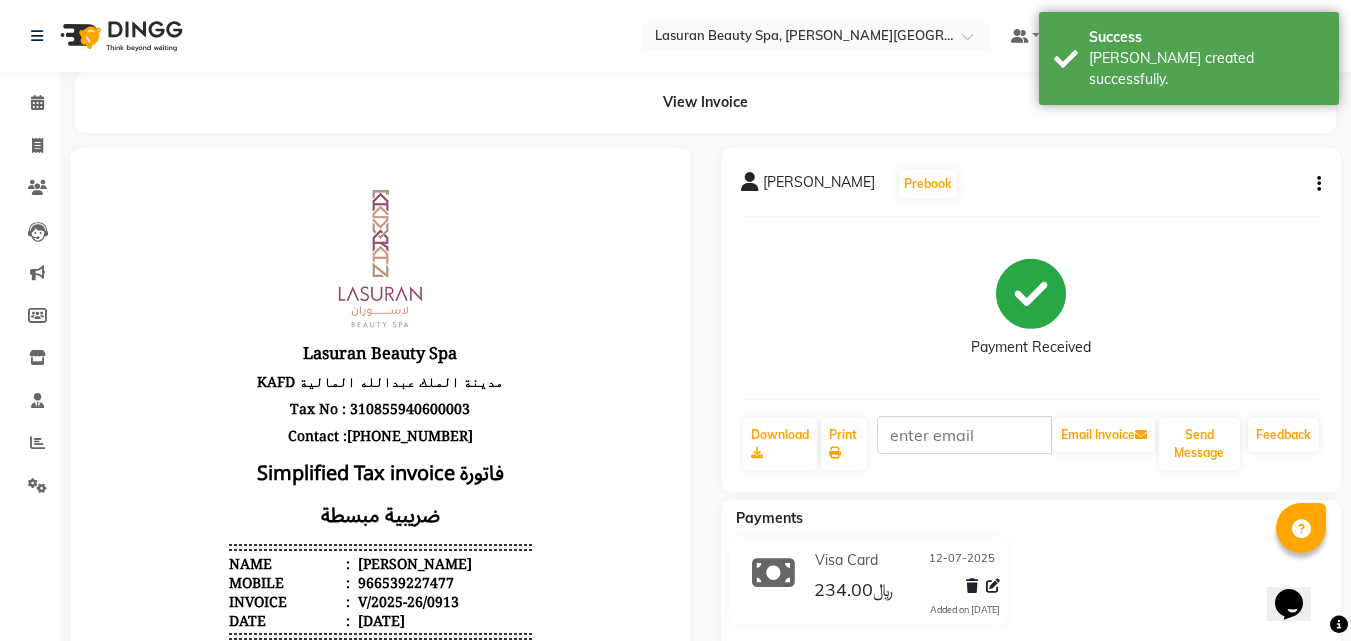 scroll, scrollTop: 0, scrollLeft: 0, axis: both 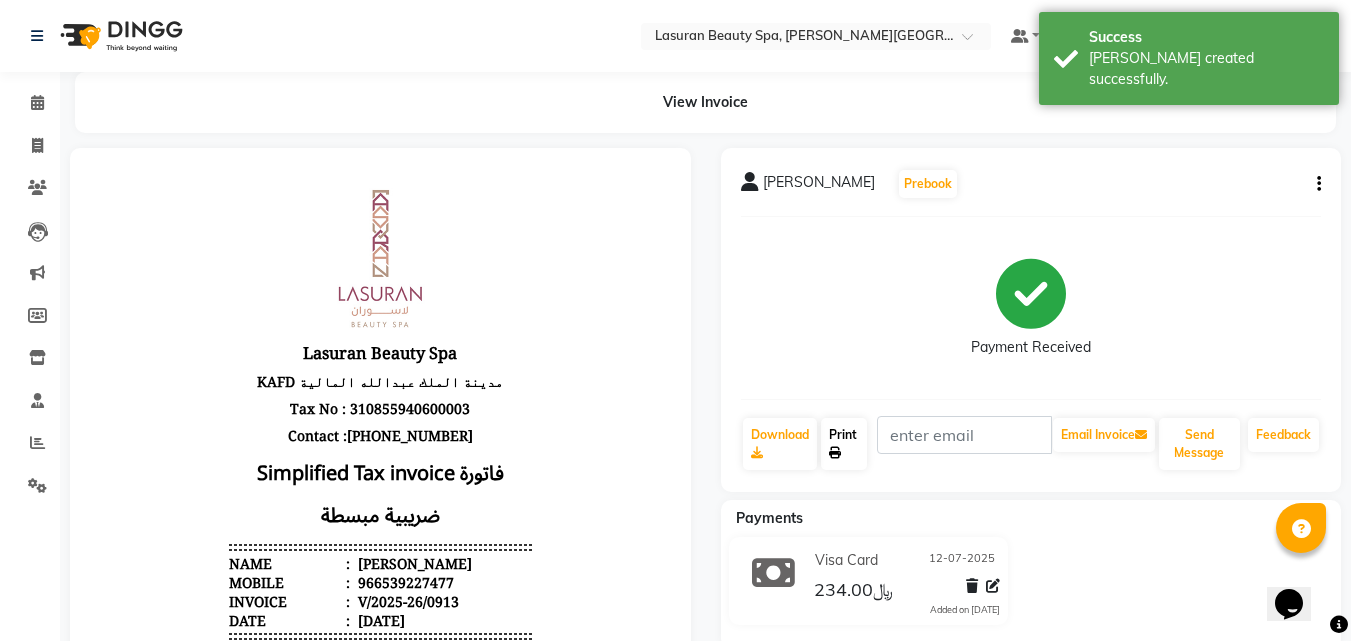 click on "Print" 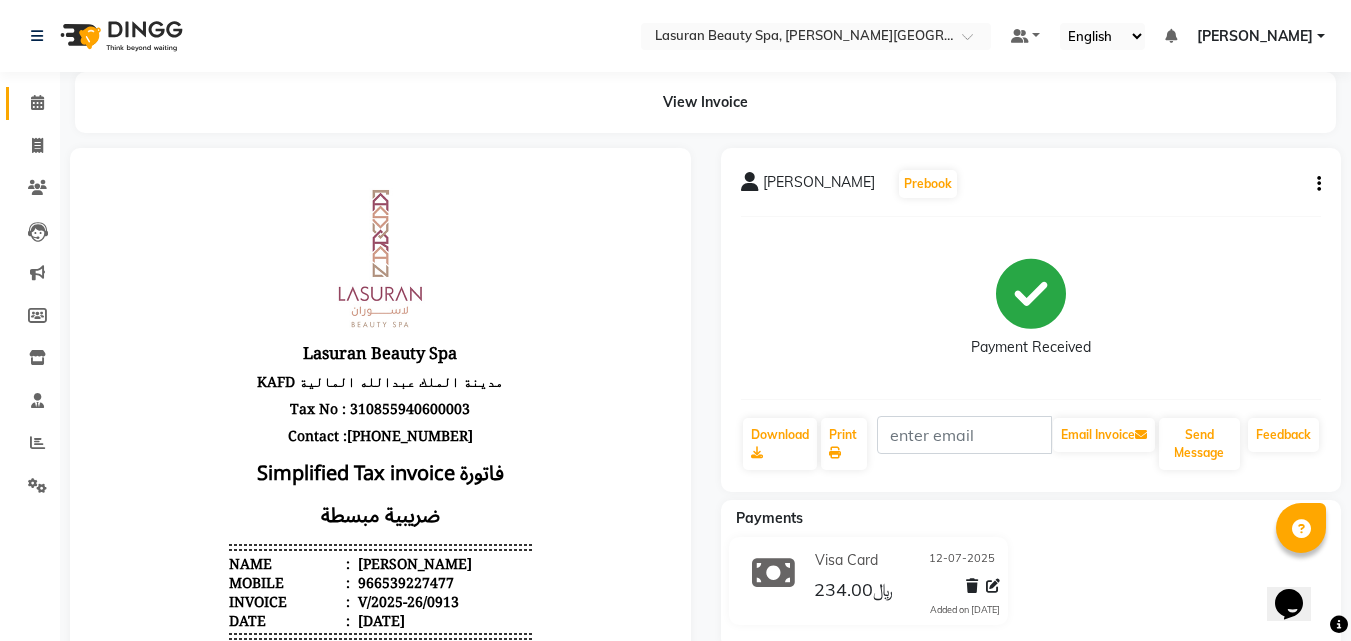 click on "Calendar" 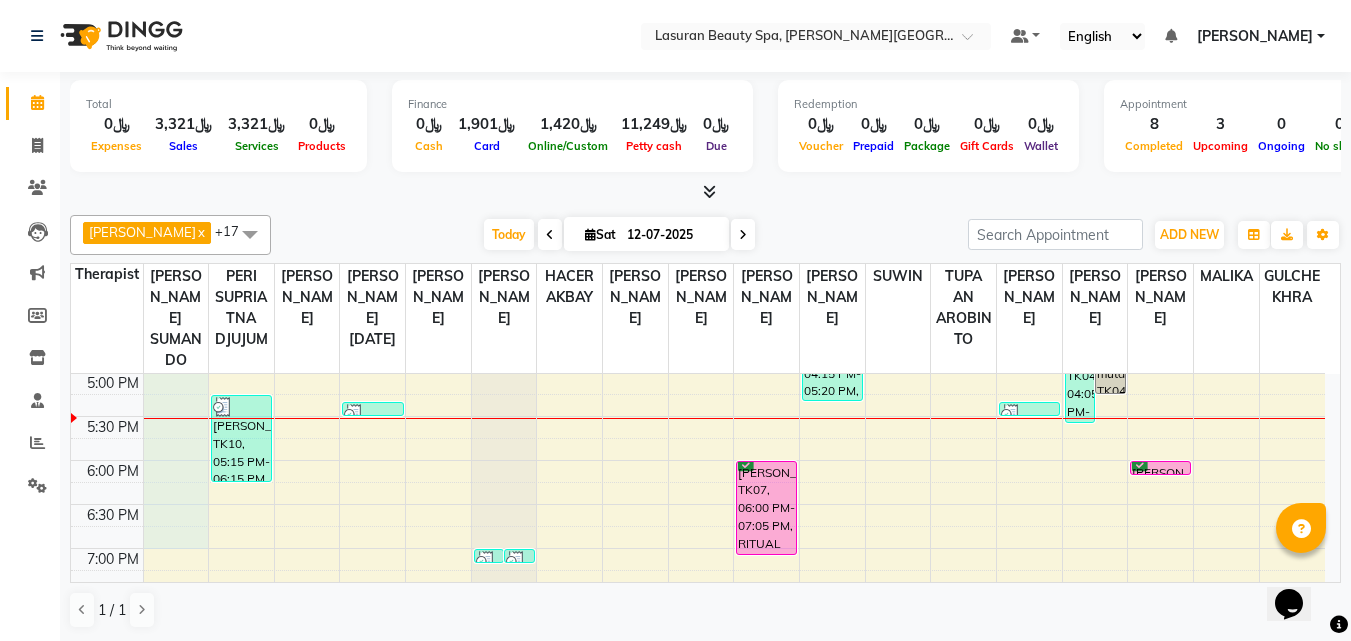 scroll, scrollTop: 524, scrollLeft: 0, axis: vertical 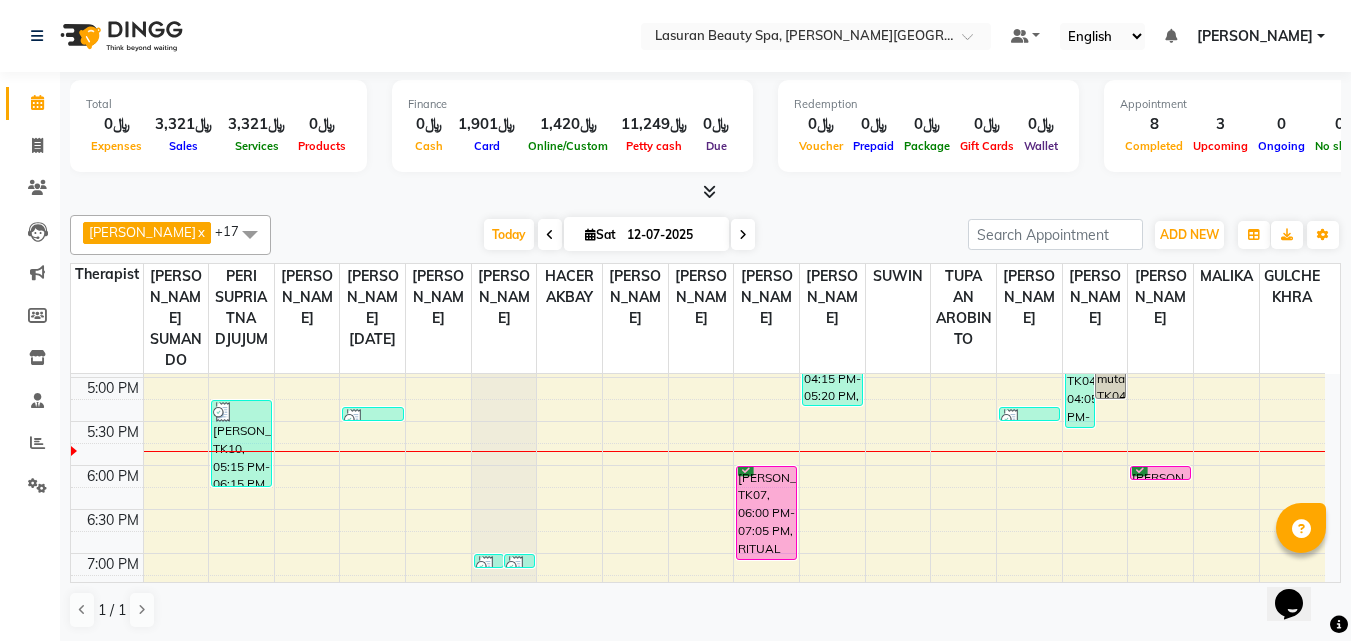 click on "11:00 AM 11:30 AM 12:00 PM 12:30 PM 1:00 PM 1:30 PM 2:00 PM 2:30 PM 3:00 PM 3:30 PM 4:00 PM 4:30 PM 5:00 PM 5:30 PM 6:00 PM 6:30 PM 7:00 PM 7:30 PM 8:00 PM 8:30 PM 9:00 PM 9:30 PM     [PERSON_NAME], TK10, 05:15 PM-06:15 PM, SWEEDISH MASSAGE | جلسة تدليك سويدي    [PERSON_NAME] Al Oeis, TK01, 04:00 PM-04:01 PM, HAIR COLOR FULL COLOR SHORT | صبغة الشعر بالكامل للشعر القصير     Muneira [PERSON_NAME], TK12, 05:20 PM-05:21 PM, HAIR COLOR FULL COLOR ROOT | صبغة الشعر بالكامل للشعر الجذور     [PERSON_NAME], TK06, 07:00 PM-07:01 PM, PACKAGES HEAD SHAVE + LASURAN SHAVE | باقه قص شعر+حلاقه لاسوران     [PERSON_NAME], TK06, 07:00 PM-07:01 PM, PACKAGES HEAD SHAVE + LASURAN SHAVE | باقه قص شعر+حلاقه لاسوران    Al [PERSON_NAME], TK02, 03:30 PM-04:30 PM, SWEEDISH MASSAGE | جلسة تدليك سويدي     [PERSON_NAME], TK07, 07:30 PM-08:30 PM, SWEEDISH MASSAGE | جلسة تدليك سويدي" at bounding box center (698, 333) 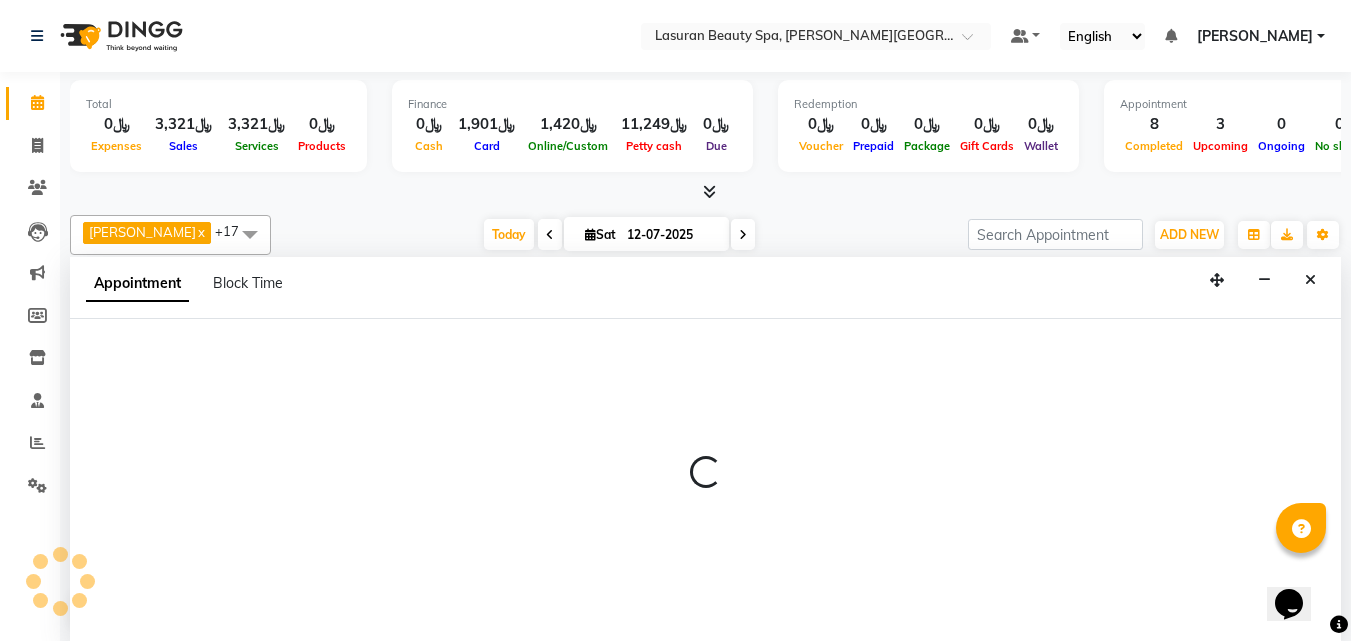 select on "54626" 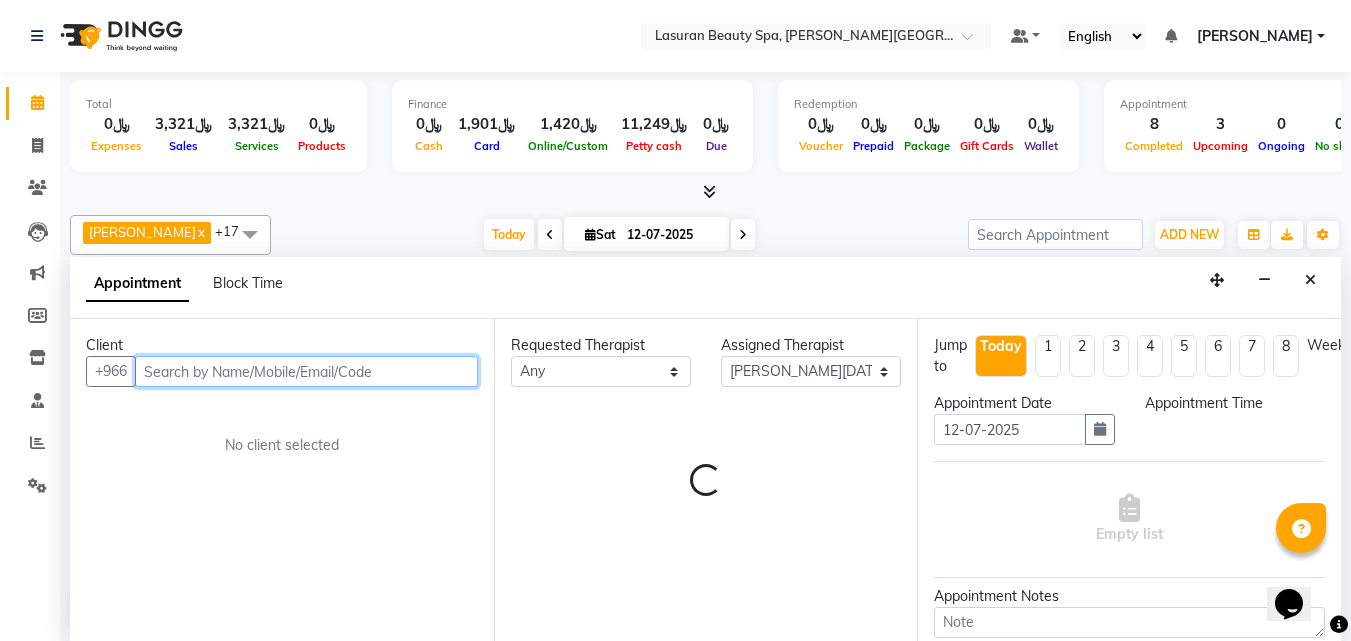 scroll, scrollTop: 1, scrollLeft: 0, axis: vertical 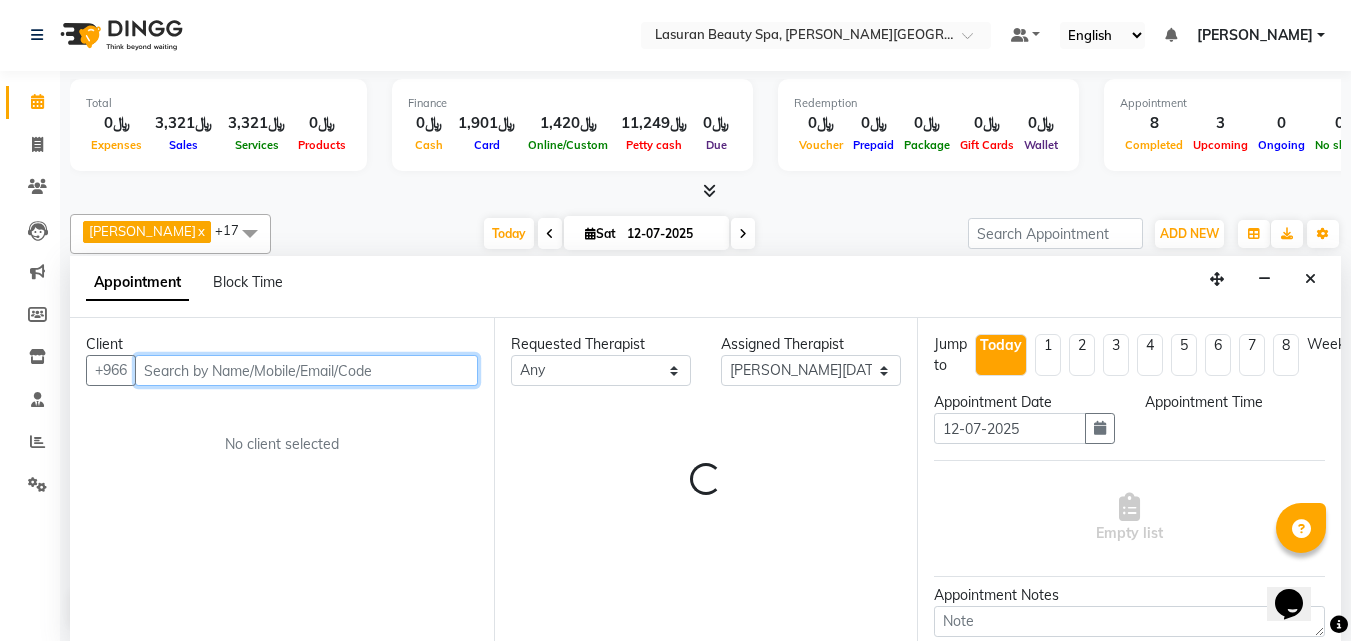 select on "1065" 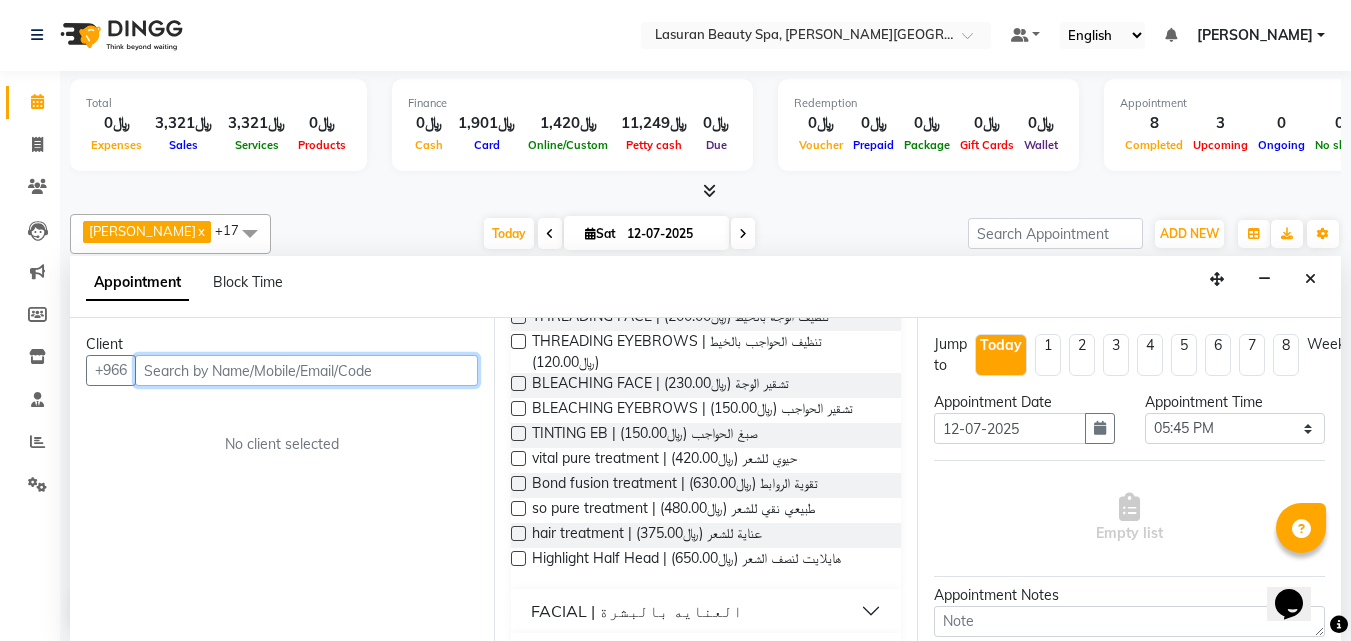 scroll, scrollTop: 1257, scrollLeft: 0, axis: vertical 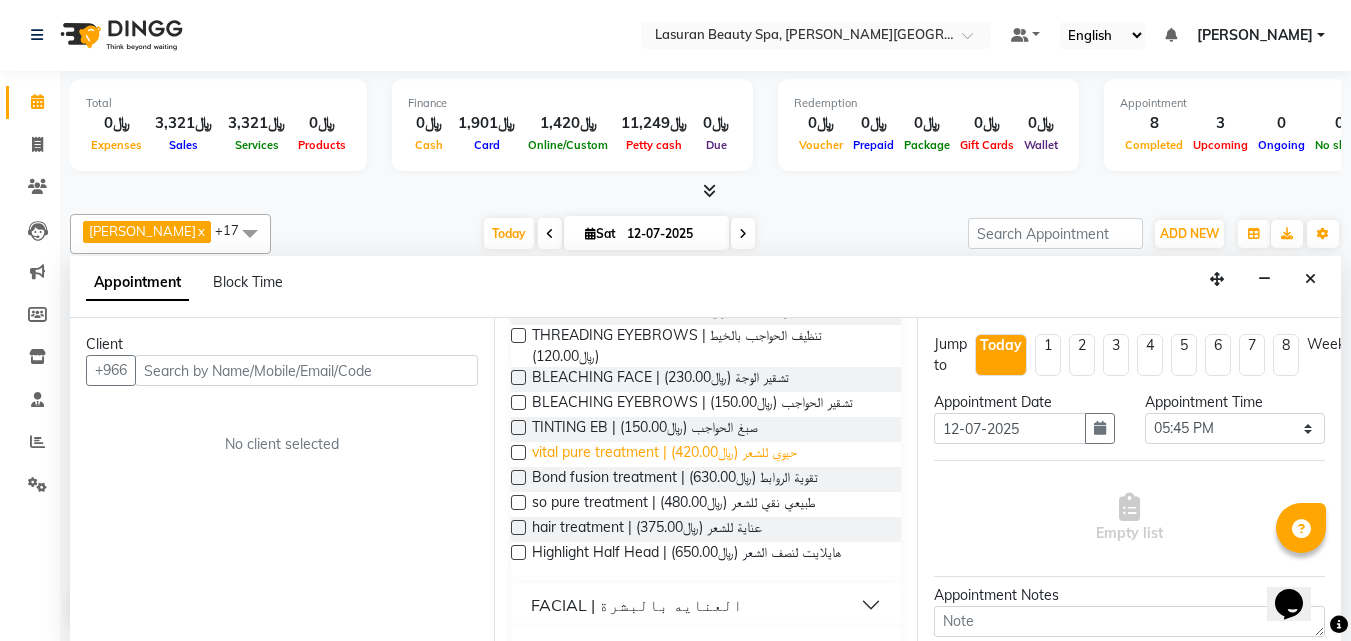 click on "vital pure treatment | حيوي للشعر (﷼420.00)" at bounding box center [664, 454] 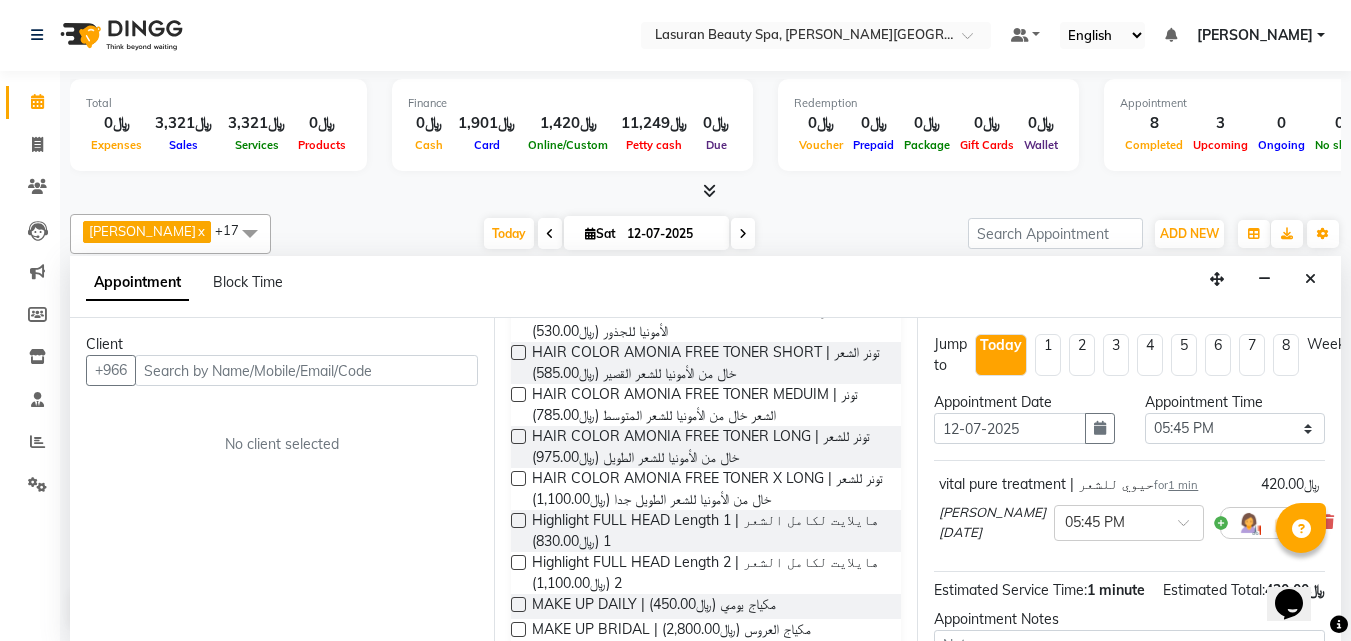 scroll, scrollTop: 1381, scrollLeft: 0, axis: vertical 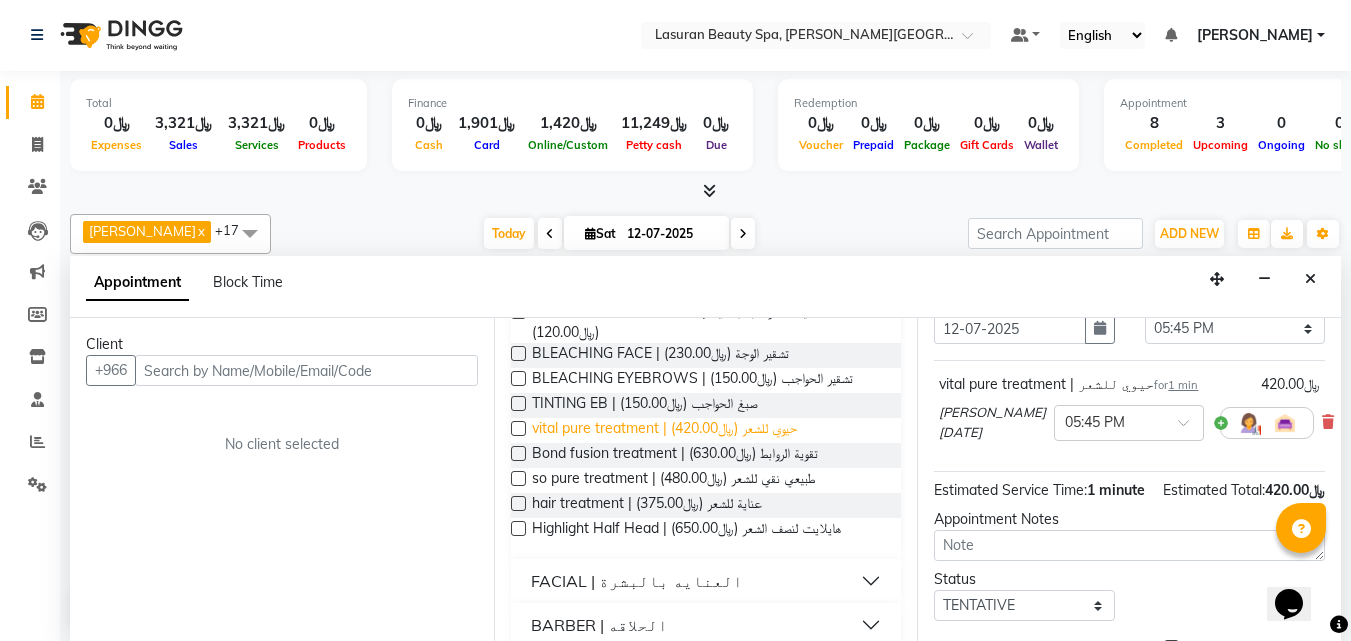 click on "vital pure treatment | حيوي للشعر (﷼420.00)" at bounding box center [664, 430] 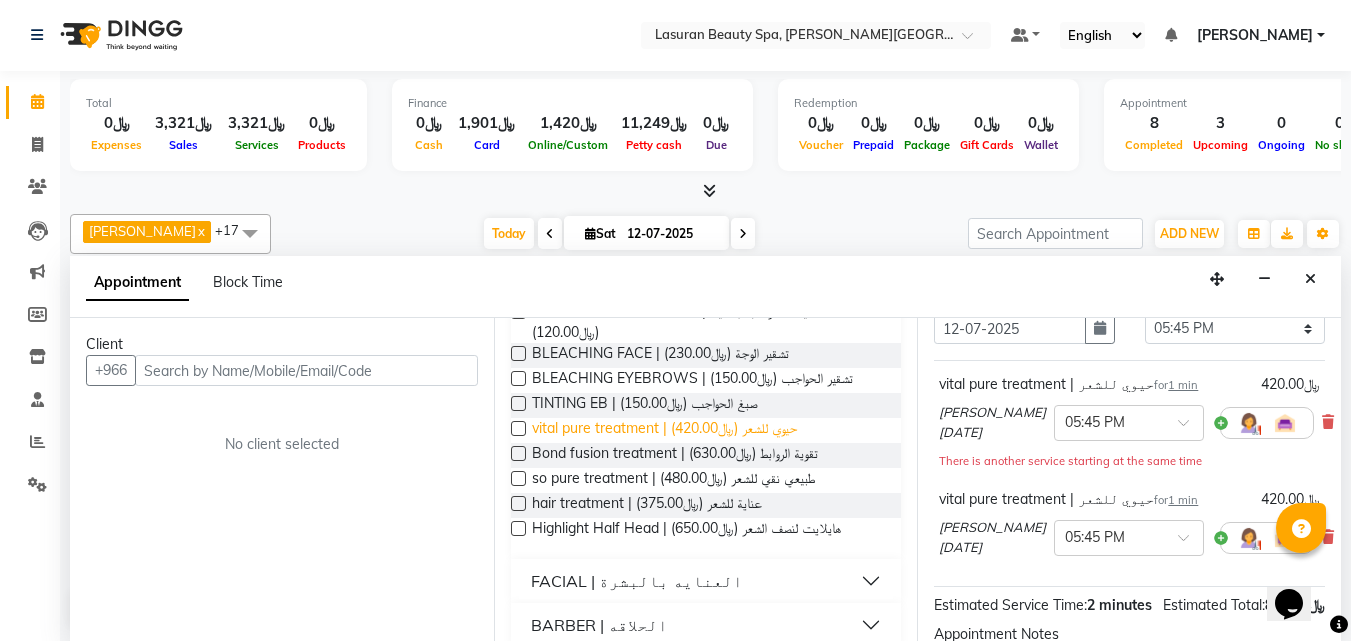 click on "vital pure treatment | حيوي للشعر (﷼420.00)" at bounding box center (664, 430) 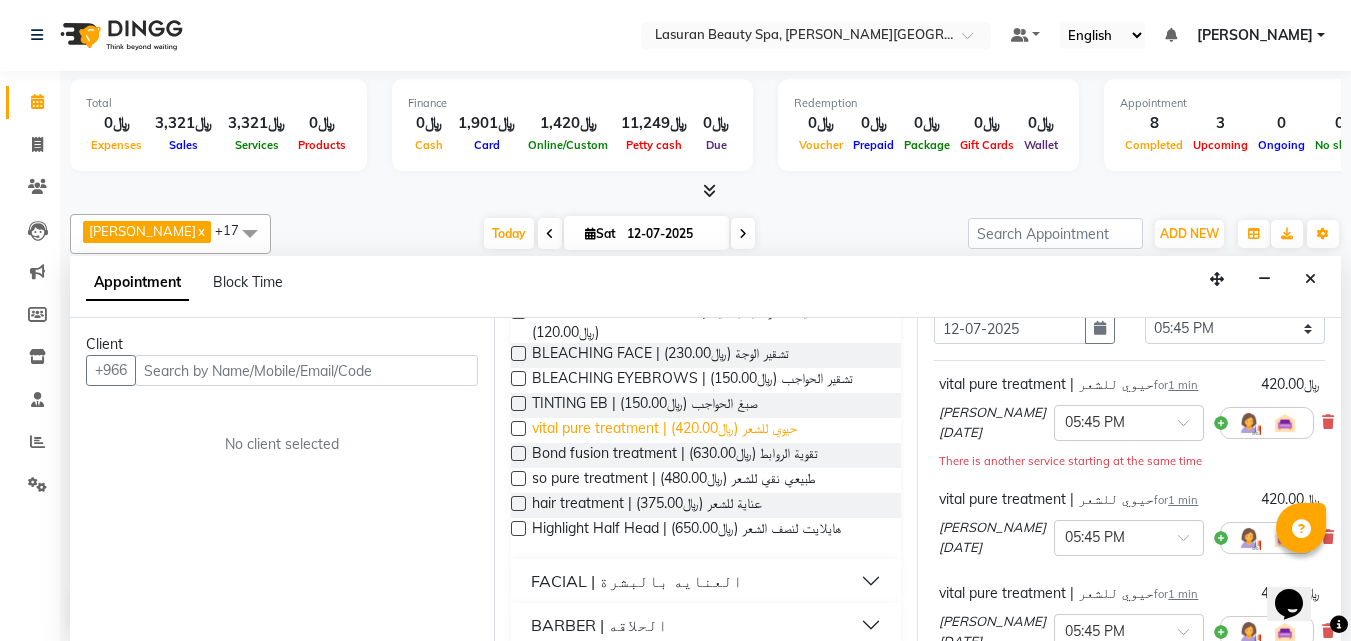 click on "vital pure treatment | حيوي للشعر (﷼420.00)" at bounding box center [664, 430] 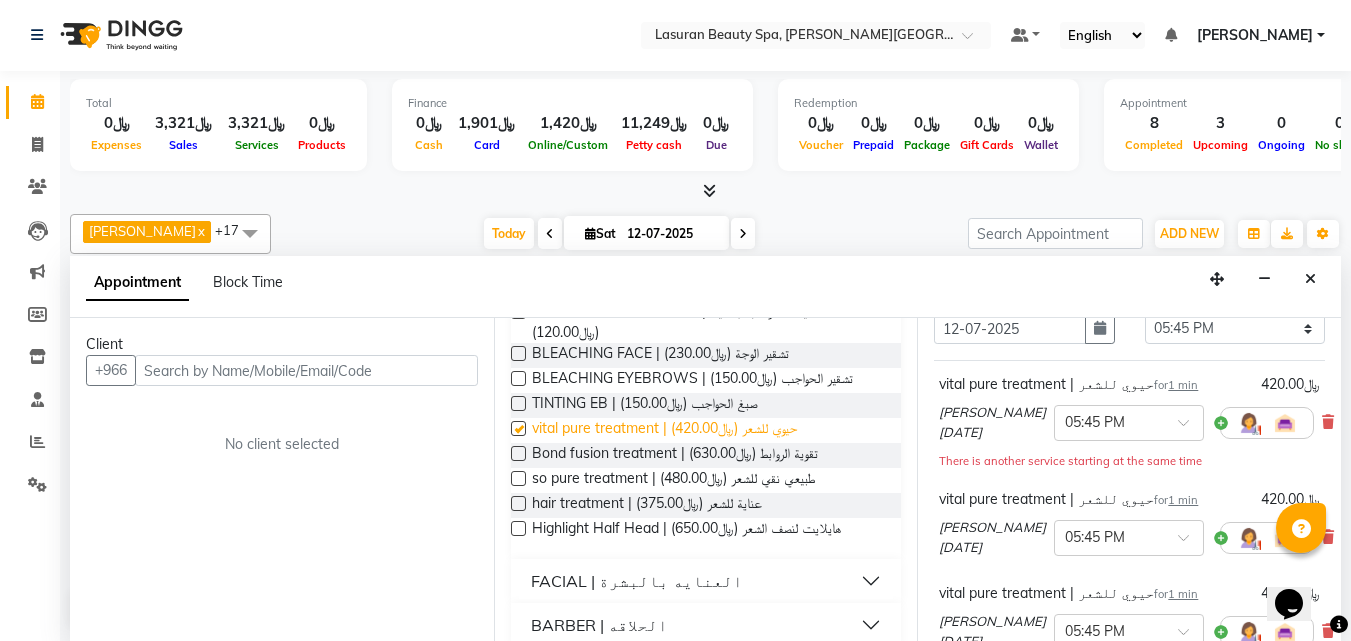 checkbox on "false" 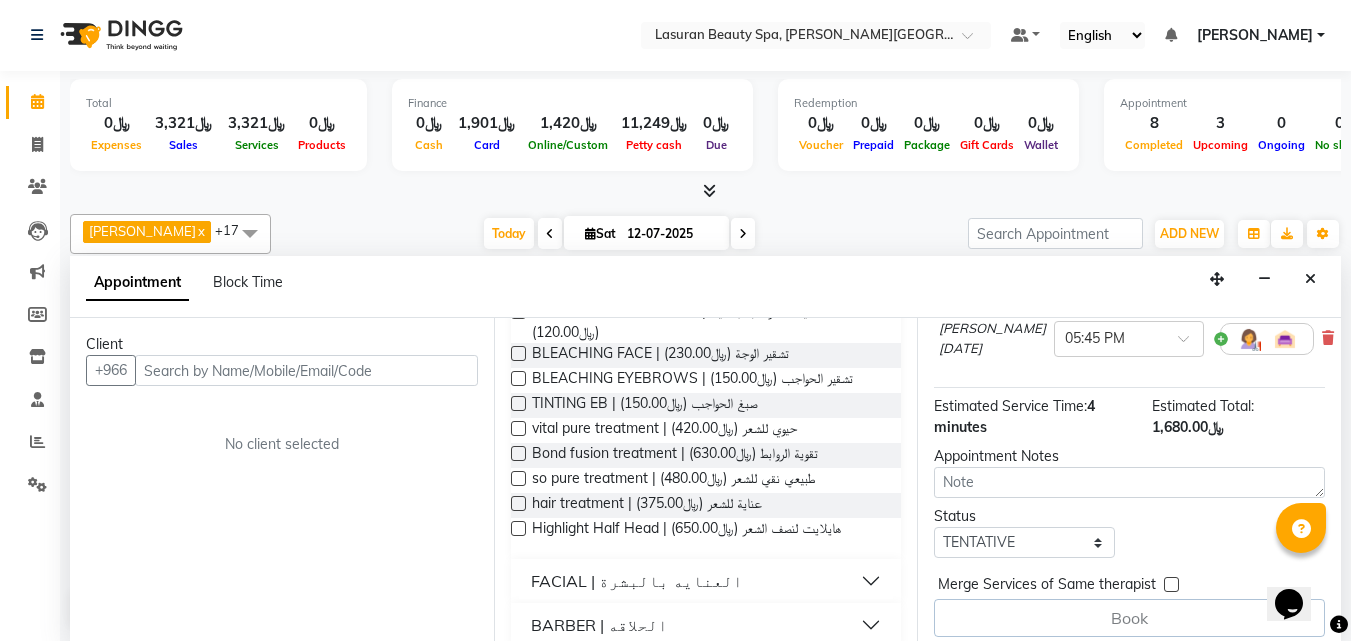 scroll, scrollTop: 514, scrollLeft: 0, axis: vertical 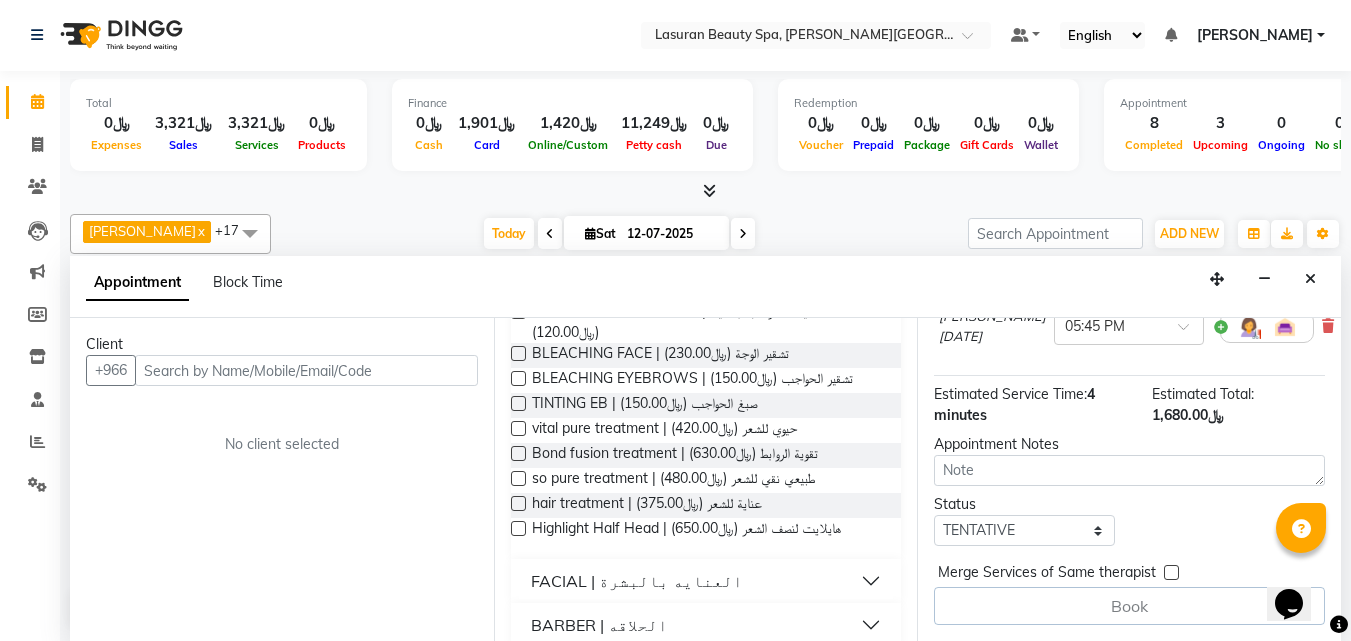 click on "﷼1,680.00" at bounding box center (1188, 415) 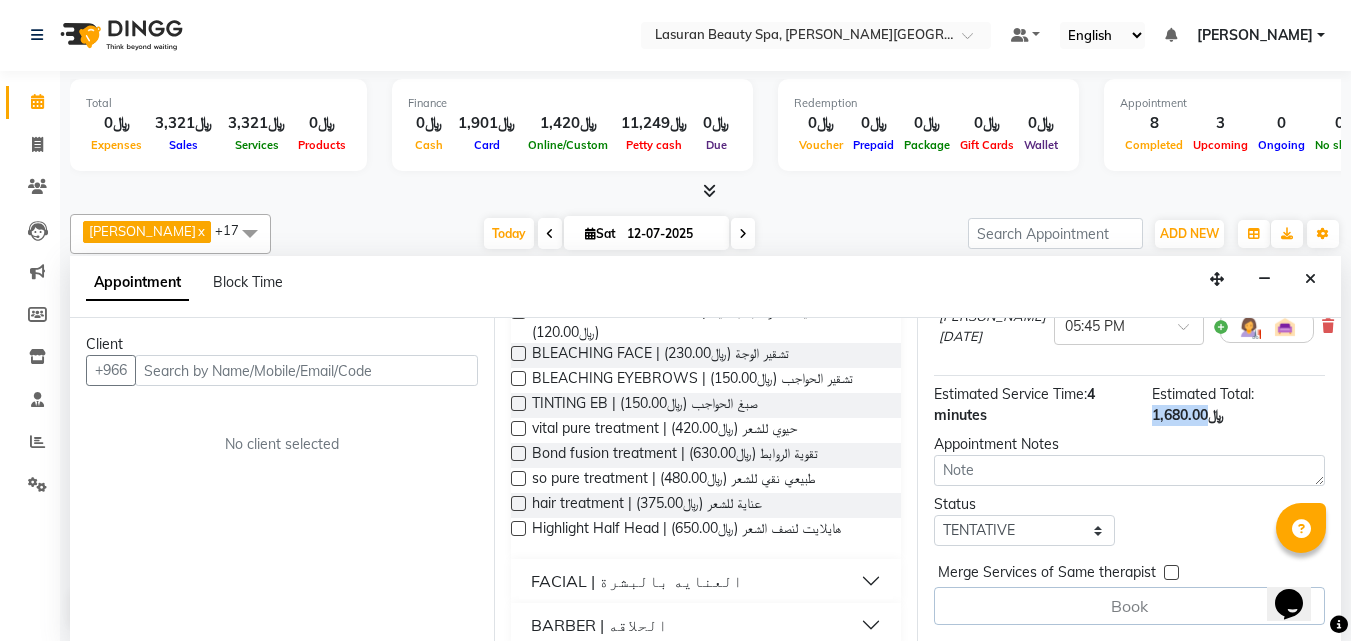 click on "﷼1,680.00" at bounding box center [1188, 415] 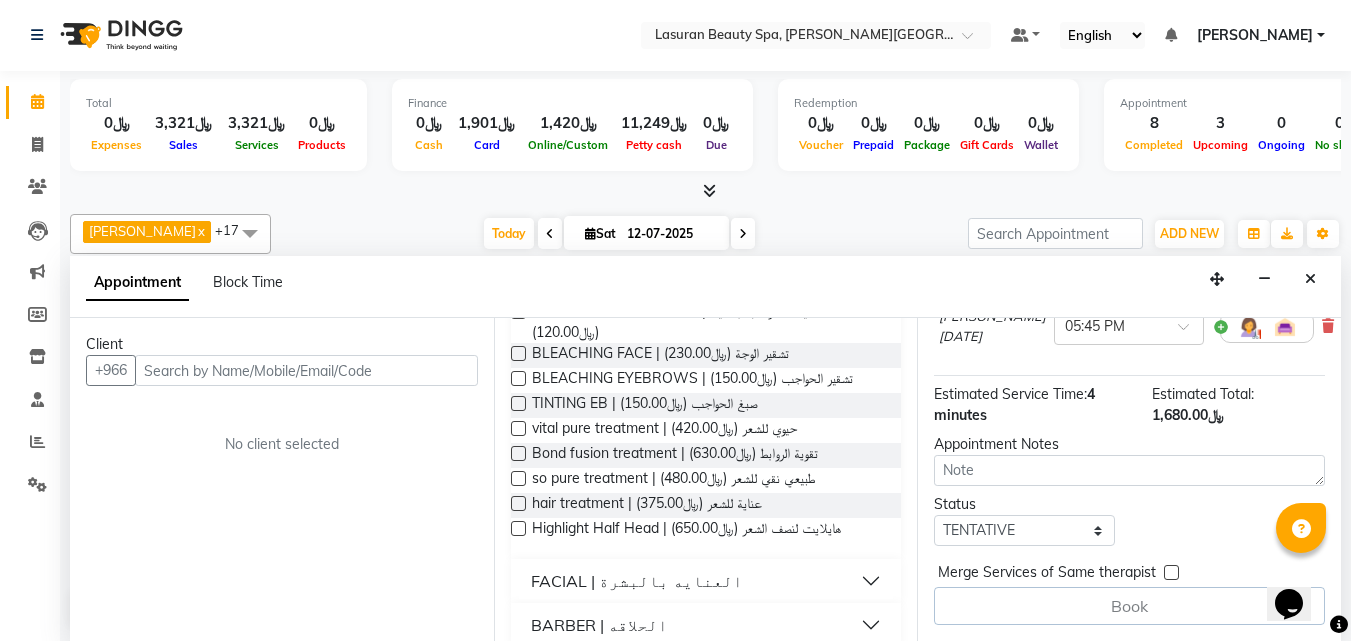 click on "Jump to [DATE] 1 2 3 4 5 6 7 8 Weeks Appointment Date [DATE] Appointment Time Select 12:00 PM 12:15 PM 12:30 PM 12:45 PM 01:00 PM 01:15 PM 01:30 PM 01:45 PM 02:00 PM 02:15 PM 02:30 PM 02:45 PM 03:00 PM 03:15 PM 03:30 PM 03:45 PM 04:00 PM 04:15 PM 04:30 PM 04:45 PM 05:00 PM 05:15 PM 05:30 PM 05:45 PM 06:00 PM 06:15 PM 06:30 PM 06:45 PM 07:00 PM 07:15 PM 07:30 PM 07:45 PM 08:00 PM 08:15 PM 08:30 PM 08:45 PM 09:00 PM 09:15 PM 09:30 PM vital pure treatment | حيوي للشعر   for  1 min ﷼420.00 Hiba [DATE] × 05:45 PM There is another service starting at the same time vital pure treatment | حيوي للشعر   for  1 min ﷼420.00 Hiba [DATE] × 05:45 PM vital pure treatment | حيوي للشعر   for  1 min ﷼420.00 Hiba [DATE] × 05:45 PM vital pure treatment | حيوي للشعر   for  1 min ﷼420.00 Hiba [DATE] × 05:45 PM Estimated Service Time:  4 minutes Estimated Total:  ﷼1,680.00 Appointment Notes Status Select TENTATIVE CONFIRM CHECK-IN UPCOMING Merge Services of Same therapist" at bounding box center [1129, 479] 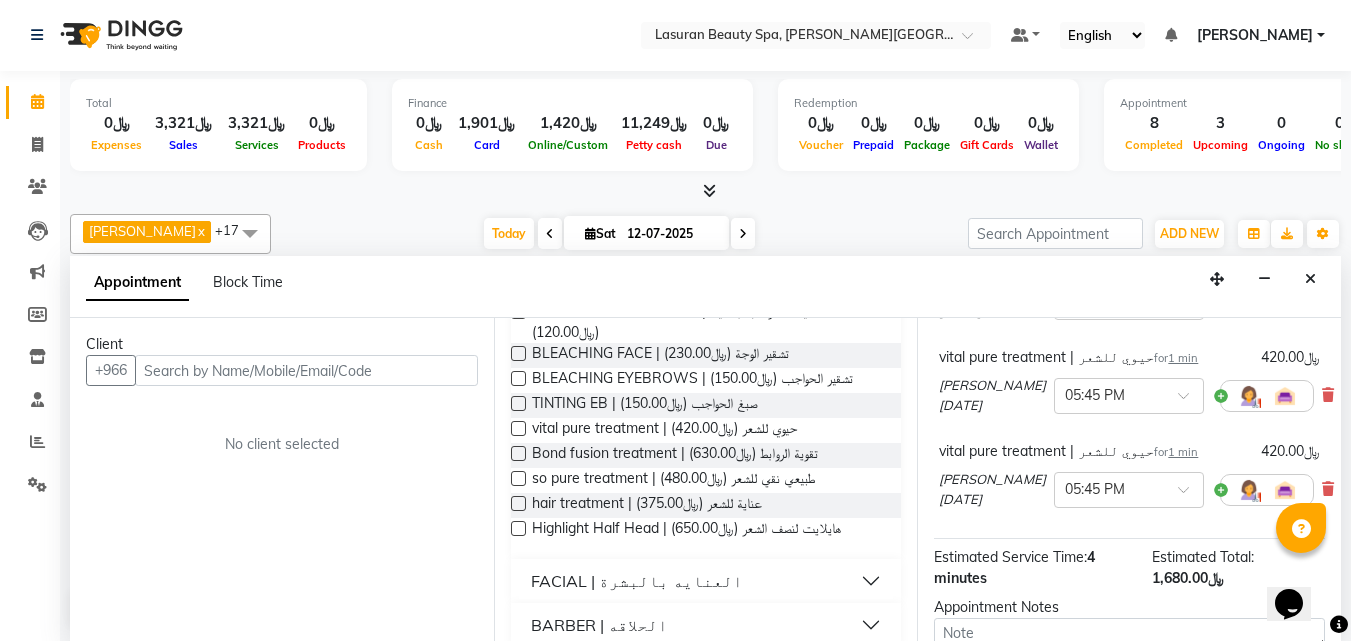scroll, scrollTop: 514, scrollLeft: 0, axis: vertical 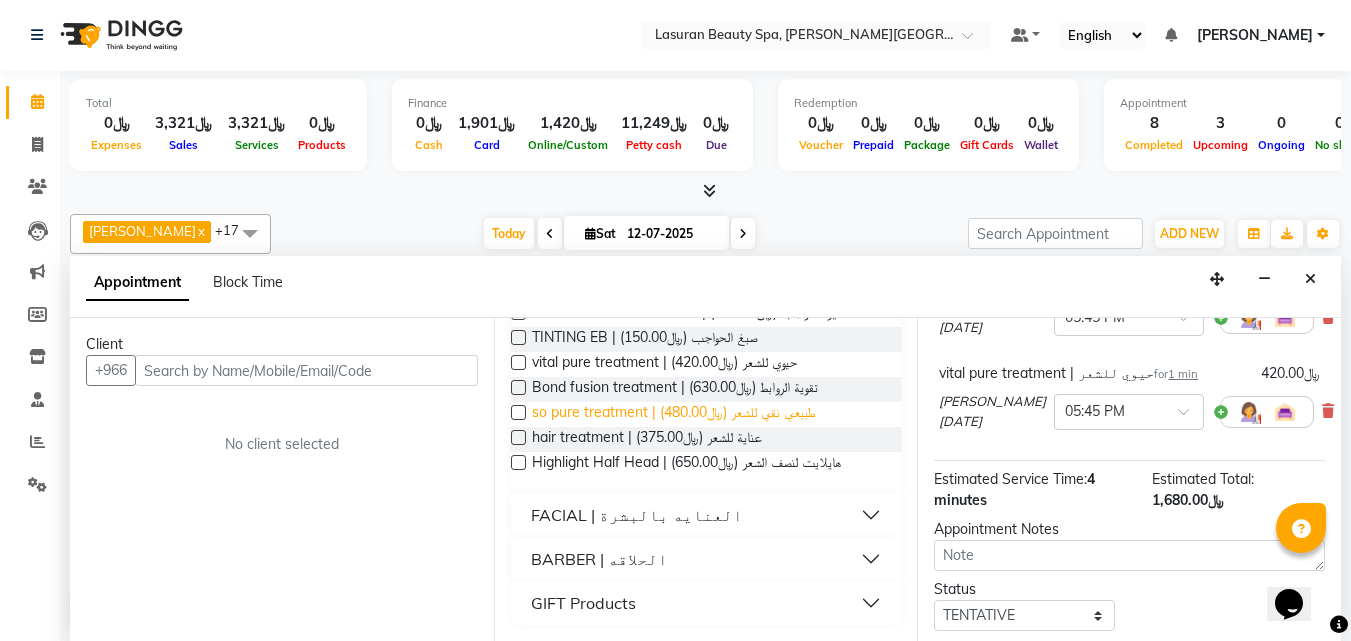 click on "so pure treatment | طبيعي نقي للشعر (﷼480.00)" at bounding box center [673, 414] 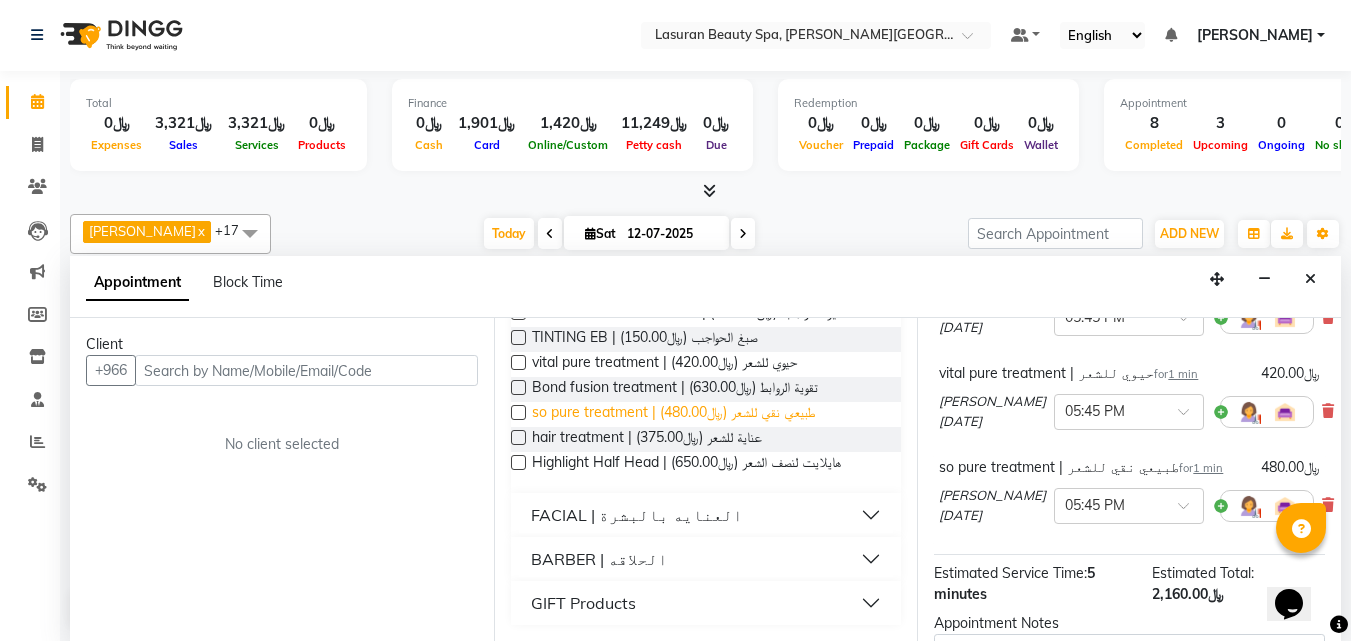 click on "so pure treatment | طبيعي نقي للشعر (﷼480.00)" at bounding box center [673, 414] 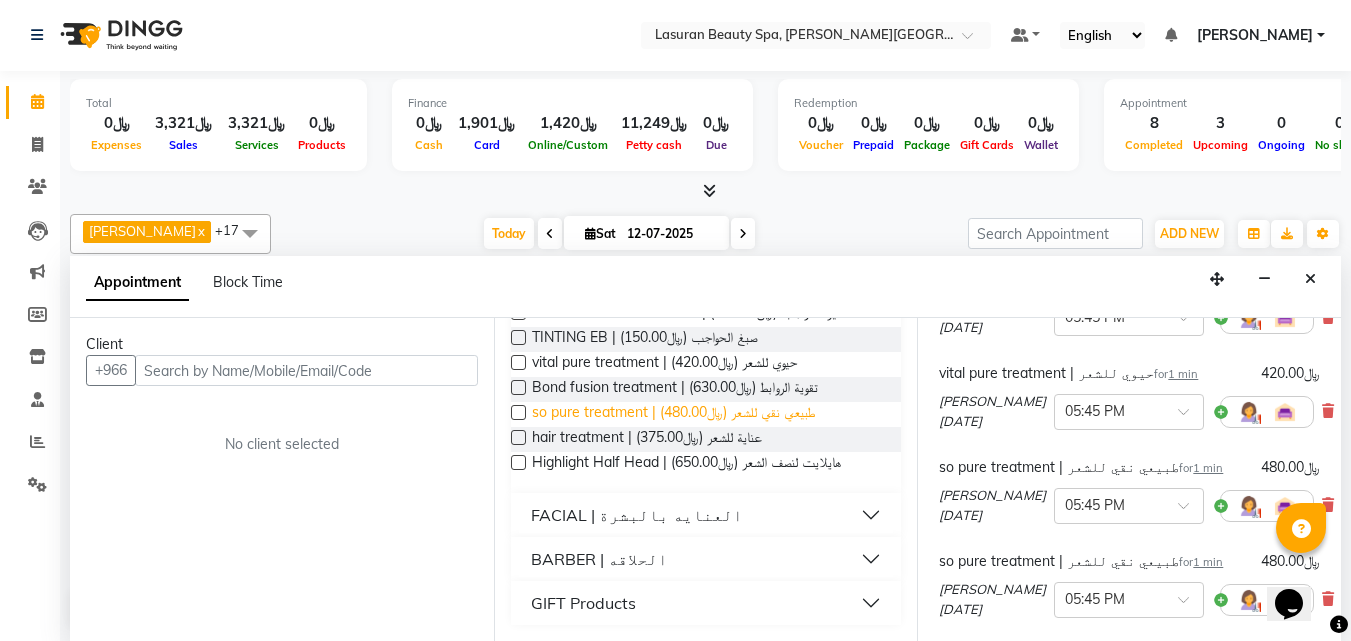 click on "so pure treatment | طبيعي نقي للشعر (﷼480.00)" at bounding box center [673, 414] 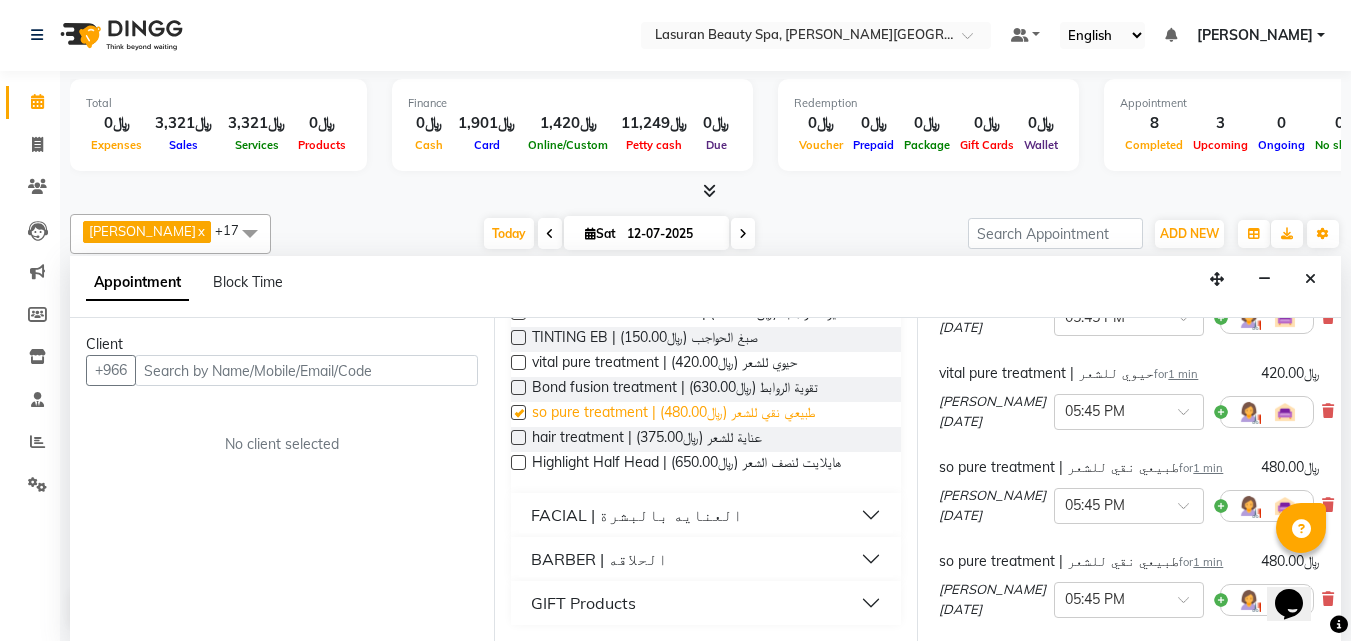 checkbox on "false" 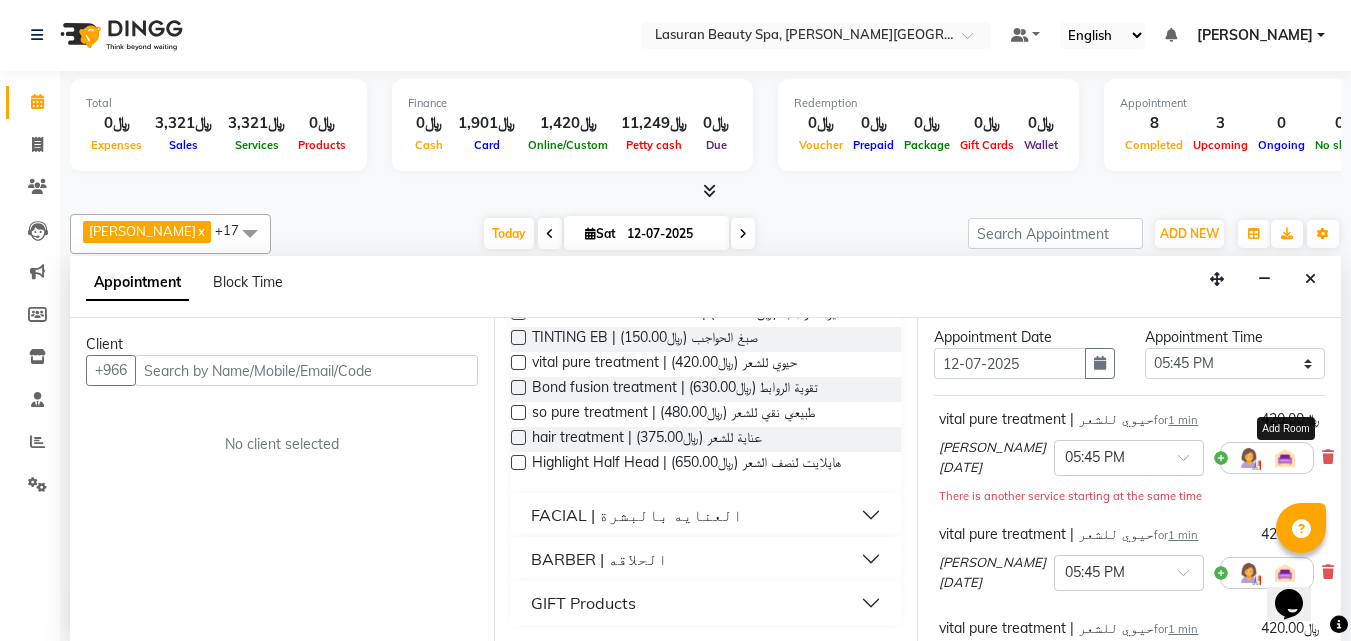 scroll, scrollTop: 100, scrollLeft: 0, axis: vertical 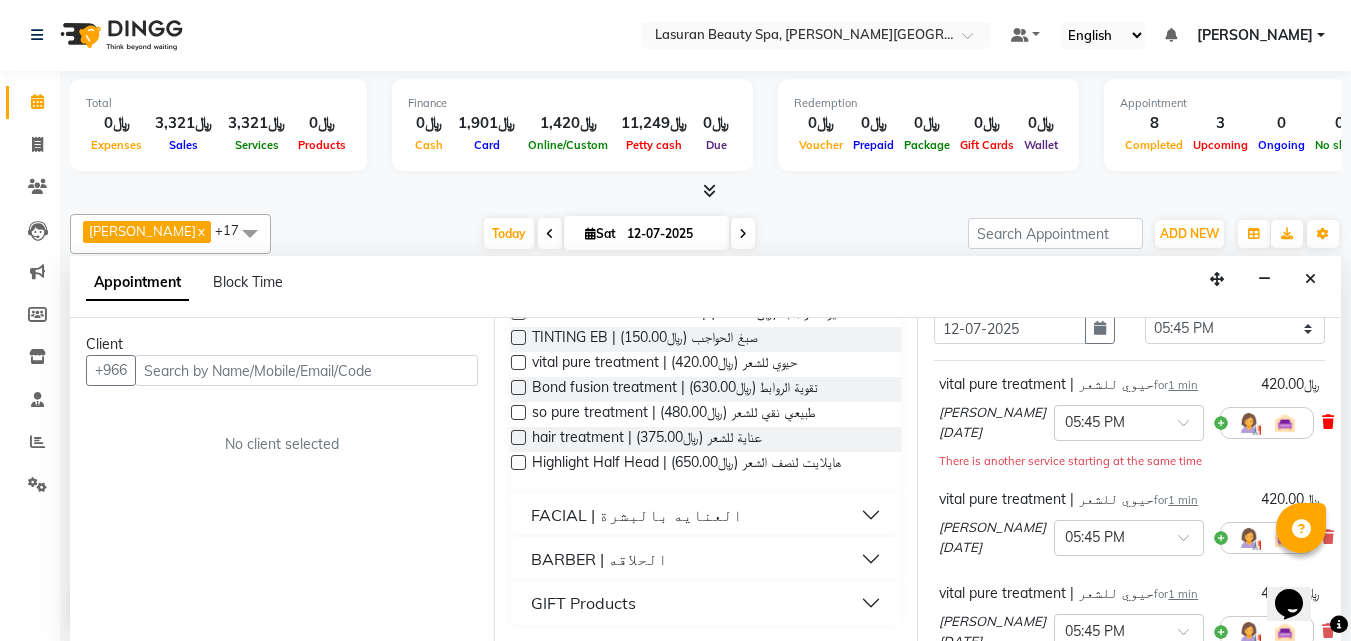click at bounding box center [1328, 422] 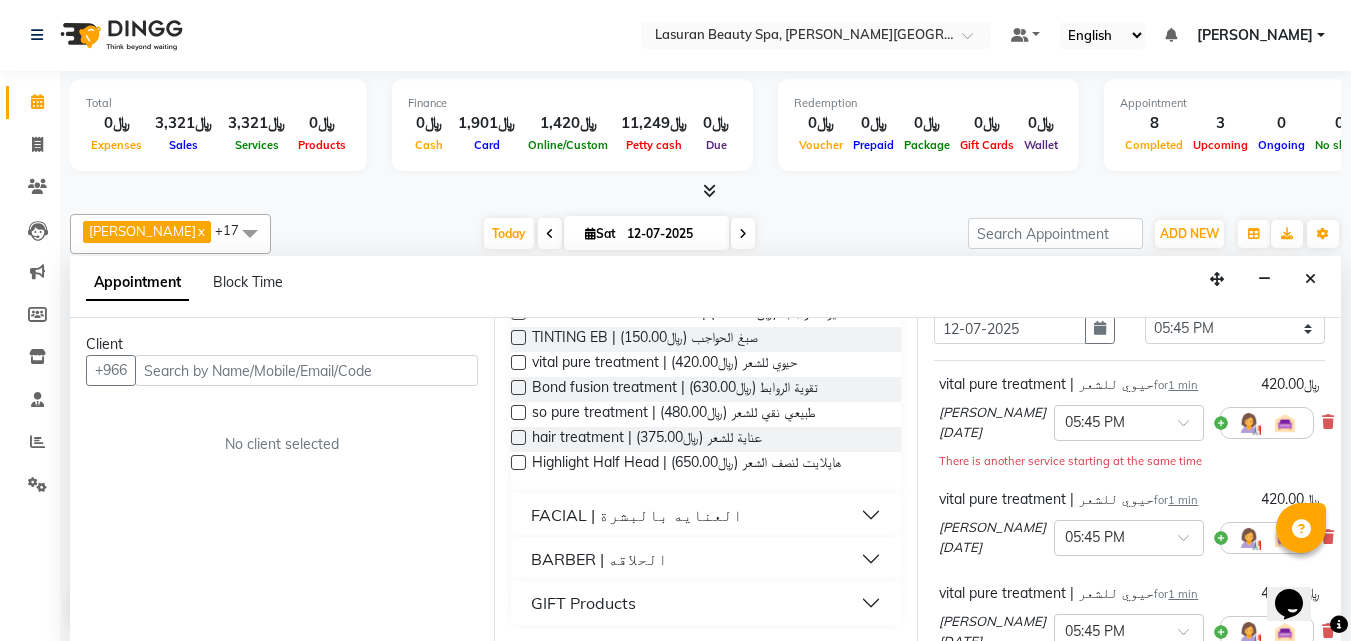 click at bounding box center (1328, 422) 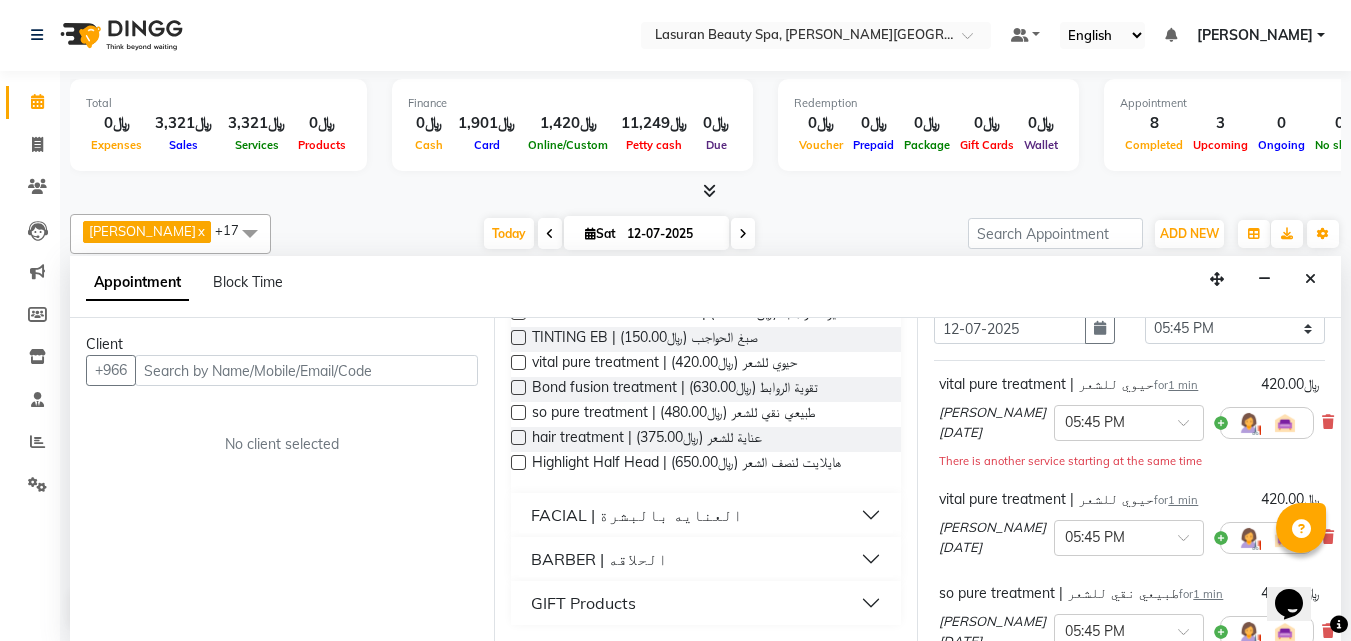 click at bounding box center [1328, 422] 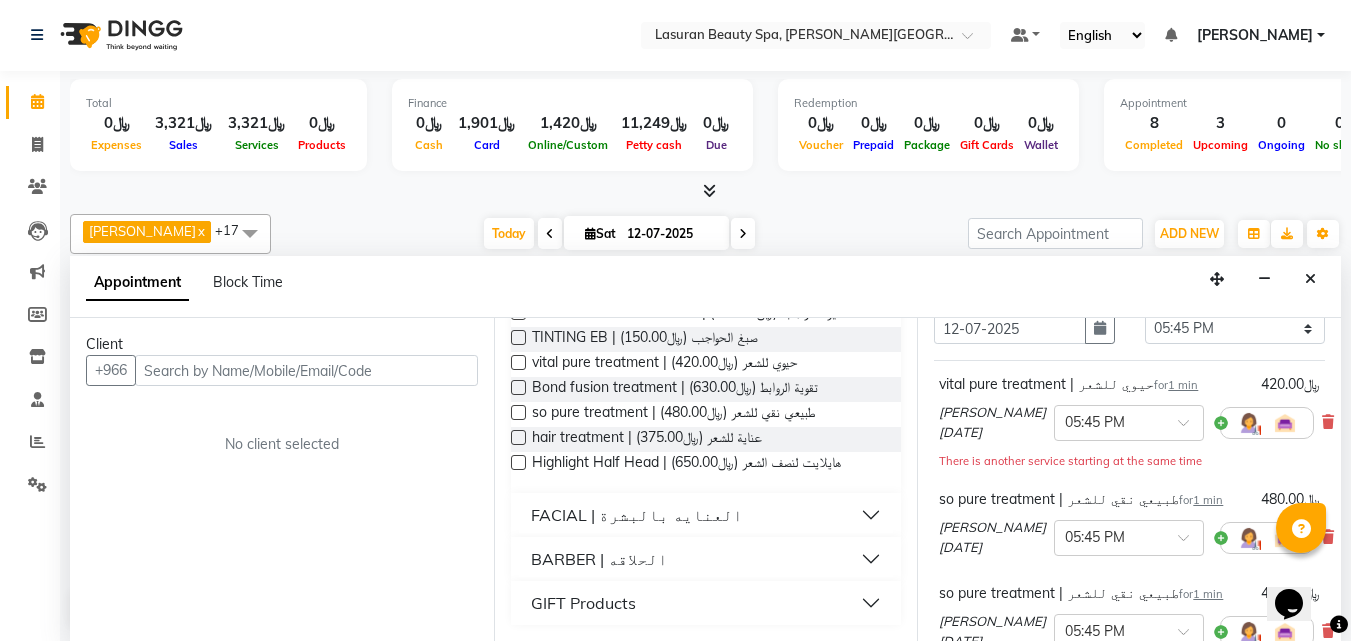click at bounding box center [1328, 422] 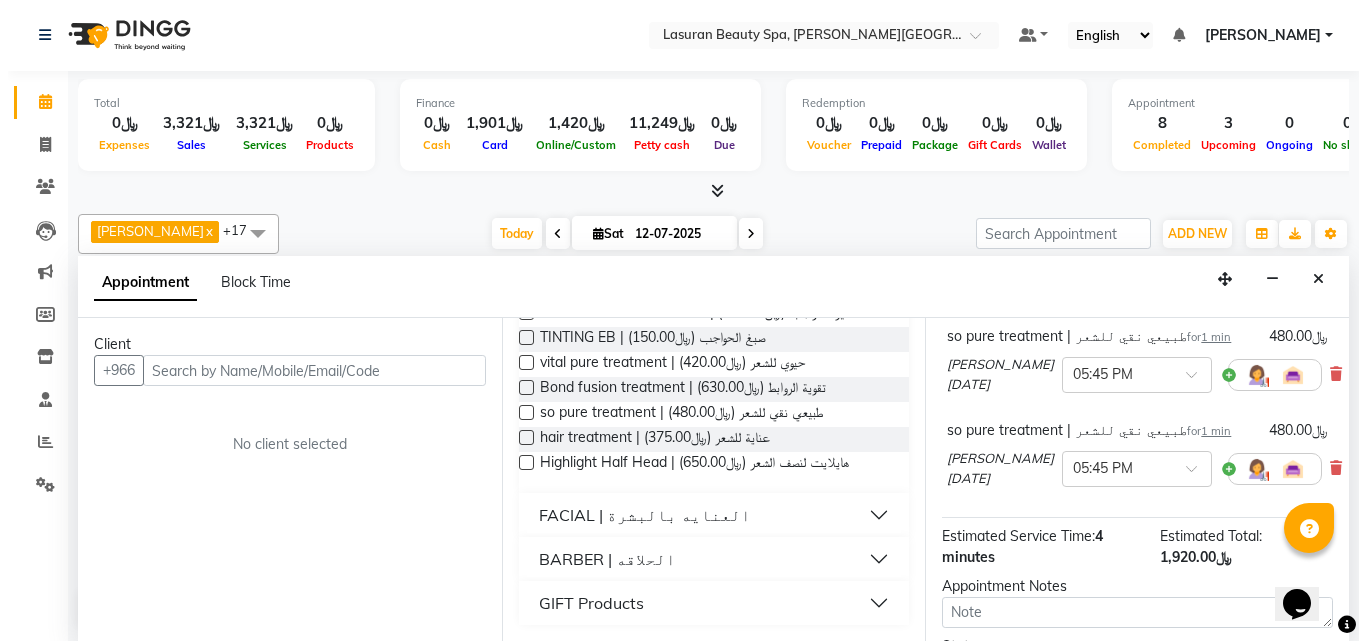 scroll, scrollTop: 363, scrollLeft: 0, axis: vertical 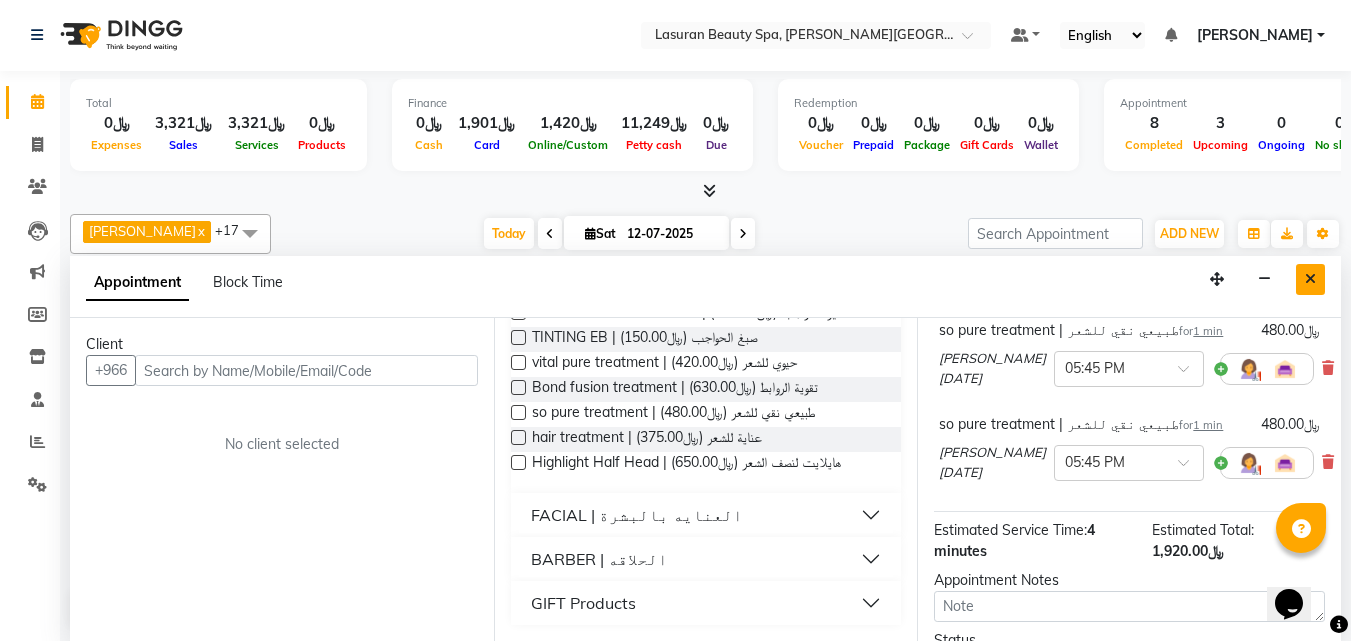click at bounding box center [1310, 279] 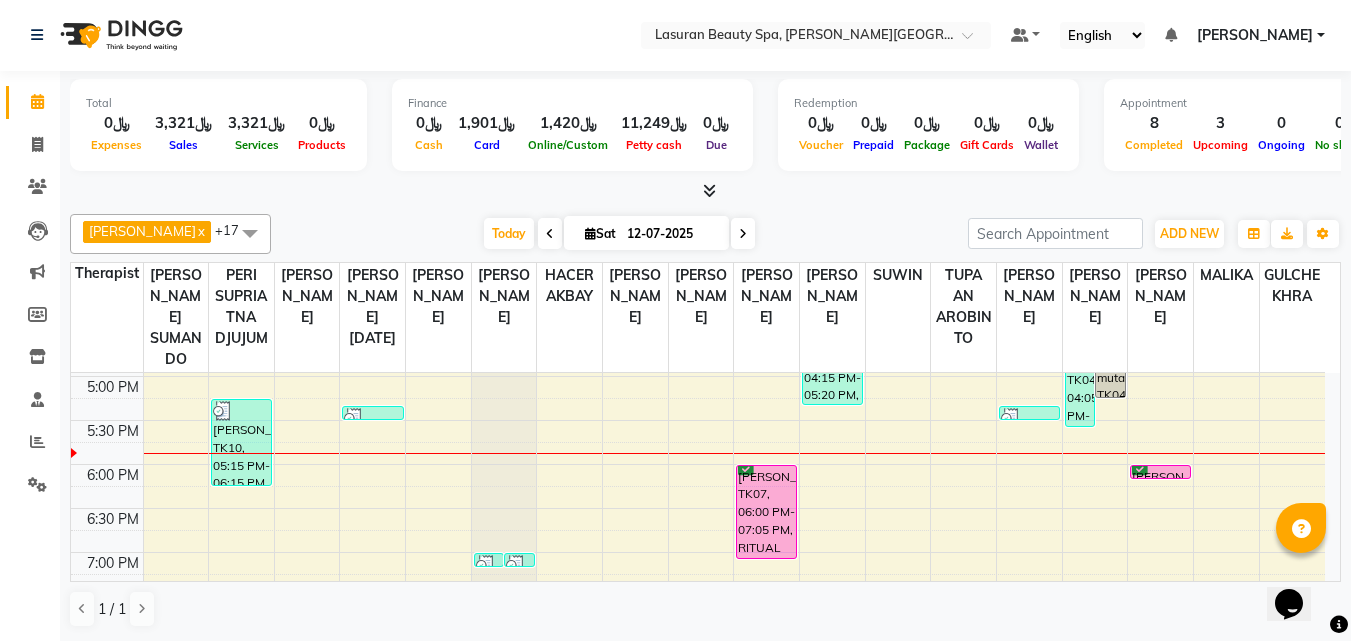 click on "[PERSON_NAME], TK09, 06:00 PM-06:01 PM, HAIR CUT | قص الشعر" at bounding box center (1160, 472) 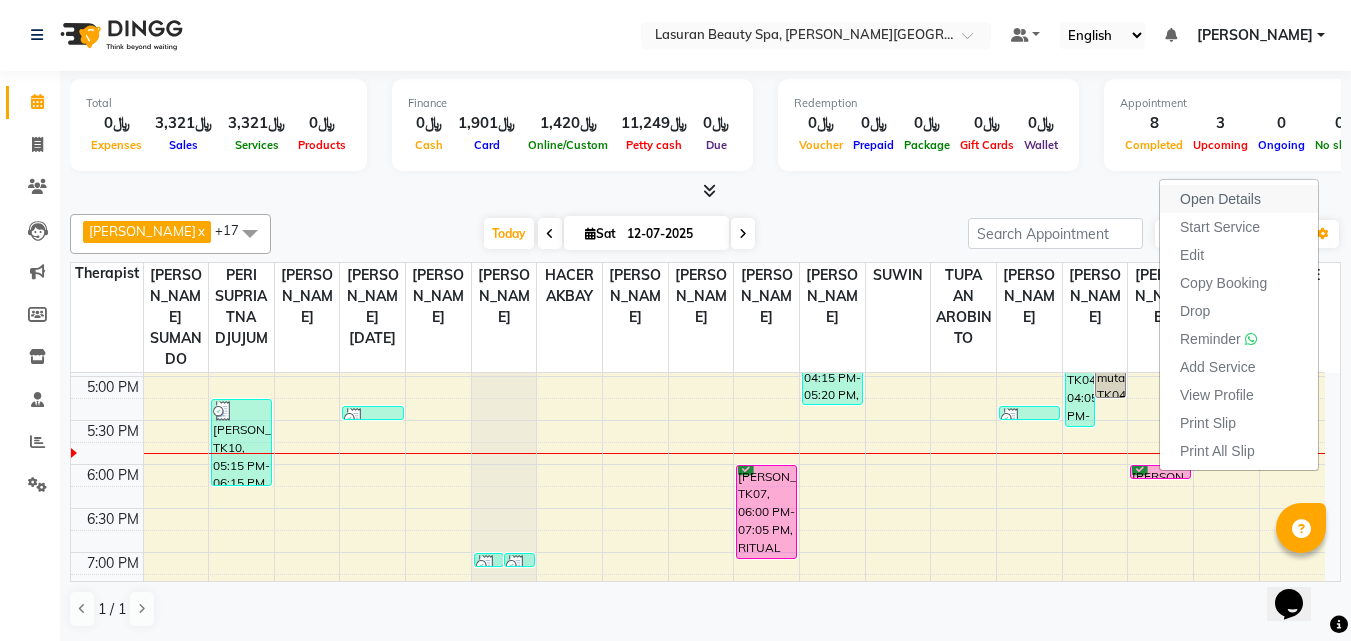 click on "Open Details" at bounding box center [1220, 199] 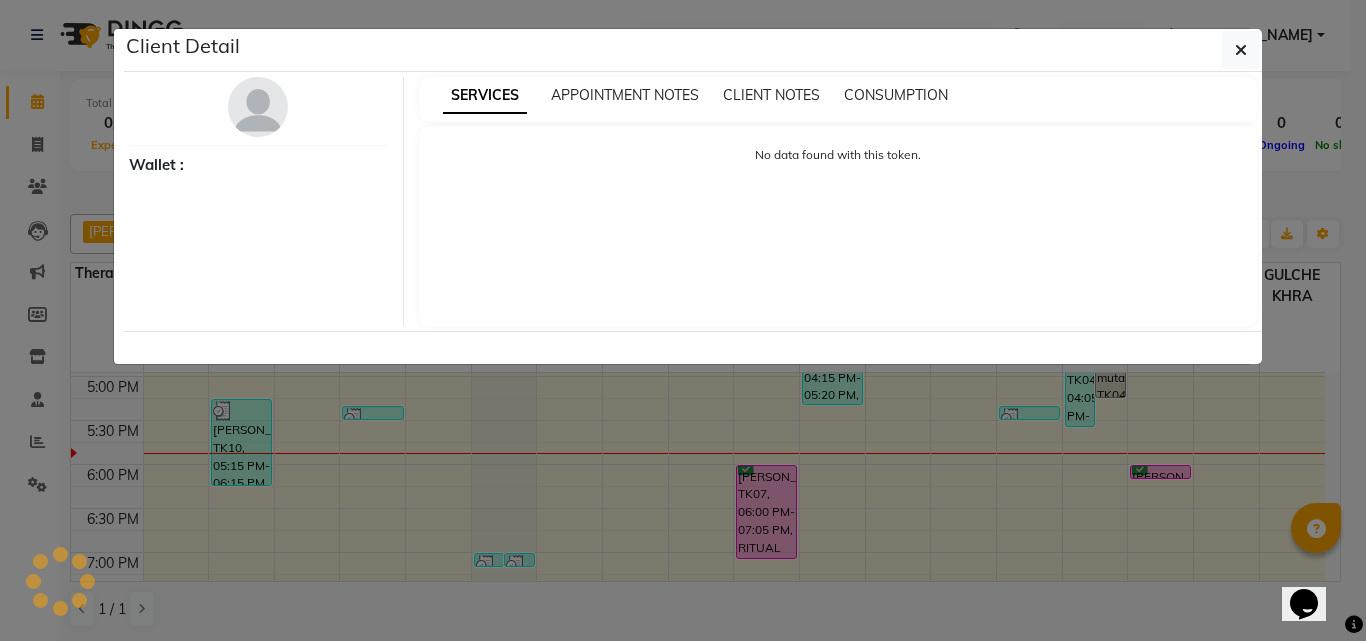 select on "6" 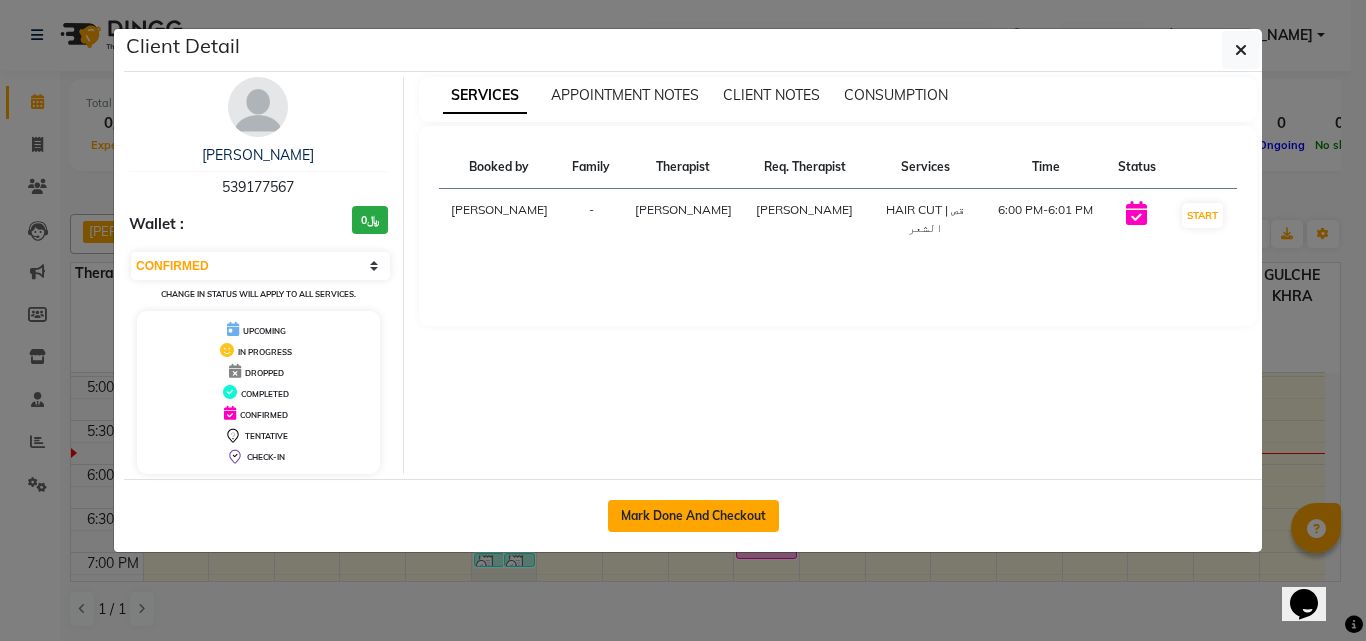 click on "Mark Done And Checkout" 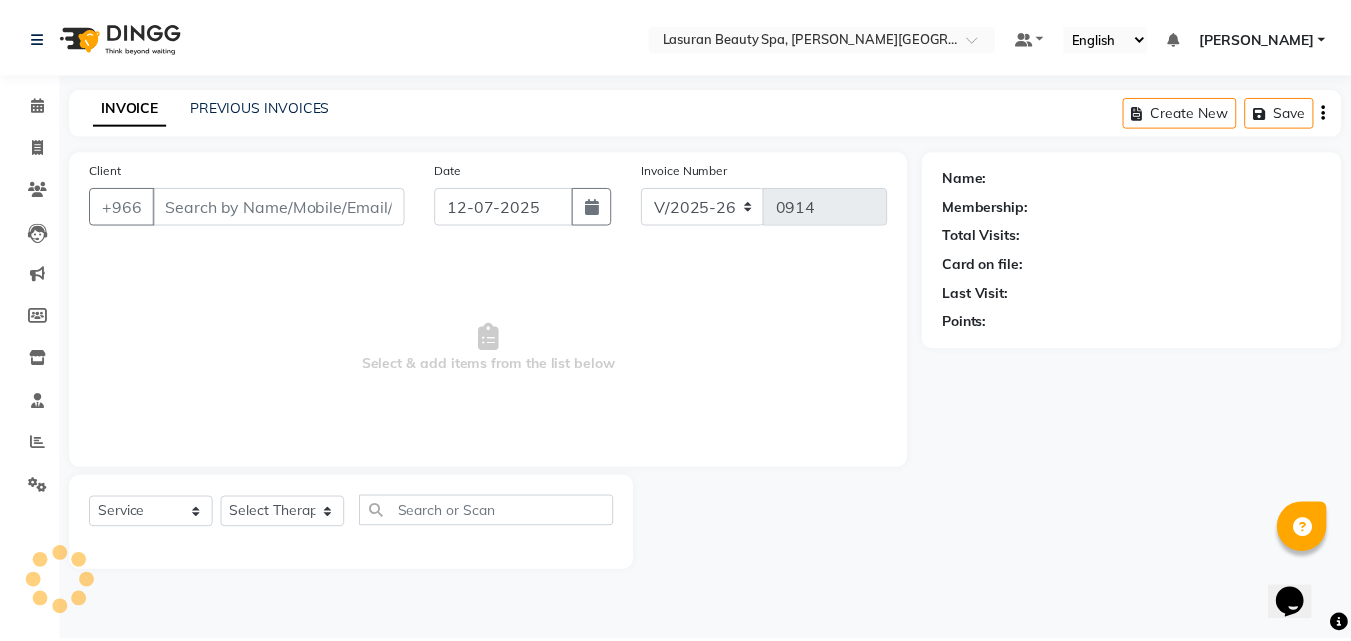 scroll, scrollTop: 0, scrollLeft: 0, axis: both 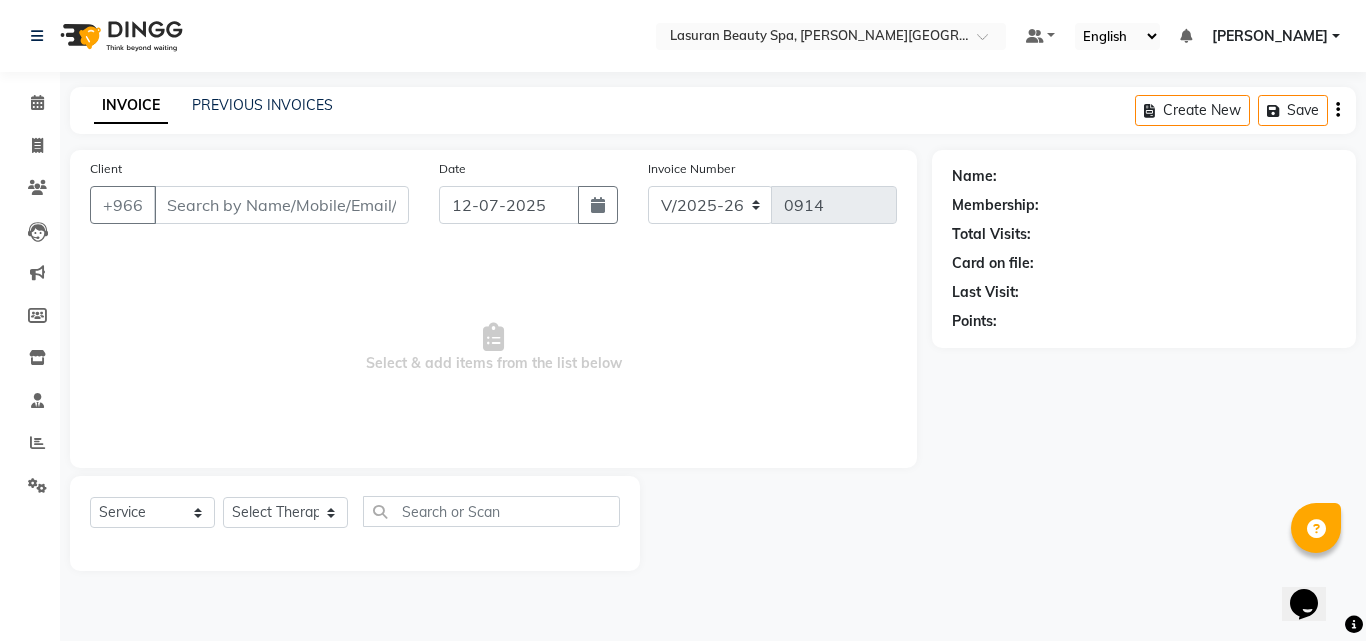 type on "539177567" 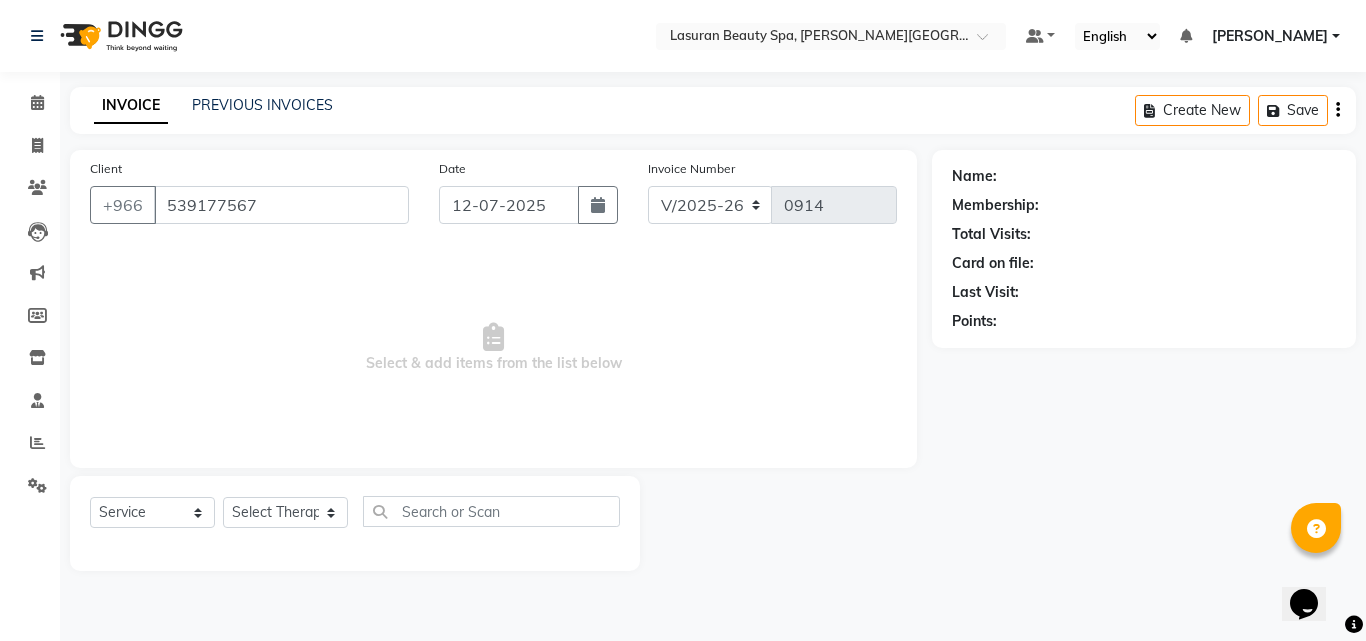 select on "67125" 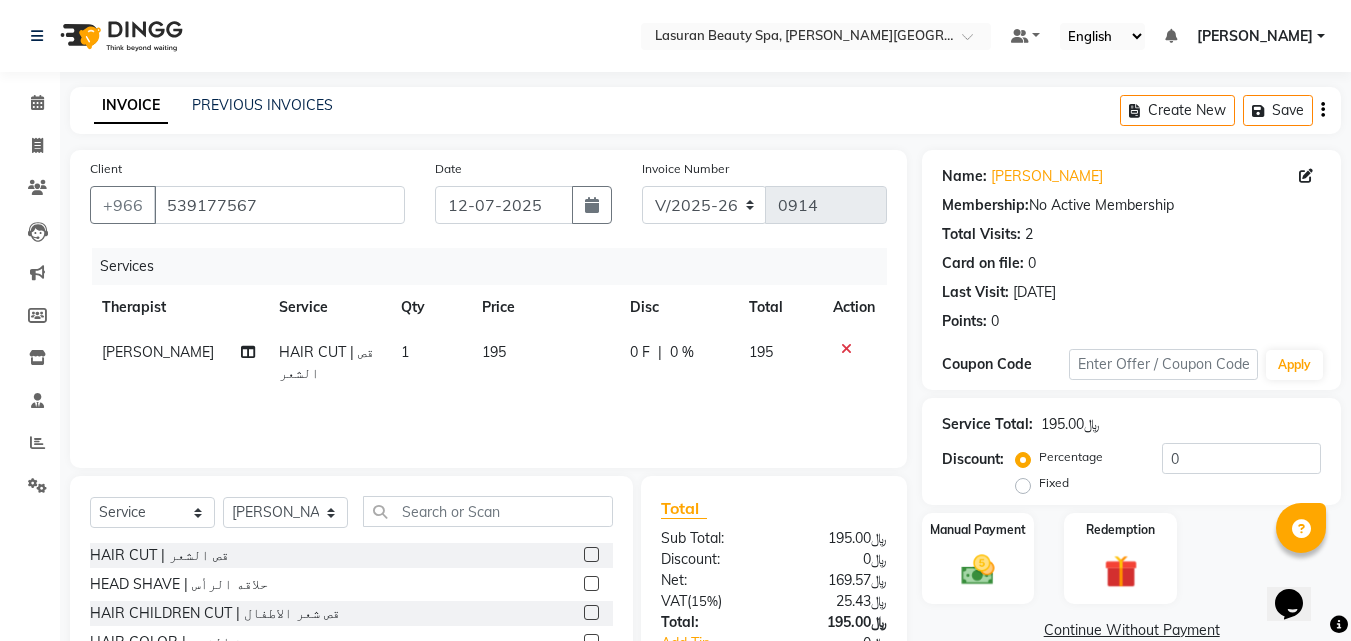 click 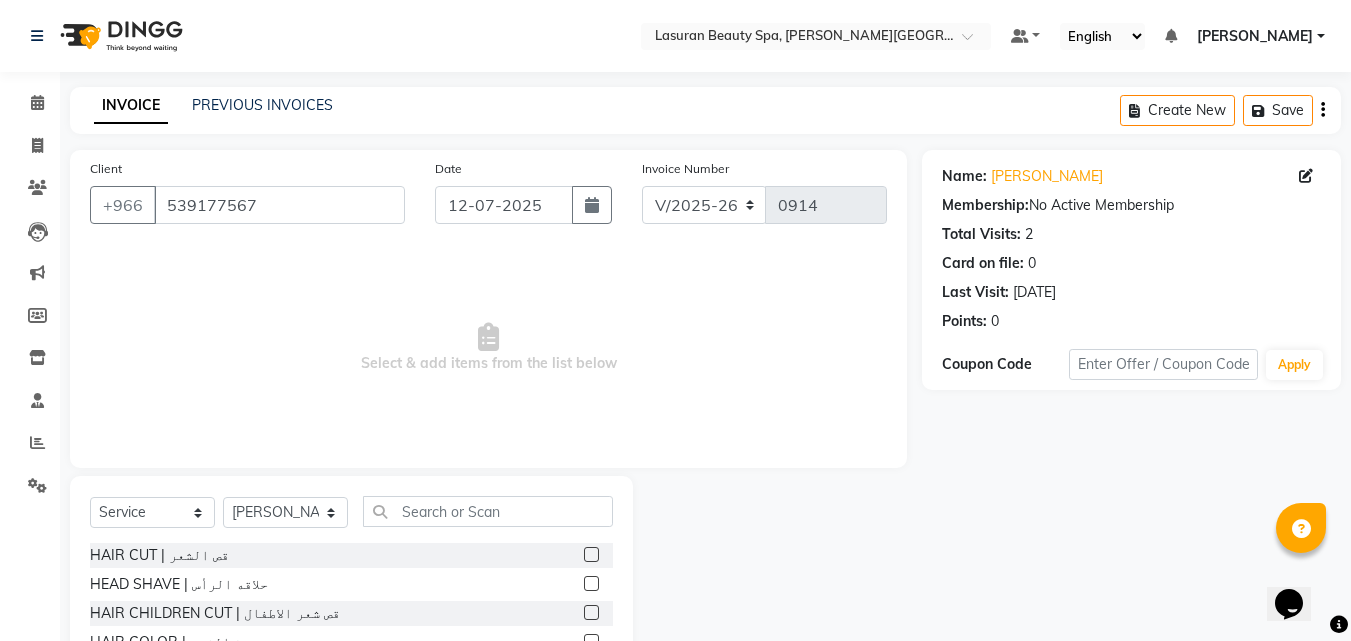 scroll, scrollTop: 156, scrollLeft: 0, axis: vertical 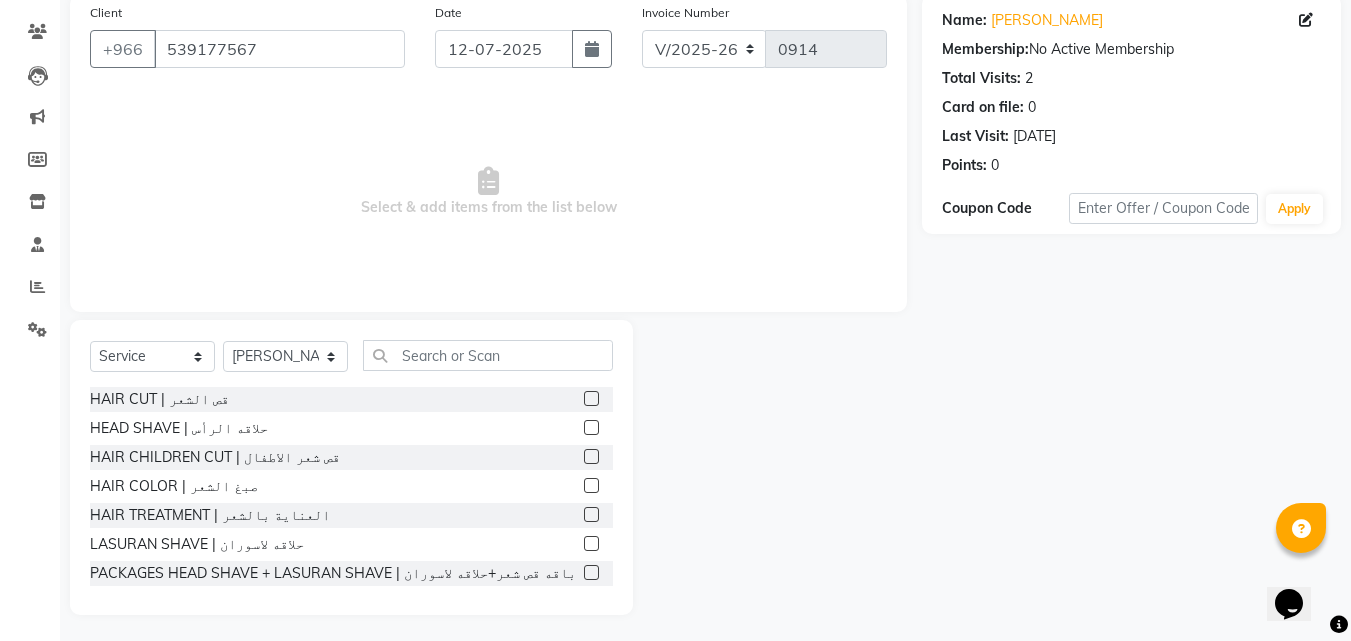 click 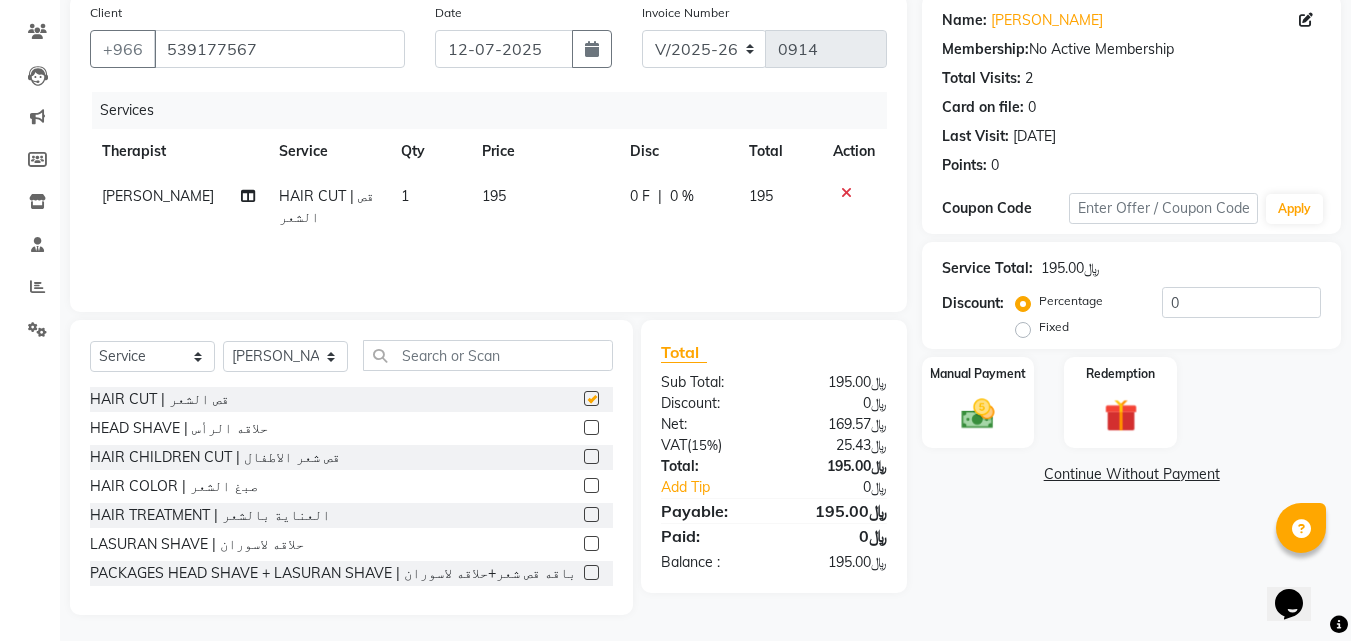 click 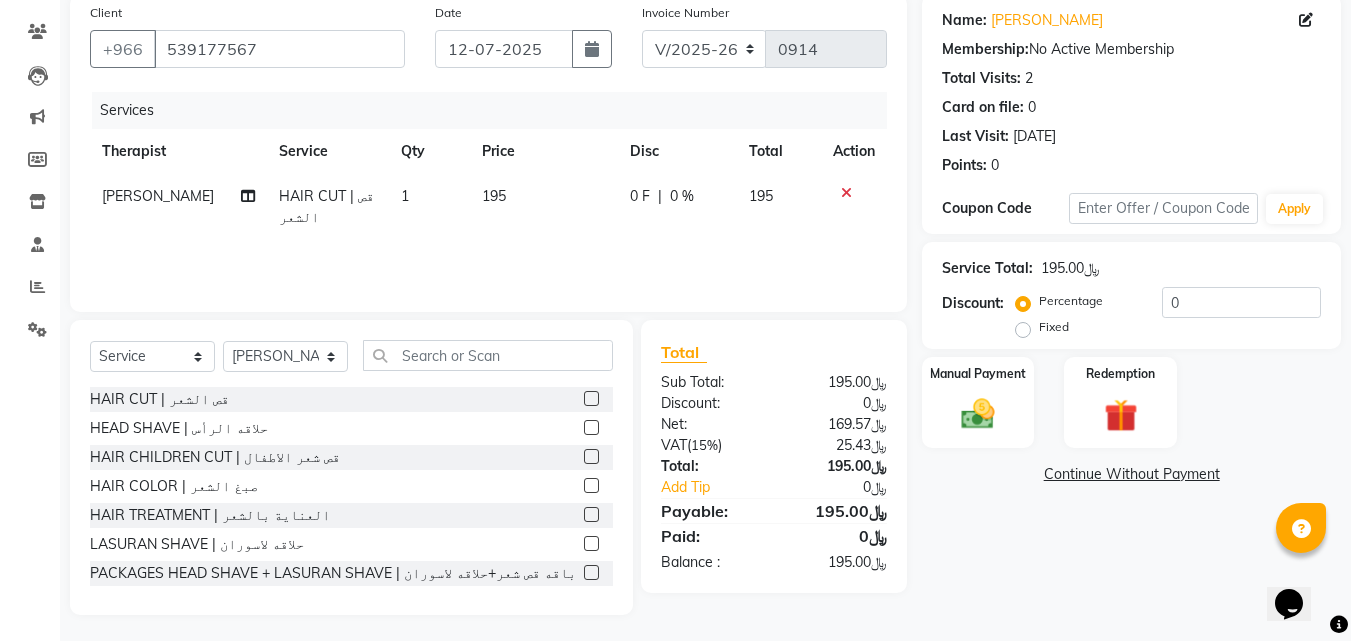 scroll, scrollTop: 140, scrollLeft: 0, axis: vertical 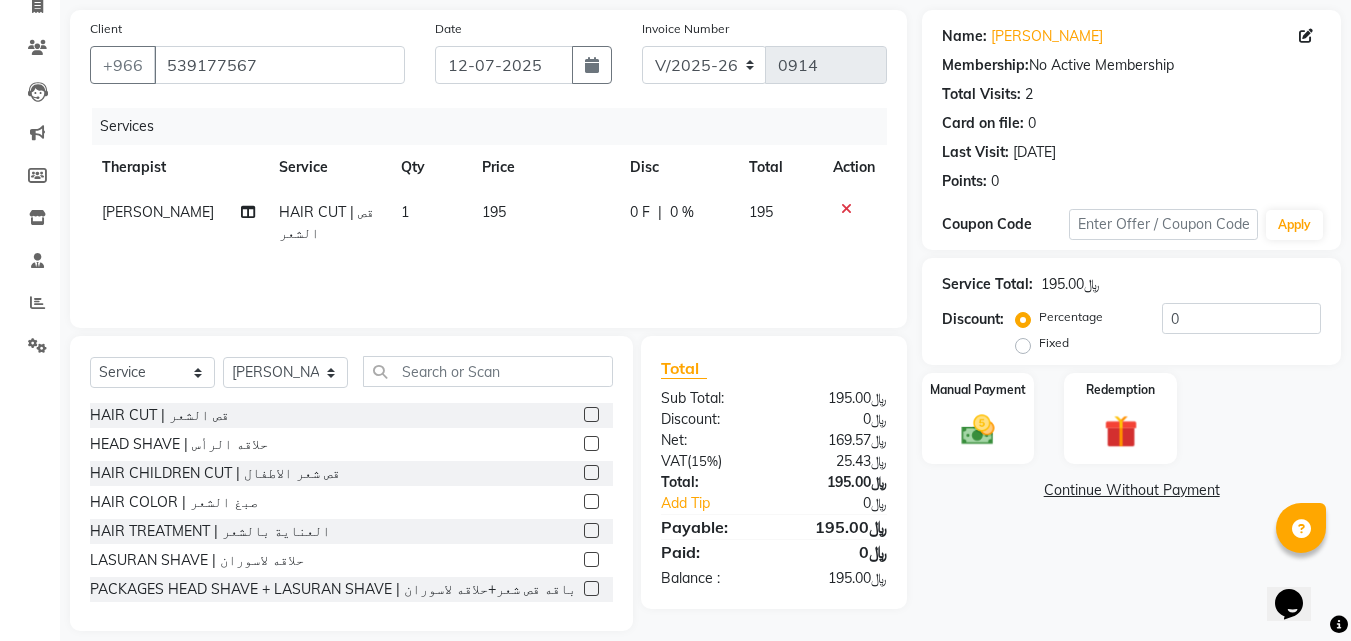click 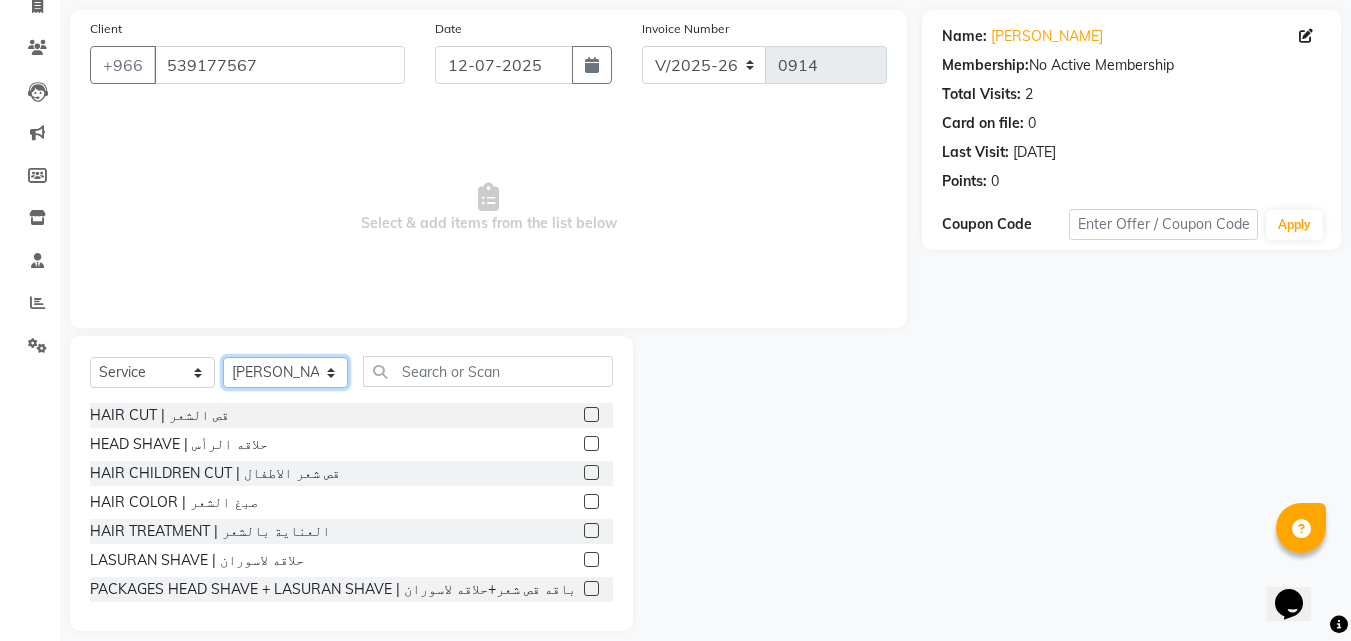 click on "Select Therapist [PERSON_NAME] ALJOHARY [PERSON_NAME] Kouraichy [PERSON_NAME] [PERSON_NAME] Angel [PERSON_NAME] [PERSON_NAME] SUMANDO [PERSON_NAME] [PERSON_NAME] [PERSON_NAME] DEV MANDAL CHAIMAE BALHAMIDIYA [PERSON_NAME] [PERSON_NAME] [PERSON_NAME] [PERSON_NAME] Nah [PERSON_NAME] GULCHEKHRA HACER [PERSON_NAME] [DATE][PERSON_NAME] [PERSON_NAME] [PERSON_NAME] [PERSON_NAME] MASTE [PERSON_NAME] ELfarargy [PERSON_NAME] [PERSON_NAME] [PERSON_NAME] [PERSON_NAME] DJUJUM [PERSON_NAME] [PERSON_NAME] [PERSON_NAME] [PERSON_NAME] SUWIN [PERSON_NAME] [PERSON_NAME] AN [PERSON_NAME]" 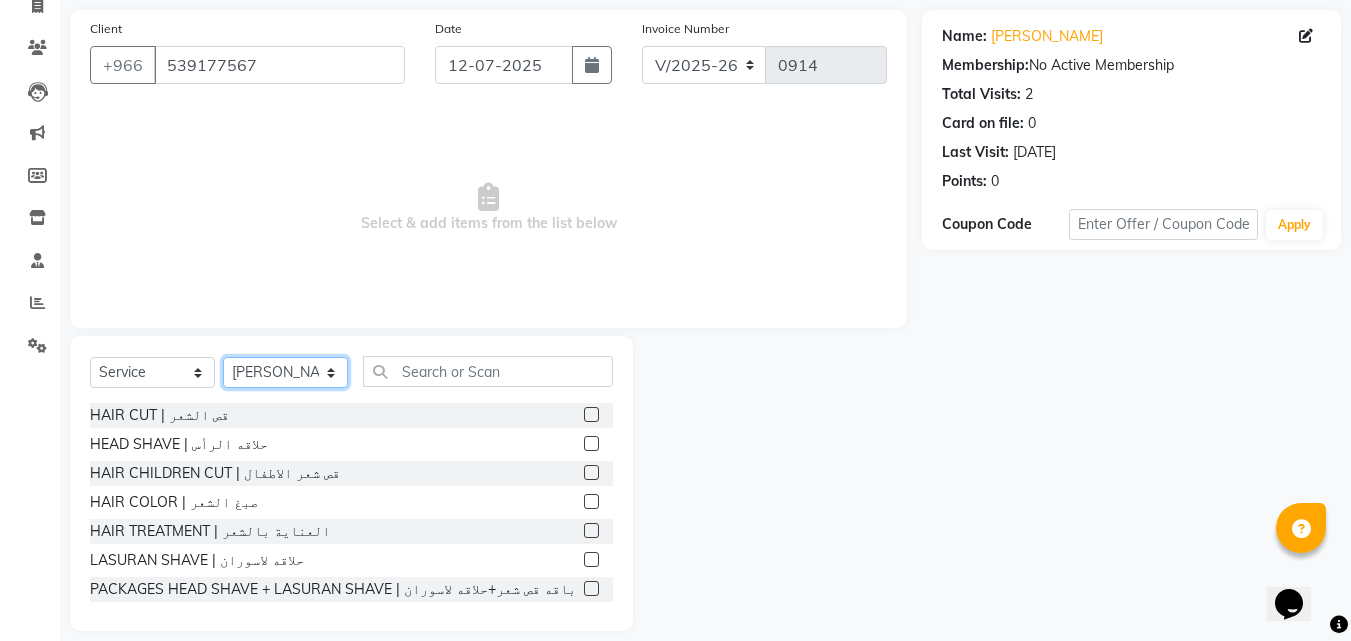 select on "54629" 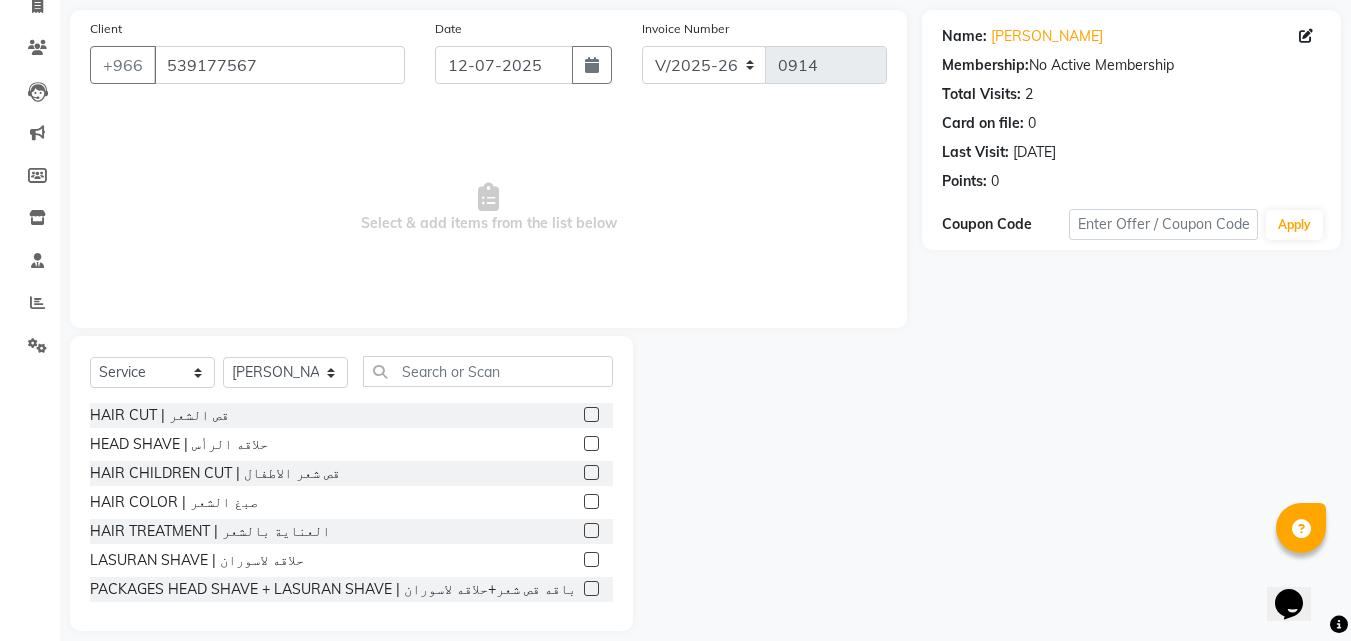 click 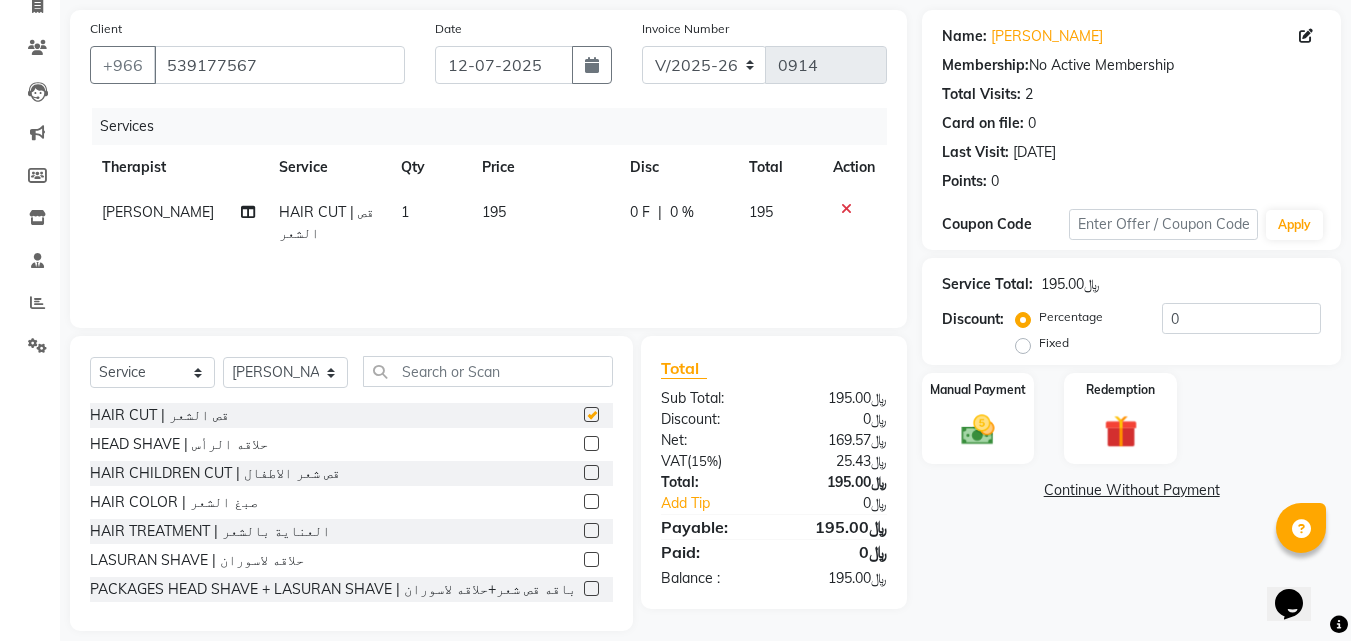 checkbox on "false" 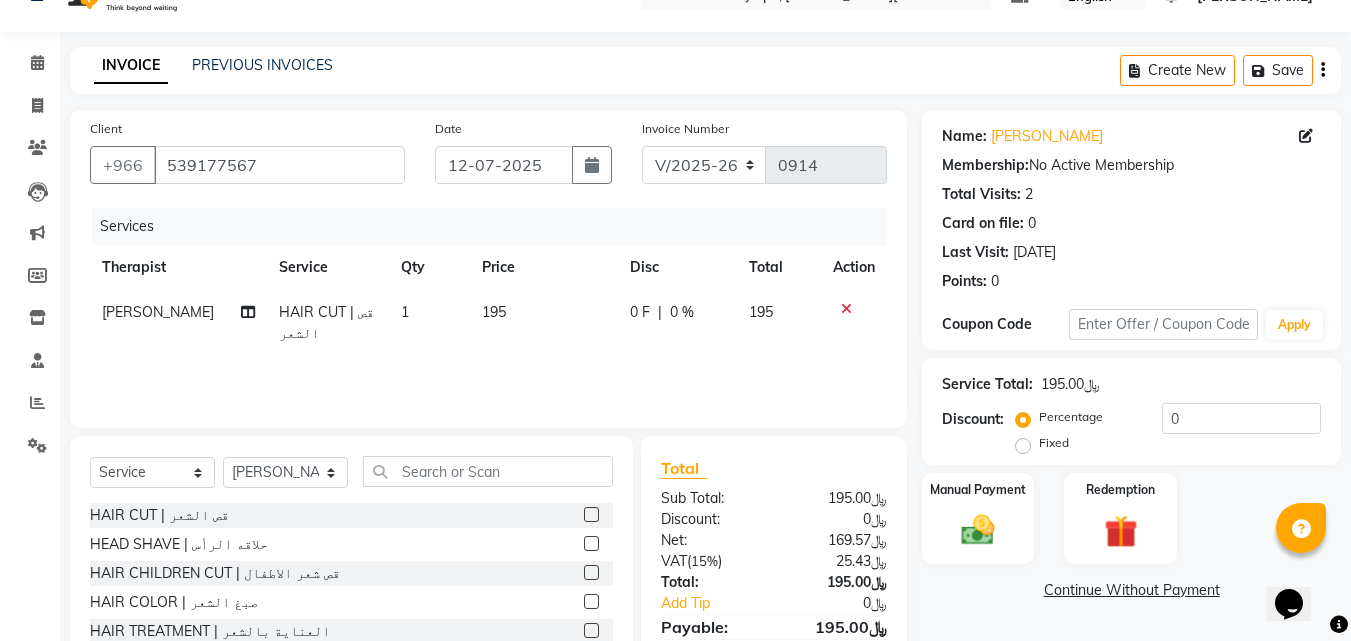 scroll, scrollTop: 0, scrollLeft: 0, axis: both 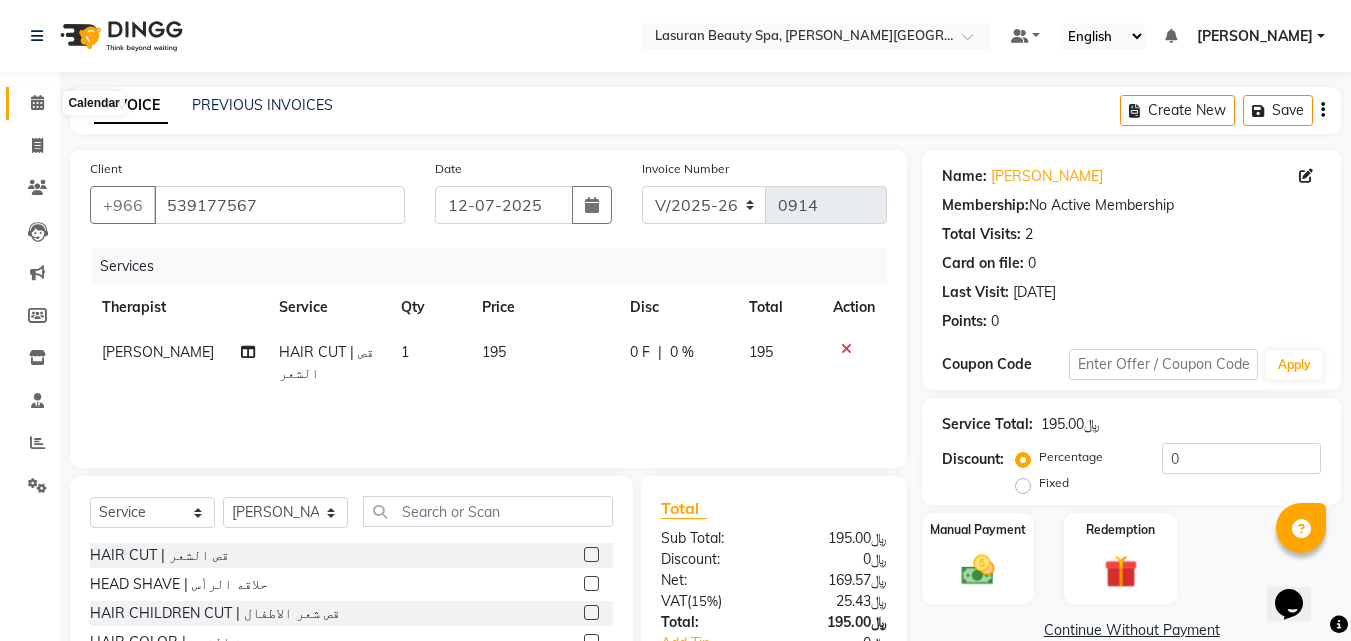 click 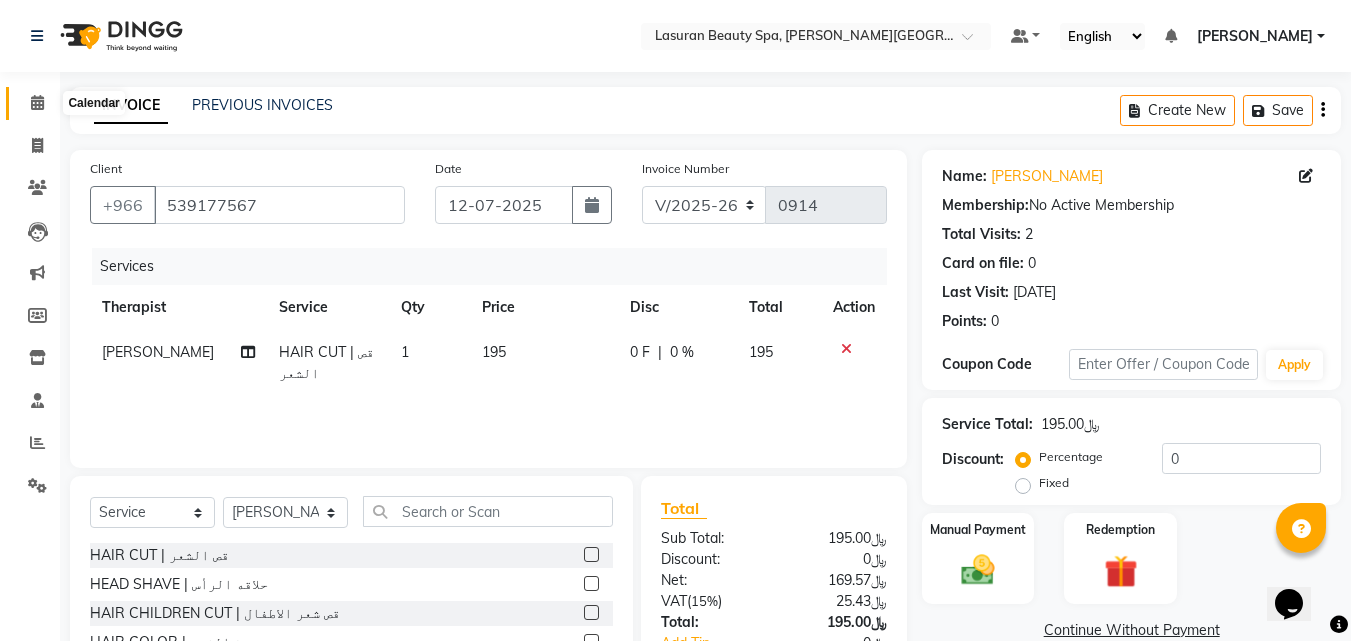 click 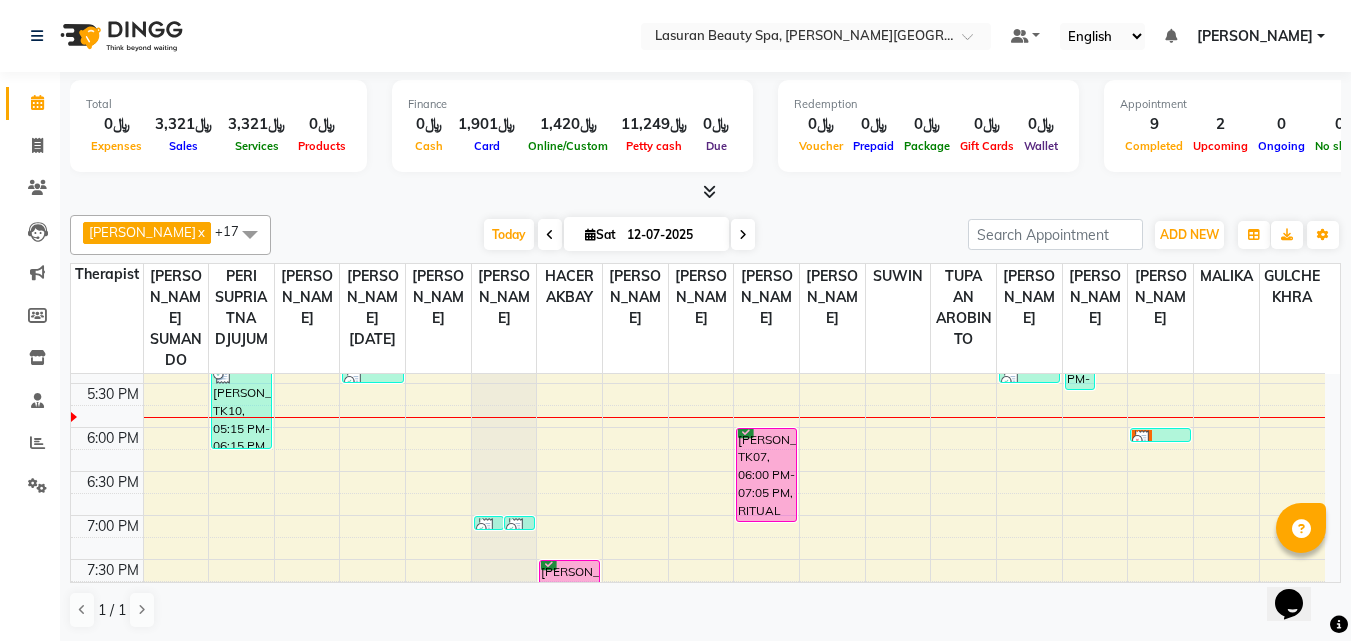 scroll, scrollTop: 500, scrollLeft: 0, axis: vertical 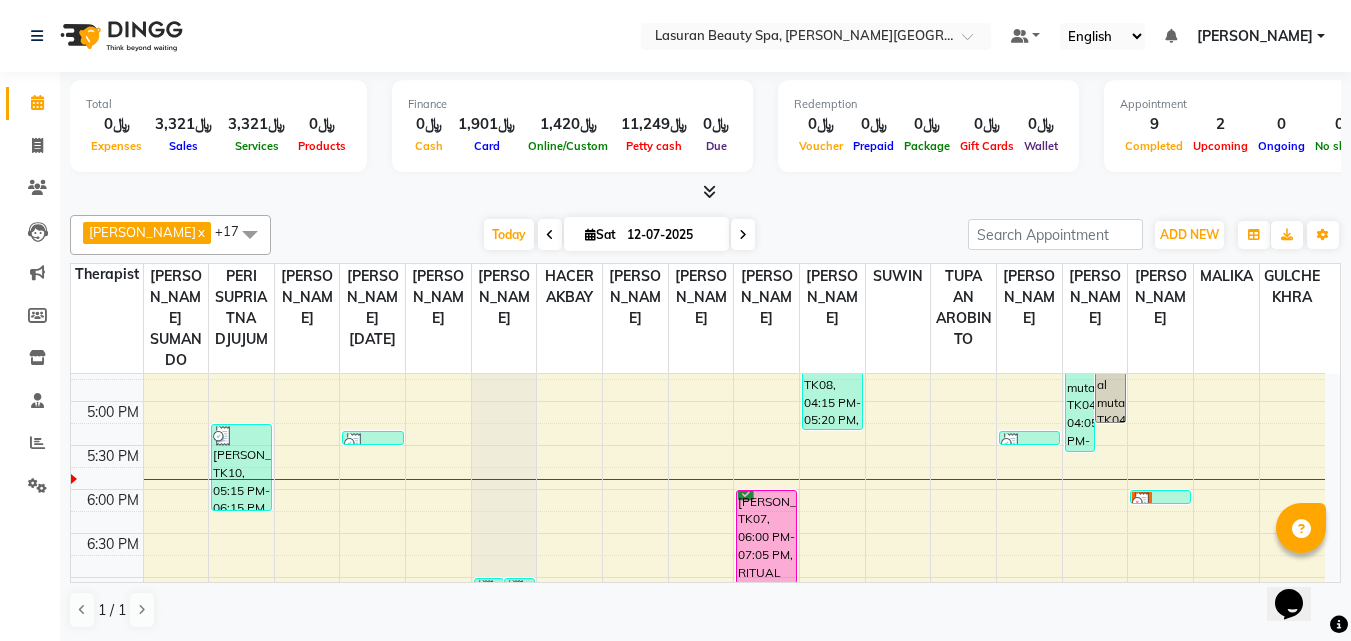 drag, startPoint x: 1157, startPoint y: 497, endPoint x: 1099, endPoint y: 515, distance: 60.728905 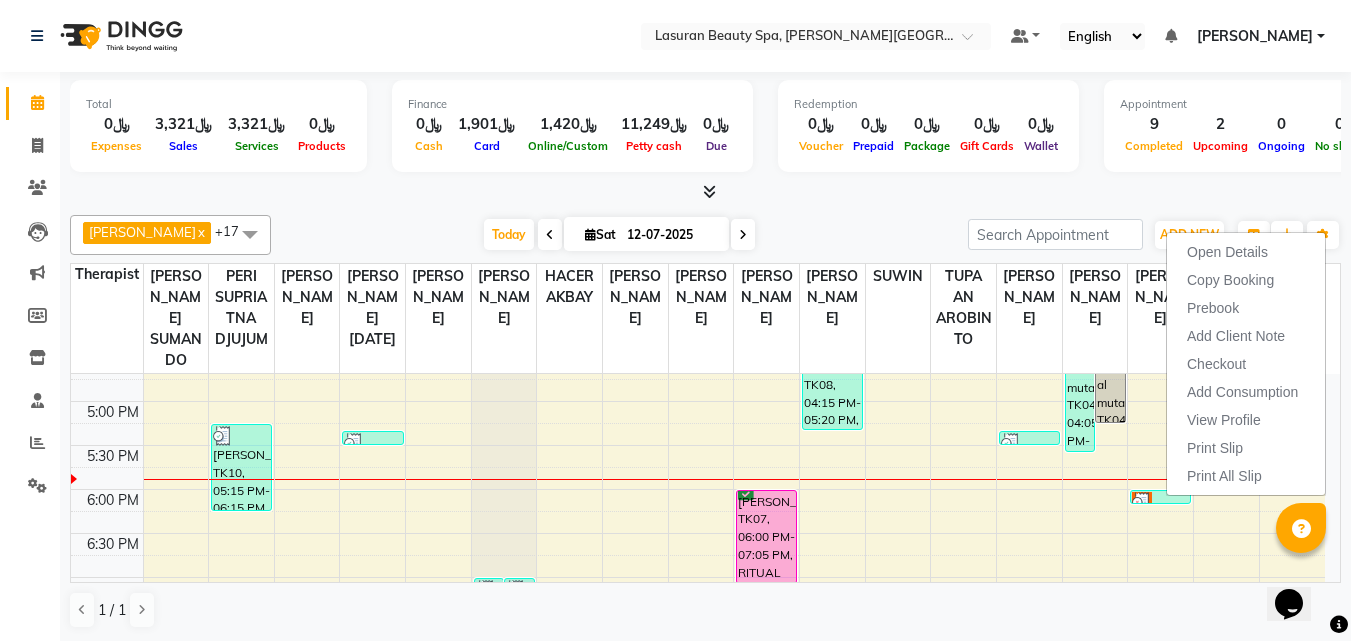 click at bounding box center (1142, 502) 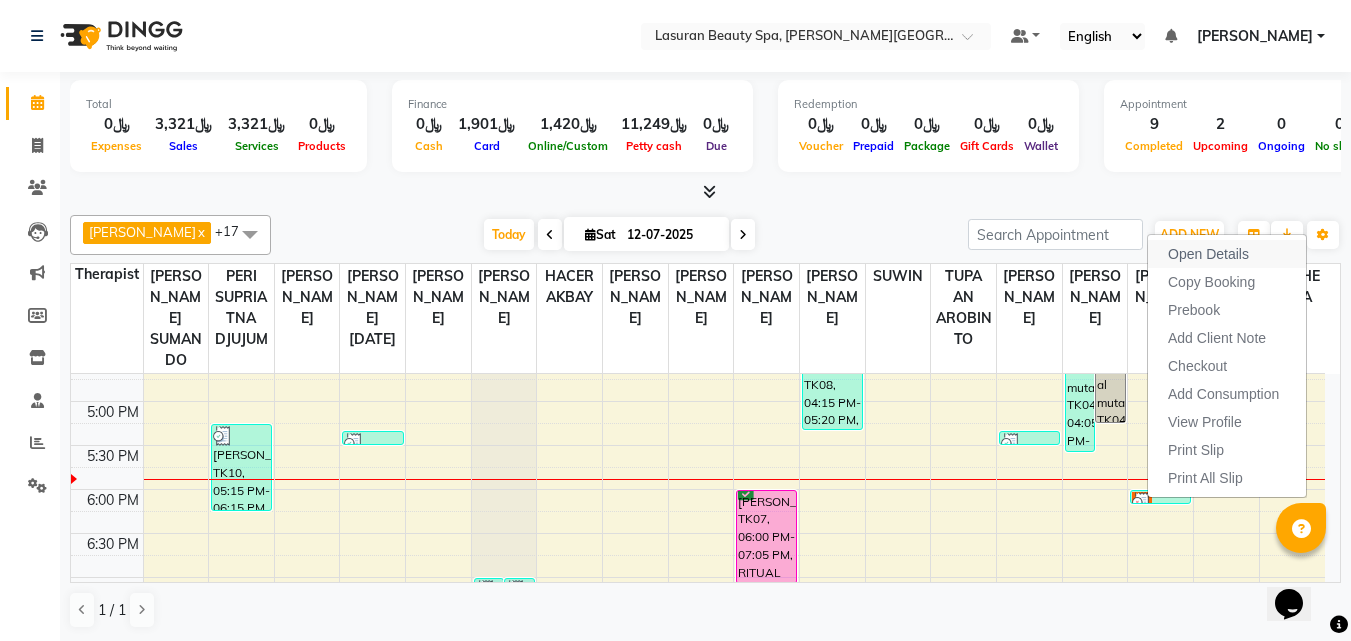 click on "Open Details" at bounding box center (1227, 254) 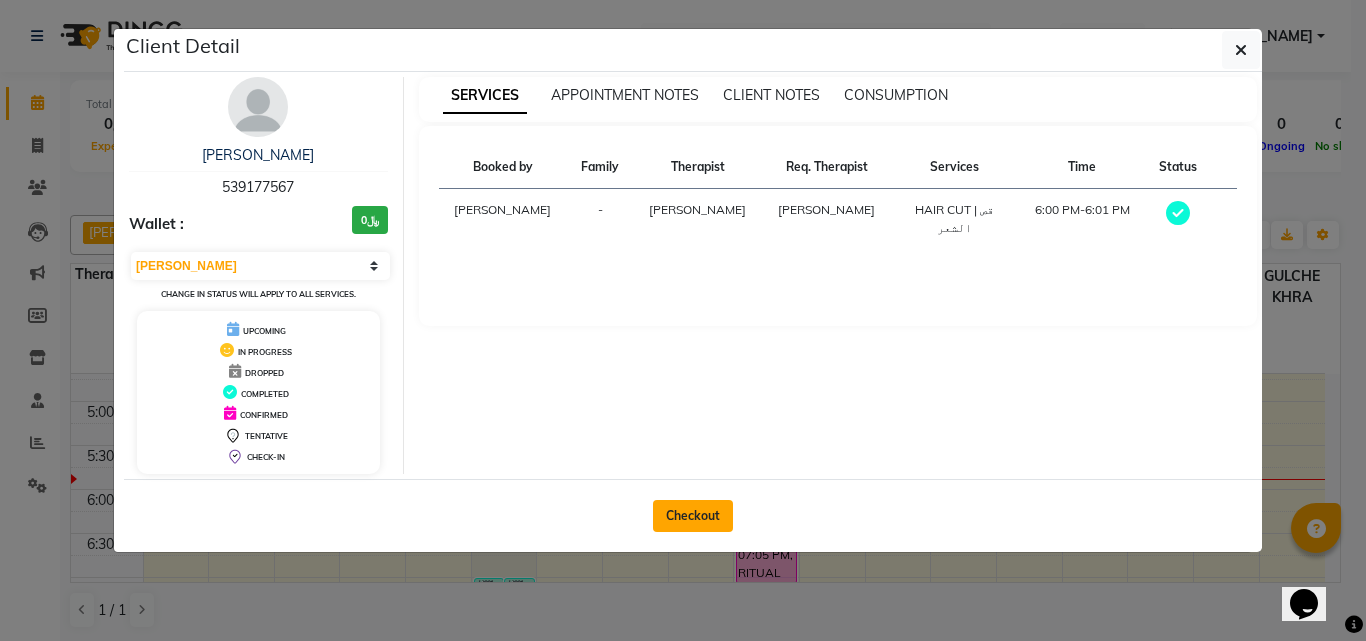 click on "Checkout" 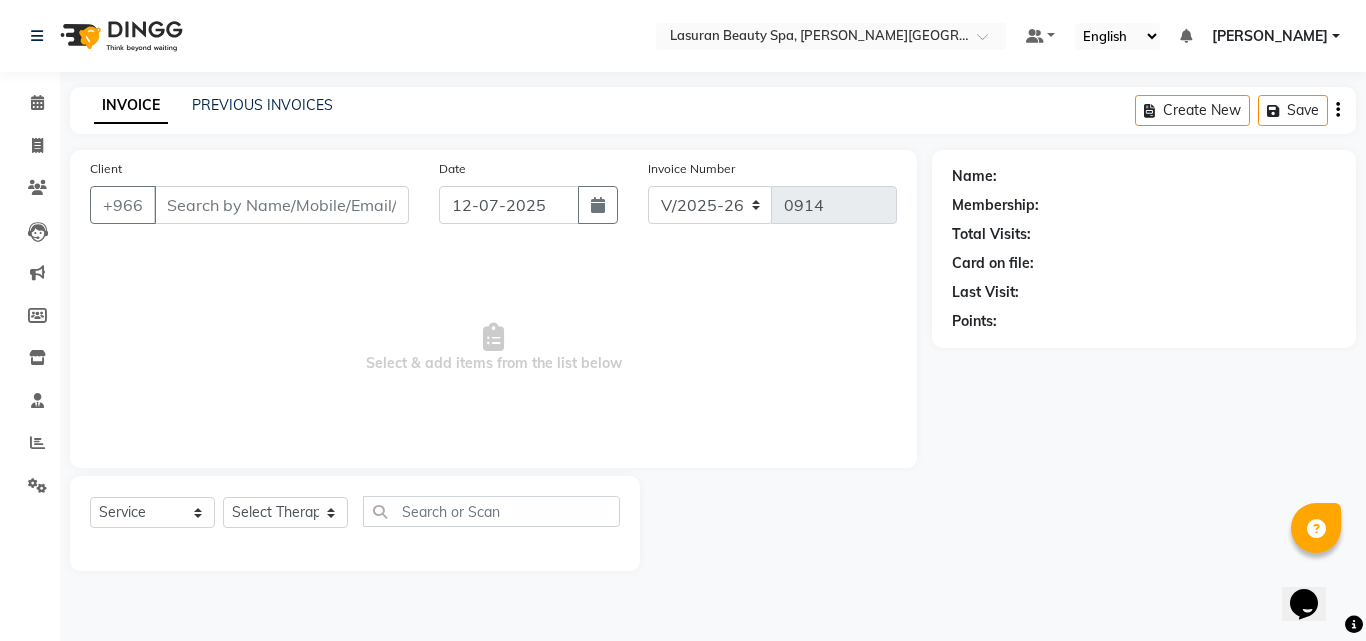 type on "539177567" 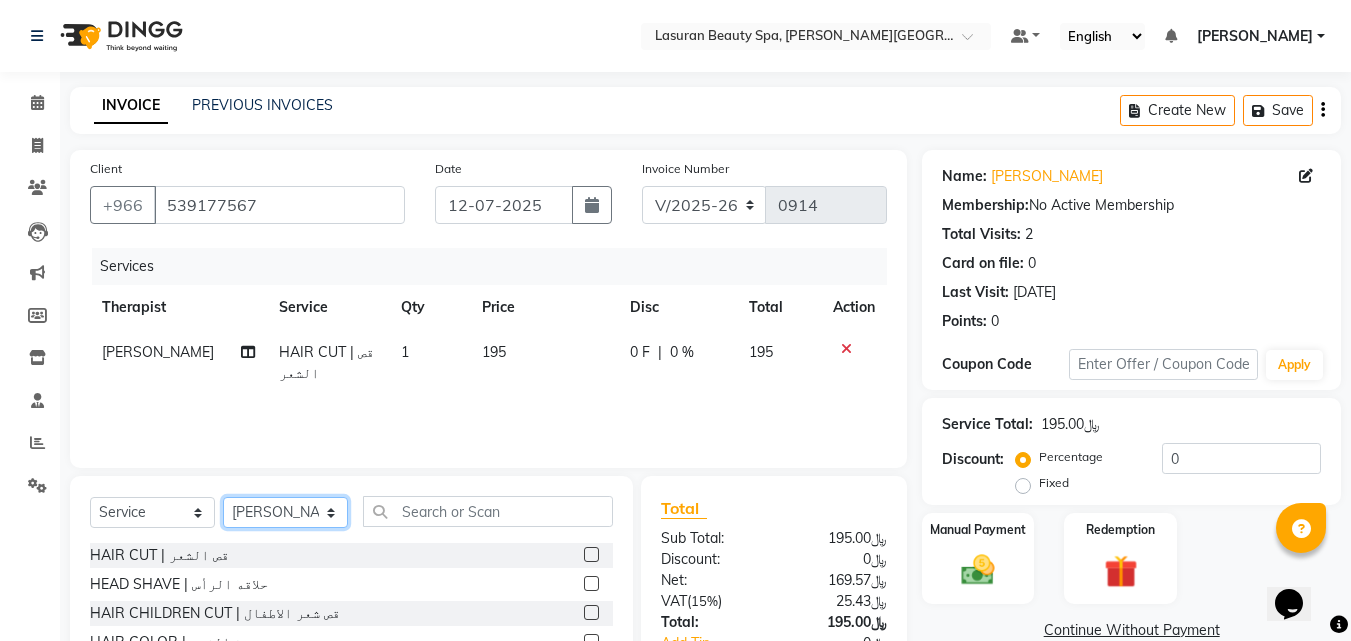 click on "Select Therapist [PERSON_NAME] ALJOHARY [PERSON_NAME] Kouraichy [PERSON_NAME] [PERSON_NAME] Angel [PERSON_NAME] [PERSON_NAME] SUMANDO [PERSON_NAME] [PERSON_NAME] [PERSON_NAME] DEV MANDAL CHAIMAE BALHAMIDIYA [PERSON_NAME] [PERSON_NAME] [PERSON_NAME] [PERSON_NAME] Nah [PERSON_NAME] GULCHEKHRA HACER [PERSON_NAME] [DATE][PERSON_NAME] [PERSON_NAME] [PERSON_NAME] [PERSON_NAME] MASTE [PERSON_NAME] ELfarargy [PERSON_NAME] [PERSON_NAME] [PERSON_NAME] [PERSON_NAME] DJUJUM [PERSON_NAME] [PERSON_NAME] [PERSON_NAME] [PERSON_NAME] SUWIN [PERSON_NAME] [PERSON_NAME] AN [PERSON_NAME]" 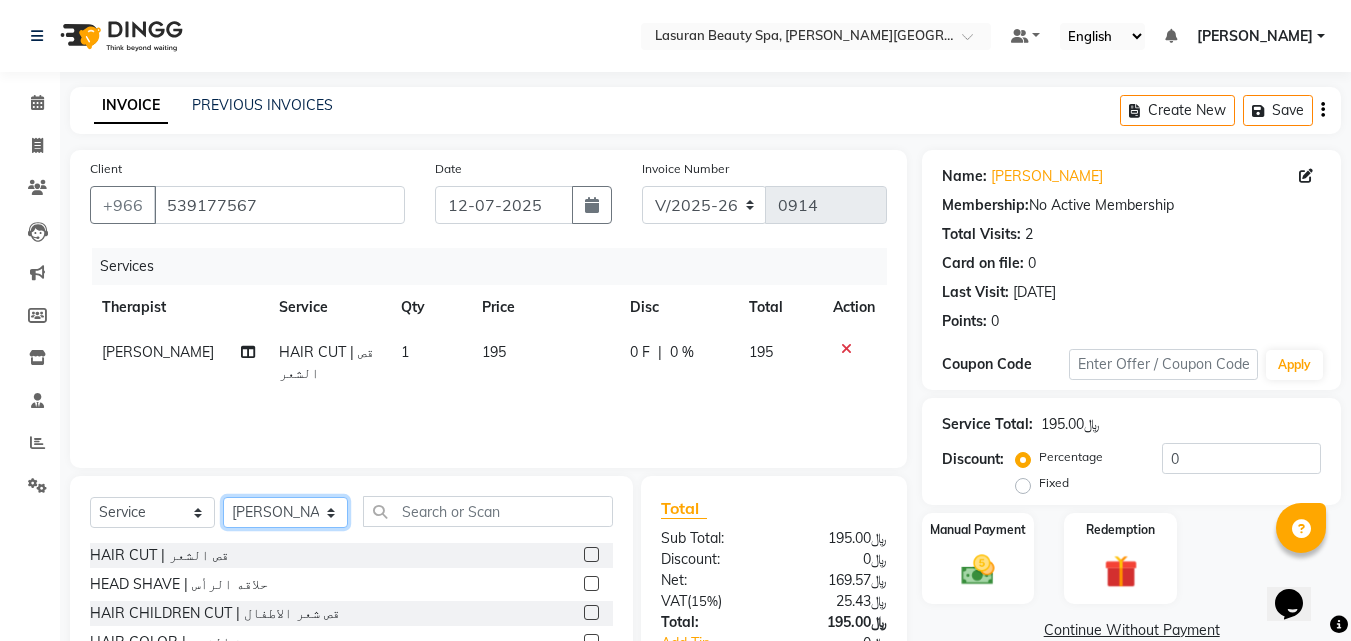 select on "54629" 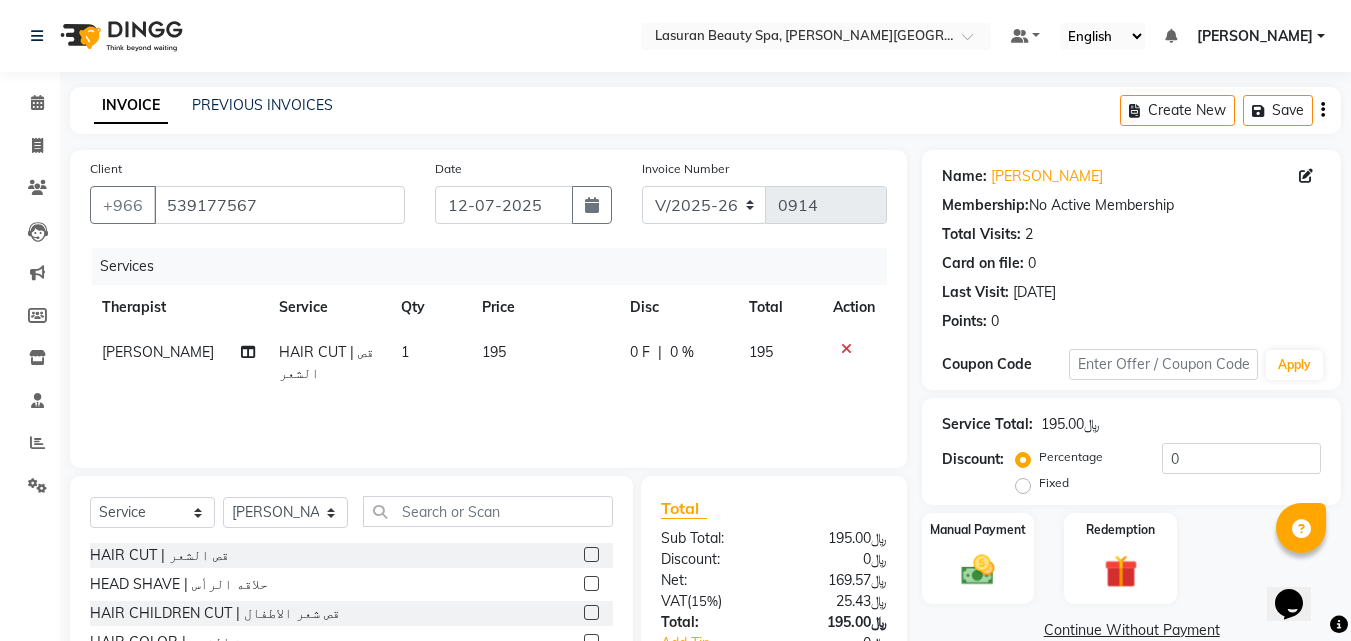 click on "Total Sub Total: ﷼195.00 Discount: ﷼0 Net: ﷼169.57 Vat  ( 15% ) ﷼25.43 Total: ﷼195.00 Add Tip ﷼0 Payable: ﷼195.00 Paid: ﷼0 Balance   : ﷼195.00" 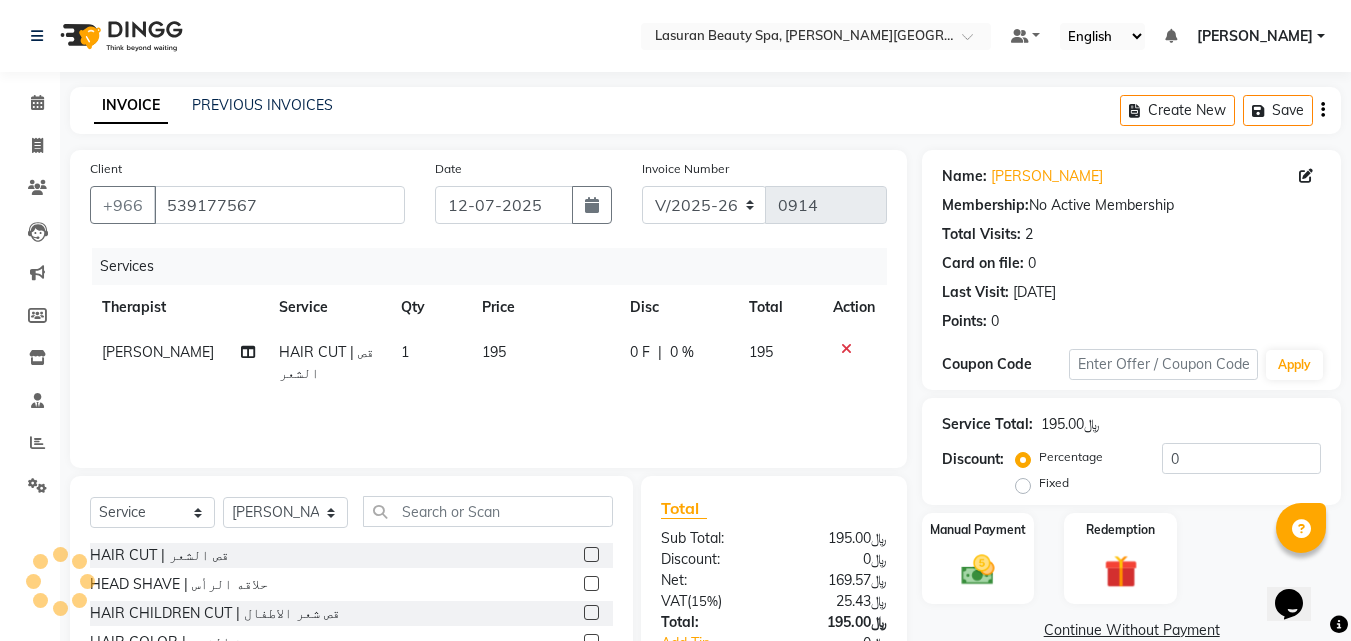 scroll, scrollTop: 160, scrollLeft: 0, axis: vertical 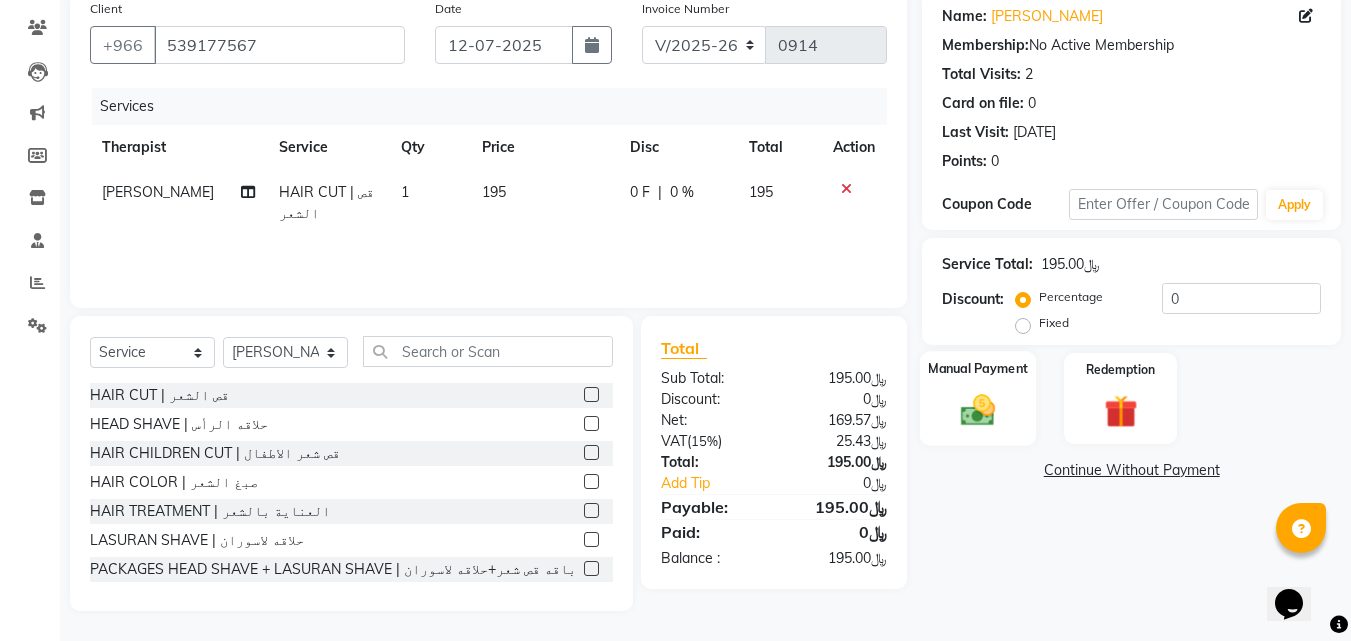 click 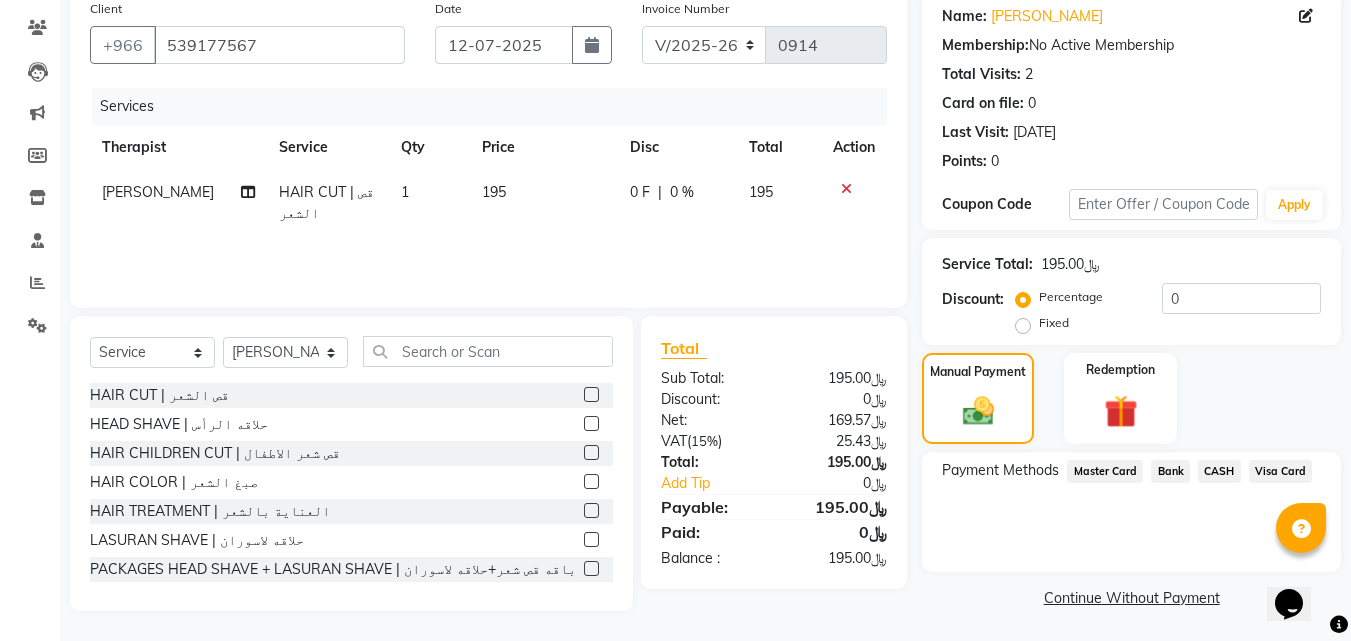scroll, scrollTop: 161, scrollLeft: 0, axis: vertical 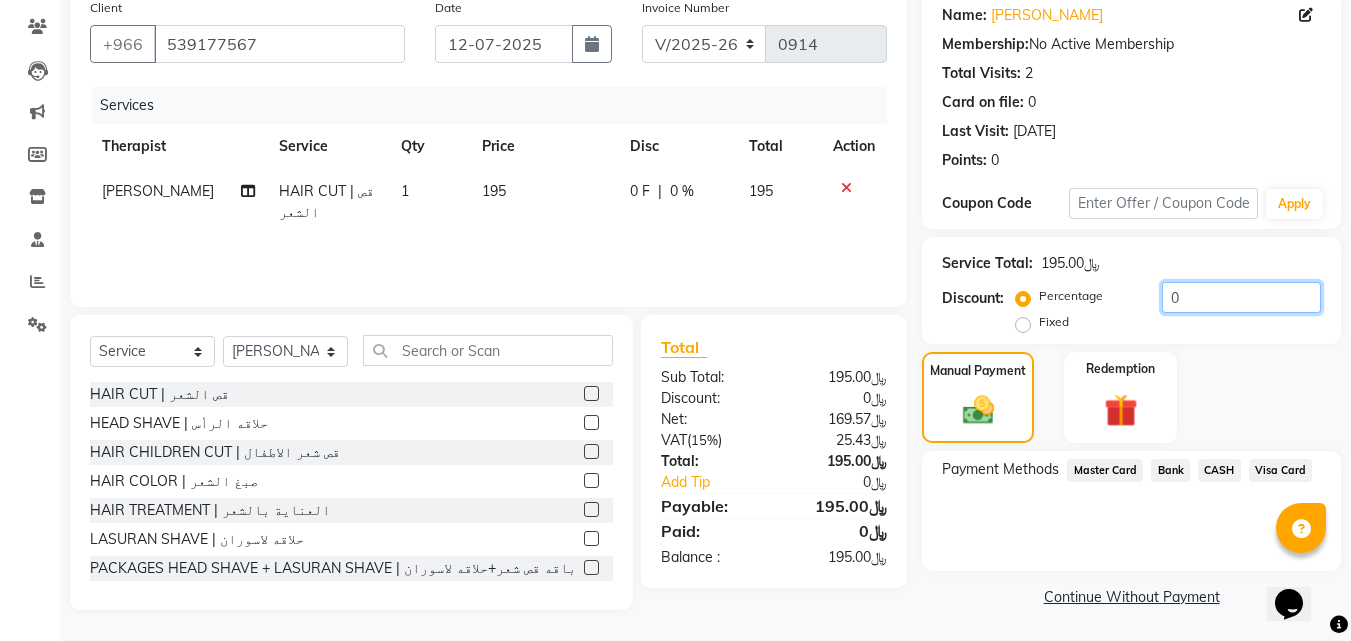 drag, startPoint x: 1222, startPoint y: 313, endPoint x: 1132, endPoint y: 320, distance: 90.27181 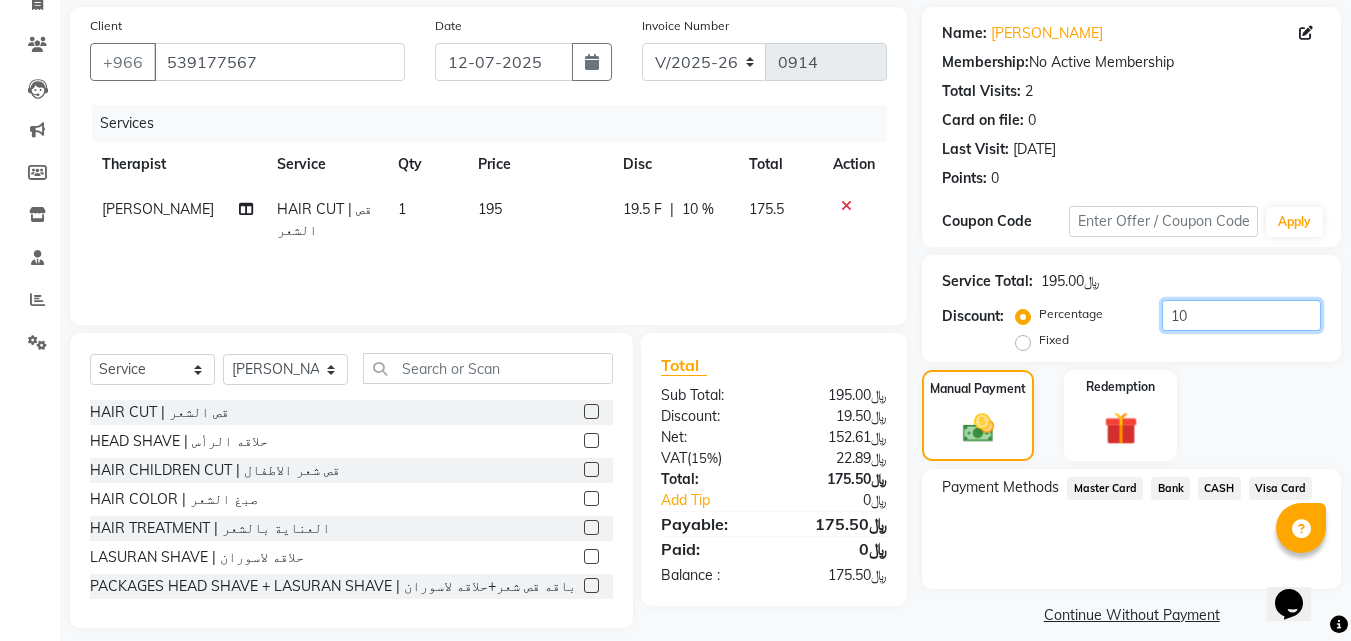 type on "10" 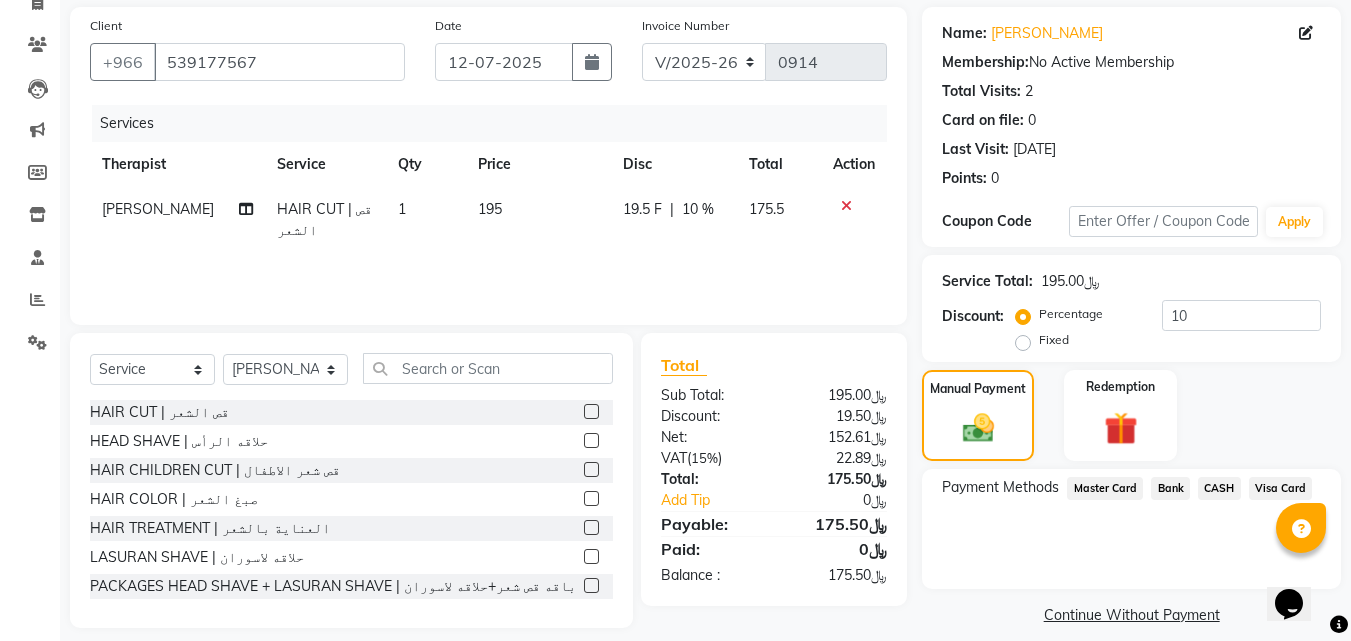 click on "Visa Card" 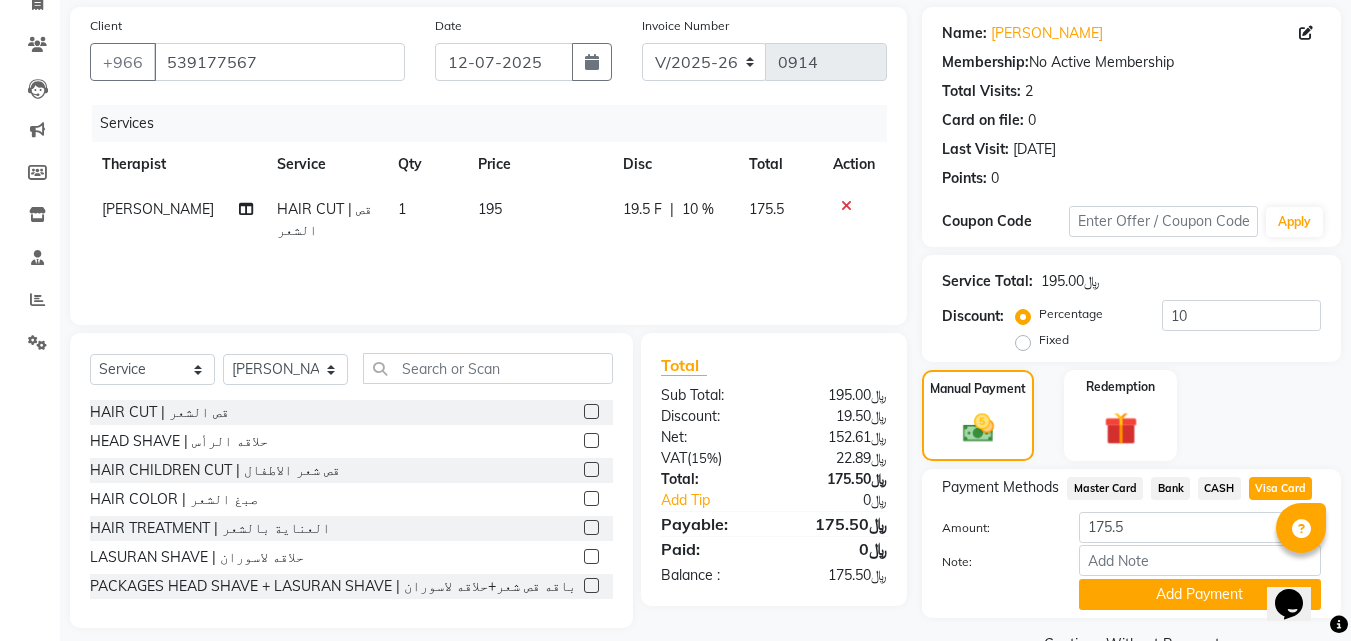 click on "Manual Payment Redemption" 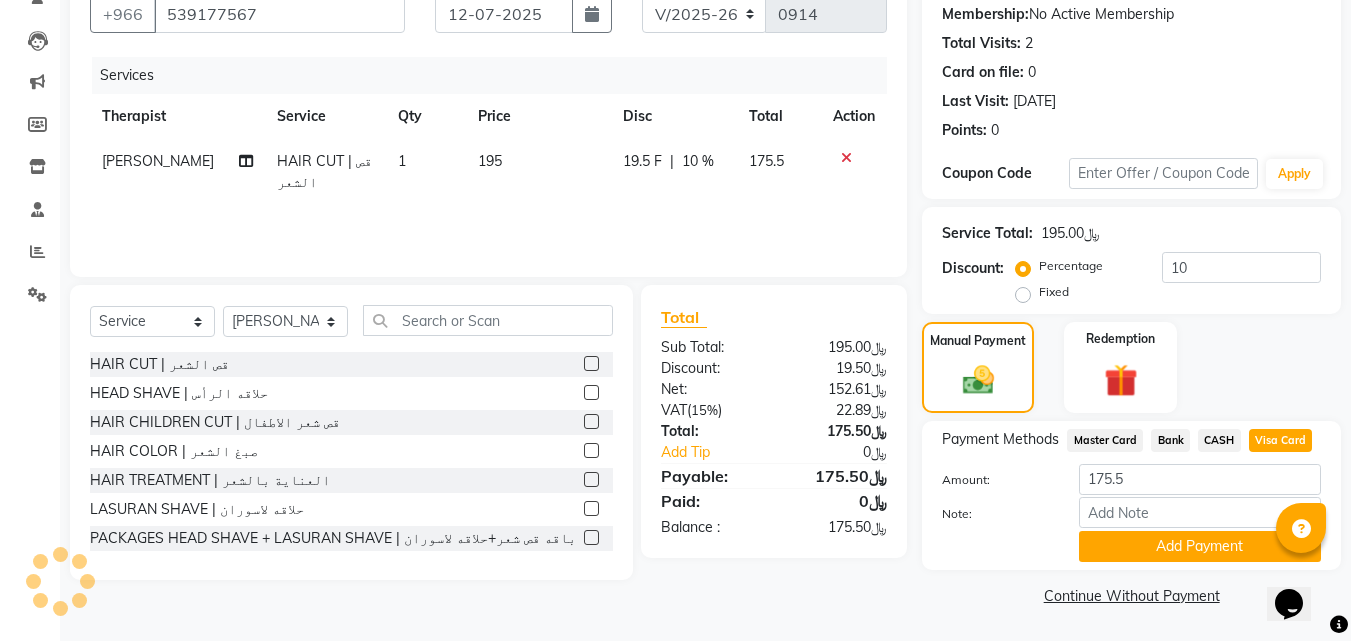click 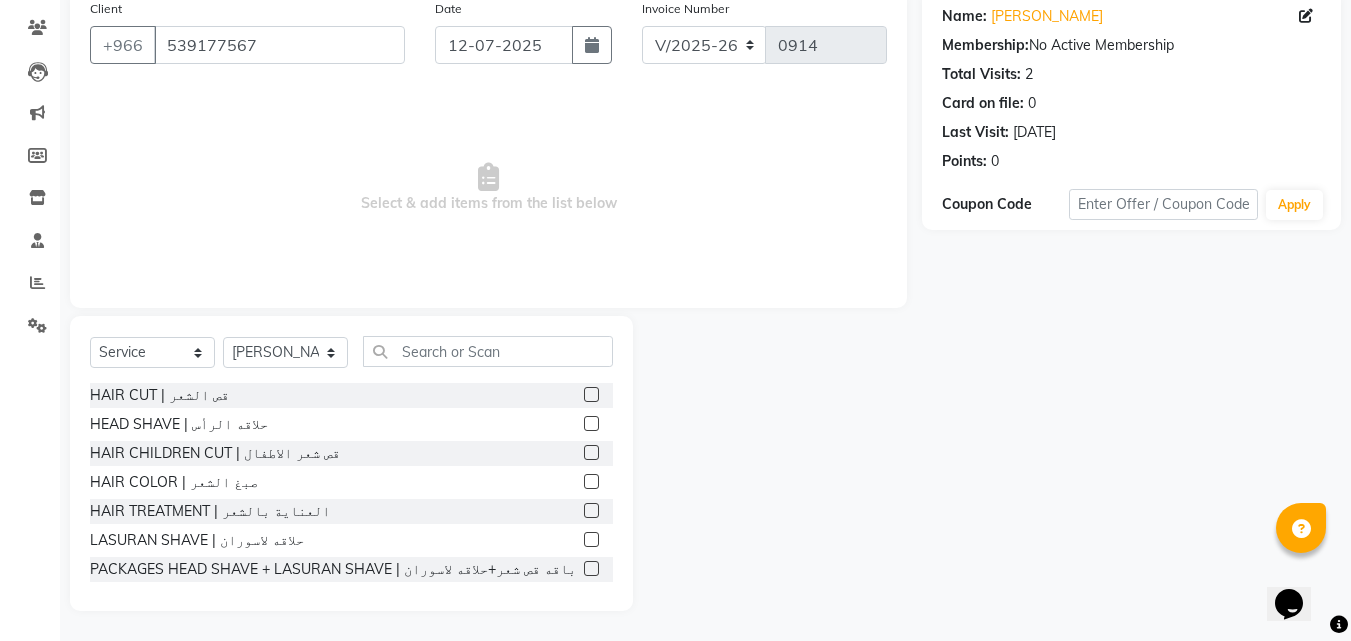 scroll, scrollTop: 160, scrollLeft: 0, axis: vertical 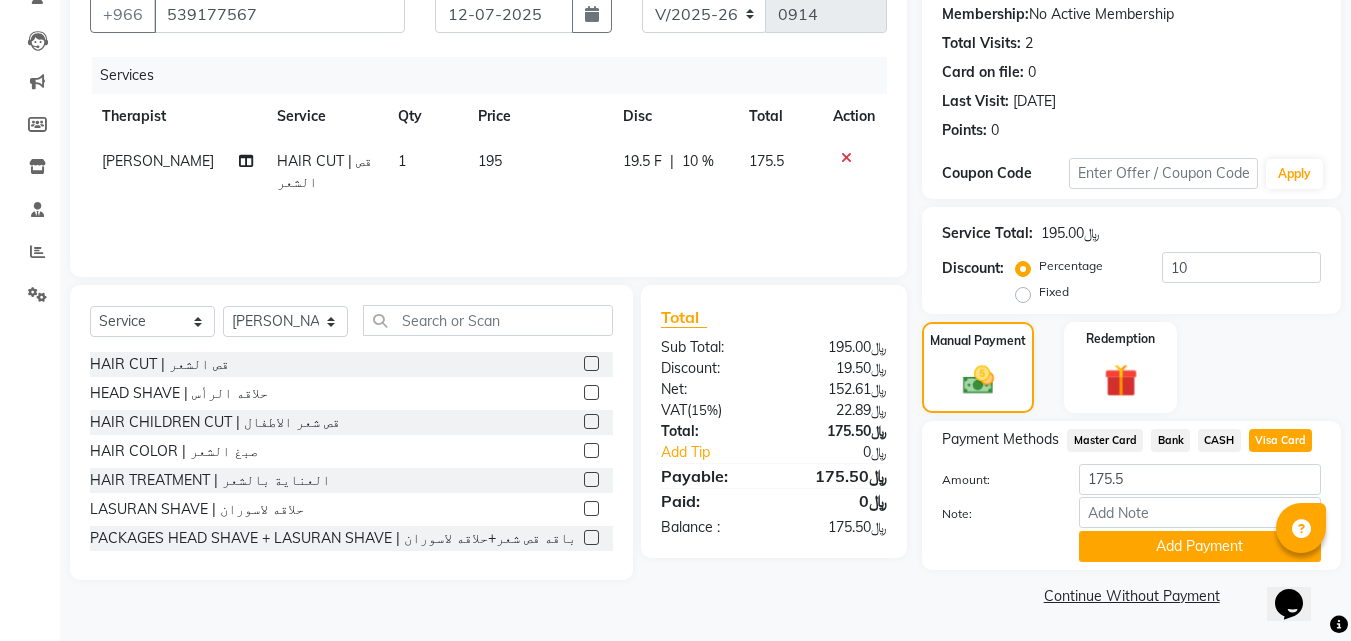 click 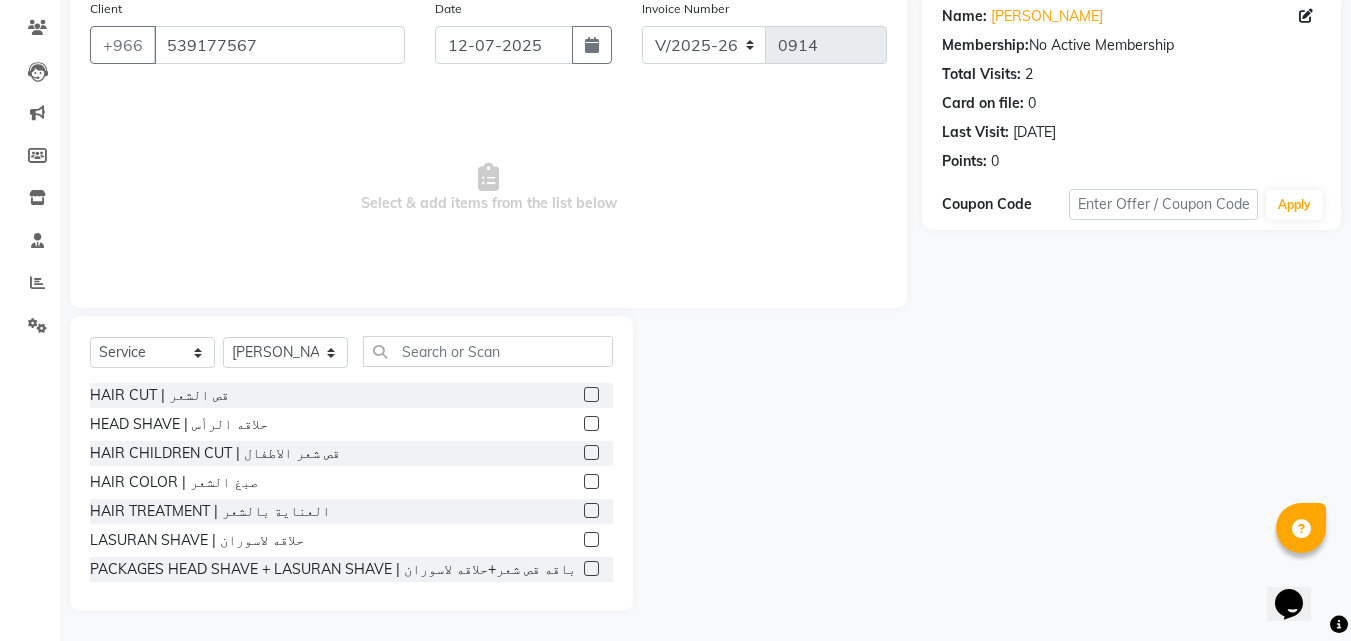 scroll, scrollTop: 160, scrollLeft: 0, axis: vertical 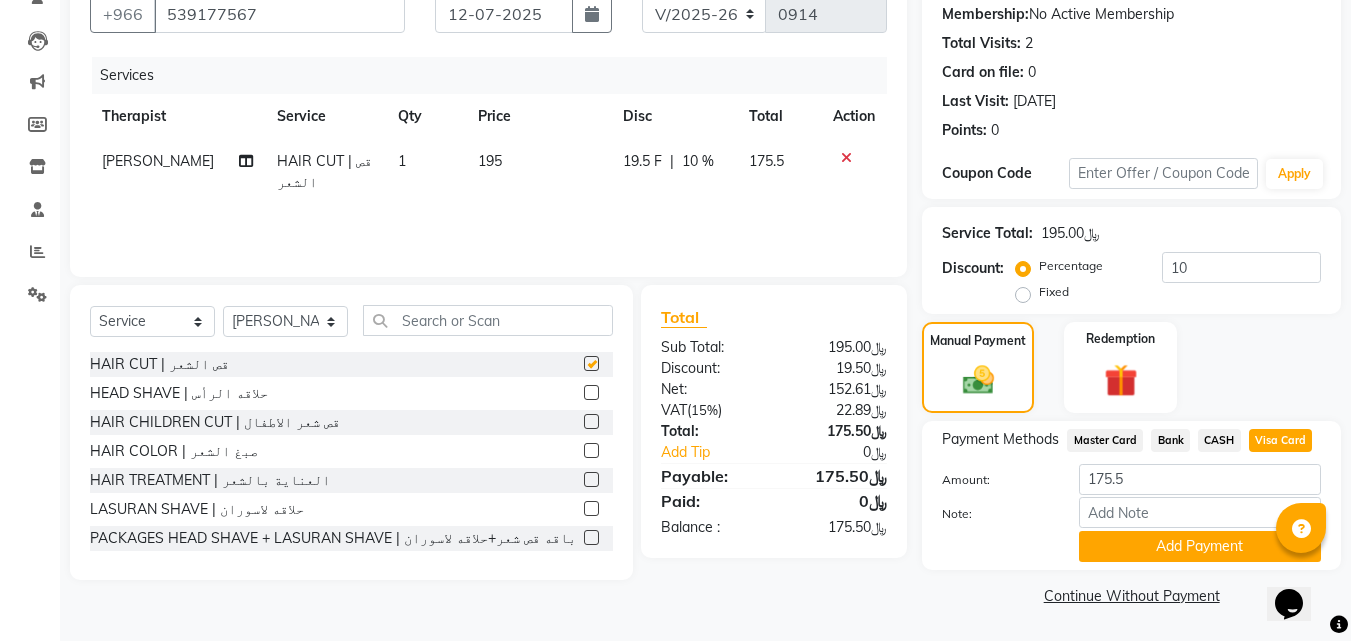checkbox on "false" 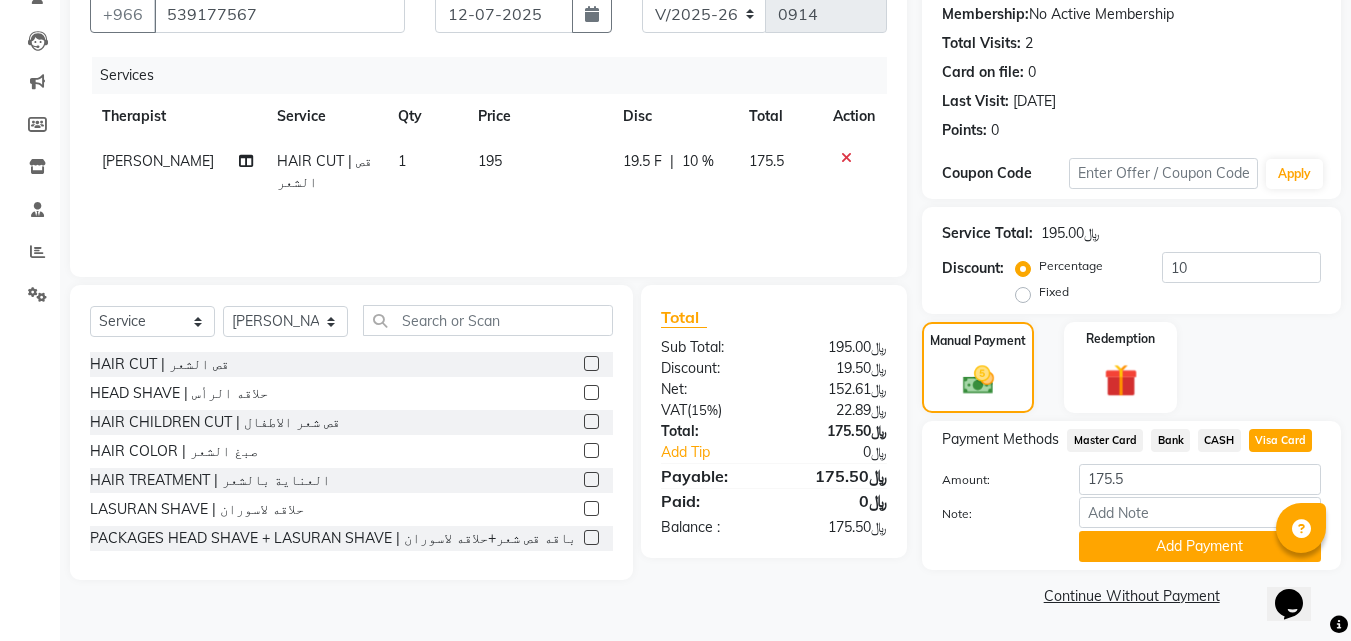 click 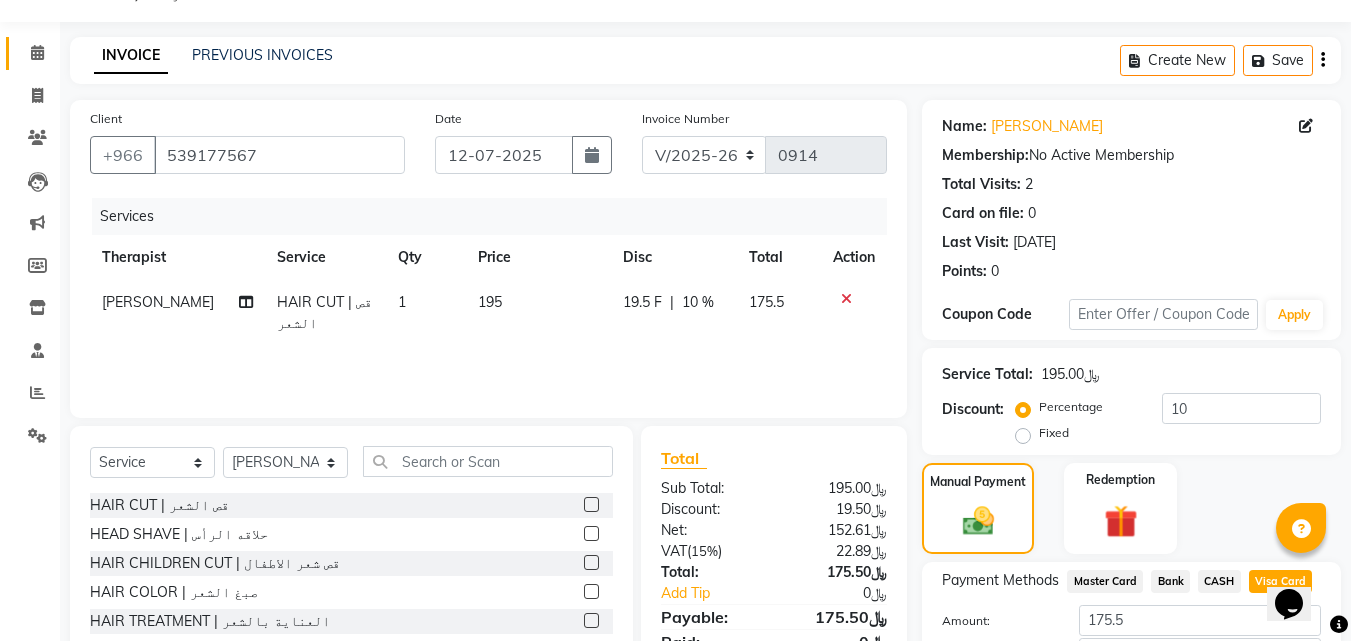 scroll, scrollTop: 150, scrollLeft: 0, axis: vertical 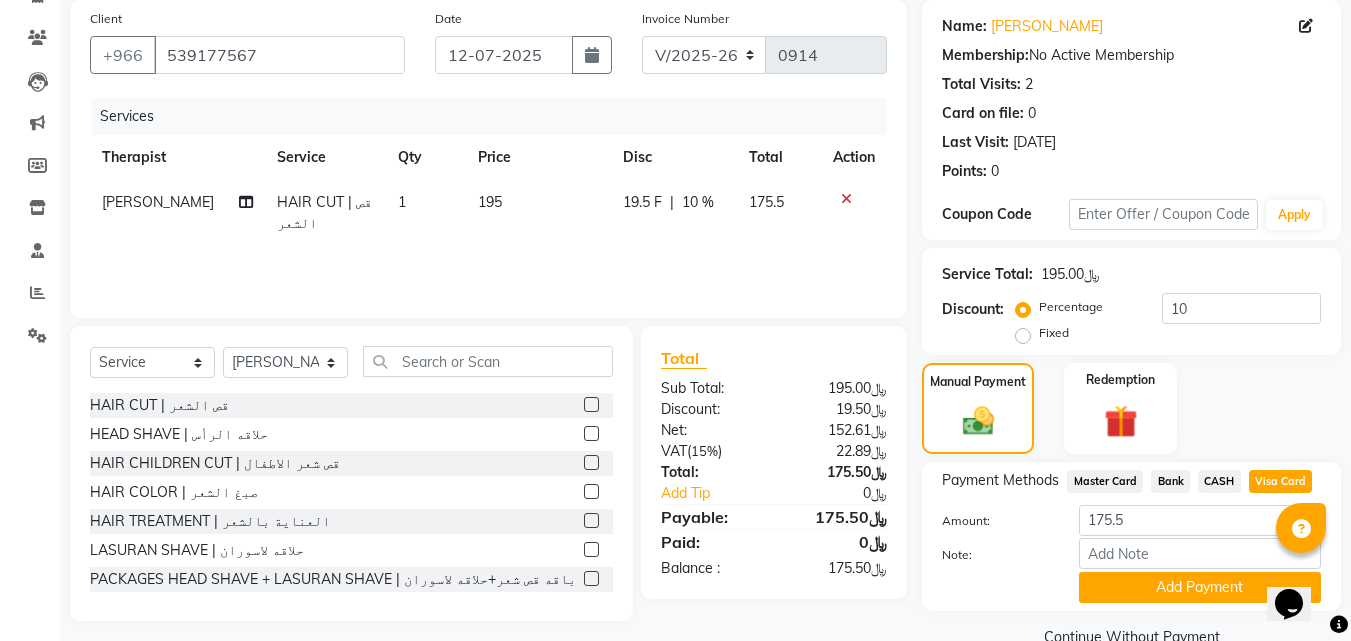 click 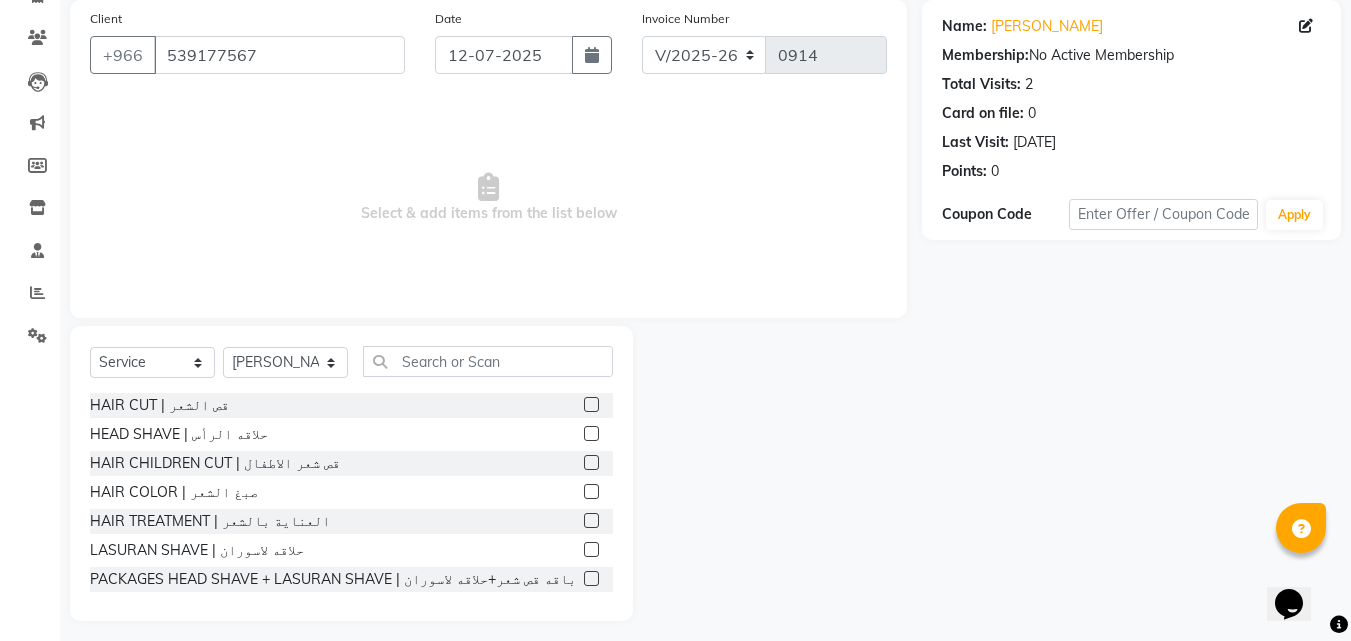 scroll, scrollTop: 0, scrollLeft: 0, axis: both 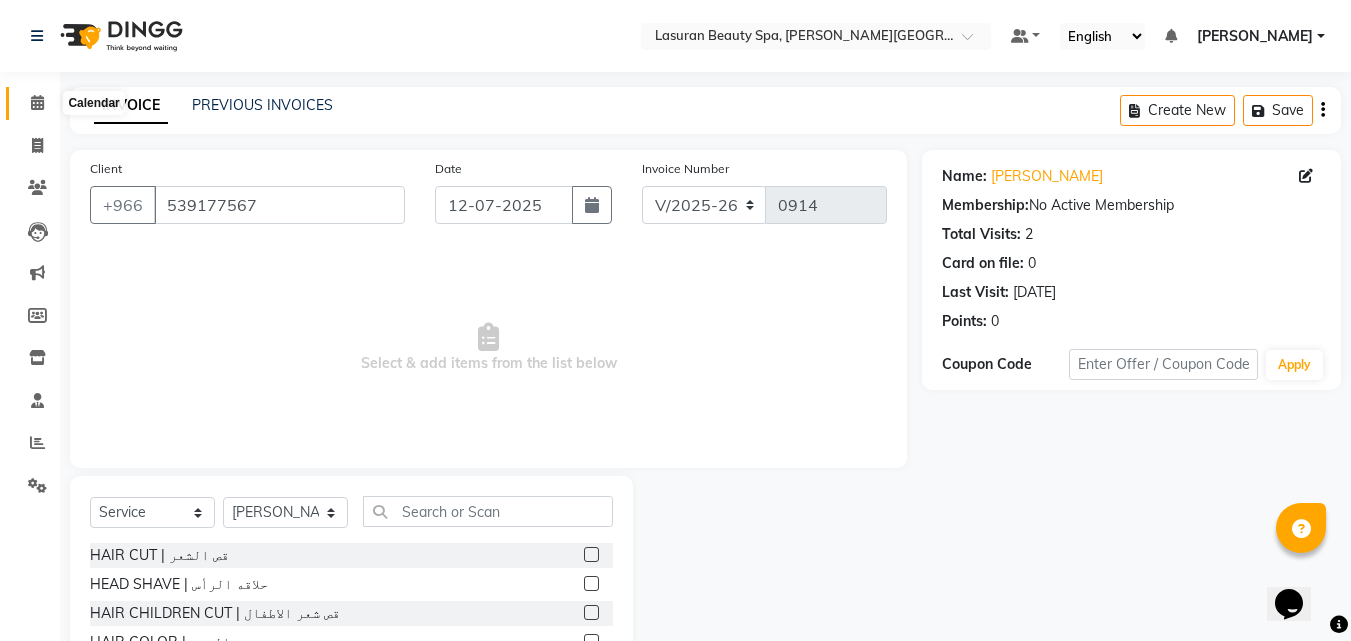 click 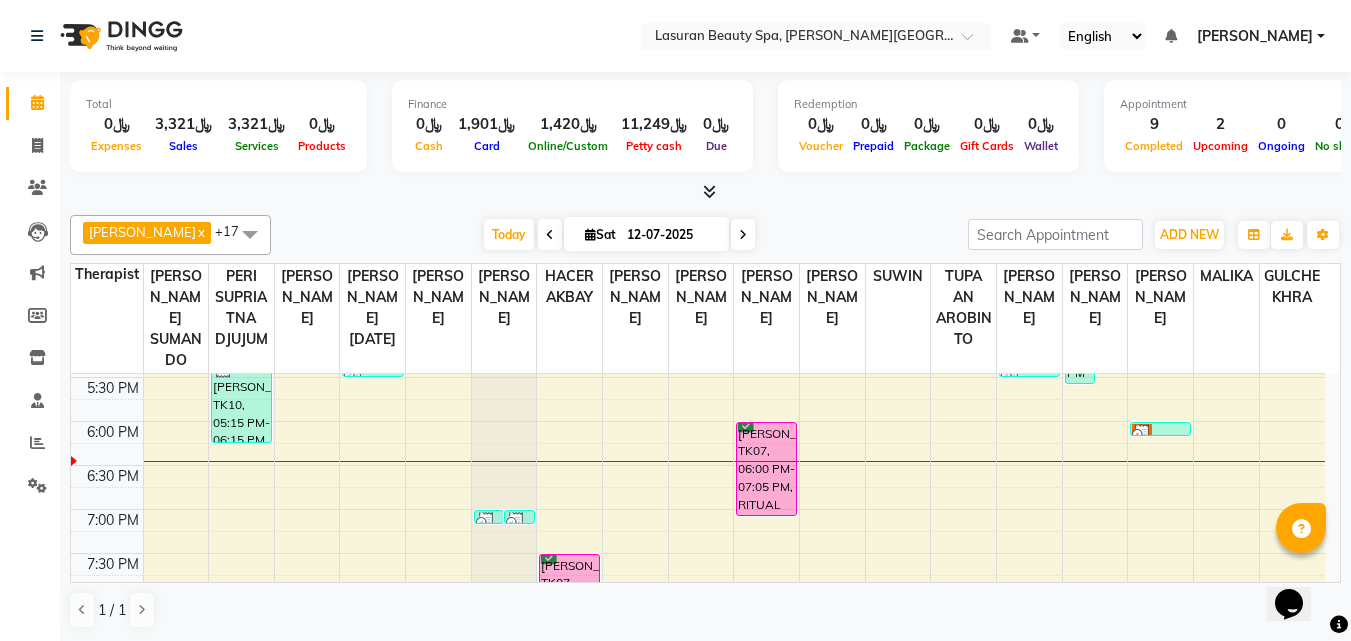 scroll, scrollTop: 559, scrollLeft: 0, axis: vertical 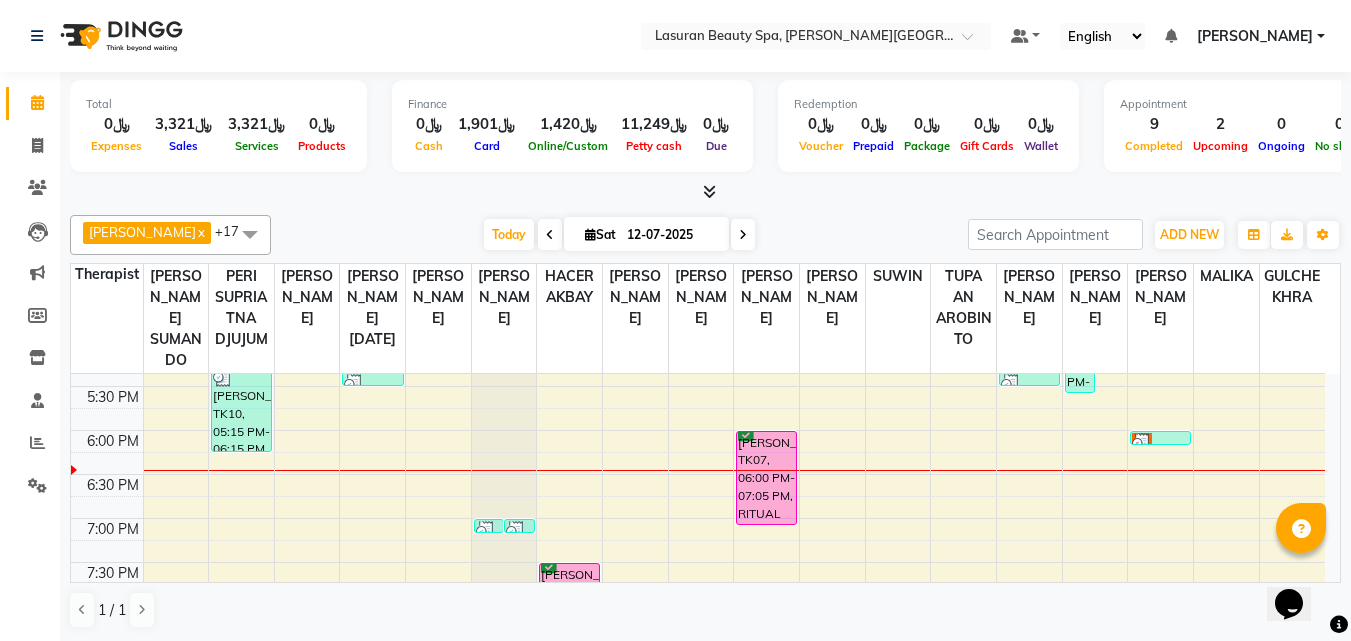 click at bounding box center (1160, 443) 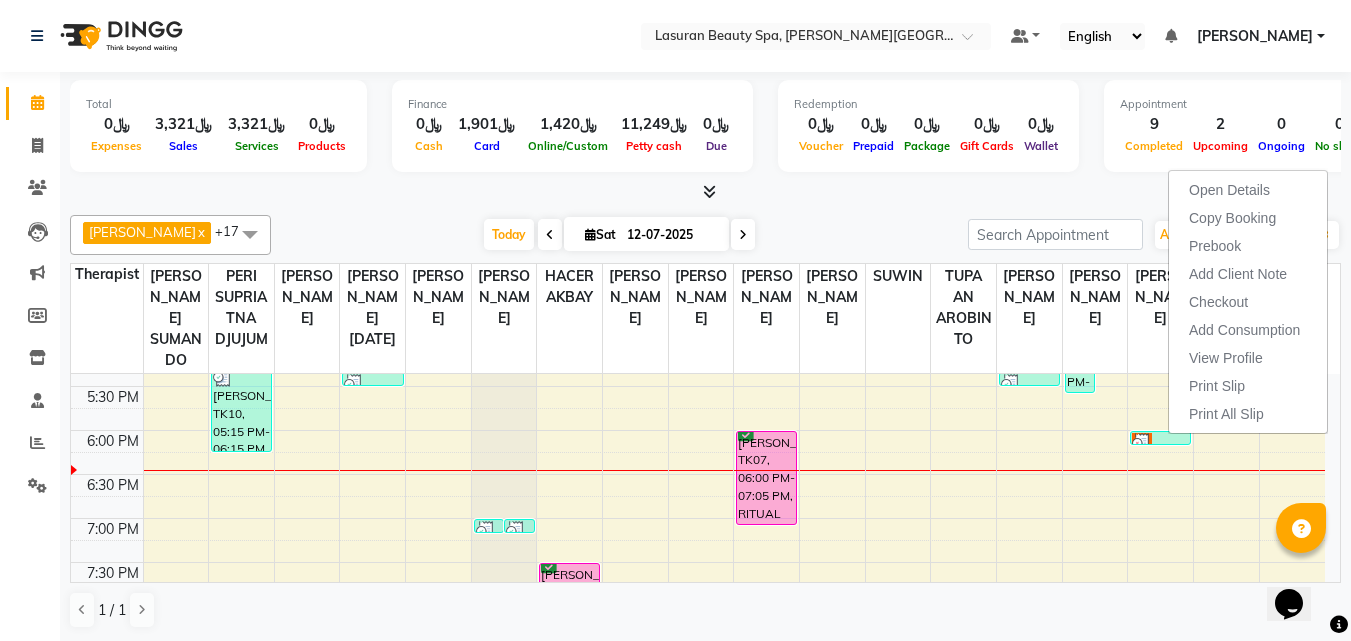 click at bounding box center (1160, 443) 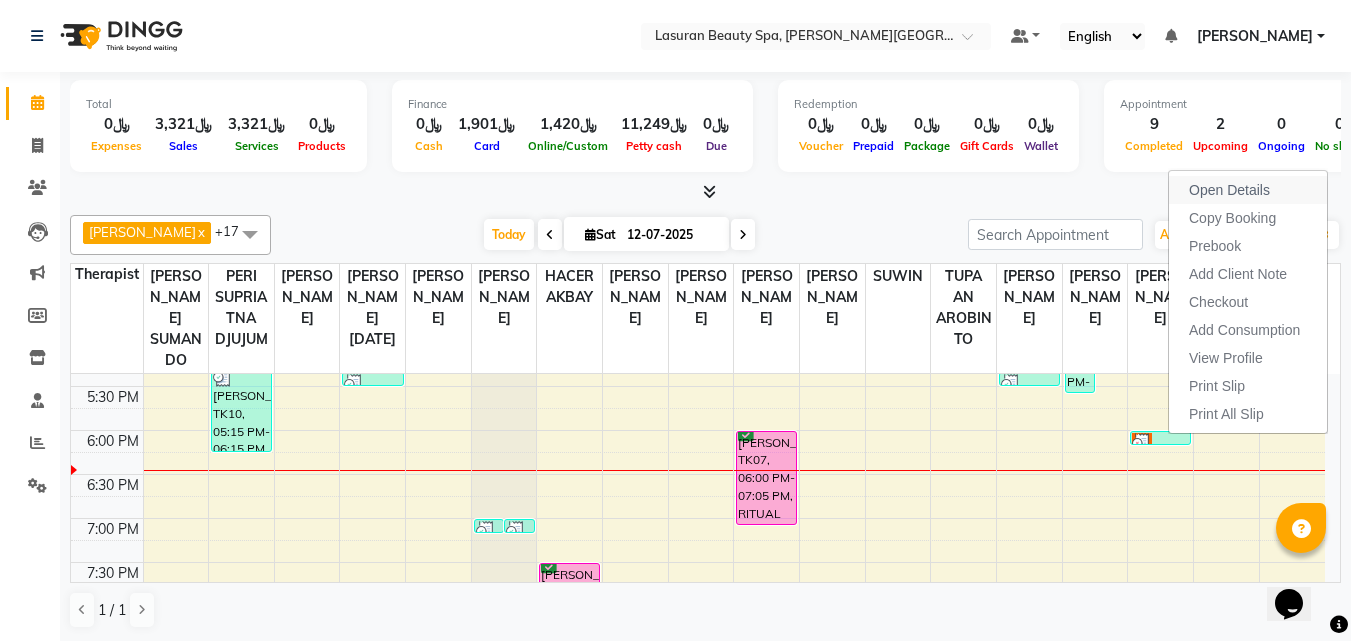 click on "Open Details" at bounding box center (1248, 190) 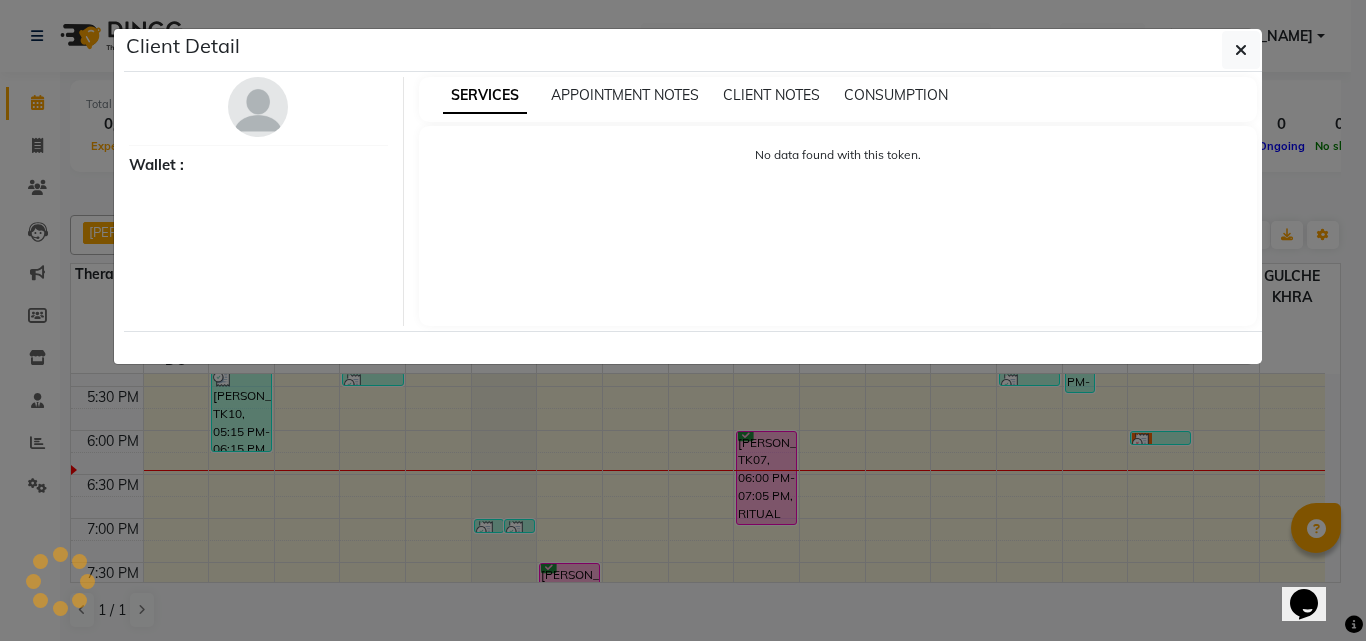 select on "3" 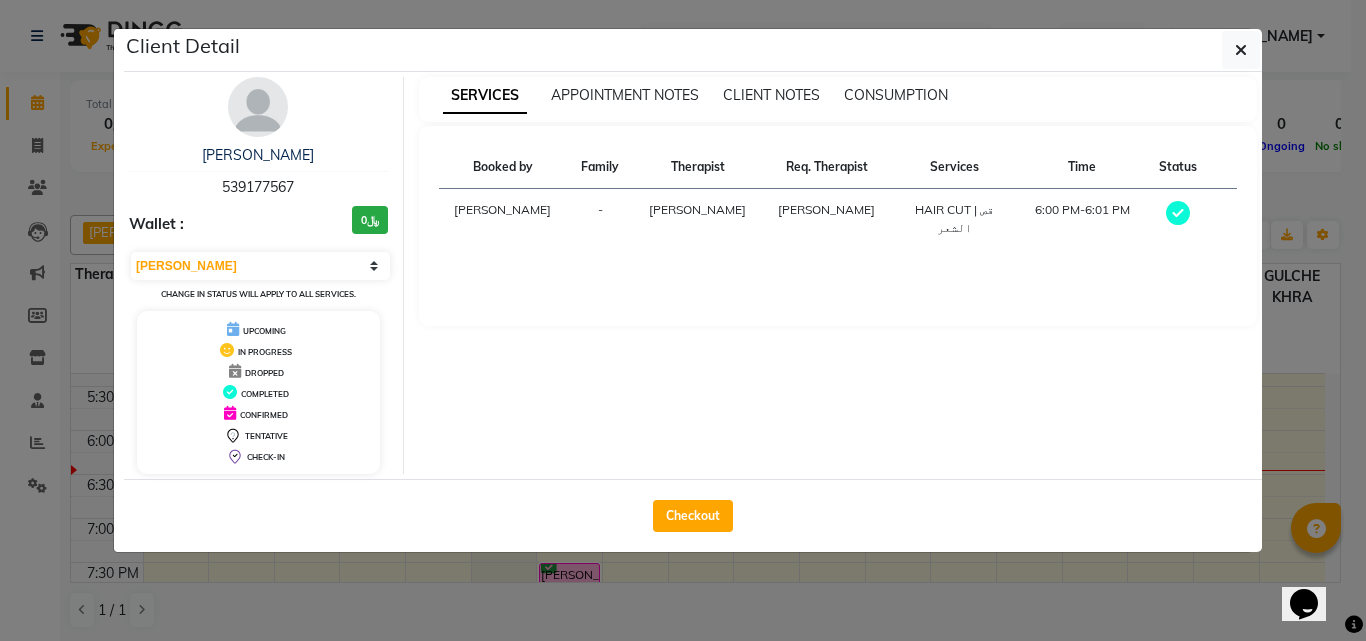 click on "539177567" at bounding box center [258, 187] 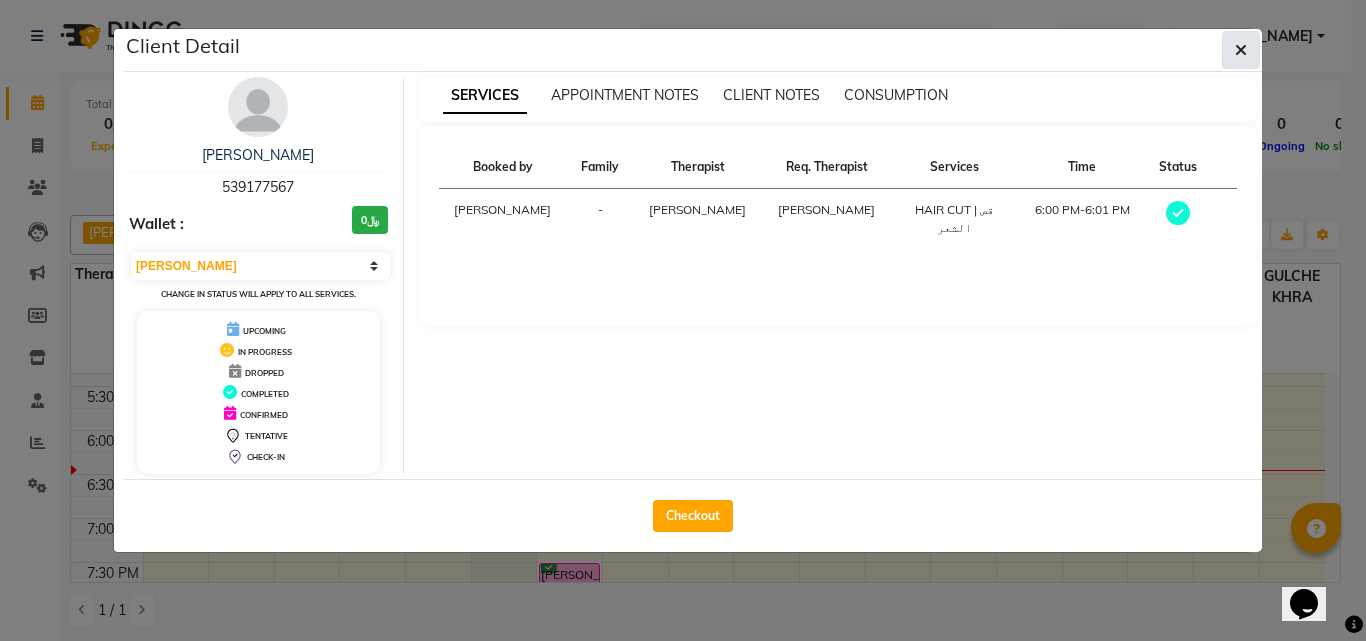 click 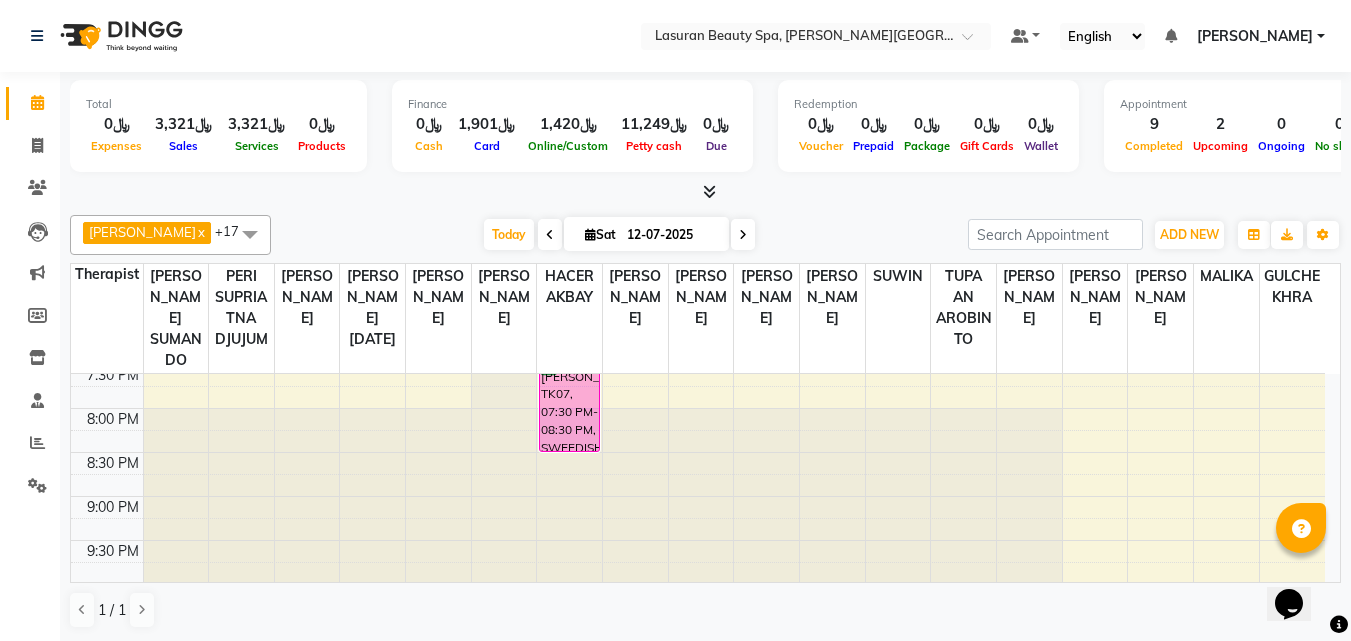 scroll, scrollTop: 759, scrollLeft: 0, axis: vertical 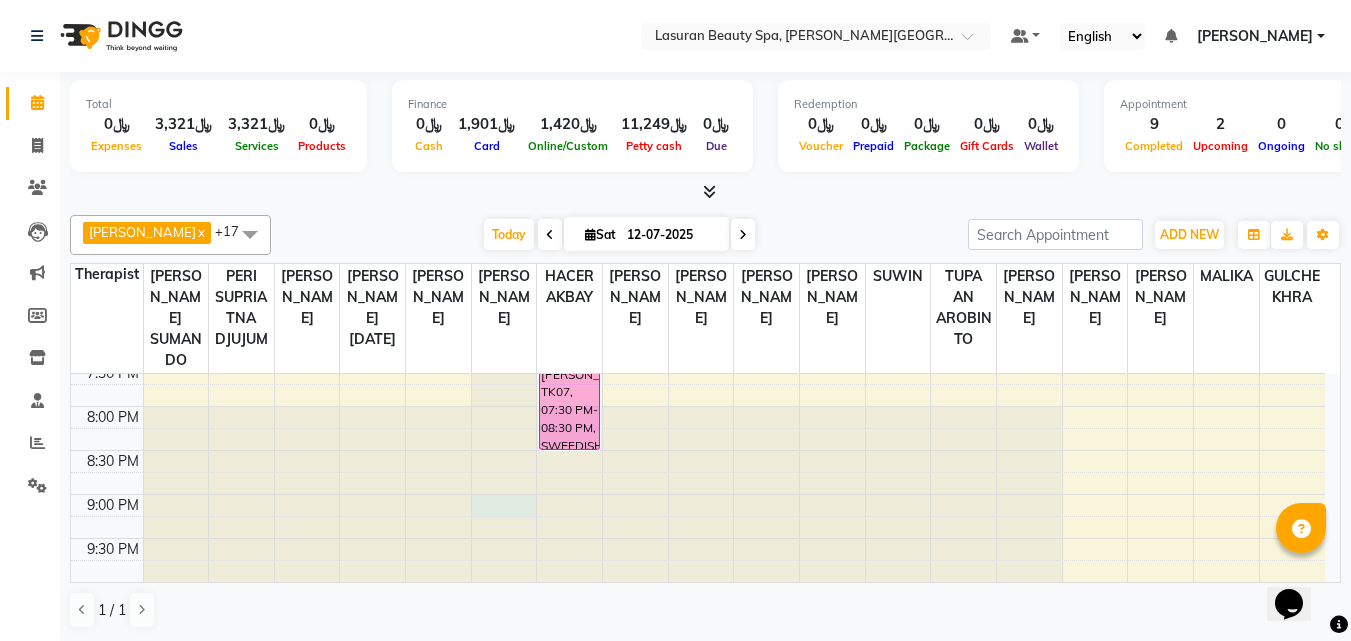click at bounding box center (504, -385) 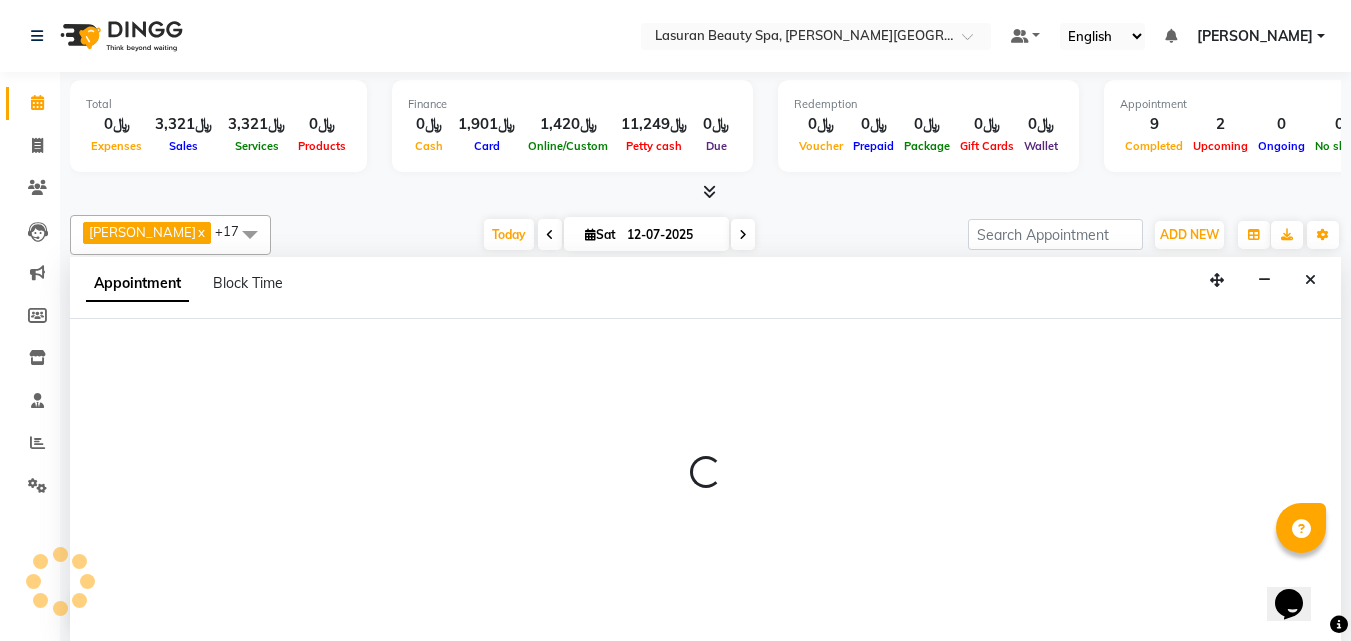 scroll, scrollTop: 1, scrollLeft: 0, axis: vertical 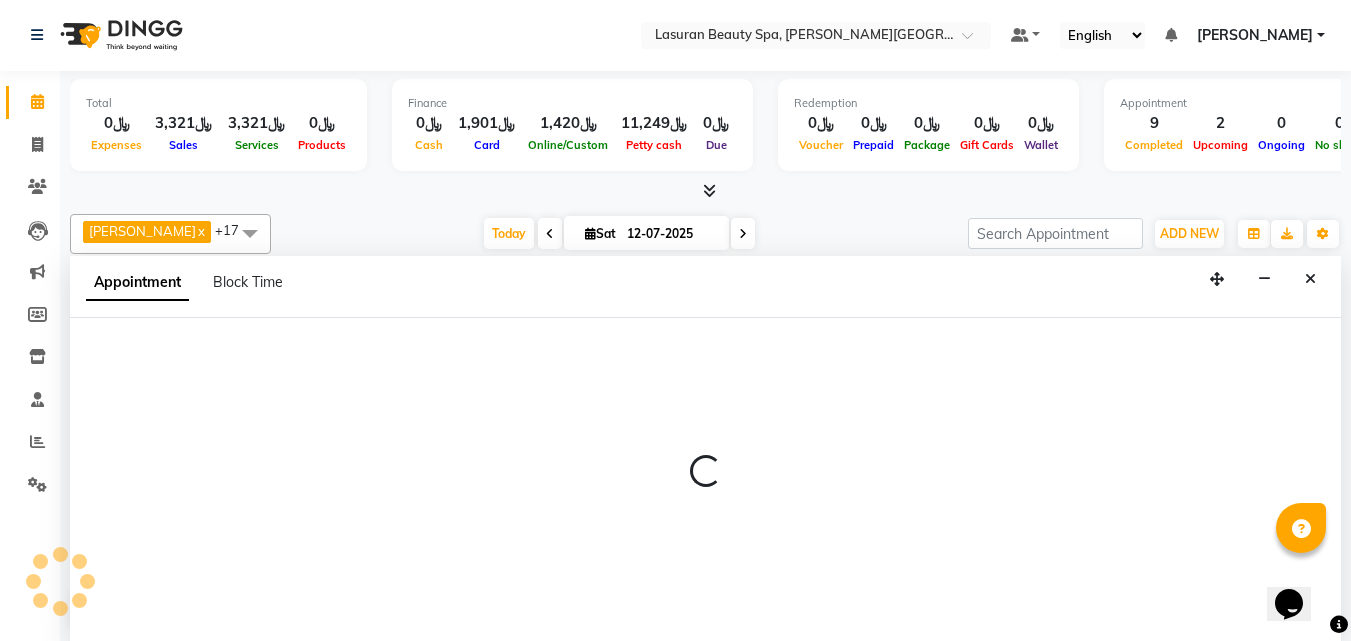 select on "54629" 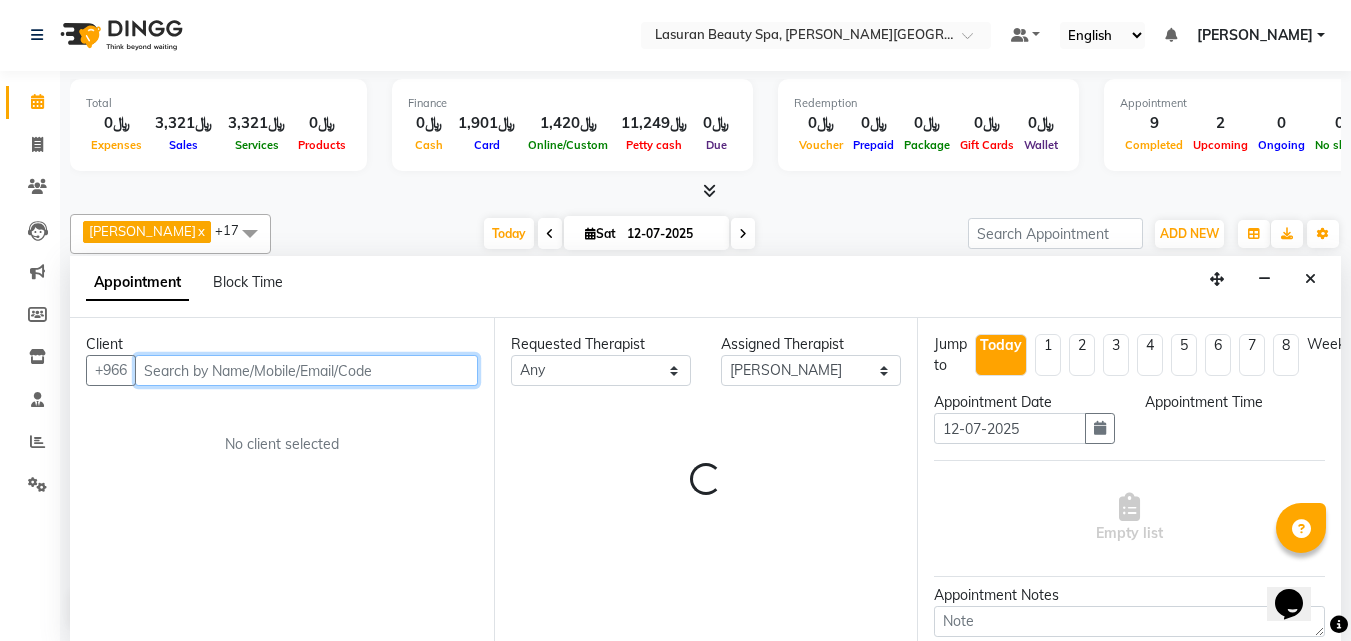 select on "1260" 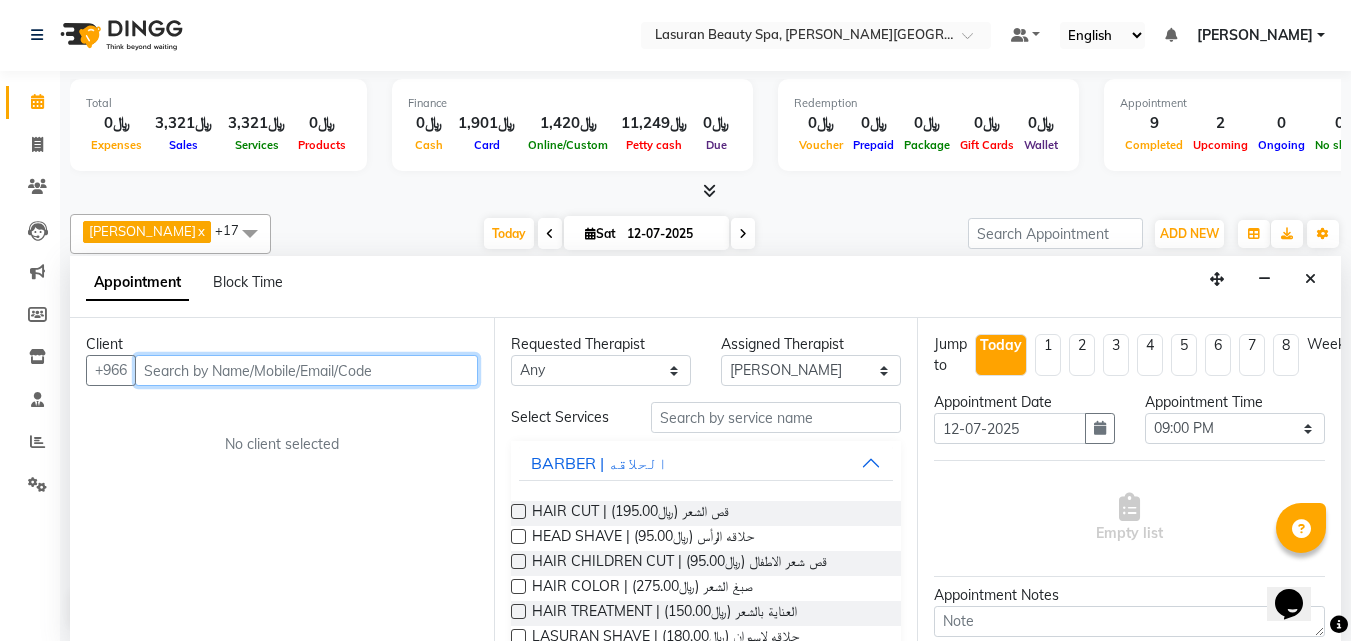 click at bounding box center [306, 370] 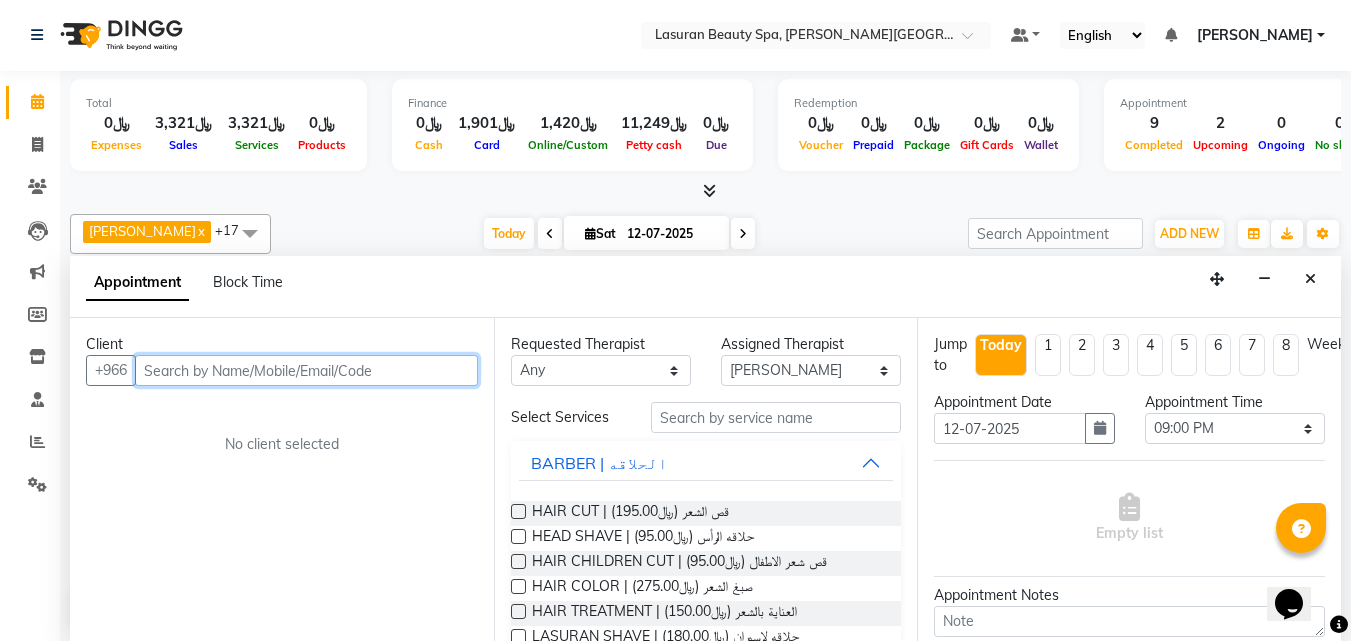 paste on "539177567" 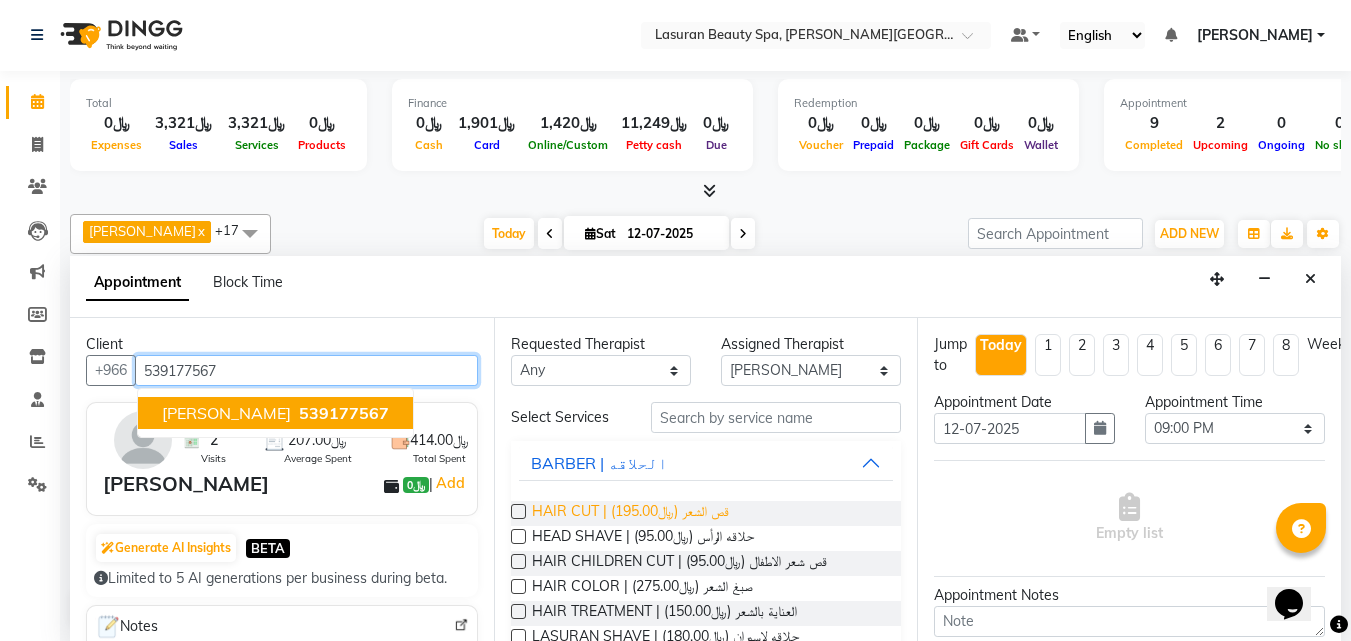 type on "539177567" 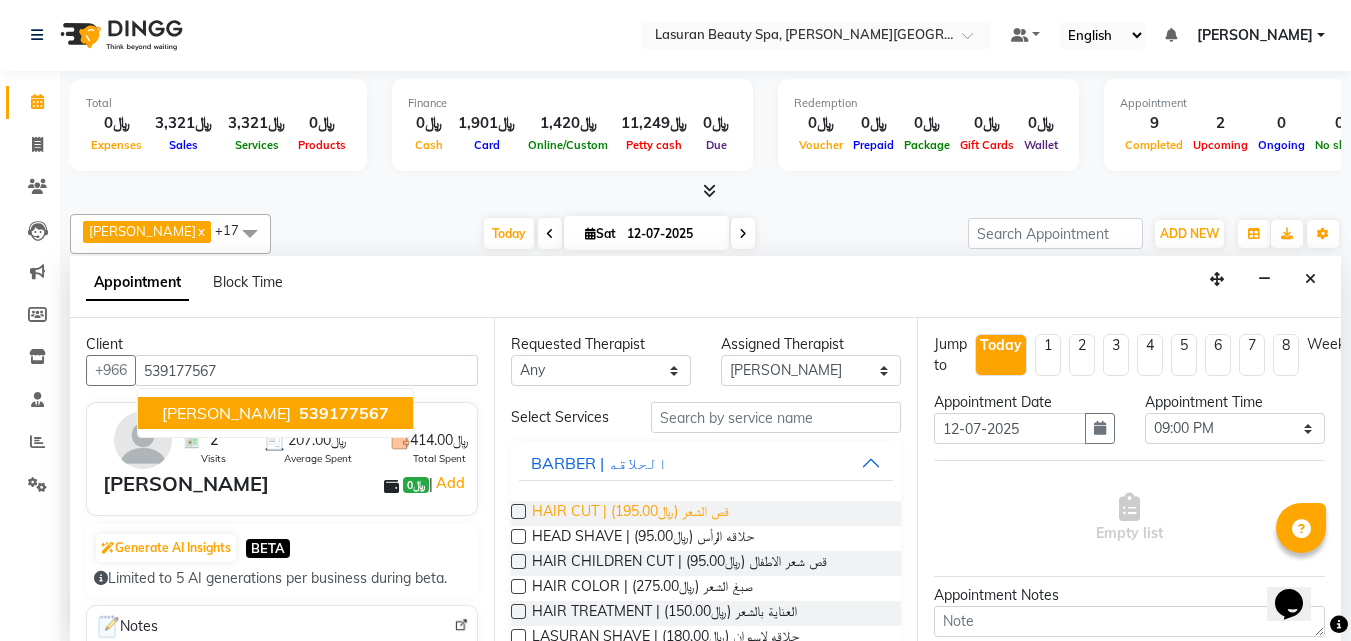 click on "HAIR CUT | قص الشعر (﷼195.00)" at bounding box center (630, 513) 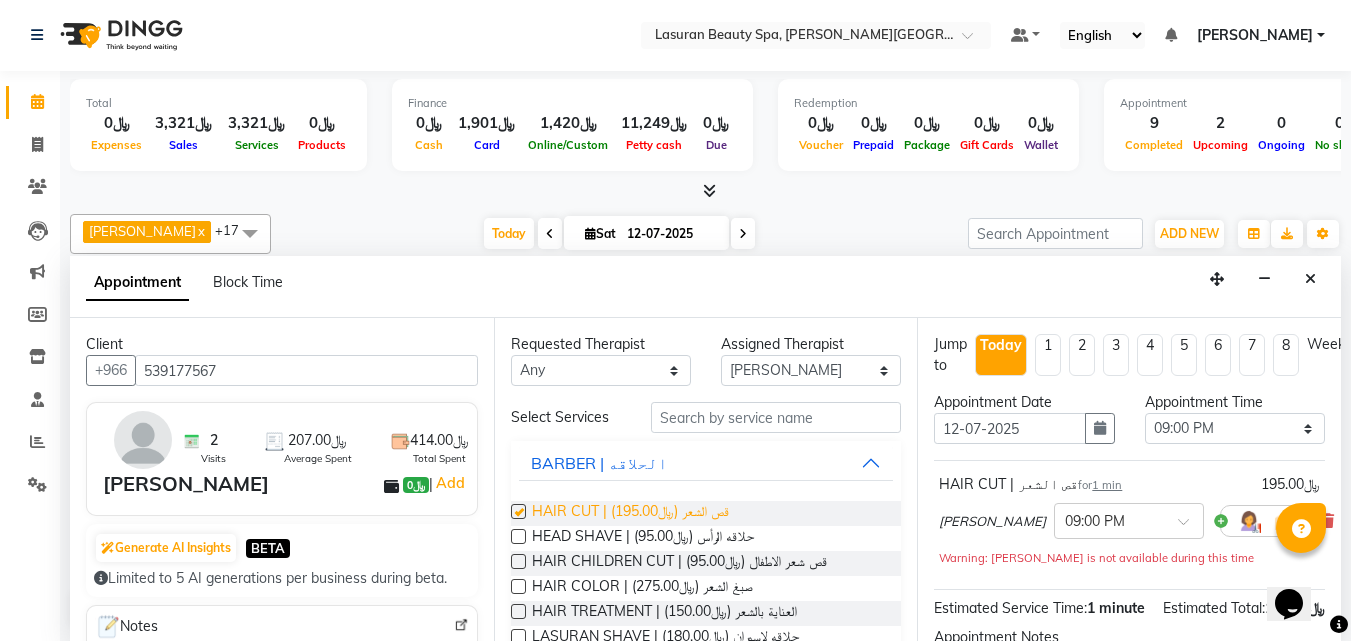 checkbox on "false" 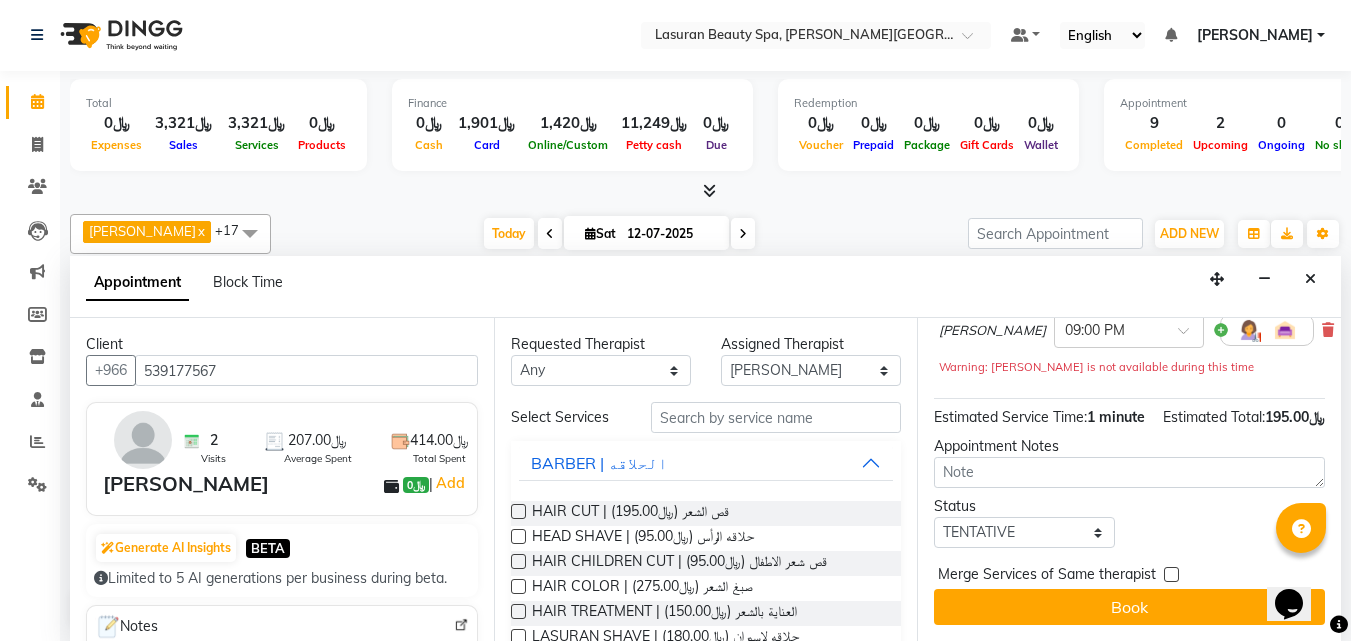 scroll, scrollTop: 227, scrollLeft: 0, axis: vertical 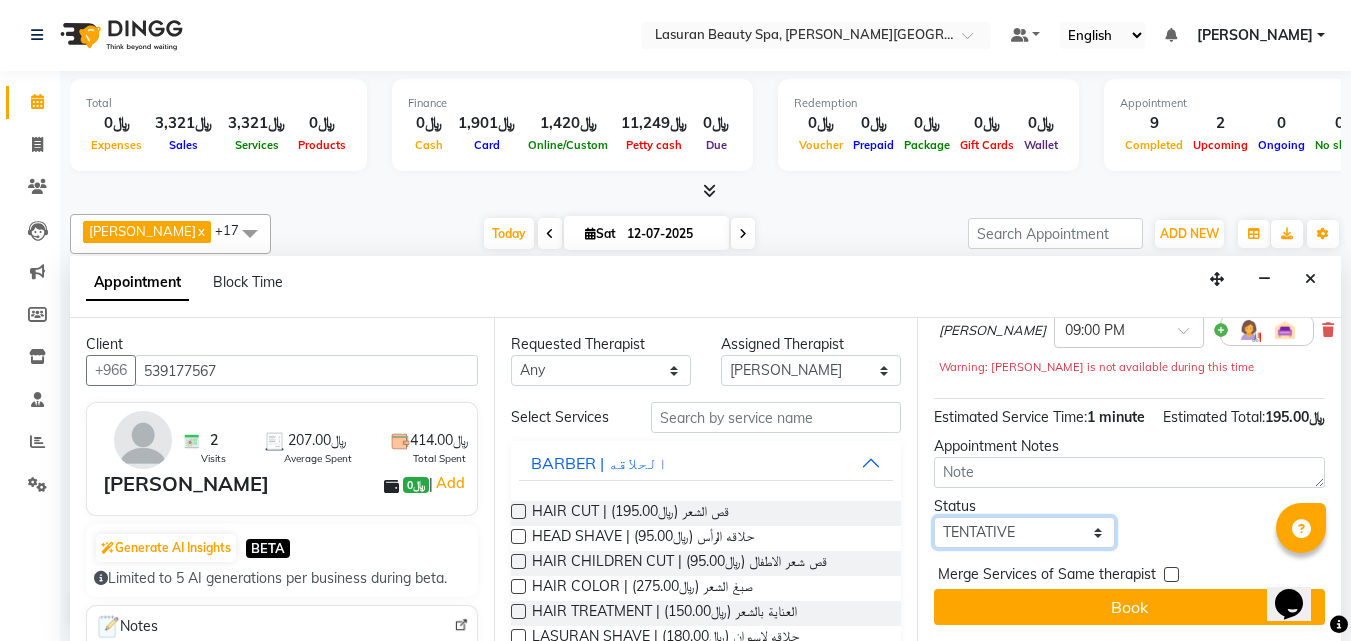 click on "Select TENTATIVE CONFIRM CHECK-IN UPCOMING" at bounding box center (1024, 532) 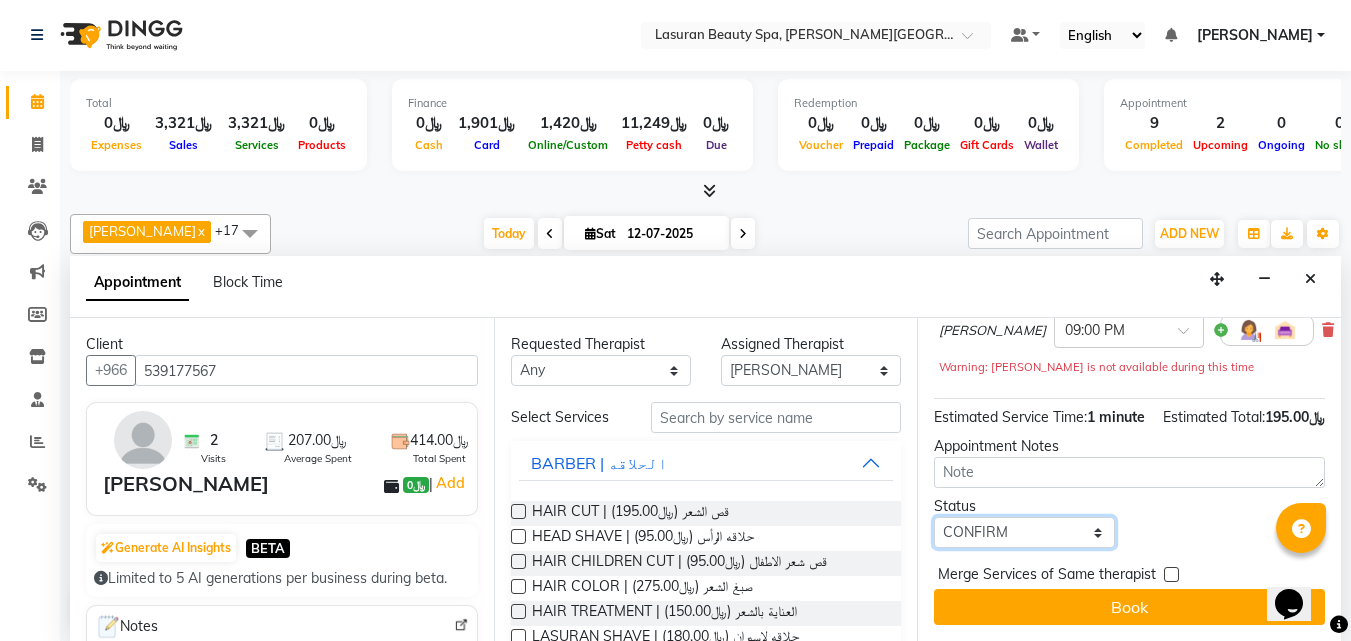 click on "Select TENTATIVE CONFIRM CHECK-IN UPCOMING" at bounding box center (1024, 532) 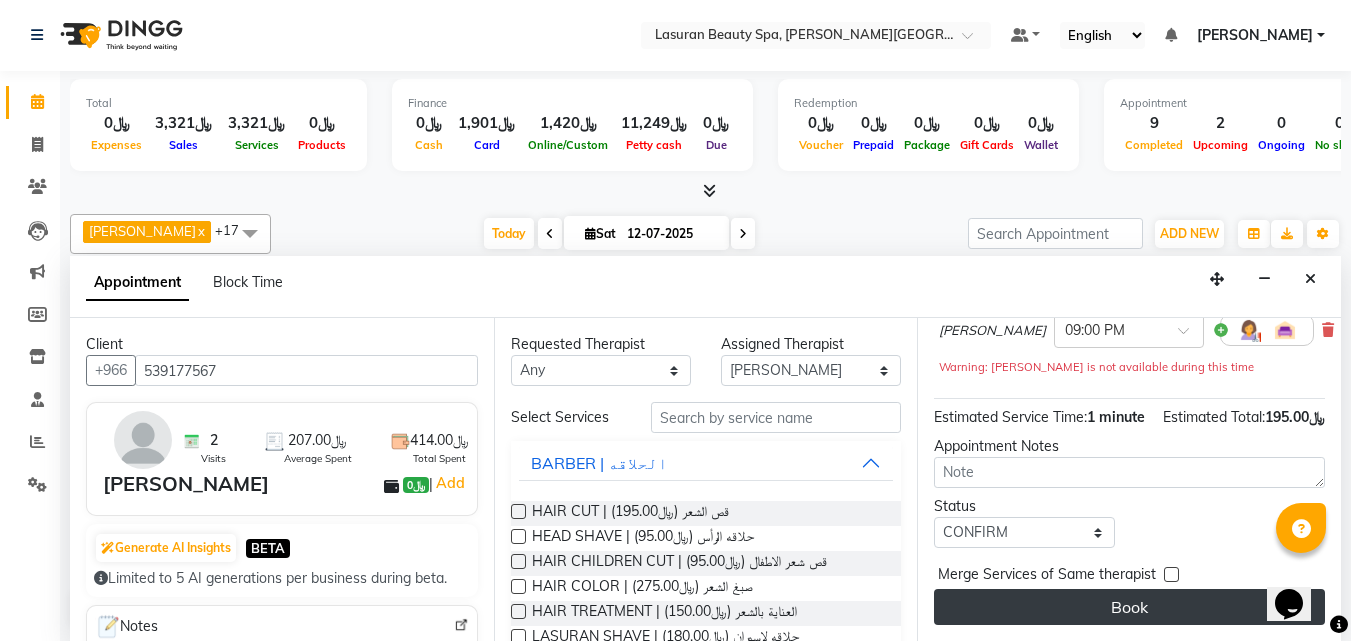 click on "Book" at bounding box center (1129, 607) 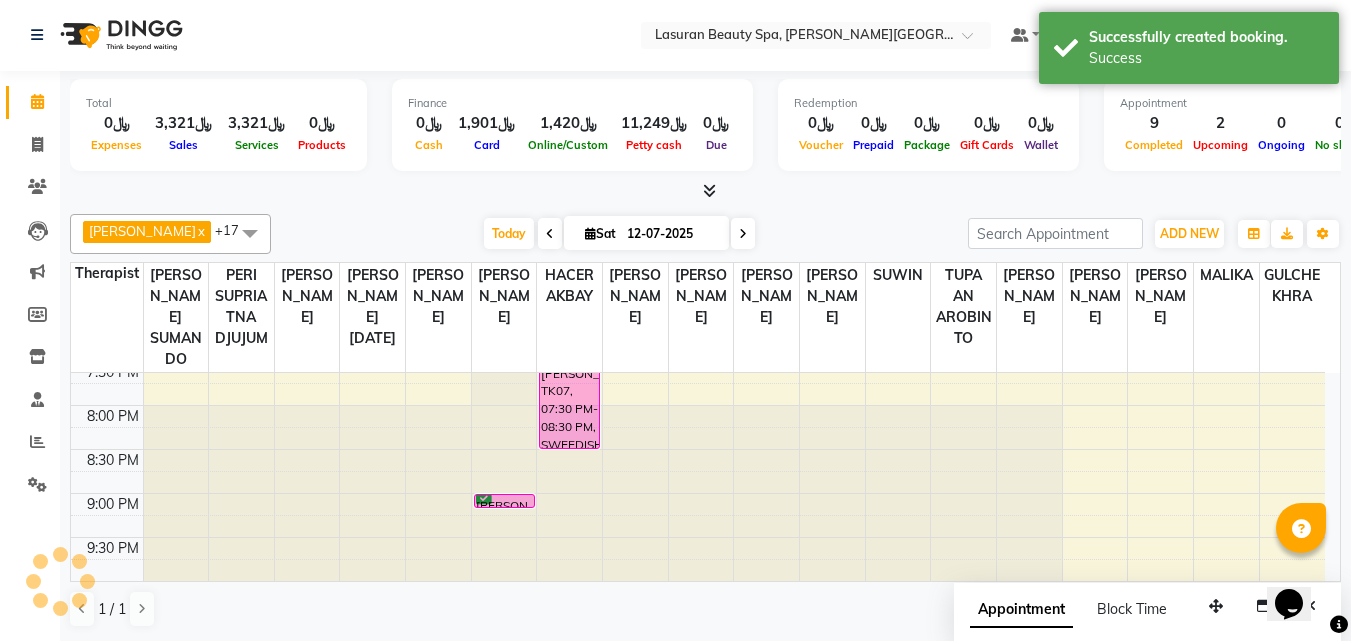 scroll, scrollTop: 0, scrollLeft: 0, axis: both 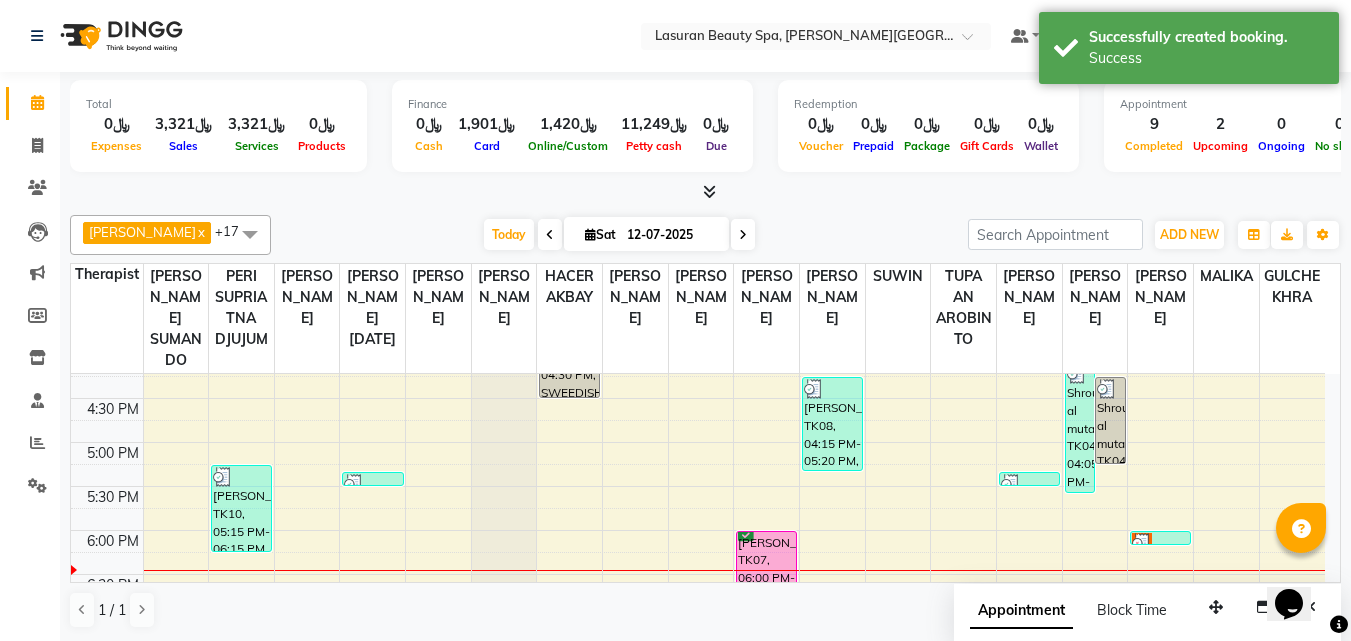 click at bounding box center (1142, 543) 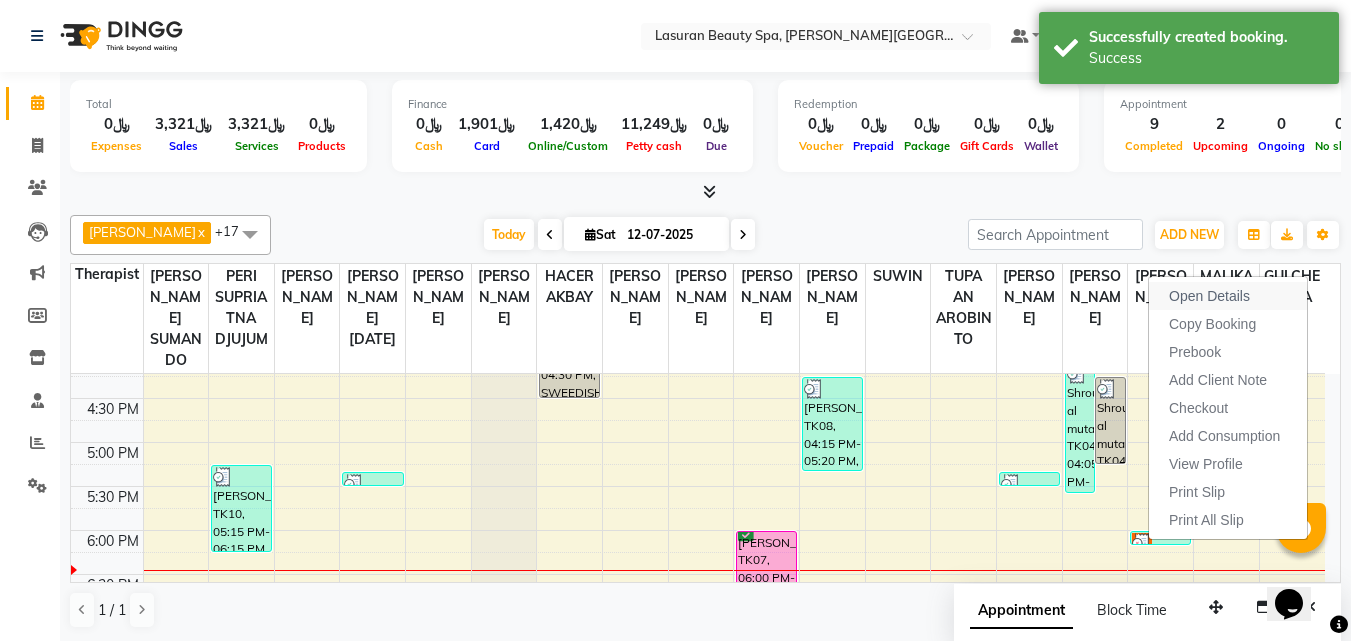 click on "Open Details" at bounding box center (1209, 296) 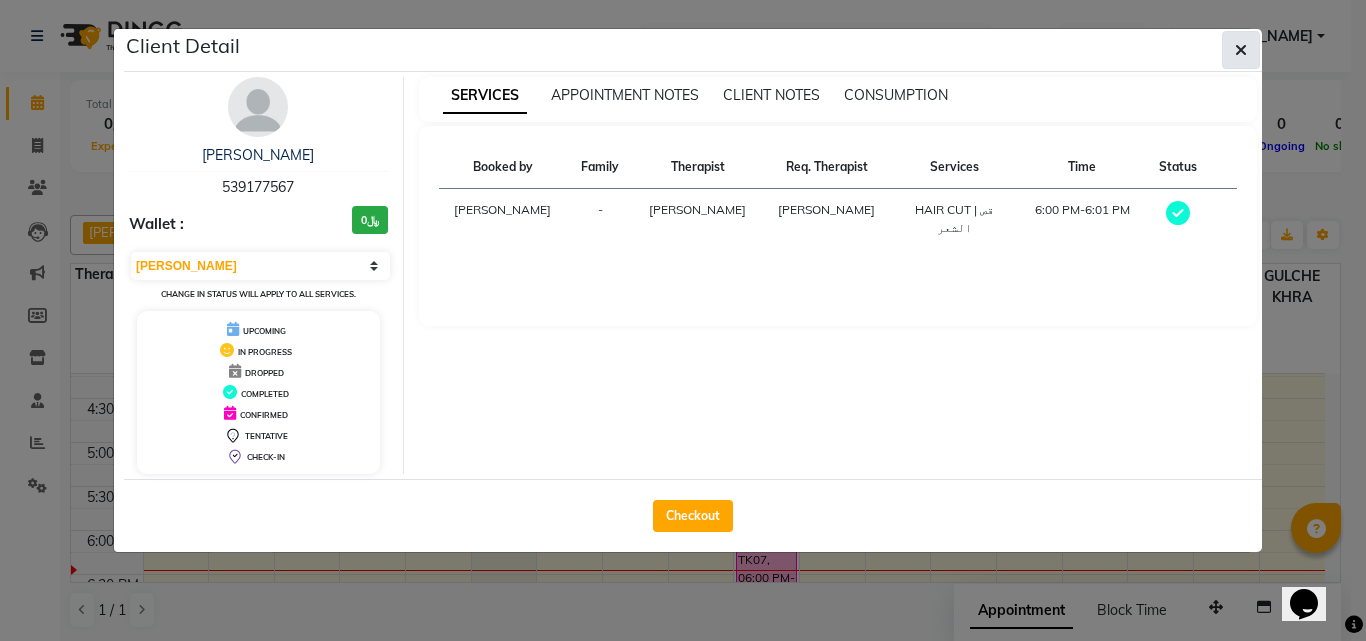 click 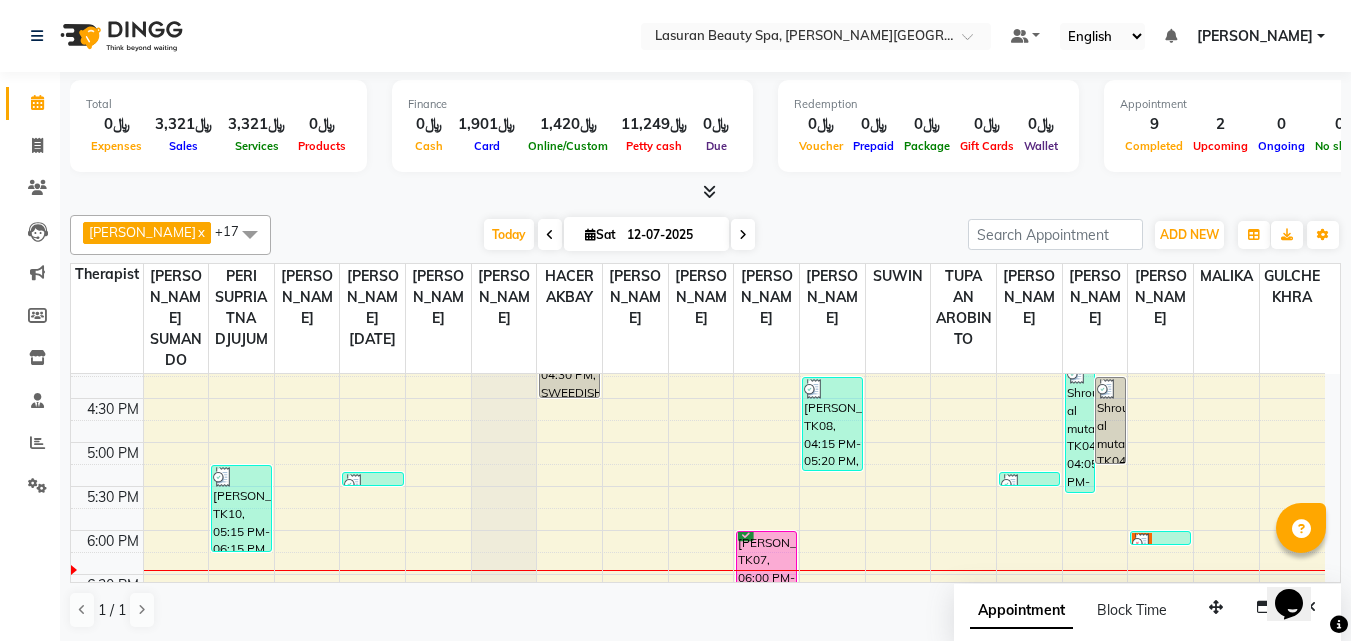 click at bounding box center [1160, 543] 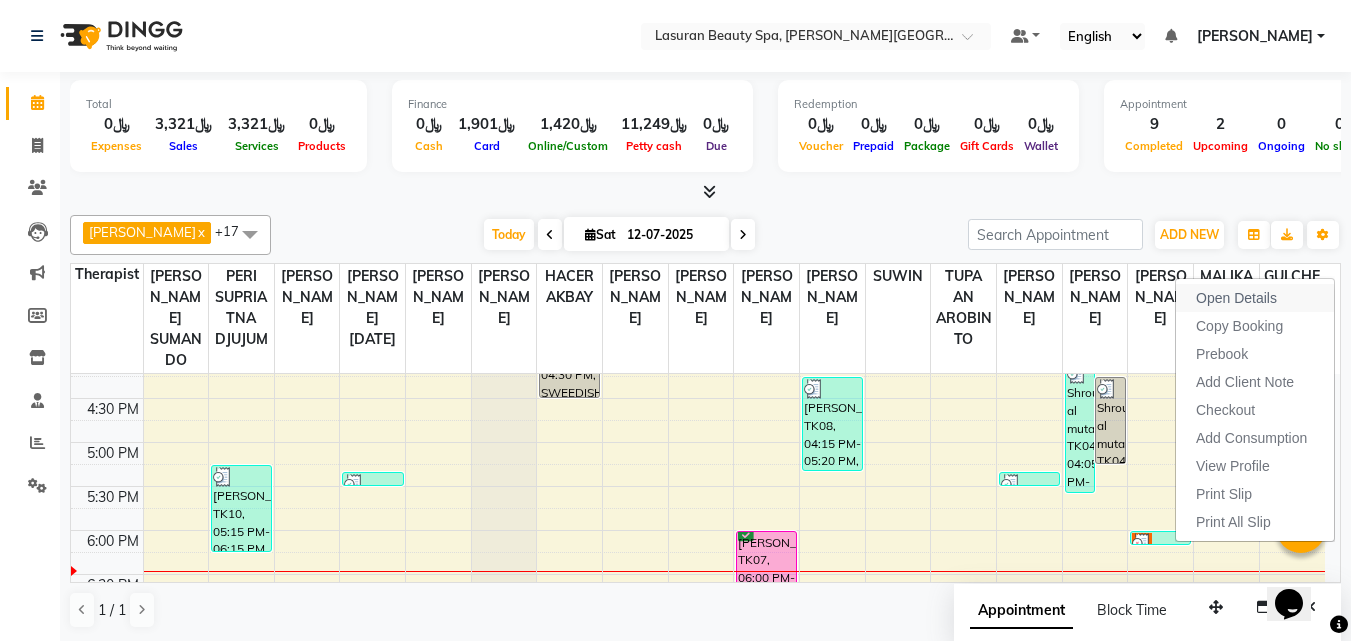 click on "Open Details" at bounding box center [1255, 298] 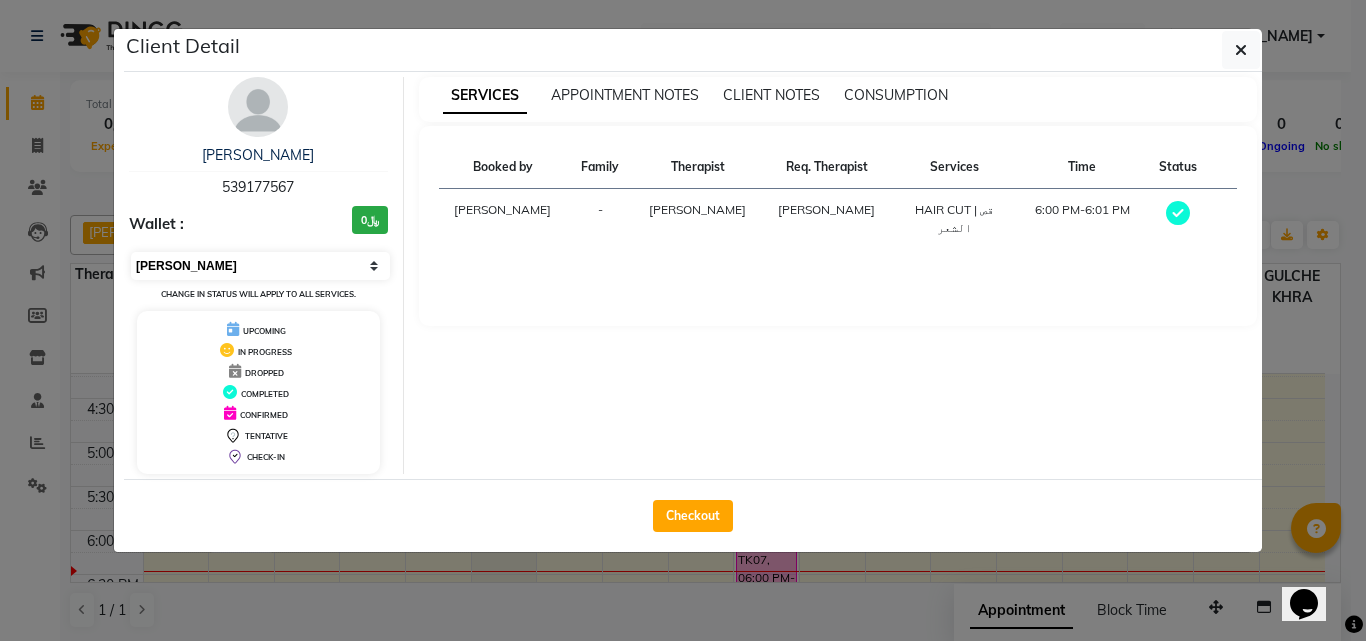click on "Select MARK DONE UPCOMING" at bounding box center (260, 266) 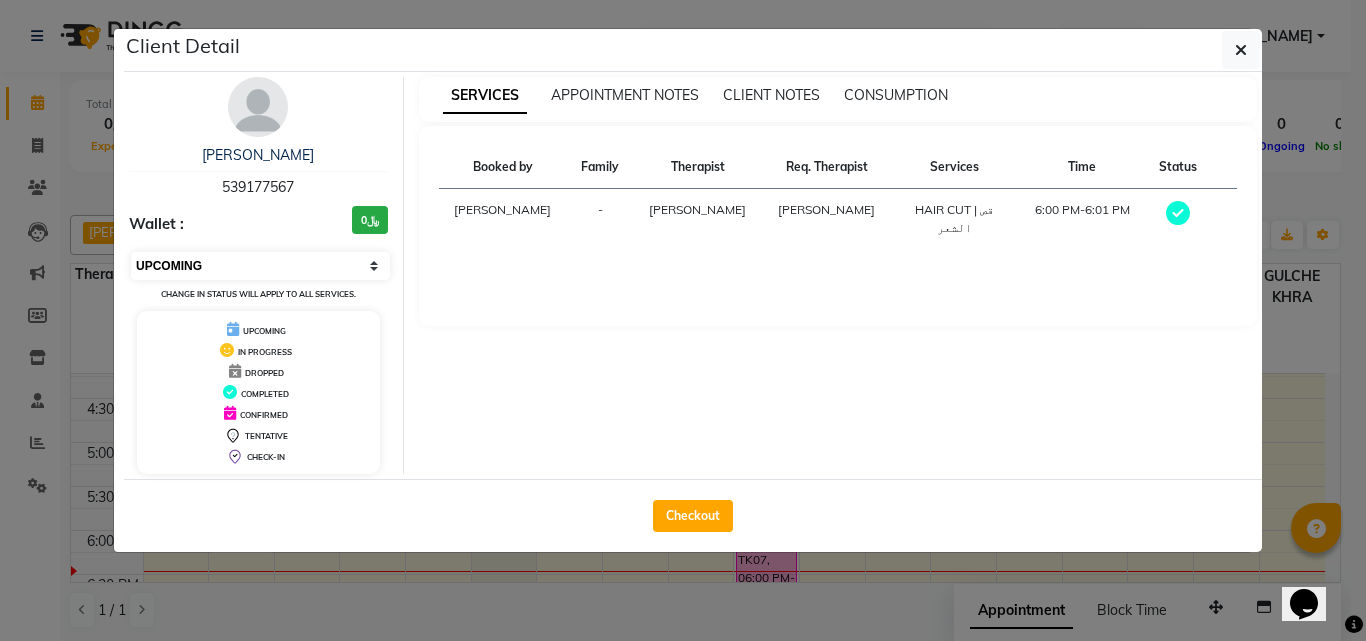 click on "Select MARK DONE UPCOMING" at bounding box center (260, 266) 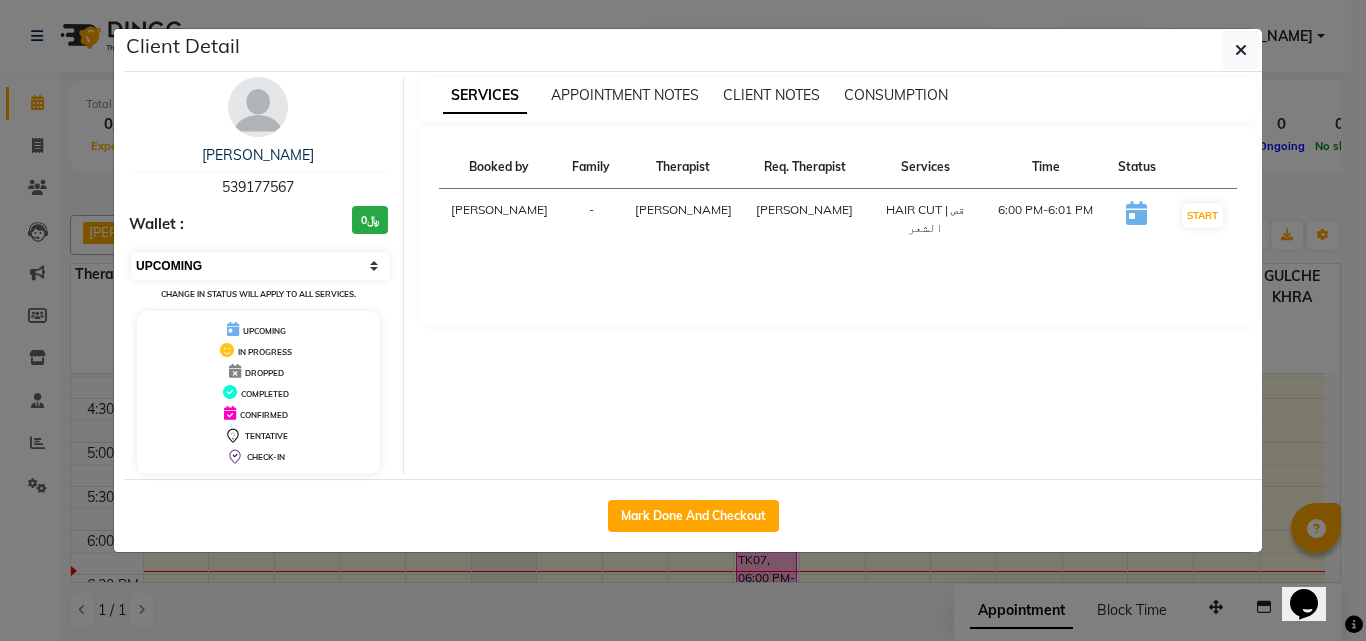 click on "Select IN SERVICE CONFIRMED TENTATIVE CHECK IN MARK DONE DROPPED UPCOMING" at bounding box center (260, 266) 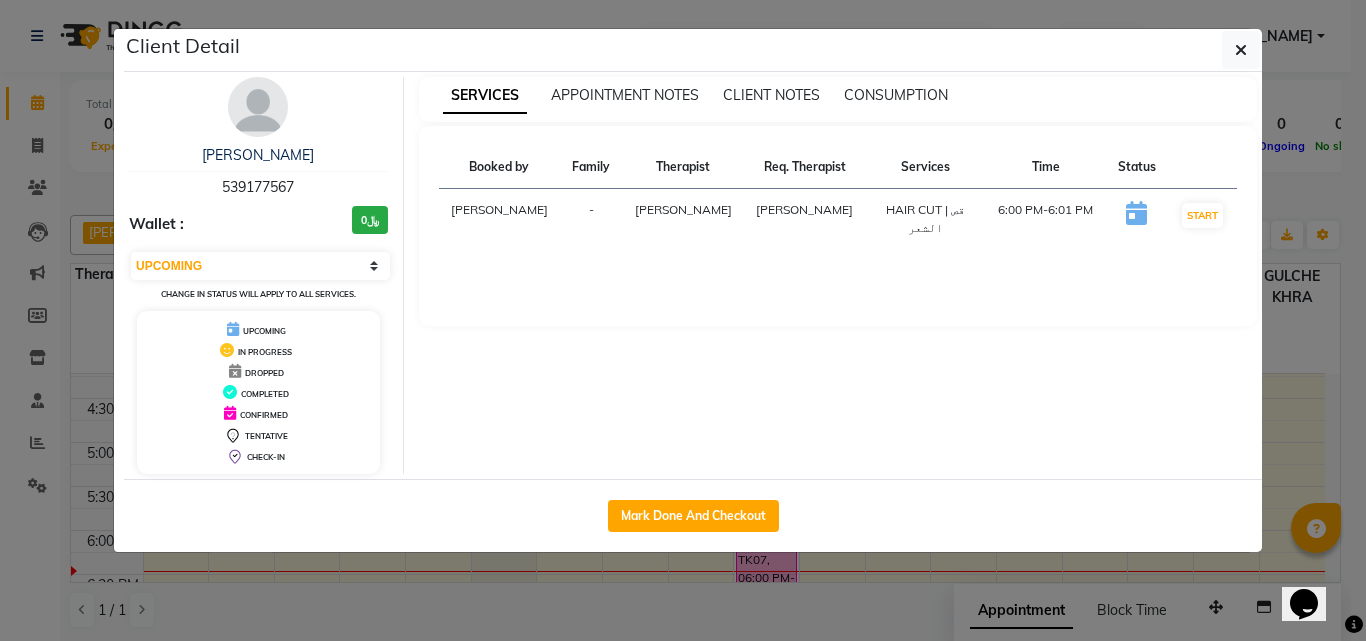 click on "Booked by Family Therapist Req. Therapist Services Time Status  Ranim [PERSON_NAME] ALJOHARY [PERSON_NAME] ALJOHARY  HAIR CUT | قص الشعر   6:00 PM-6:01 PM   START" at bounding box center (838, 226) 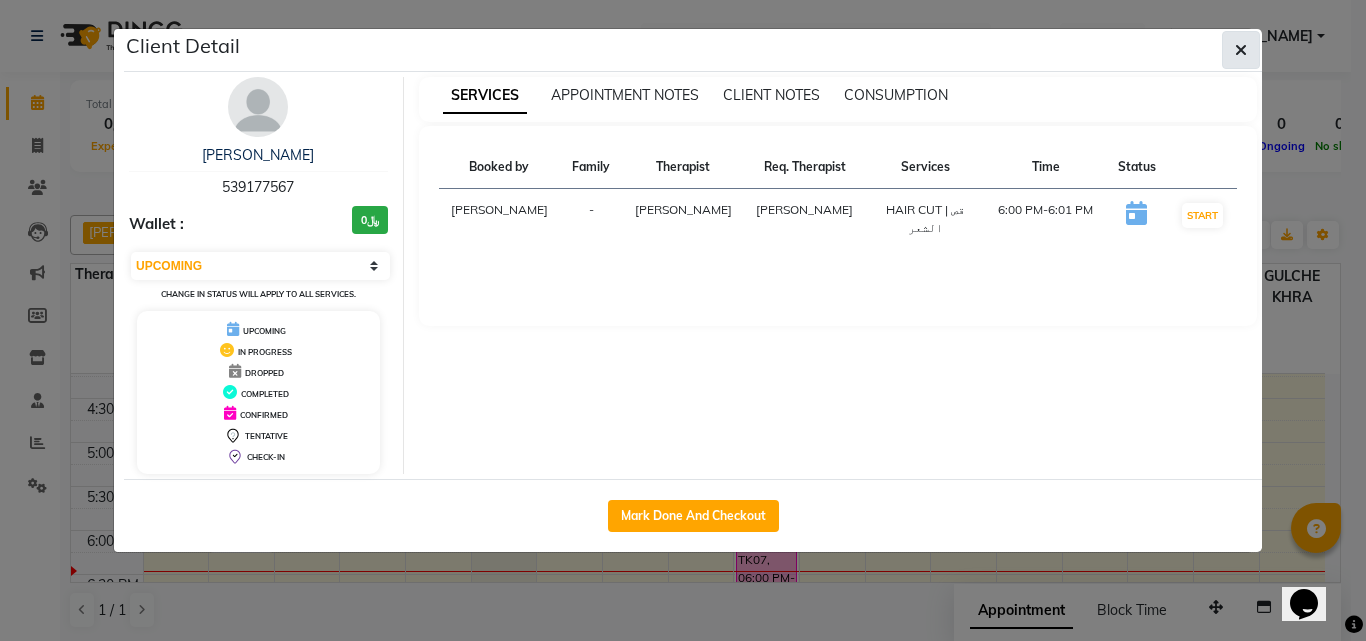 click 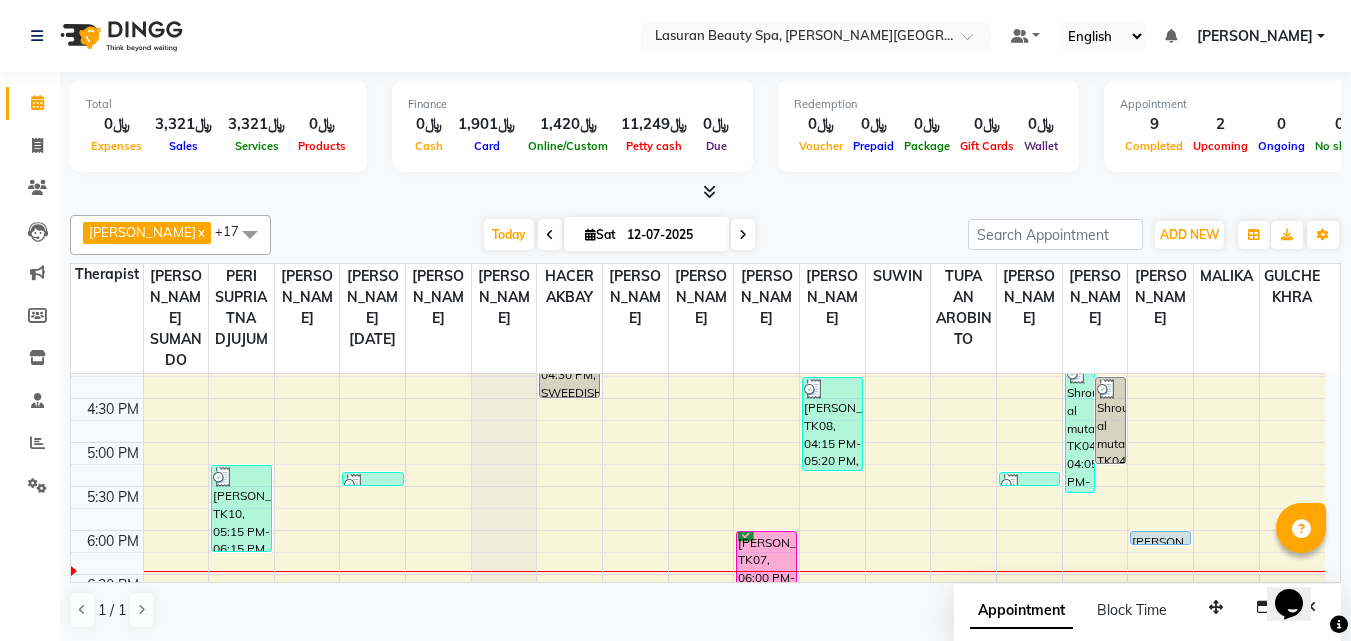 click on "[PERSON_NAME], TK09, 06:00 PM-06:01 PM, HAIR CUT | قص الشعر" at bounding box center (1160, 538) 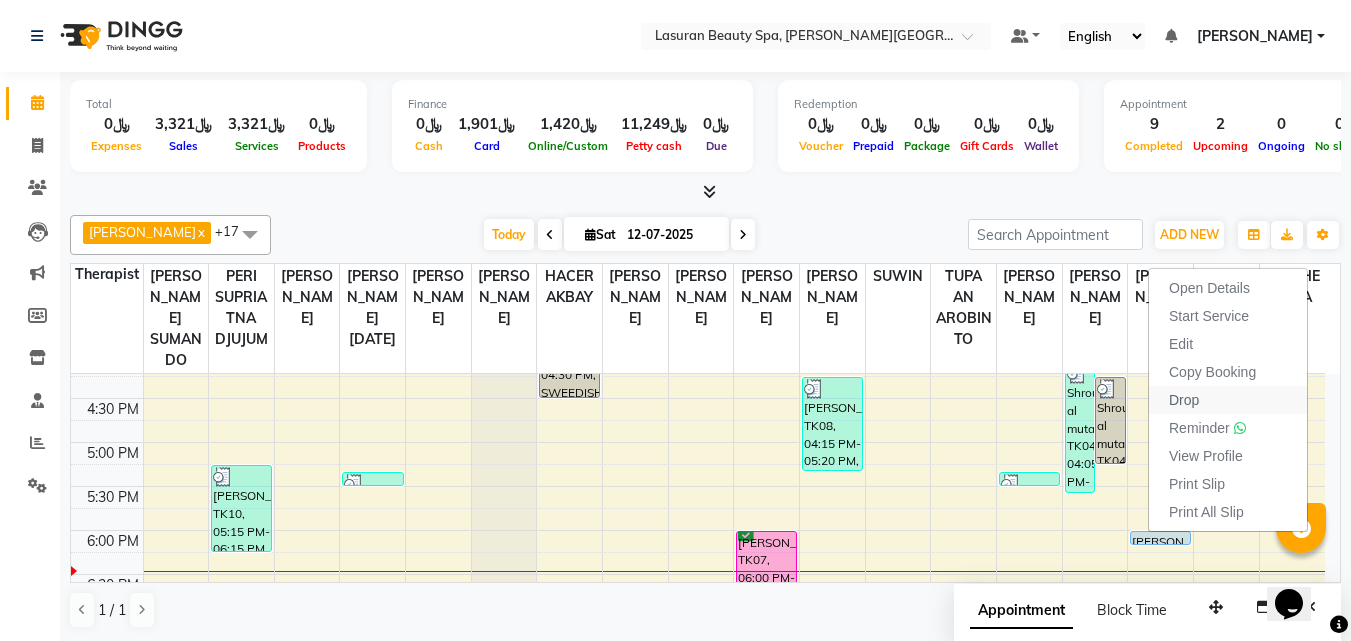 click on "Drop" at bounding box center (1228, 400) 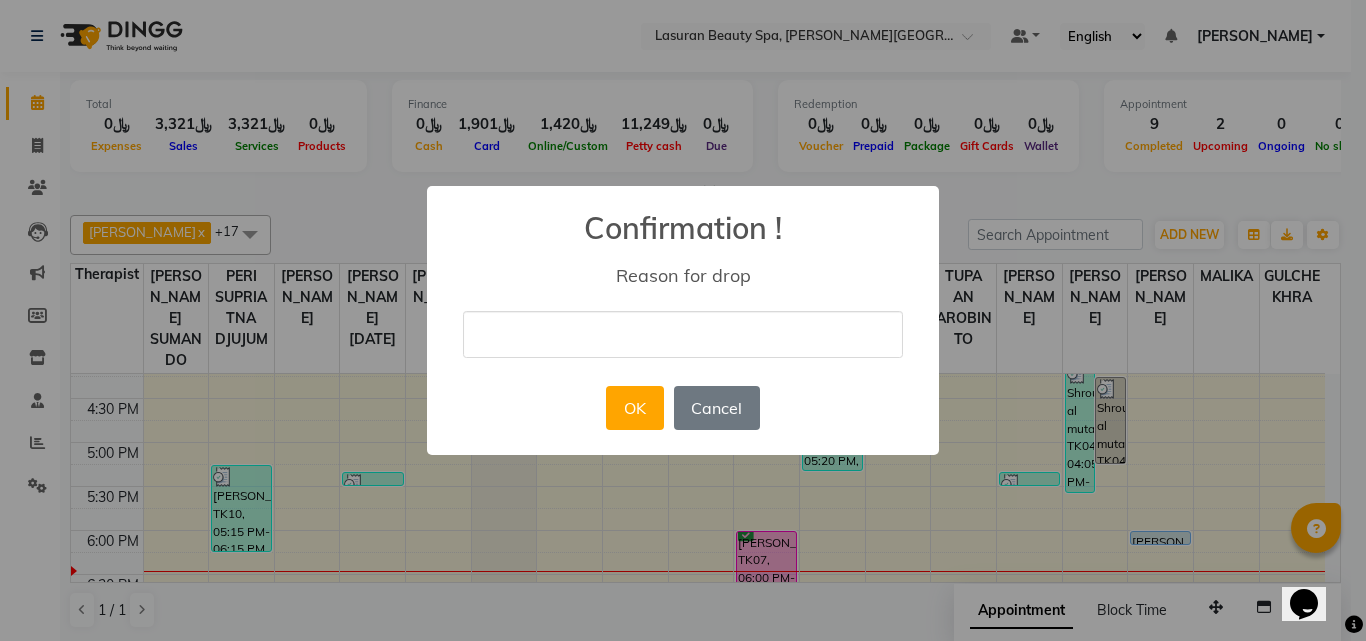 click at bounding box center [683, 334] 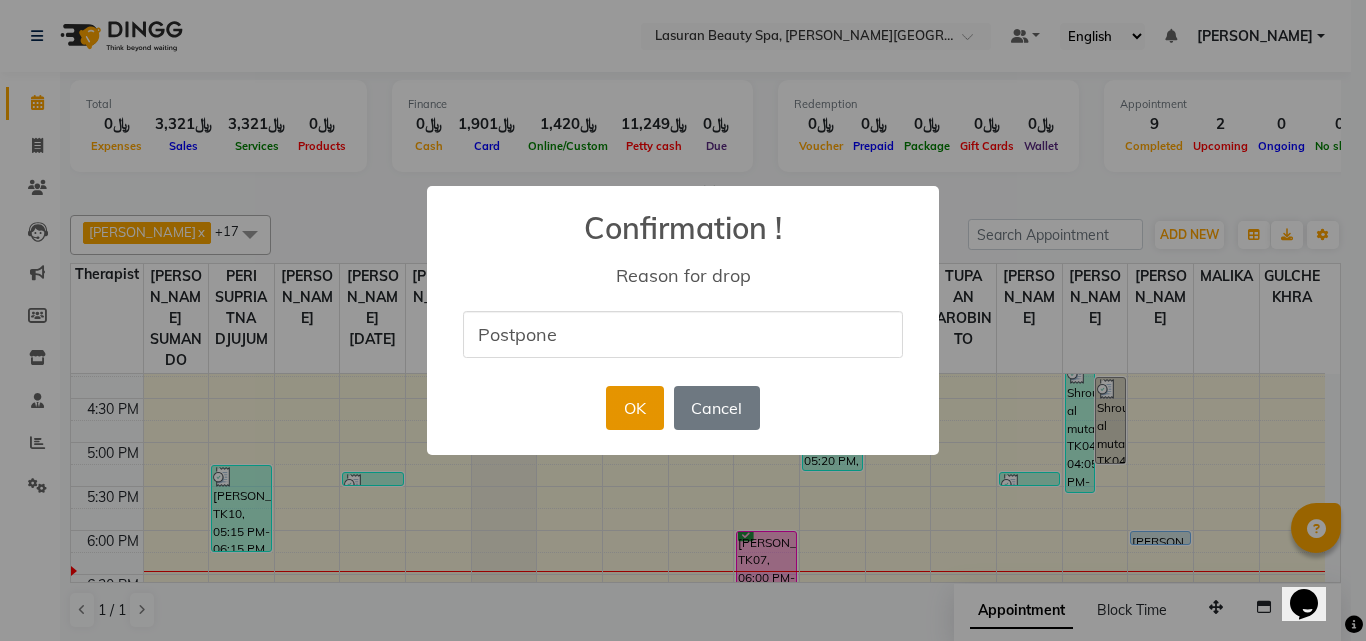 type on "Postpone" 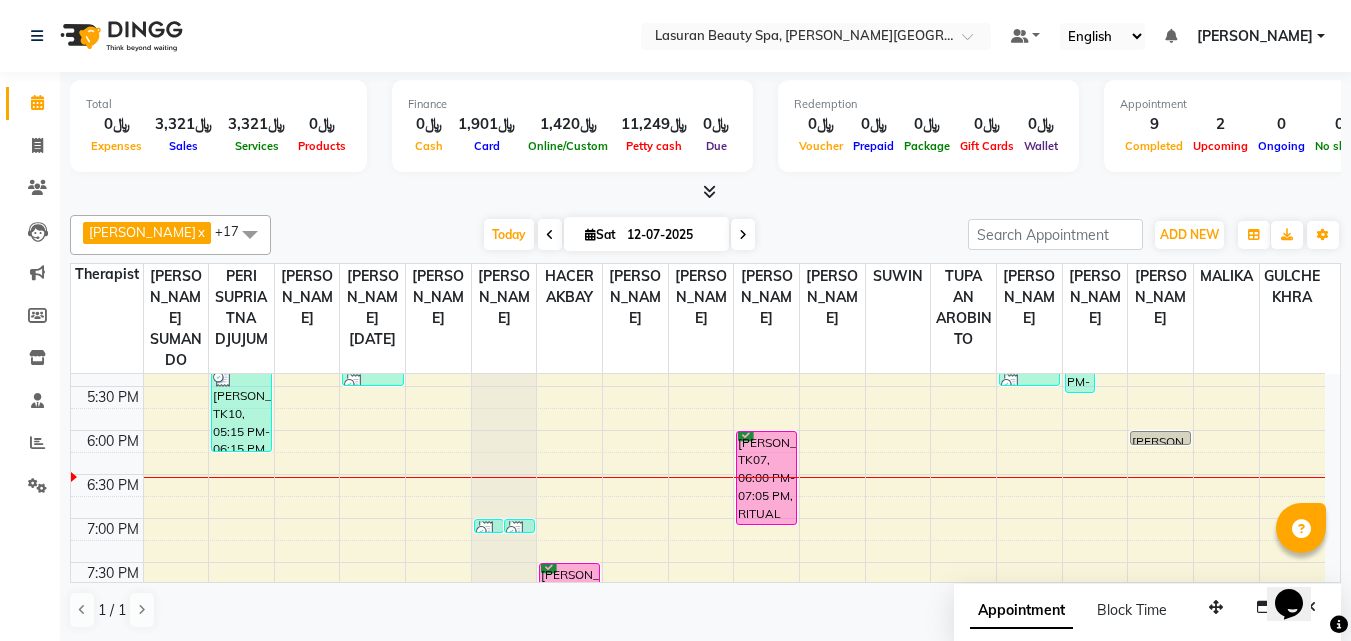 scroll, scrollTop: 659, scrollLeft: 0, axis: vertical 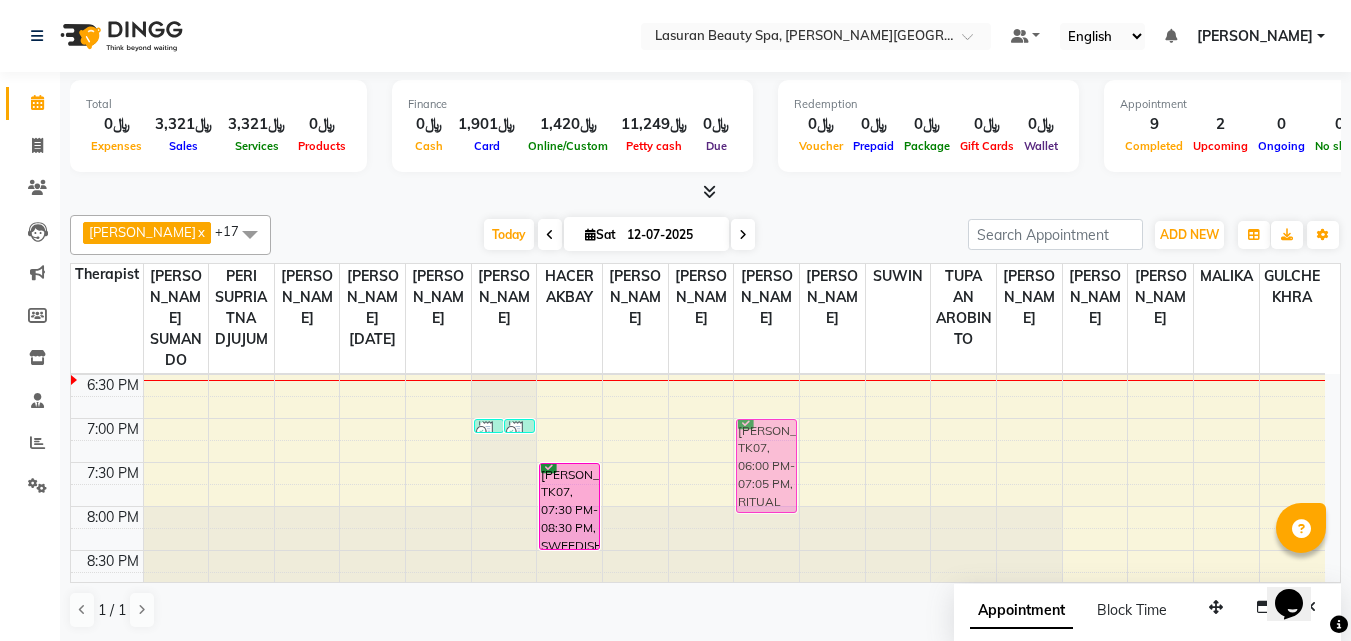 drag, startPoint x: 768, startPoint y: 411, endPoint x: 782, endPoint y: 493, distance: 83.18654 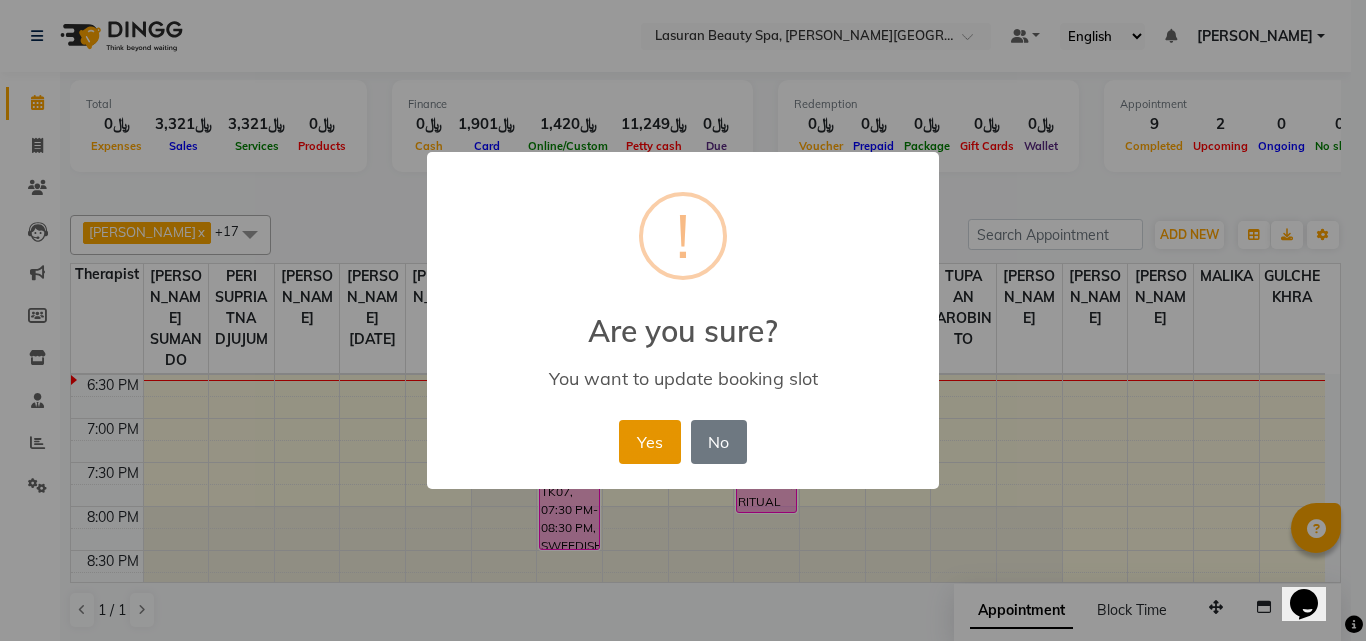 click on "Yes" at bounding box center (649, 442) 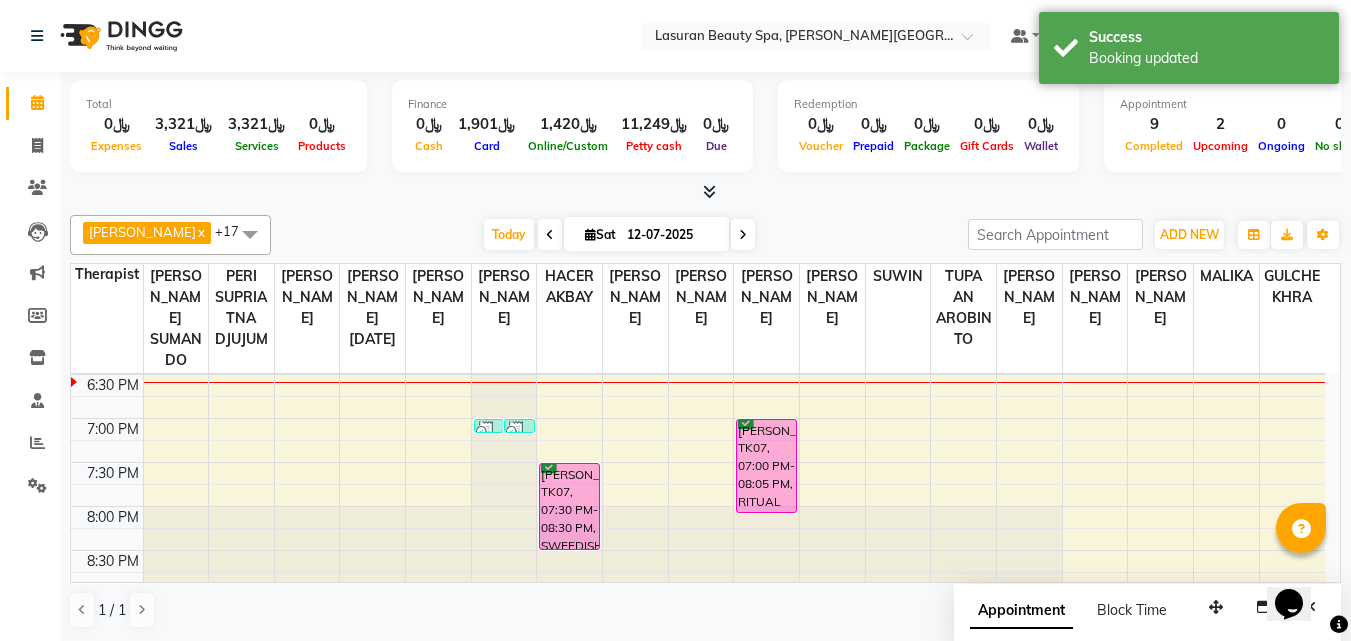 scroll, scrollTop: 759, scrollLeft: 0, axis: vertical 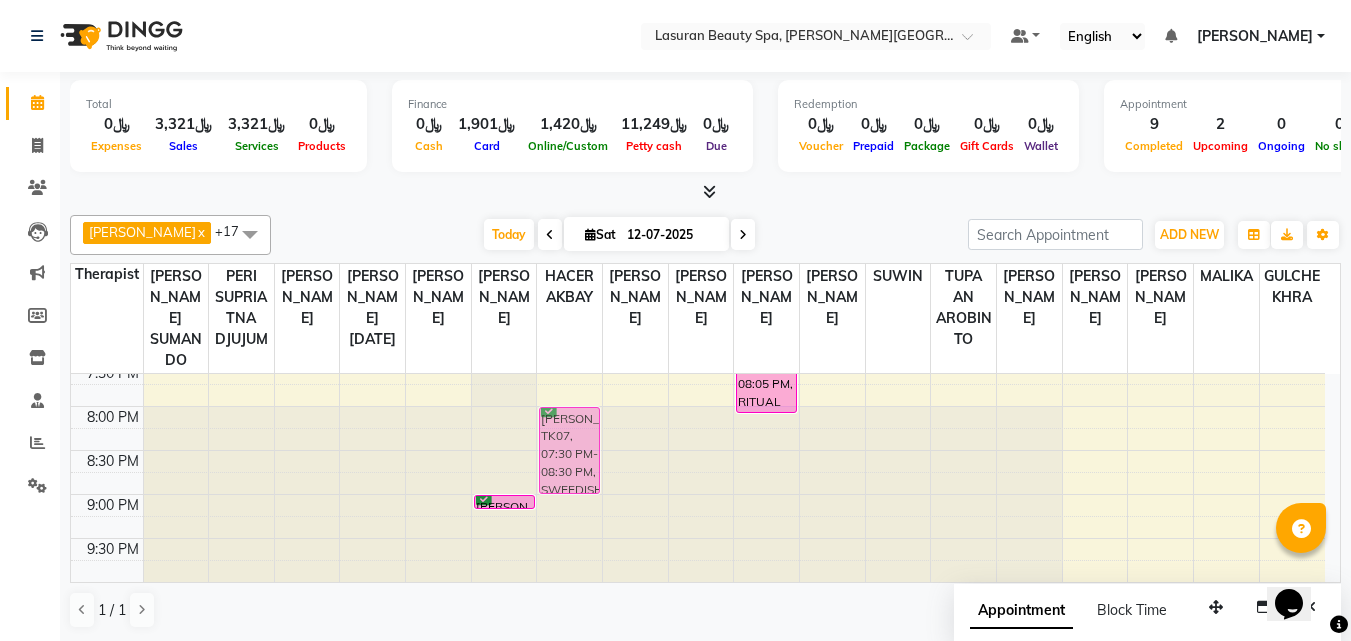 drag, startPoint x: 583, startPoint y: 410, endPoint x: 599, endPoint y: 457, distance: 49.648766 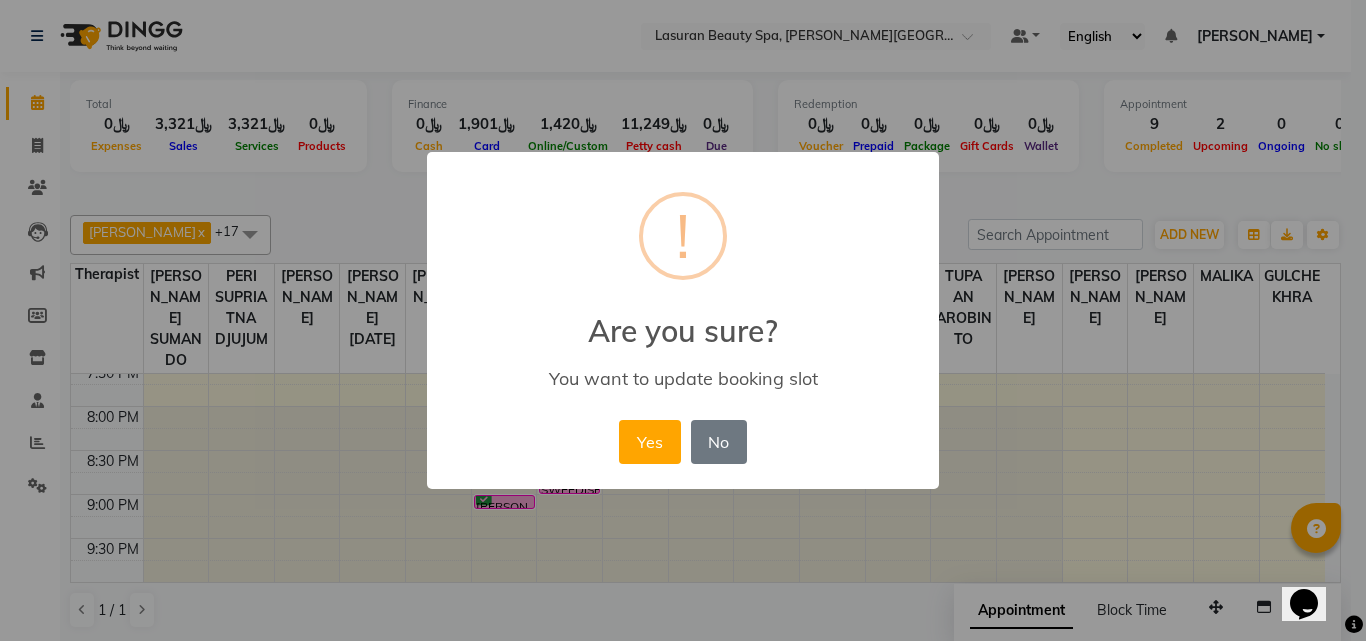 click on "Yes No No" at bounding box center [682, 442] 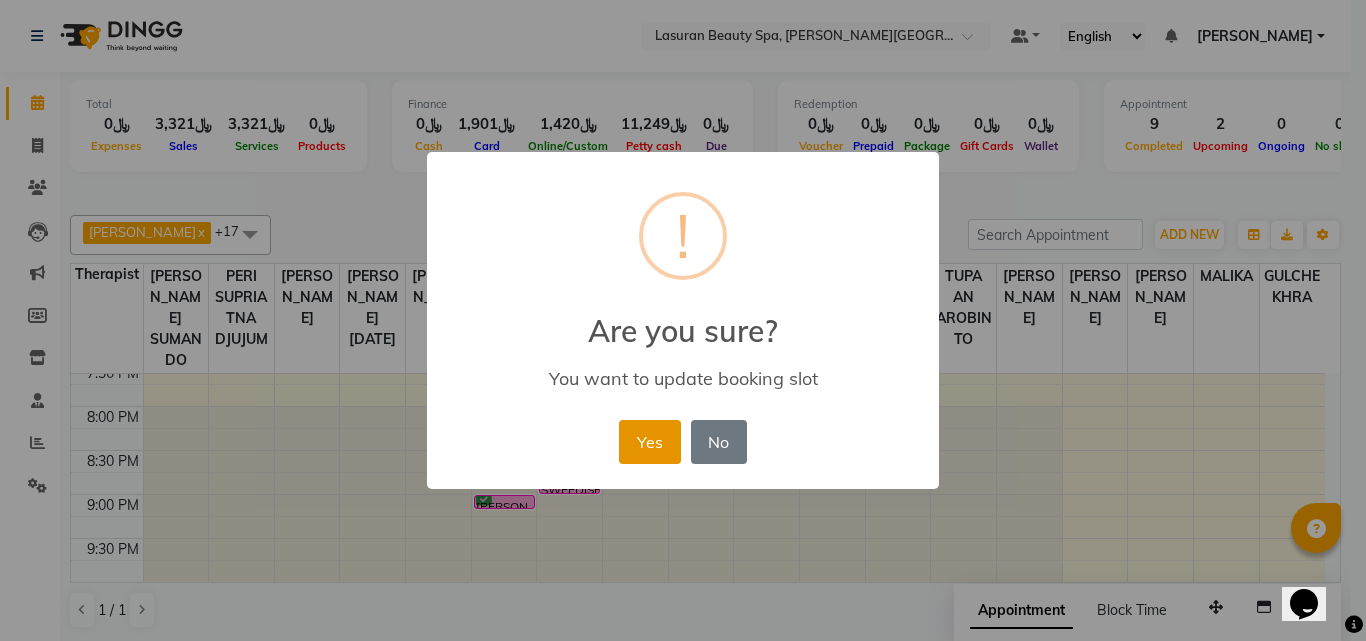 click on "Yes" at bounding box center (649, 442) 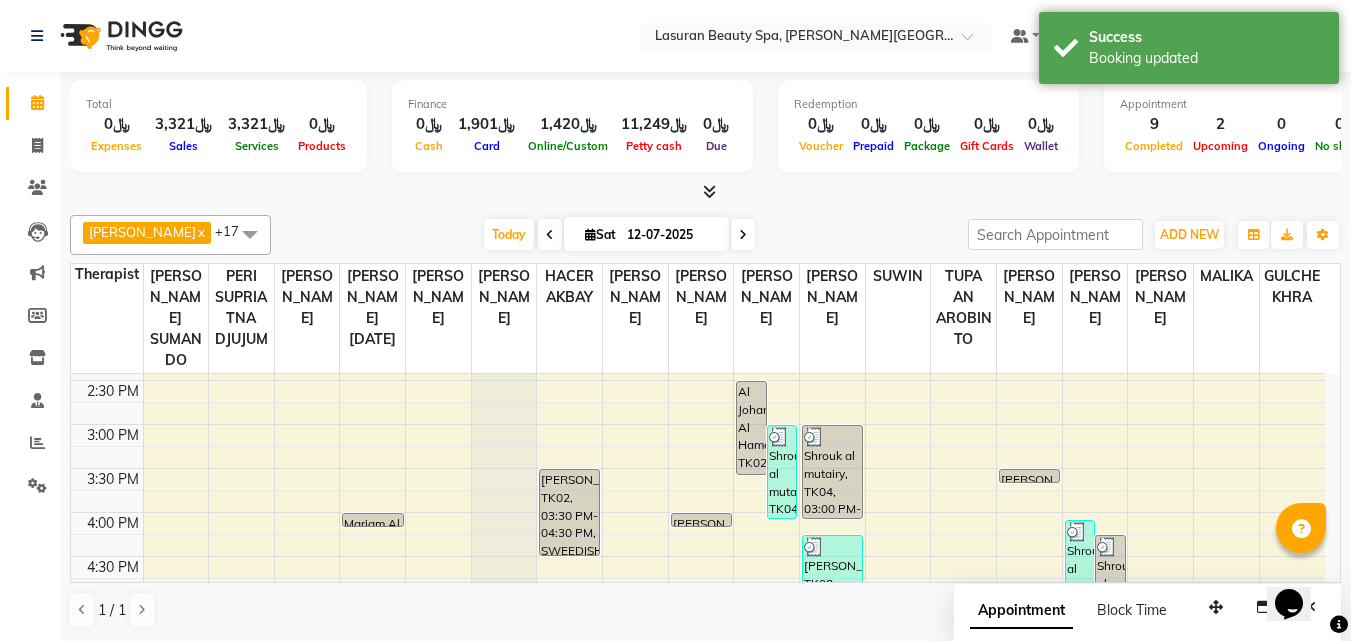 scroll, scrollTop: 300, scrollLeft: 0, axis: vertical 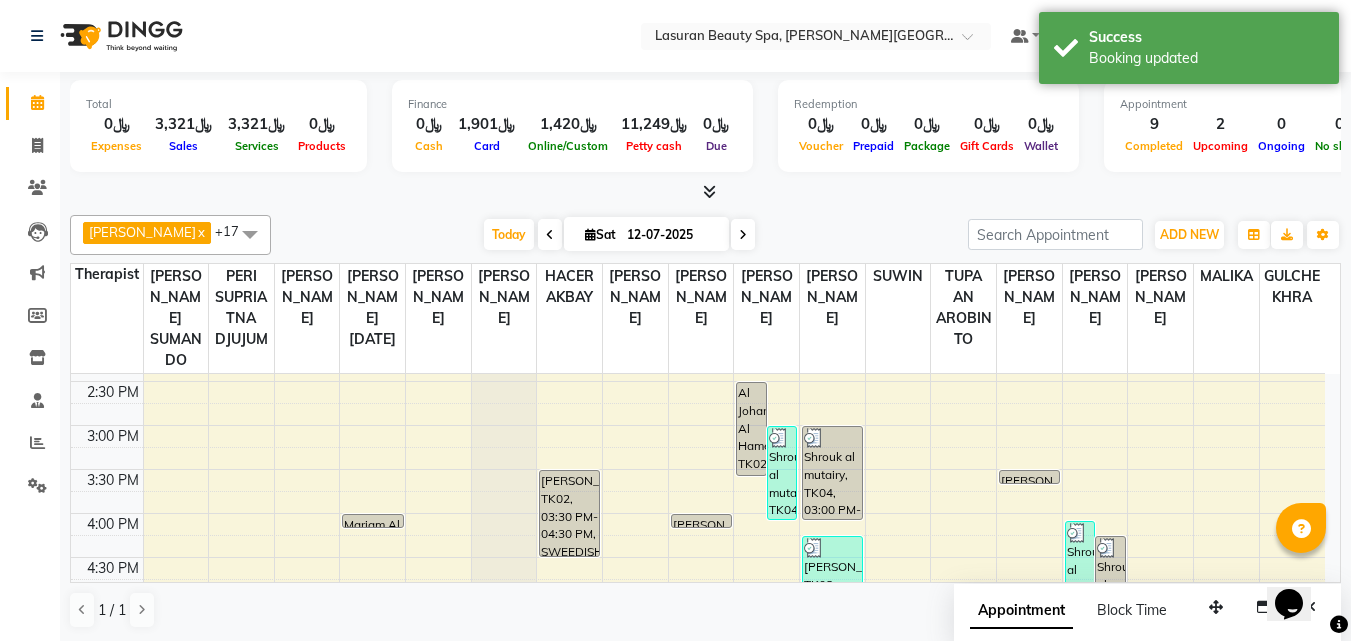 click at bounding box center [832, 438] 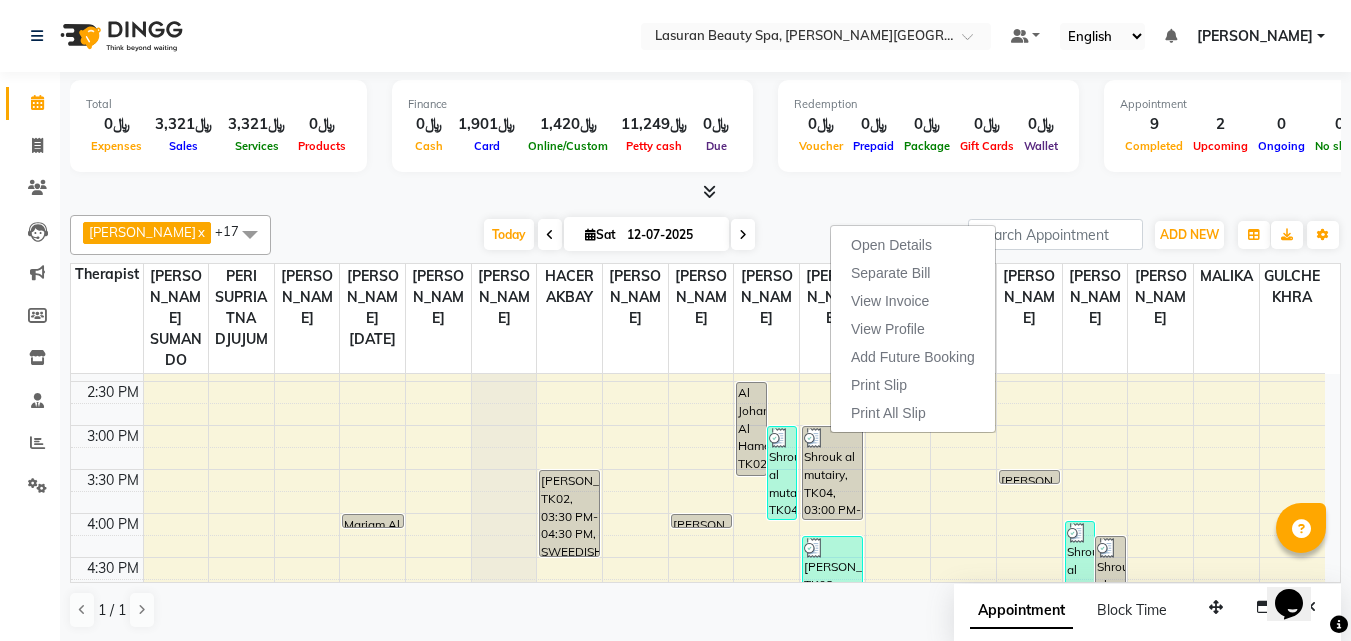 click on "Total  ﷼0  Expenses ﷼3,321  Sales ﷼3,321  Services ﷼0  Products Finance  ﷼0  Cash ﷼1,901  Card ﷼1,420  Online/Custom ﷼11,249 [PERSON_NAME] cash ﷼0 Due  Redemption  ﷼0 Voucher ﷼0 Prepaid ﷼0 Package ﷼0  Gift Cards ﷼0  Wallet  Appointment  9 Completed 2 Upcoming 0 Ongoing 0 No show  Other sales  ﷼0  Packages ﷼0  Memberships ﷼0  Vouchers ﷼0  Prepaids ﷼0  Gift Cards" at bounding box center (705, 129) 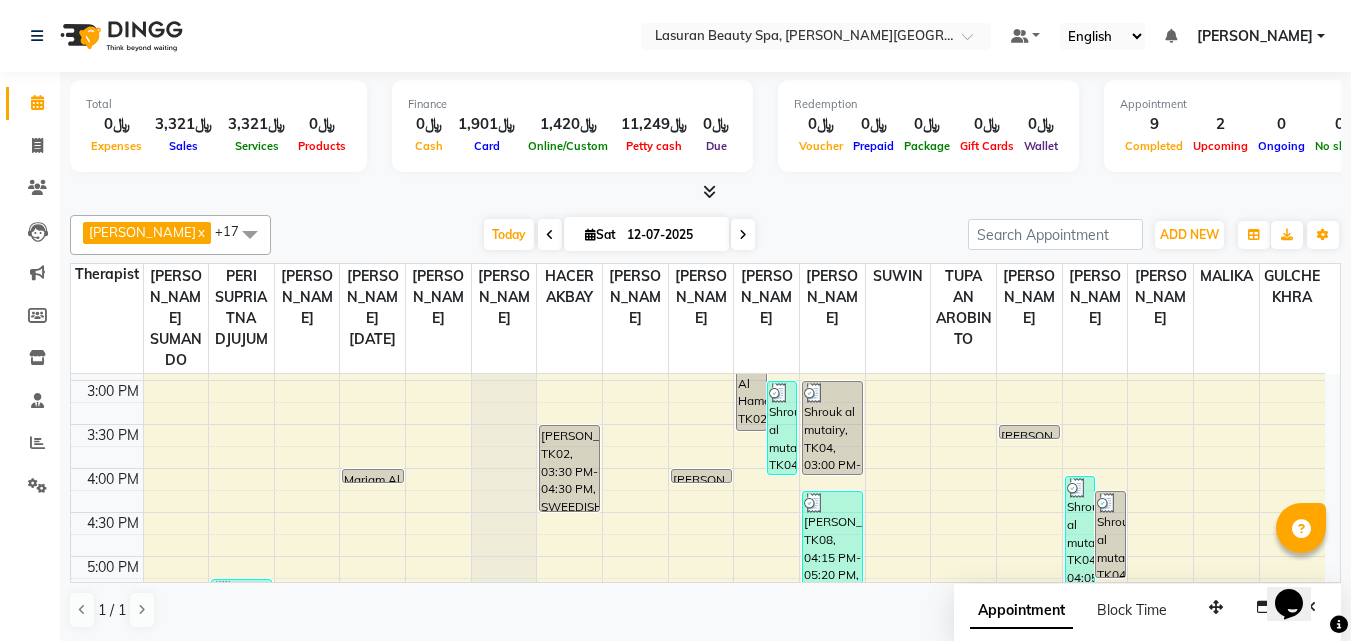 scroll, scrollTop: 300, scrollLeft: 0, axis: vertical 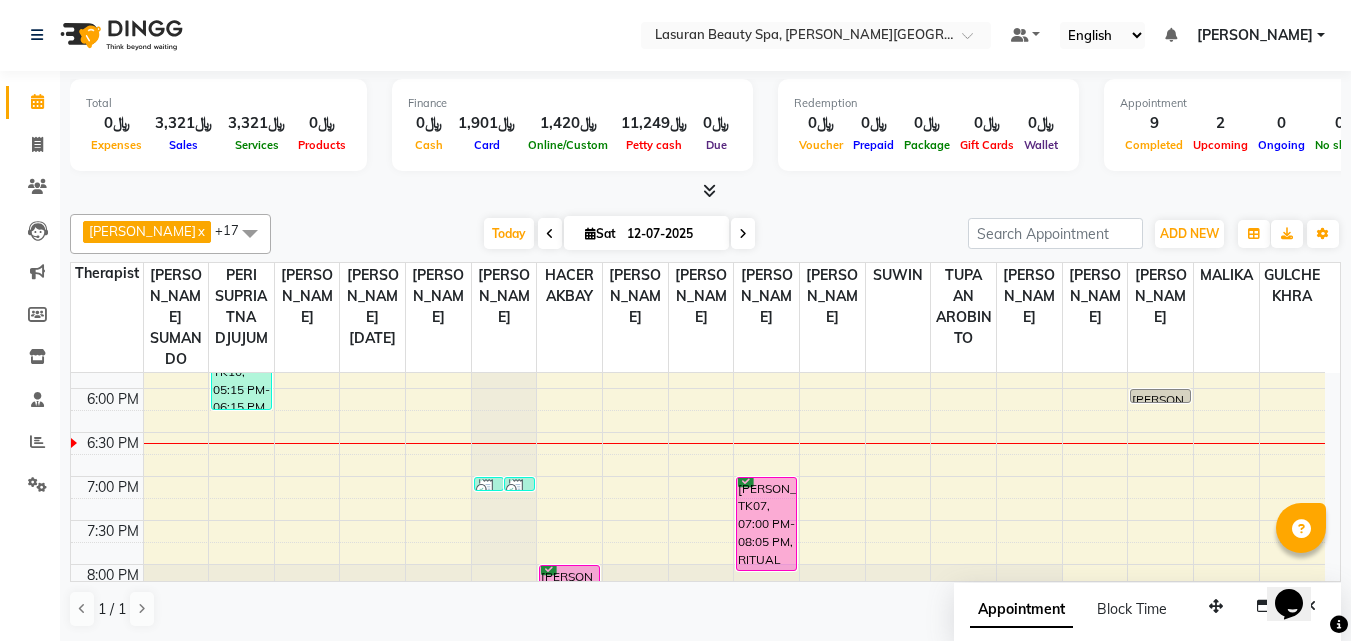 click on "[PERSON_NAME], TK07, 07:00 PM-08:05 PM, RITUAL BRIGHT BLUE ROCK | حمام الأحجار الزرقاء" at bounding box center [766, 524] 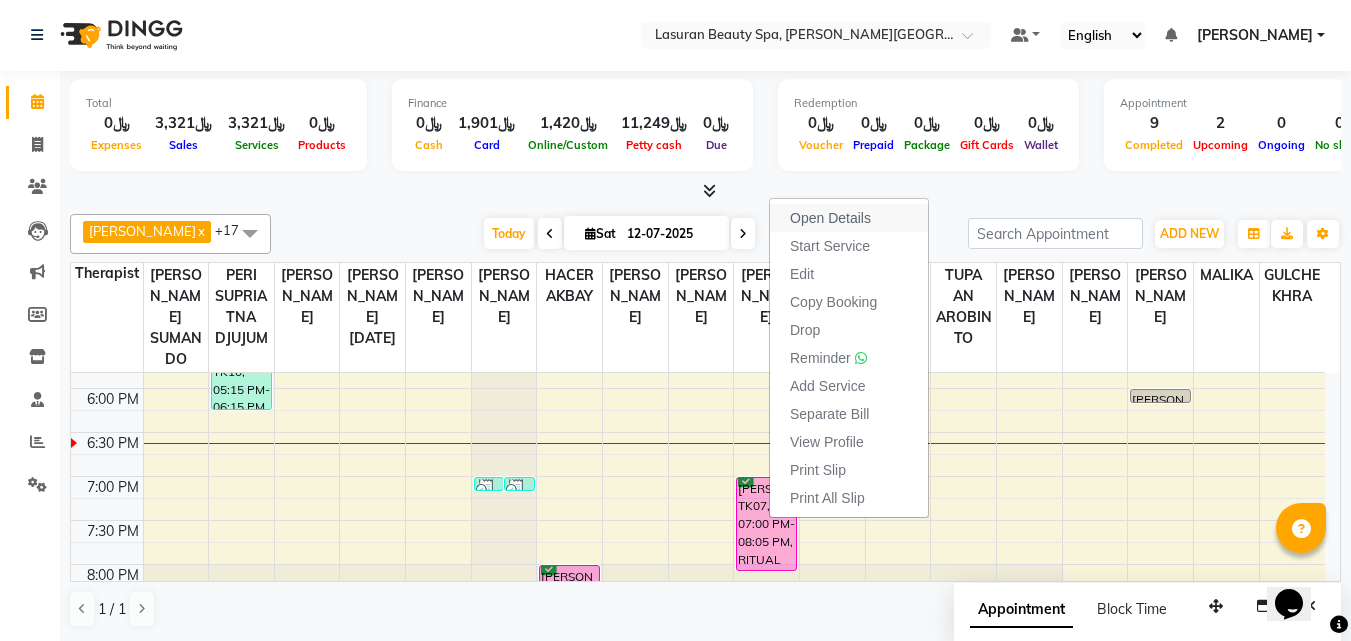 click on "Open Details" at bounding box center (830, 218) 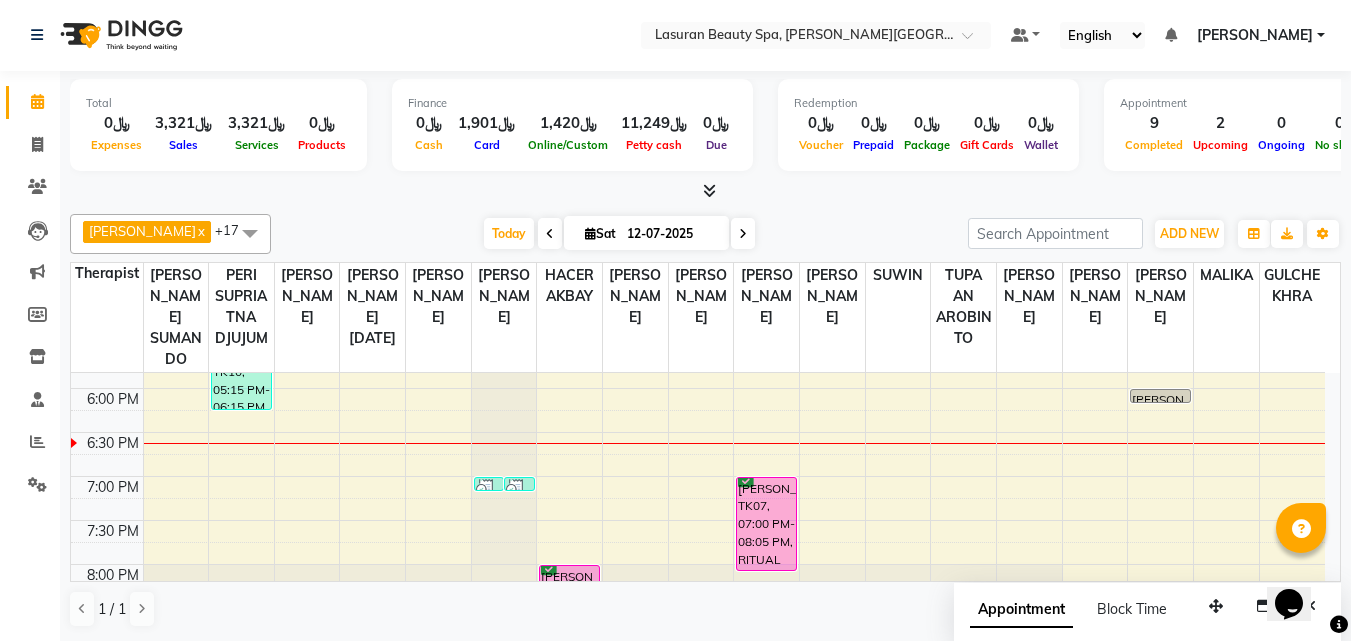 click on "[PERSON_NAME], TK07, 07:00 PM-08:05 PM, RITUAL BRIGHT BLUE ROCK | حمام الأحجار الزرقاء" at bounding box center [766, 524] 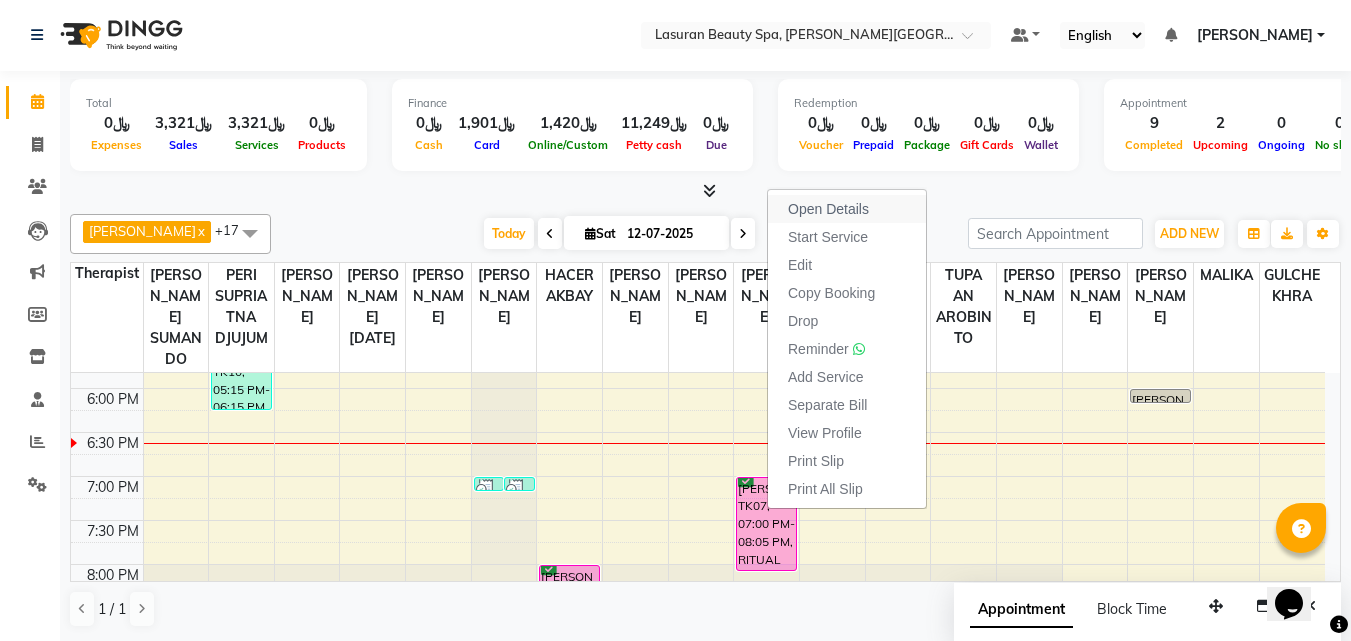 click on "Open Details" at bounding box center (828, 209) 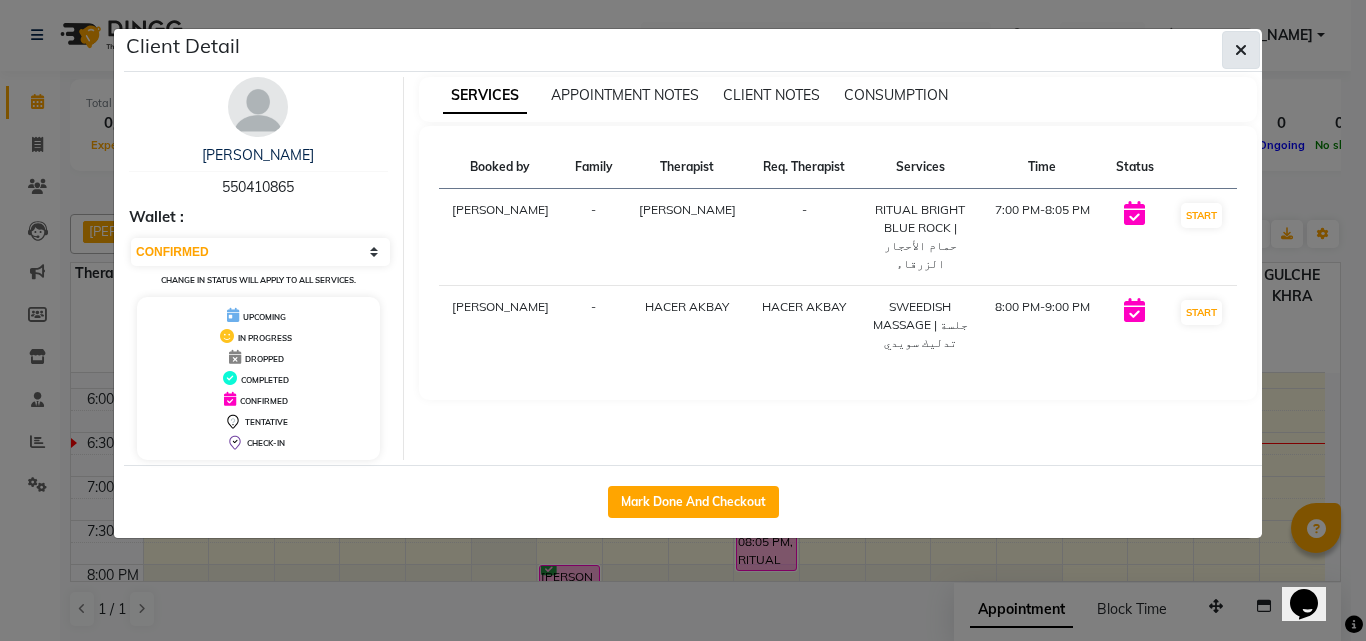 click 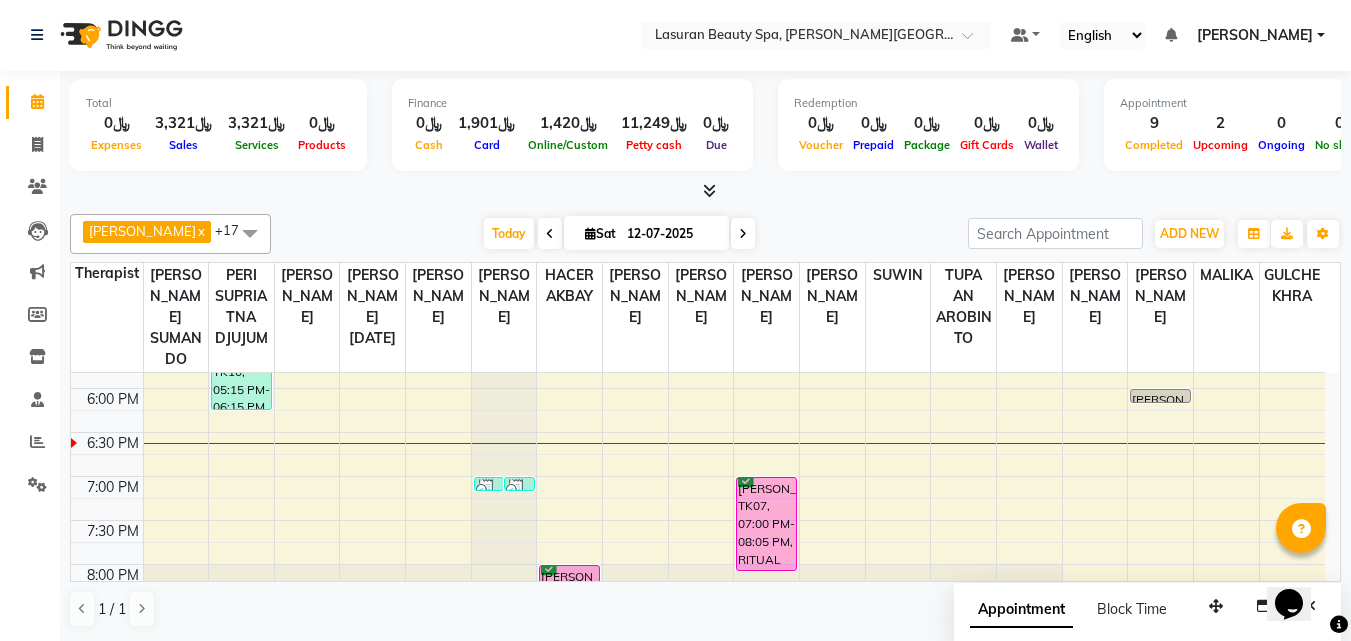 click on "Total  ﷼0  Expenses ﷼3,321  Sales ﷼3,321  Services ﷼0  Products Finance  ﷼0  Cash ﷼1,901  Card ﷼1,420  Online/Custom ﷼11,249 [PERSON_NAME] cash ﷼0 Due  Redemption  ﷼0 Voucher ﷼0 Prepaid ﷼0 Package ﷼0  Gift Cards ﷼0  Wallet  Appointment  9 Completed 2 Upcoming 0 Ongoing 0 No show  Other sales  ﷼0  Packages ﷼0  Memberships ﷼0  Vouchers ﷼0  Prepaids ﷼0  Gift Cards [PERSON_NAME] [PERSON_NAME]  x [PERSON_NAME]  x [PERSON_NAME] SUMANDO  x [PERSON_NAME]  x [PERSON_NAME]  x [PERSON_NAME]  x GULCHEKHRA  x HACER AKBAY  x [PERSON_NAME][DATE]  x [PERSON_NAME]  x [PERSON_NAME]  x [PERSON_NAME] DJUJUM  x [PERSON_NAME]  x [PERSON_NAME]  x [PERSON_NAME]  x [PERSON_NAME]  x [PERSON_NAME] AN AROBINTO  x +17 Select All [PERSON_NAME] ALJOHARY [PERSON_NAME] Kouraichy [PERSON_NAME] Angel [PERSON_NAME] SUMANDO CHAIMAE BALHAMIDIYA [PERSON_NAME] [PERSON_NAME] [PERSON_NAME] Nah GULCHEKHRA HACER [PERSON_NAME] [DATE][PERSON_NAME] [PERSON_NAME] Amaui [PERSON_NAME] DJUJUM [PERSON_NAME] [PERSON_NAME] [PERSON_NAME] SUWIN" 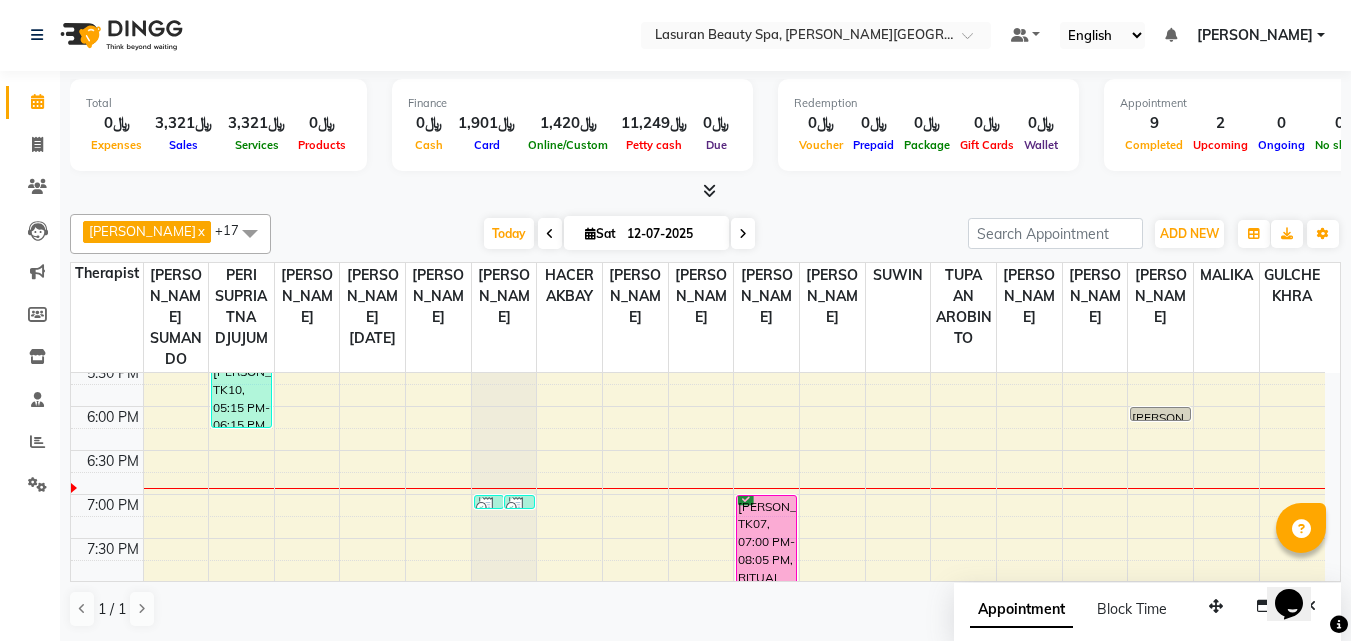 scroll, scrollTop: 600, scrollLeft: 0, axis: vertical 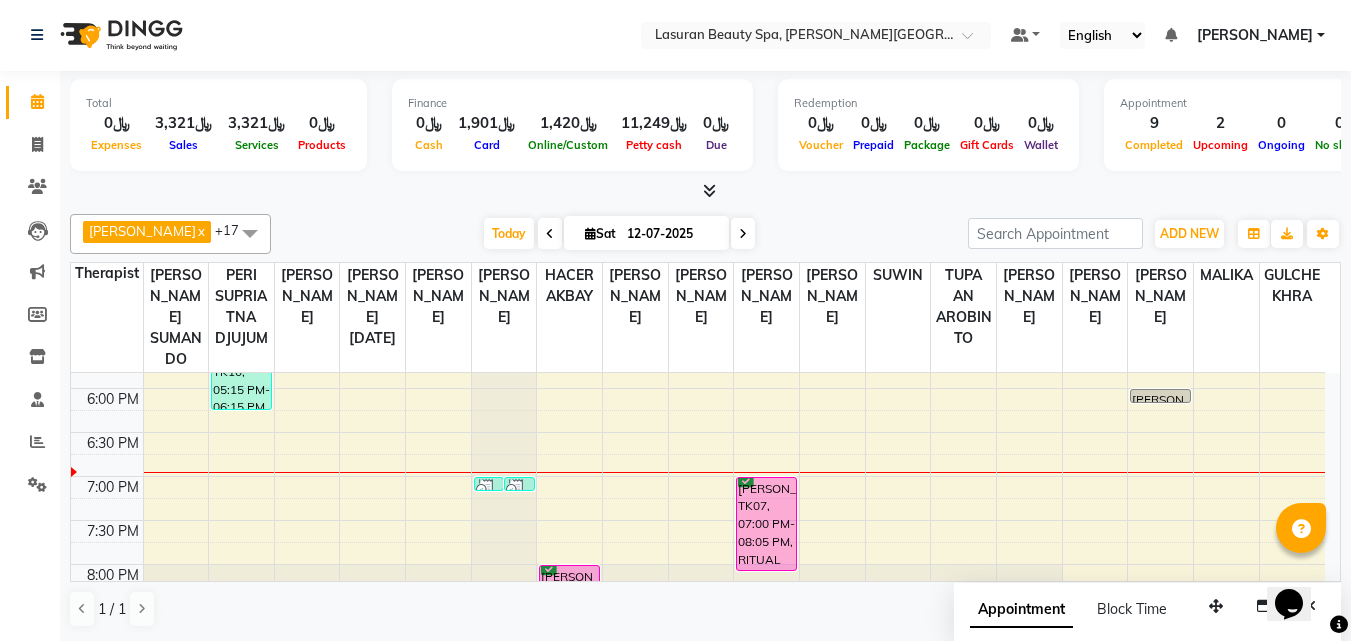click on "11:00 AM 11:30 AM 12:00 PM 12:30 PM 1:00 PM 1:30 PM 2:00 PM 2:30 PM 3:00 PM 3:30 PM 4:00 PM 4:30 PM 5:00 PM 5:30 PM 6:00 PM 6:30 PM 7:00 PM 7:30 PM 8:00 PM 8:30 PM 9:00 PM 9:30 PM     [PERSON_NAME], TK10, 05:15 PM-06:15 PM, SWEEDISH MASSAGE | جلسة تدليك سويدي    [PERSON_NAME] Al Oeis, TK01, 04:00 PM-04:01 PM, HAIR COLOR FULL COLOR SHORT | صبغة الشعر بالكامل للشعر القصير     Muneira [PERSON_NAME], TK12, 05:20 PM-05:21 PM, HAIR COLOR FULL COLOR ROOT | صبغة الشعر بالكامل للشعر الجذور     [PERSON_NAME], TK06, 07:00 PM-07:01 PM, PACKAGES HEAD SHAVE + LASURAN SHAVE | باقه قص شعر+حلاقه لاسوران     [PERSON_NAME], TK06, 07:00 PM-07:01 PM, PACKAGES HEAD SHAVE + LASURAN SHAVE | باقه قص شعر+حلاقه لاسوران     [PERSON_NAME], TK13, 09:00 PM-09:01 PM, HAIR CUT | قص الشعر    Al [PERSON_NAME], TK02, 03:30 PM-04:30 PM, SWEEDISH MASSAGE | جلسة تدليك سويدي" at bounding box center [698, 256] 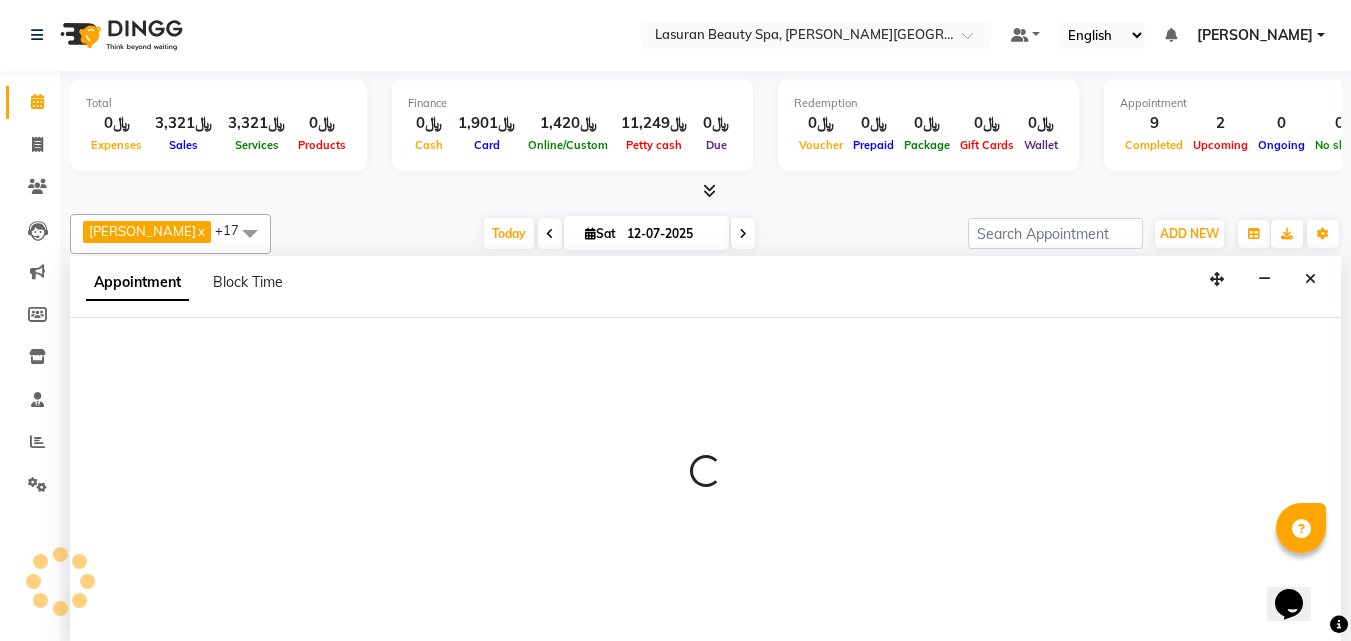 select on "67125" 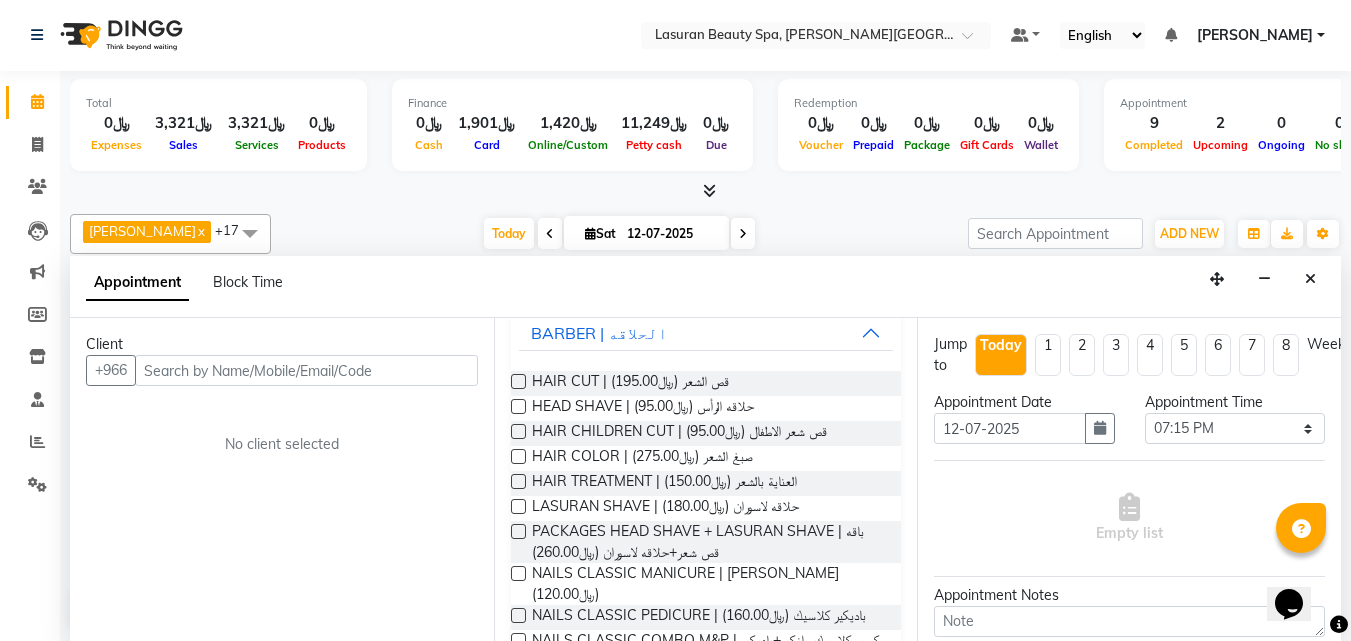 scroll, scrollTop: 134, scrollLeft: 0, axis: vertical 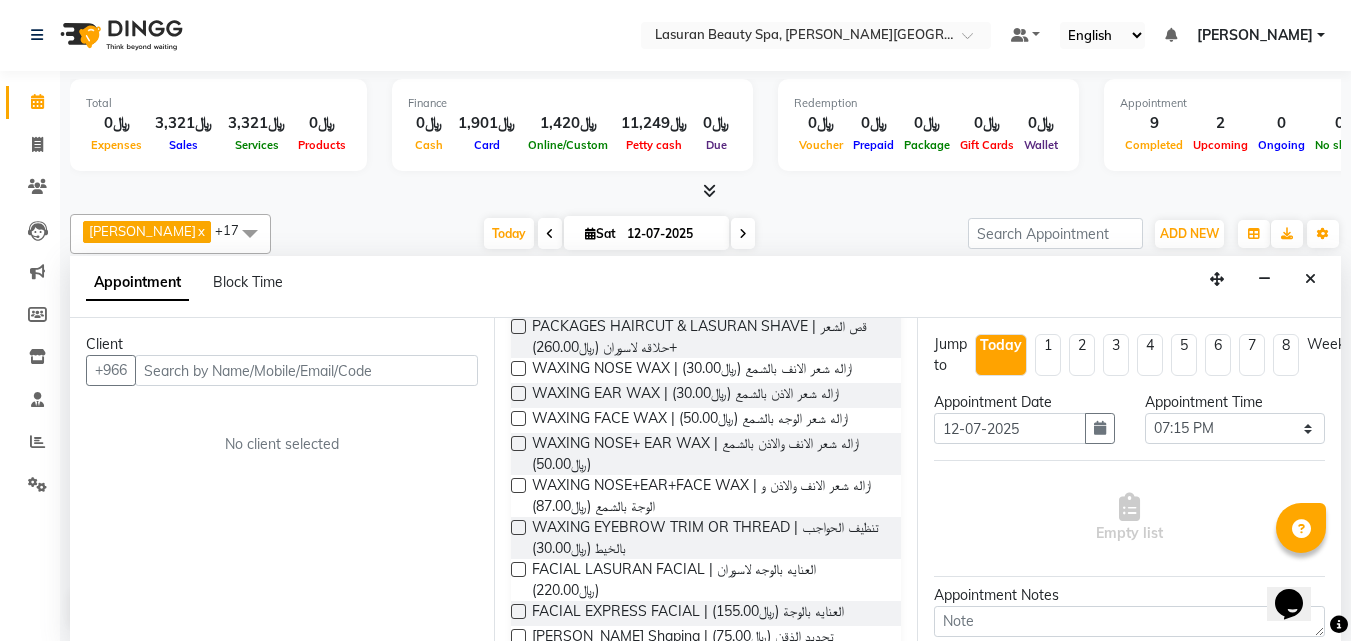 click at bounding box center (306, 370) 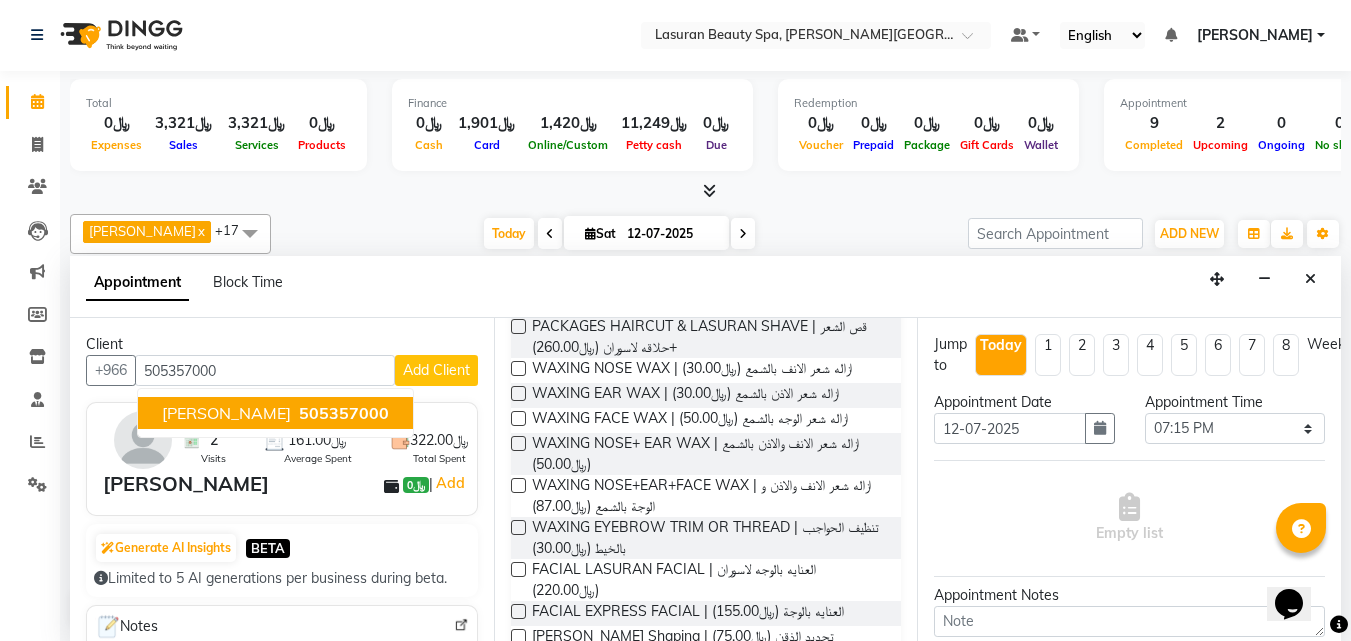 click on "505357000" at bounding box center [344, 413] 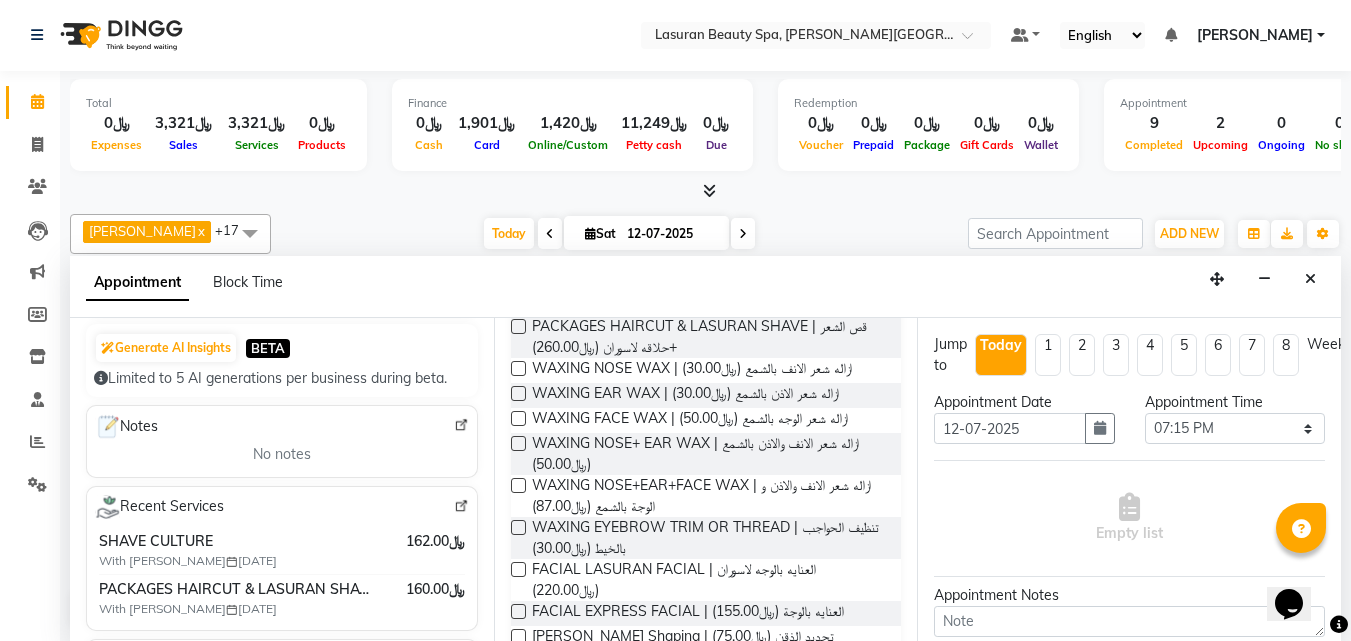 scroll, scrollTop: 300, scrollLeft: 0, axis: vertical 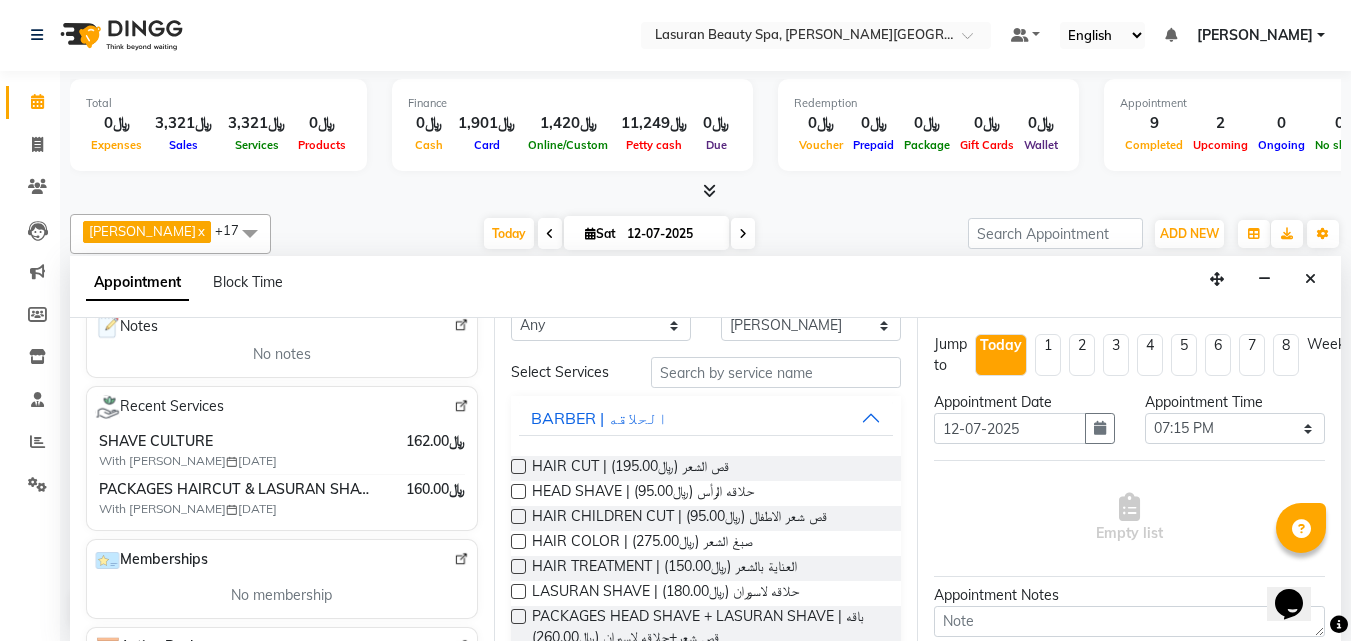 type on "505357000" 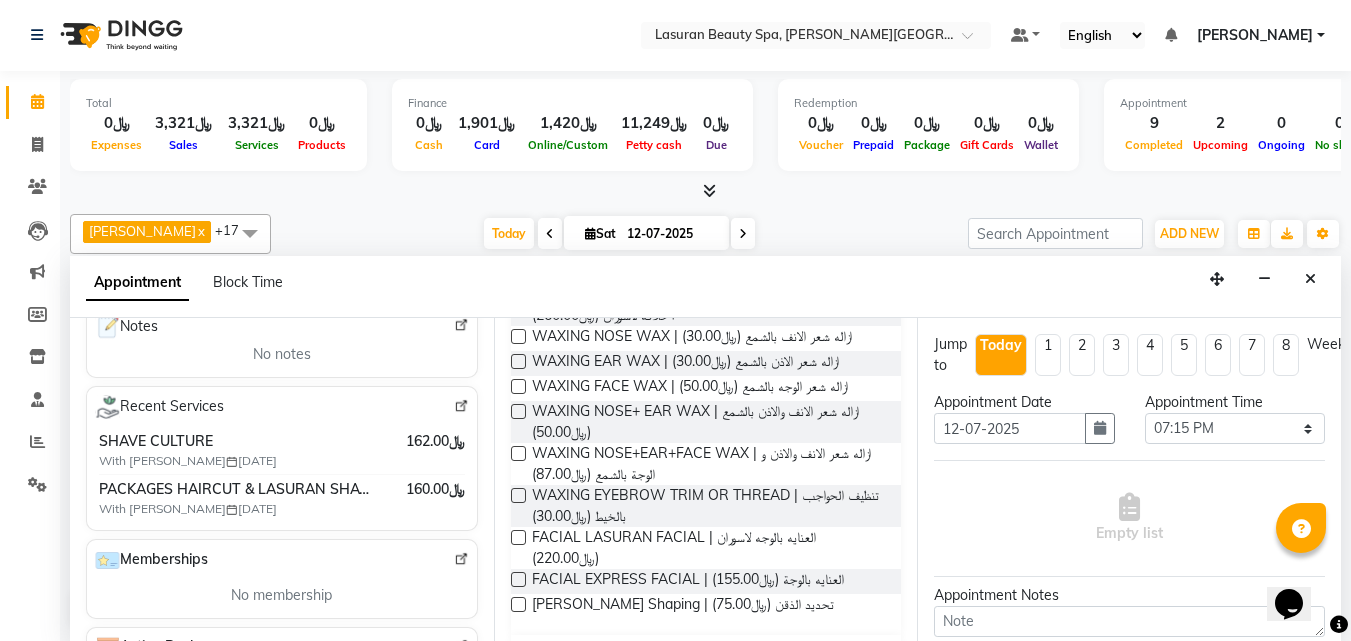scroll, scrollTop: 836, scrollLeft: 0, axis: vertical 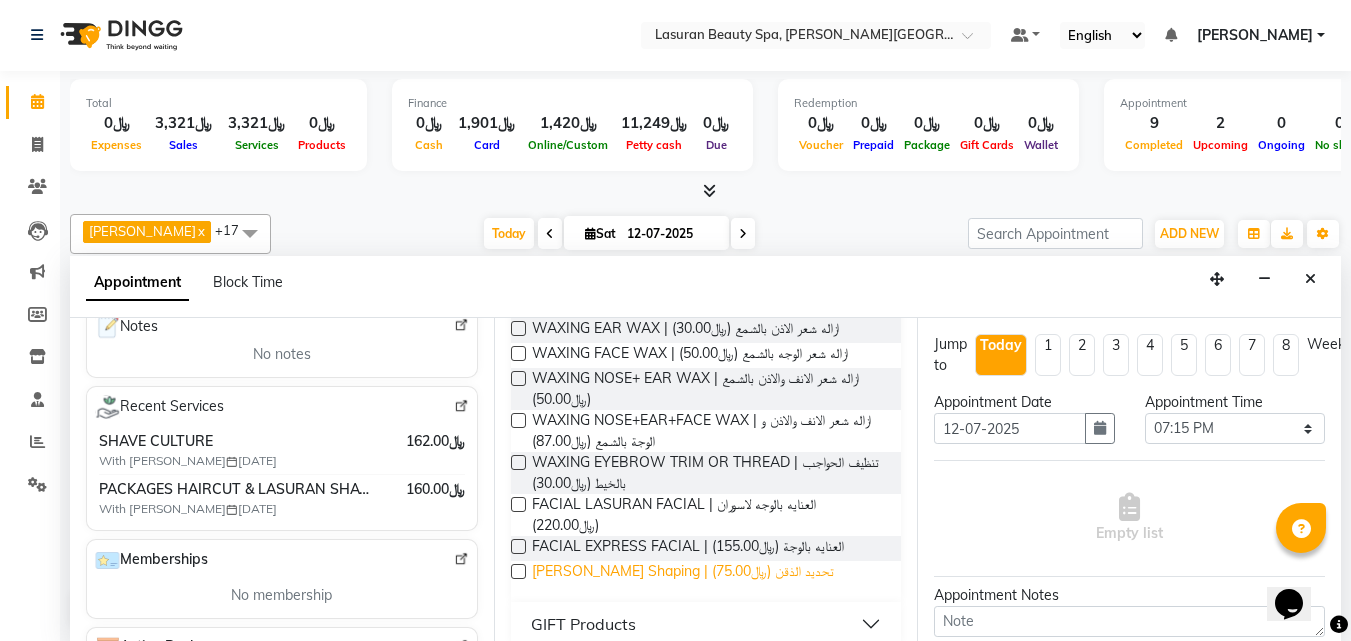 click on "[PERSON_NAME] Shaping | تحديد الذقن (﷼75.00)" at bounding box center (683, 573) 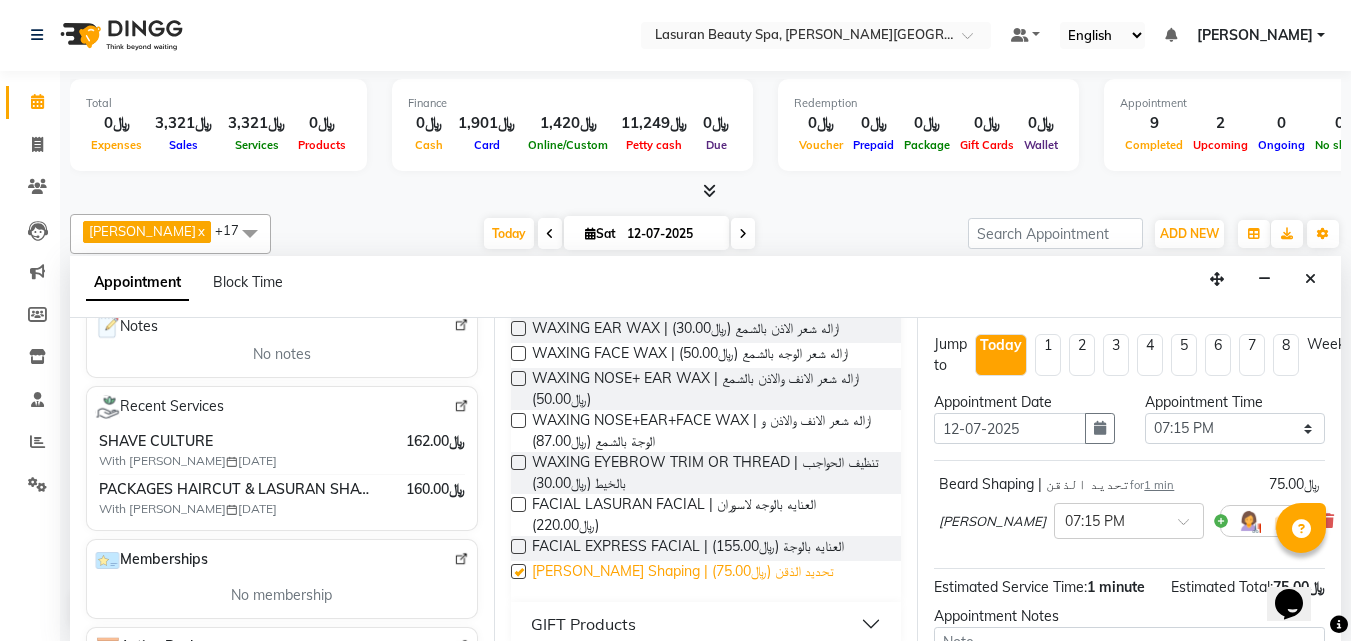 checkbox on "false" 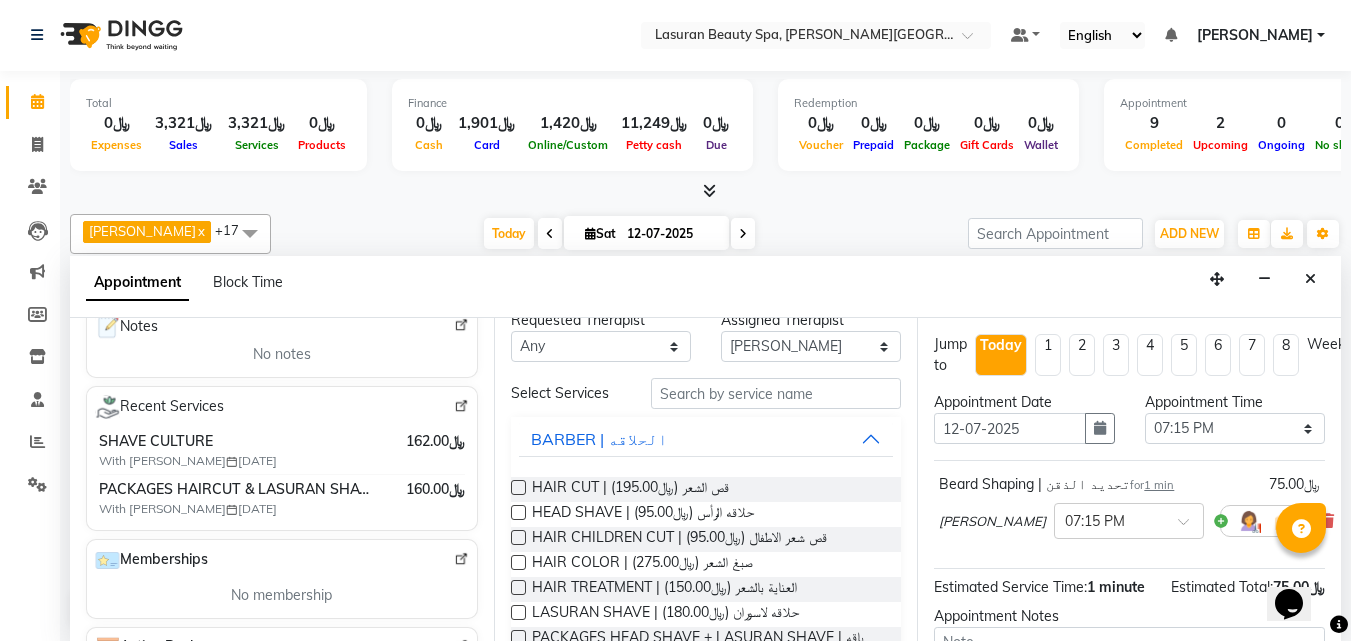scroll, scrollTop: 16, scrollLeft: 0, axis: vertical 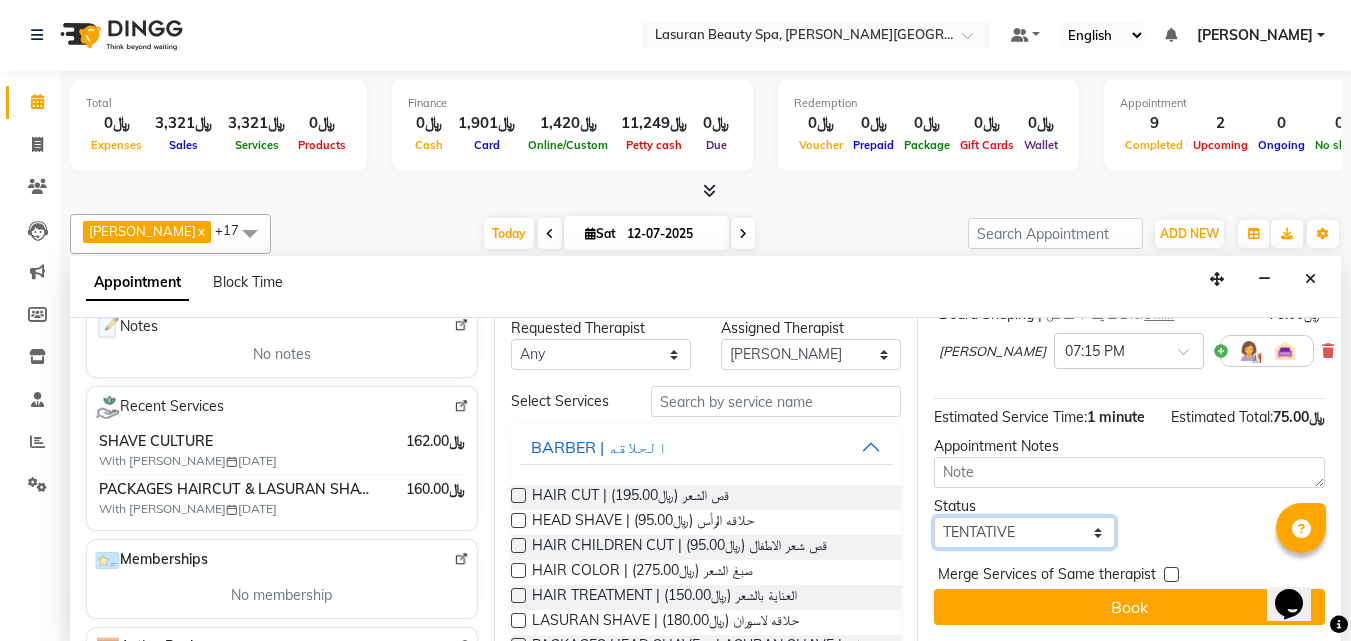 click on "Select TENTATIVE CONFIRM CHECK-IN UPCOMING" at bounding box center (1024, 532) 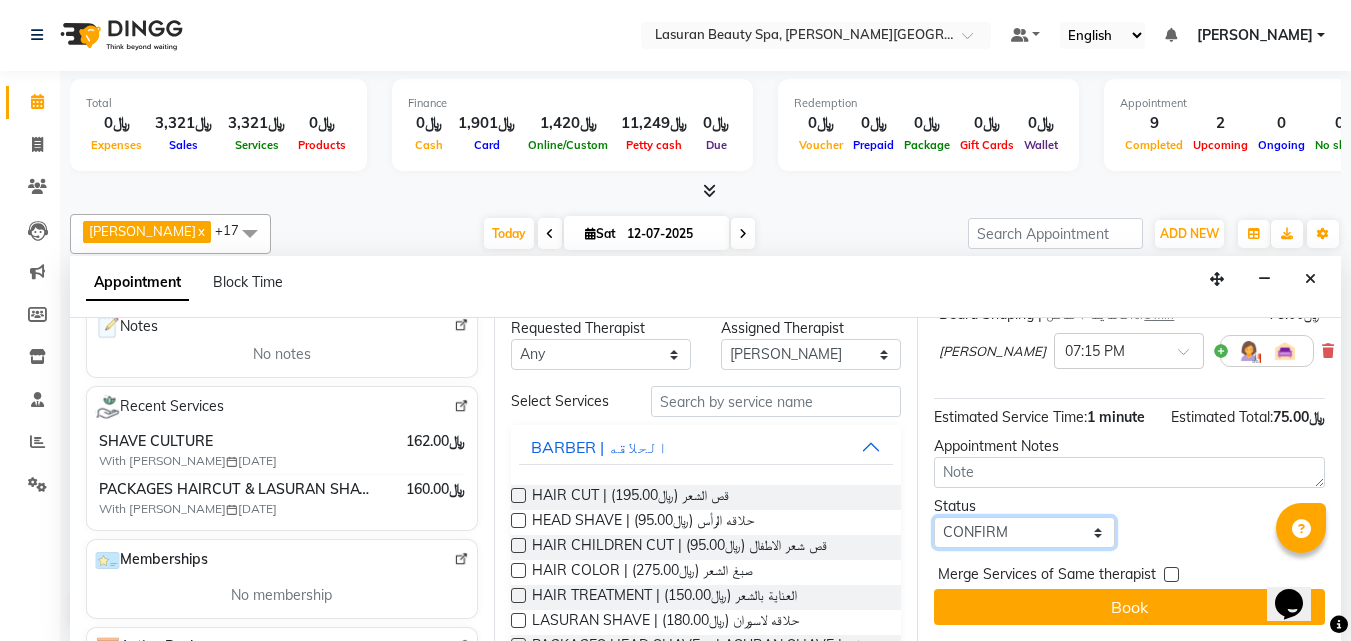 click on "Select TENTATIVE CONFIRM CHECK-IN UPCOMING" at bounding box center [1024, 532] 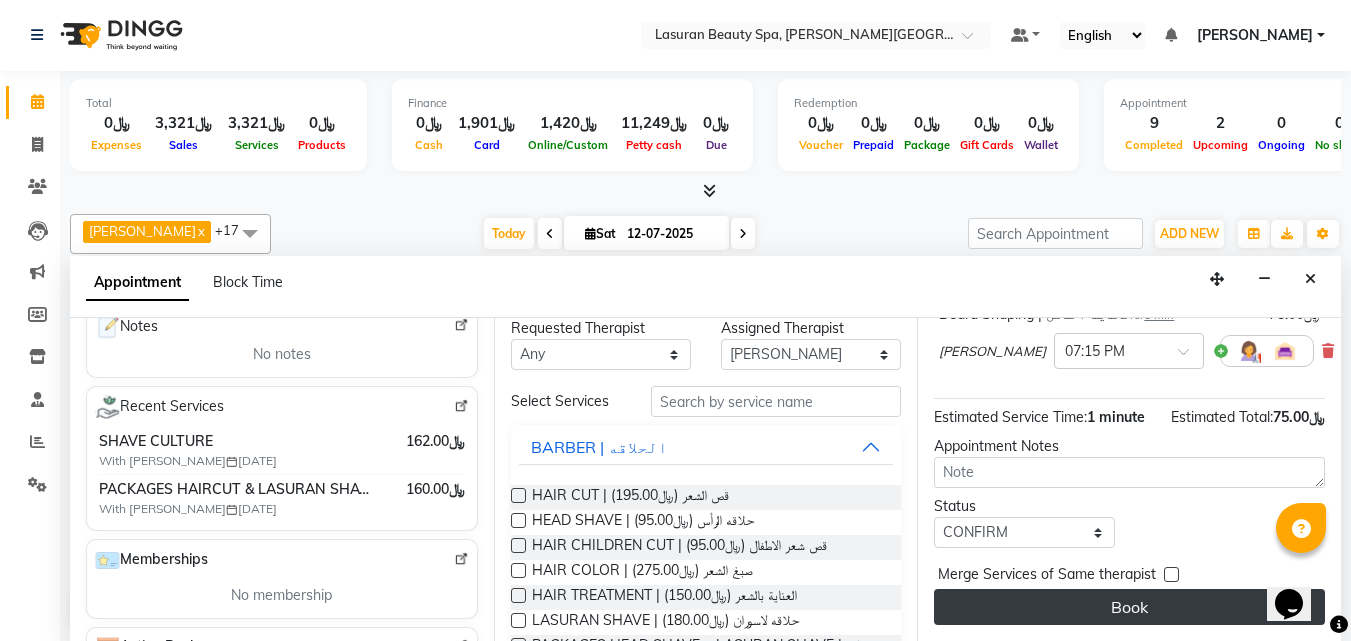 click on "Book" at bounding box center [1129, 607] 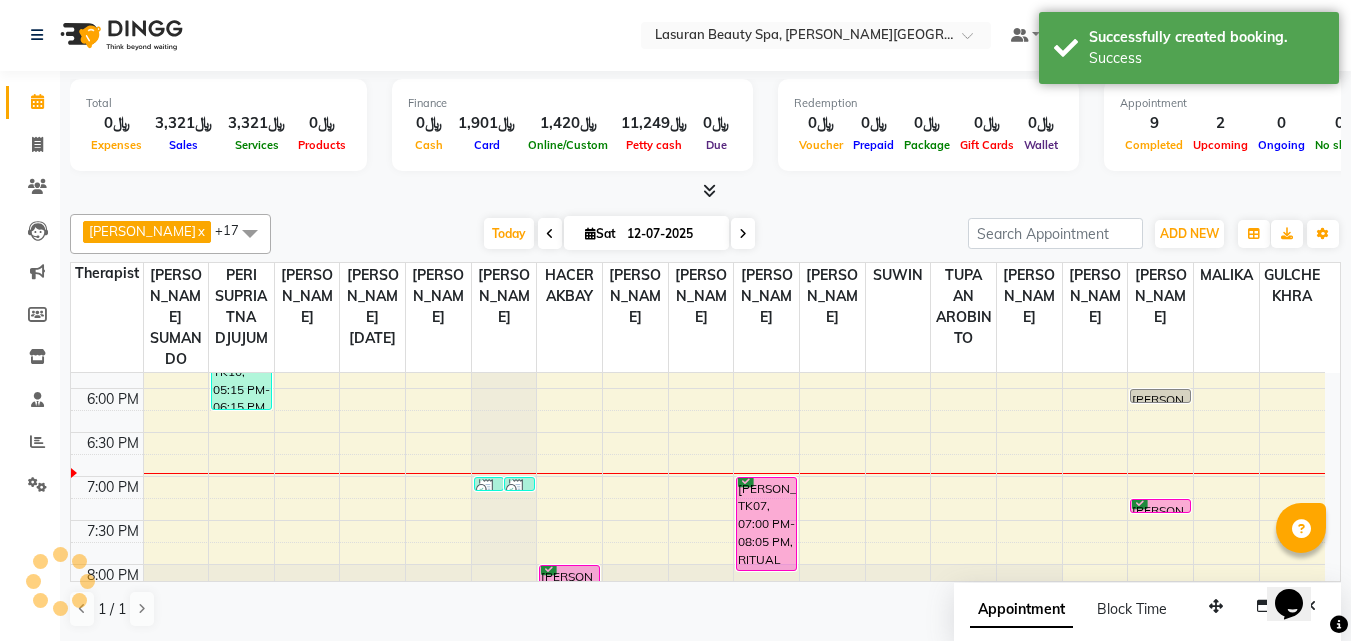scroll, scrollTop: 0, scrollLeft: 0, axis: both 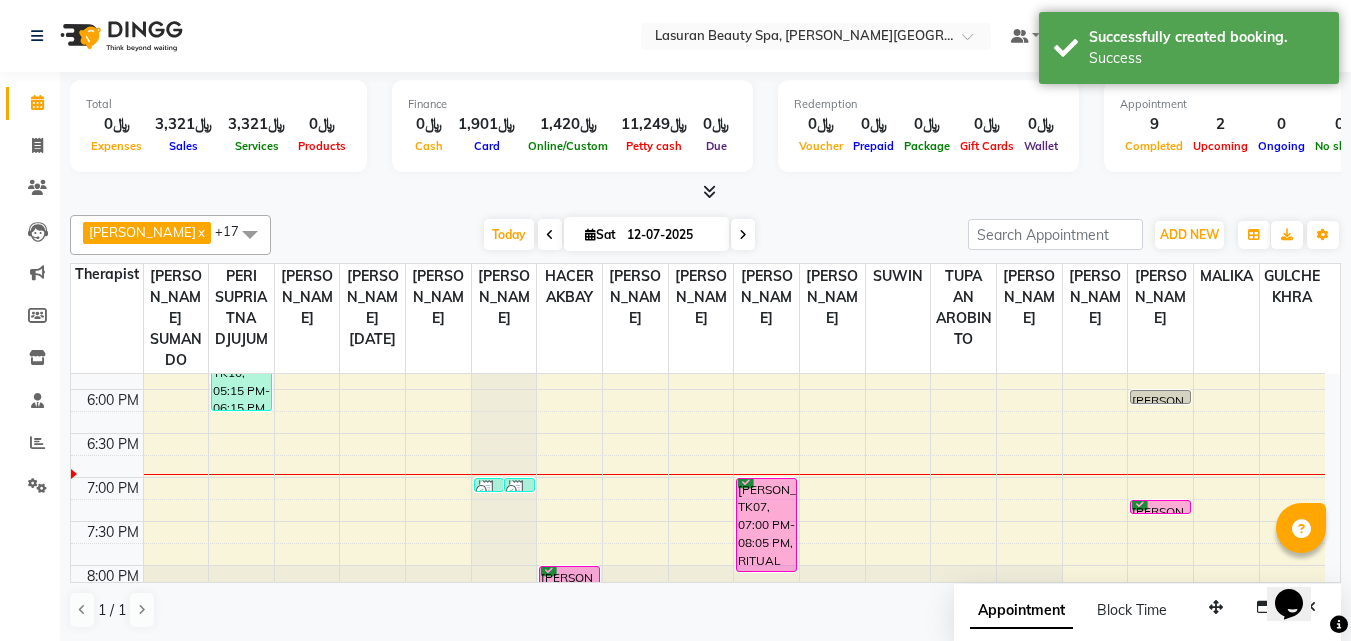 click on "[PERSON_NAME], TK14, 07:15 PM-07:16 PM, [PERSON_NAME] Shaping | تحديد الذقن" at bounding box center [1160, 507] 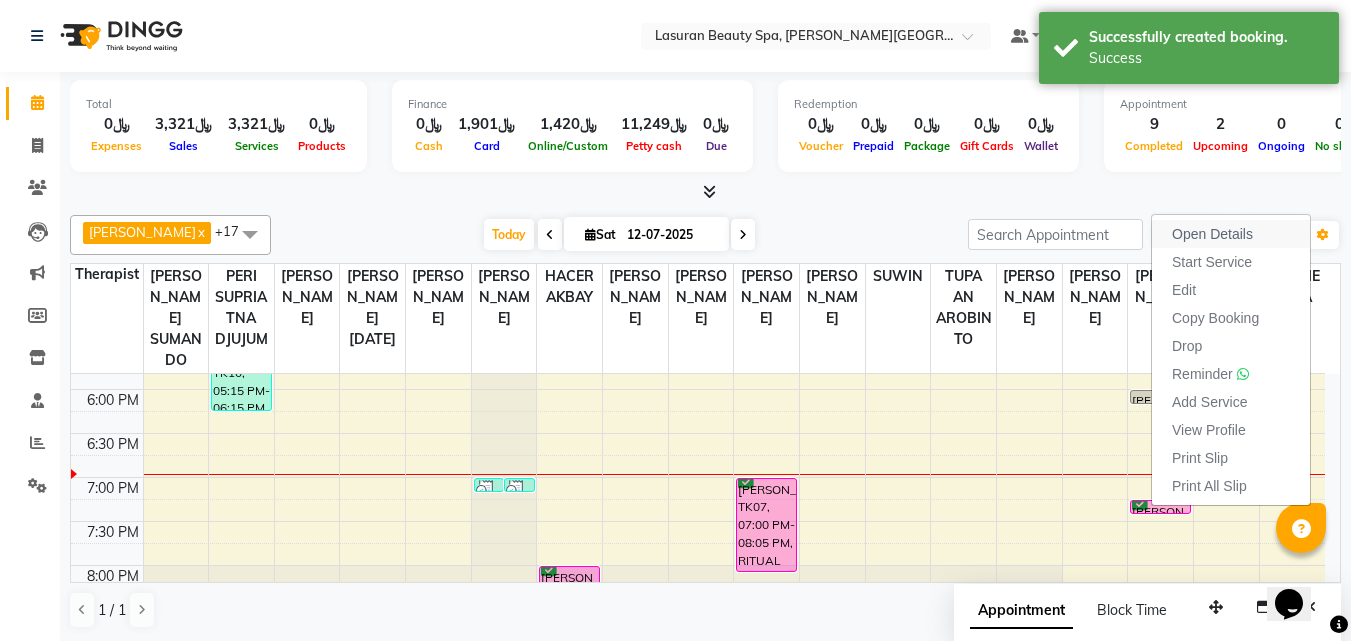 click on "Open Details" at bounding box center (1212, 234) 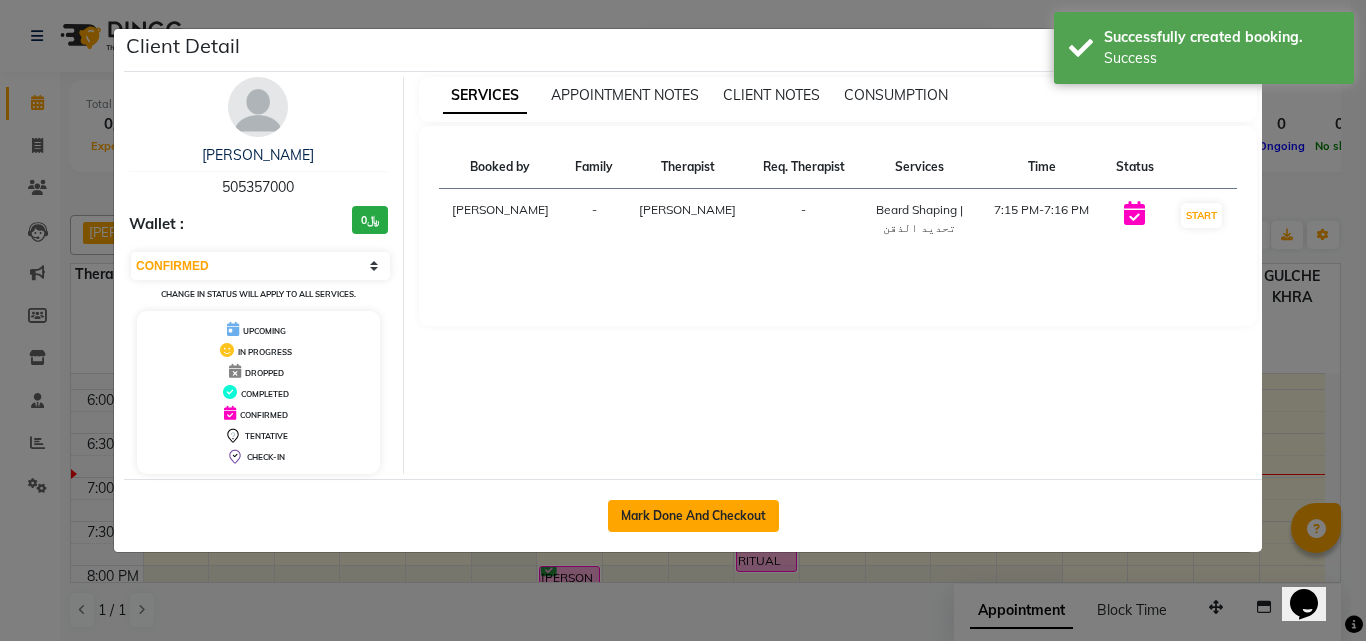 click on "Mark Done And Checkout" 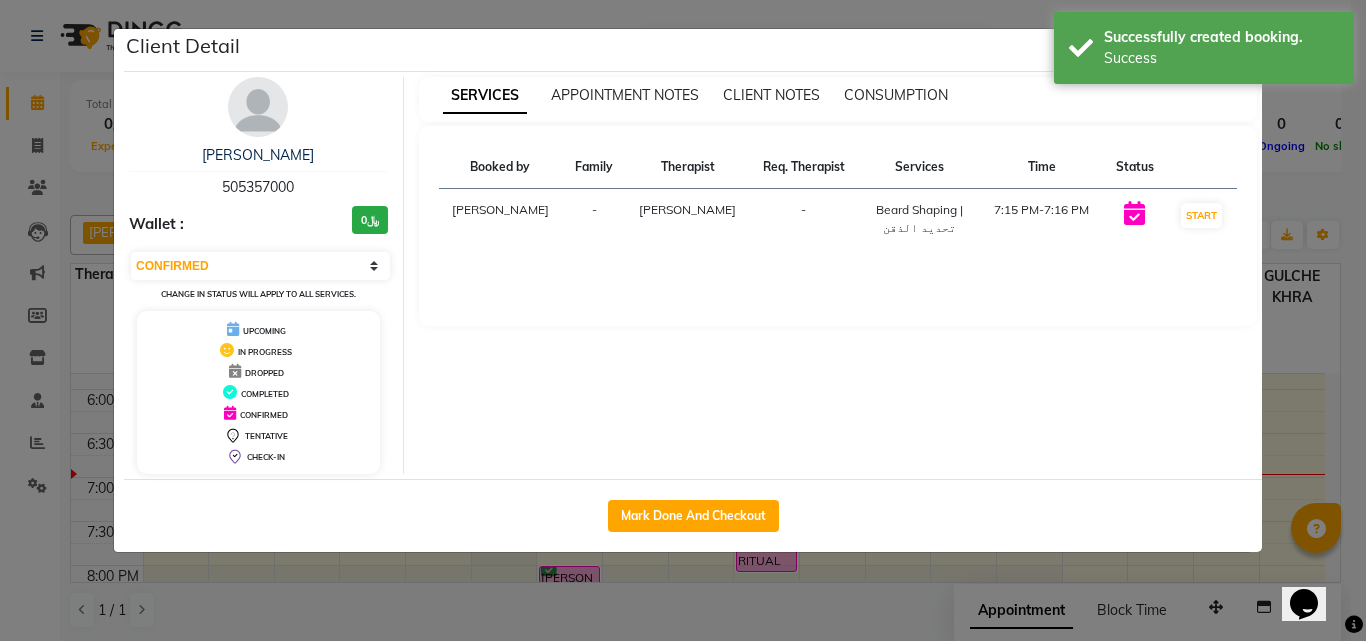 select on "service" 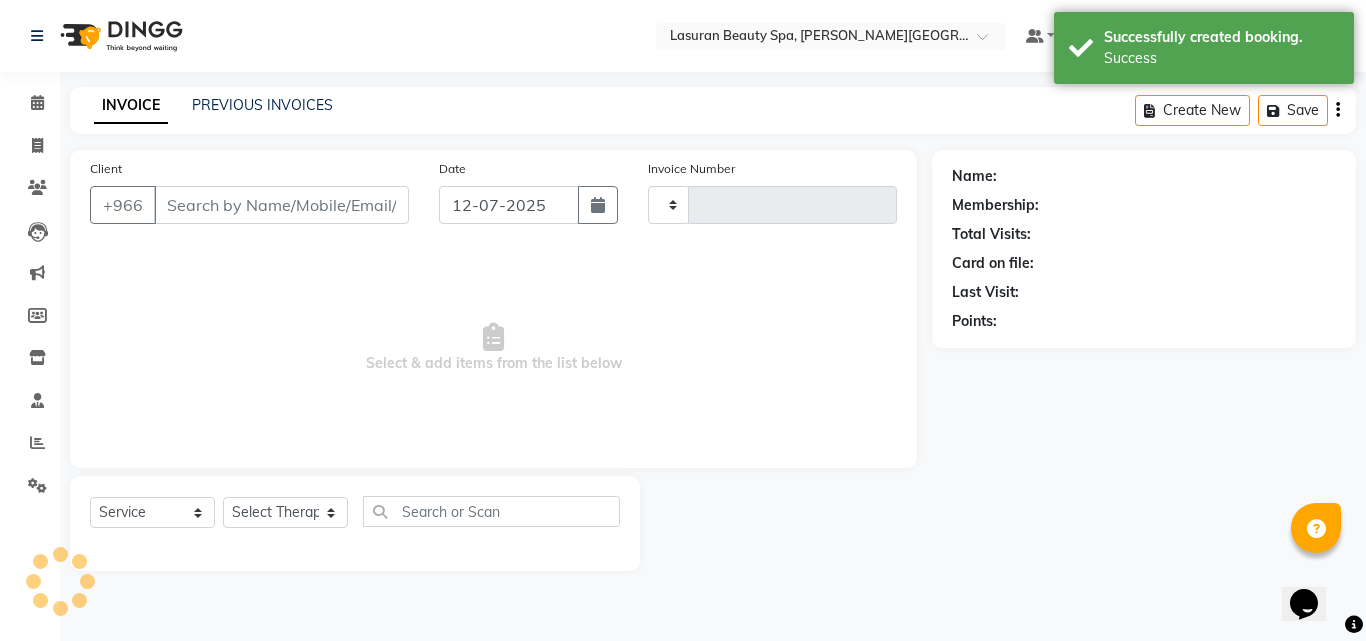 type on "0914" 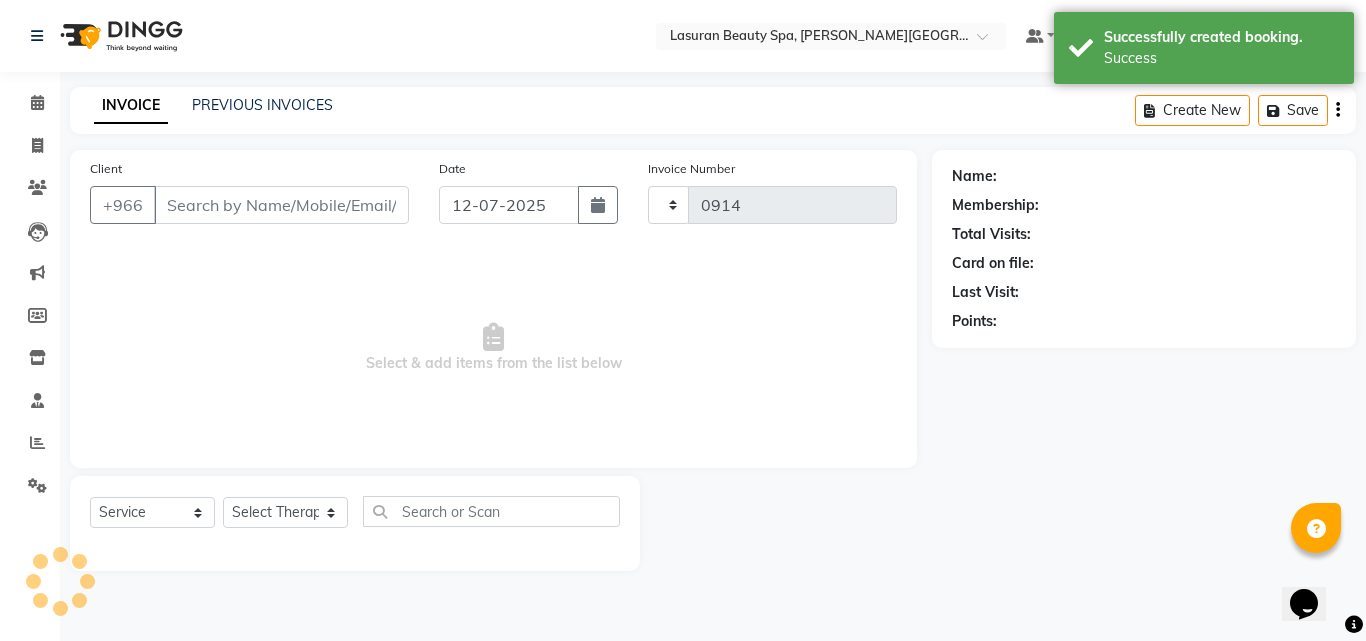 select on "6941" 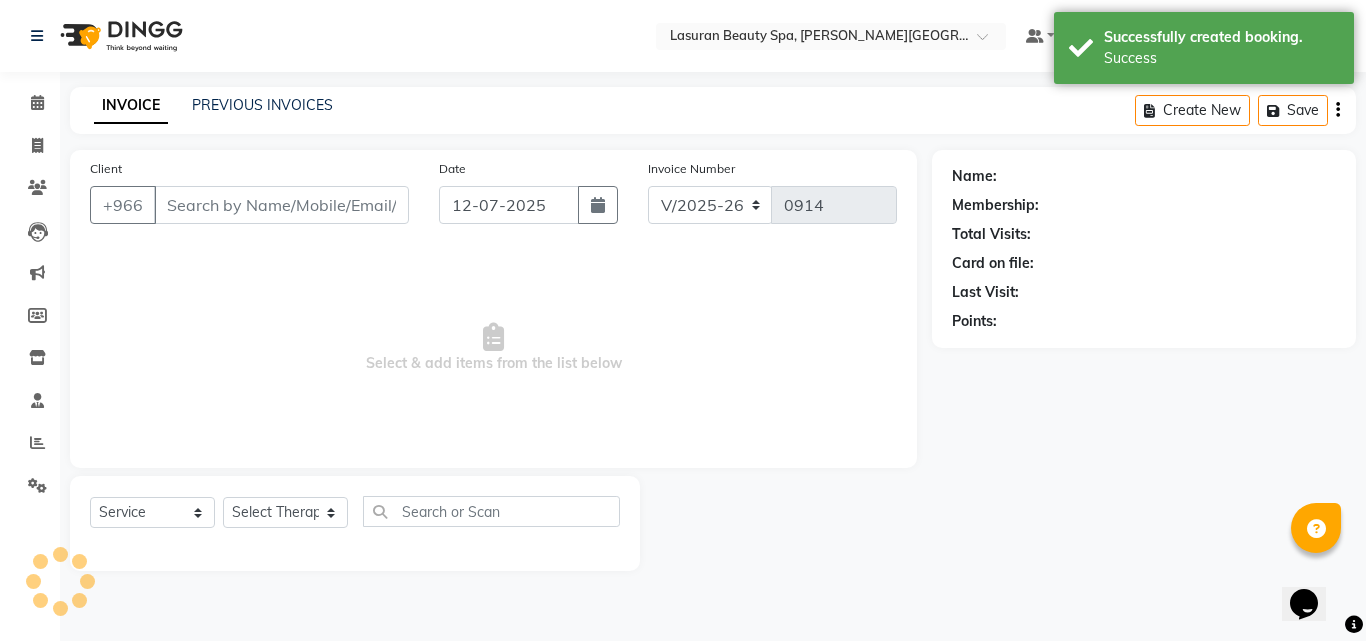 type on "505357000" 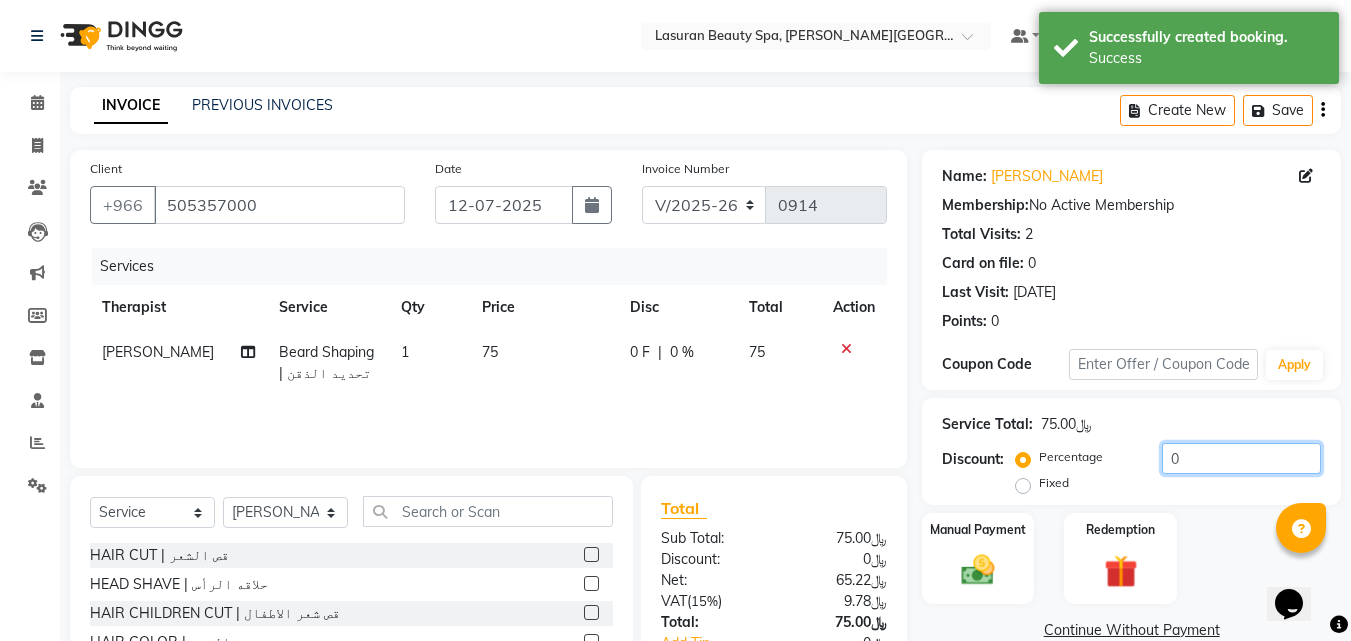 drag, startPoint x: 1179, startPoint y: 457, endPoint x: 1163, endPoint y: 458, distance: 16.03122 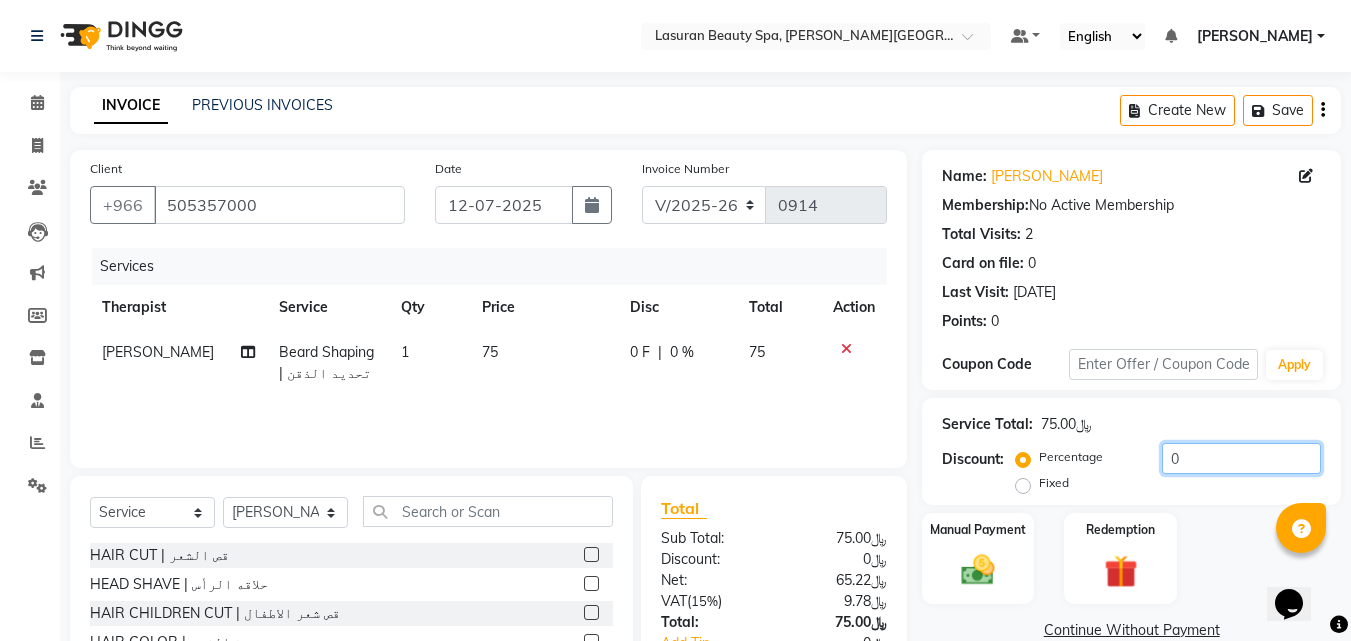 scroll, scrollTop: 100, scrollLeft: 0, axis: vertical 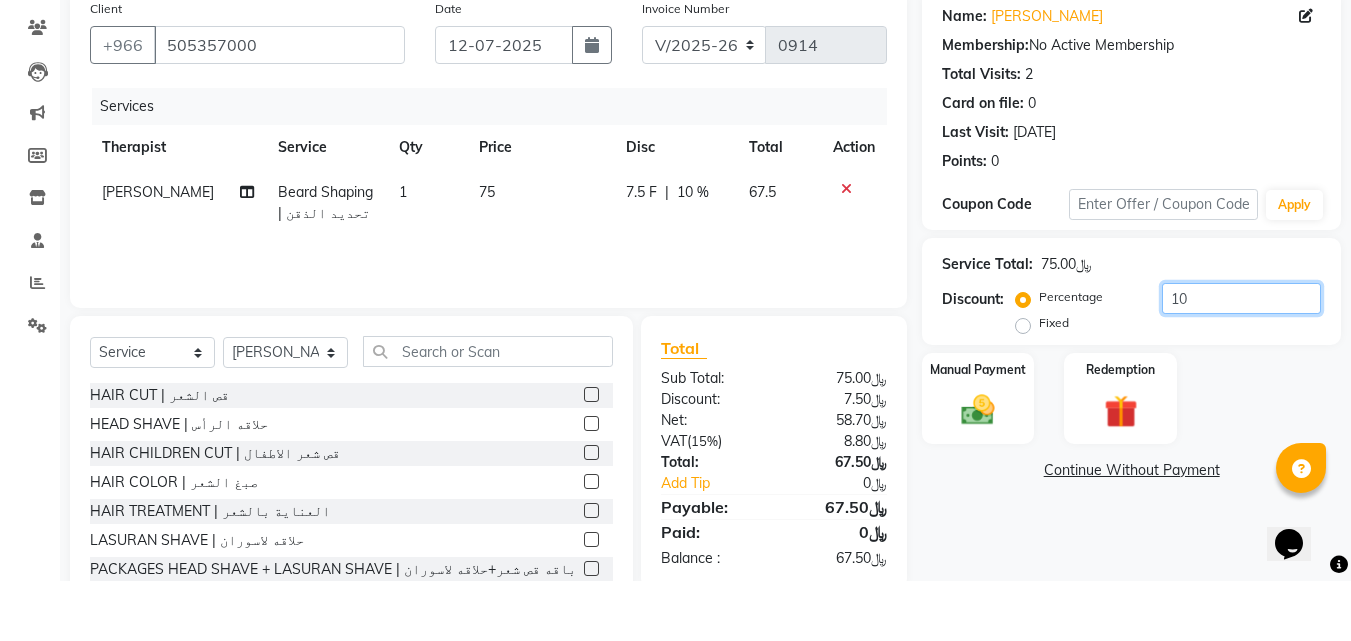 type on "10" 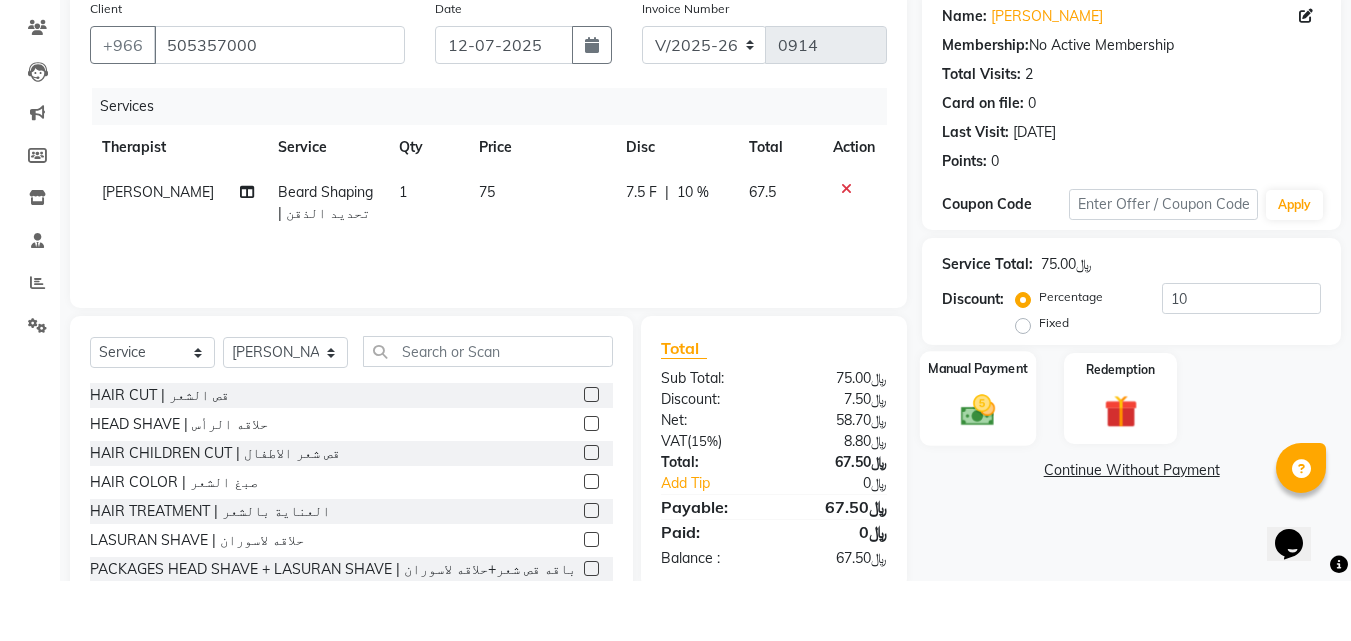 click on "Manual Payment" 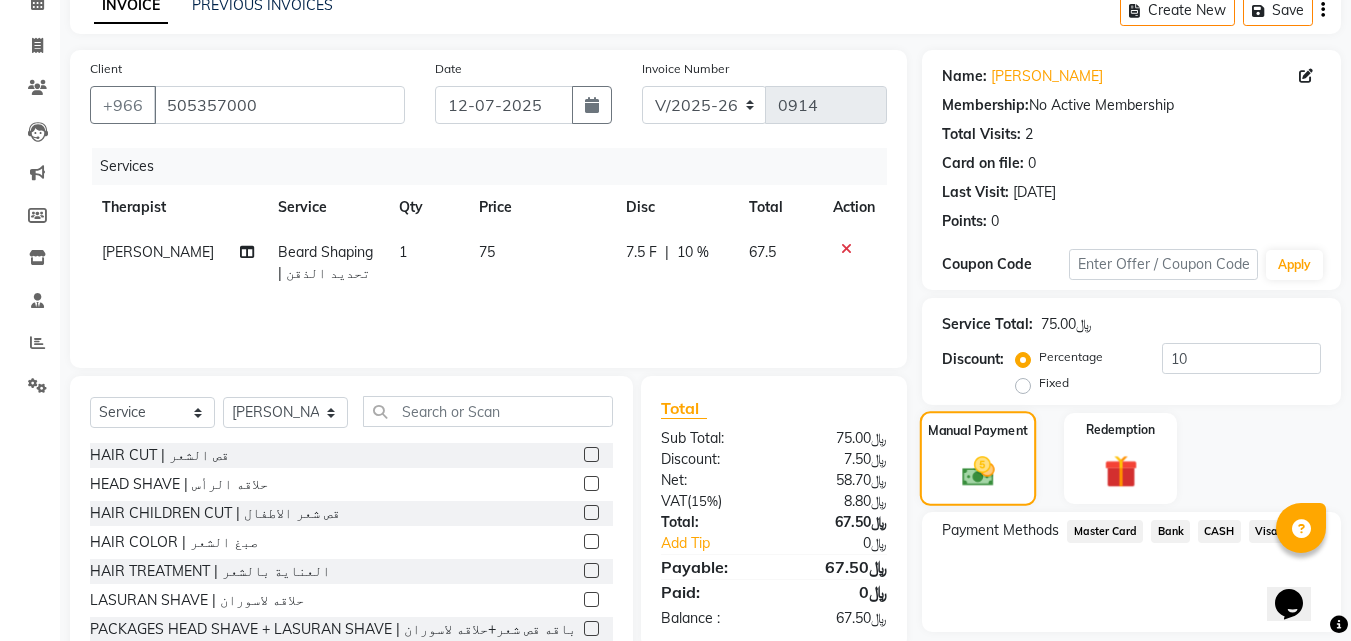 scroll, scrollTop: 162, scrollLeft: 0, axis: vertical 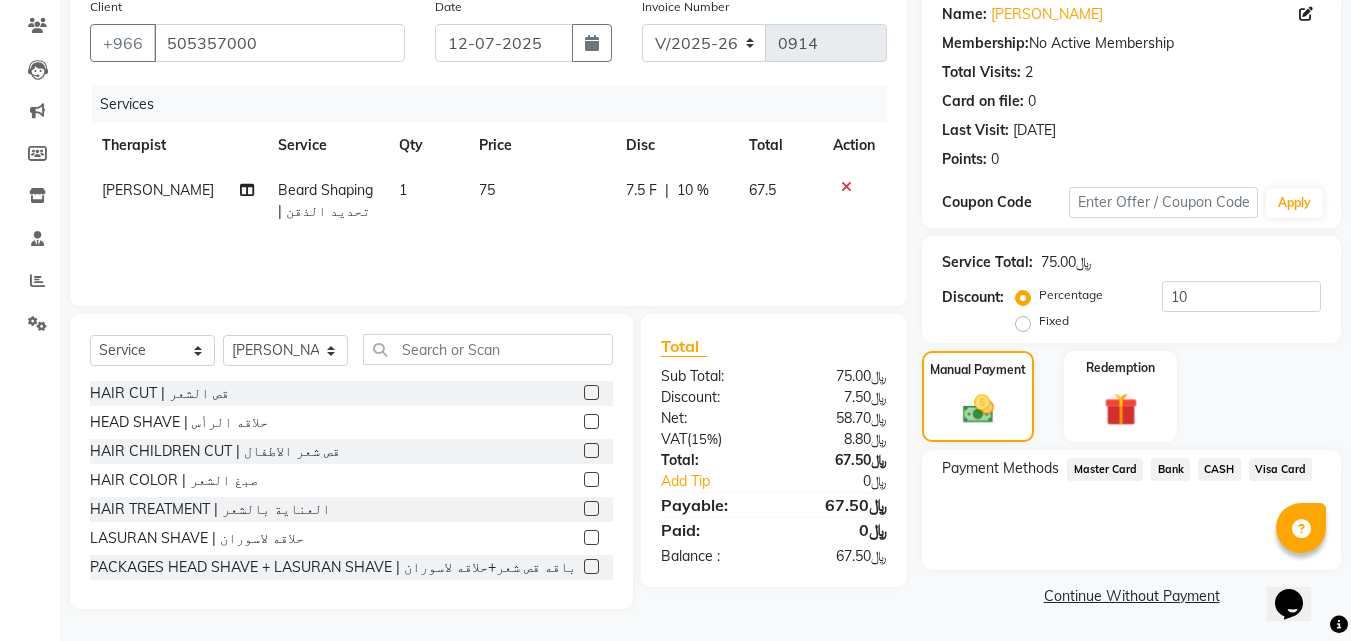 click on "Visa Card" 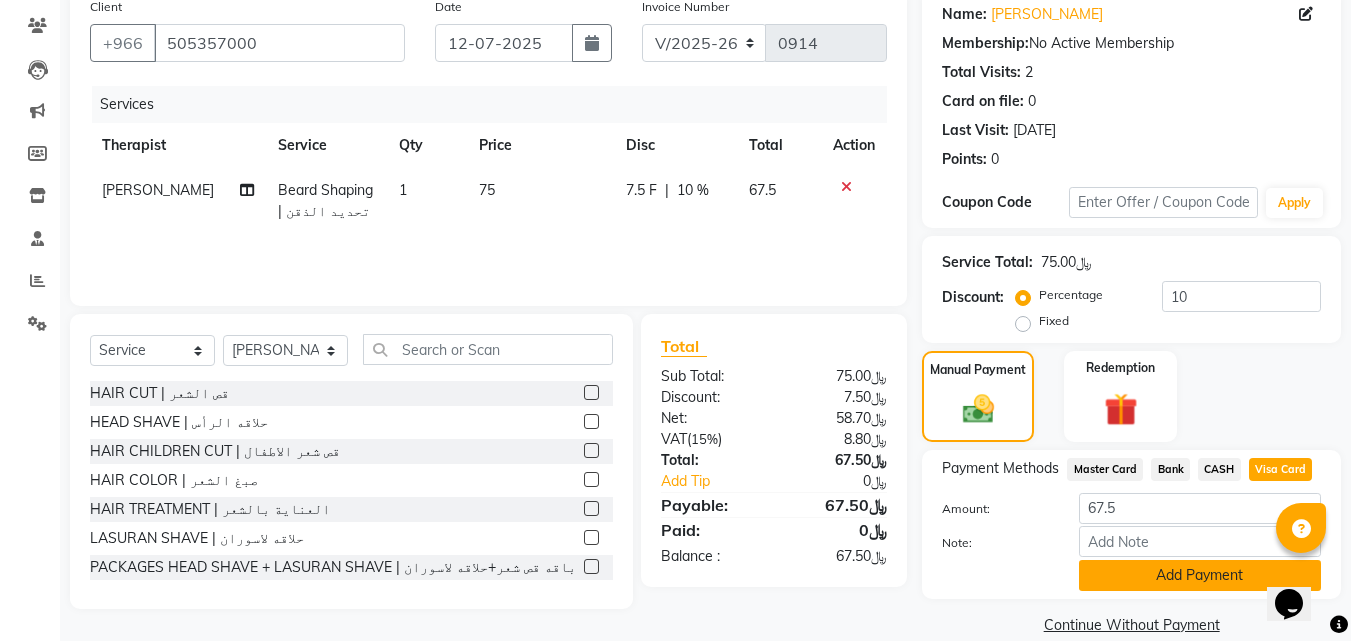 click on "Add Payment" 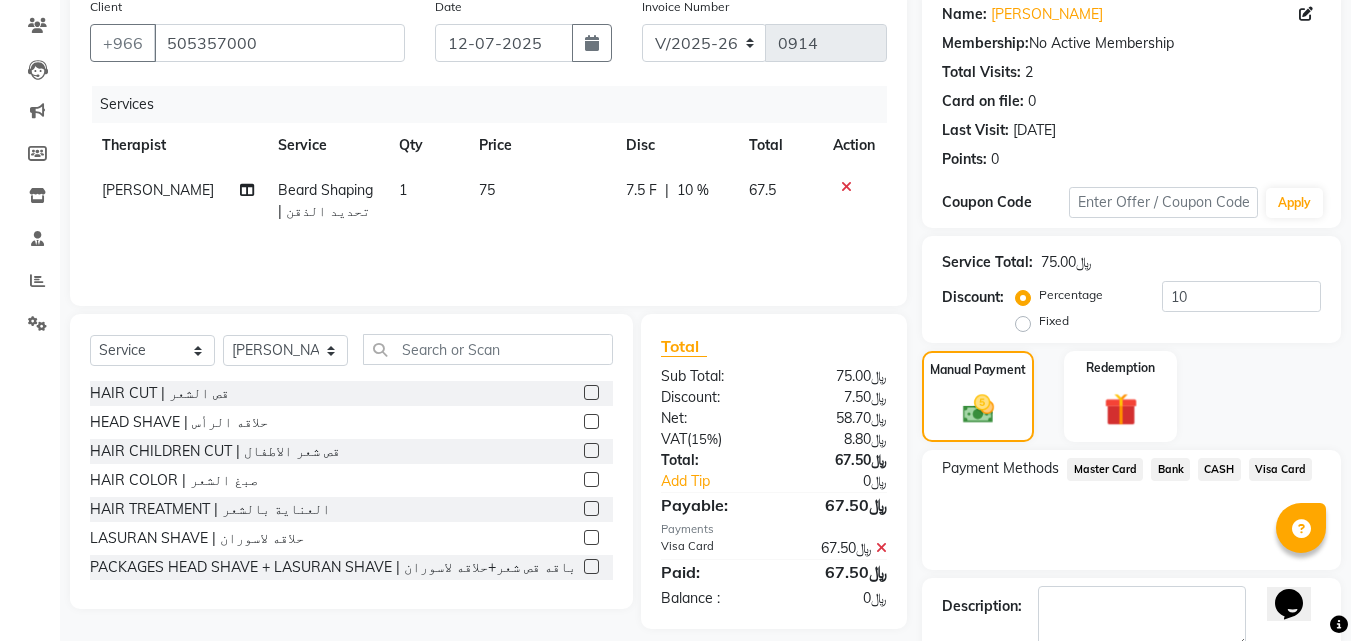 click on "Checkout" 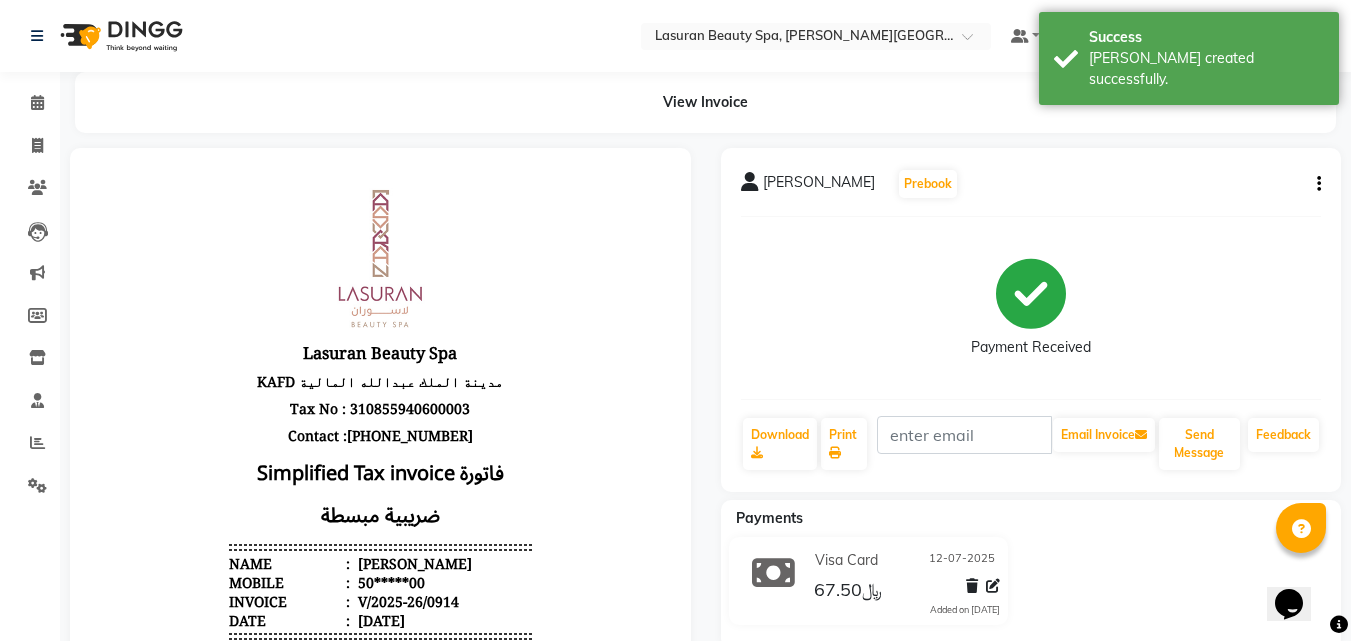 scroll, scrollTop: 0, scrollLeft: 0, axis: both 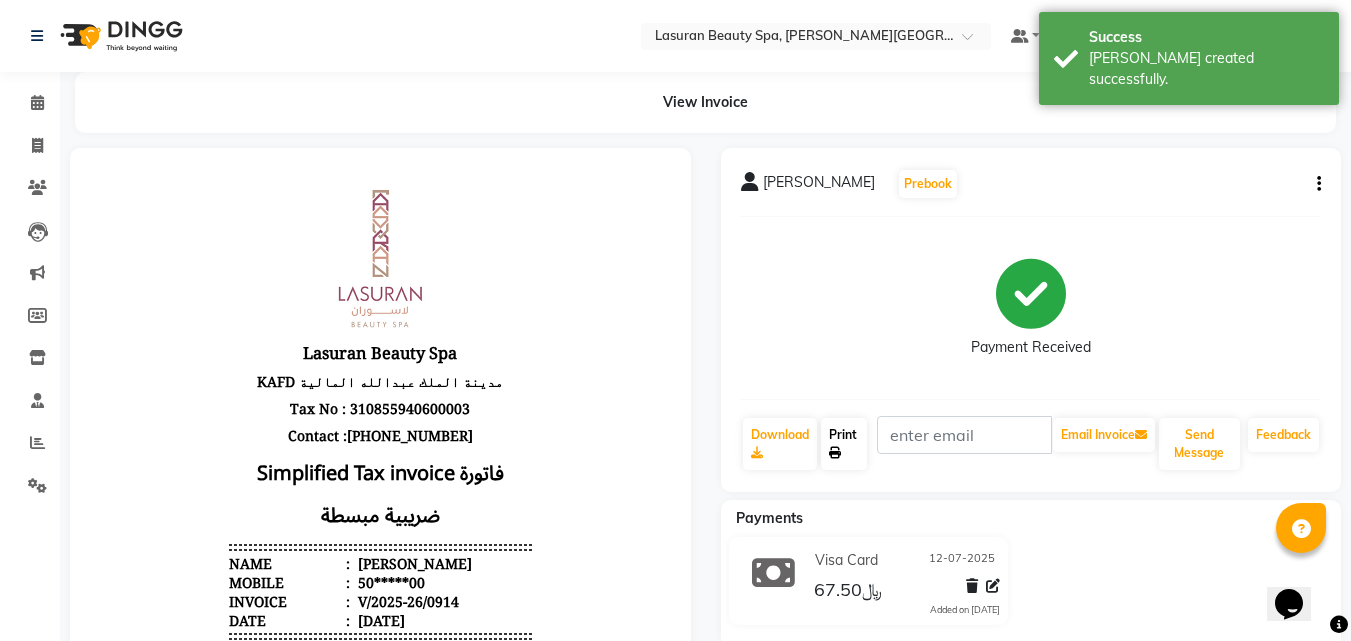click on "Print" 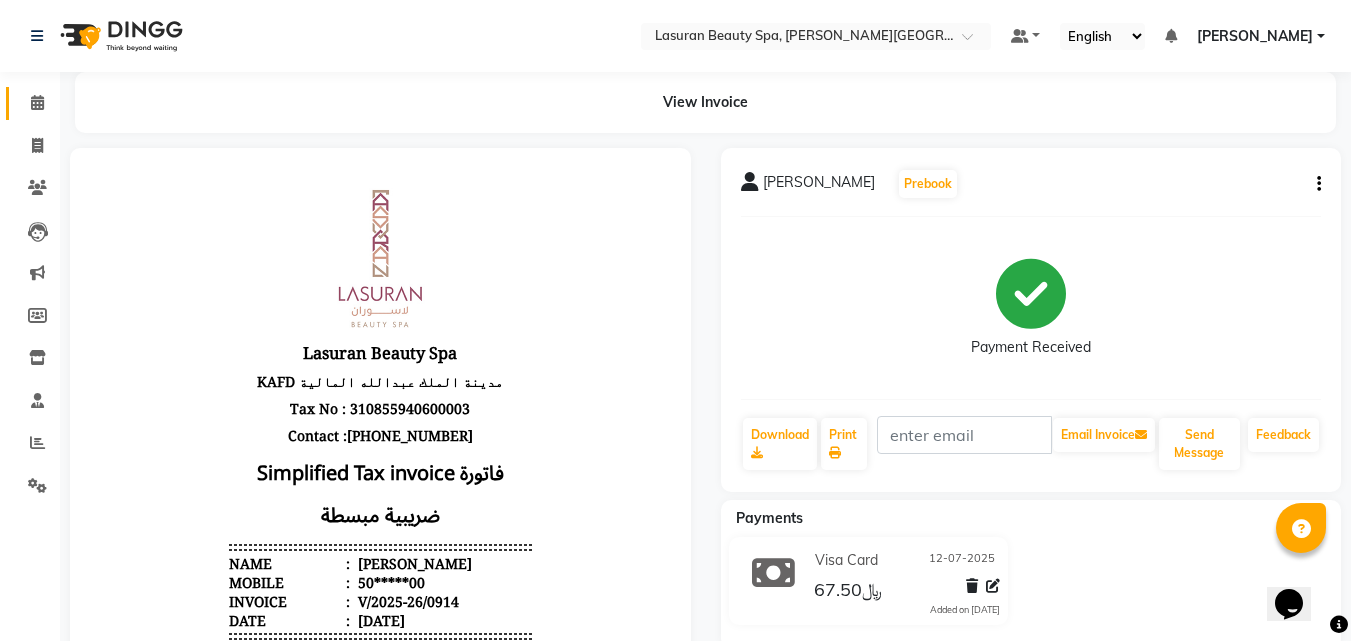 click 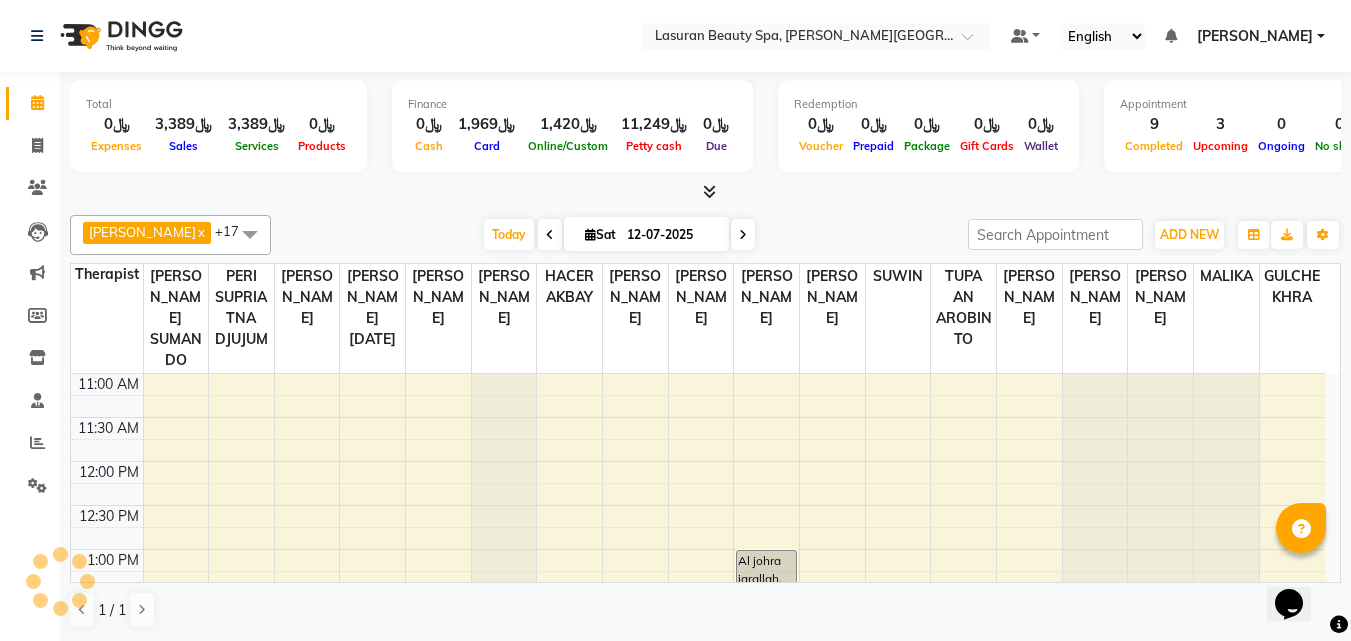 scroll, scrollTop: 0, scrollLeft: 0, axis: both 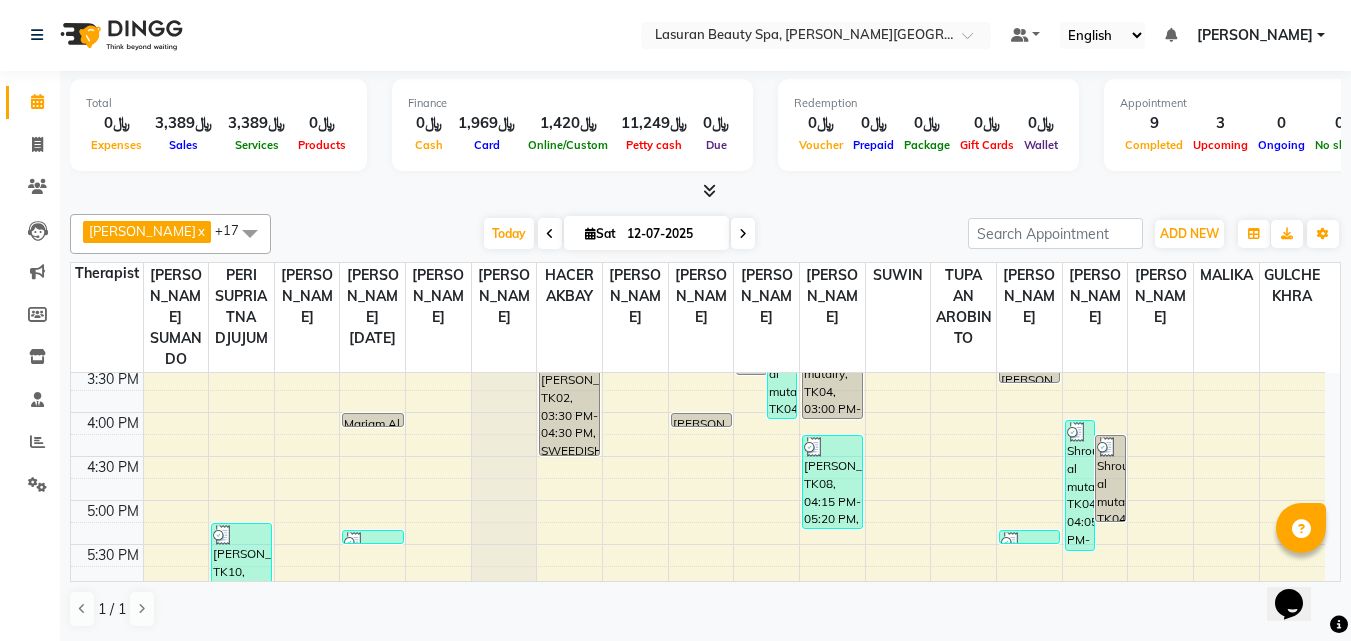 click on "[PERSON_NAME], TK08, 04:15 PM-05:20 PM, RITUAL BRIGHT BLUE ROCK | حمام الأحجار الزرقاء" at bounding box center [832, 482] 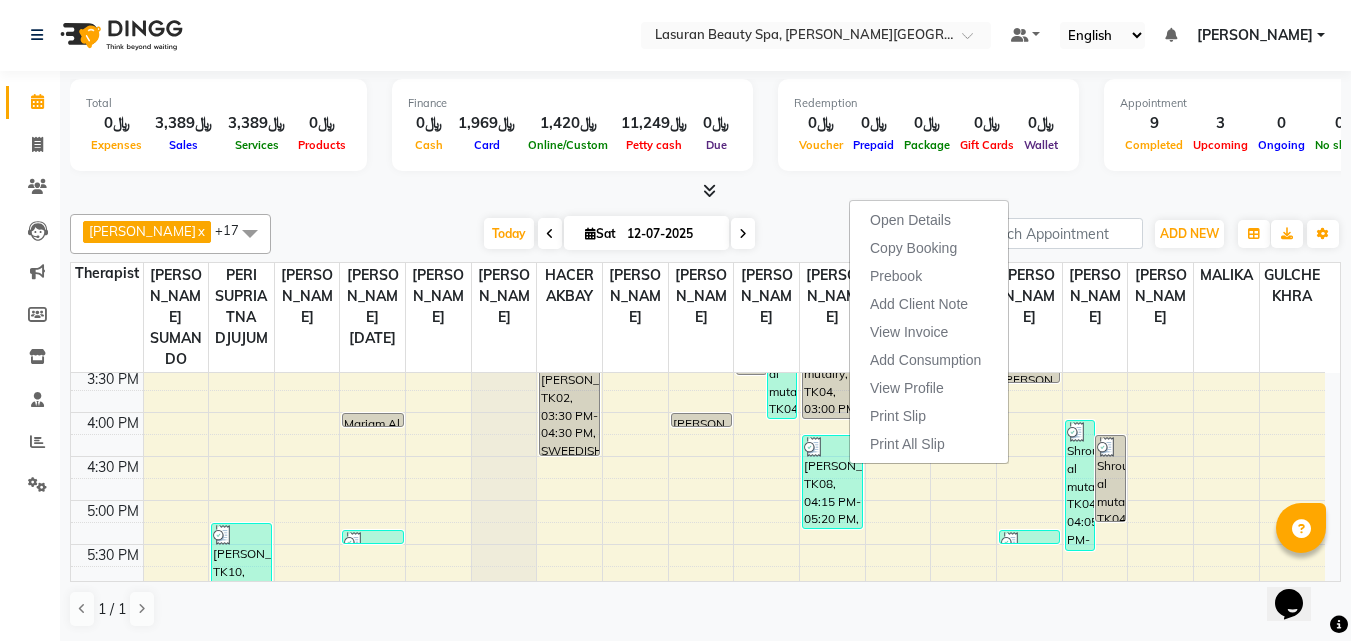click on "Shrouk al mutairy, TK04, 03:00 PM-04:05 PM, RITUAL BRIGHT BLUE ROCK | حمام الأحجار الزرقاء" at bounding box center [782, 372] 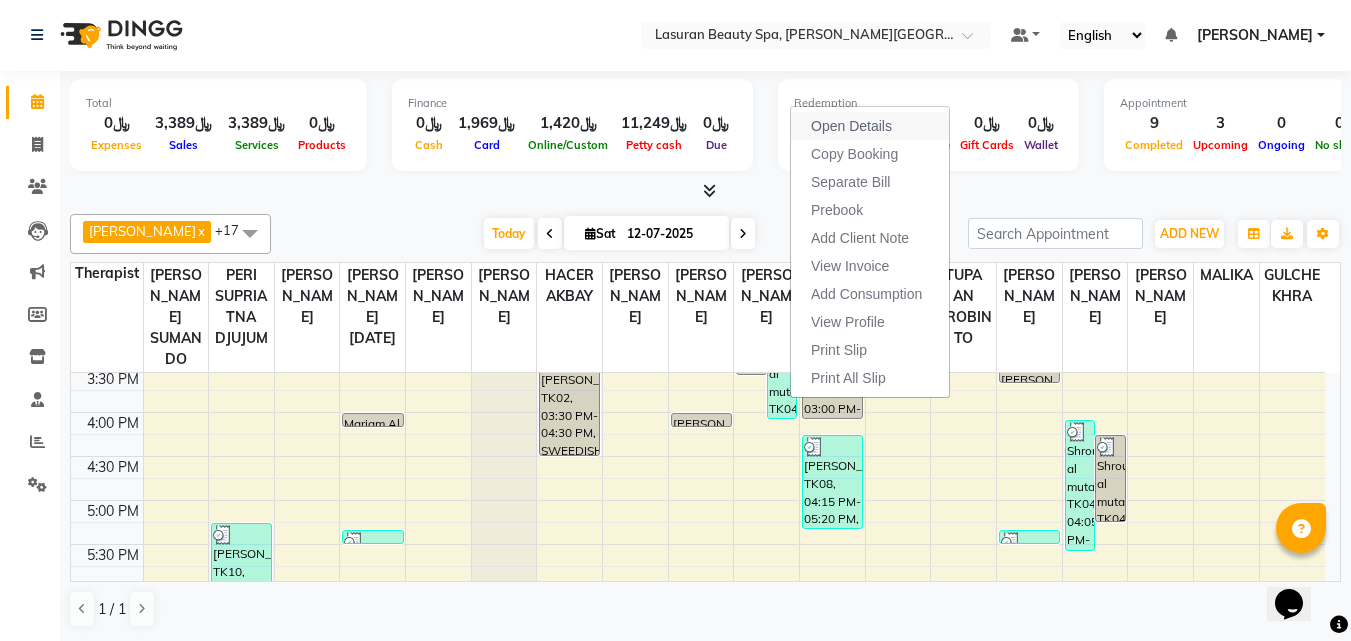 click on "Open Details" at bounding box center [851, 126] 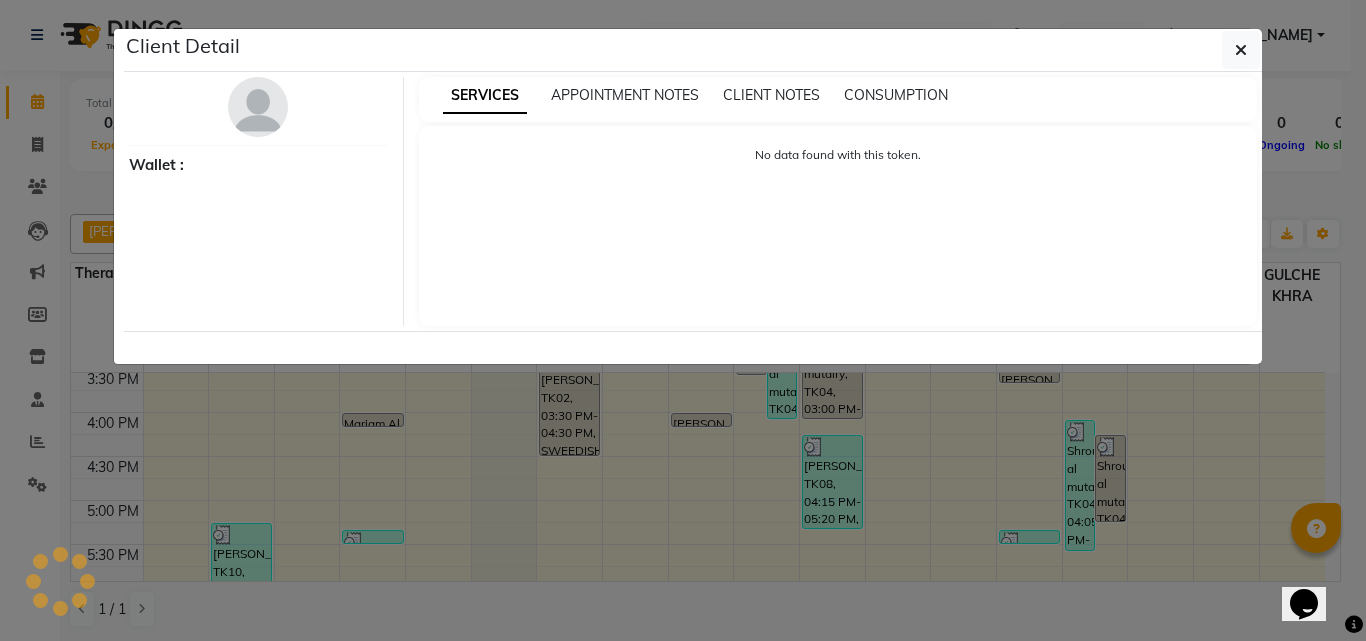 select on "3" 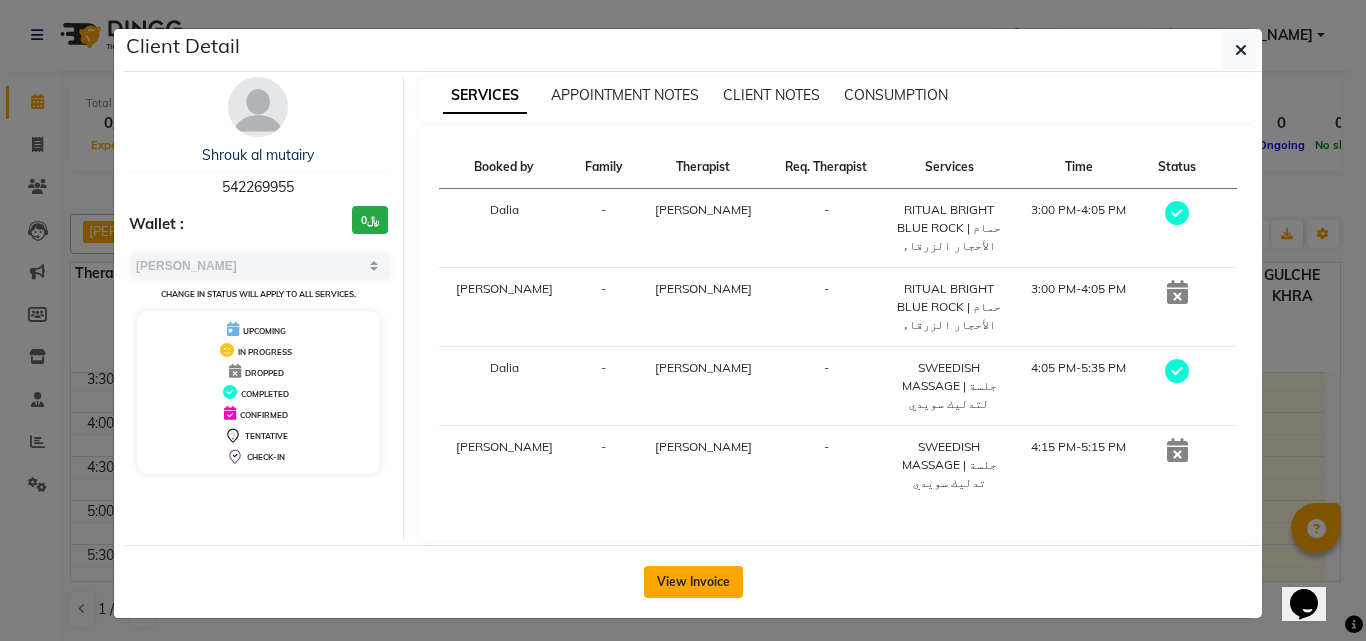 click on "View Invoice" 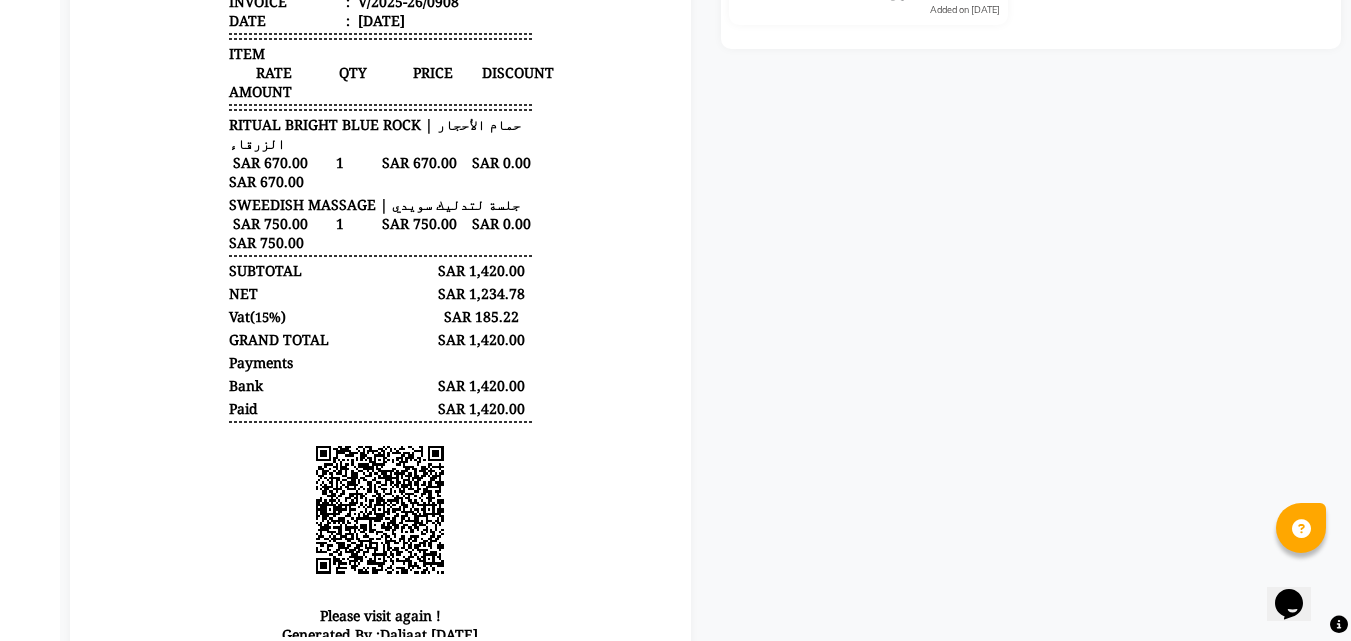 scroll, scrollTop: 100, scrollLeft: 0, axis: vertical 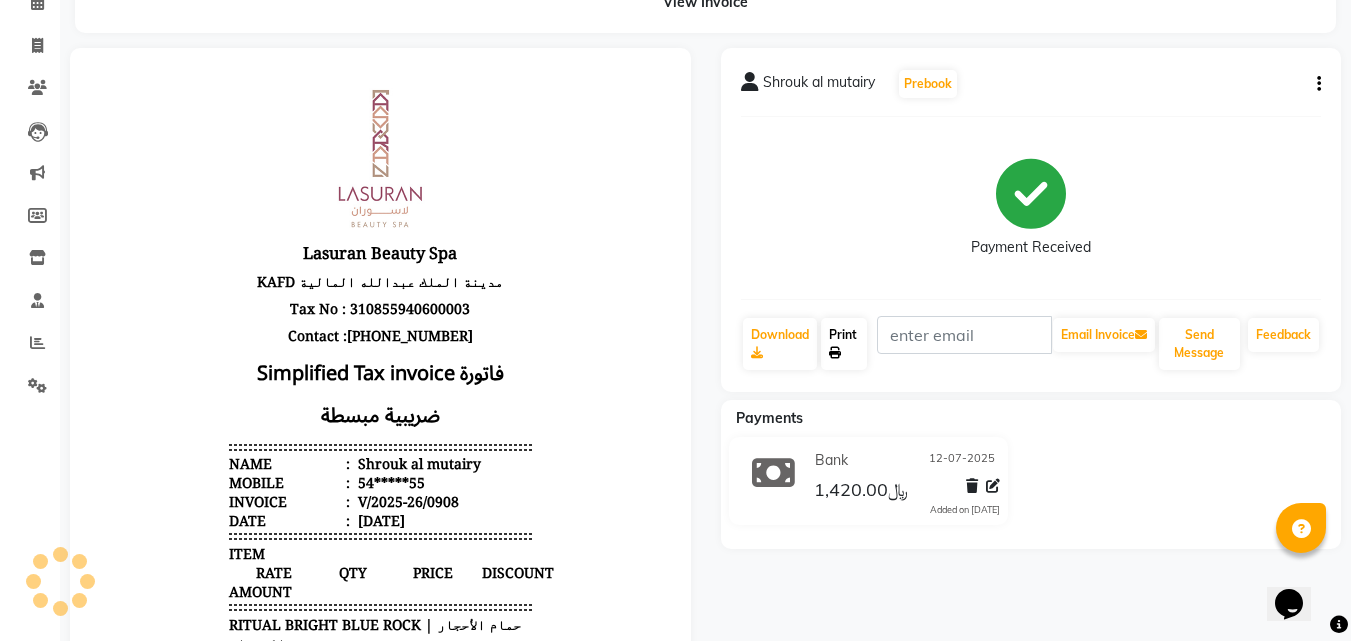 click on "Print" 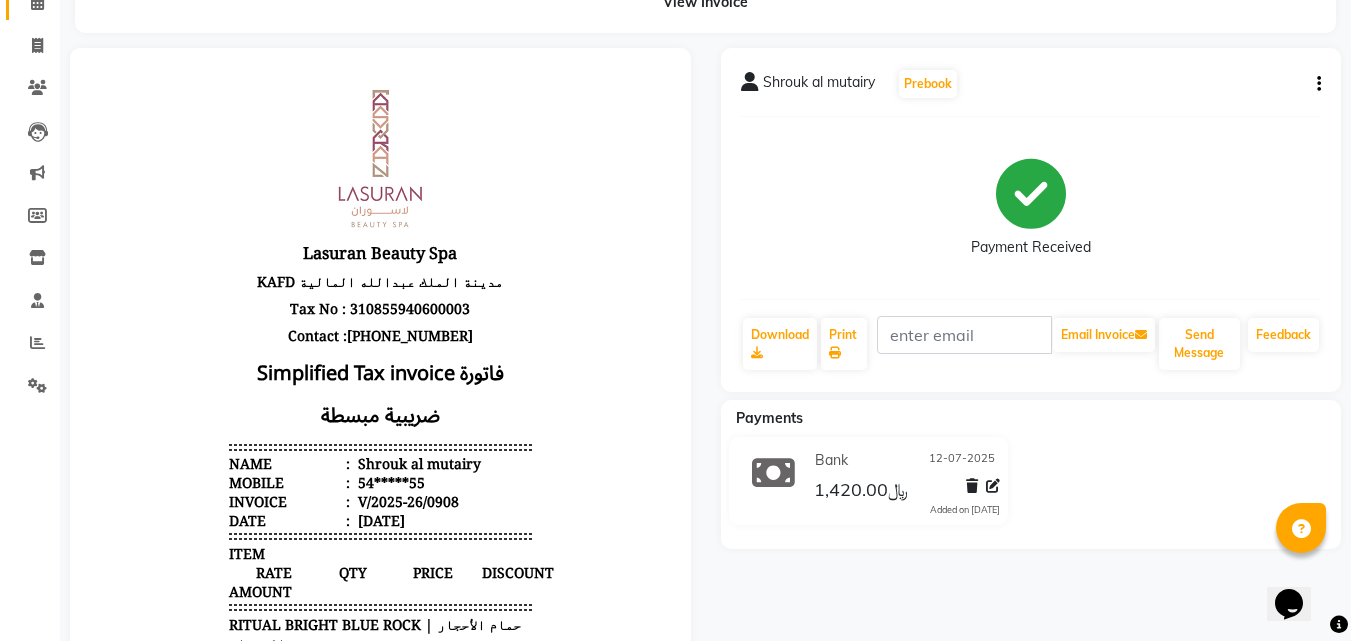 click 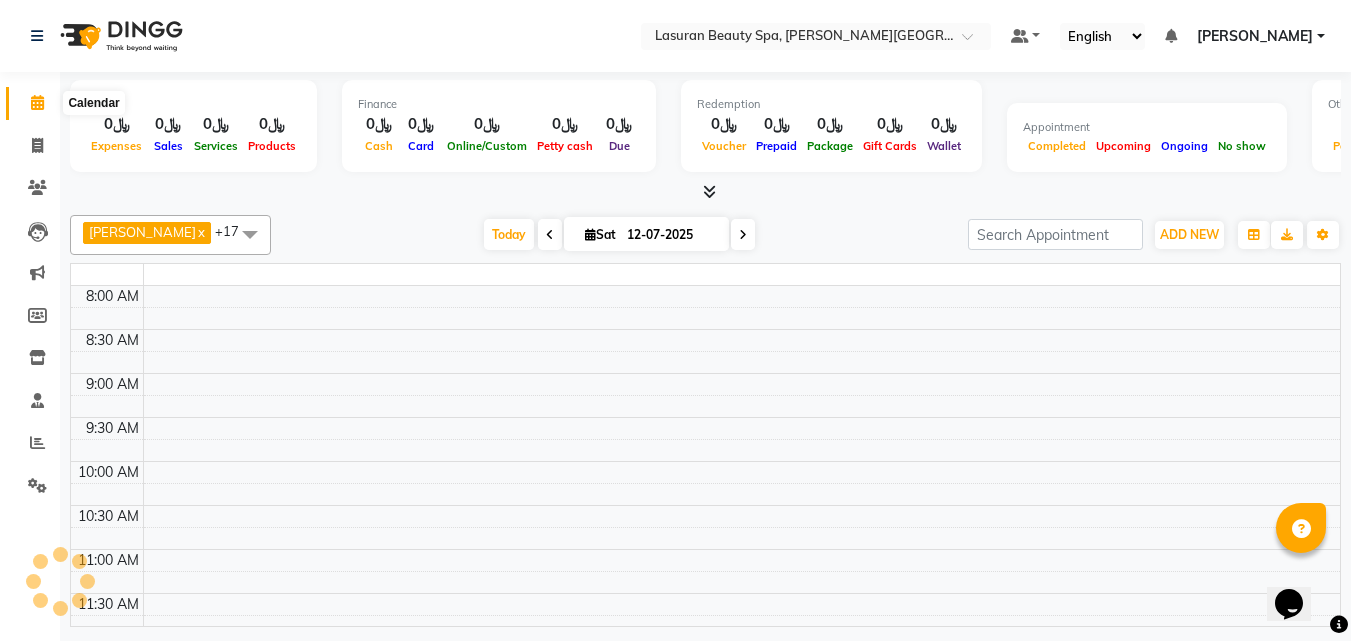 scroll, scrollTop: 0, scrollLeft: 0, axis: both 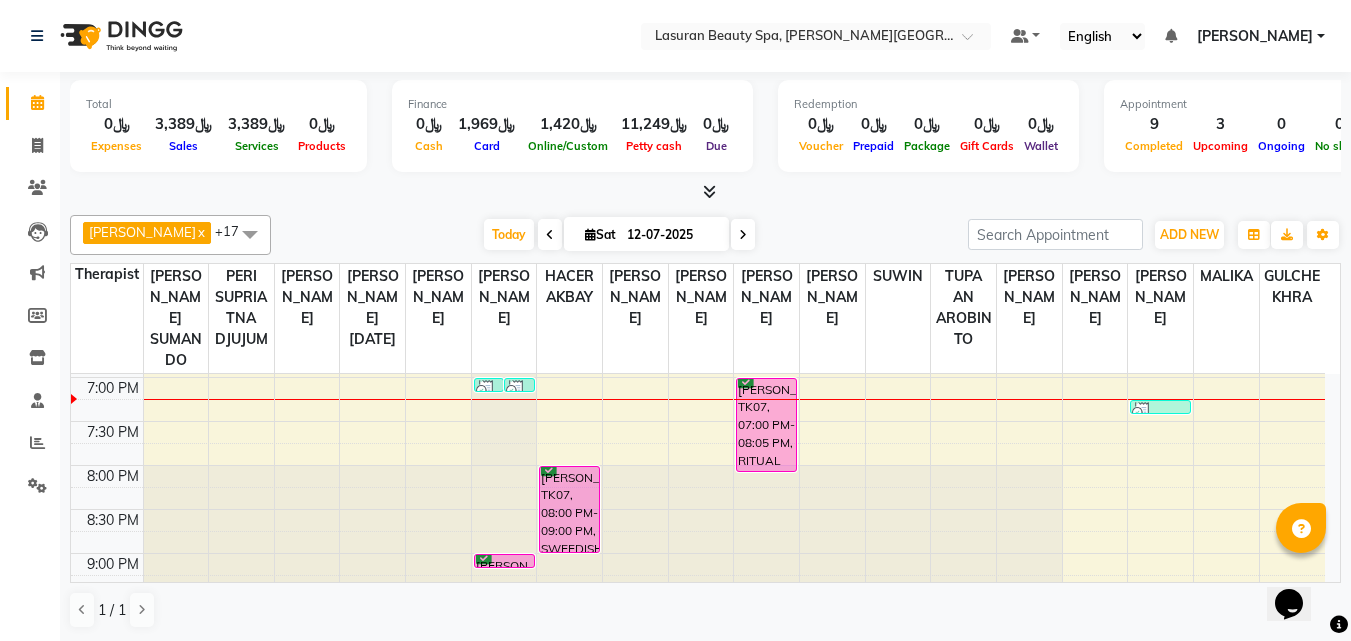 click on "[PERSON_NAME], TK07, 07:00 PM-08:05 PM, RITUAL BRIGHT BLUE ROCK | حمام الأحجار الزرقاء" at bounding box center (766, 425) 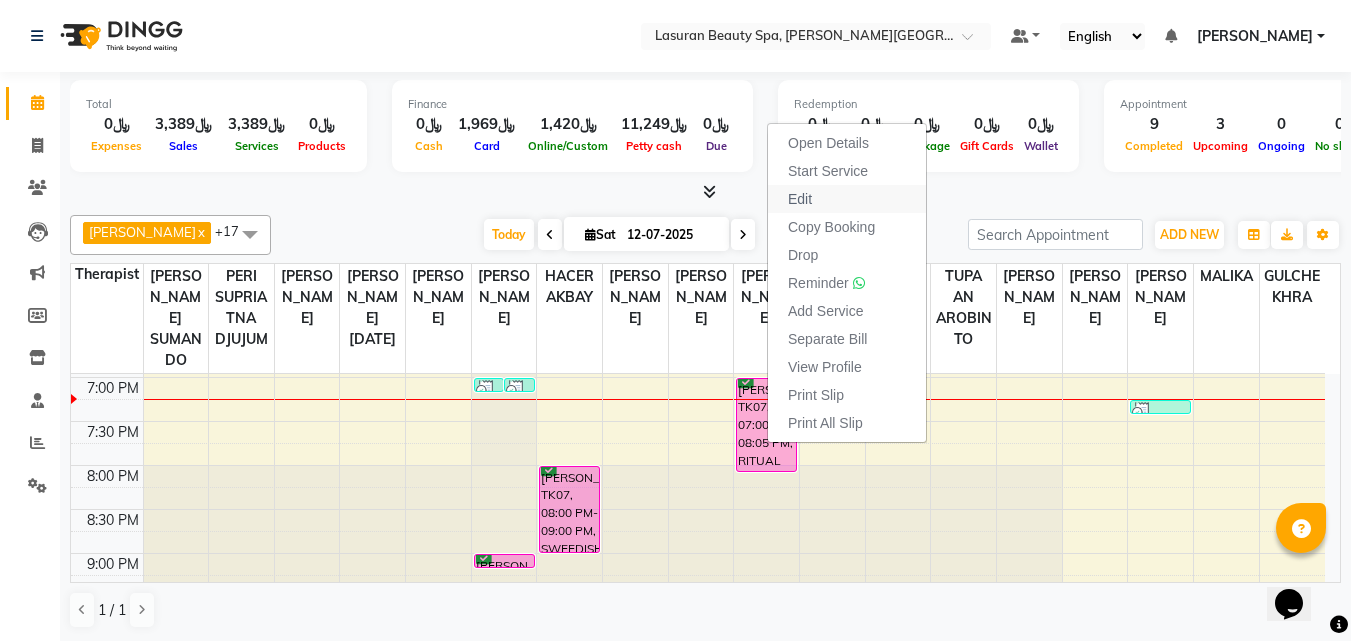click on "Edit" at bounding box center [800, 199] 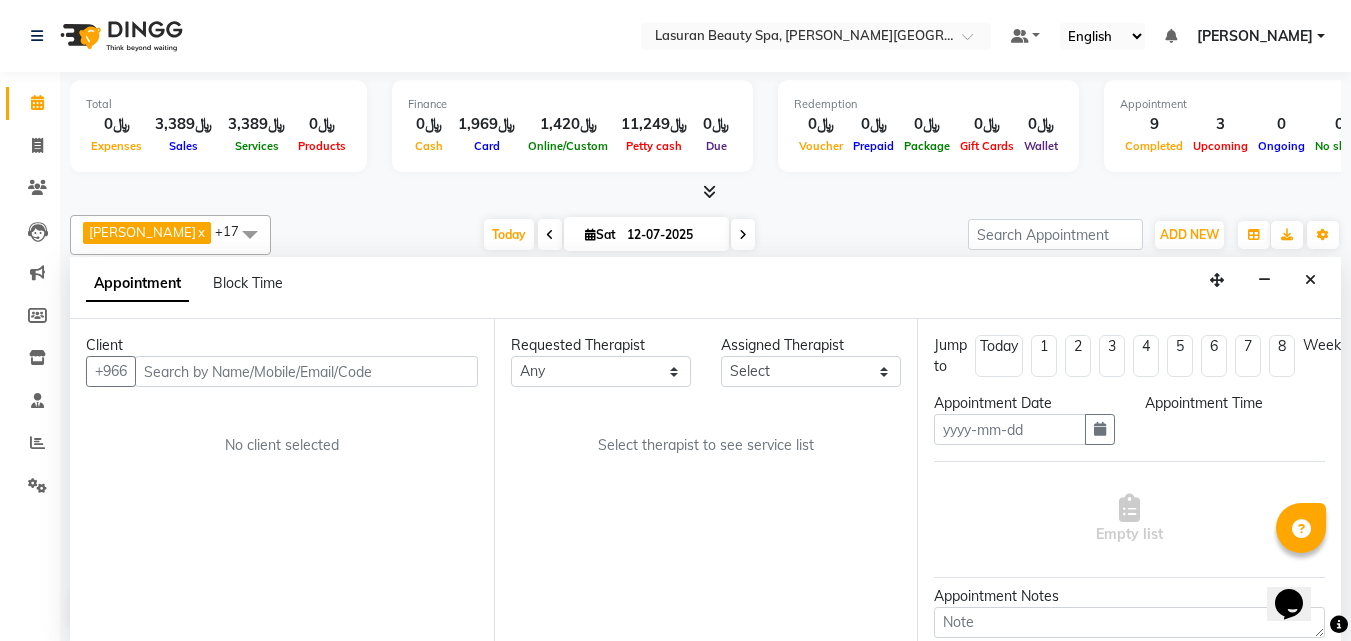 scroll, scrollTop: 1, scrollLeft: 0, axis: vertical 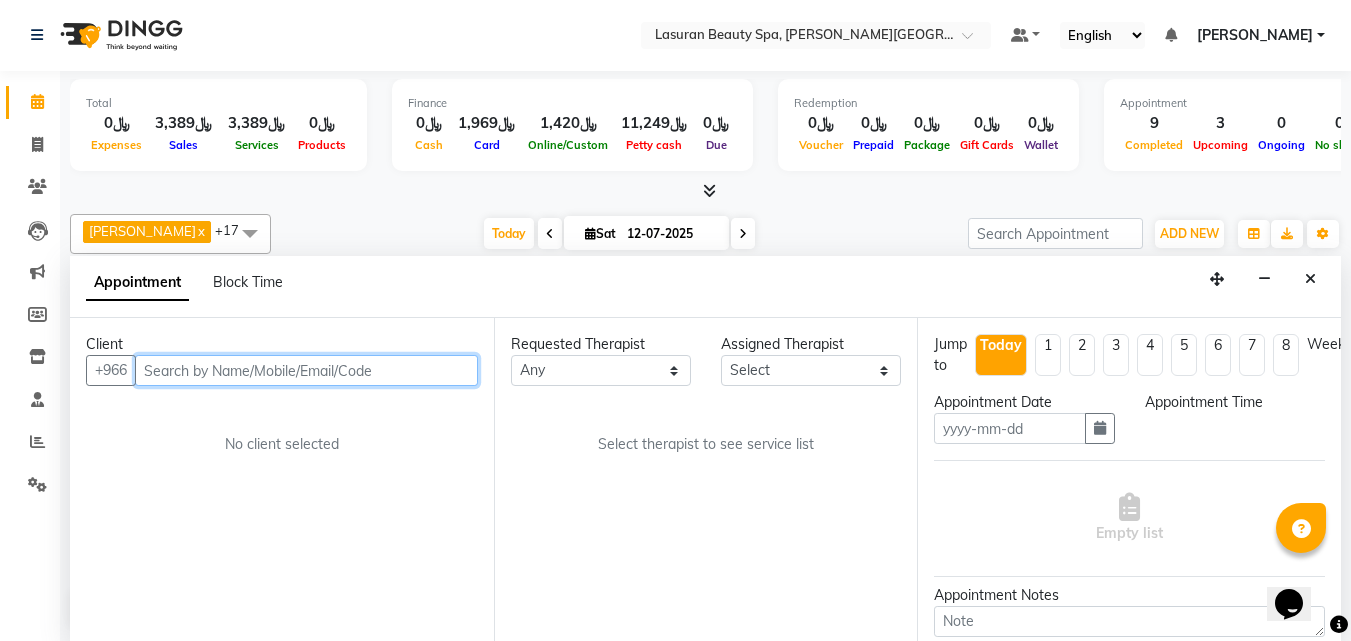 type 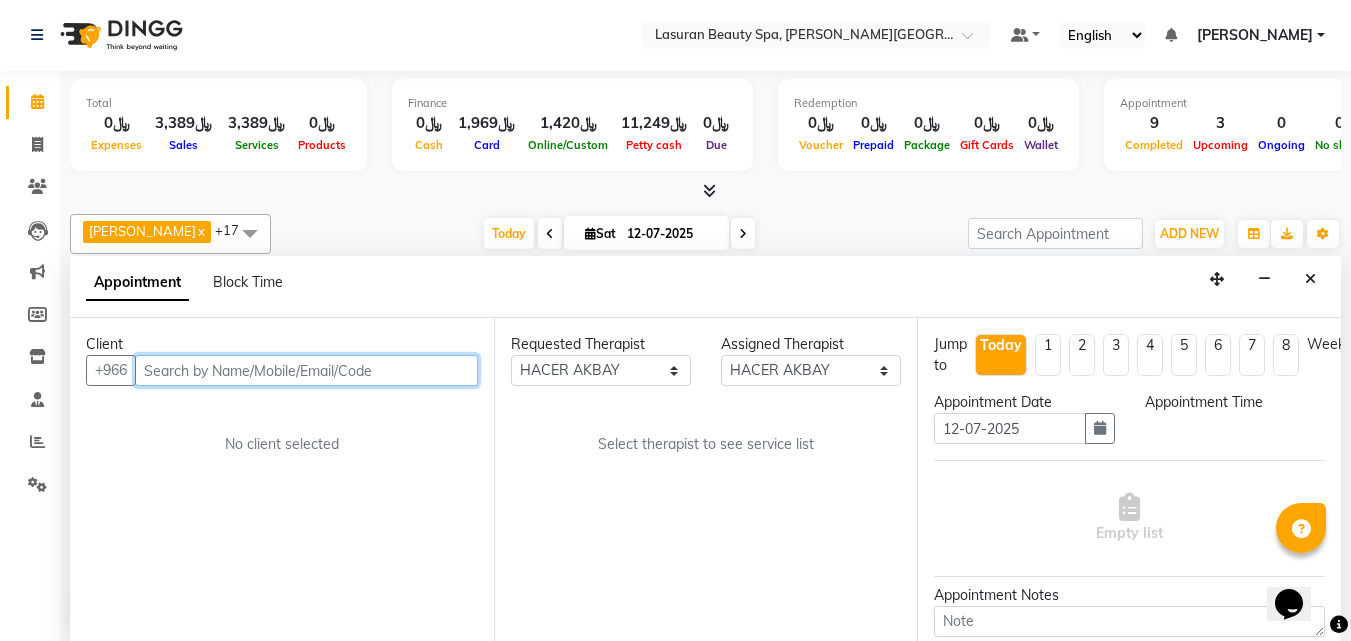 scroll, scrollTop: 141, scrollLeft: 0, axis: vertical 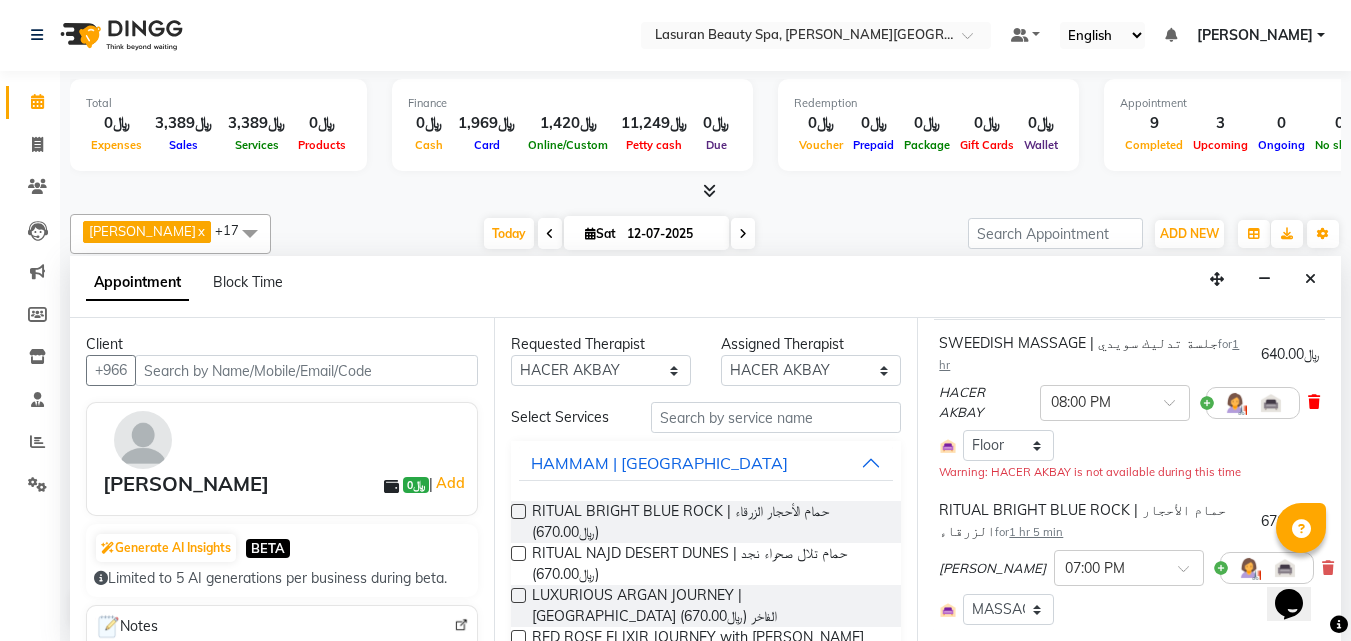 click at bounding box center [1314, 402] 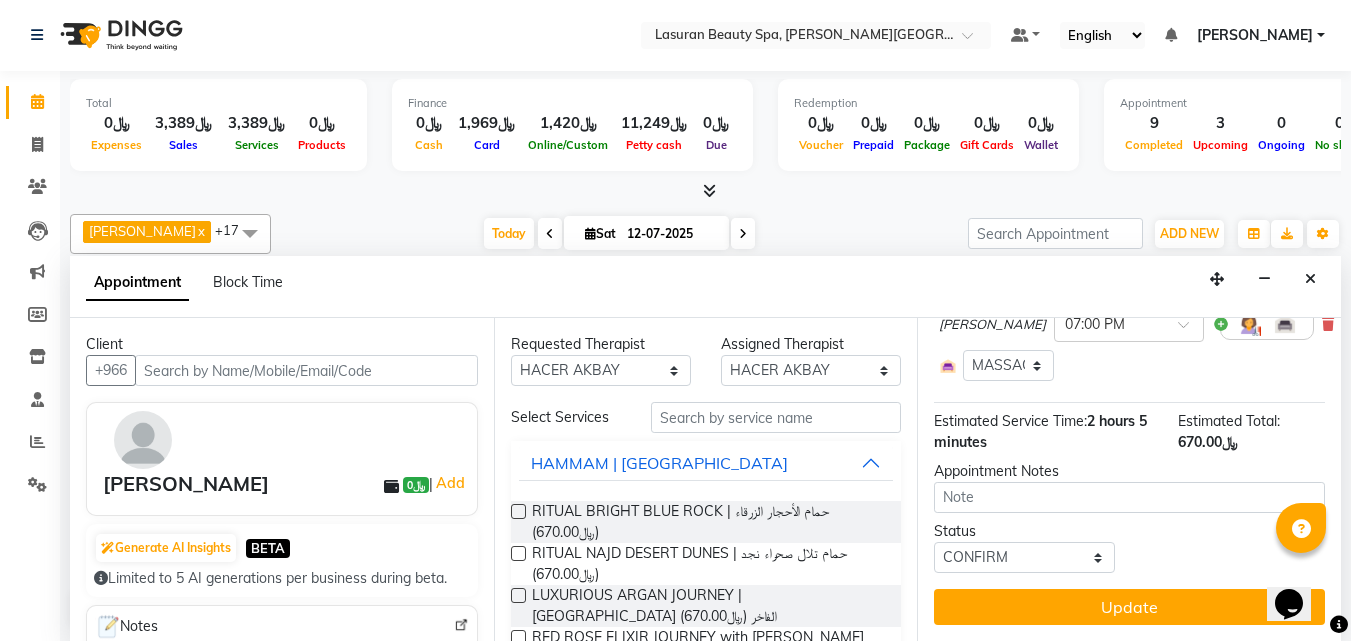 scroll, scrollTop: 254, scrollLeft: 0, axis: vertical 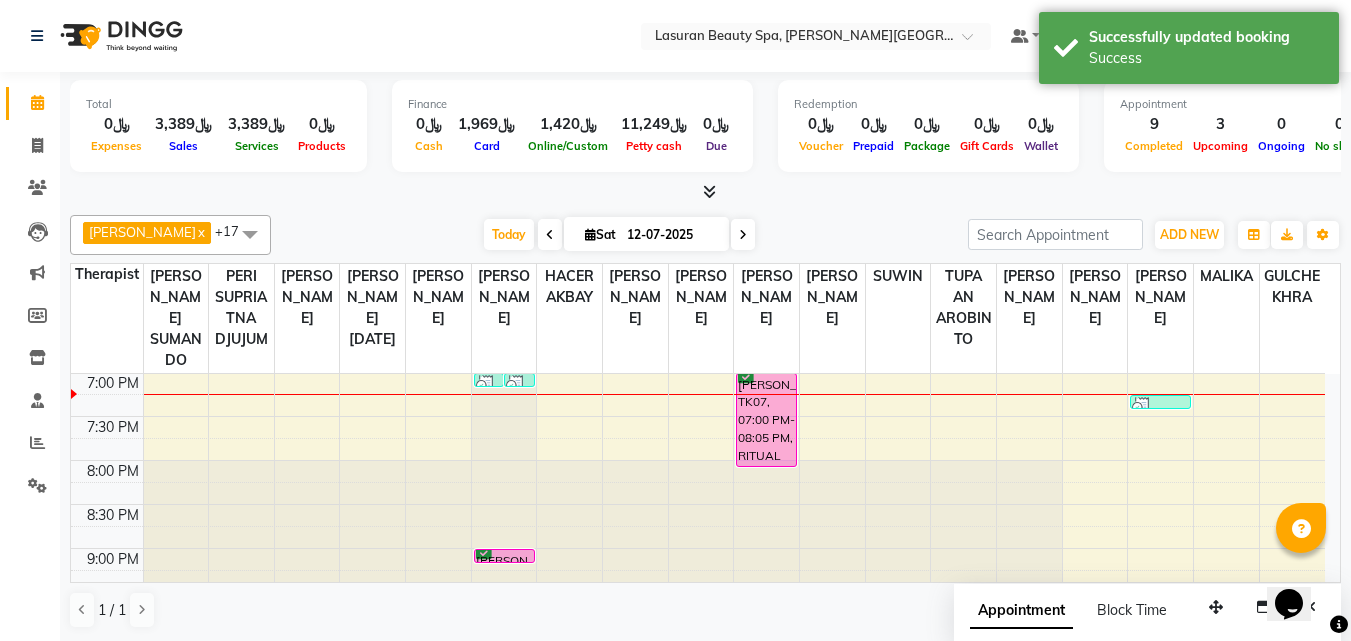 click on "[PERSON_NAME], TK07, 07:00 PM-08:05 PM, RITUAL BRIGHT BLUE ROCK | حمام الأحجار الزرقاء" at bounding box center (766, 420) 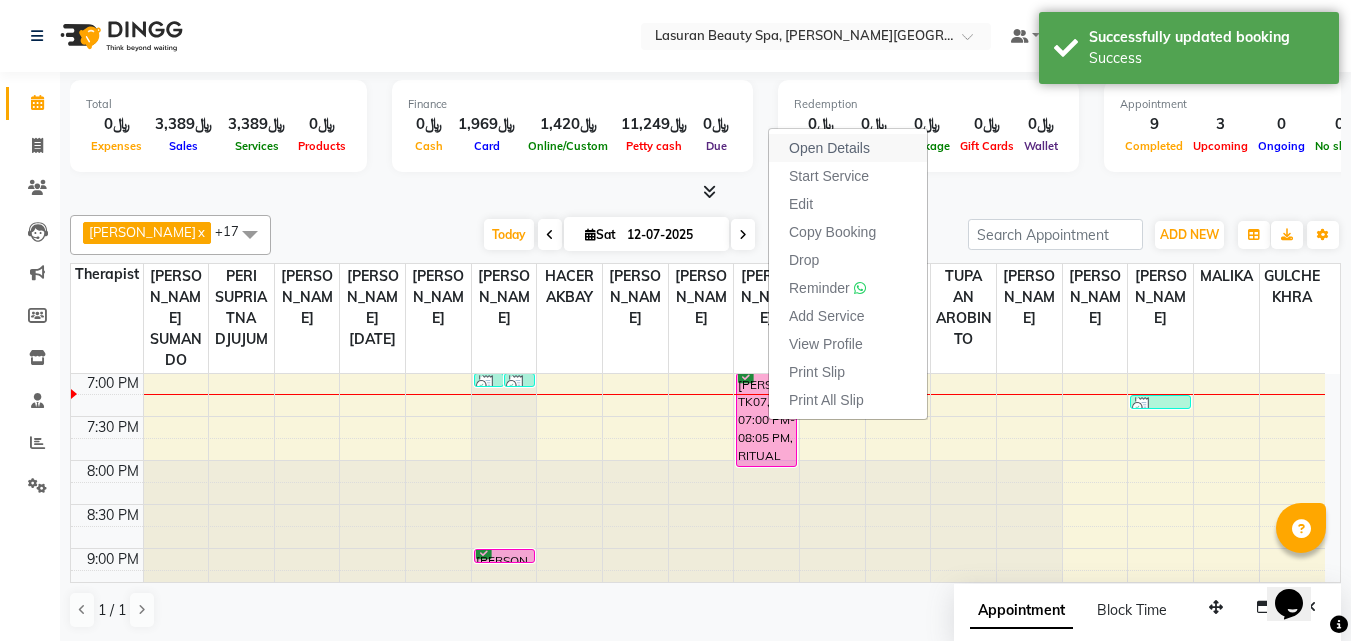 click on "Open Details" at bounding box center (829, 148) 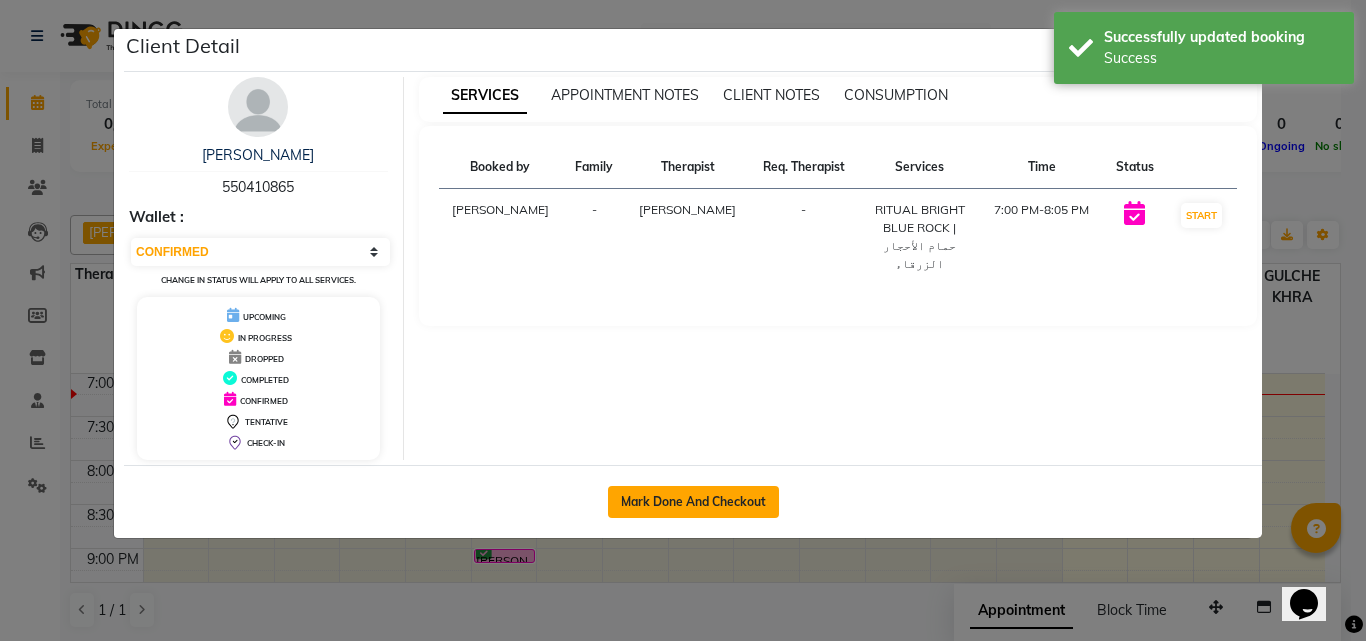 click on "Mark Done And Checkout" 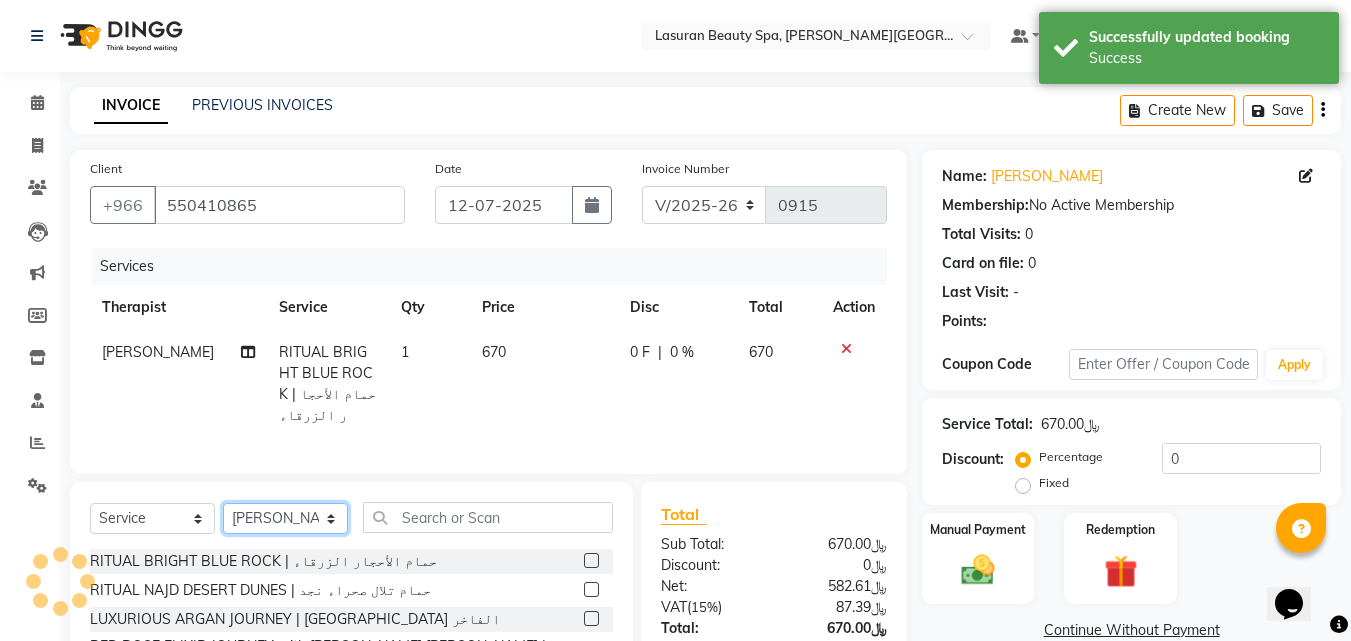 click on "Select Therapist [PERSON_NAME] ALJOHARY [PERSON_NAME] Kouraichy [PERSON_NAME] [PERSON_NAME] Angel [PERSON_NAME] [PERSON_NAME] SUMANDO [PERSON_NAME] [PERSON_NAME] [PERSON_NAME] DEV MANDAL CHAIMAE BALHAMIDIYA [PERSON_NAME] [PERSON_NAME] [PERSON_NAME] [PERSON_NAME] Nah [PERSON_NAME] GULCHEKHRA HACER [PERSON_NAME] [DATE][PERSON_NAME] [PERSON_NAME] [PERSON_NAME] [PERSON_NAME] MASTE [PERSON_NAME] ELfarargy [PERSON_NAME] [PERSON_NAME] [PERSON_NAME] [PERSON_NAME] DJUJUM [PERSON_NAME] [PERSON_NAME] [PERSON_NAME] [PERSON_NAME] SUWIN [PERSON_NAME] [PERSON_NAME] AN AROBINTO [PERSON_NAME]" 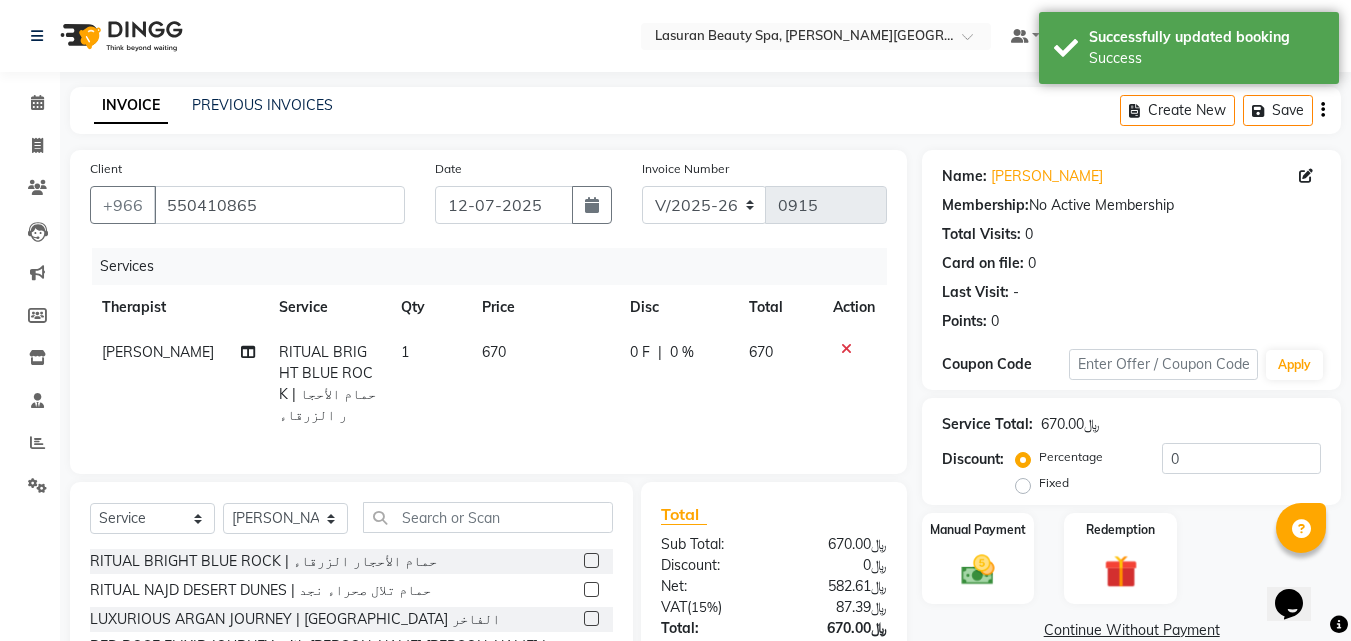 click 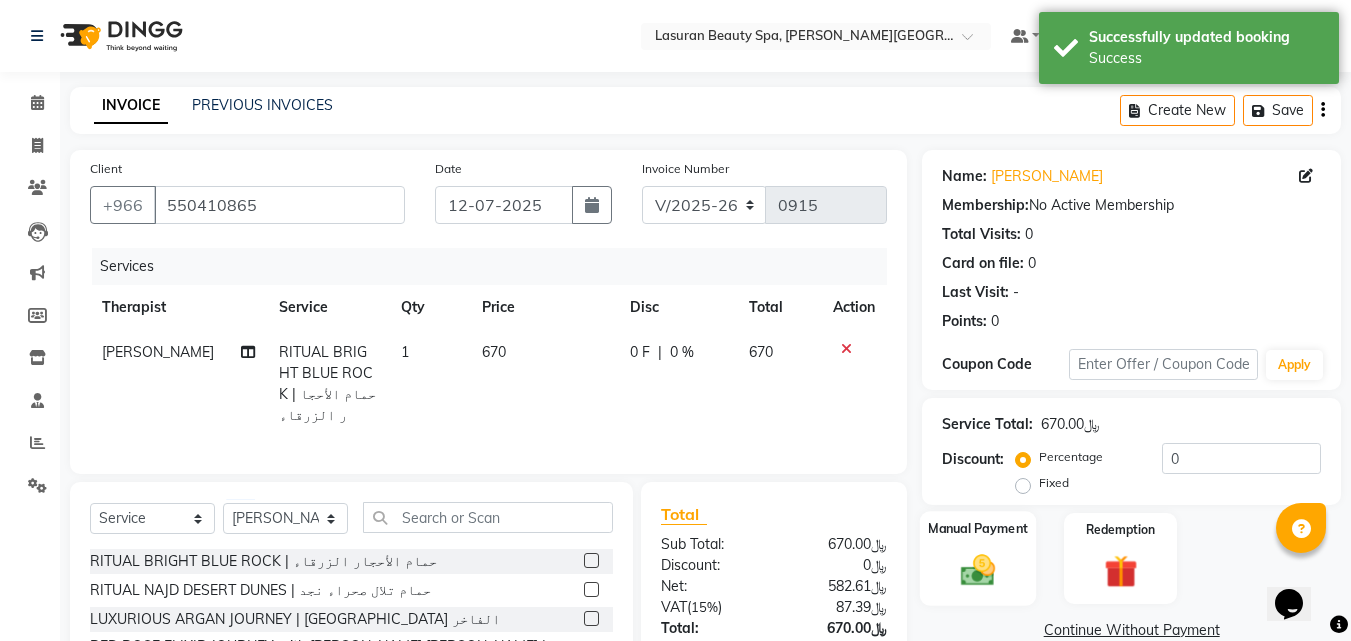 click on "Manual Payment" 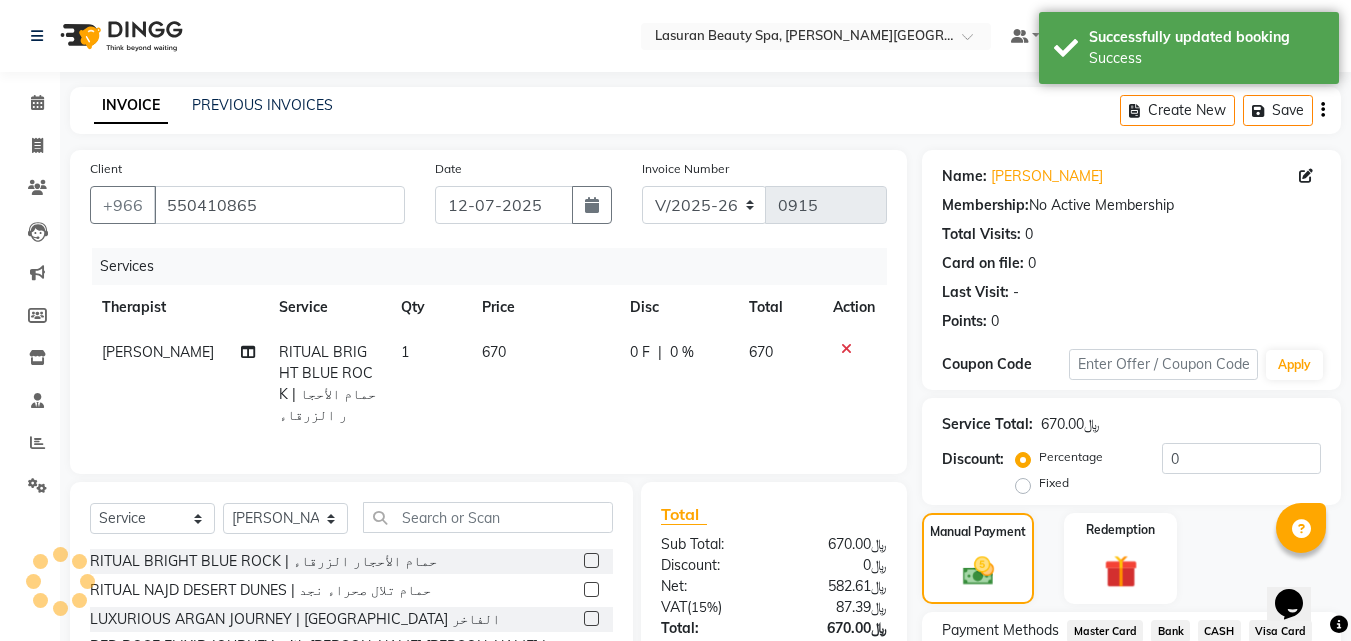 click on "Bank" 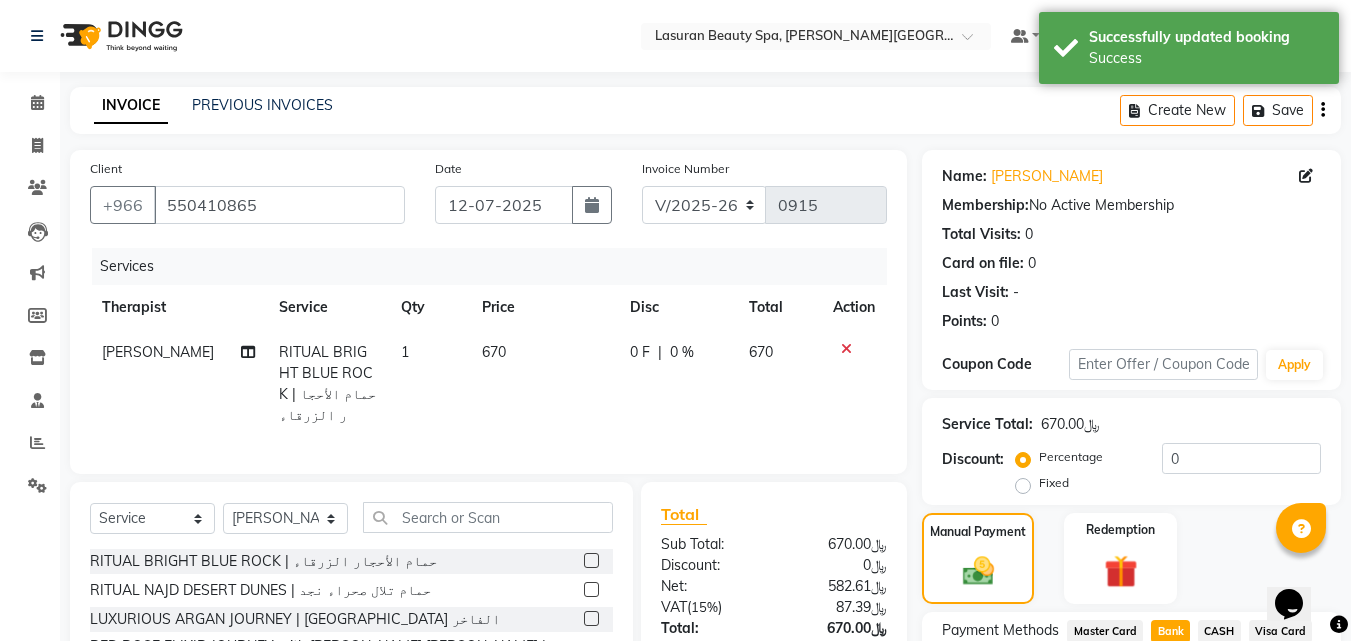 scroll, scrollTop: 162, scrollLeft: 0, axis: vertical 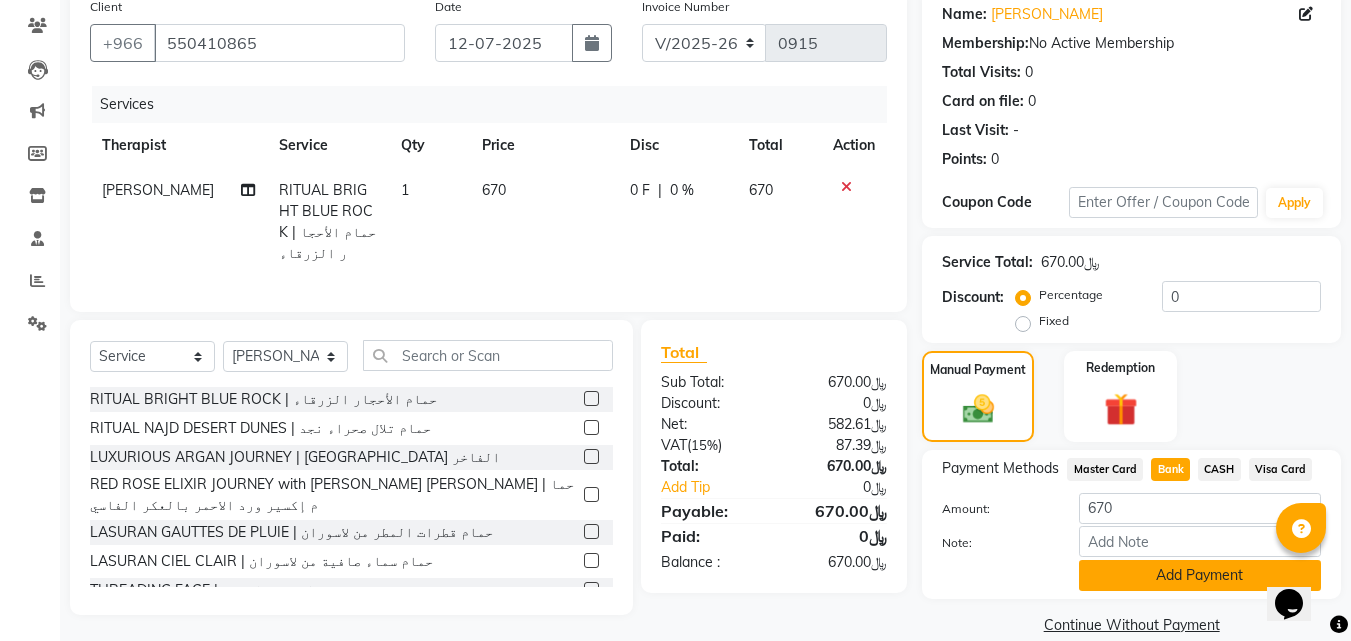 click on "Add Payment" 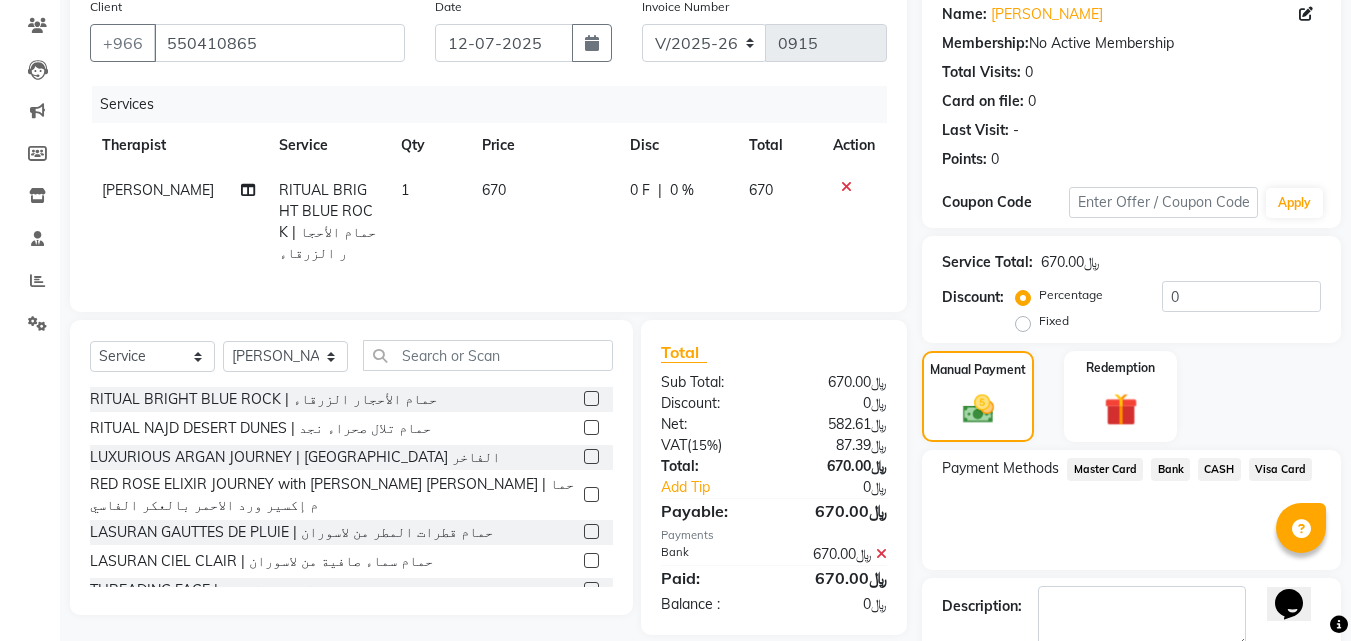 click on "Name: [PERSON_NAME]  Membership:  No Active Membership  Total Visits:  0 Card on file:  0 Last Visit:   - Points:   0  Coupon Code Apply Service Total:  ﷼670.00  Discount:  Percentage   Fixed  0 Manual Payment Redemption Payment Methods  Master Card   Bank   CASH   Visa Card  Description:                   Checkout" 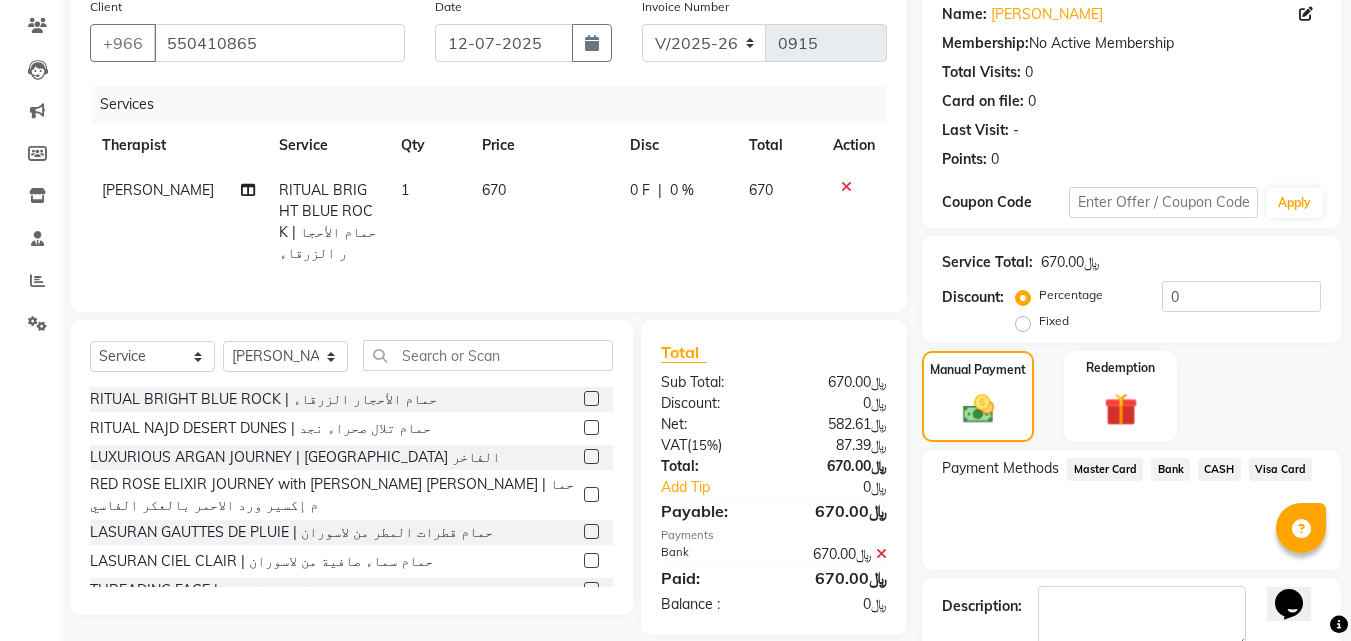 scroll, scrollTop: 246, scrollLeft: 0, axis: vertical 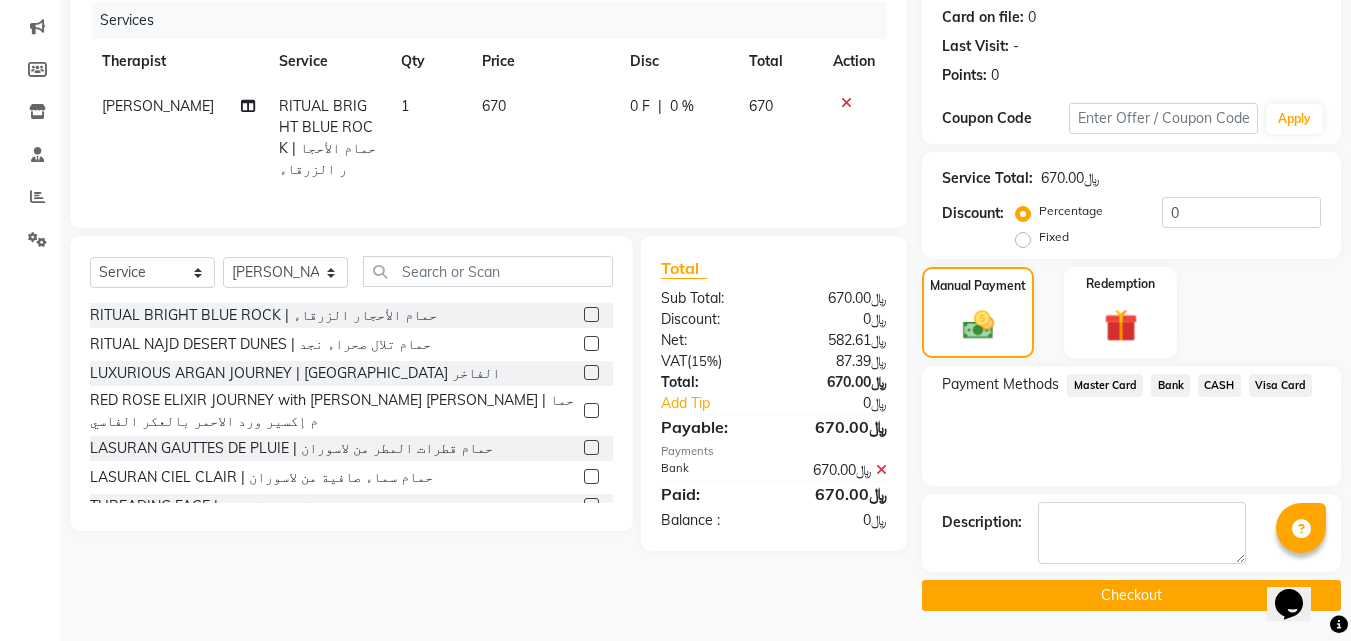 click on "Checkout" 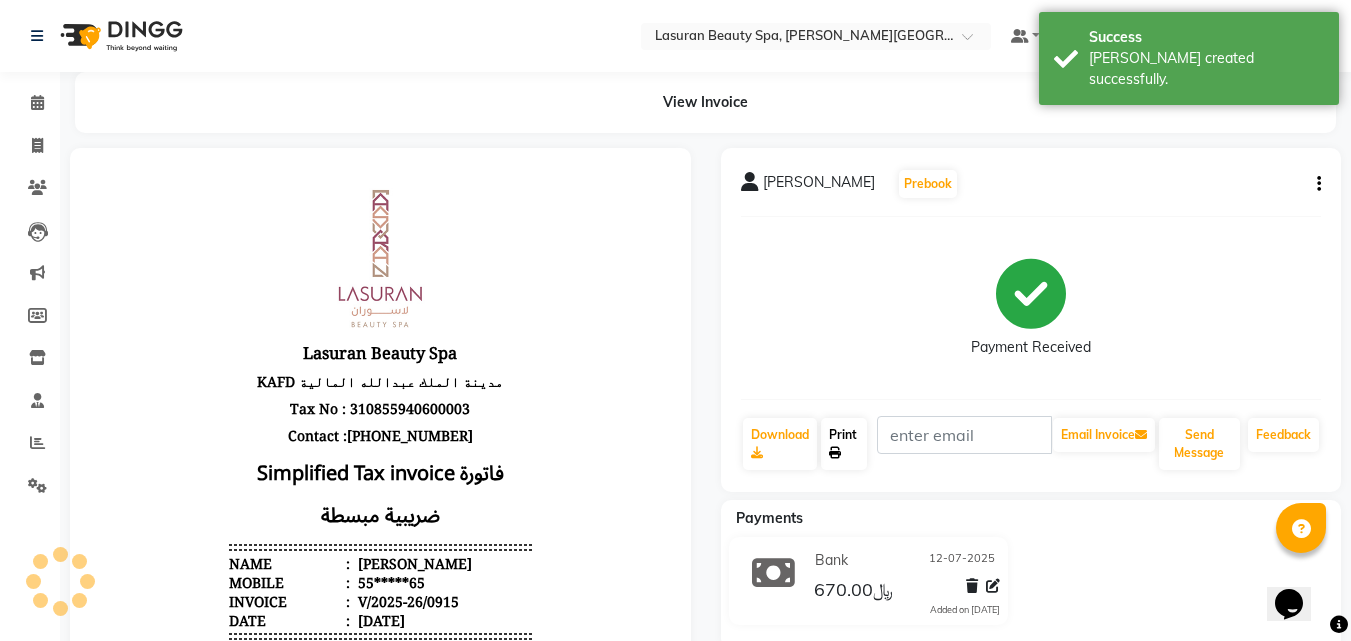scroll, scrollTop: 0, scrollLeft: 0, axis: both 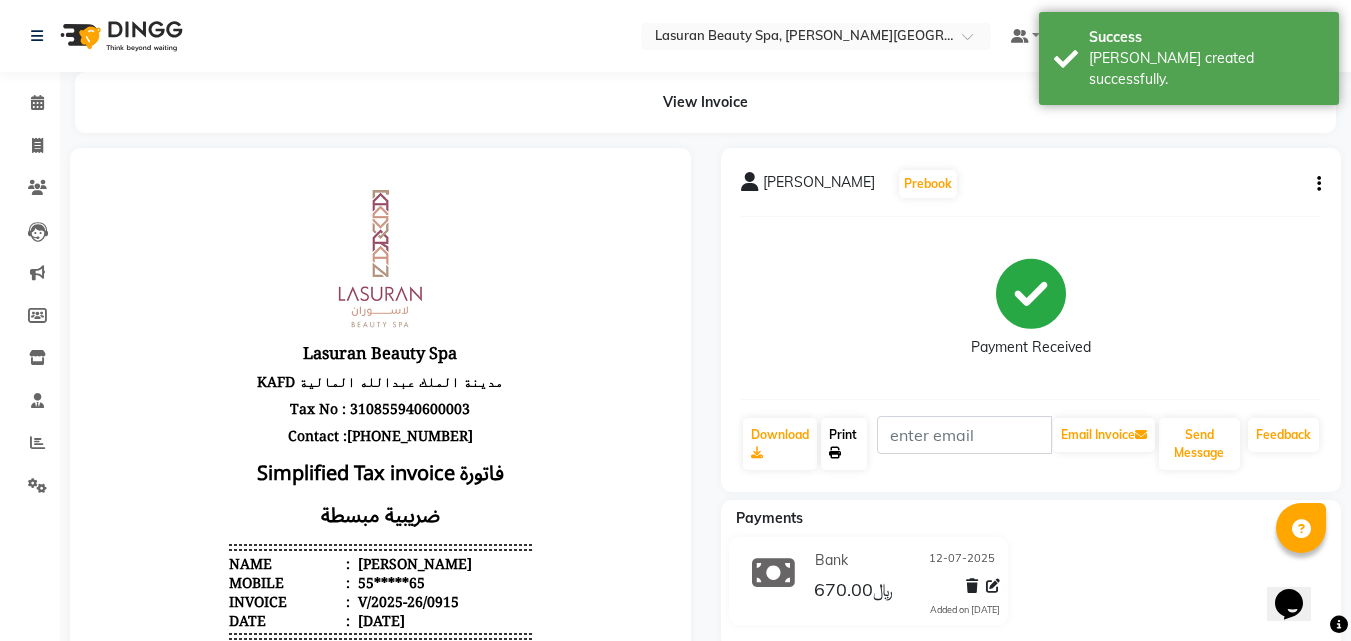 click on "Print" 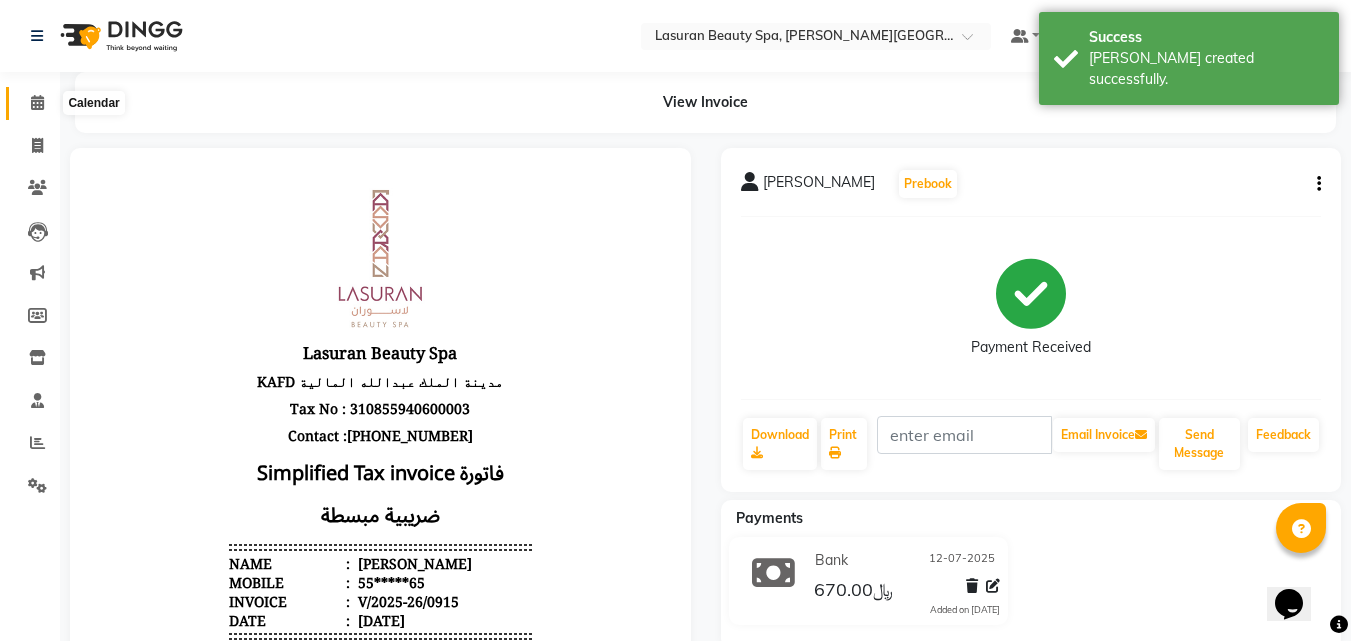 click 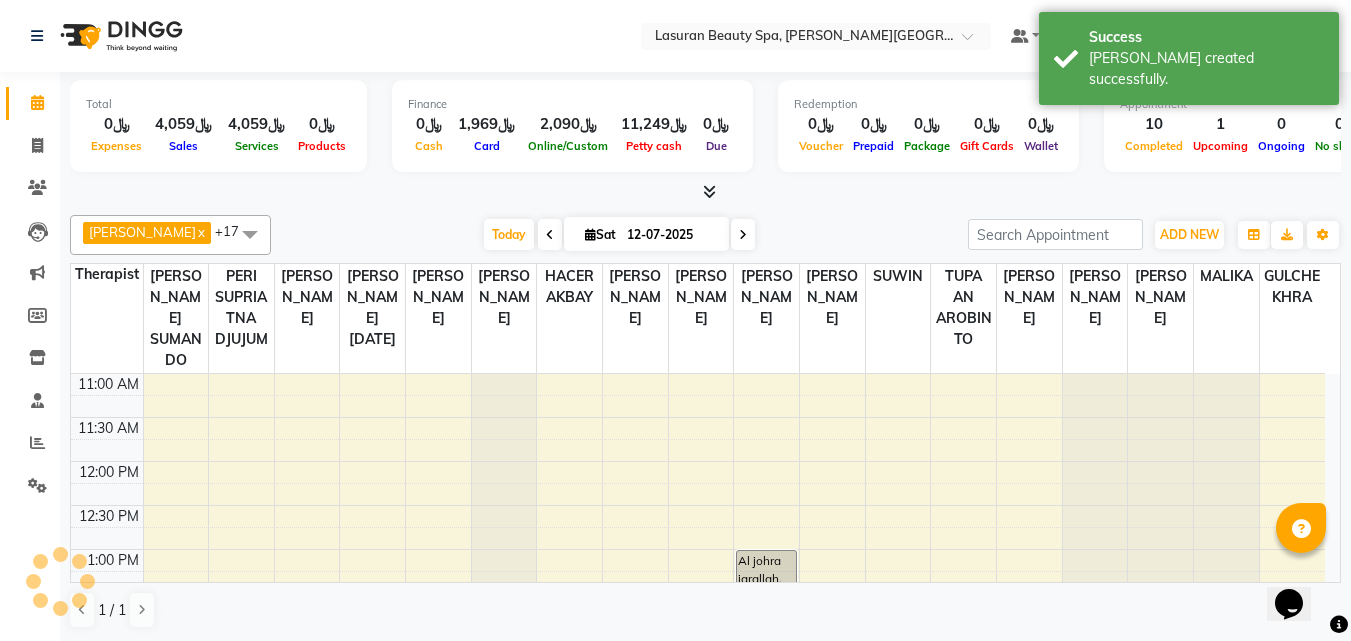 scroll, scrollTop: 0, scrollLeft: 0, axis: both 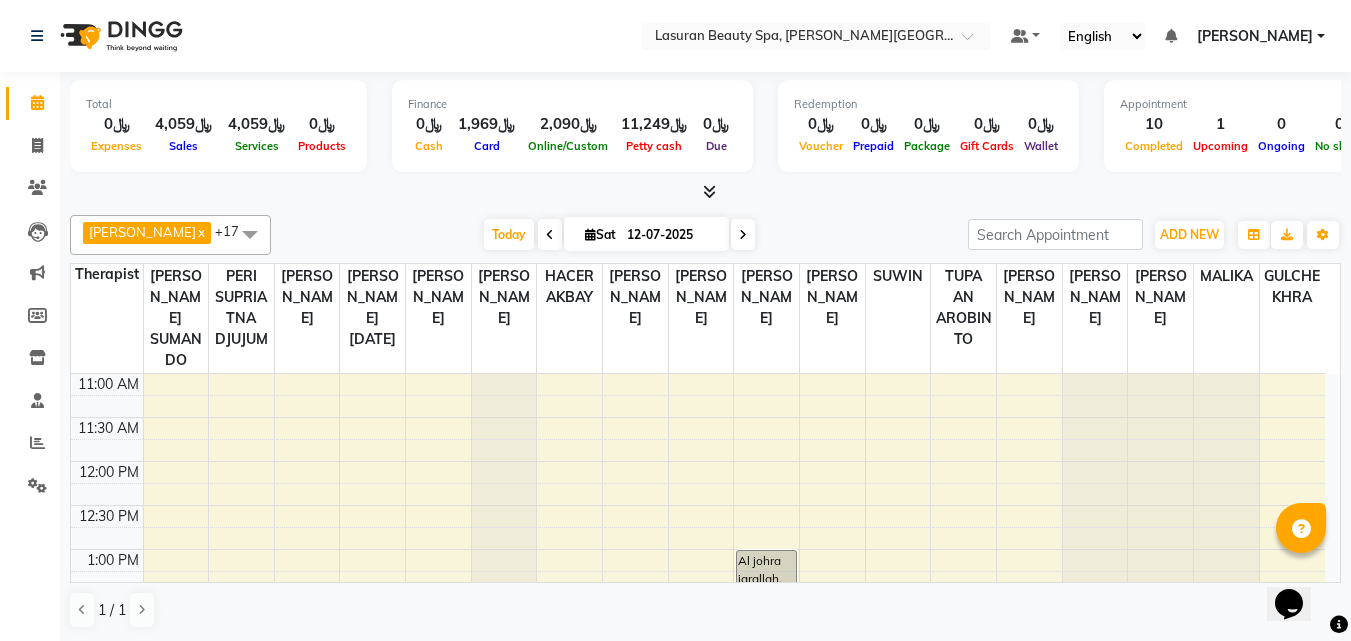click at bounding box center (709, 191) 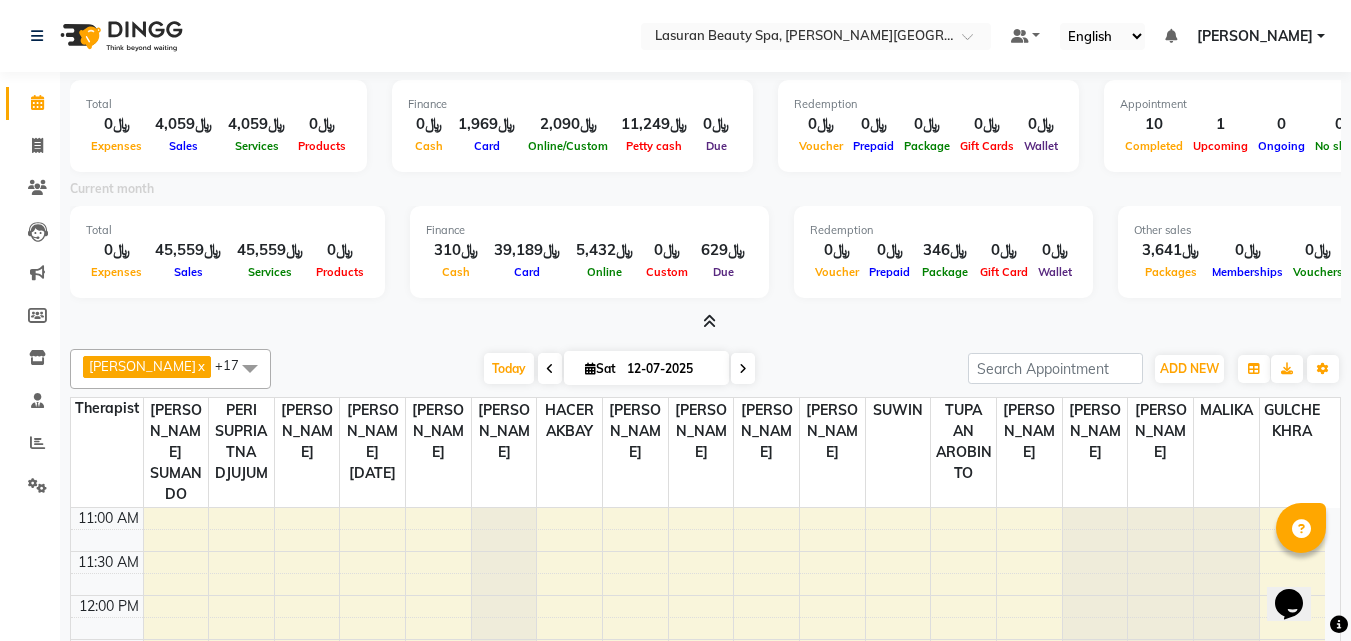 click at bounding box center (709, 321) 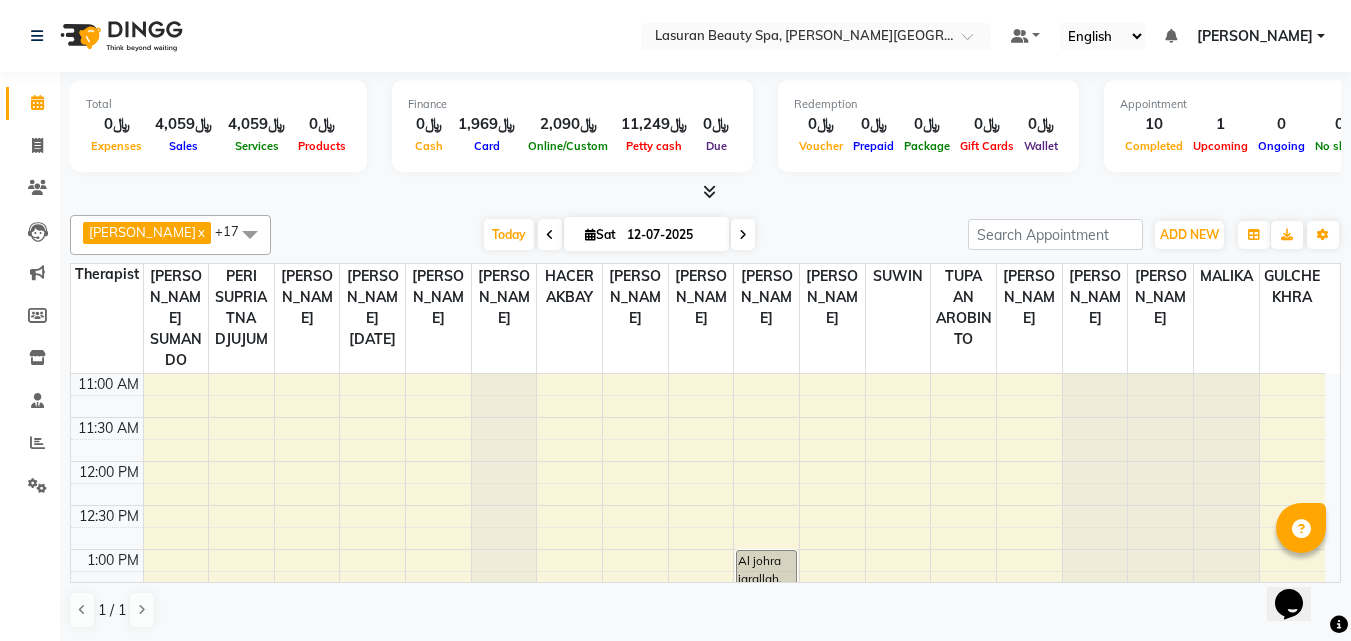 click on "Total  ﷼0  Expenses ﷼4,059  Sales ﷼4,059  Services ﷼0  Products Finance  ﷼0  Cash ﷼1,969  Card ﷼2,090  Online/Custom ﷼11,249 [PERSON_NAME] cash ﷼0 Due  Redemption  ﷼0 Voucher ﷼0 Prepaid ﷼0 Package ﷼0  Gift Cards ﷼0  Wallet  Appointment  10 Completed 1 Upcoming 0 Ongoing 0 No show  Other sales  ﷼0  Packages ﷼0  Memberships ﷼0  Vouchers ﷼0  Prepaids ﷼0  Gift Cards" at bounding box center [705, 137] 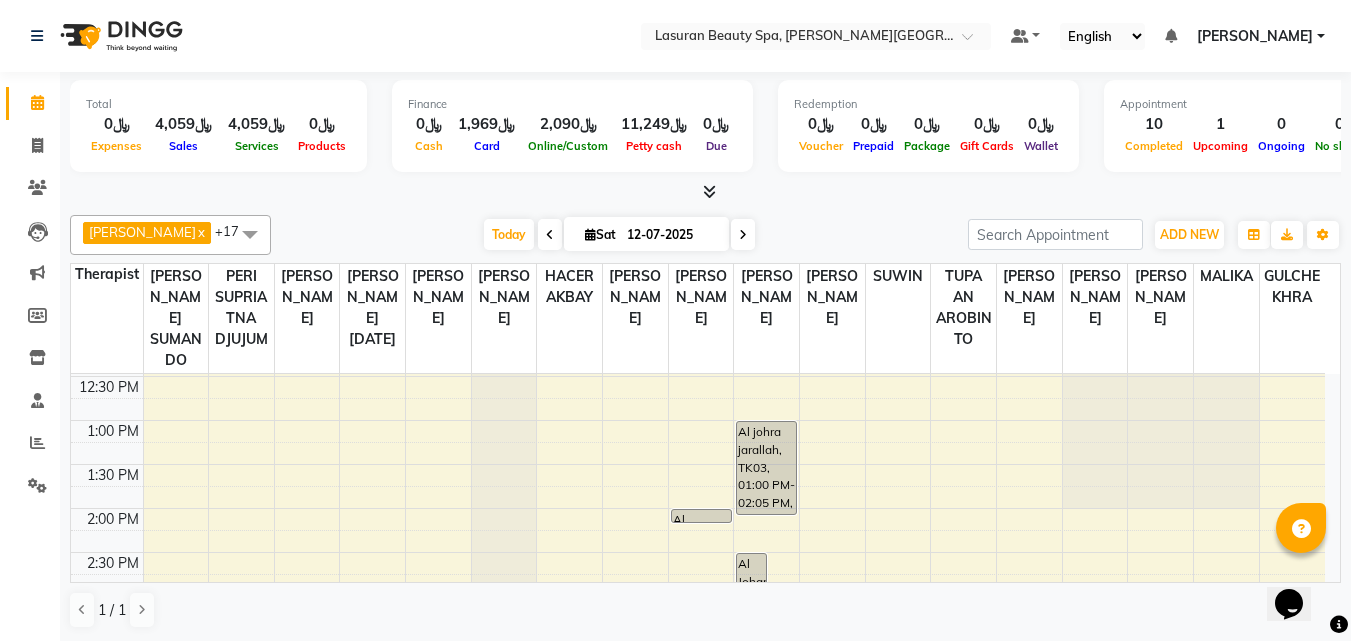 scroll, scrollTop: 165, scrollLeft: 0, axis: vertical 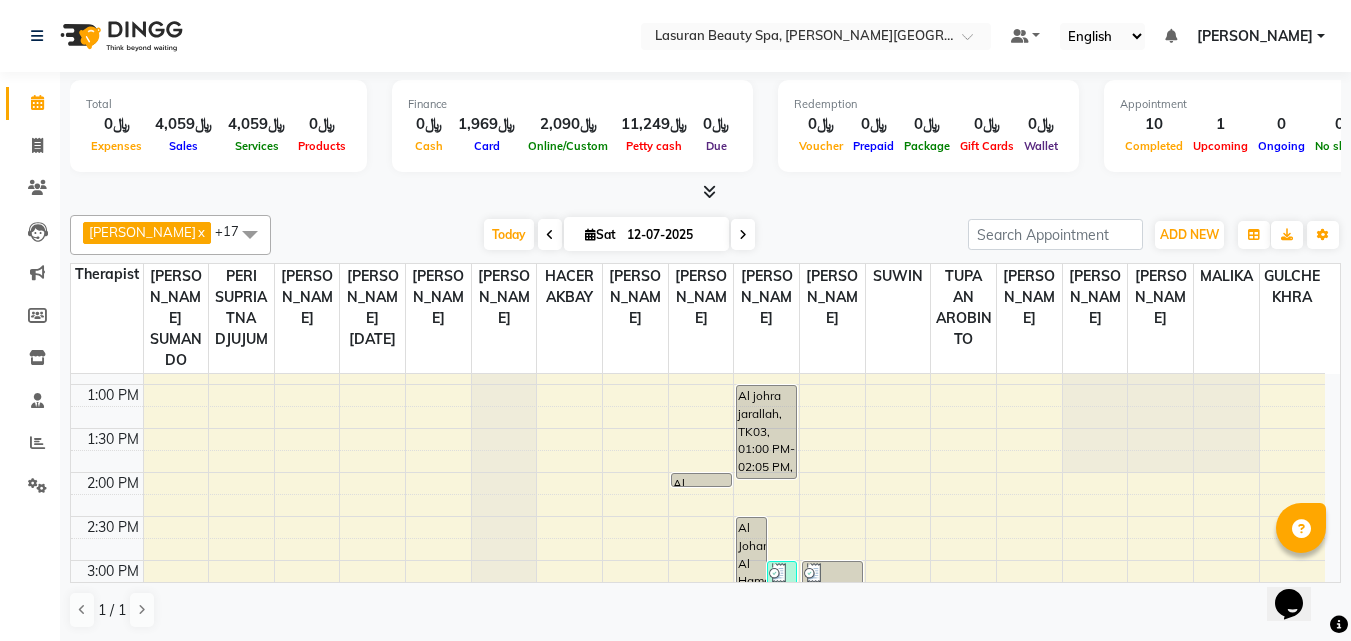 click at bounding box center (550, 234) 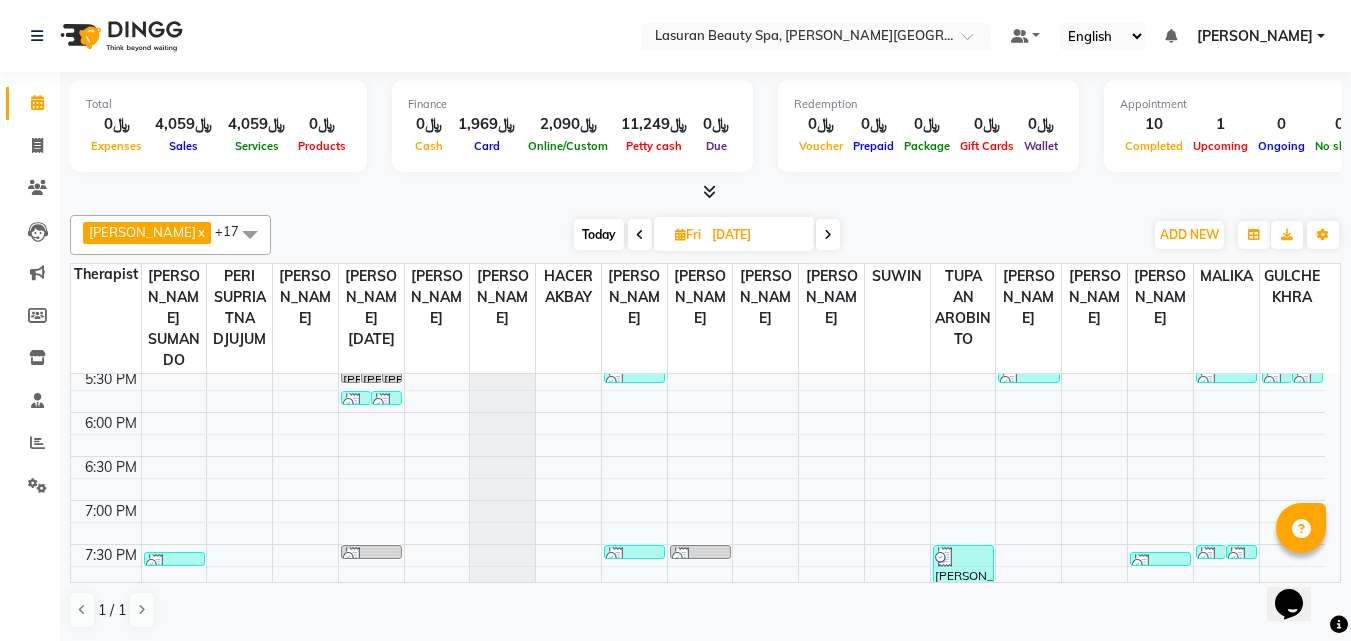 scroll, scrollTop: 229, scrollLeft: 0, axis: vertical 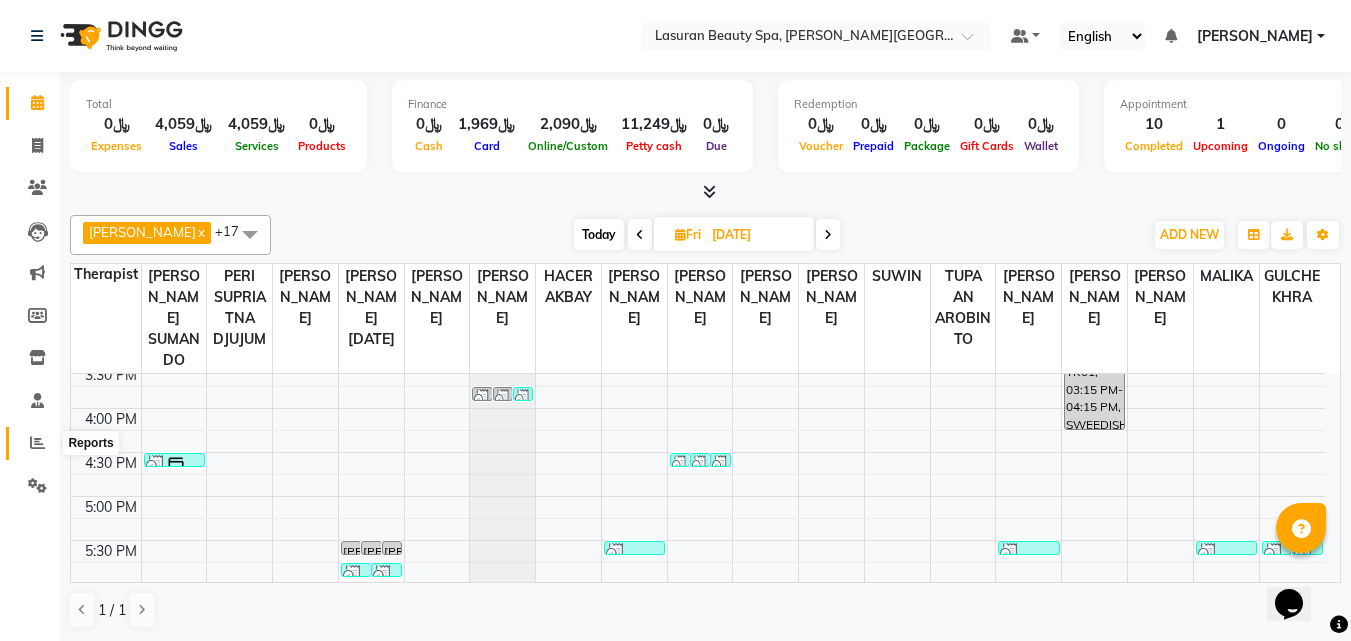 click 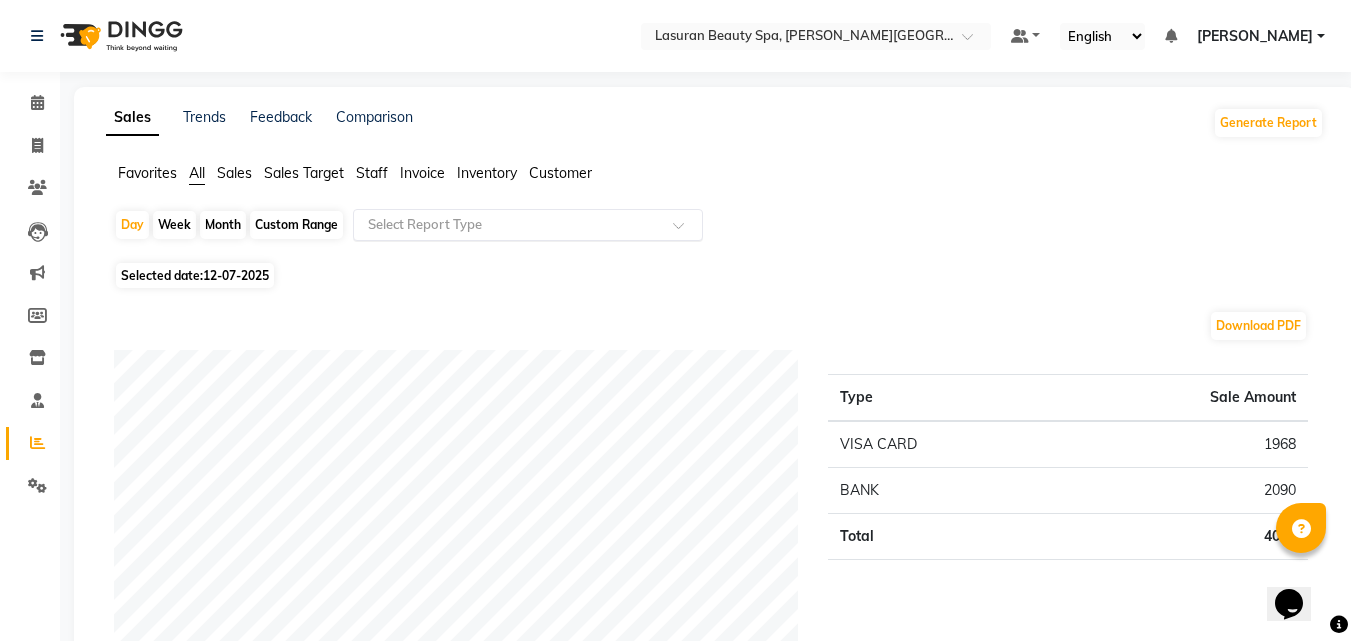 click 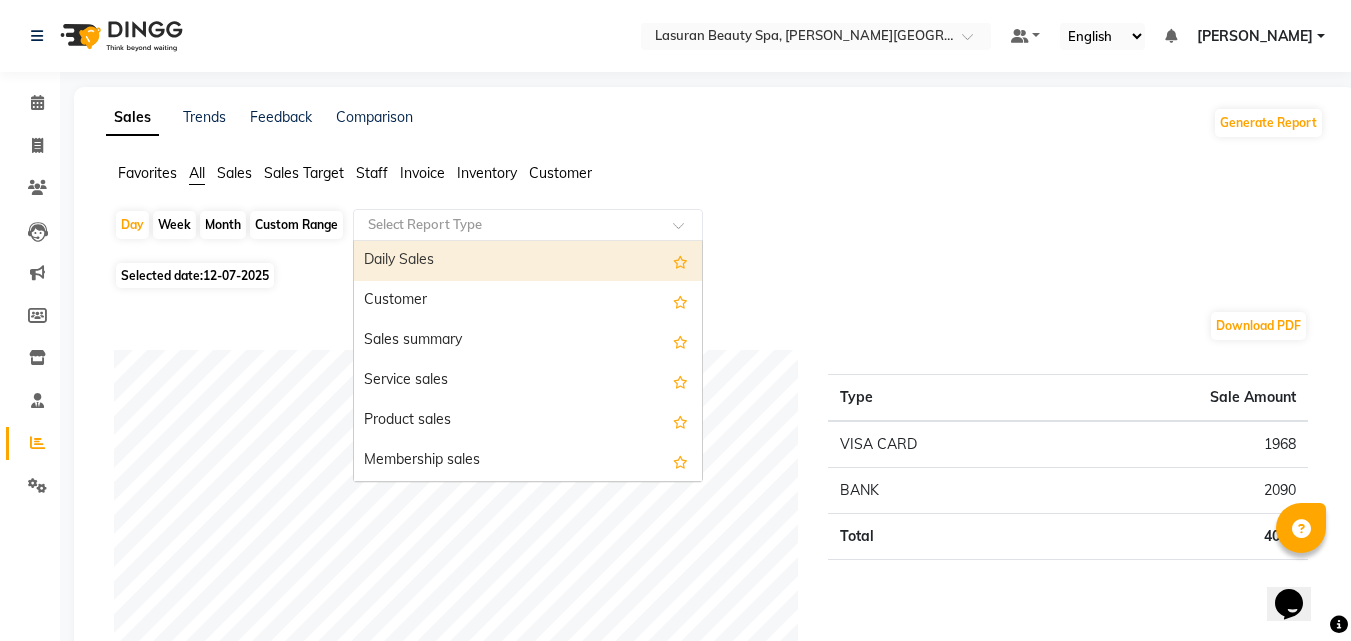 click 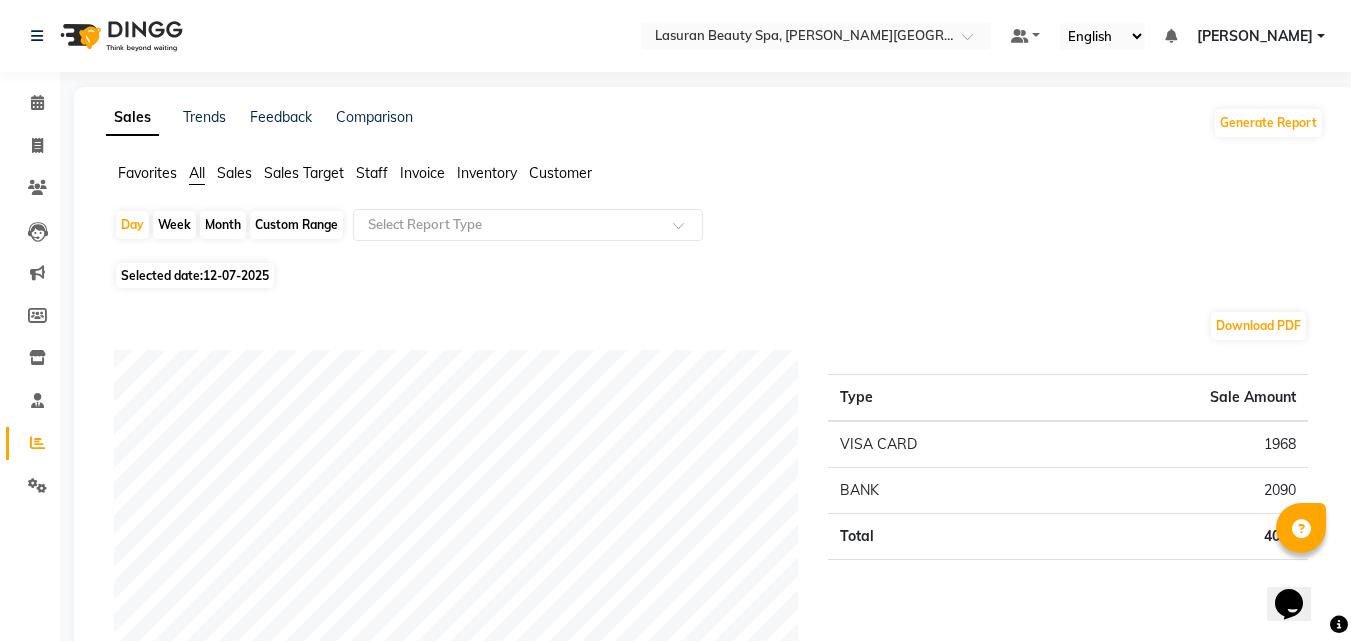 click on "Selected date:  [DATE]" 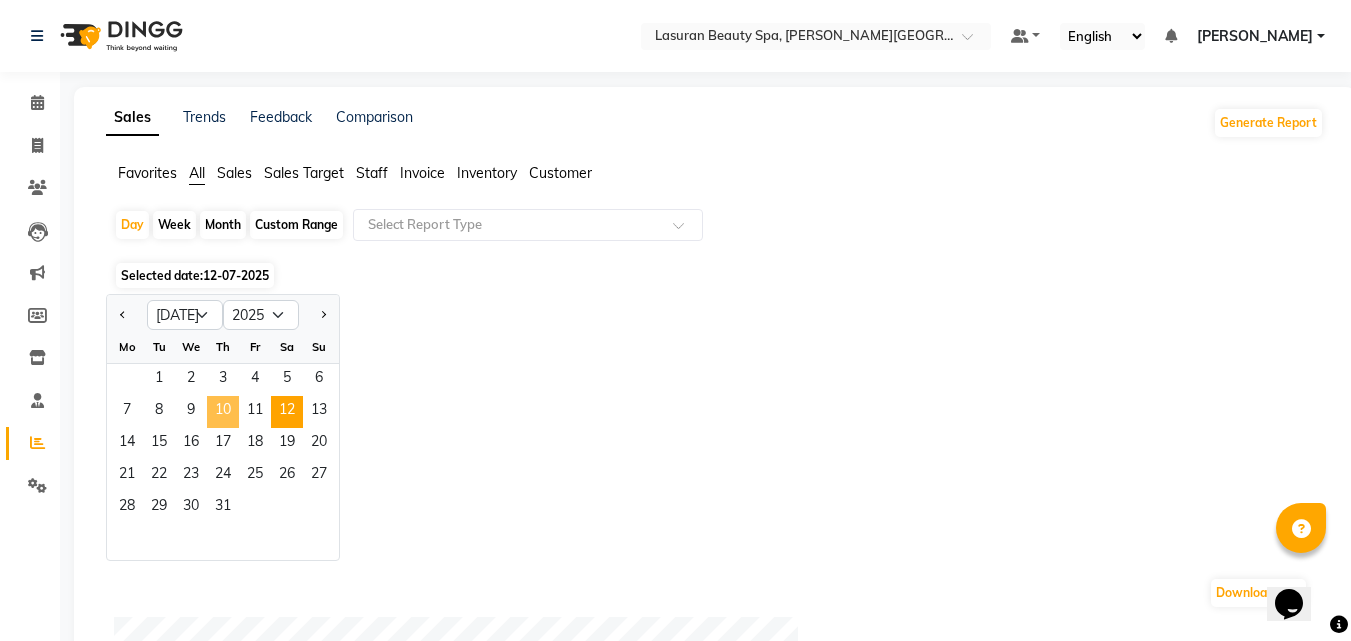 click on "10" 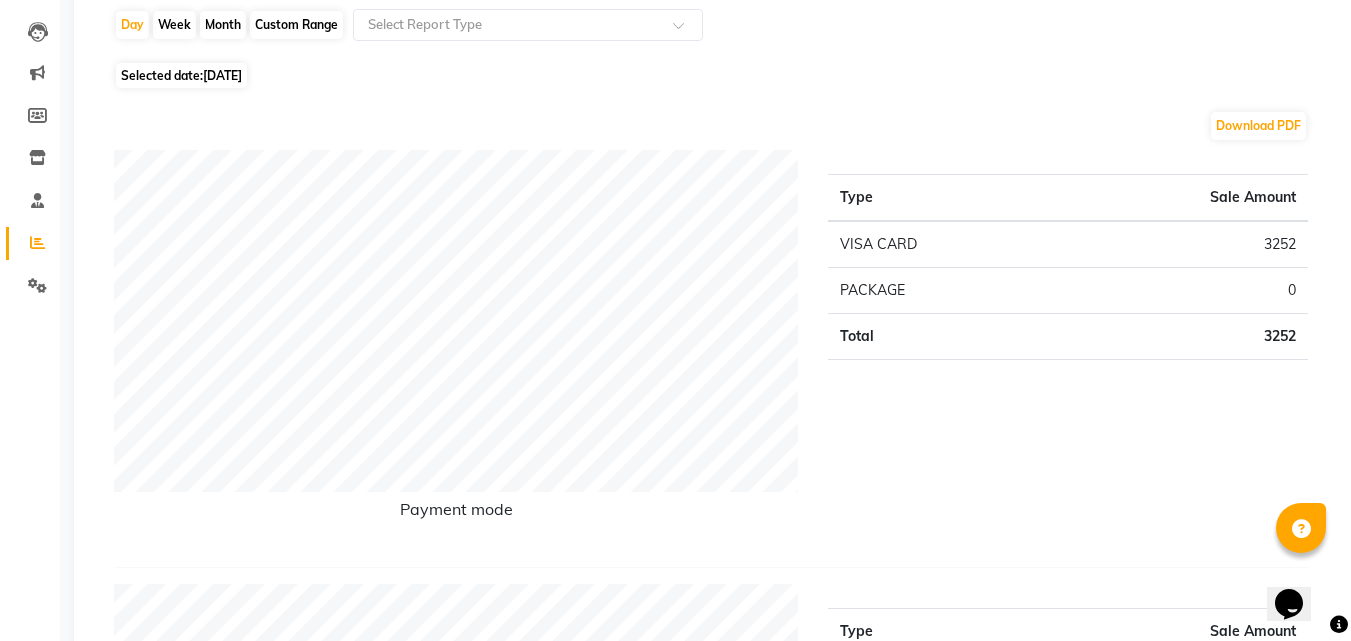 scroll, scrollTop: 0, scrollLeft: 0, axis: both 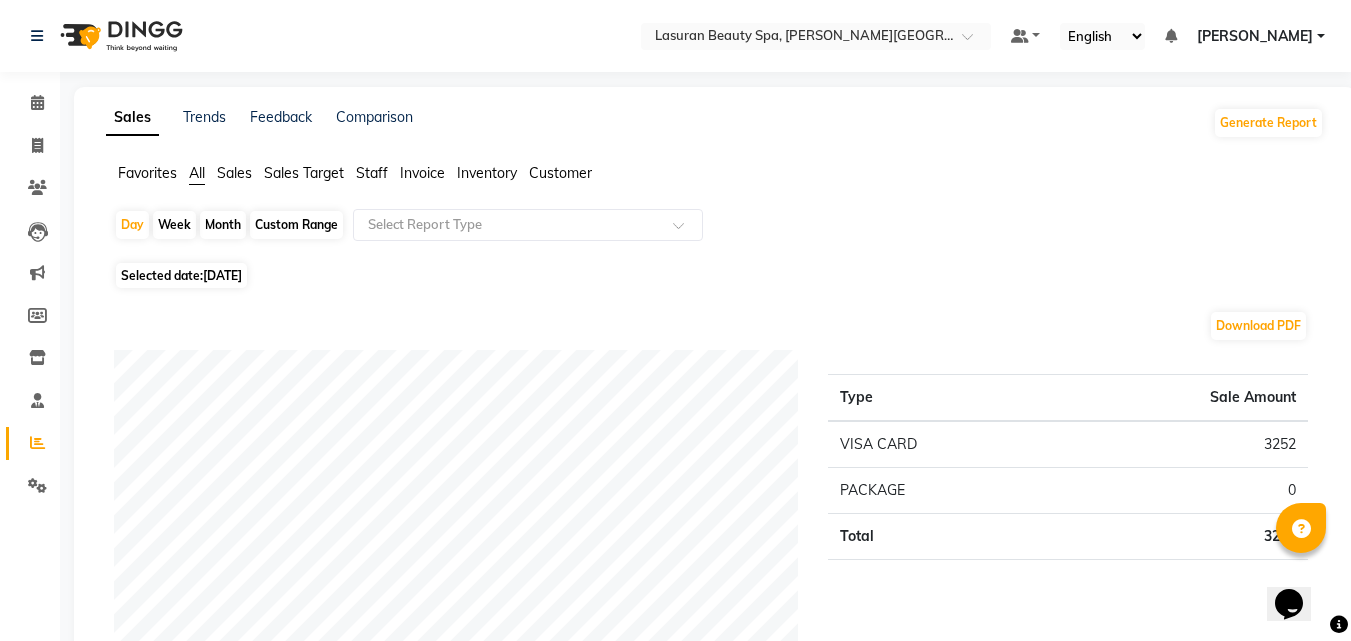 click on "Selected date:  [DATE]" 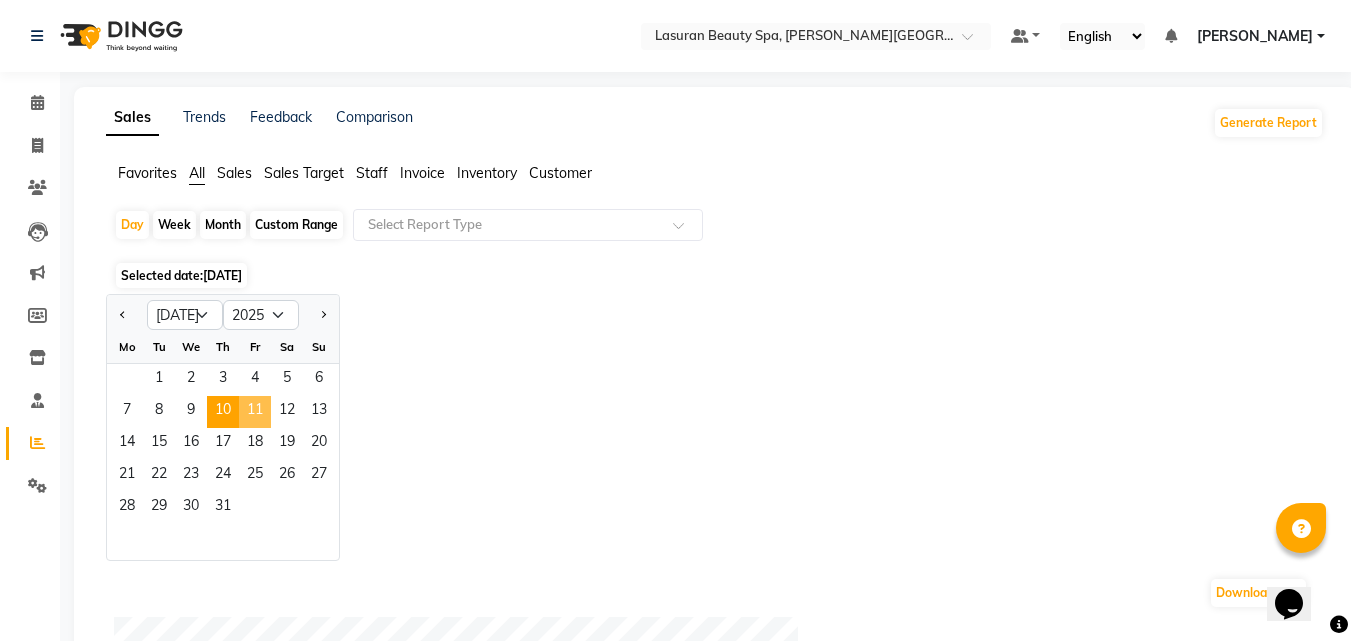 click on "11" 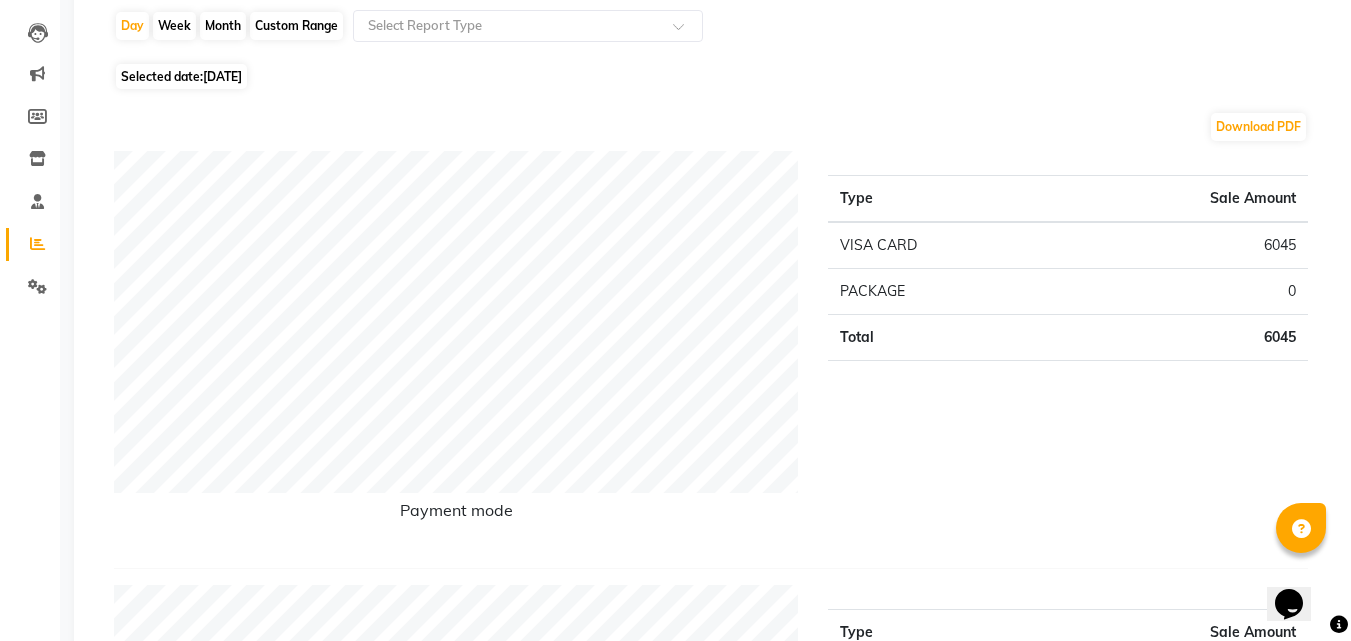 scroll, scrollTop: 0, scrollLeft: 0, axis: both 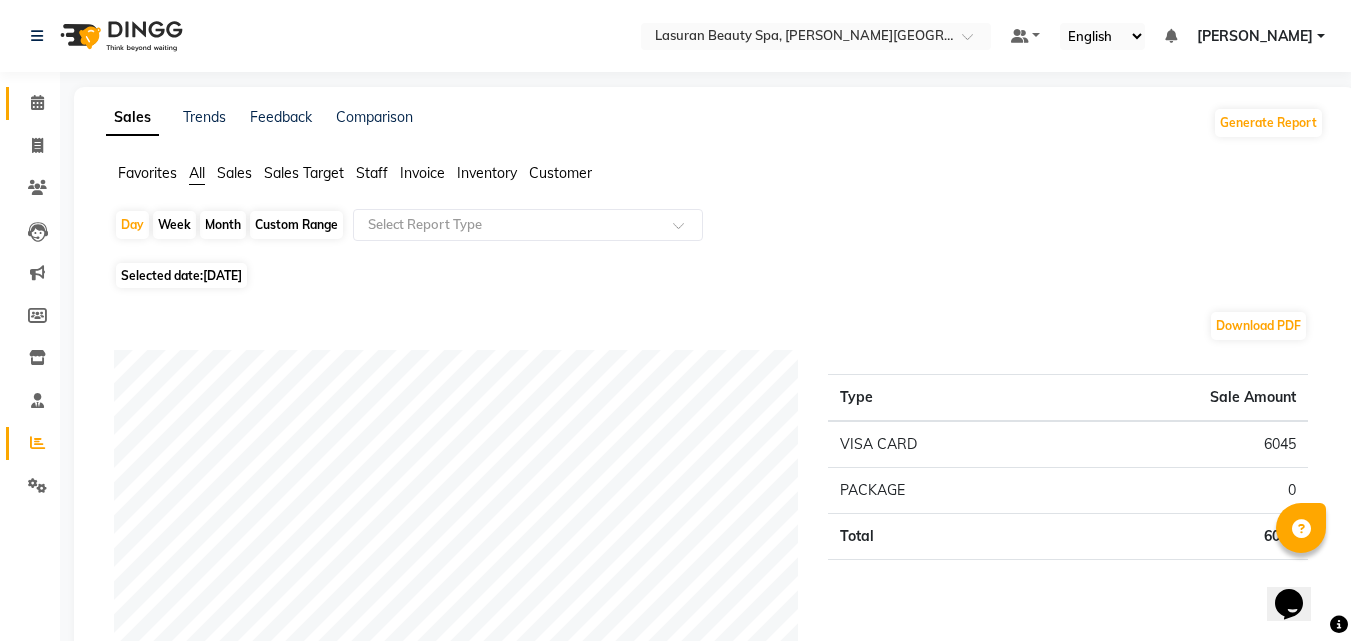 click on "Calendar" 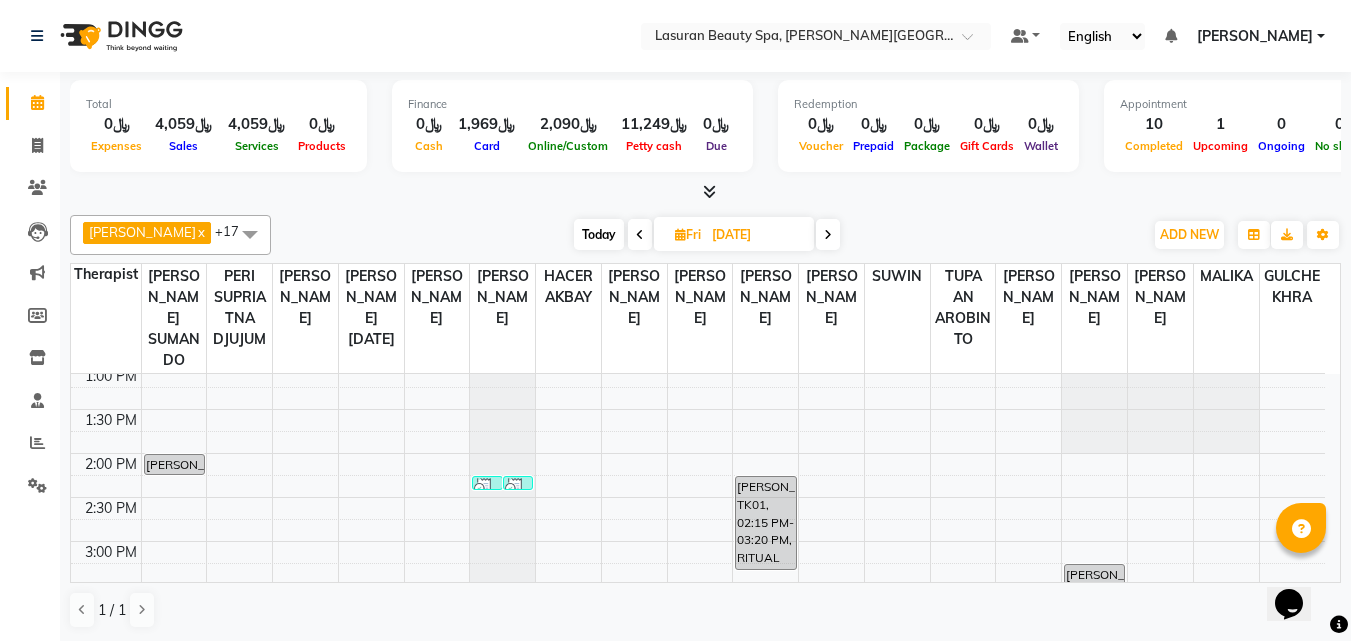 scroll, scrollTop: 0, scrollLeft: 0, axis: both 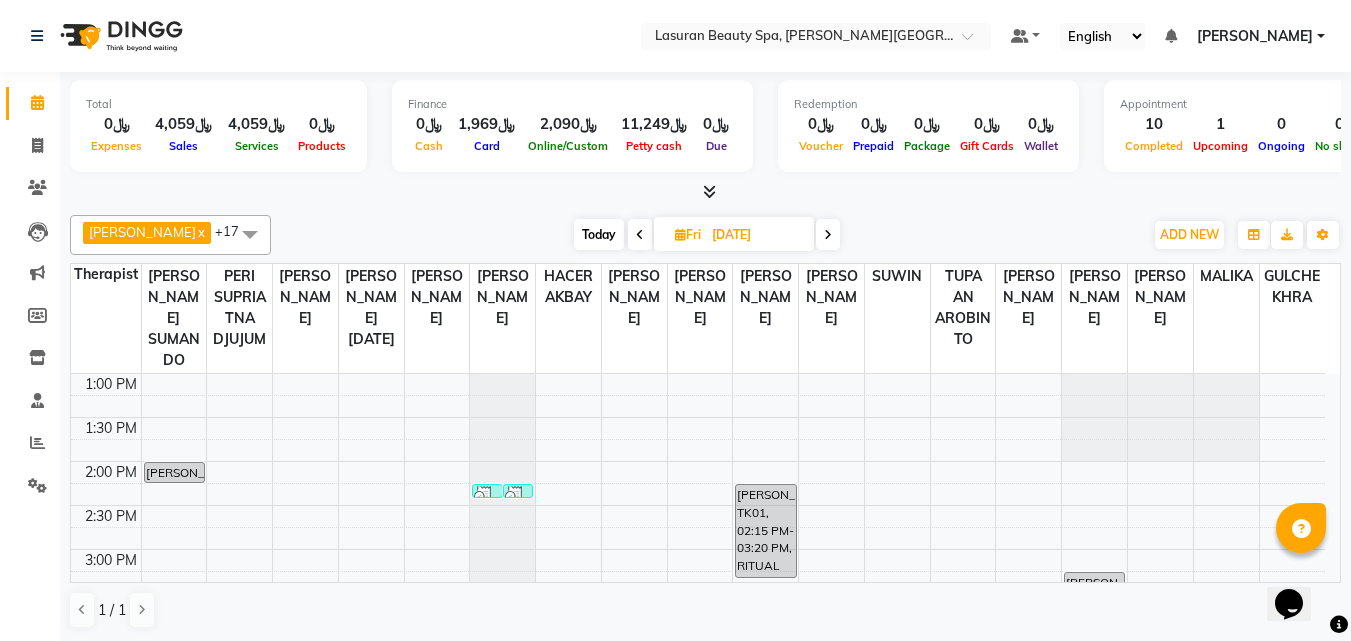 click on "Today" at bounding box center (599, 234) 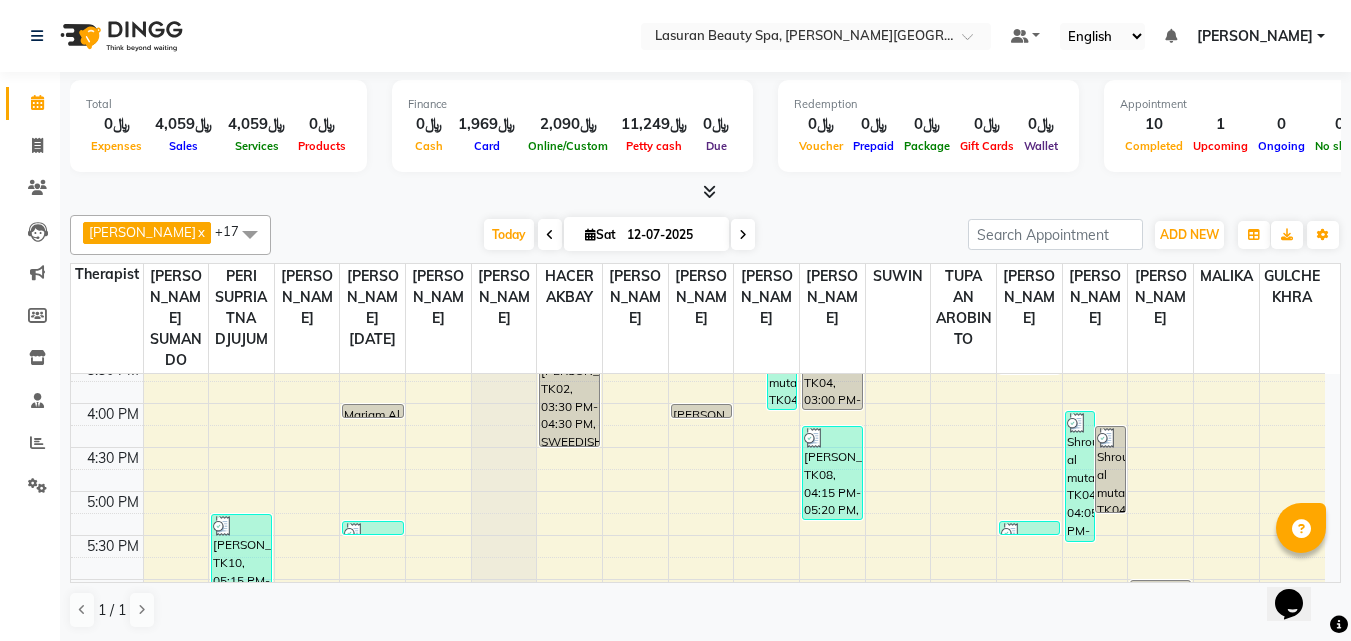 scroll, scrollTop: 459, scrollLeft: 0, axis: vertical 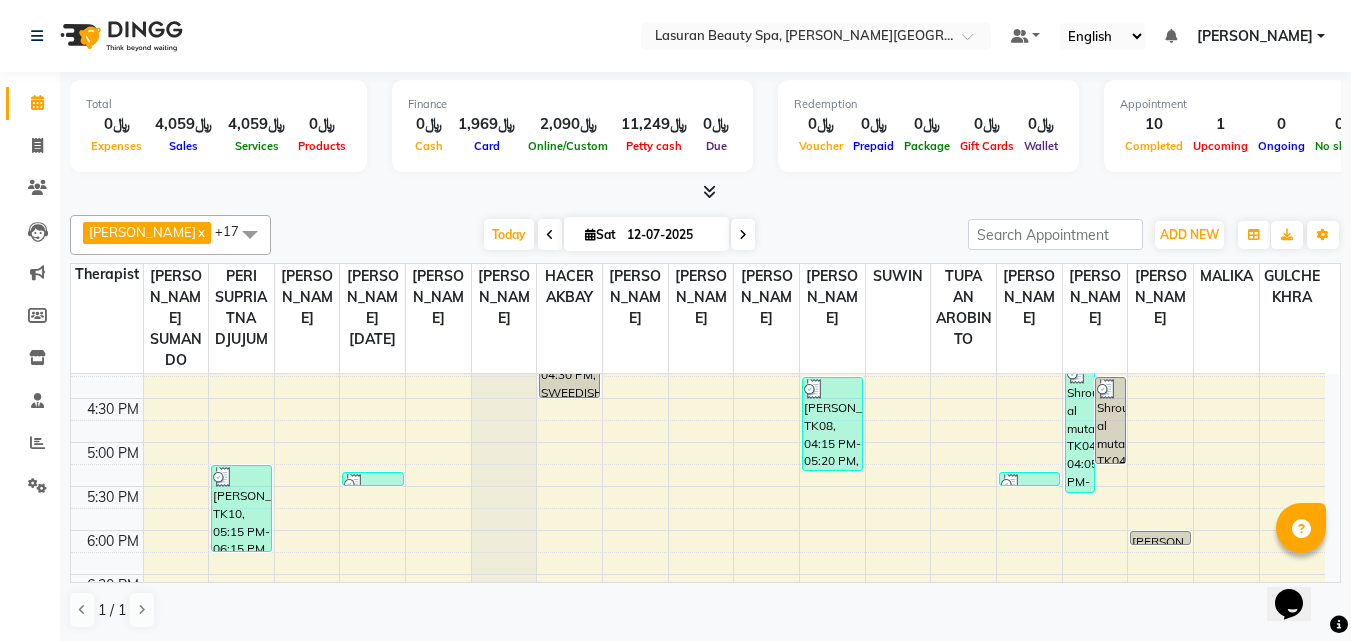 click at bounding box center (372, 484) 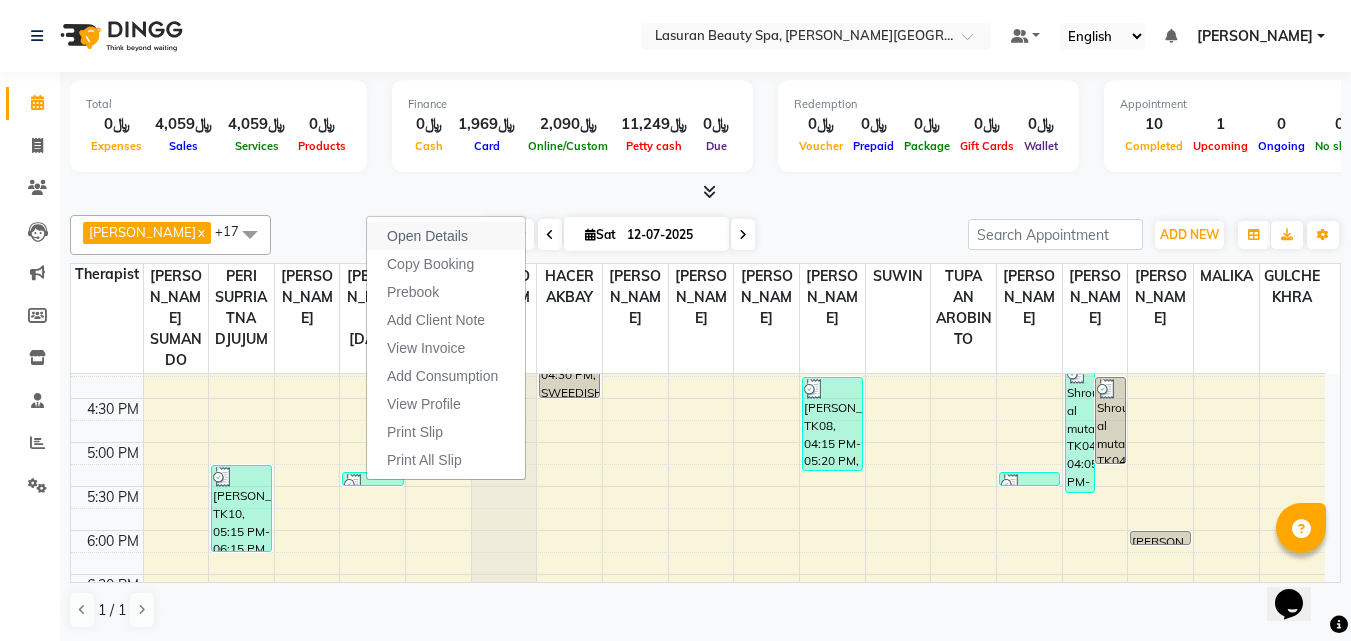 click on "Open Details" at bounding box center [427, 236] 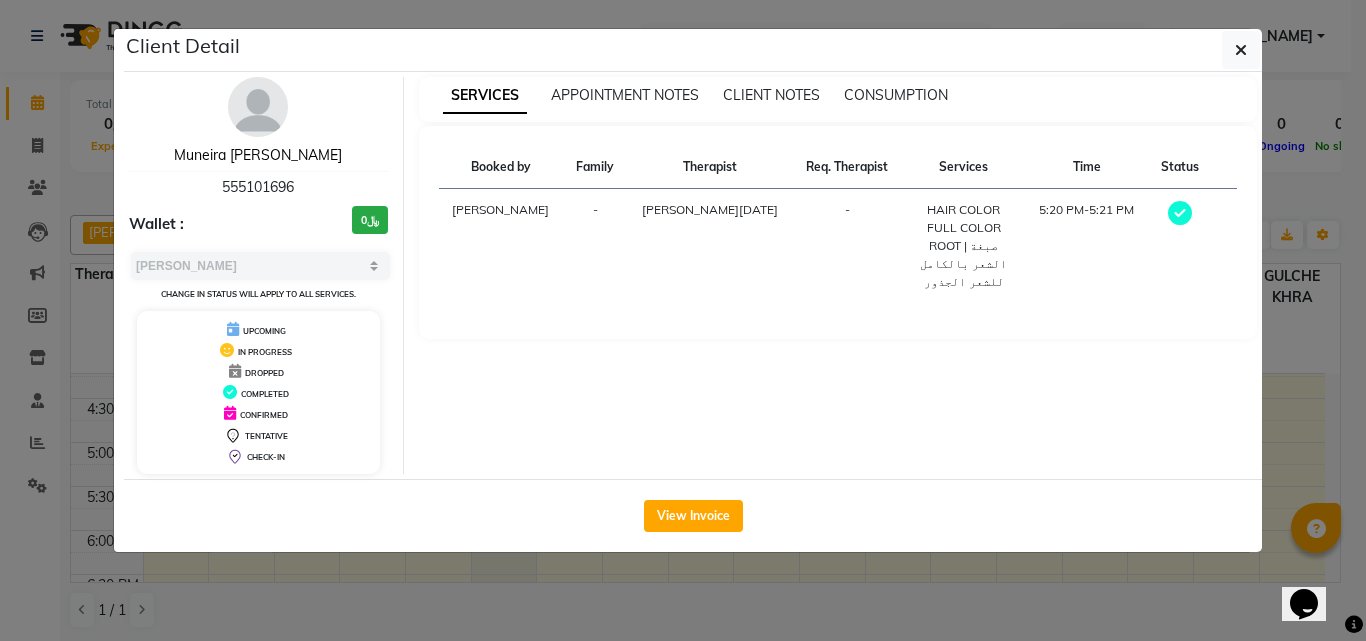 click on "Muneira [PERSON_NAME]" at bounding box center (258, 155) 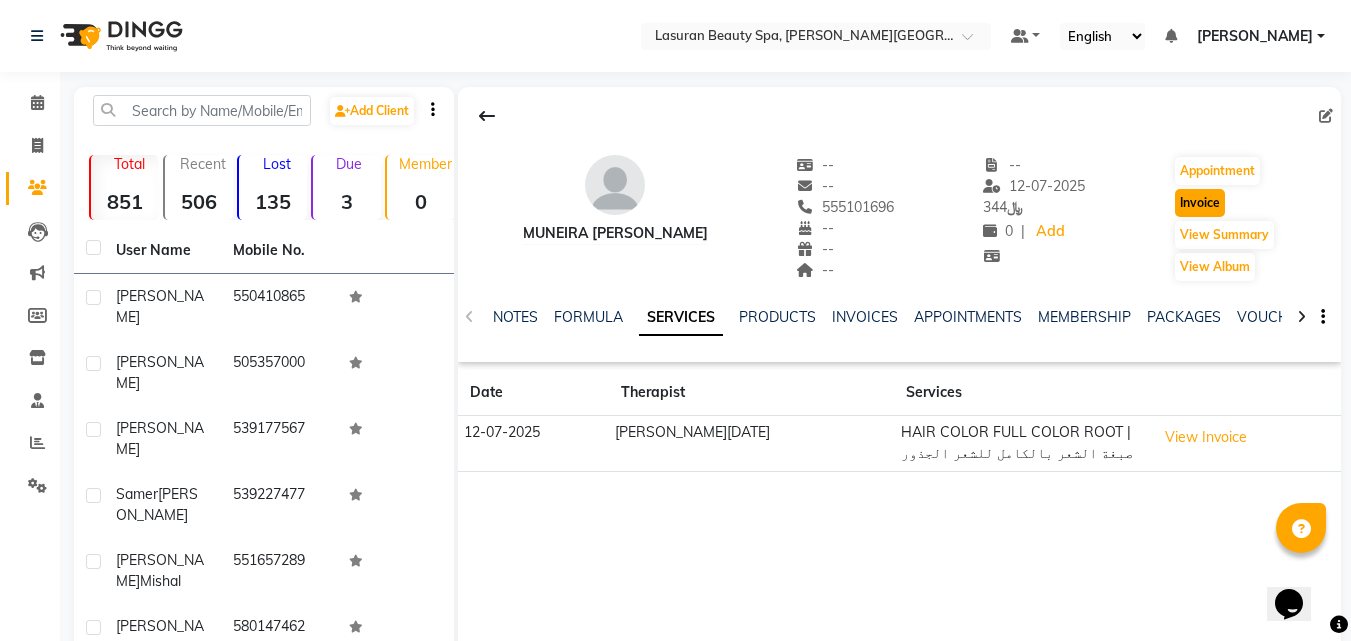 click on "Invoice" 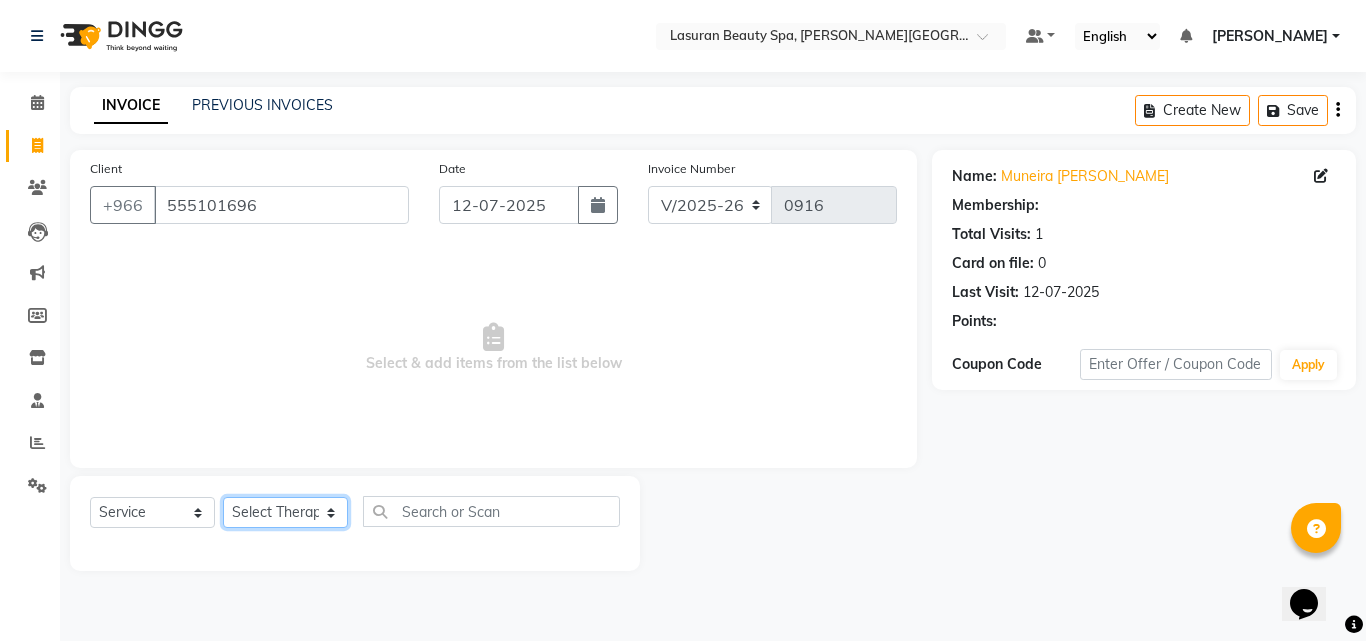 click on "Select Therapist [PERSON_NAME] ALJOHARY [PERSON_NAME] Kouraichy [PERSON_NAME] [PERSON_NAME] Angel [PERSON_NAME] [PERSON_NAME] SUMANDO [PERSON_NAME] [PERSON_NAME] [PERSON_NAME] DEV MANDAL CHAIMAE BALHAMIDIYA [PERSON_NAME] [PERSON_NAME] [PERSON_NAME] [PERSON_NAME] Nah [PERSON_NAME] GULCHEKHRA HACER [PERSON_NAME] [DATE][PERSON_NAME] [PERSON_NAME] [PERSON_NAME] [PERSON_NAME] MASTE [PERSON_NAME] ELfarargy [PERSON_NAME] [PERSON_NAME] [PERSON_NAME] [PERSON_NAME] DJUJUM [PERSON_NAME] [PERSON_NAME] [PERSON_NAME] [PERSON_NAME] SUWIN [PERSON_NAME] [PERSON_NAME] AN AROBINTO [PERSON_NAME]" 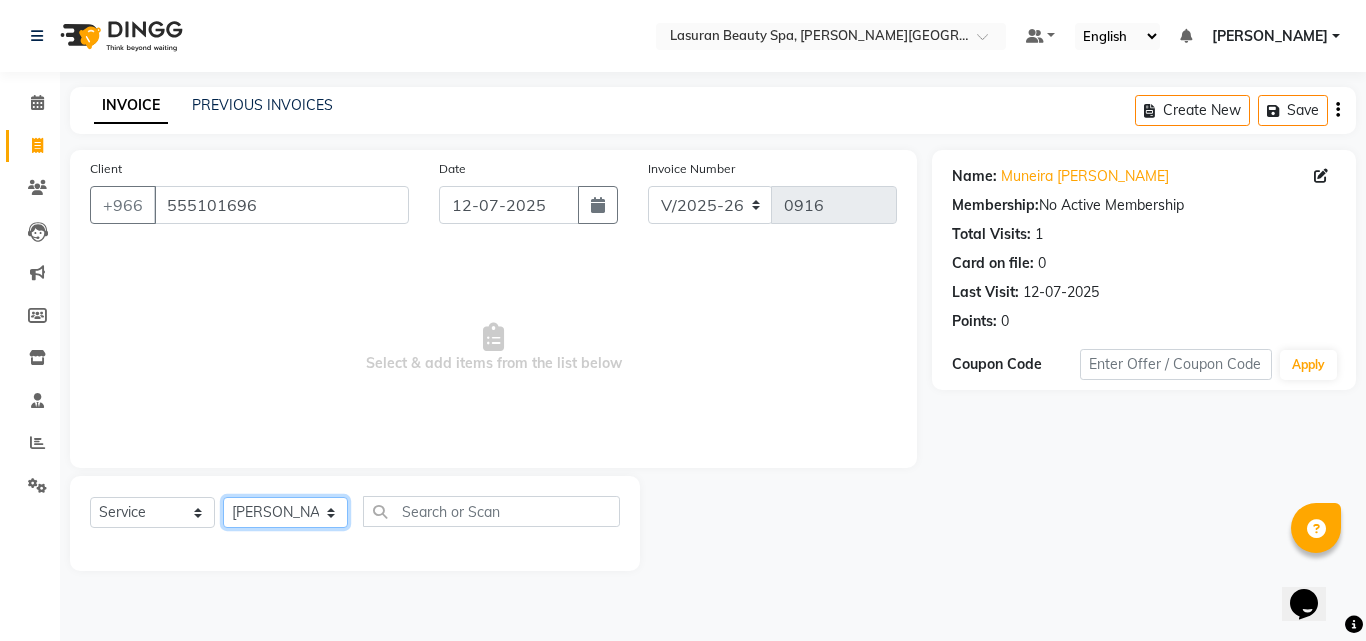 click on "Select Therapist [PERSON_NAME] ALJOHARY [PERSON_NAME] Kouraichy [PERSON_NAME] [PERSON_NAME] Angel [PERSON_NAME] [PERSON_NAME] SUMANDO [PERSON_NAME] [PERSON_NAME] [PERSON_NAME] DEV MANDAL CHAIMAE BALHAMIDIYA [PERSON_NAME] [PERSON_NAME] [PERSON_NAME] [PERSON_NAME] Nah [PERSON_NAME] GULCHEKHRA HACER [PERSON_NAME] [DATE][PERSON_NAME] [PERSON_NAME] [PERSON_NAME] [PERSON_NAME] MASTE [PERSON_NAME] ELfarargy [PERSON_NAME] [PERSON_NAME] [PERSON_NAME] [PERSON_NAME] DJUJUM [PERSON_NAME] [PERSON_NAME] [PERSON_NAME] [PERSON_NAME] SUWIN [PERSON_NAME] [PERSON_NAME] AN AROBINTO [PERSON_NAME]" 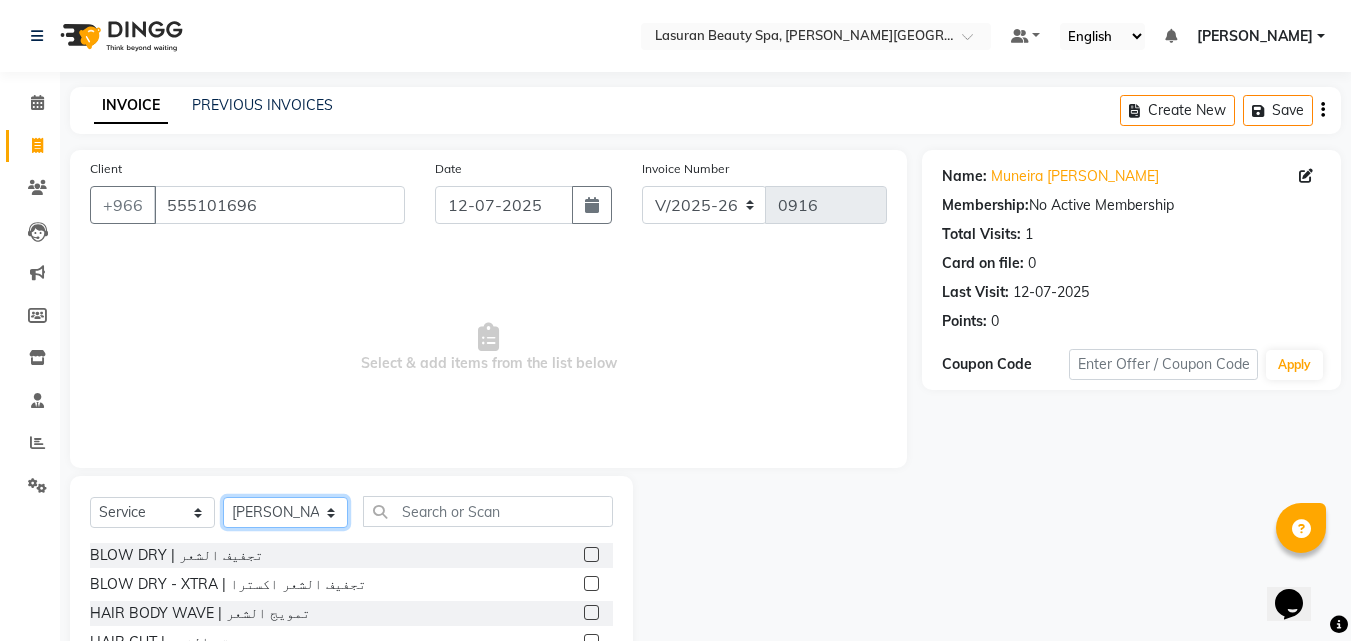scroll, scrollTop: 160, scrollLeft: 0, axis: vertical 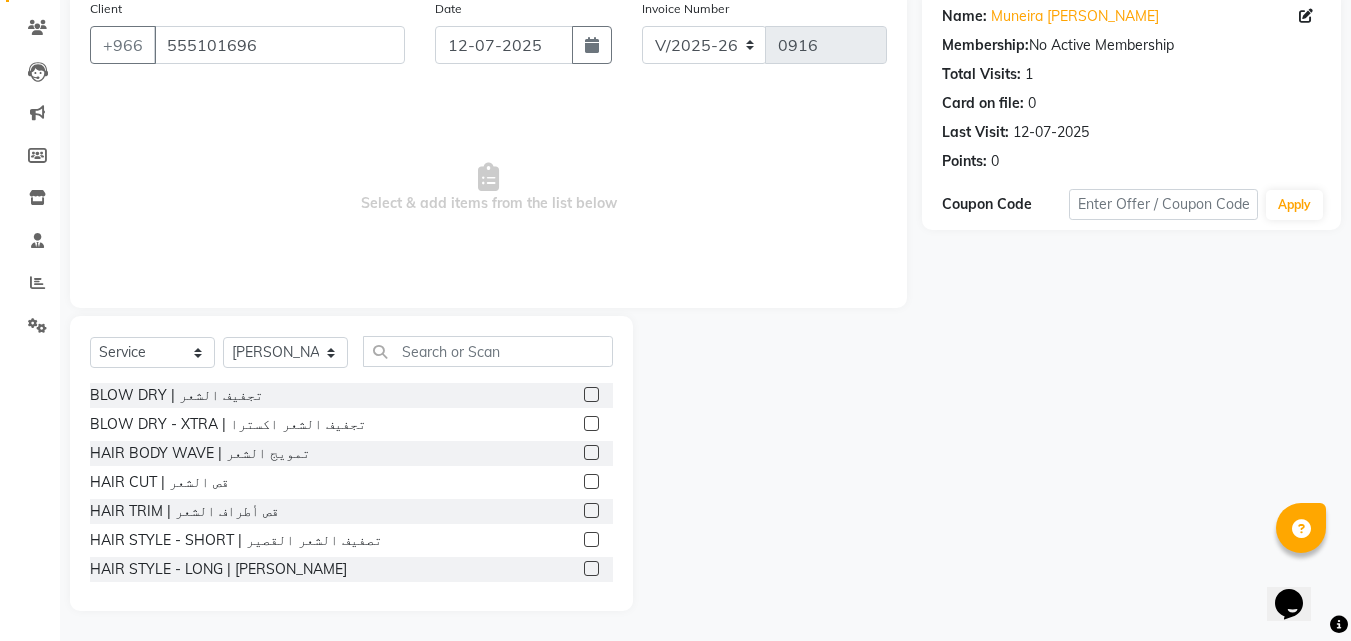 click 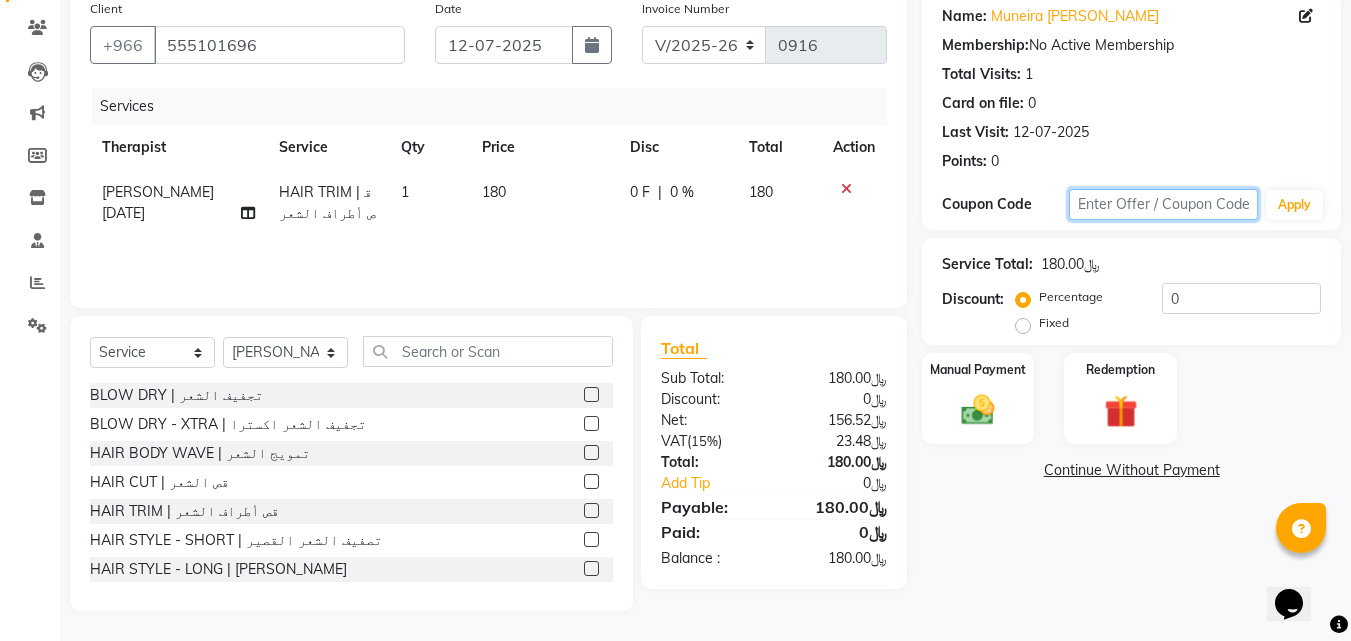 click 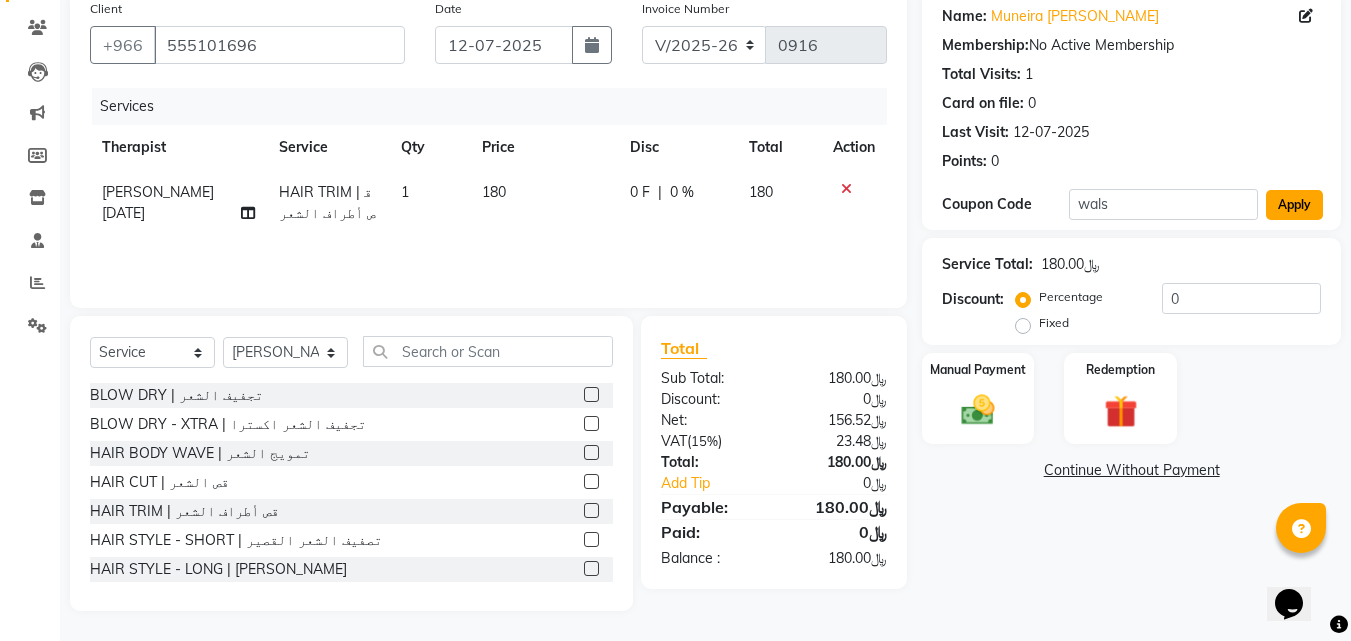 click on "Apply" 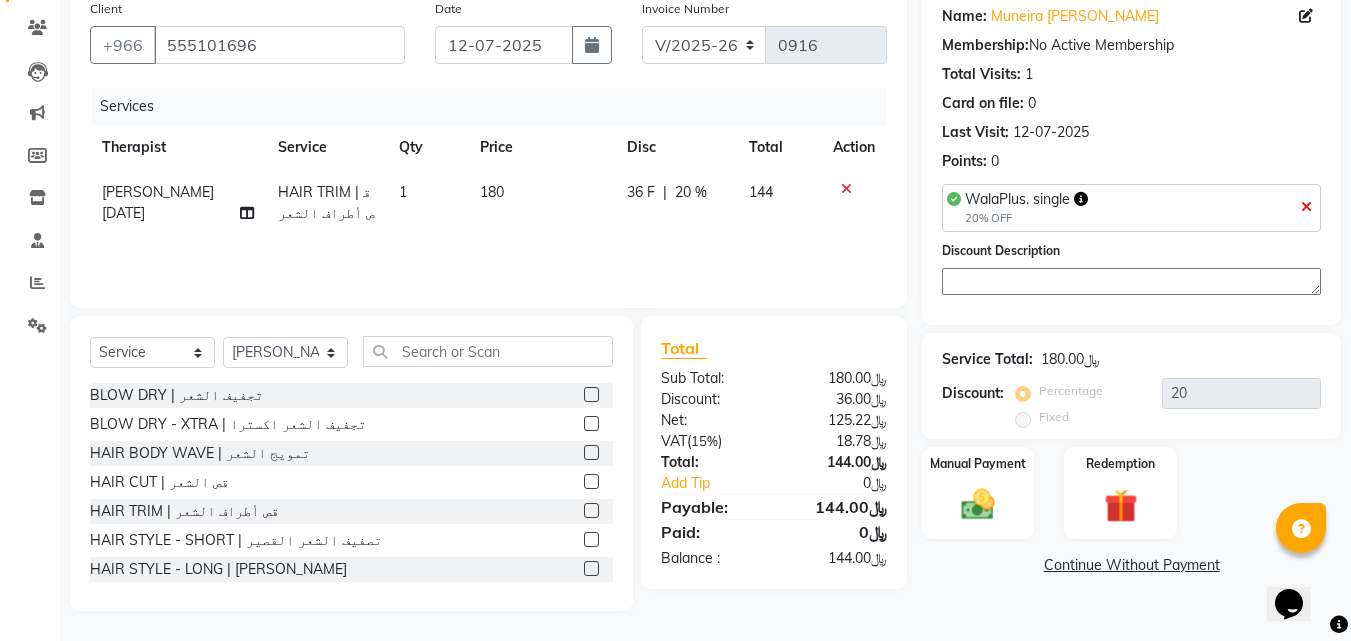 click on "20% OFF" 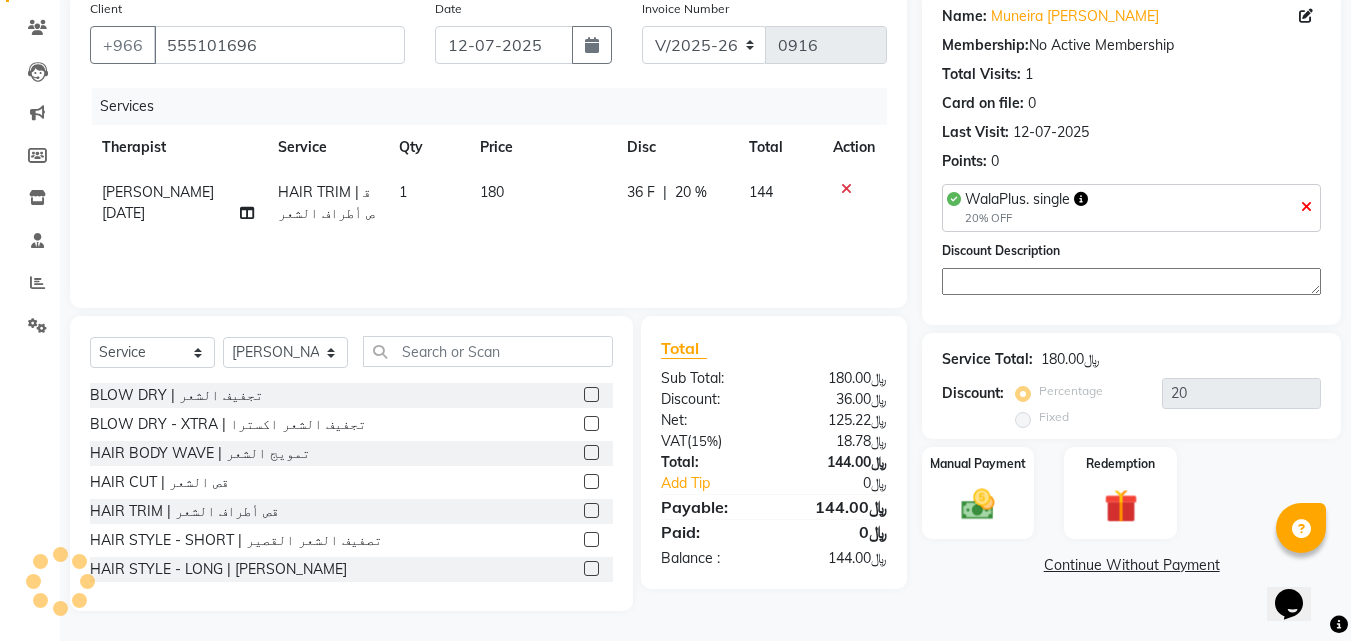 click on "WalaPlus. single  20% OFF" 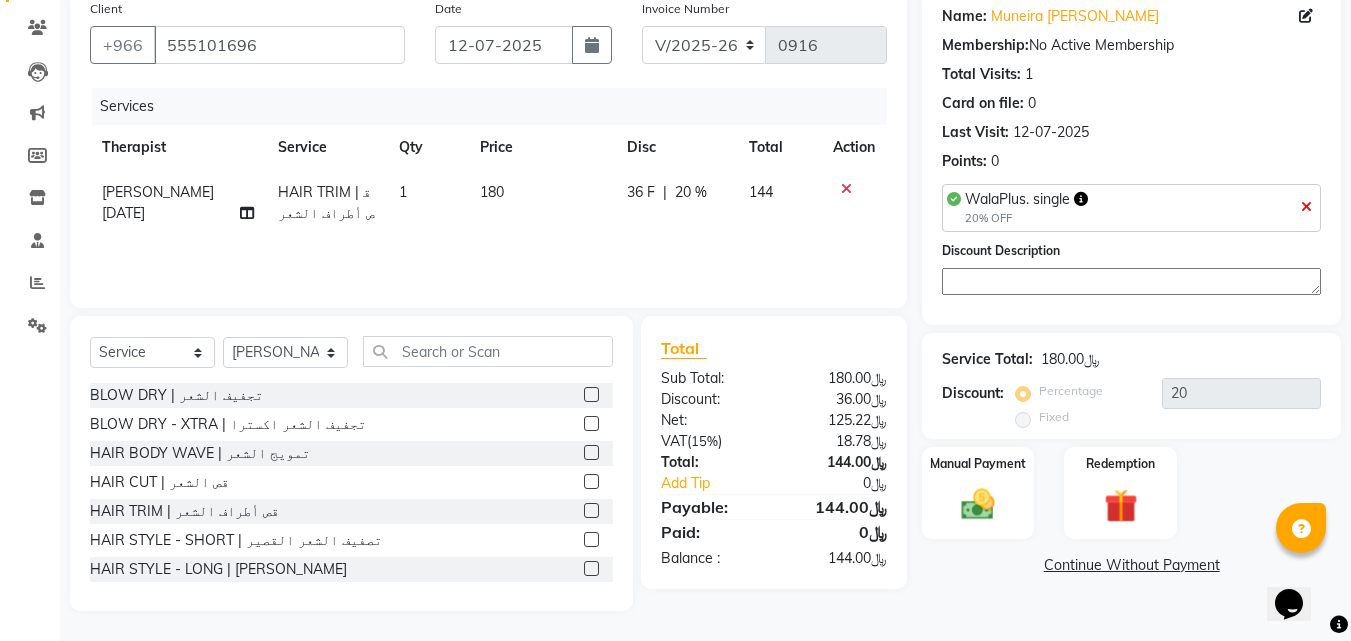 click on "Name: [PERSON_NAME] Membership:  No Active Membership  Total Visits:  1 Card on file:  0 Last Visit:   [DATE] Points:   0  WalaPlus. single  20% OFF  Discount Description Service Total:  ﷼180.00  Discount:  Percentage   Fixed  20 Manual Payment Redemption  Continue Without Payment" 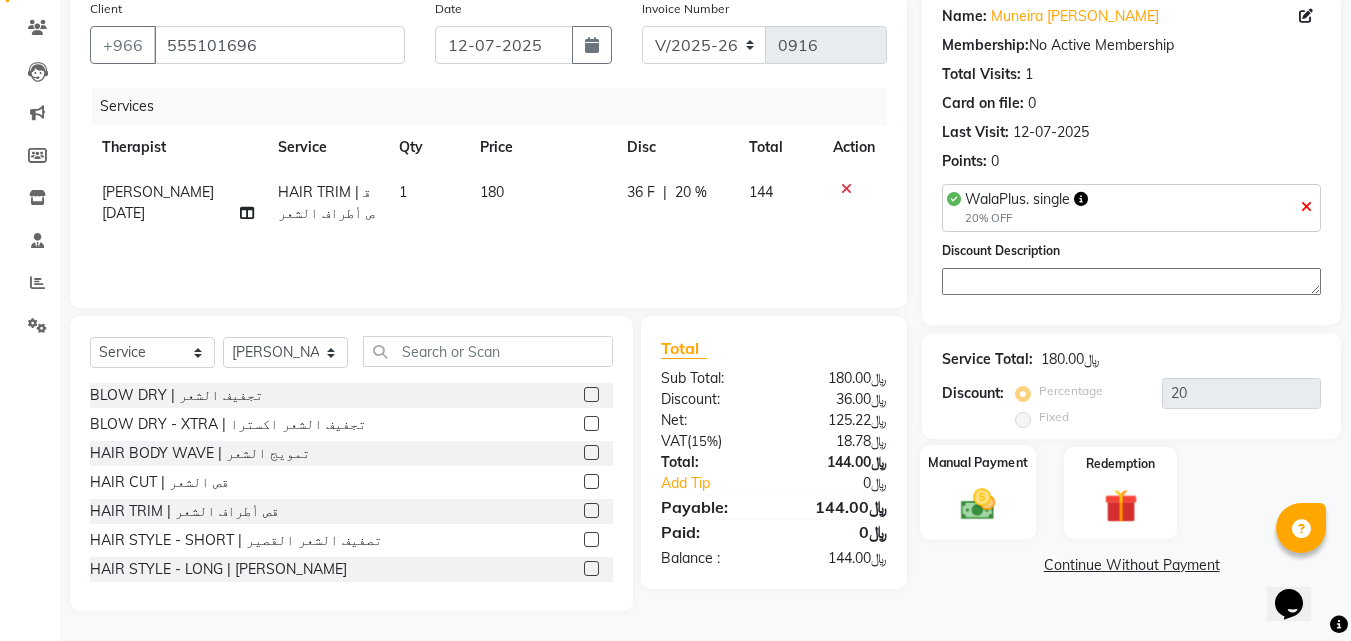 click 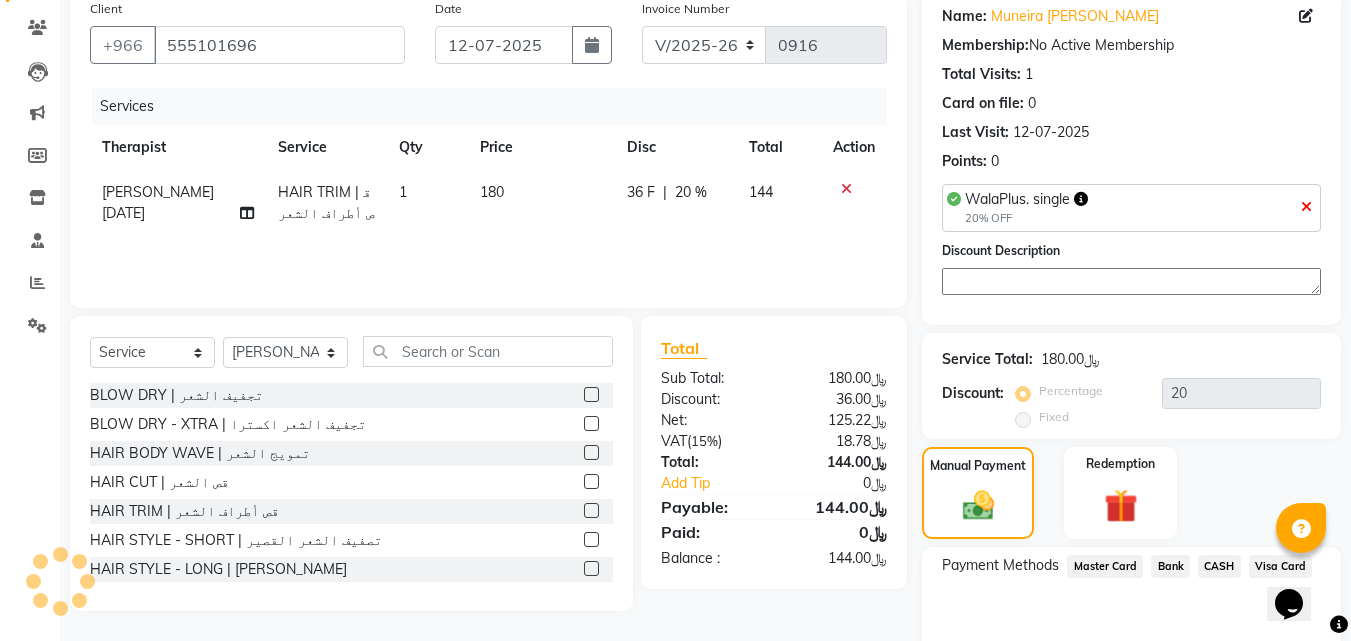 click on "Visa Card" 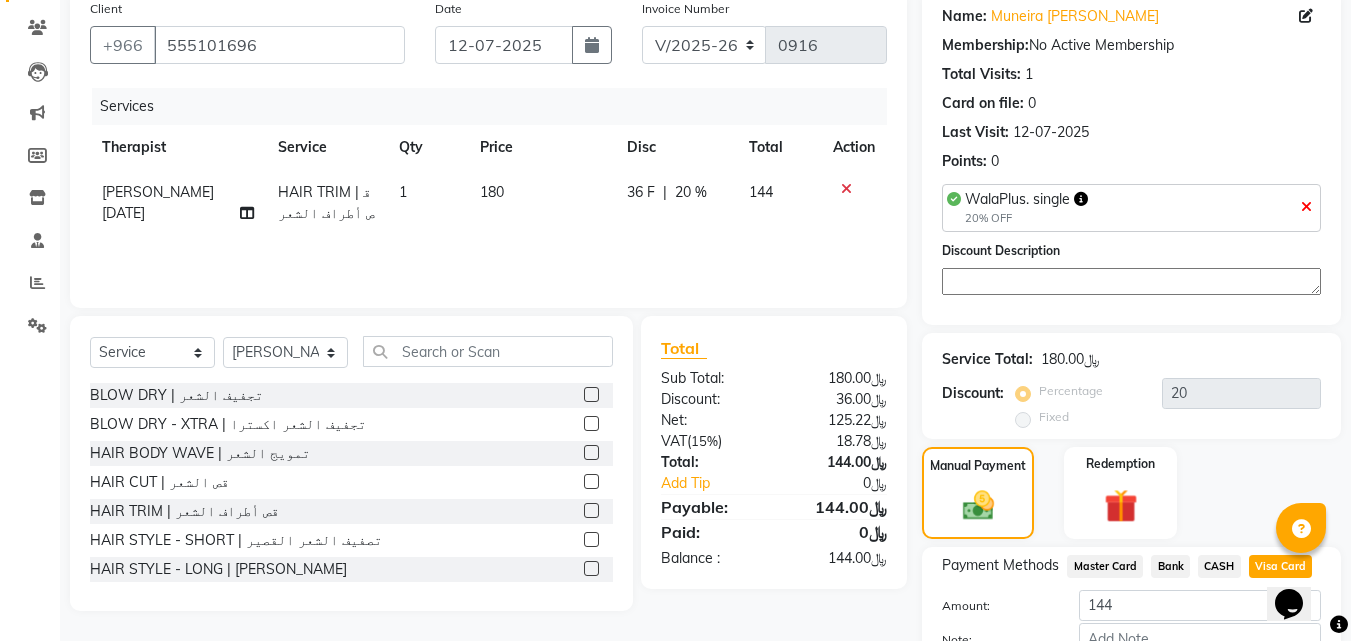 click on "Visa Card" 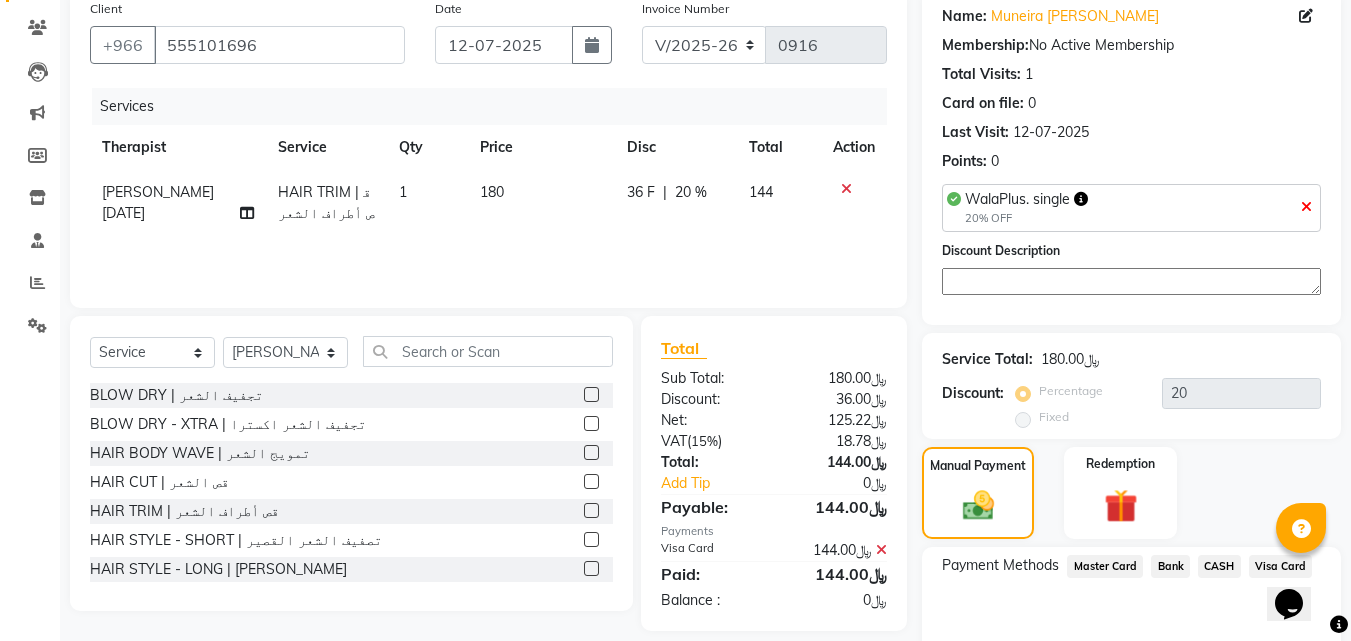 scroll, scrollTop: 257, scrollLeft: 0, axis: vertical 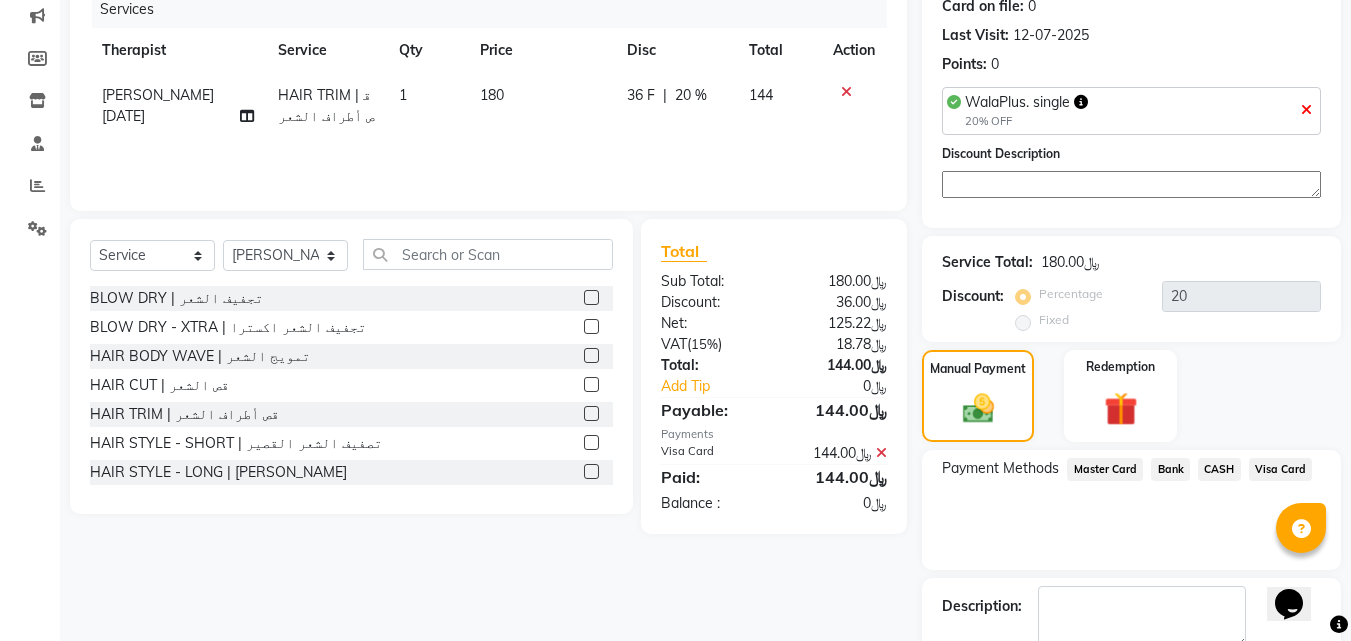 click on "Checkout" 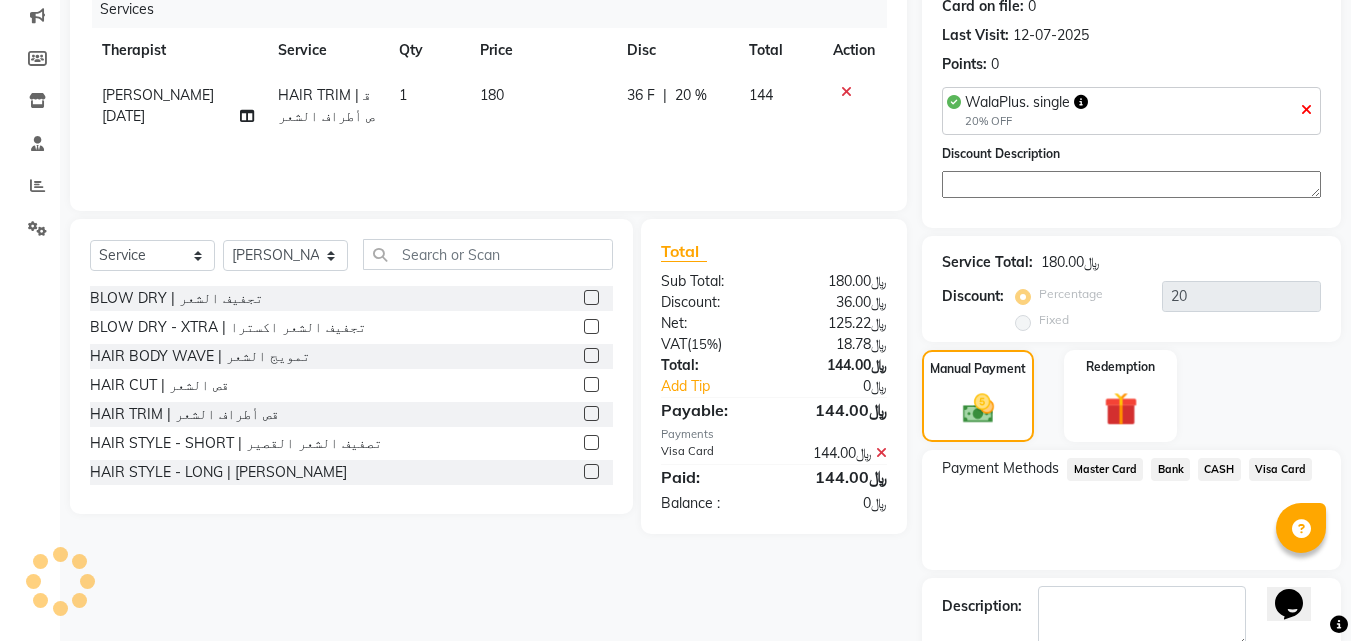 scroll, scrollTop: 341, scrollLeft: 0, axis: vertical 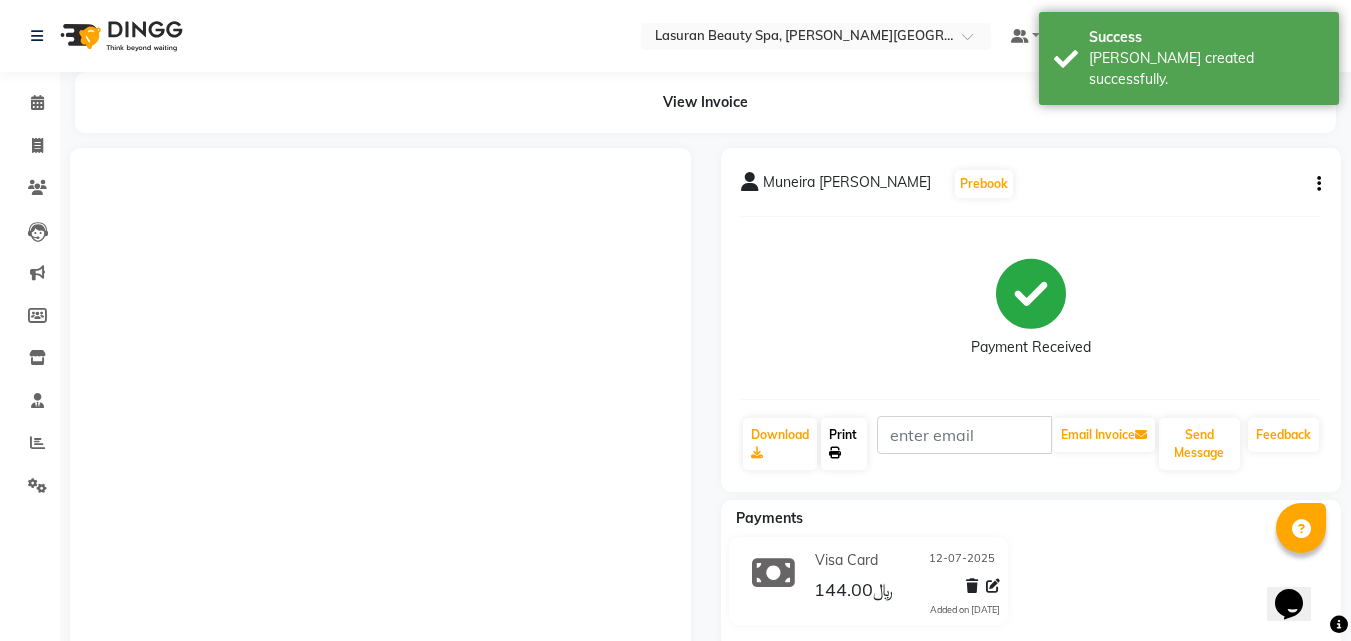 click 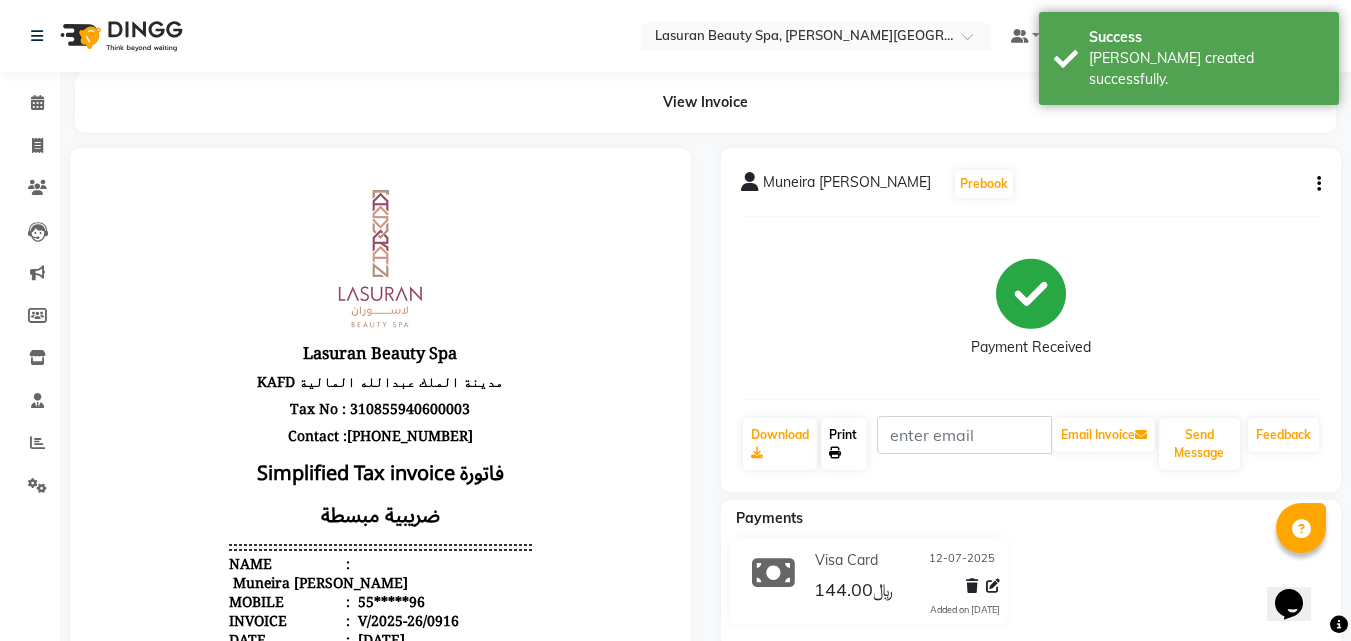 scroll, scrollTop: 0, scrollLeft: 0, axis: both 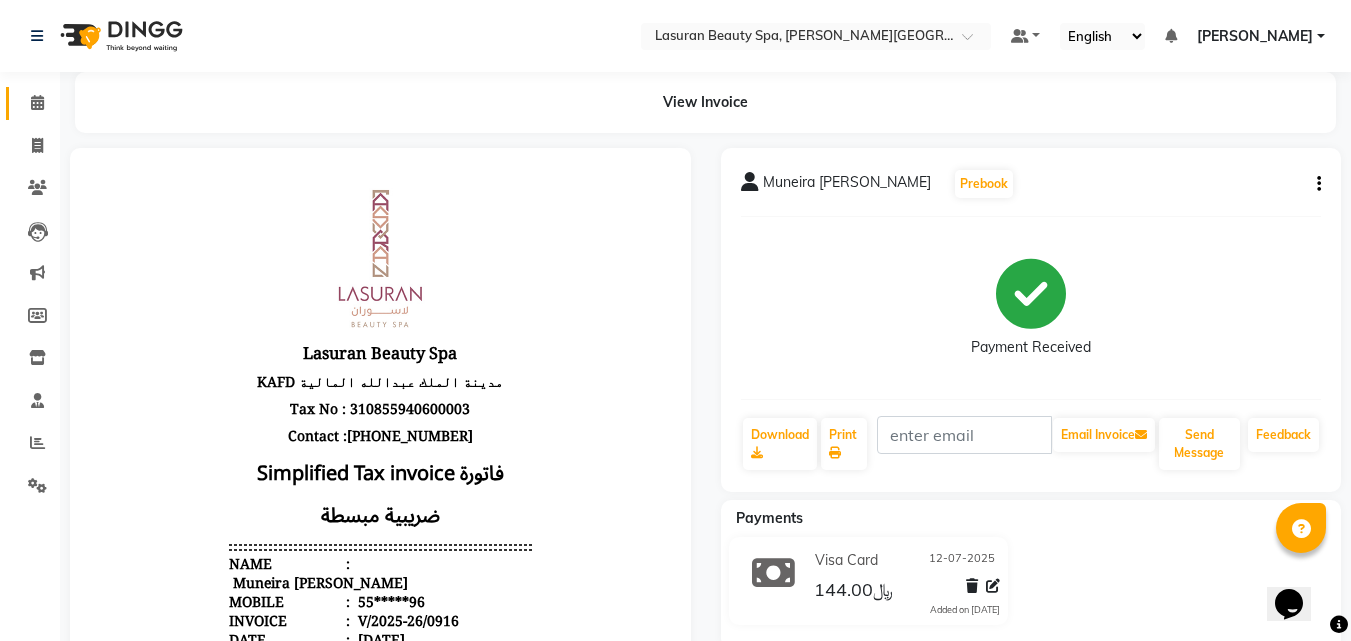 click 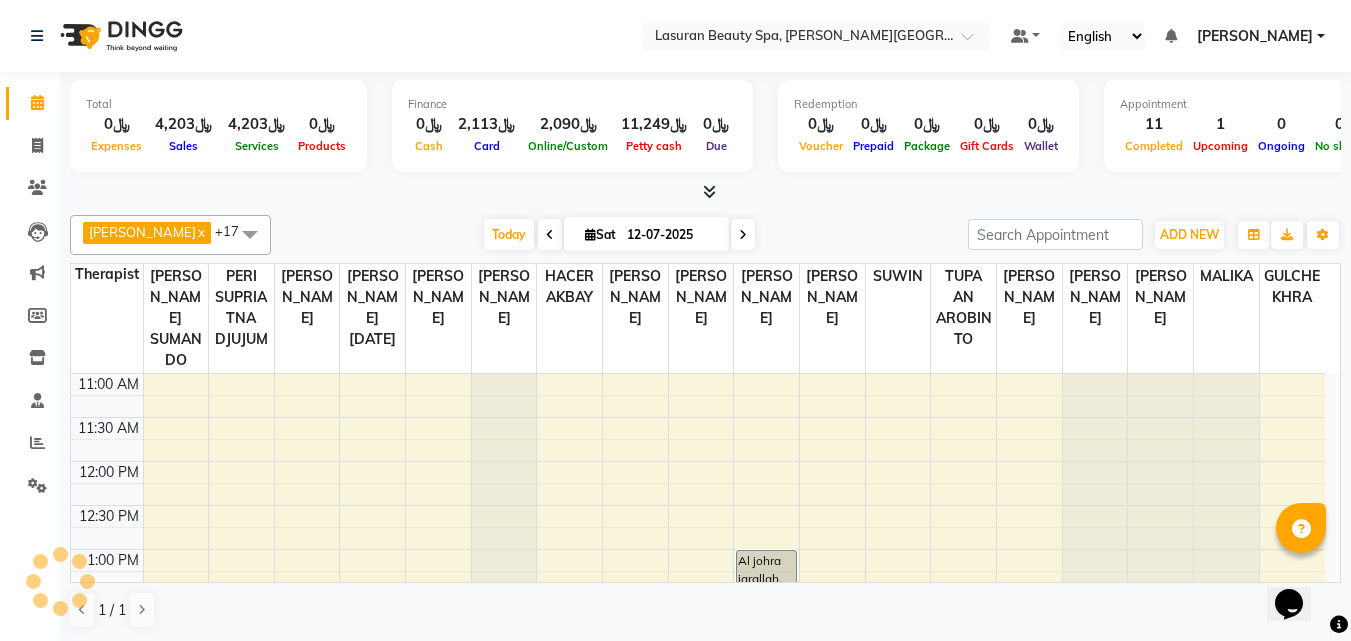 scroll, scrollTop: 0, scrollLeft: 0, axis: both 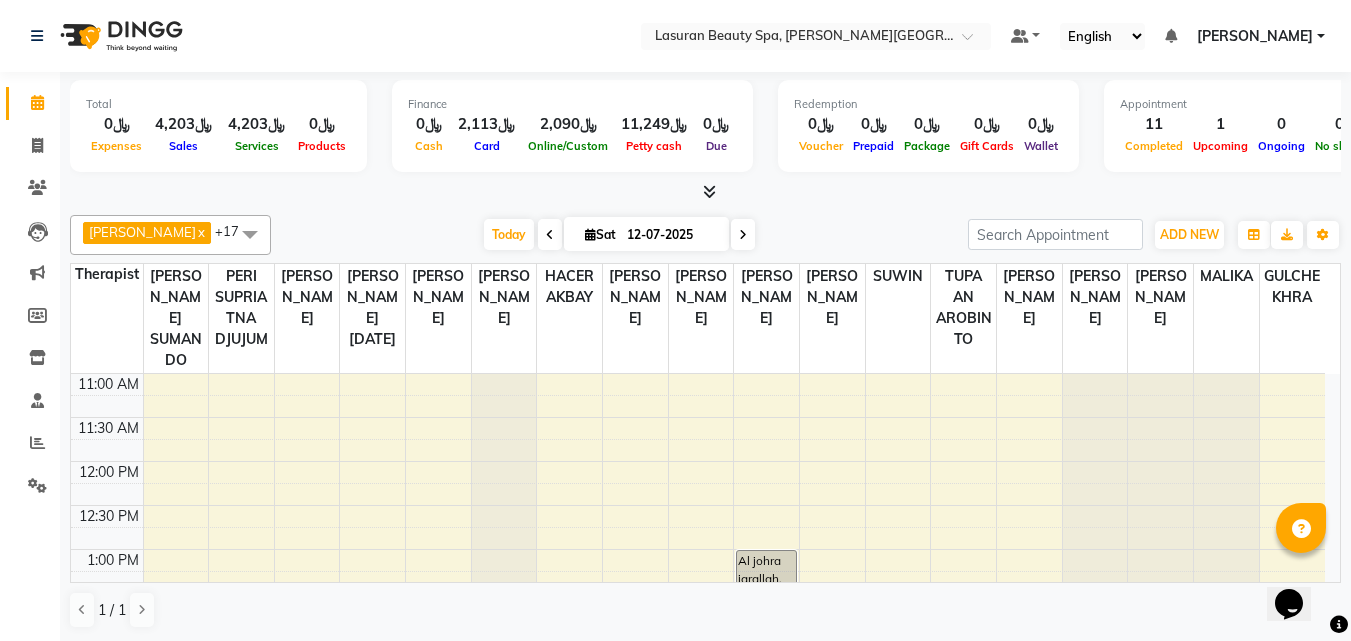 click at bounding box center (709, 191) 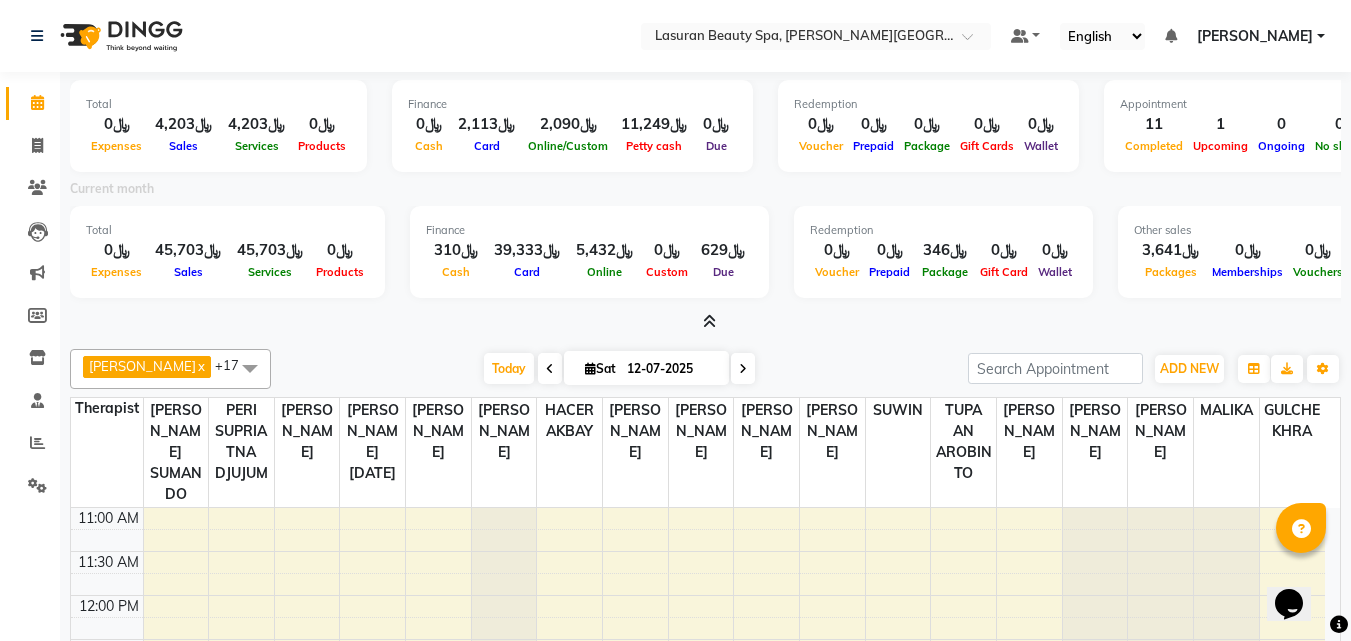 click at bounding box center (709, 321) 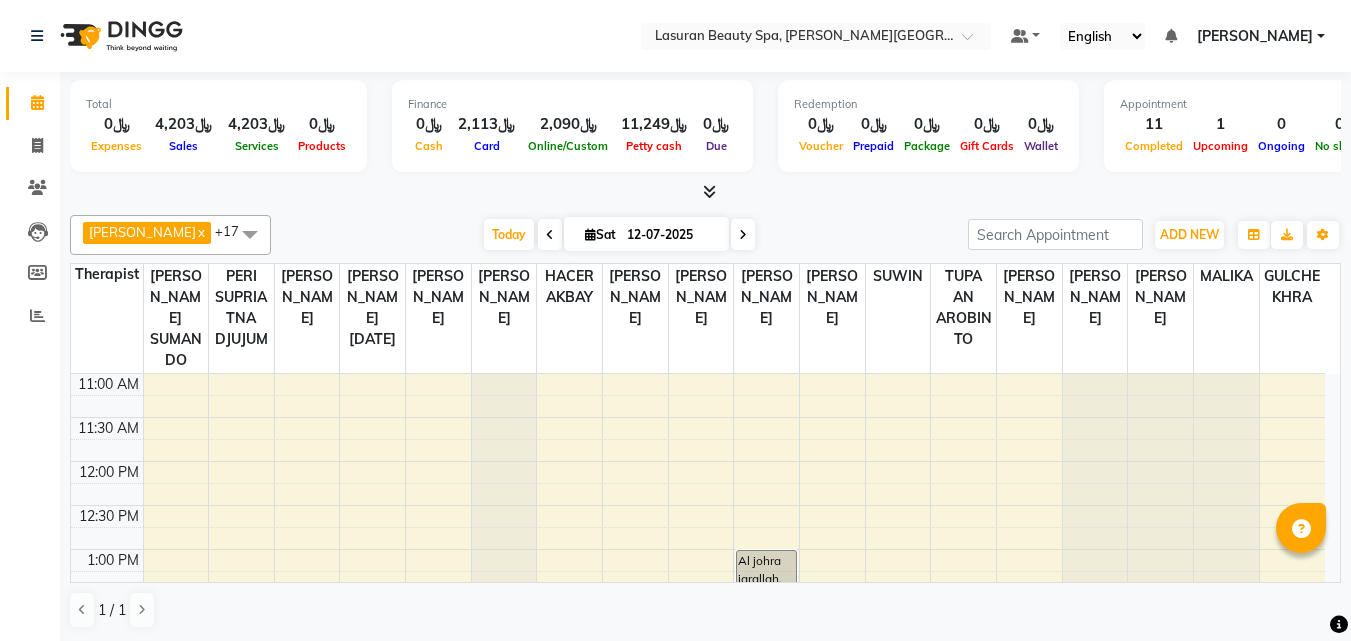 scroll, scrollTop: 0, scrollLeft: 0, axis: both 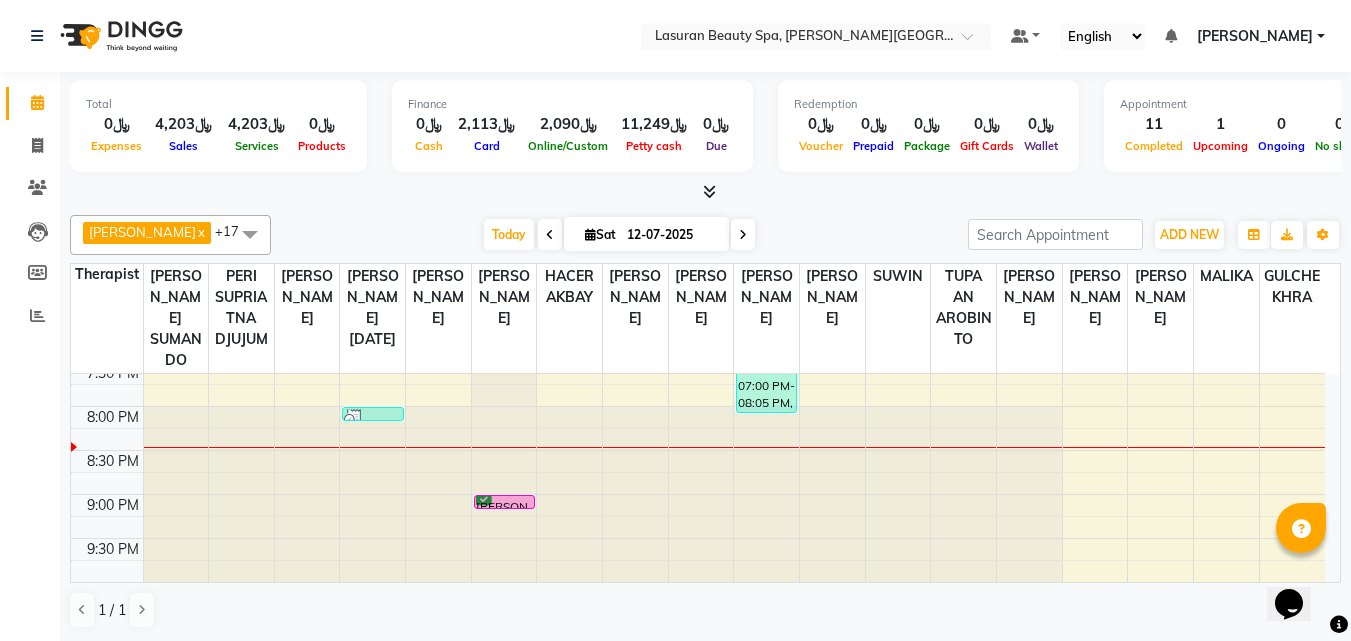 click on "Finance  ﷼0  Cash ﷼2,113  Card ﷼2,090  Online/Custom ﷼11,249 Petty cash ﷼0 Due" at bounding box center (572, 126) 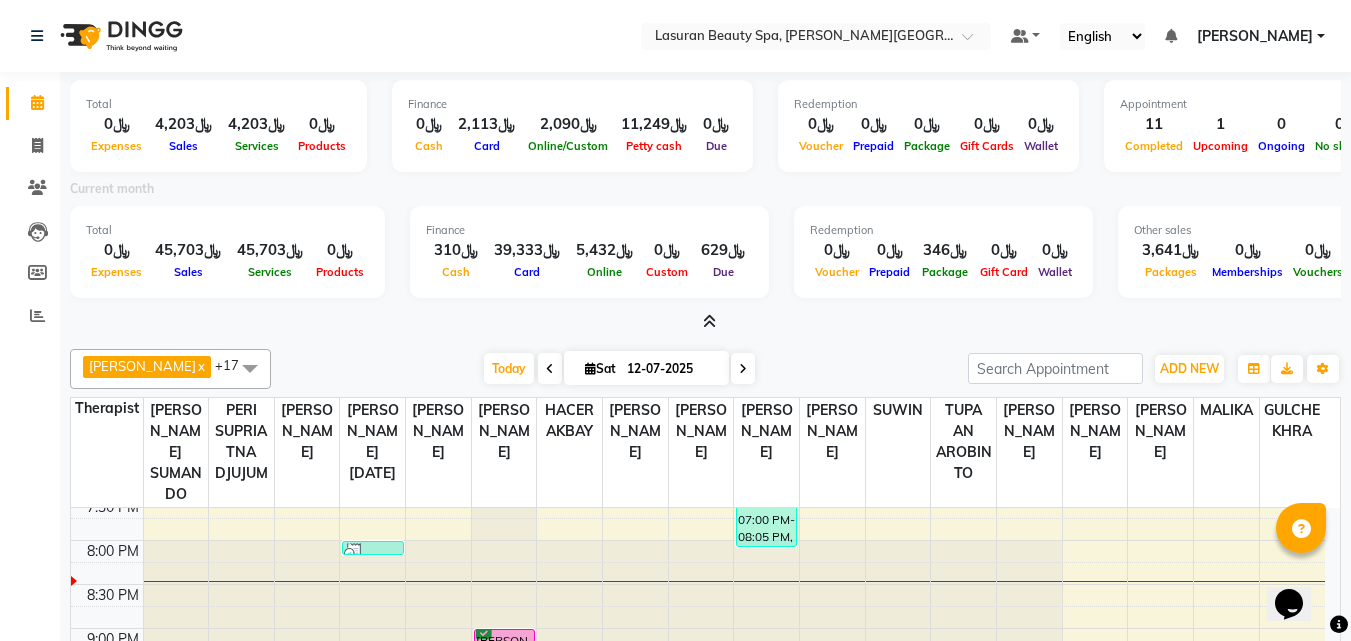 click at bounding box center [709, 321] 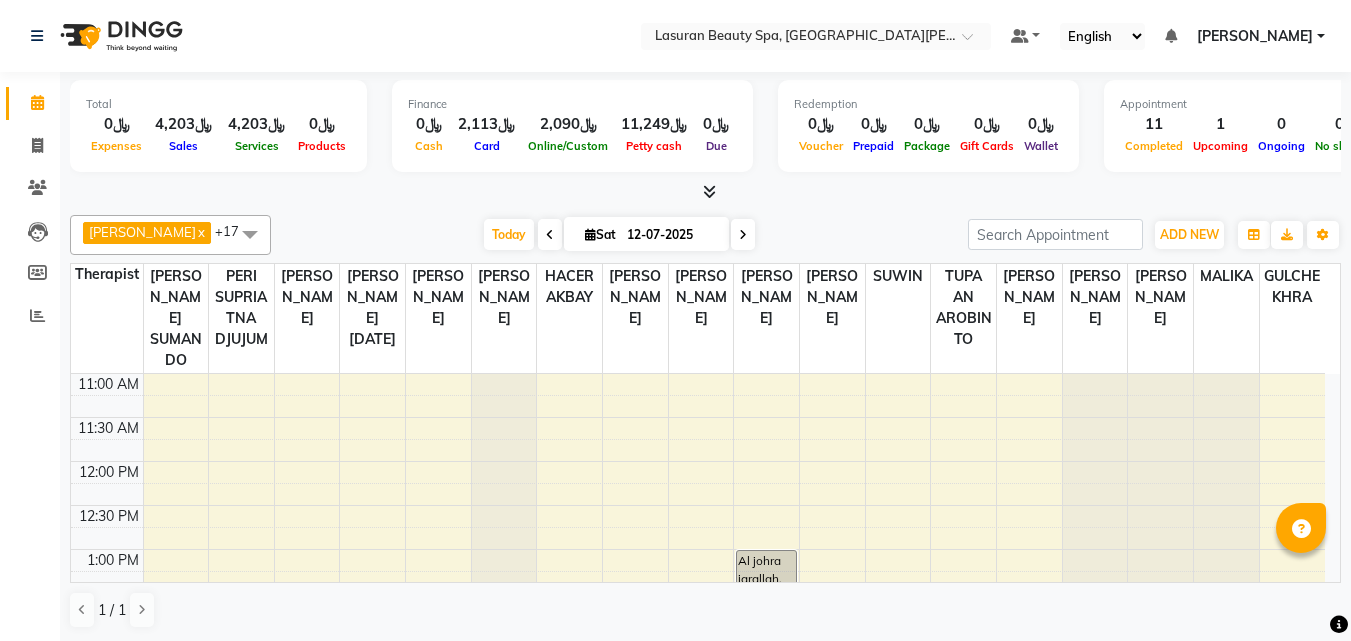 scroll, scrollTop: 0, scrollLeft: 0, axis: both 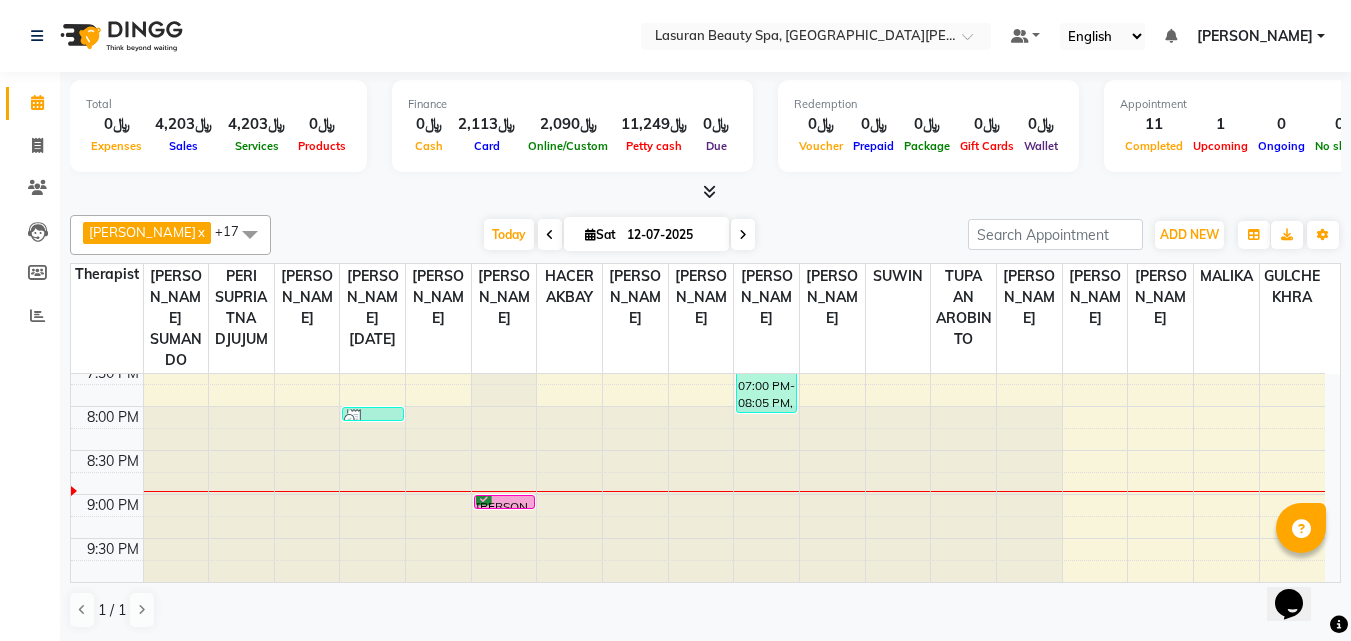 click at bounding box center [504, 508] 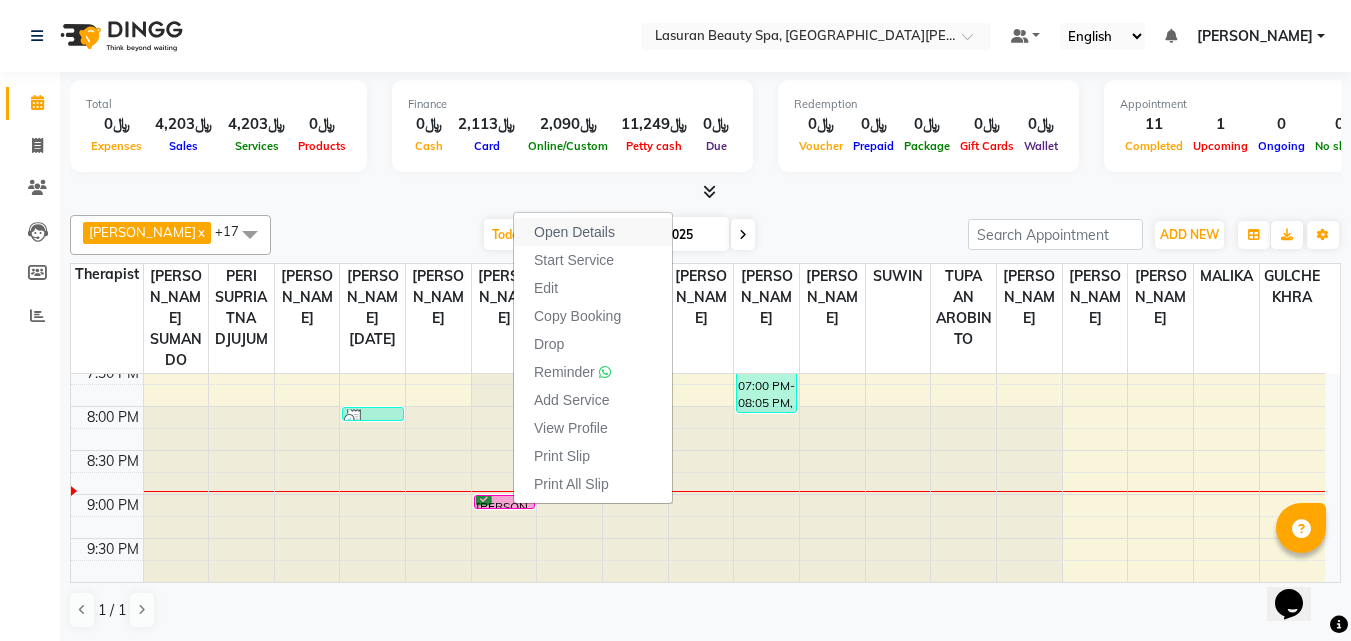 click on "Open Details" at bounding box center [574, 232] 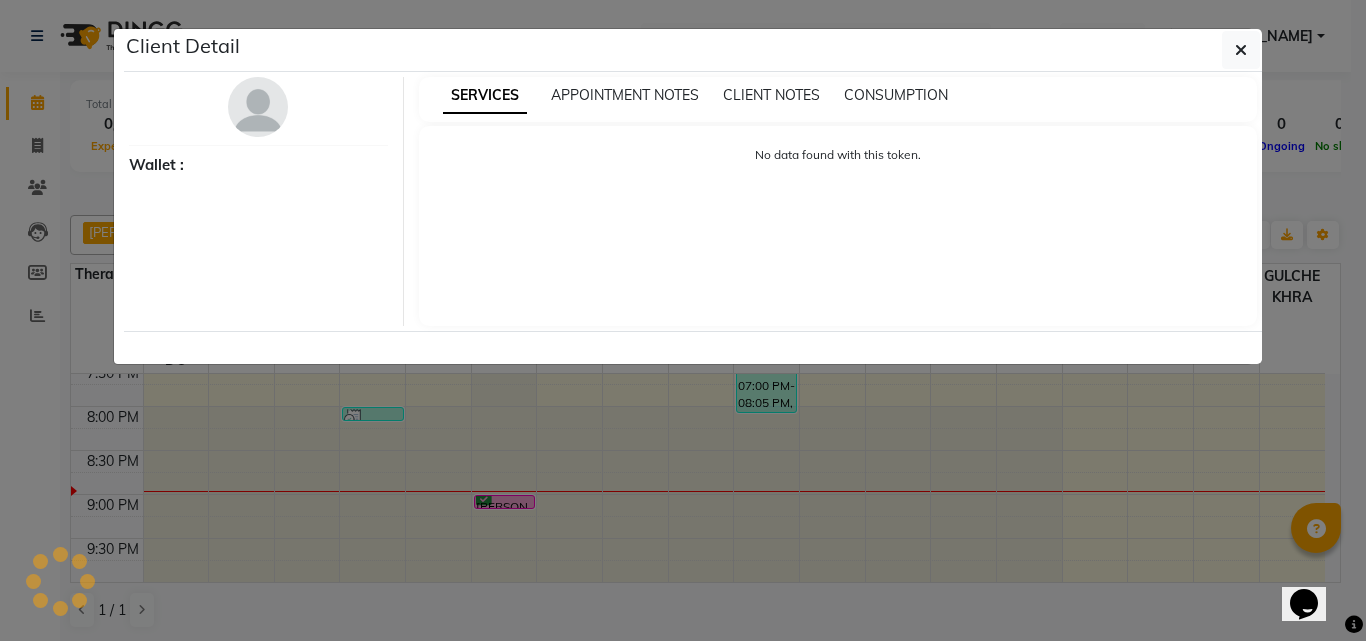 select on "6" 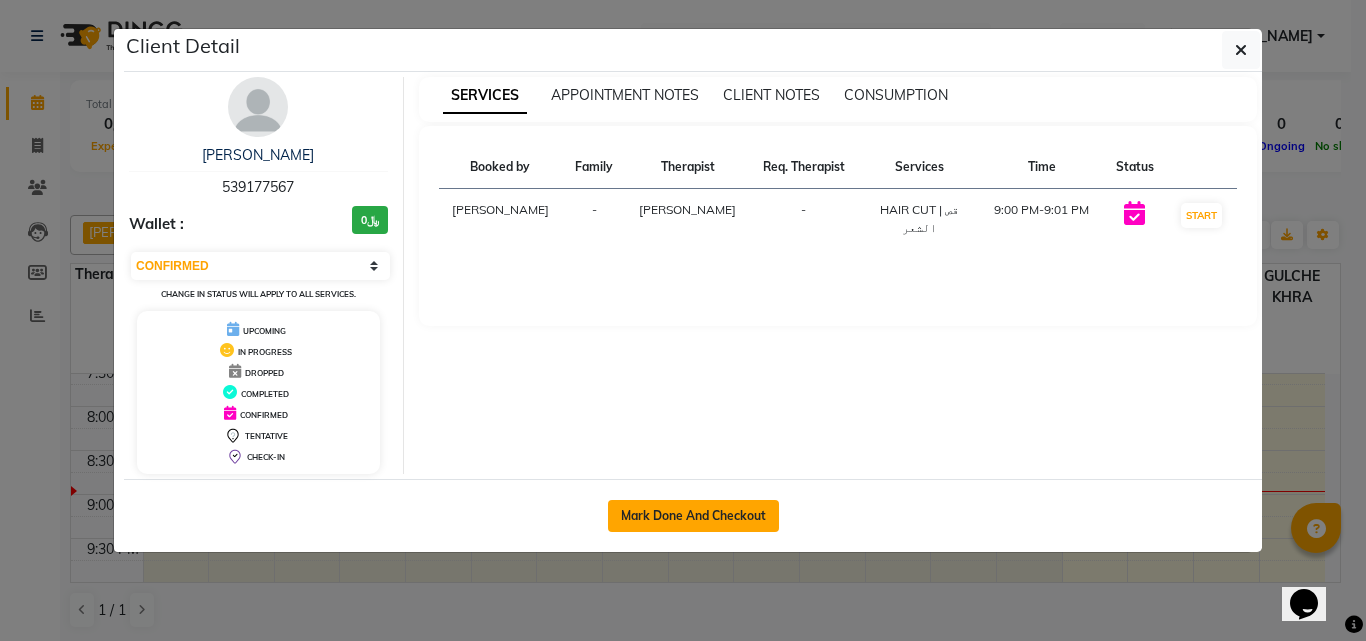 click on "Mark Done And Checkout" 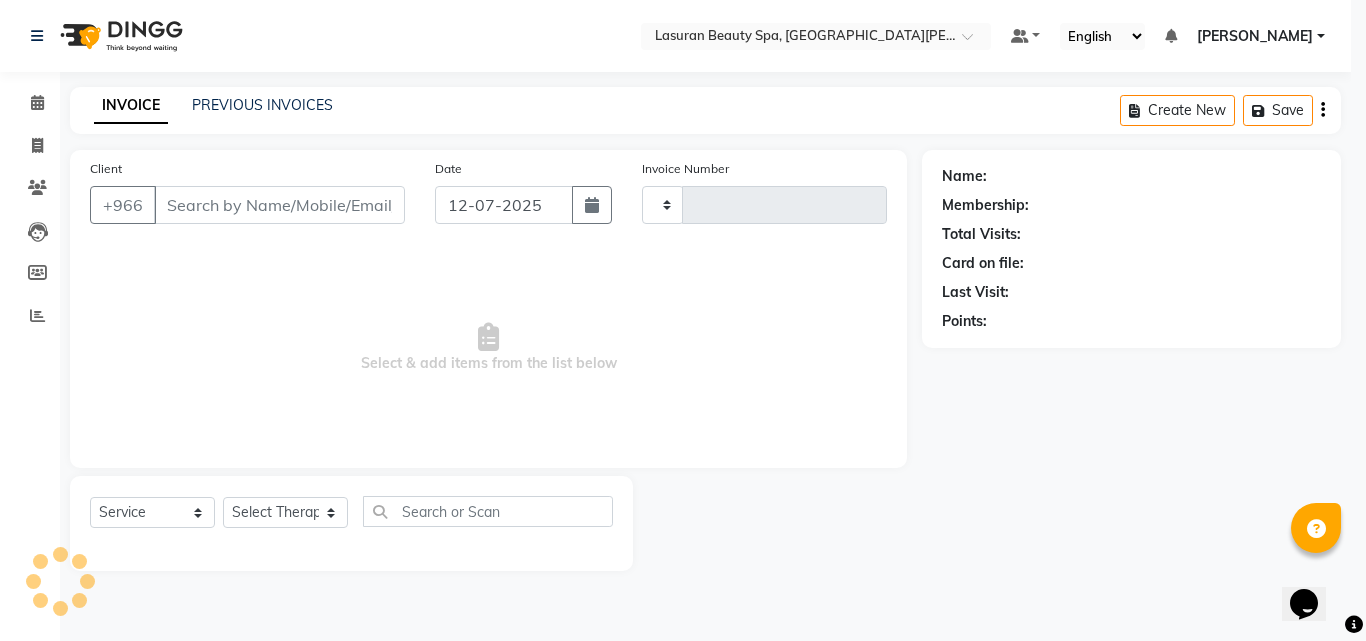 type on "0917" 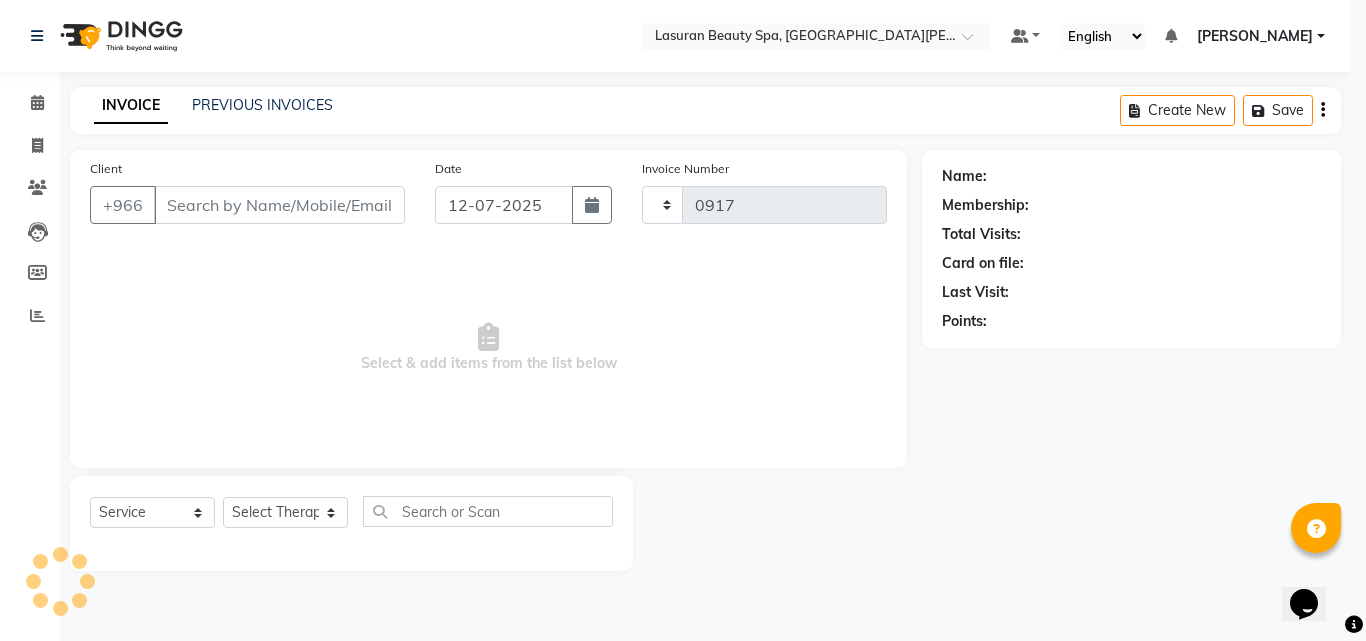 select on "6941" 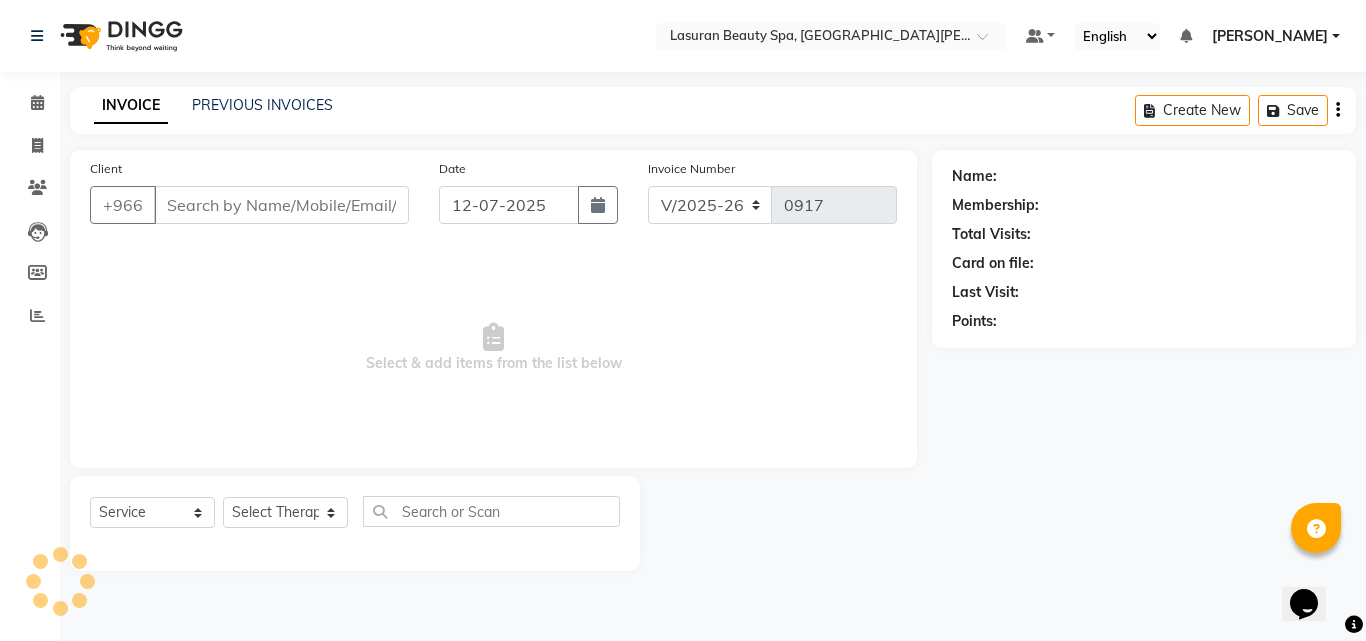 type on "53*****67" 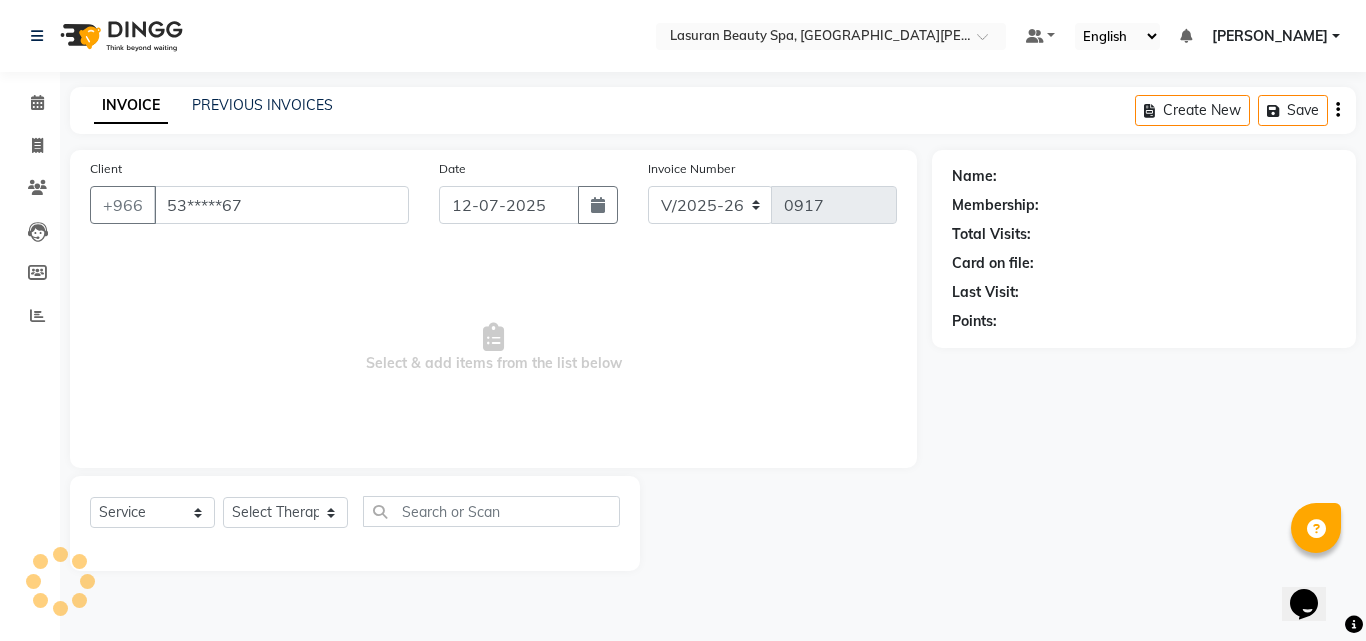select on "54629" 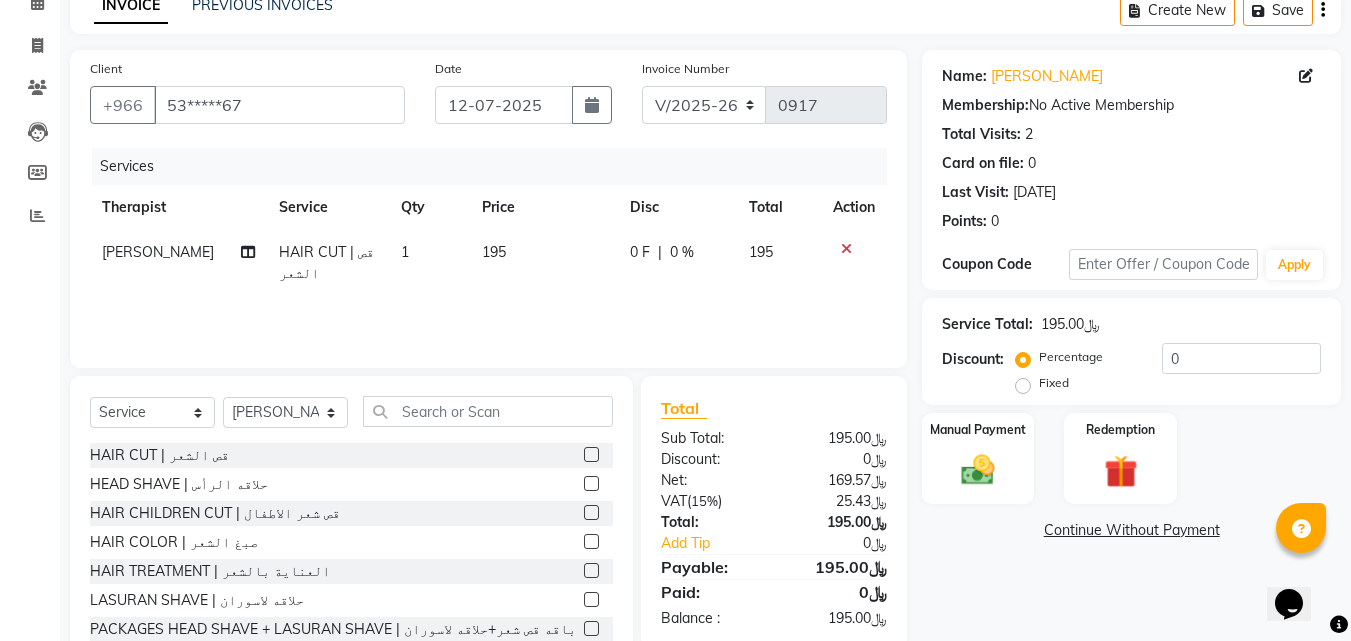 scroll, scrollTop: 160, scrollLeft: 0, axis: vertical 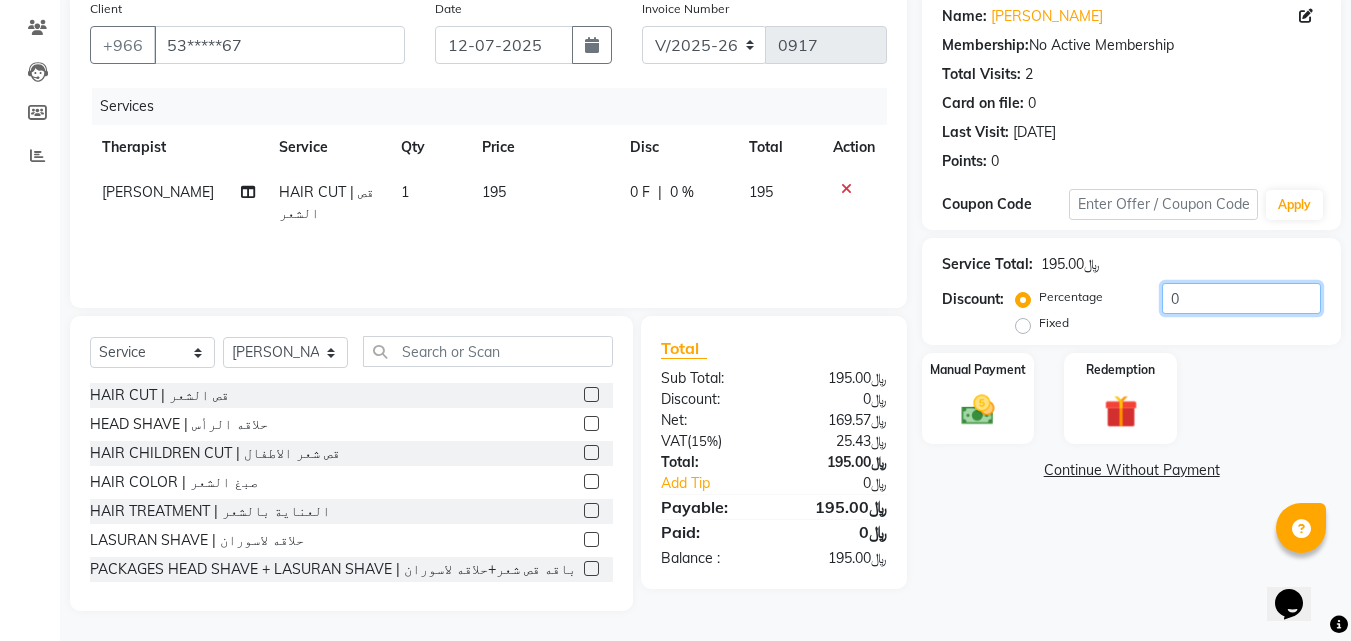 drag, startPoint x: 1177, startPoint y: 292, endPoint x: 1160, endPoint y: 293, distance: 17.029387 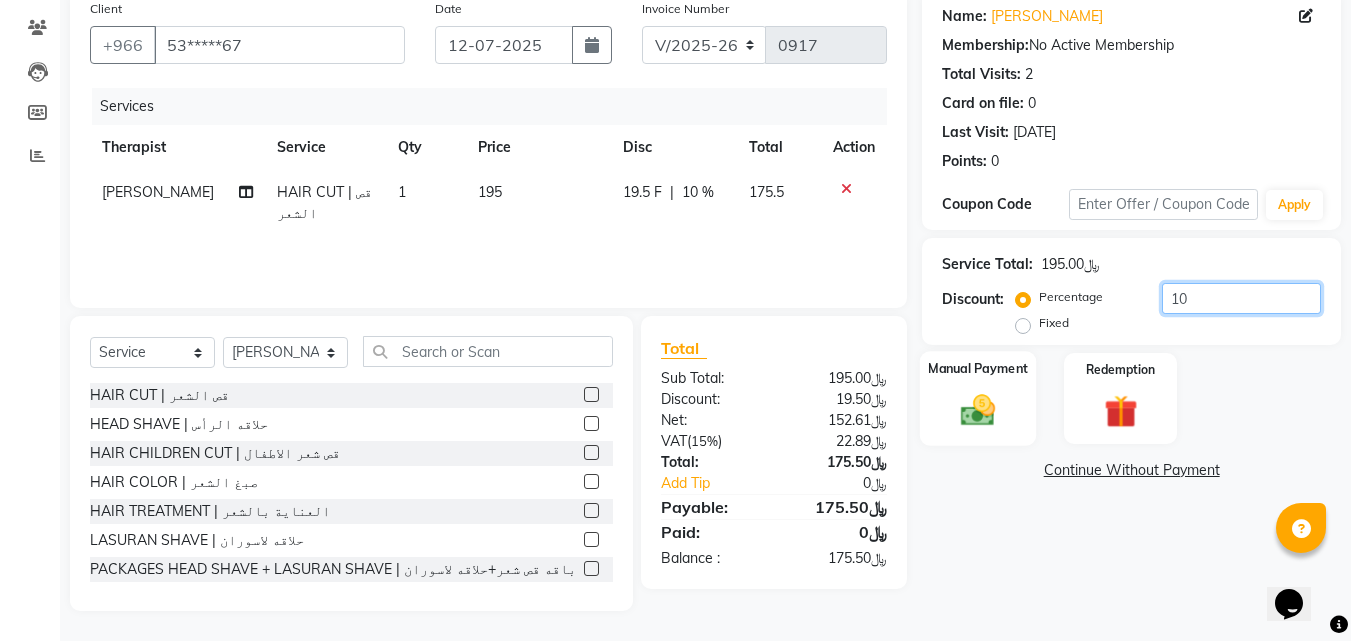 type on "10" 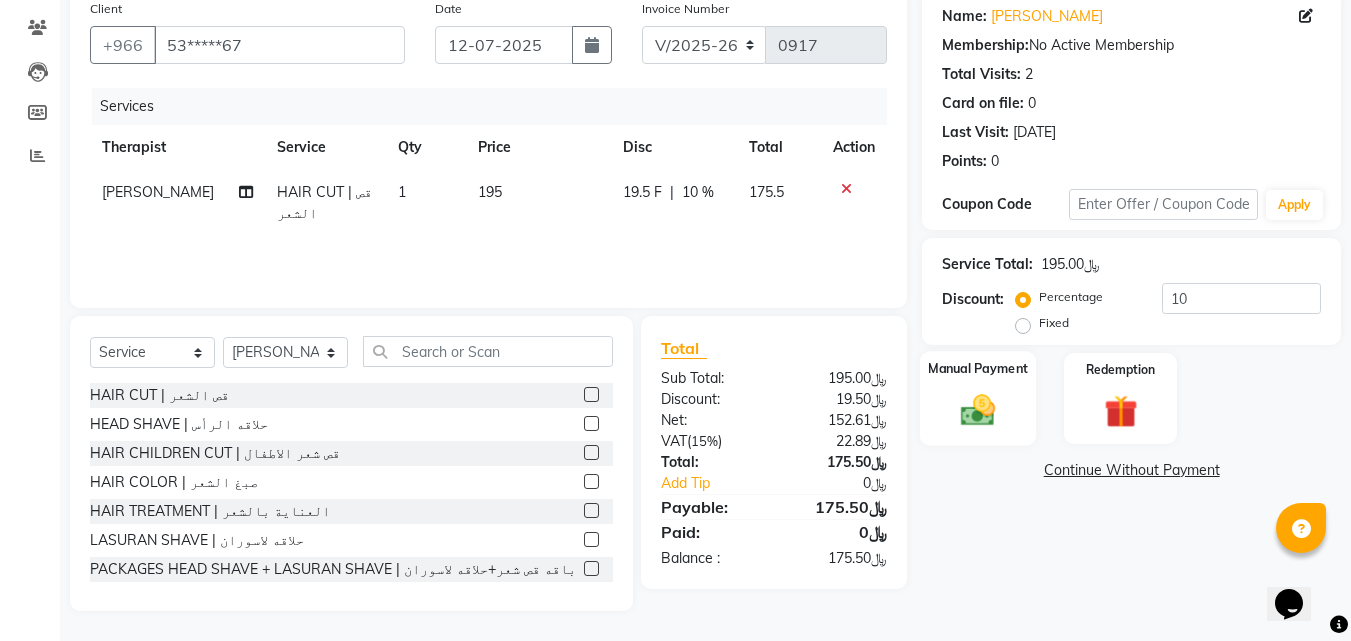 click 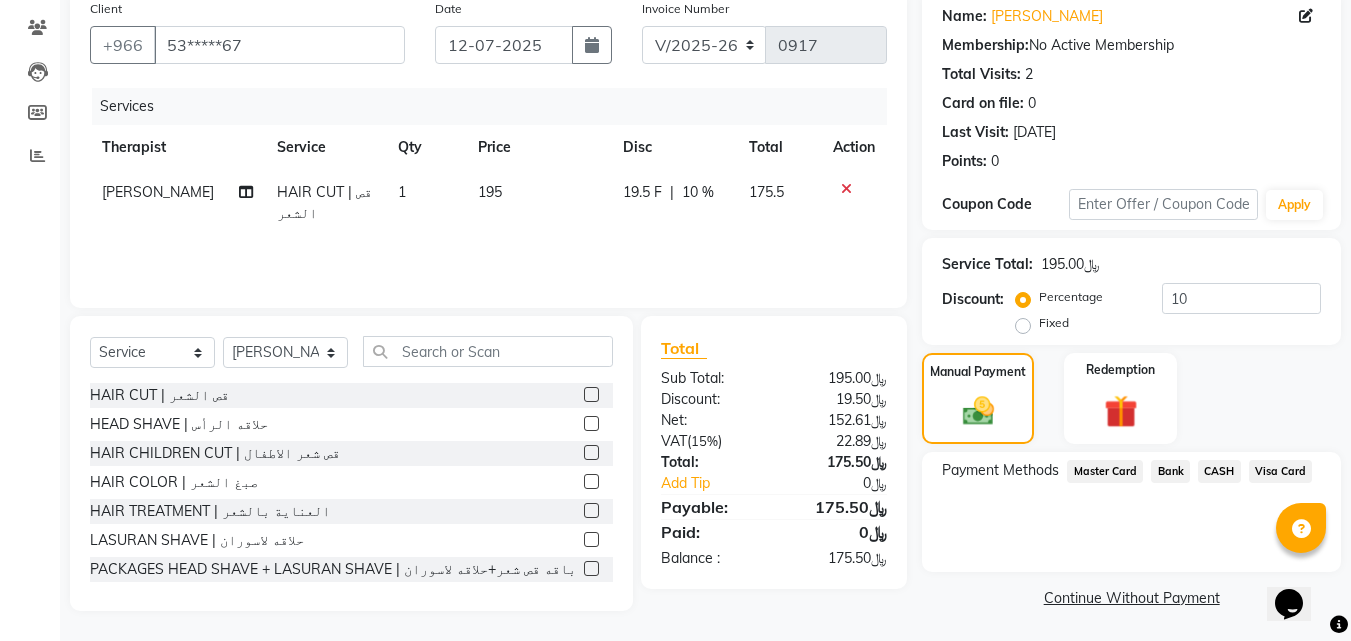 click on "Visa Card" 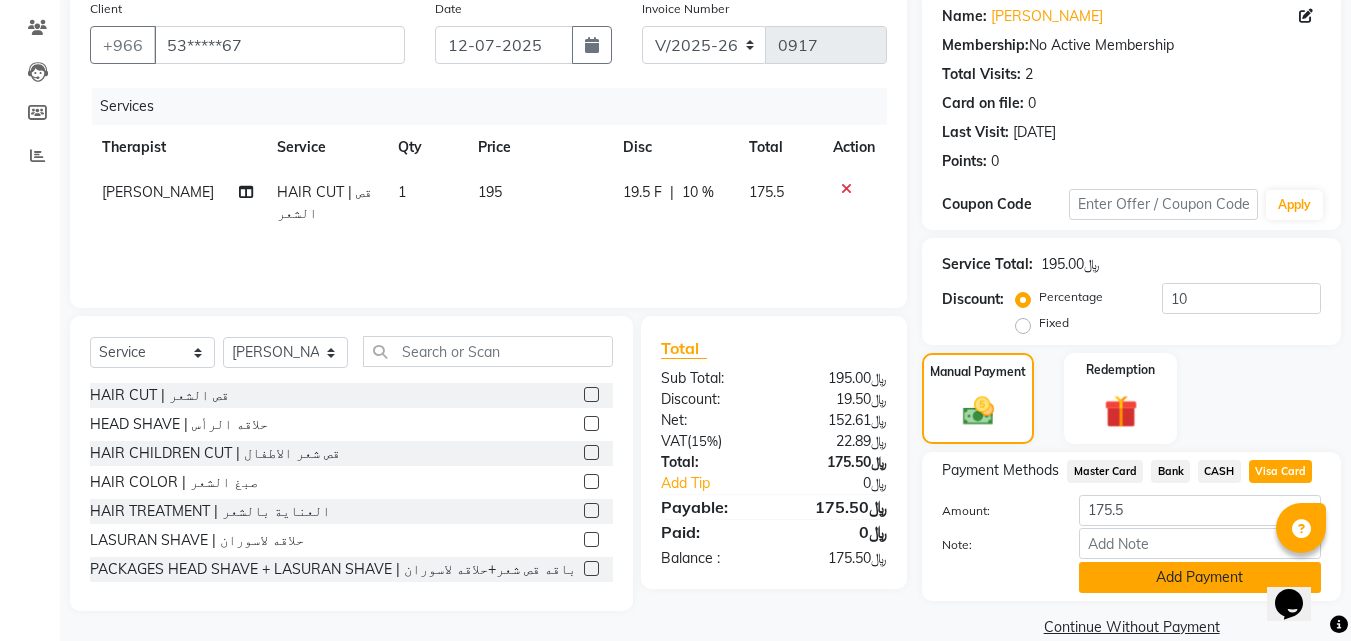 click on "Add Payment" 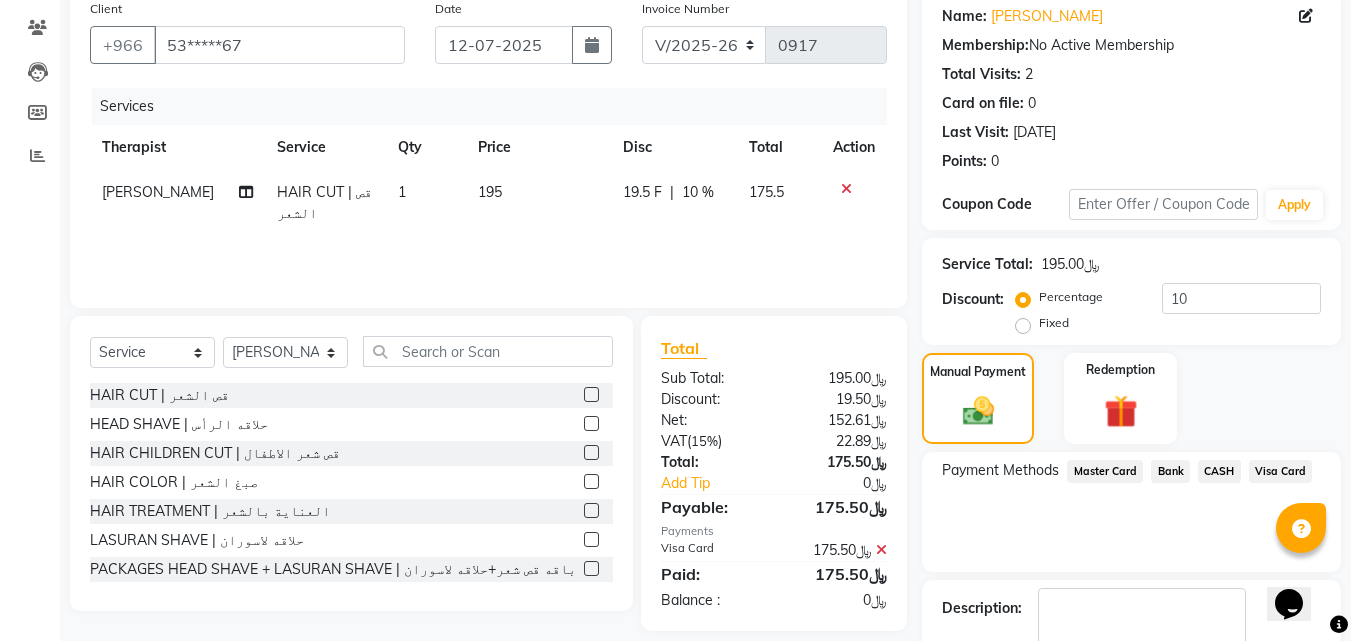 click on "Visa Card" 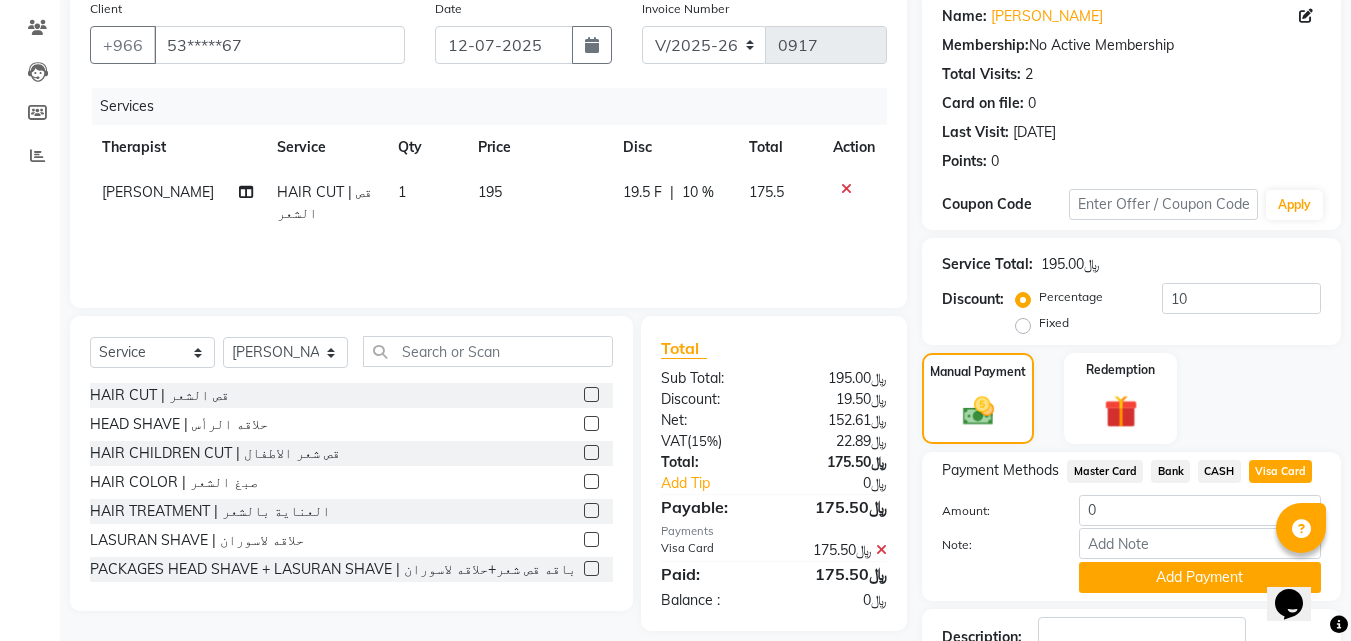 scroll, scrollTop: 275, scrollLeft: 0, axis: vertical 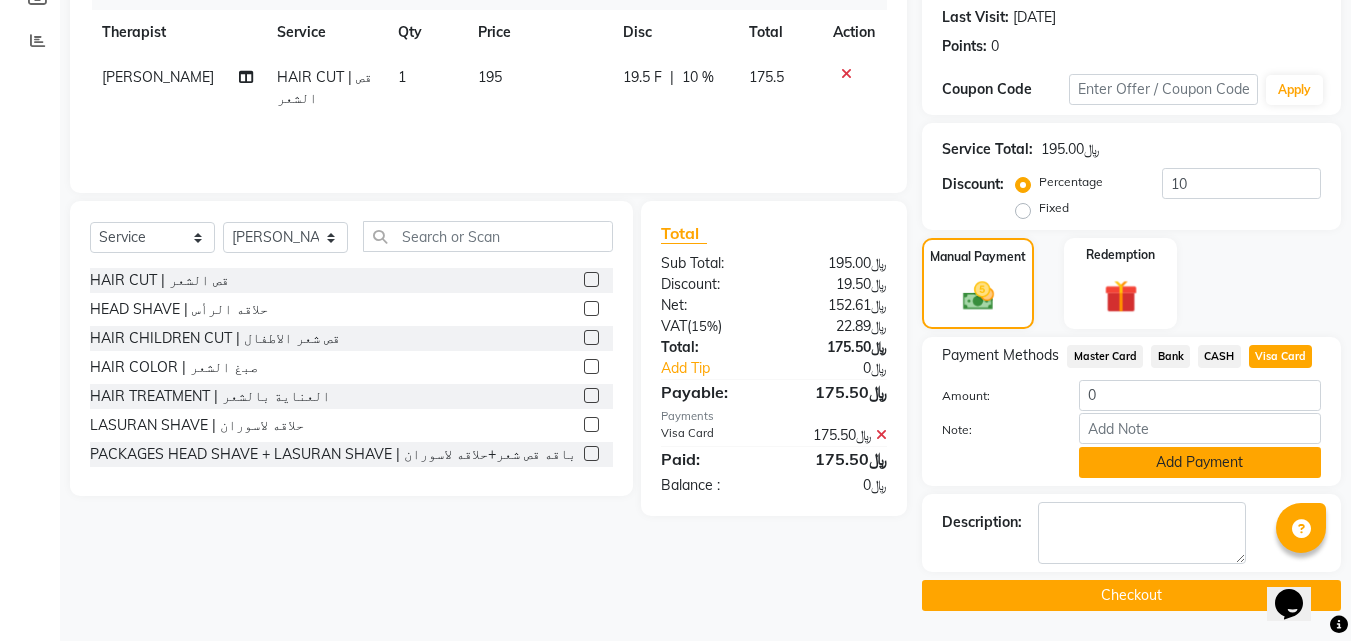 click on "Add Payment" 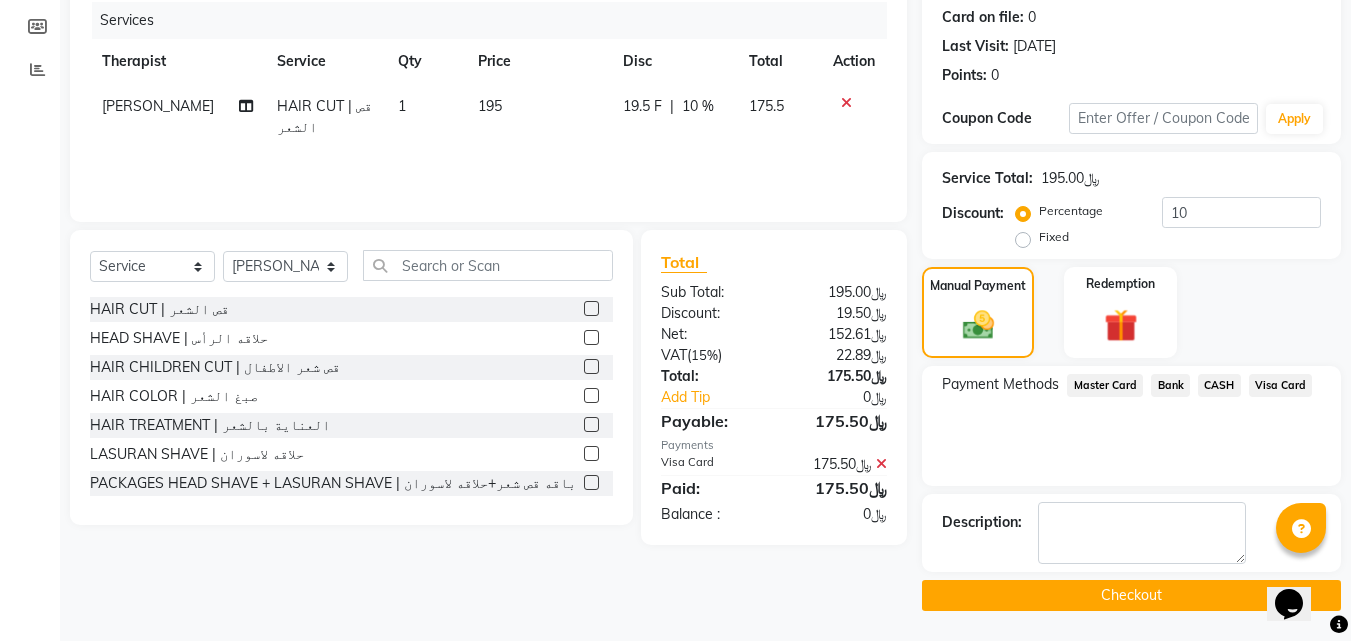 click on "Checkout" 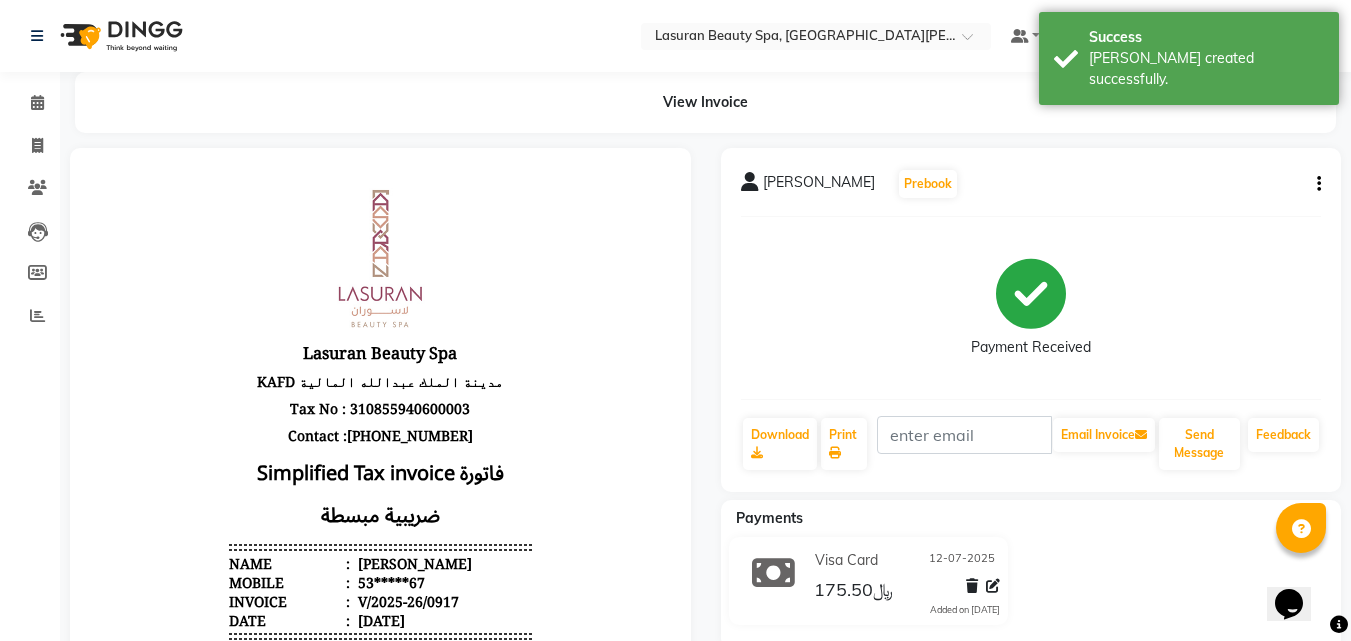 scroll, scrollTop: 0, scrollLeft: 0, axis: both 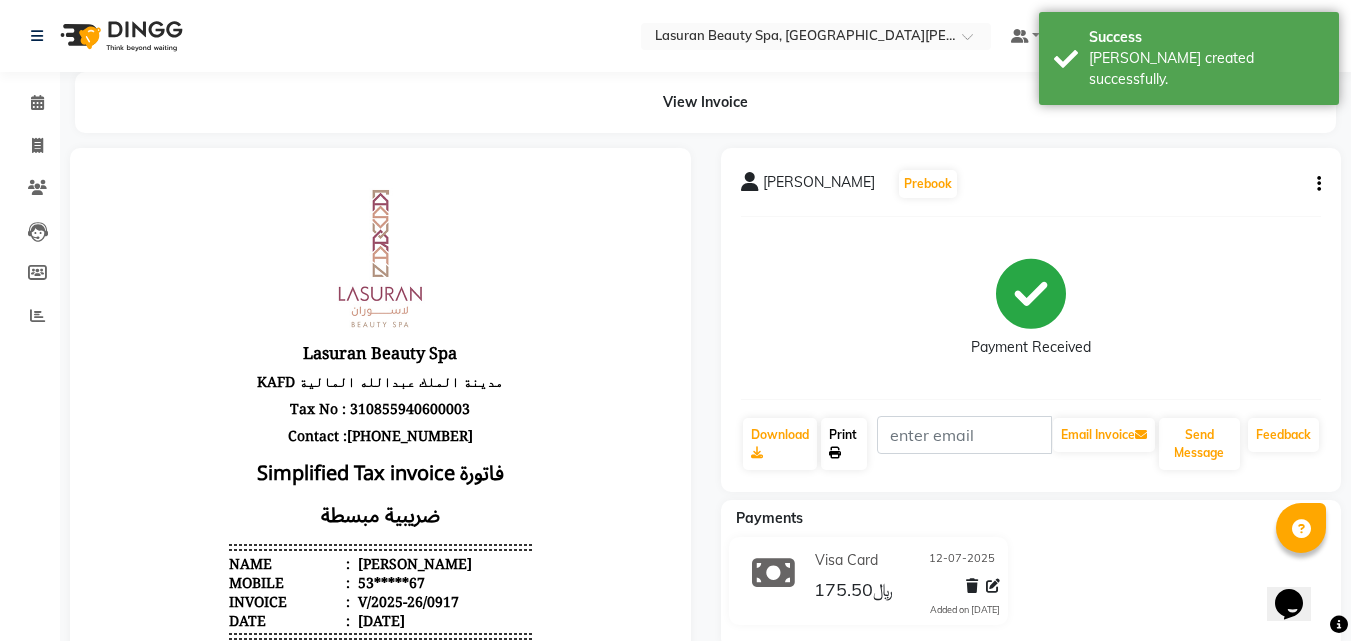 click on "Print" 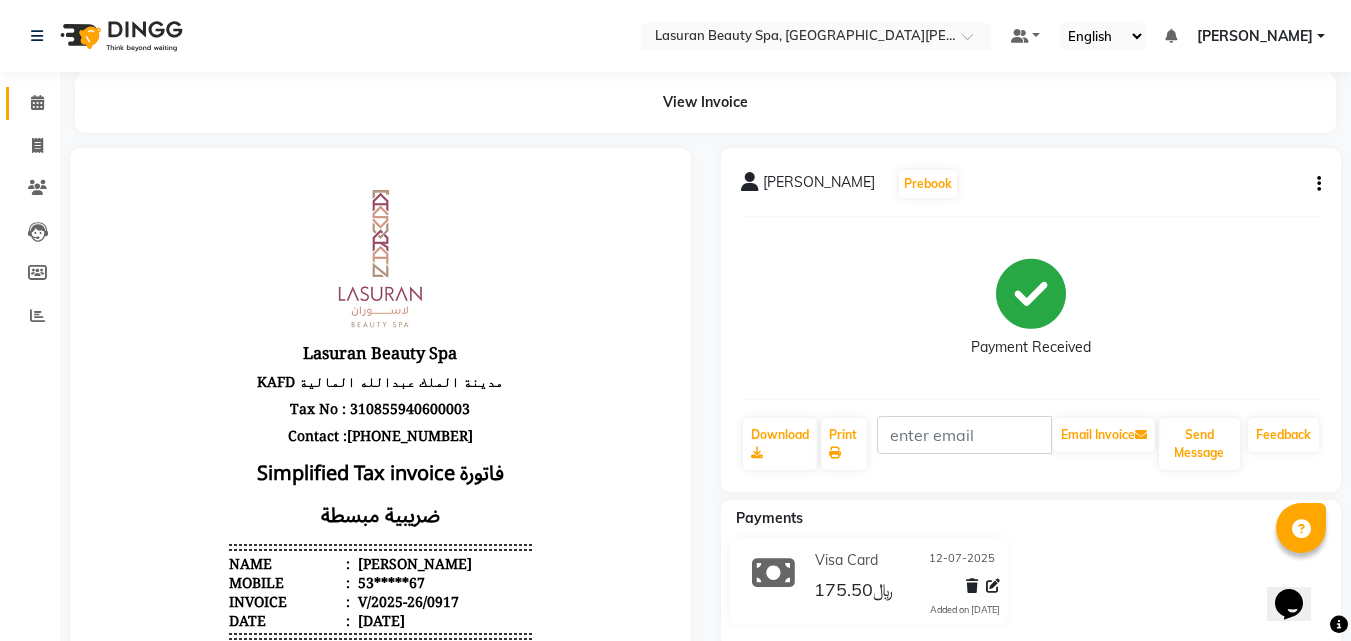 click 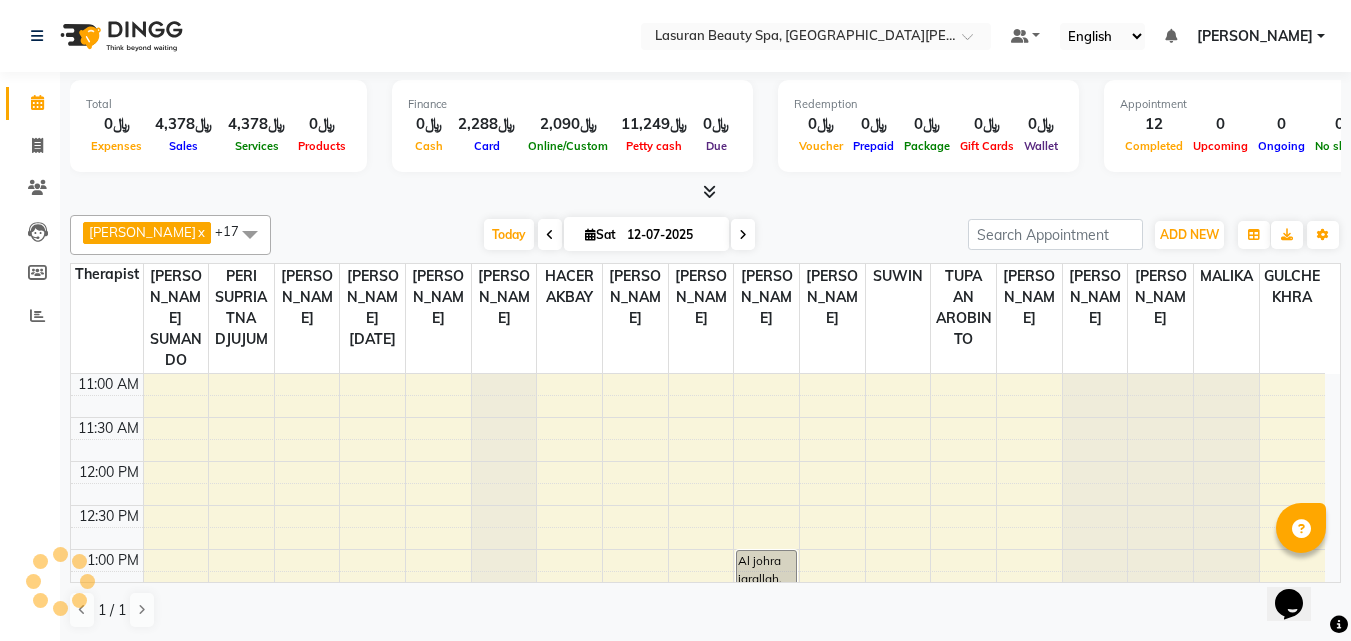 scroll, scrollTop: 0, scrollLeft: 0, axis: both 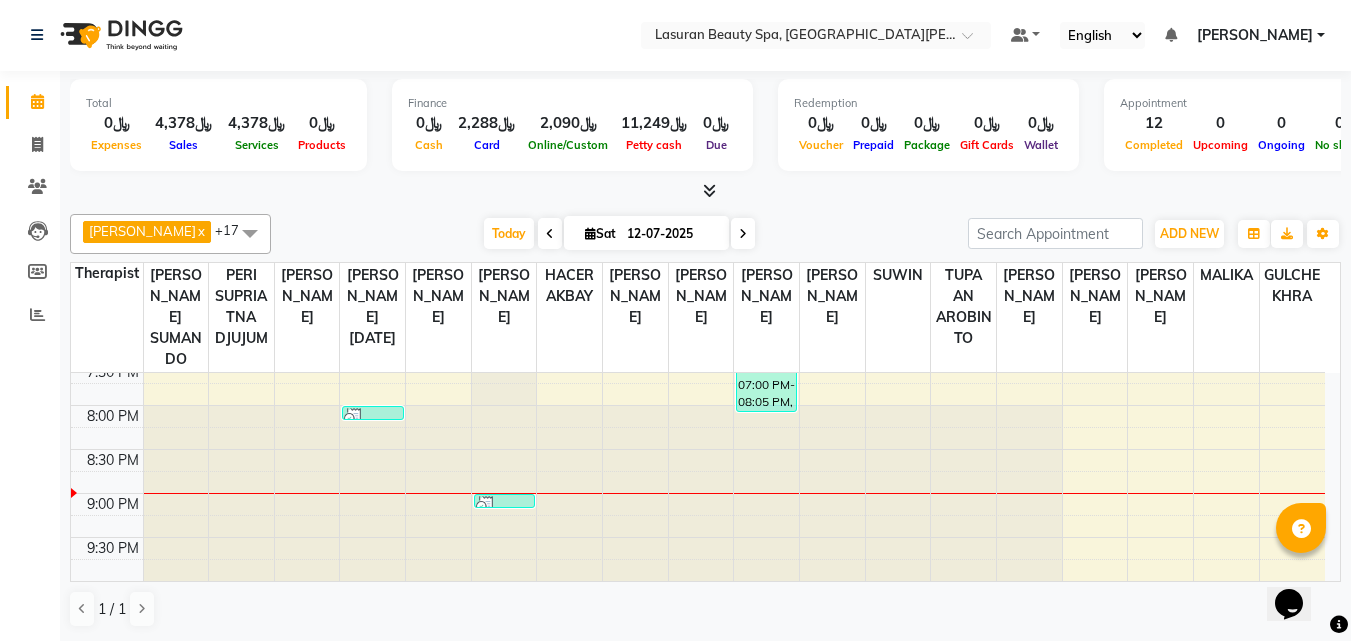 click at bounding box center (635, -386) 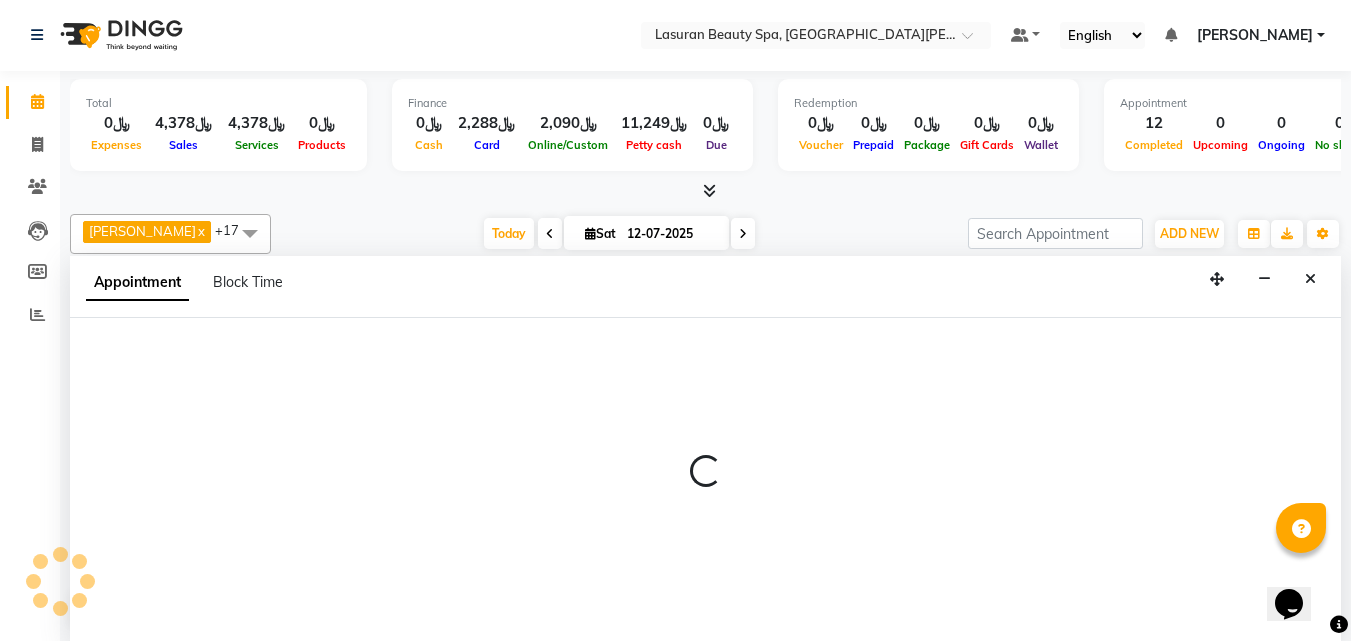 select on "54632" 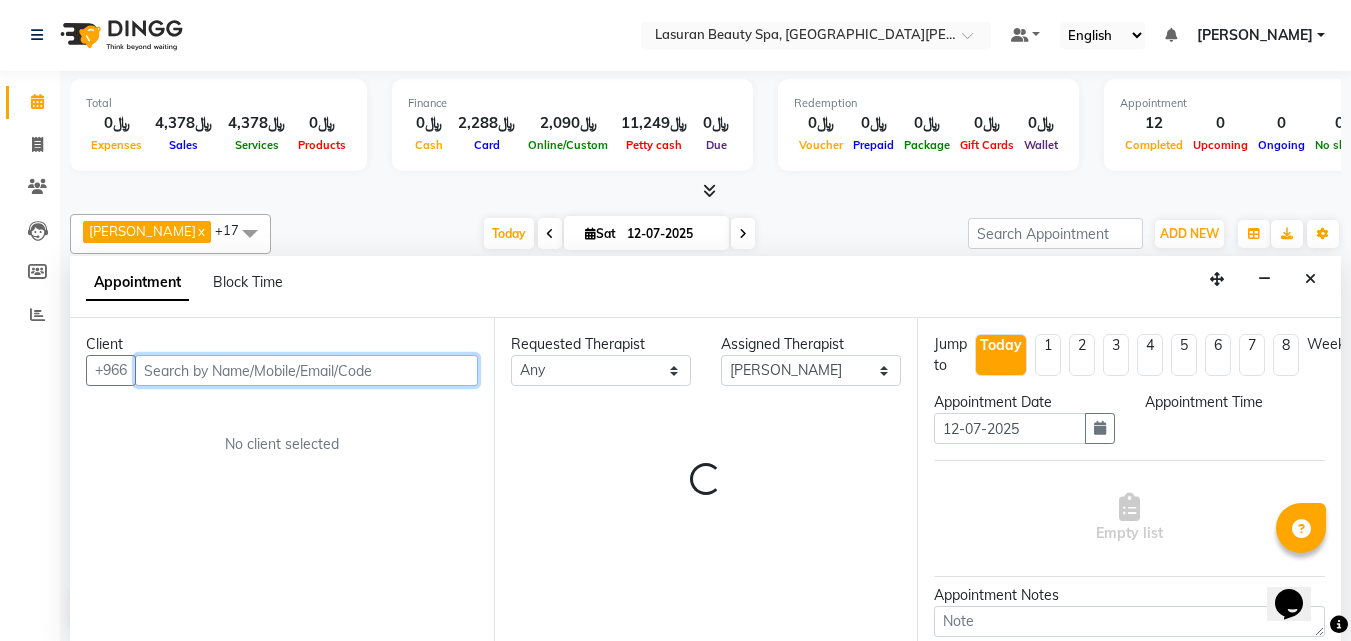 select on "1260" 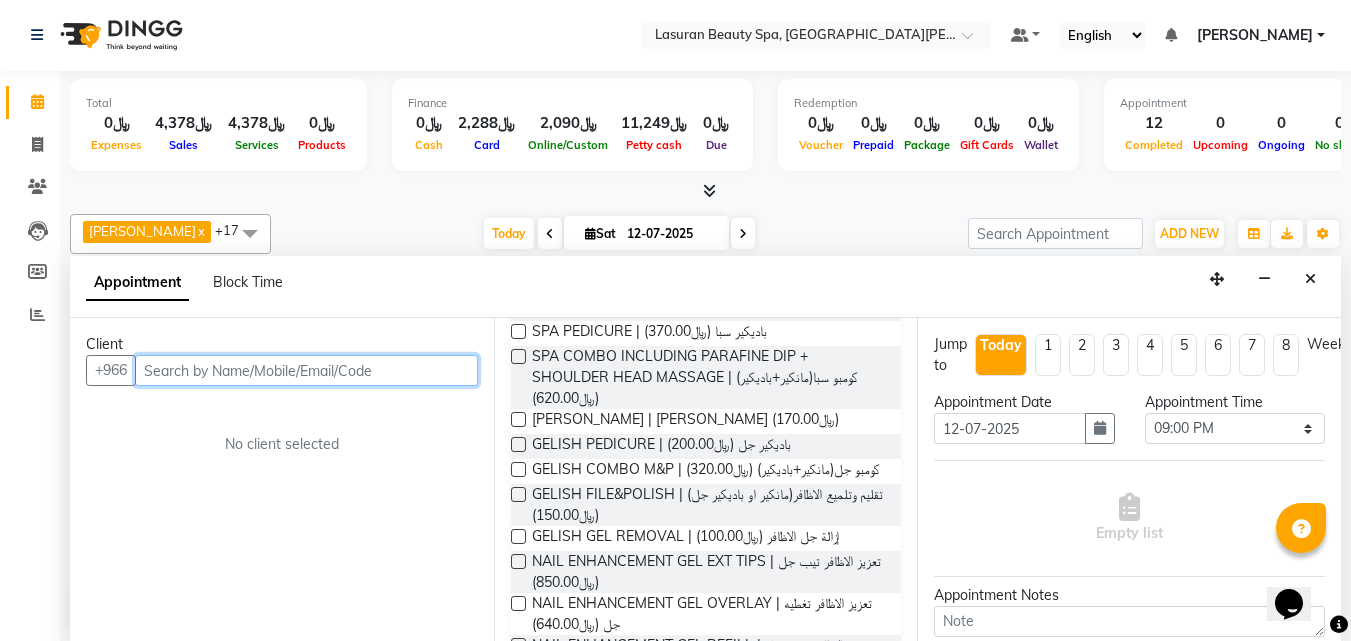 scroll, scrollTop: 487, scrollLeft: 0, axis: vertical 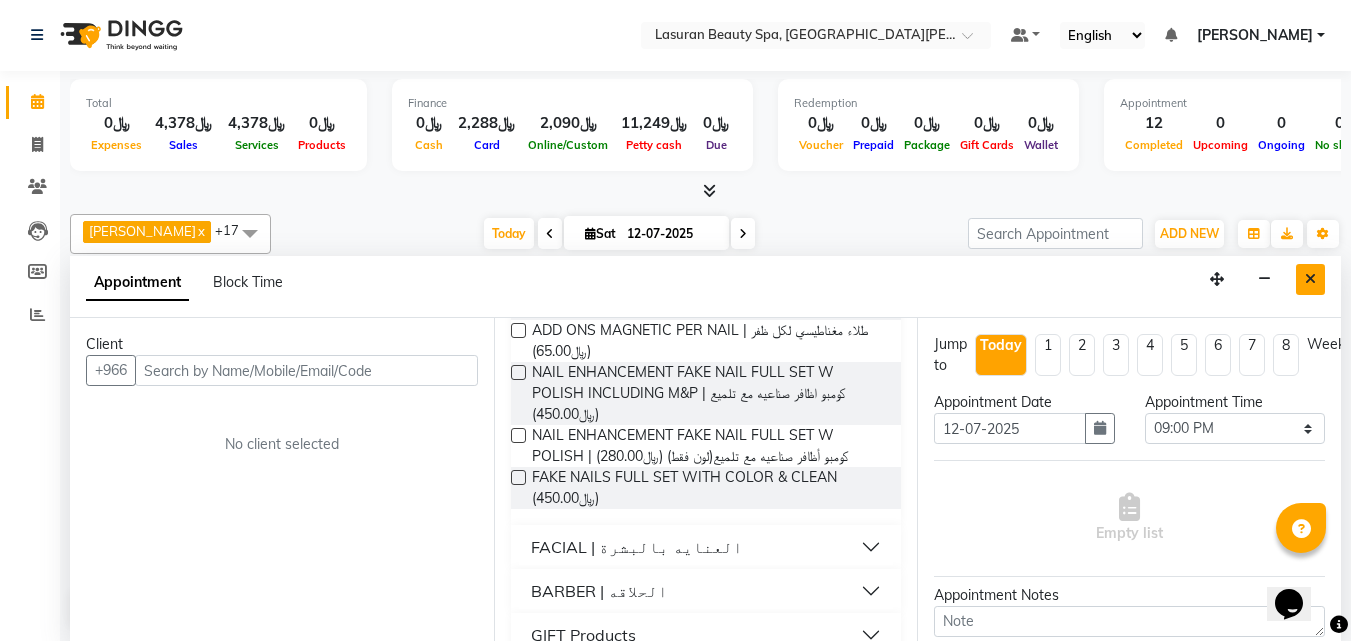 click at bounding box center [1310, 279] 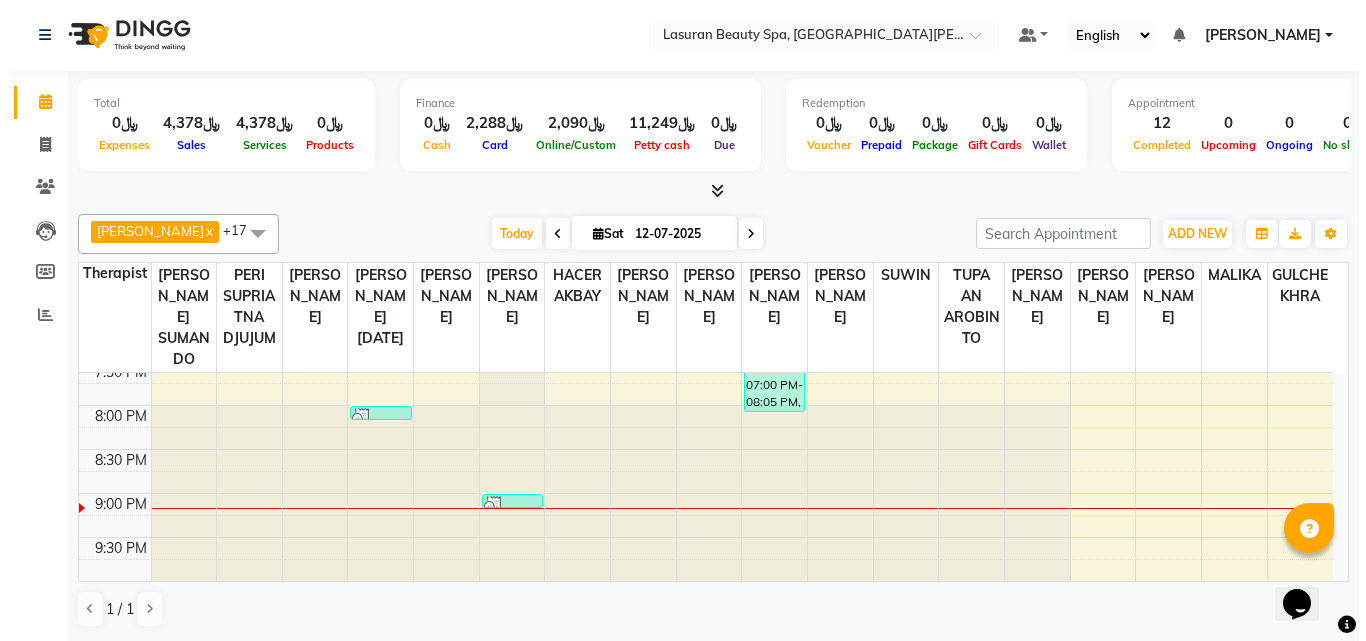 scroll, scrollTop: 659, scrollLeft: 0, axis: vertical 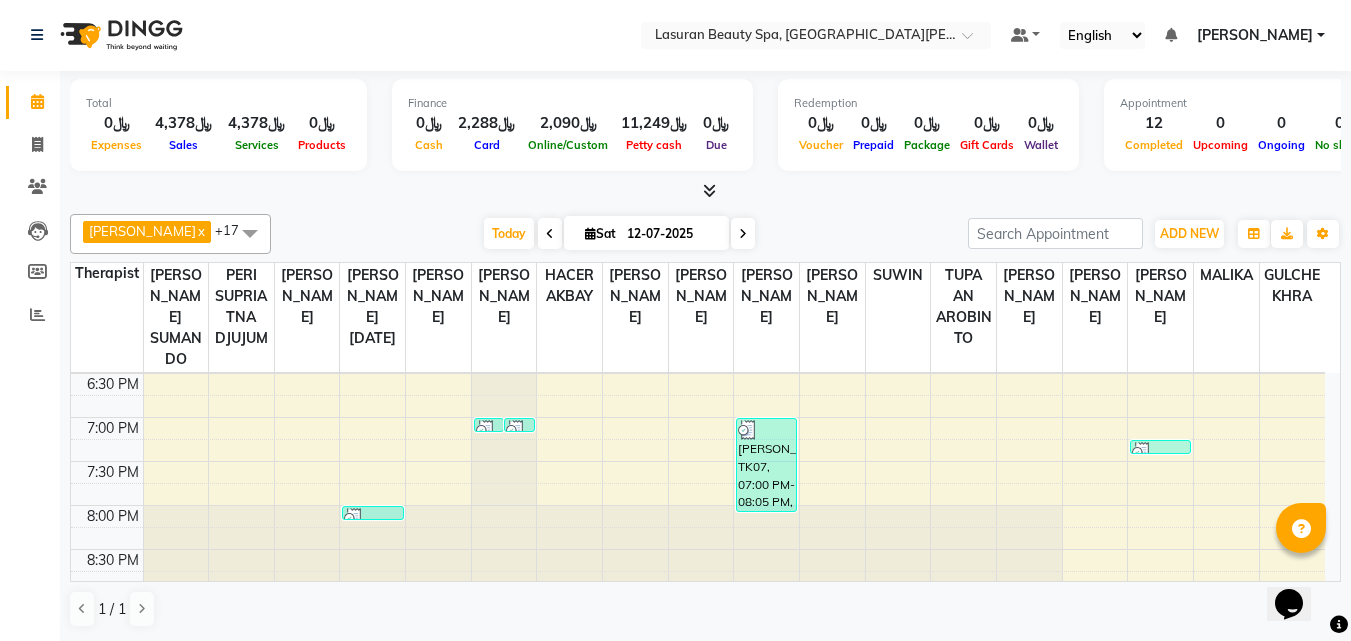 click on "[PERSON_NAME], TK07, 07:00 PM-08:05 PM, RITUAL BRIGHT BLUE ROCK | حمام الأحجار الزرقاء" at bounding box center [766, 465] 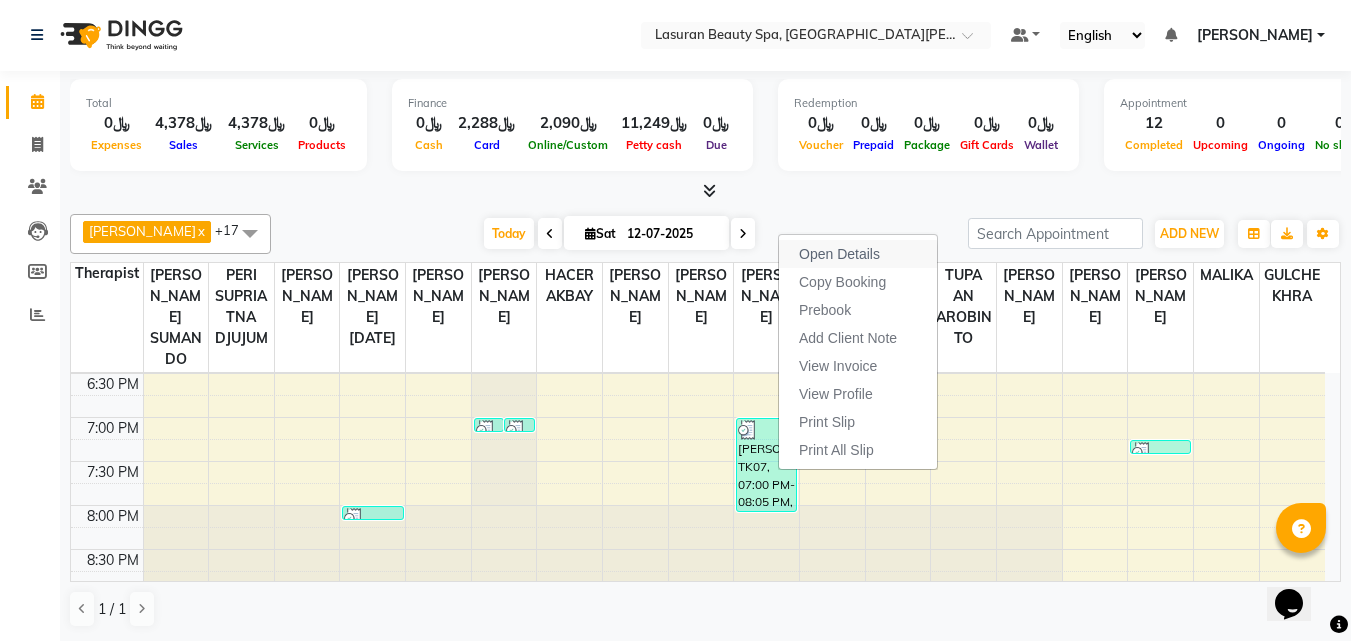 click on "Open Details" at bounding box center [839, 254] 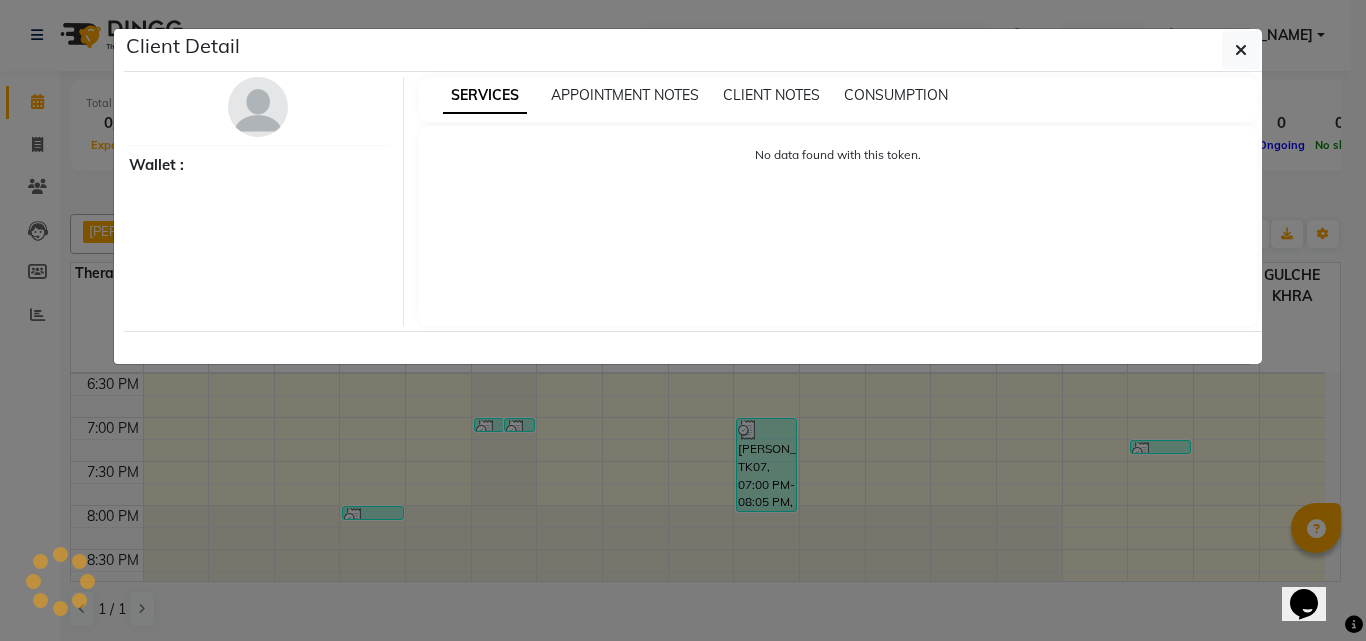 select on "3" 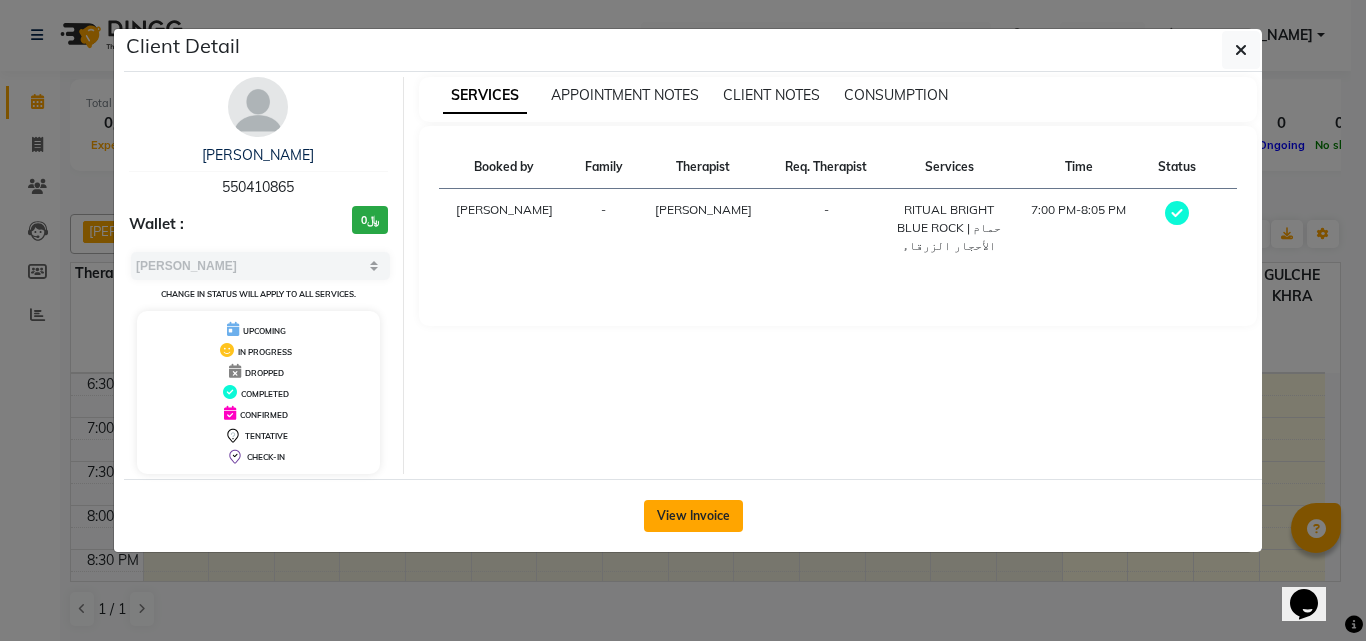 click on "View Invoice" 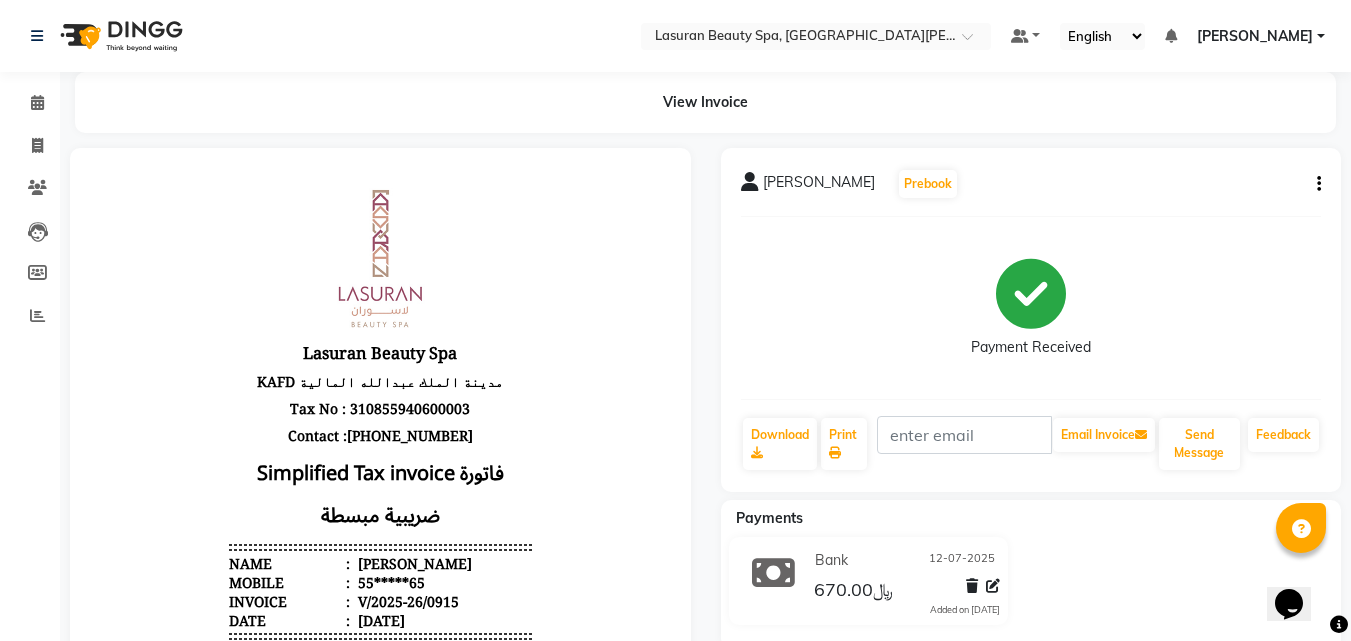 scroll, scrollTop: 0, scrollLeft: 0, axis: both 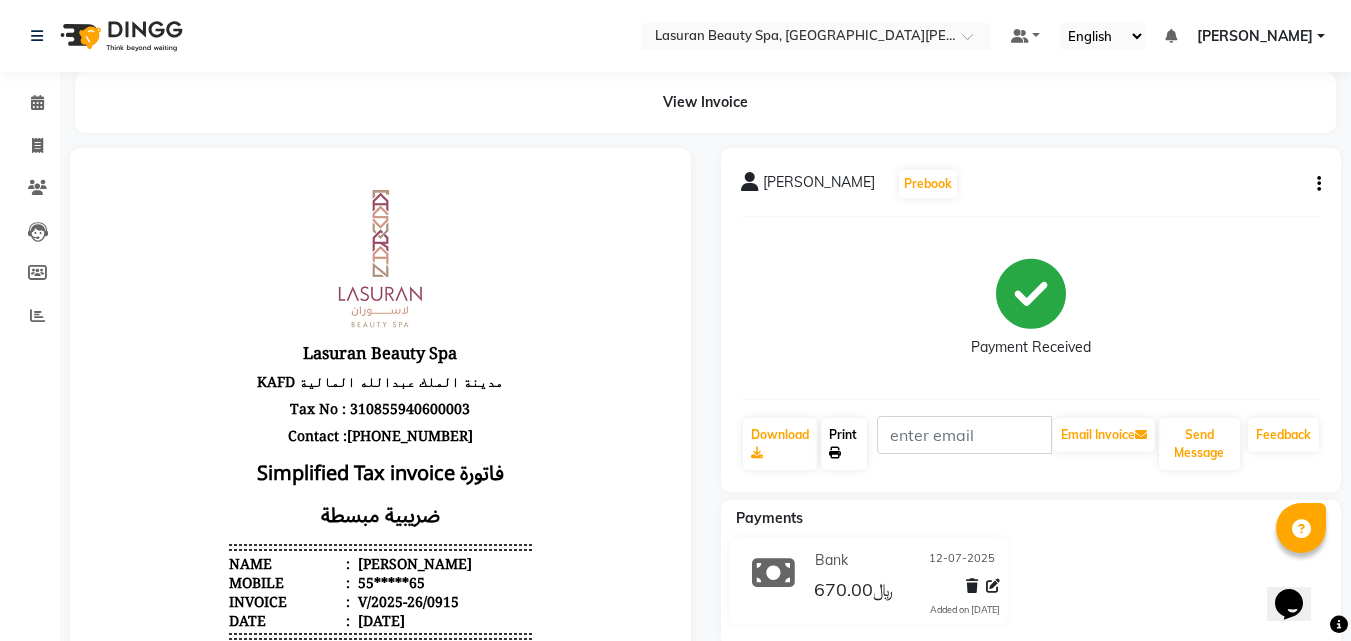 click on "Print" 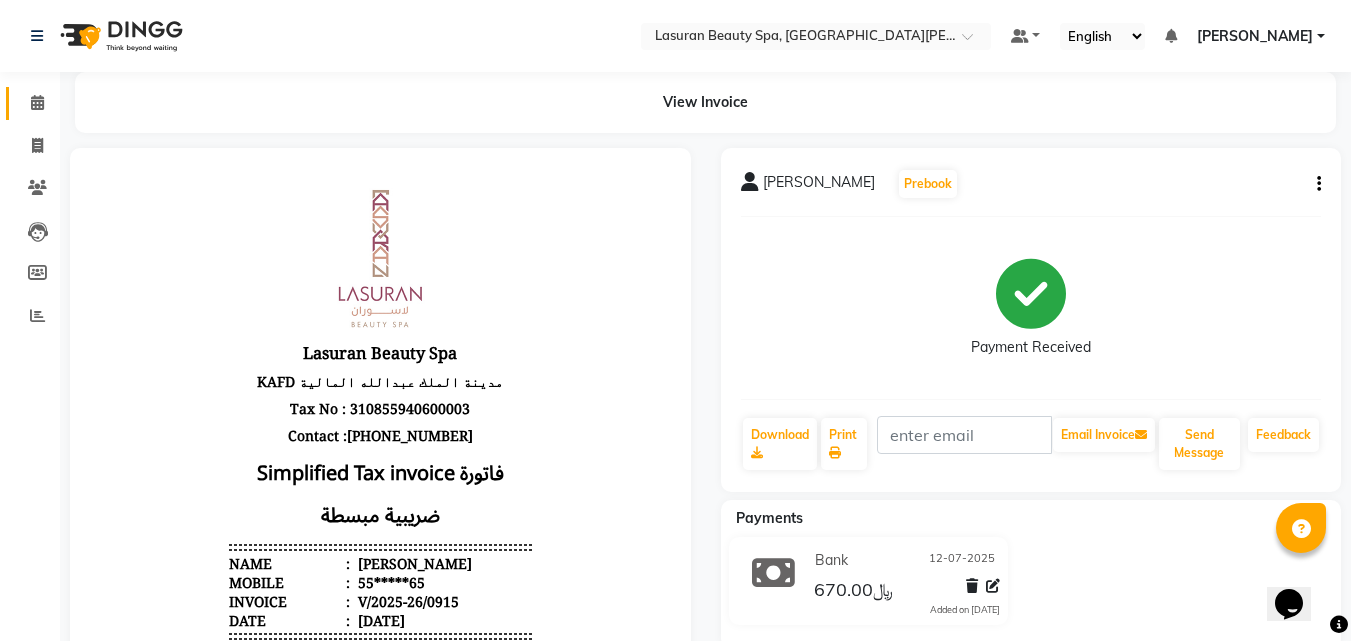 click 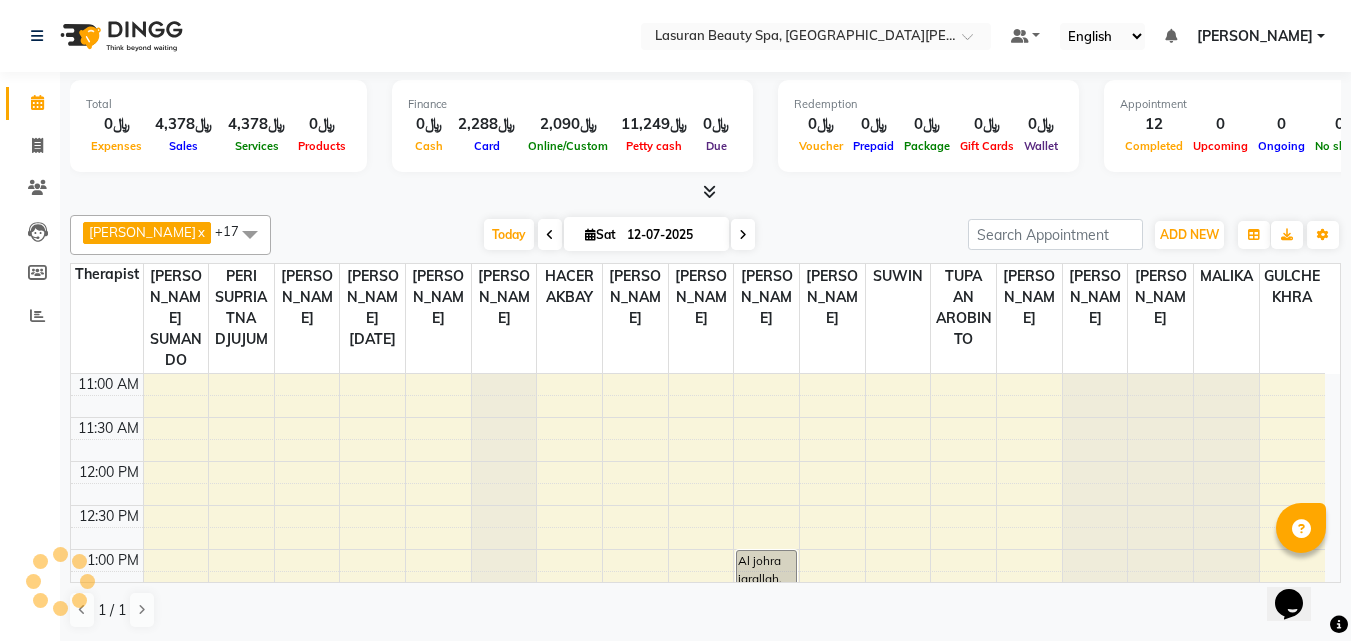 scroll, scrollTop: 0, scrollLeft: 0, axis: both 